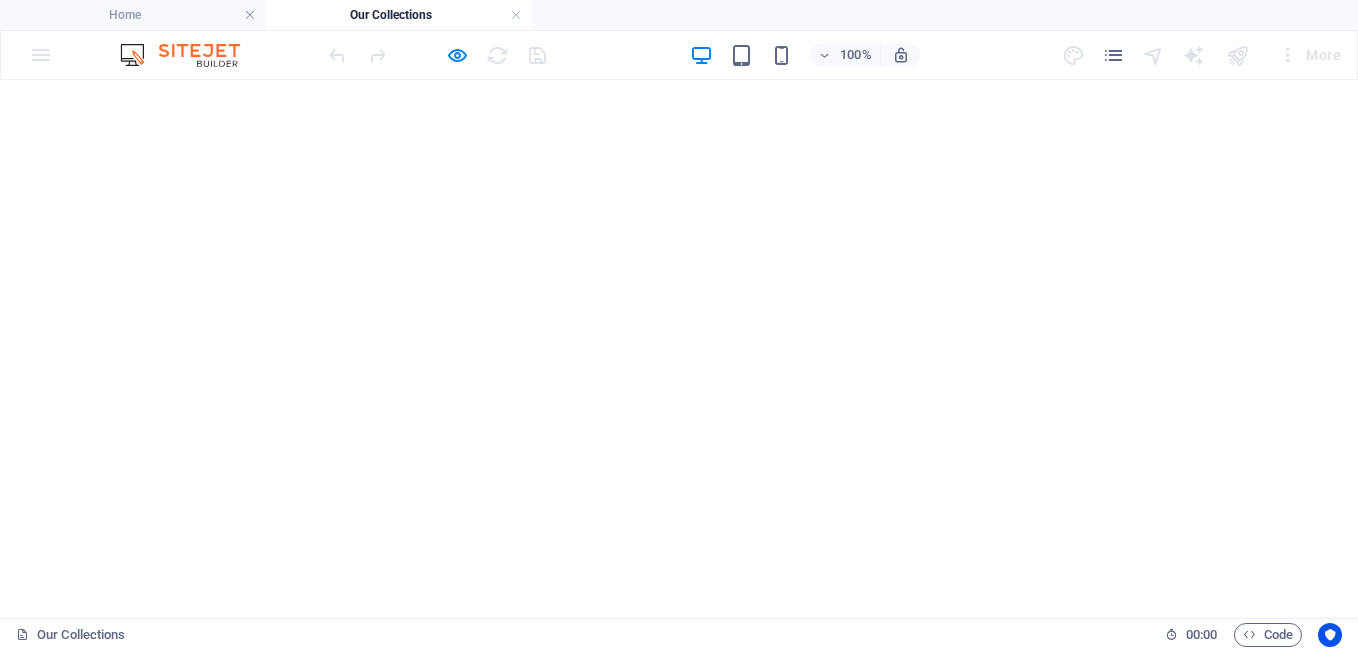 scroll, scrollTop: 0, scrollLeft: 0, axis: both 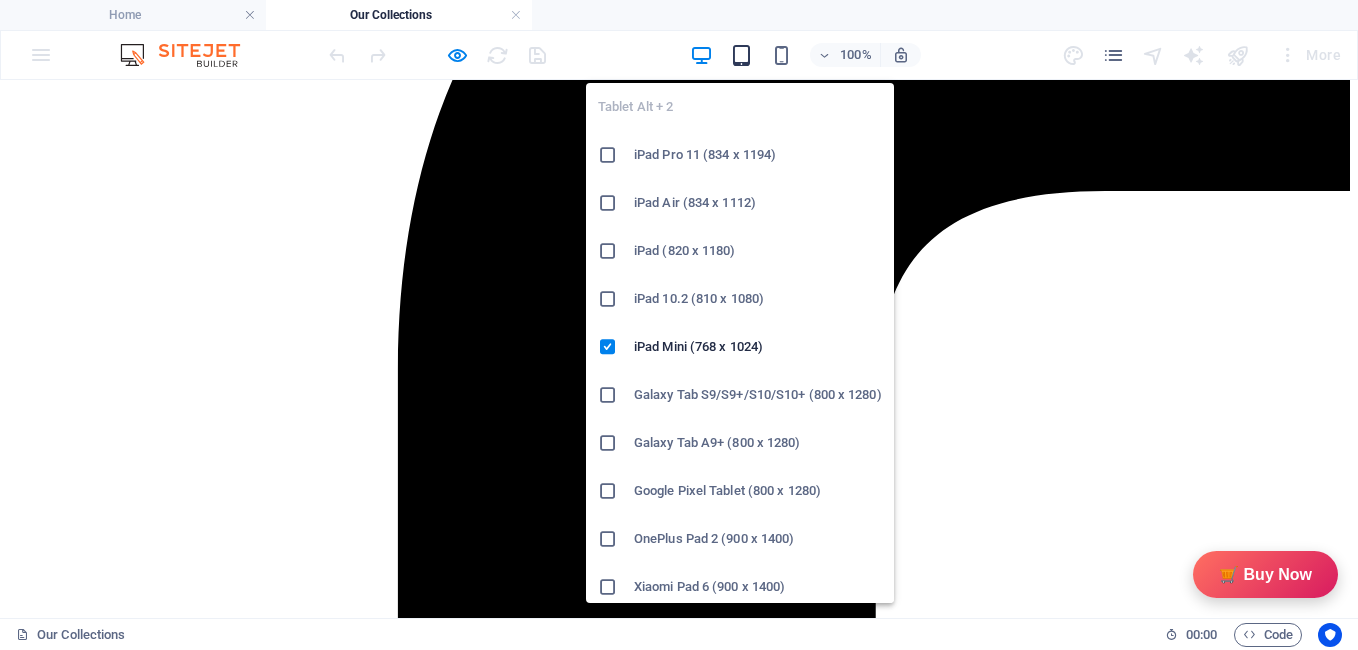 click at bounding box center (741, 55) 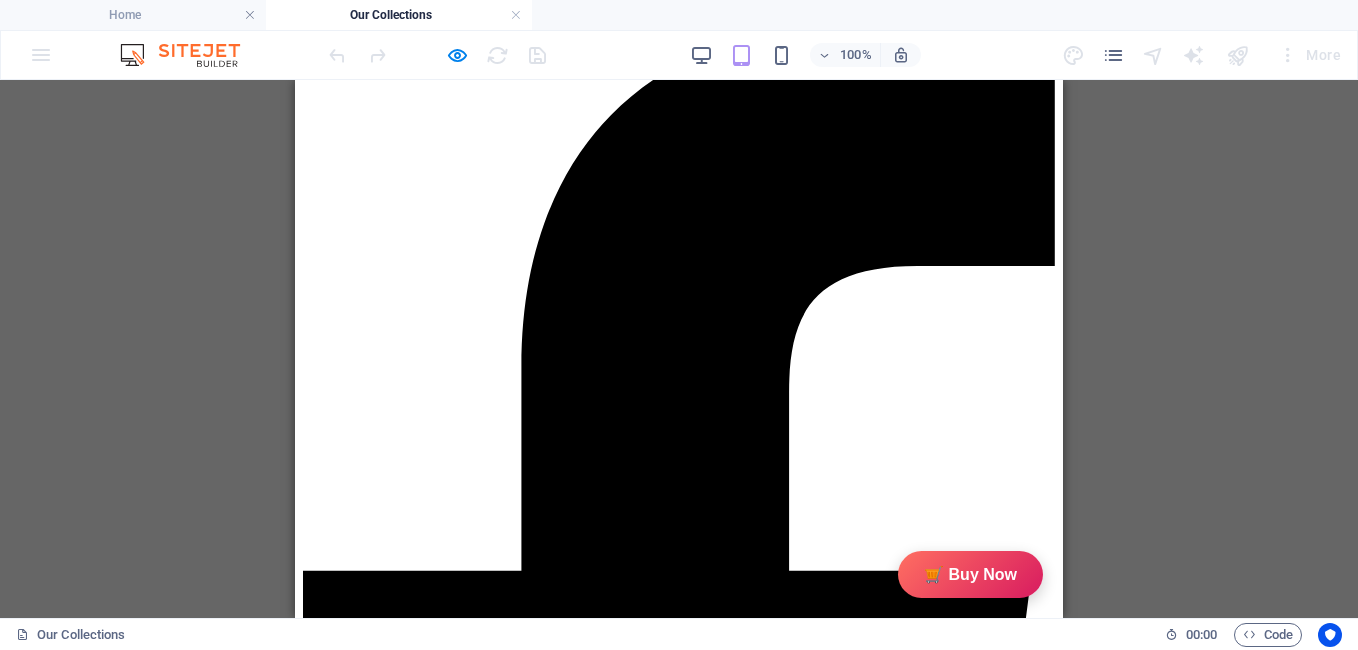 scroll, scrollTop: 217, scrollLeft: 0, axis: vertical 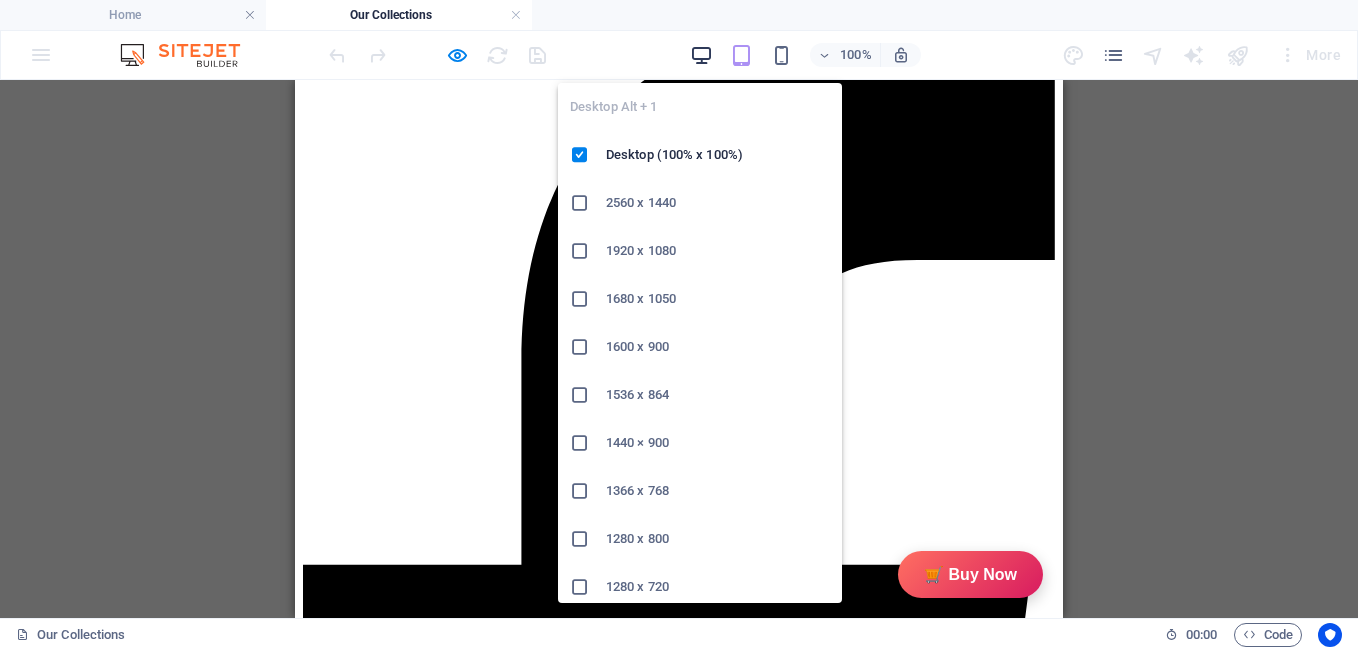 click at bounding box center [701, 55] 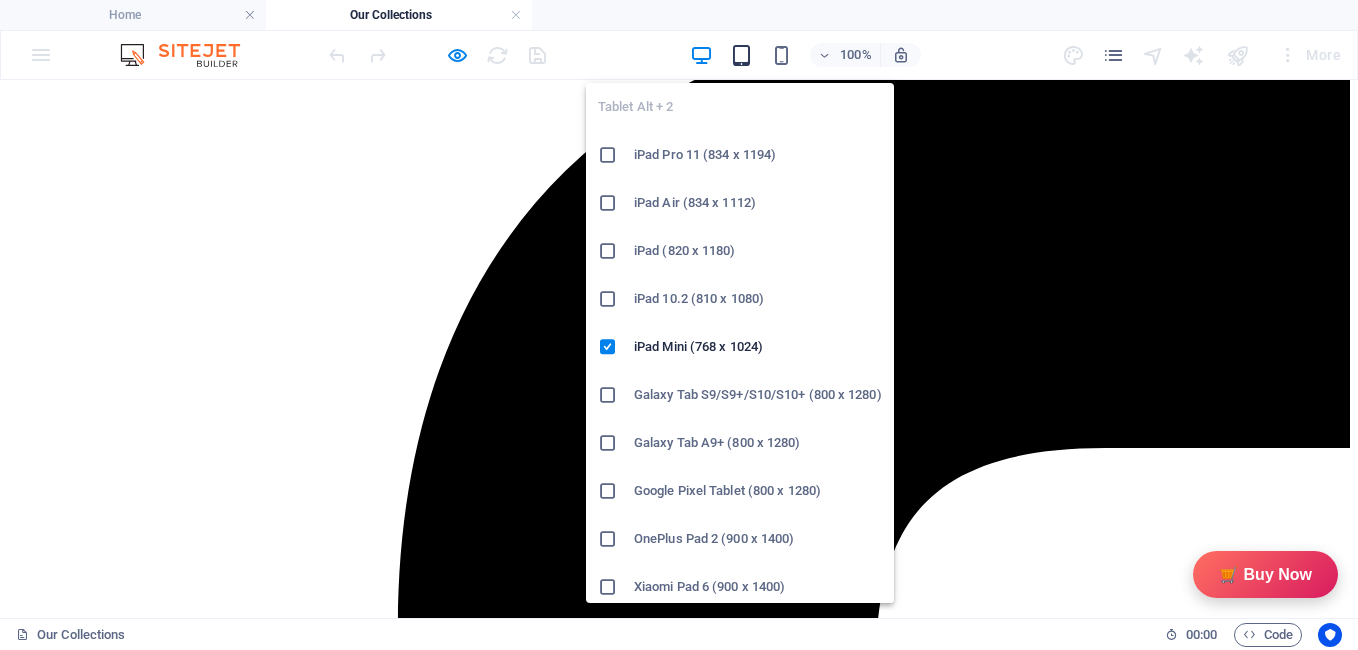 click at bounding box center (741, 55) 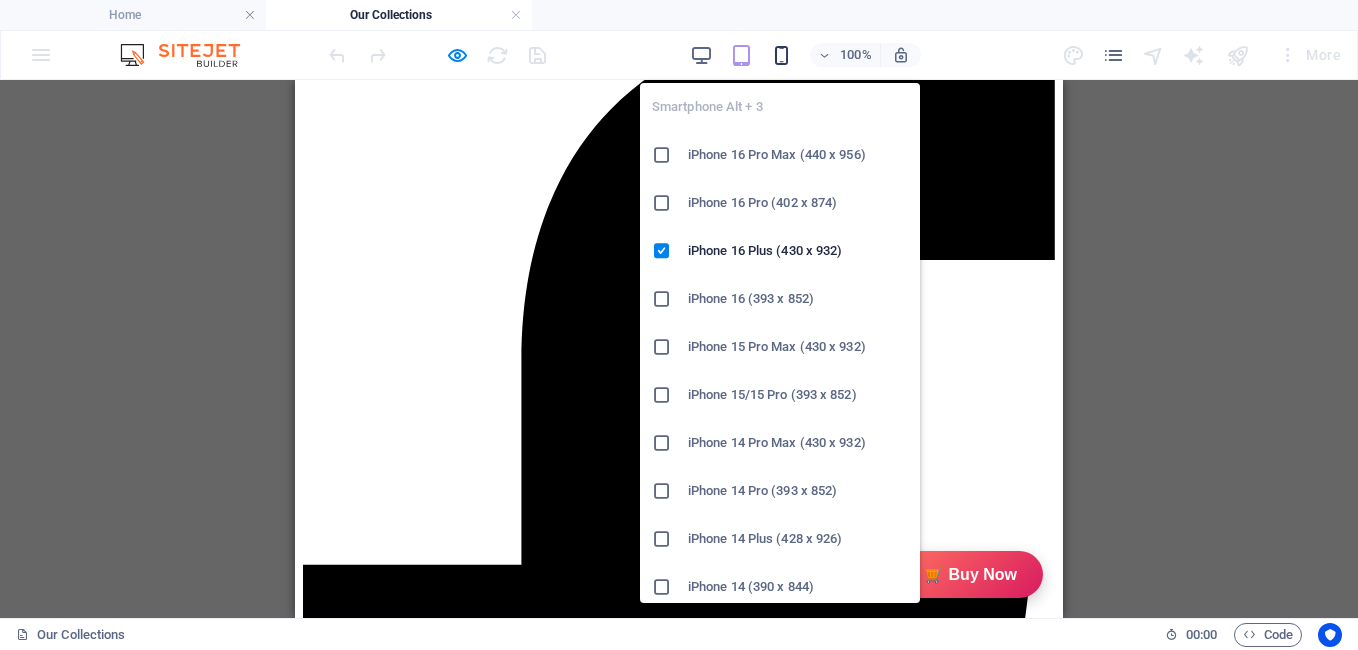 click at bounding box center (781, 55) 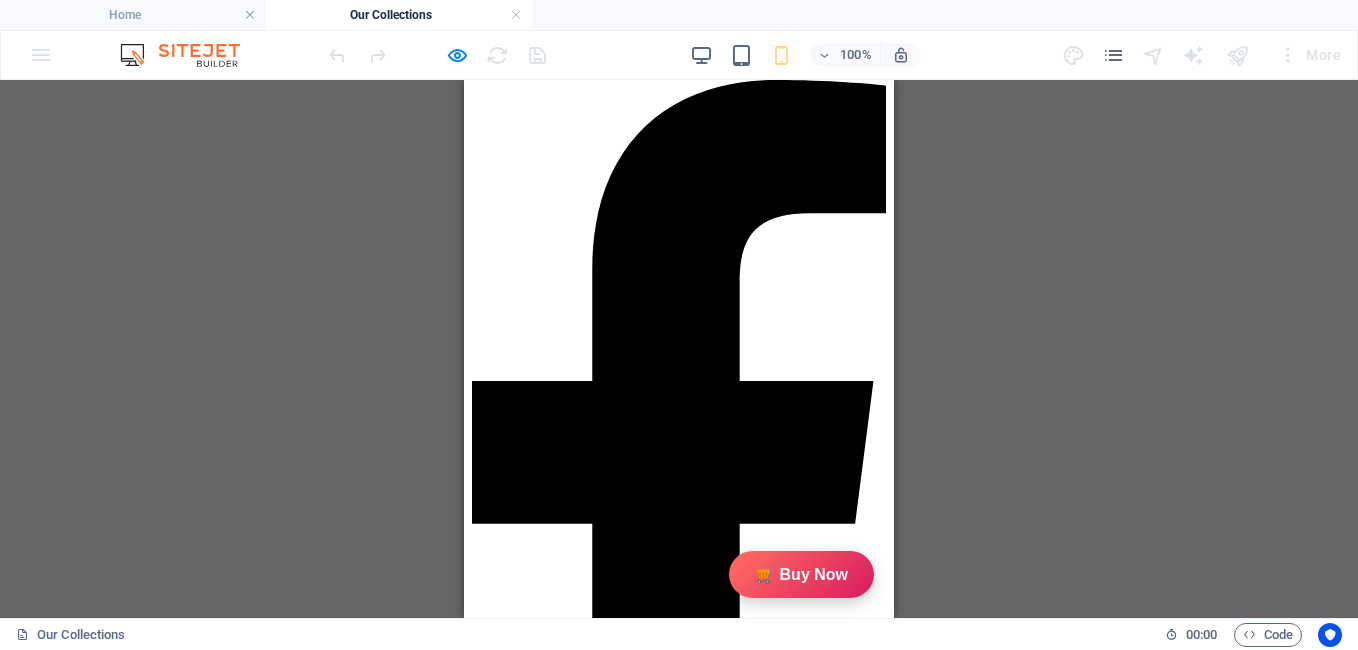 scroll, scrollTop: 109, scrollLeft: 0, axis: vertical 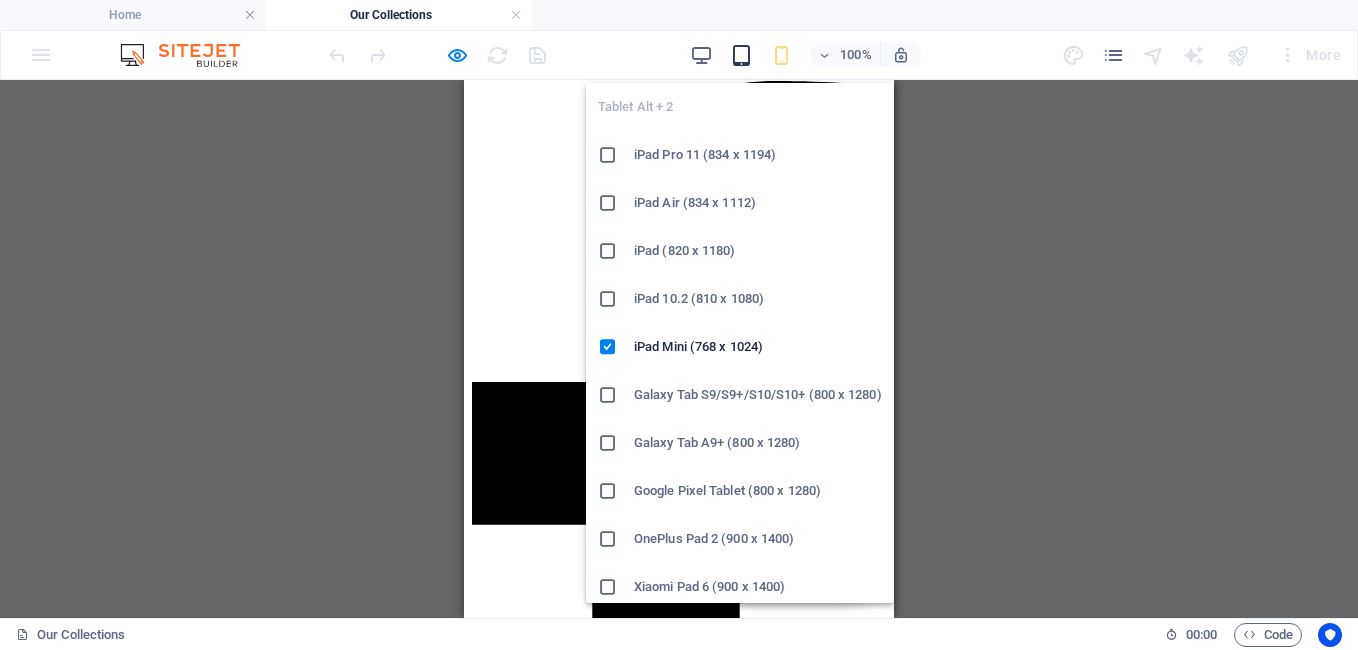 click at bounding box center [741, 55] 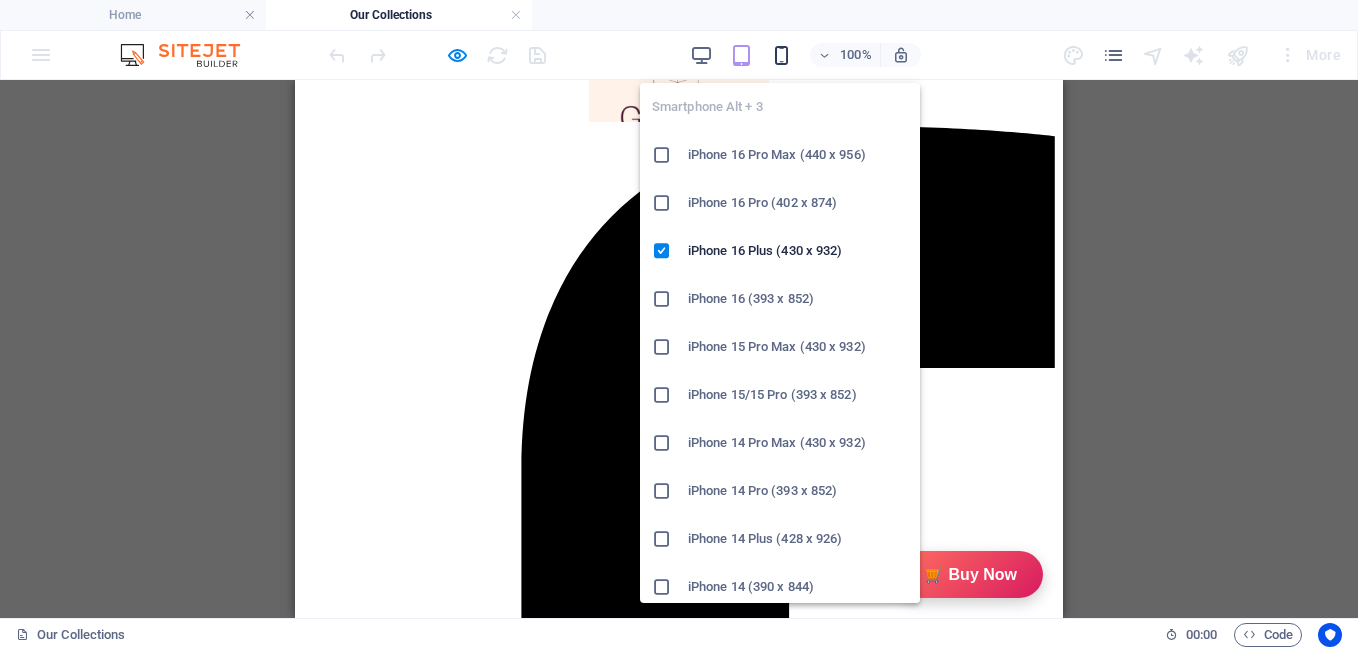 click at bounding box center (781, 55) 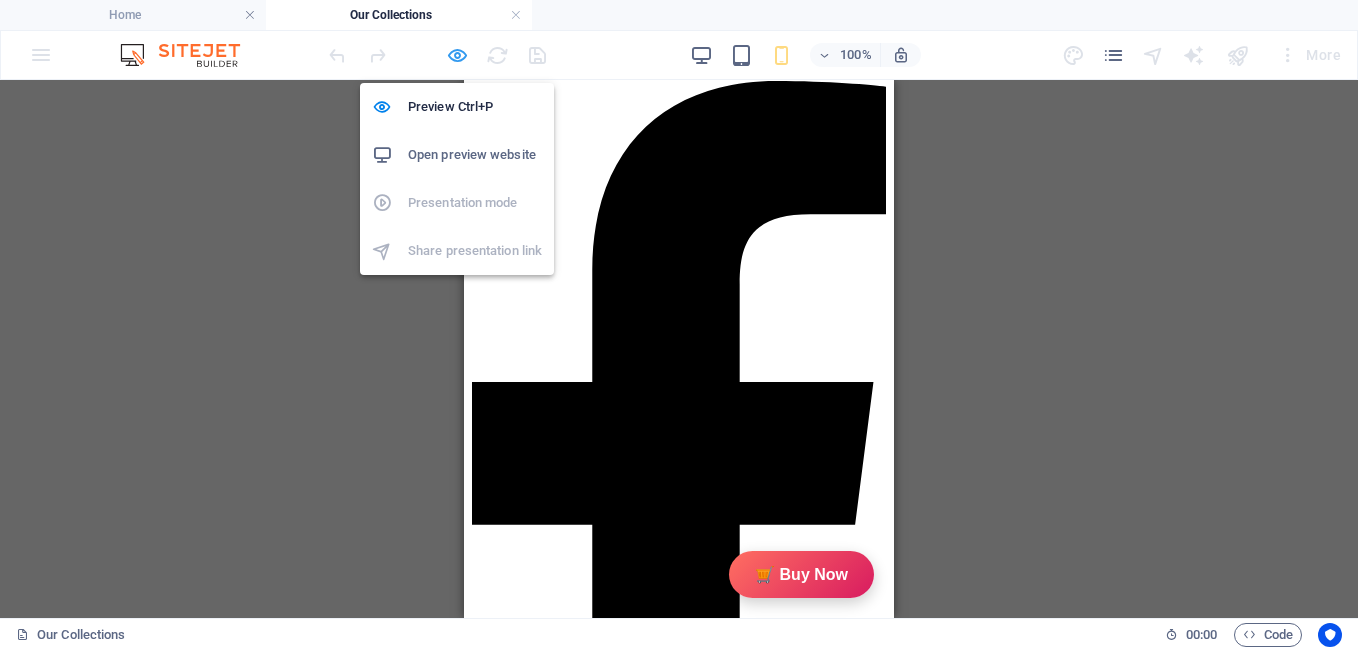click at bounding box center (457, 55) 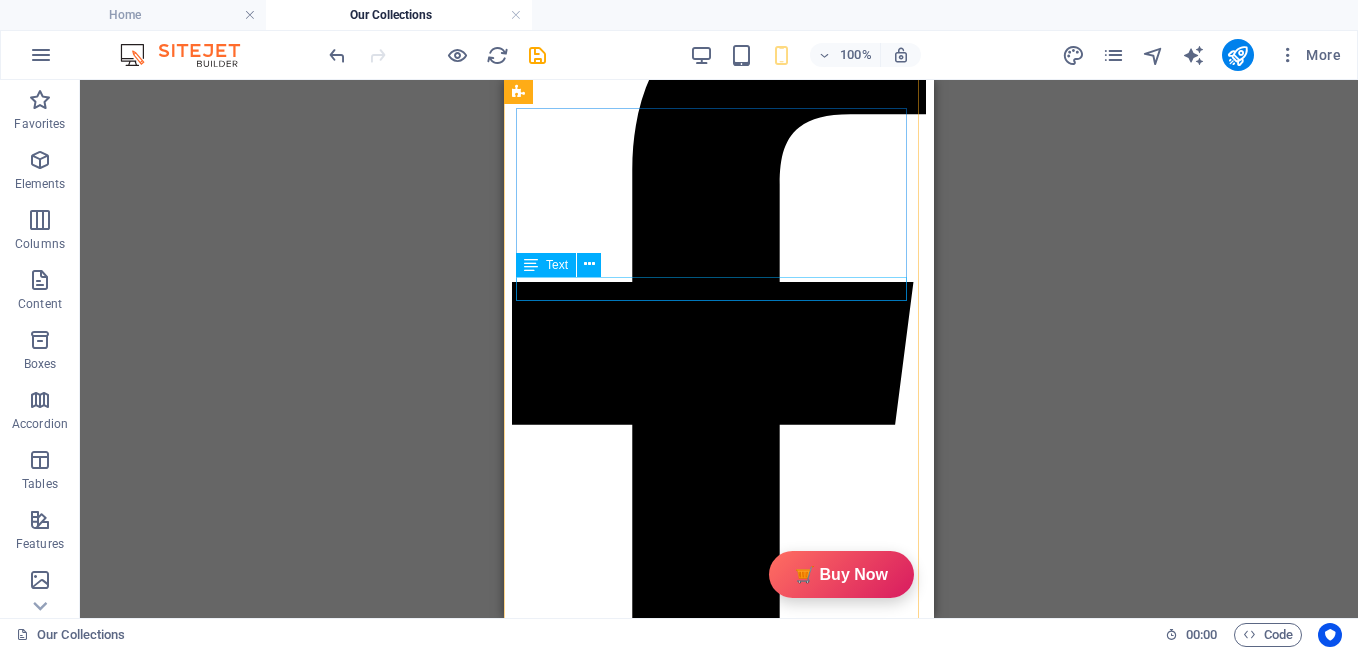 scroll, scrollTop: 0, scrollLeft: 0, axis: both 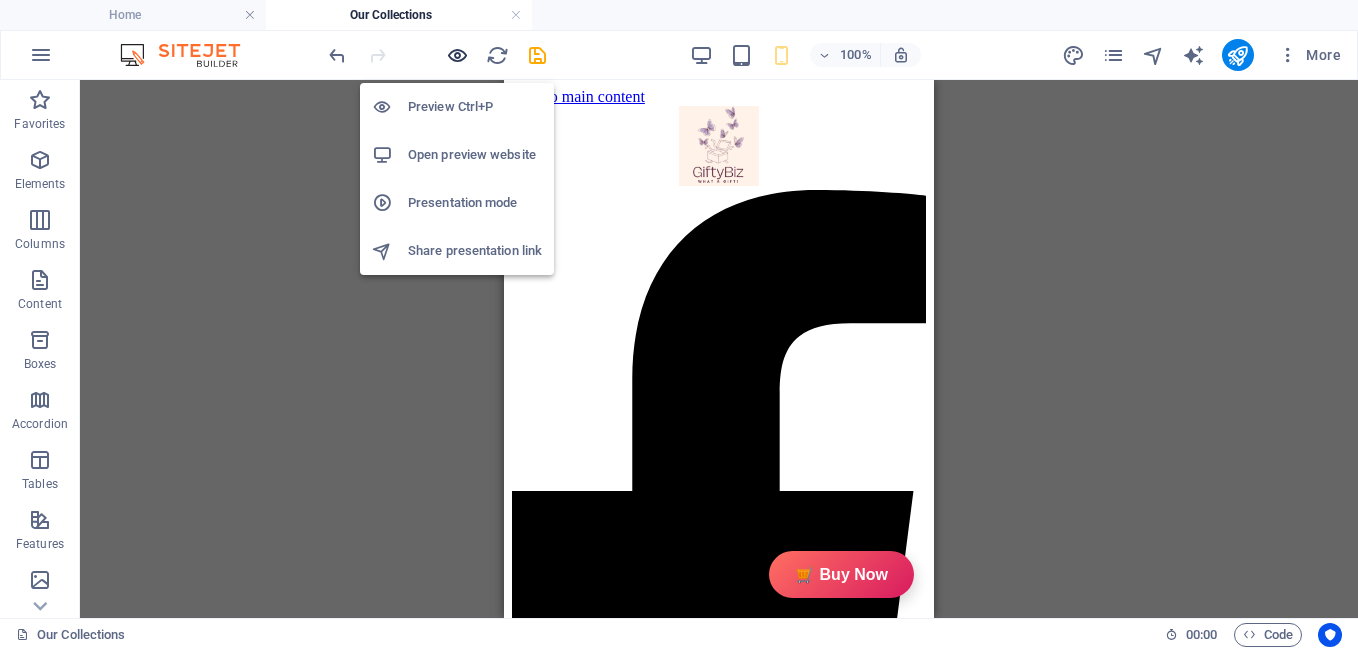 click at bounding box center (457, 55) 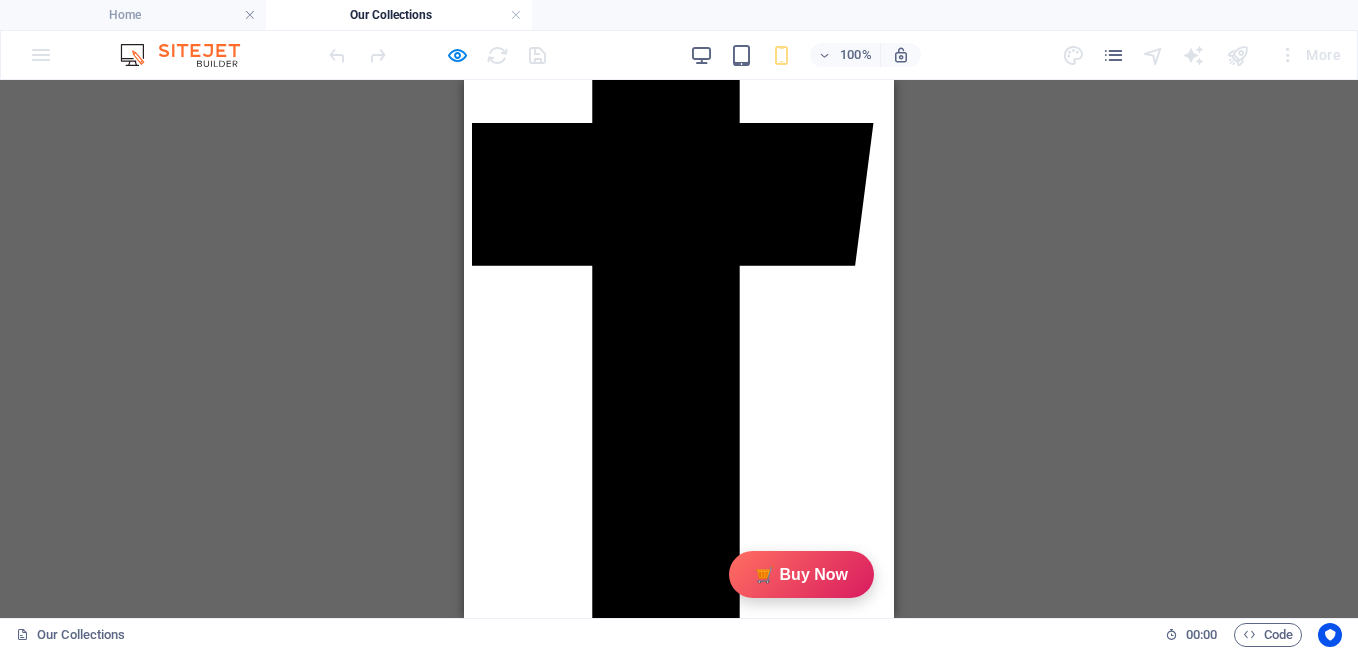 scroll, scrollTop: 369, scrollLeft: 0, axis: vertical 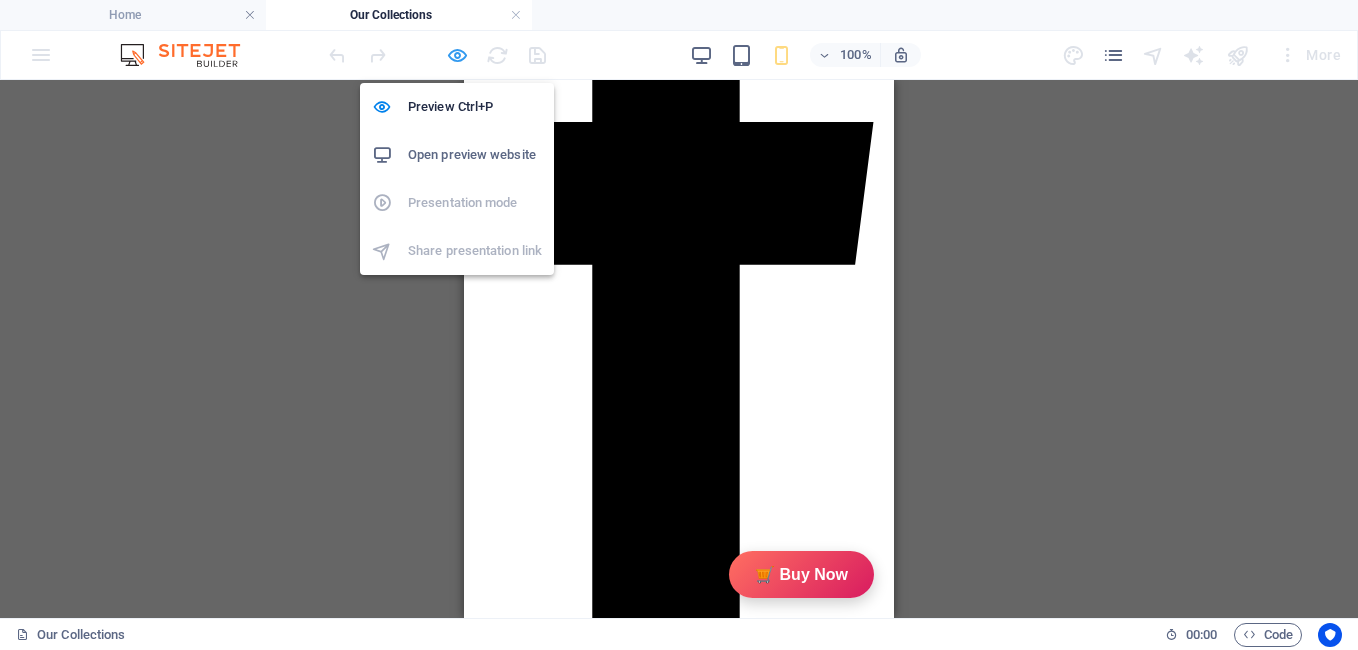 click at bounding box center (457, 55) 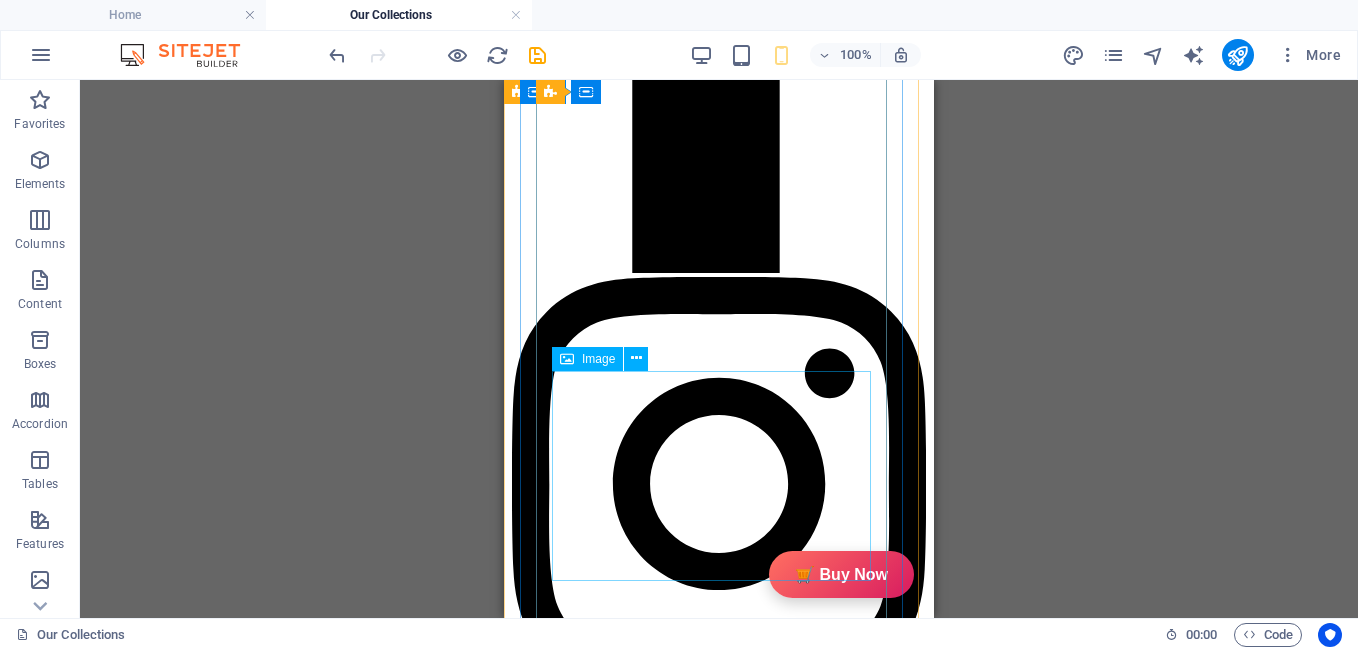 scroll, scrollTop: 753, scrollLeft: 0, axis: vertical 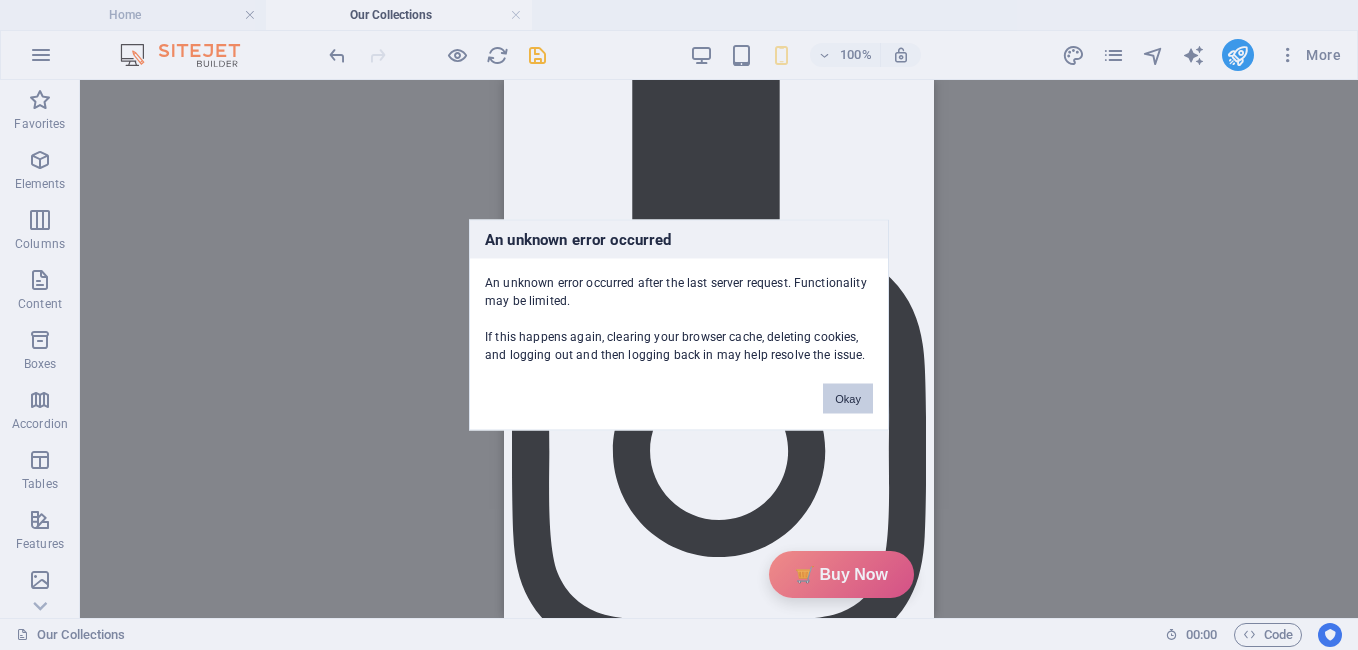 click on "Okay" at bounding box center [848, 399] 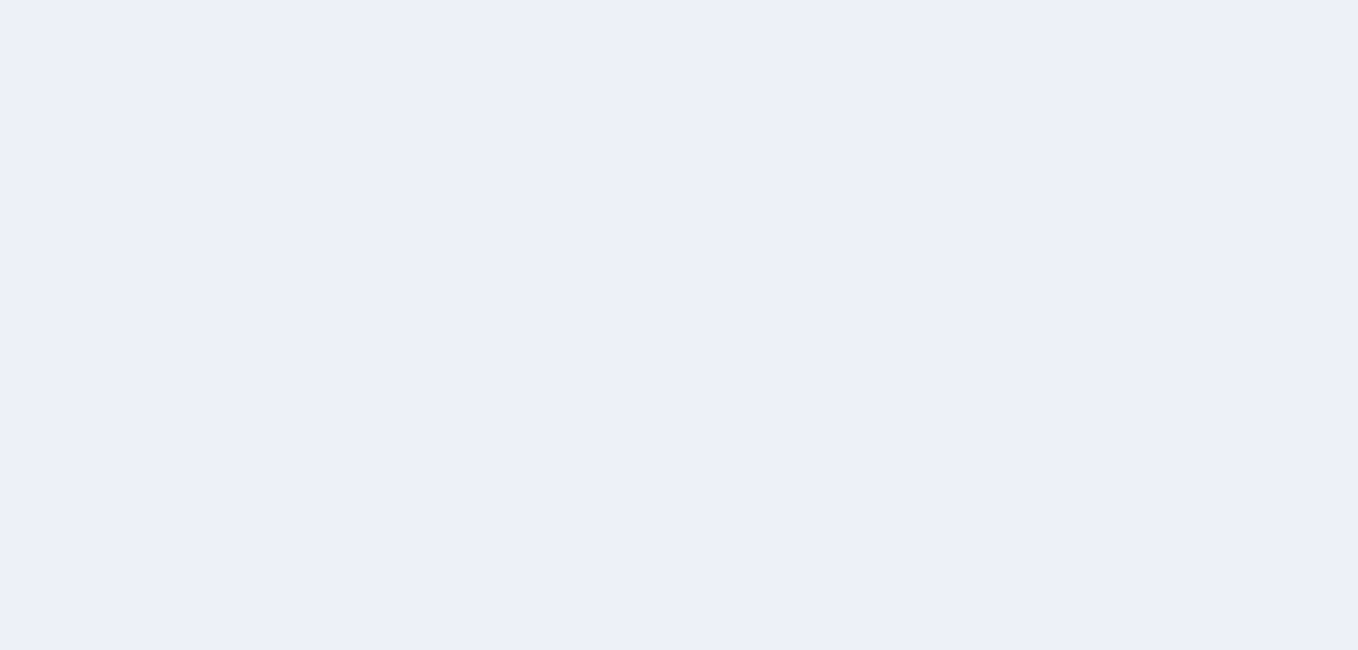 scroll, scrollTop: 0, scrollLeft: 0, axis: both 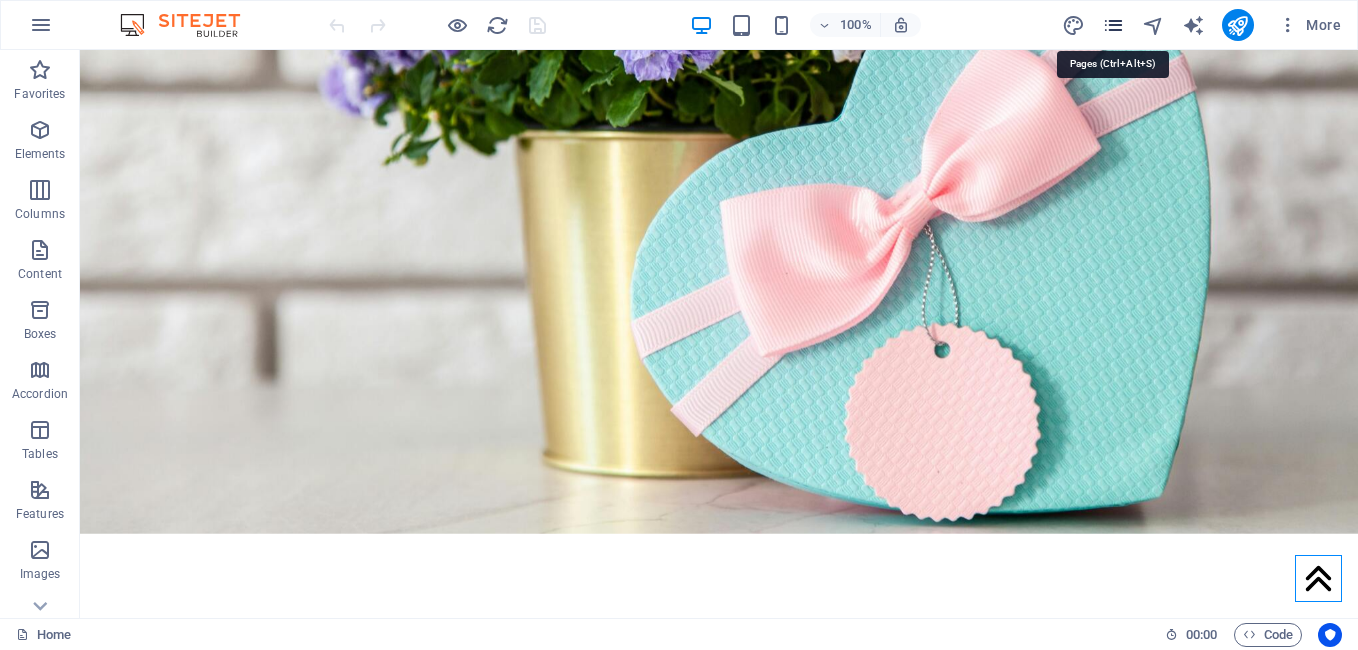 click at bounding box center (1113, 25) 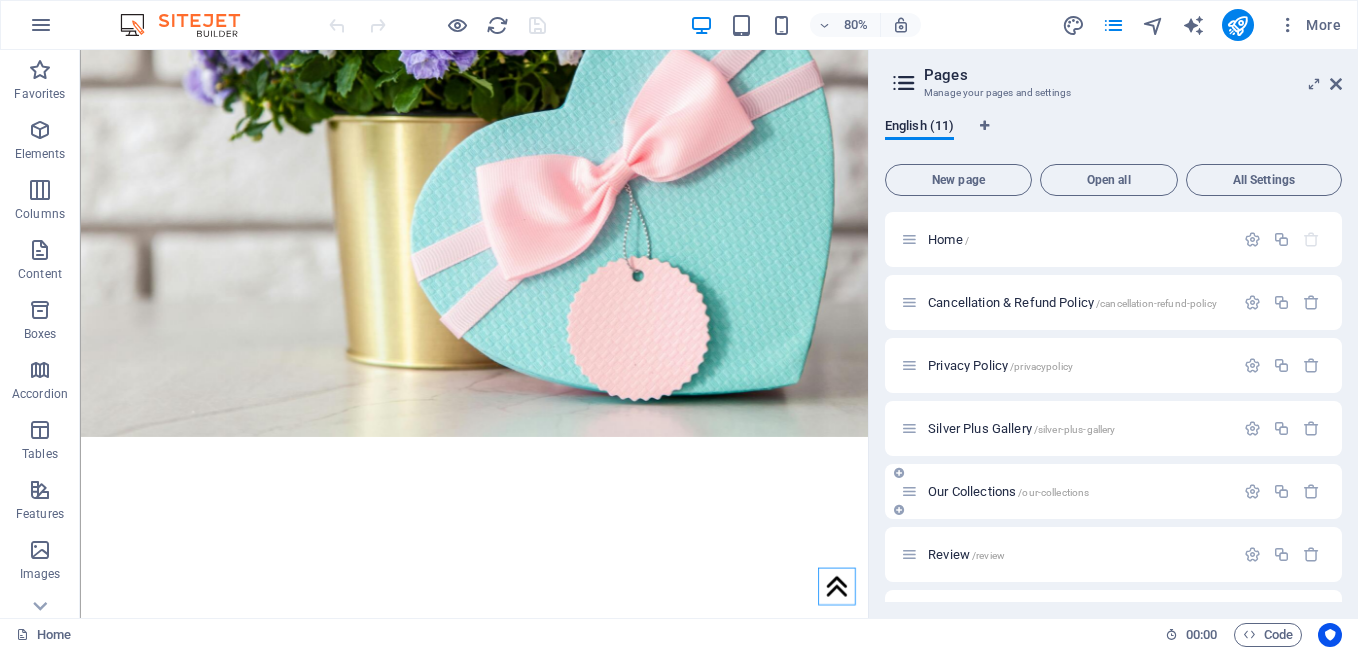 click on "/our-collections" at bounding box center (1053, 492) 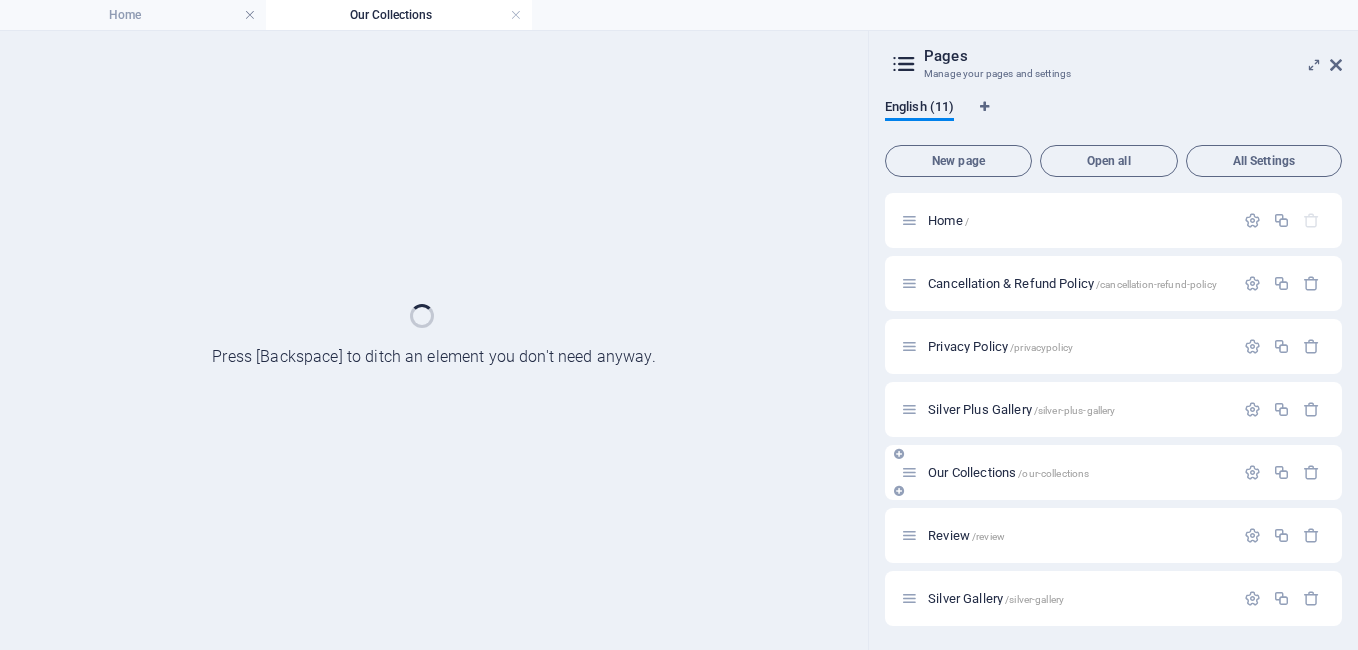 scroll, scrollTop: 0, scrollLeft: 0, axis: both 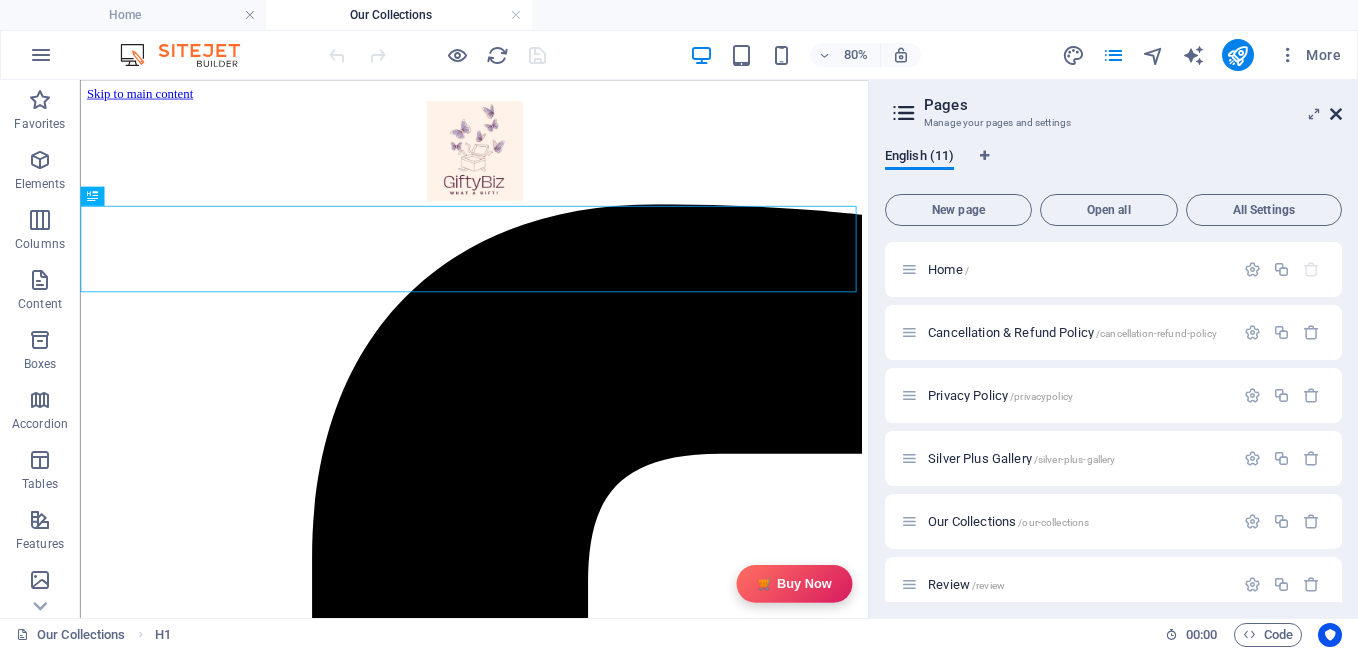 click at bounding box center [1336, 114] 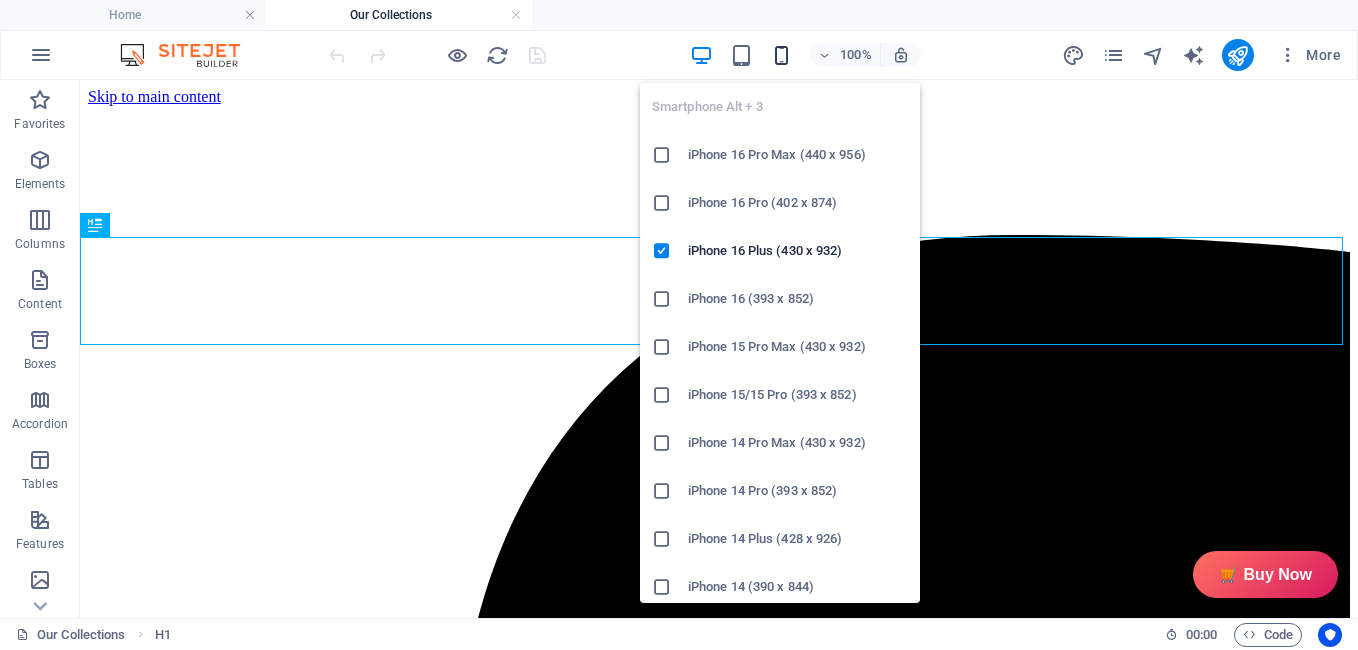 click at bounding box center (781, 55) 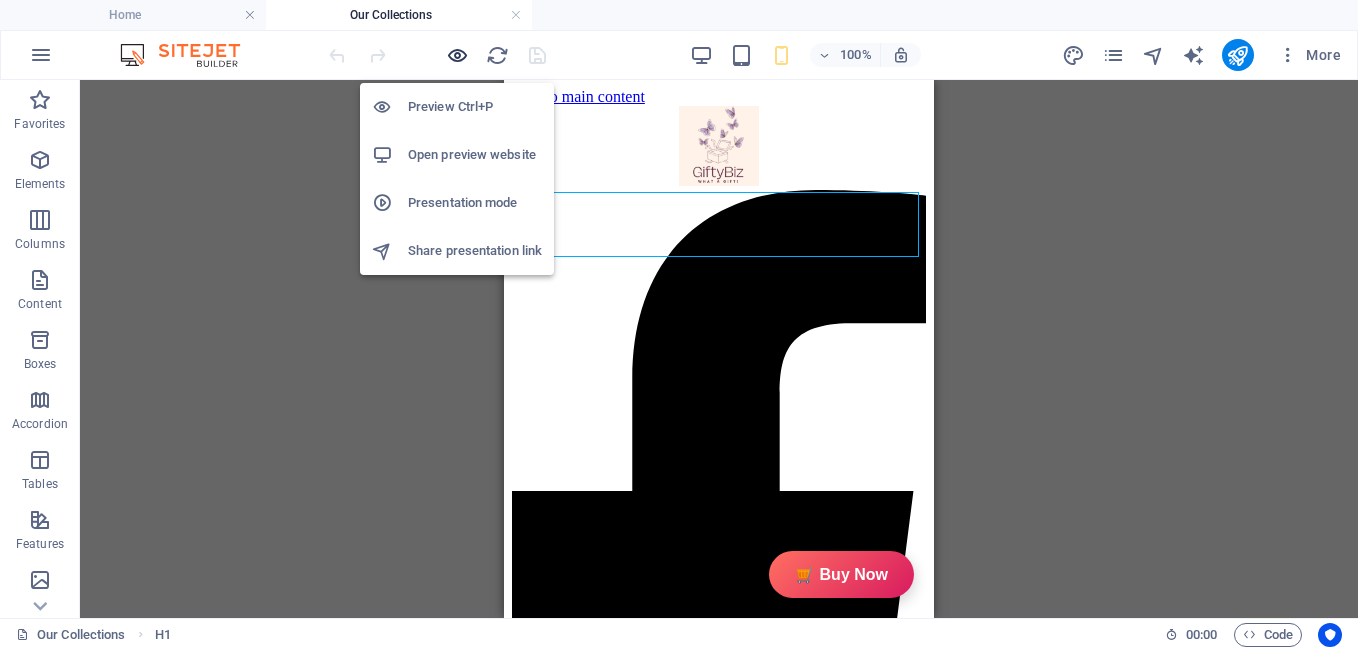 click at bounding box center (457, 55) 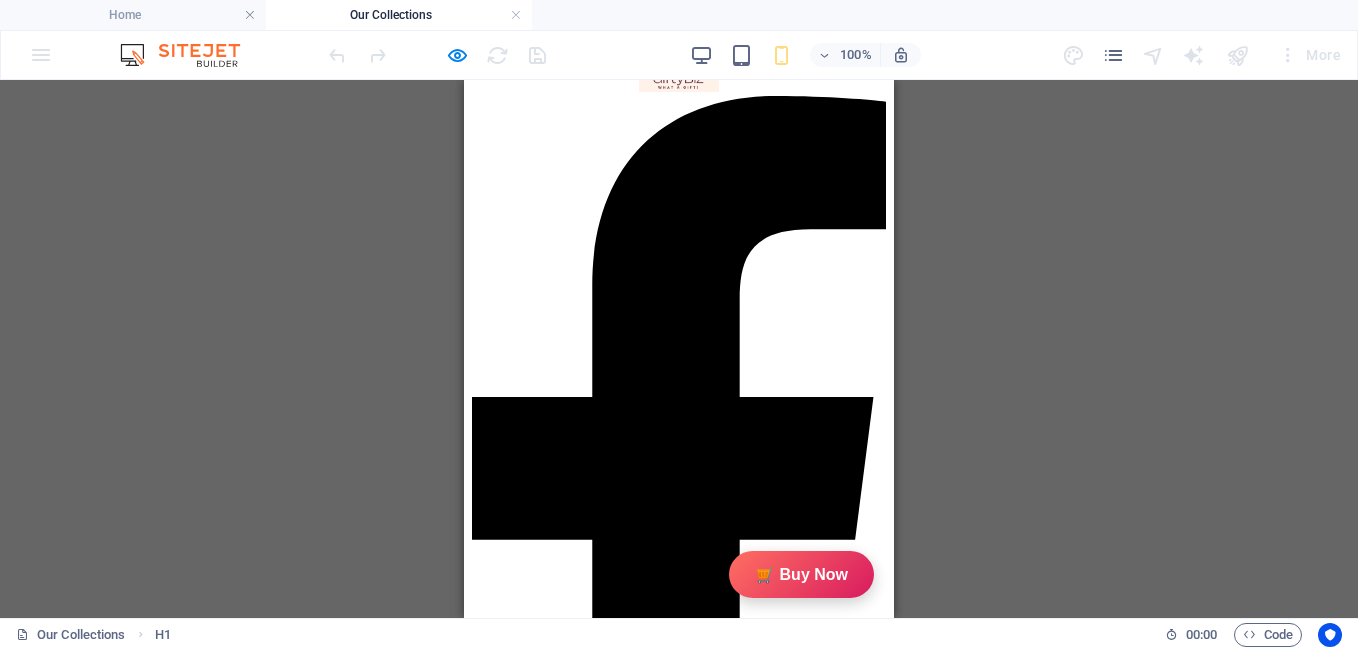scroll, scrollTop: 95, scrollLeft: 0, axis: vertical 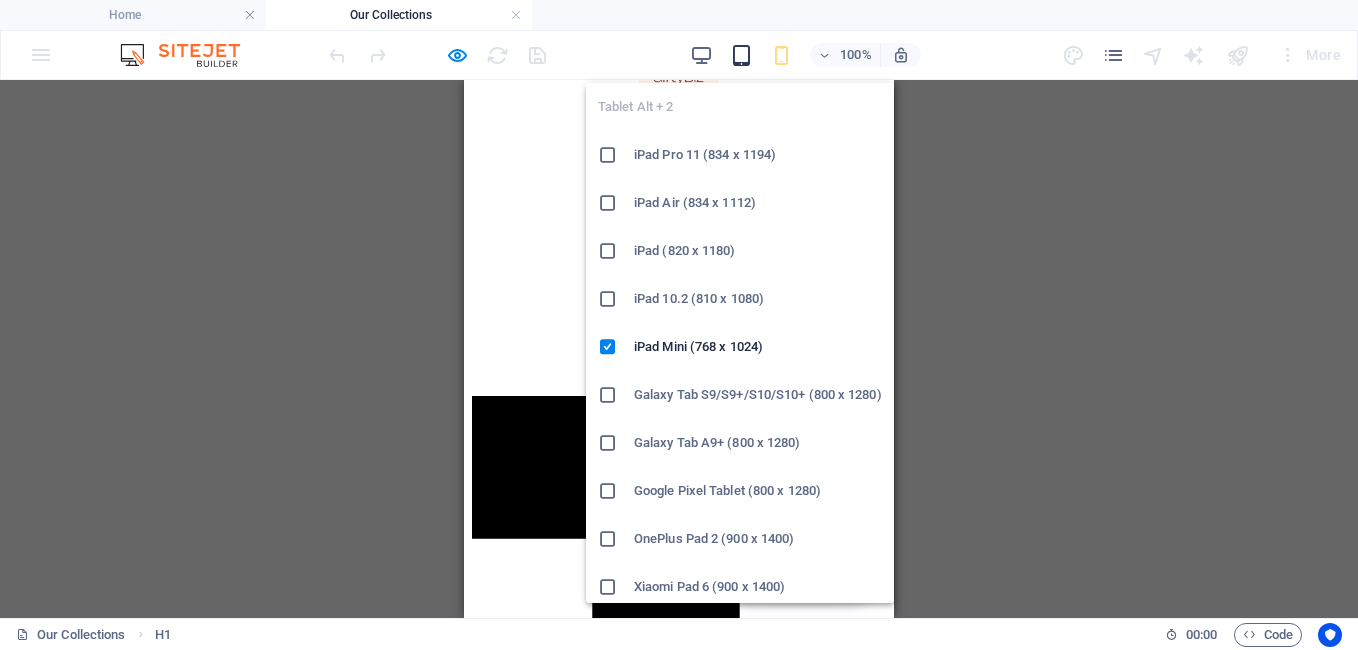 click at bounding box center (741, 55) 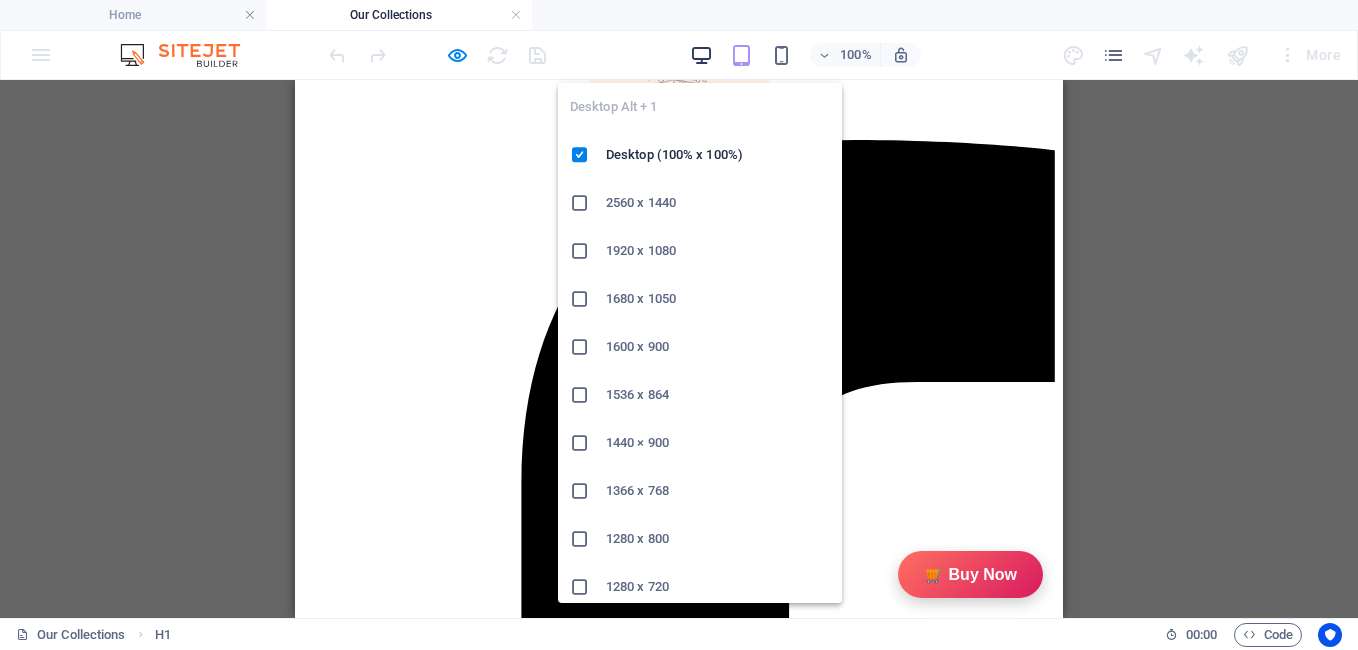 click at bounding box center [701, 55] 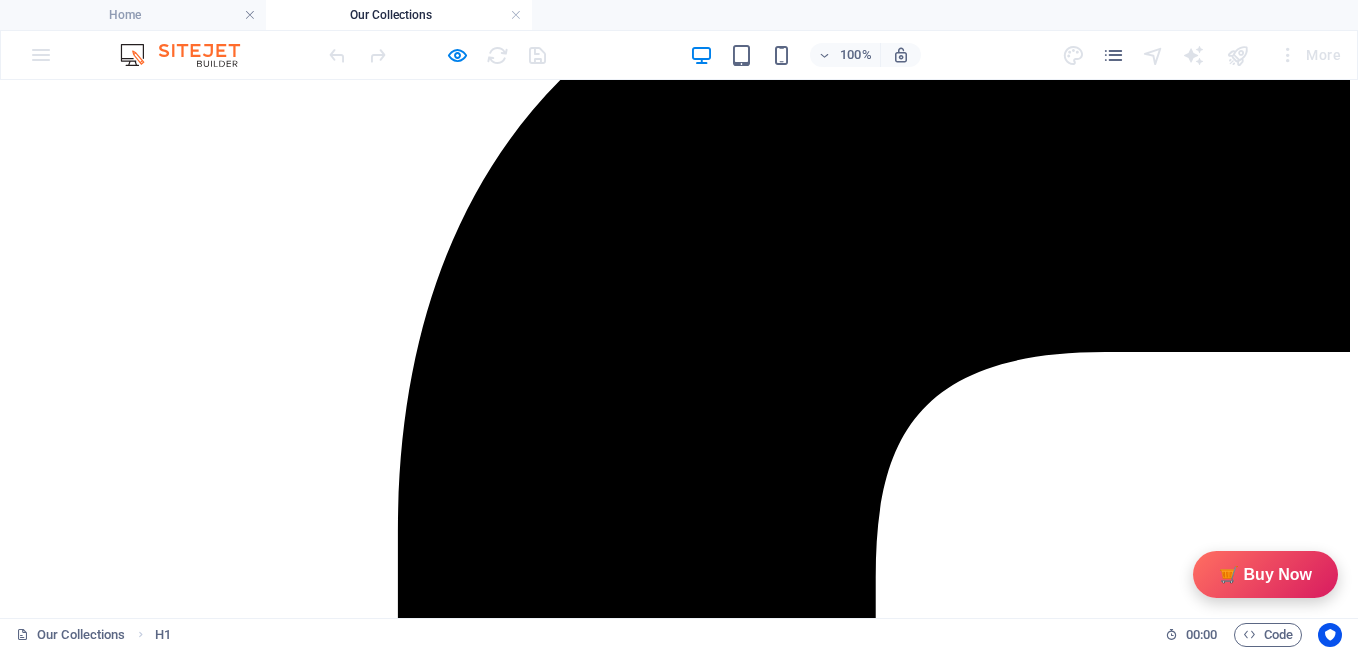 scroll, scrollTop: 317, scrollLeft: 0, axis: vertical 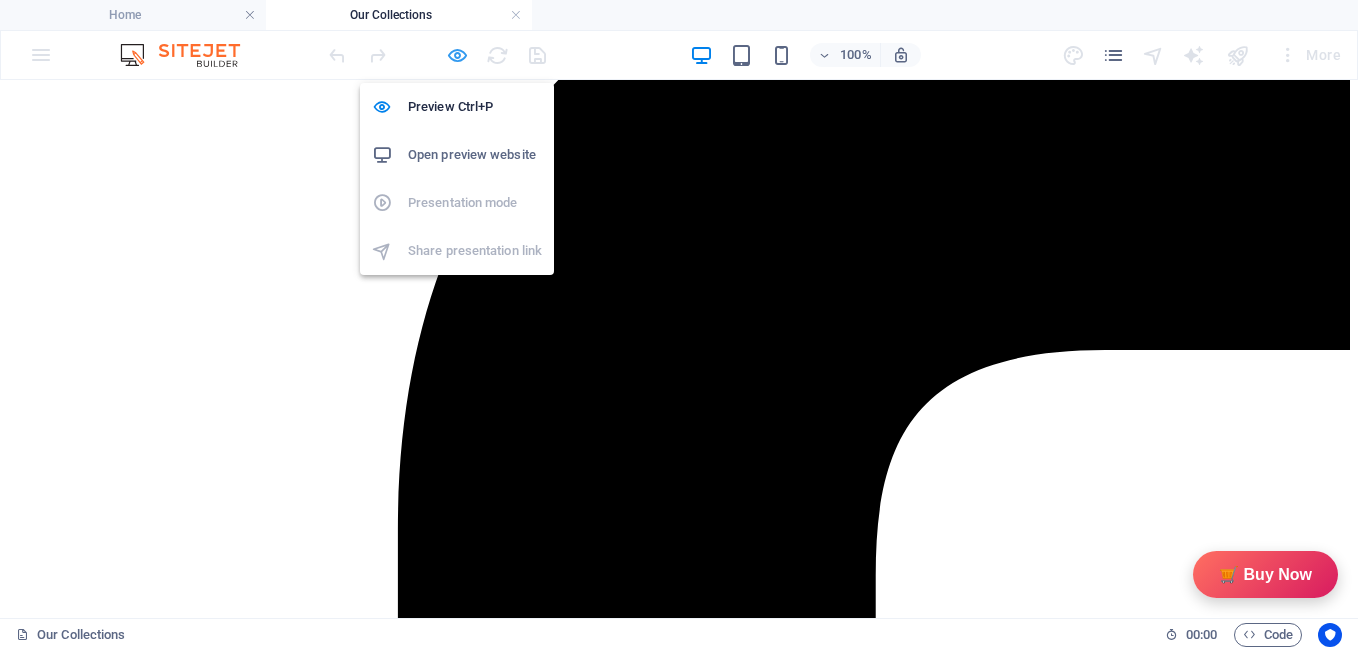 click at bounding box center (457, 55) 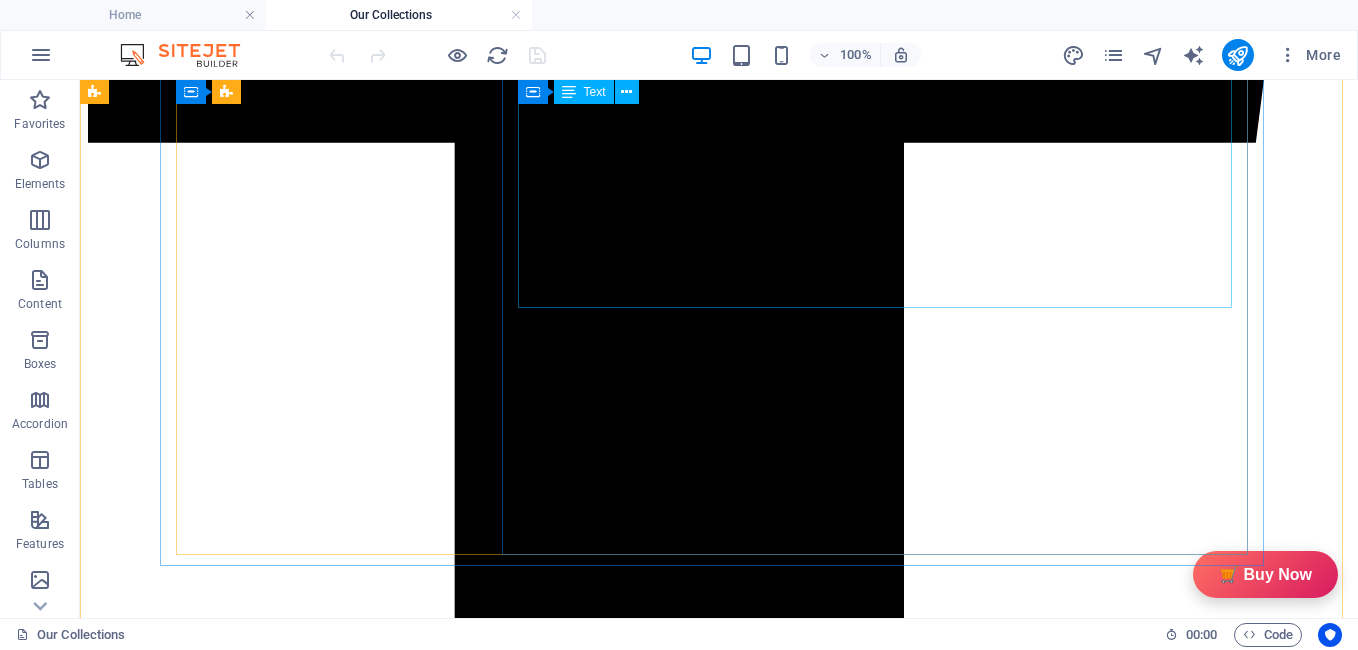 scroll, scrollTop: 1446, scrollLeft: 0, axis: vertical 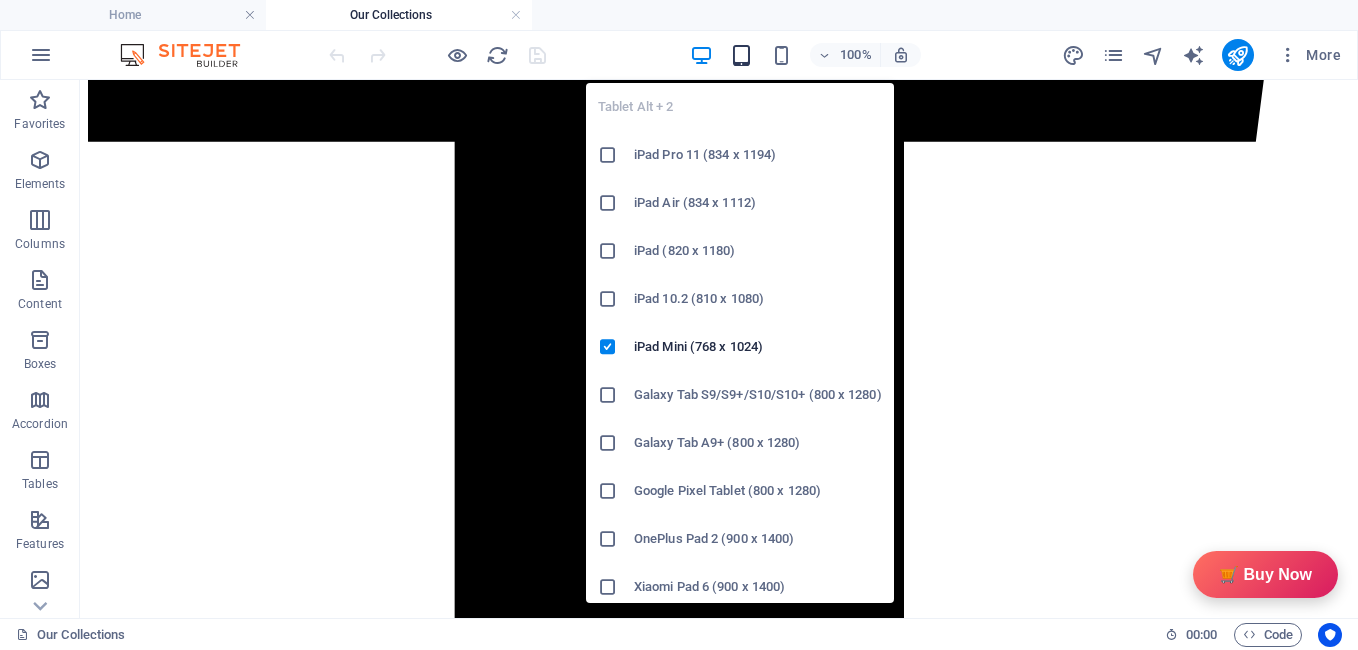 click at bounding box center (741, 55) 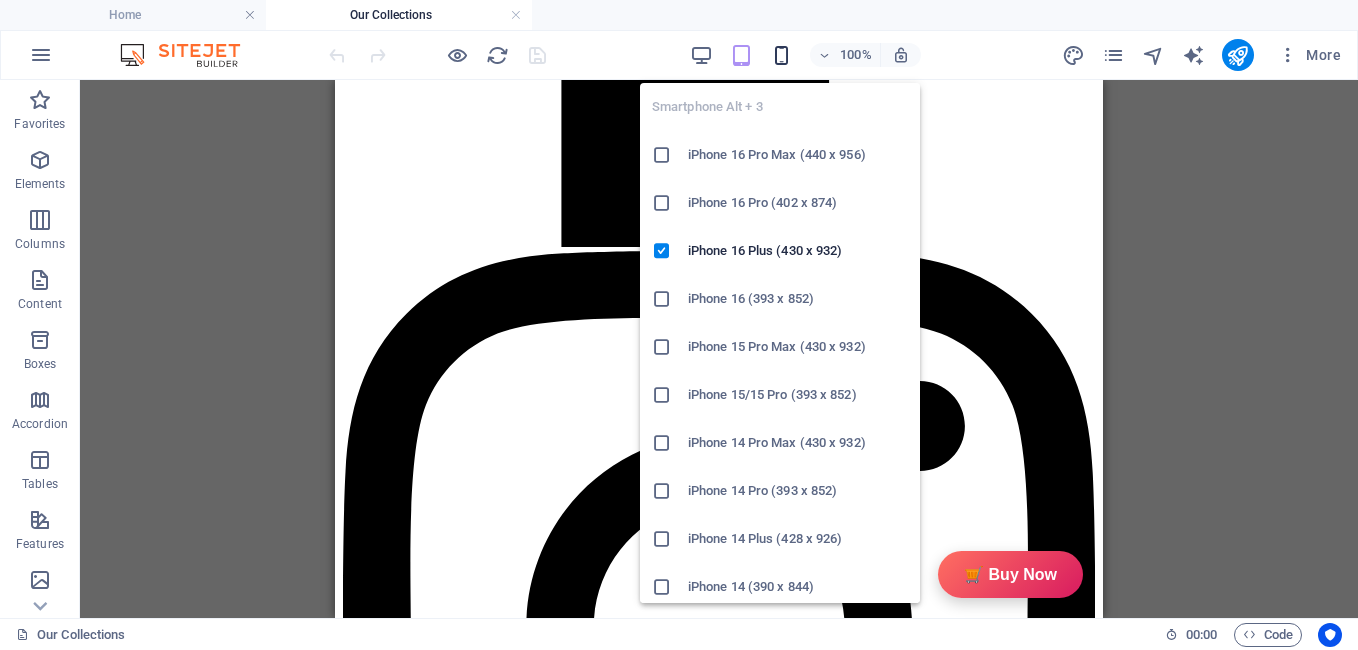 click at bounding box center (781, 55) 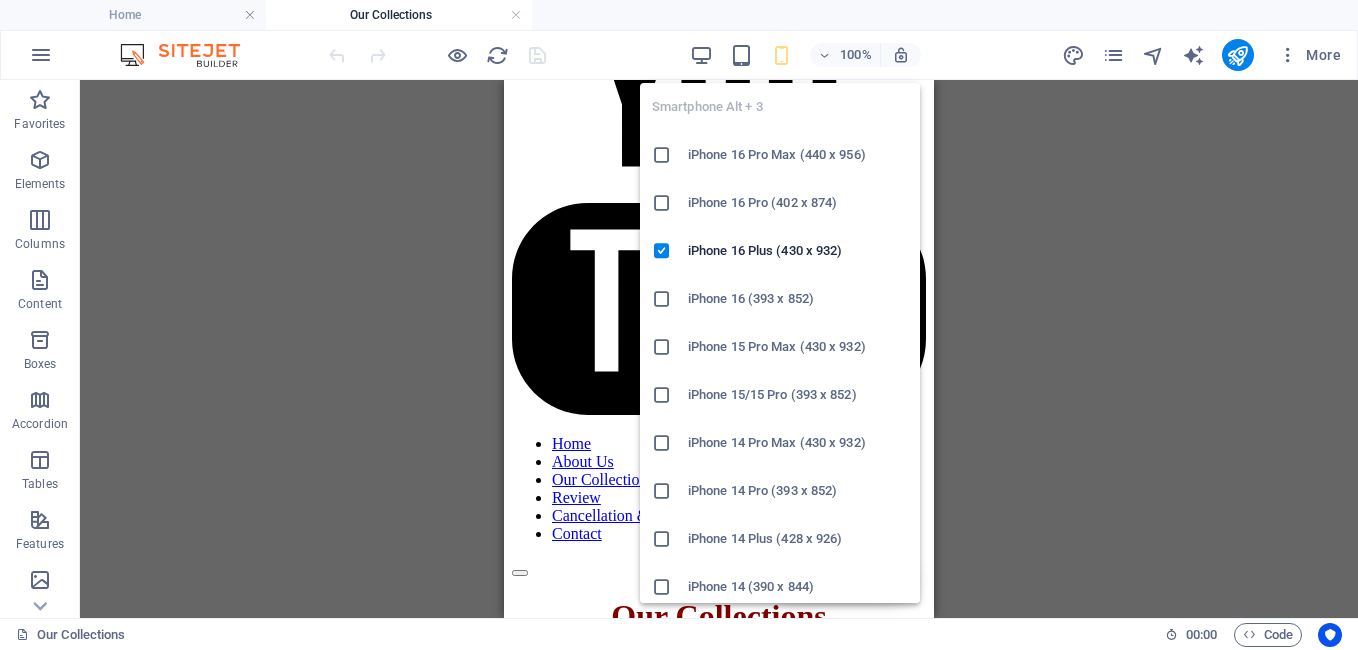scroll, scrollTop: 1401, scrollLeft: 0, axis: vertical 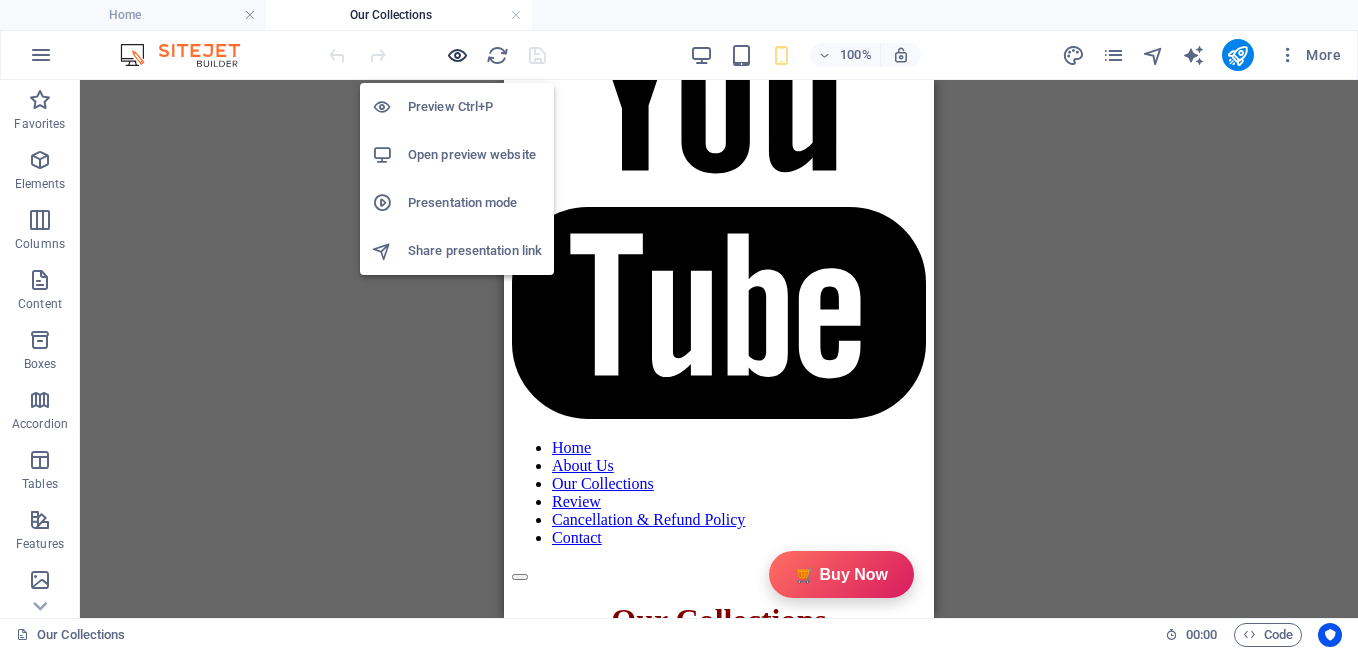 click at bounding box center (457, 55) 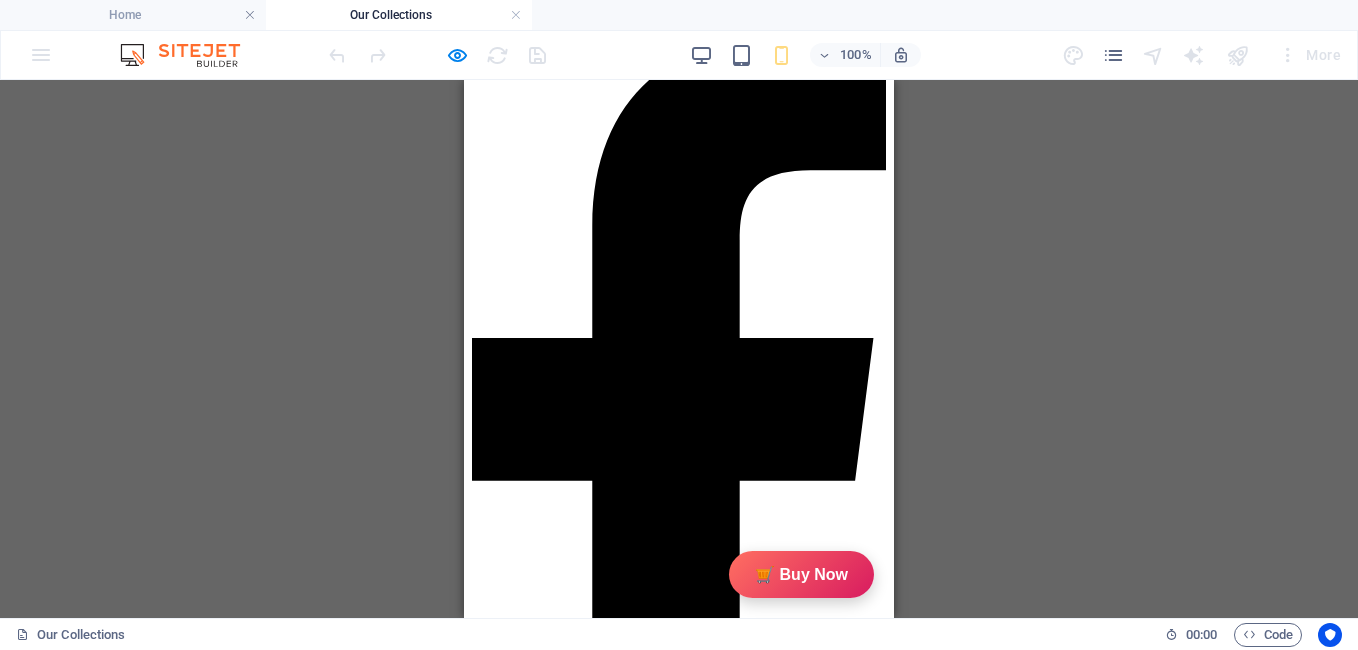 scroll, scrollTop: 162, scrollLeft: 0, axis: vertical 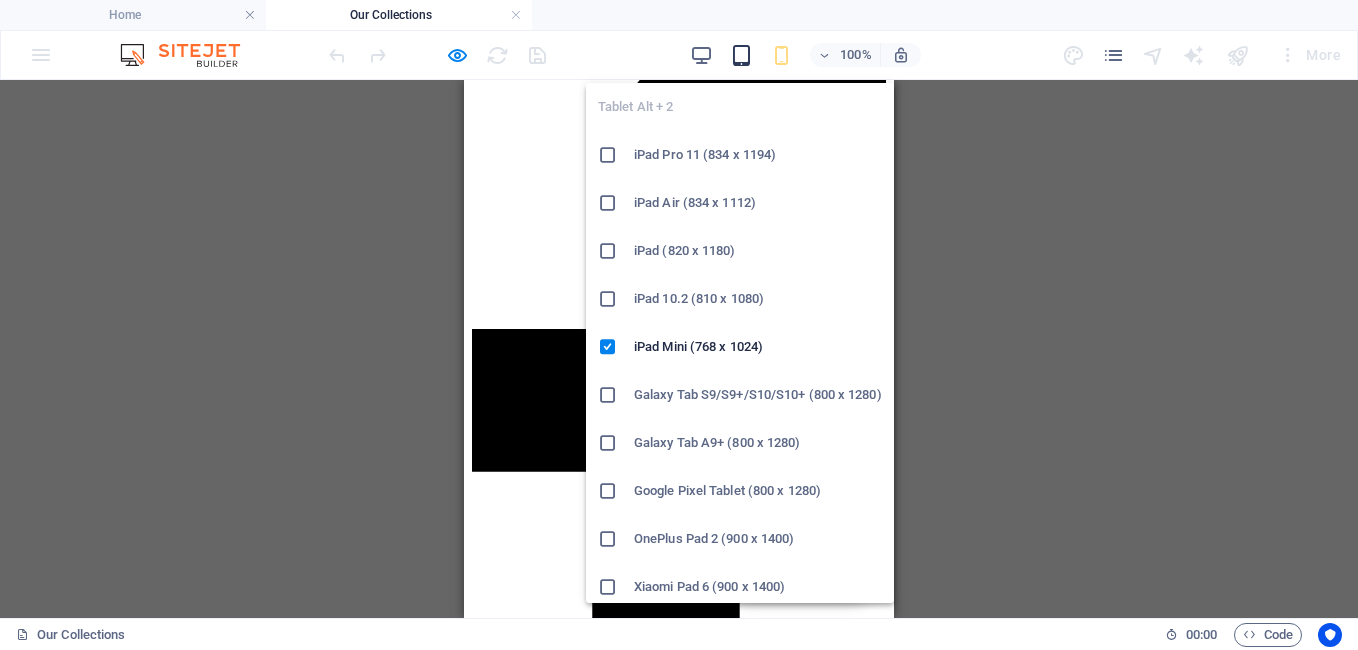 click at bounding box center [741, 55] 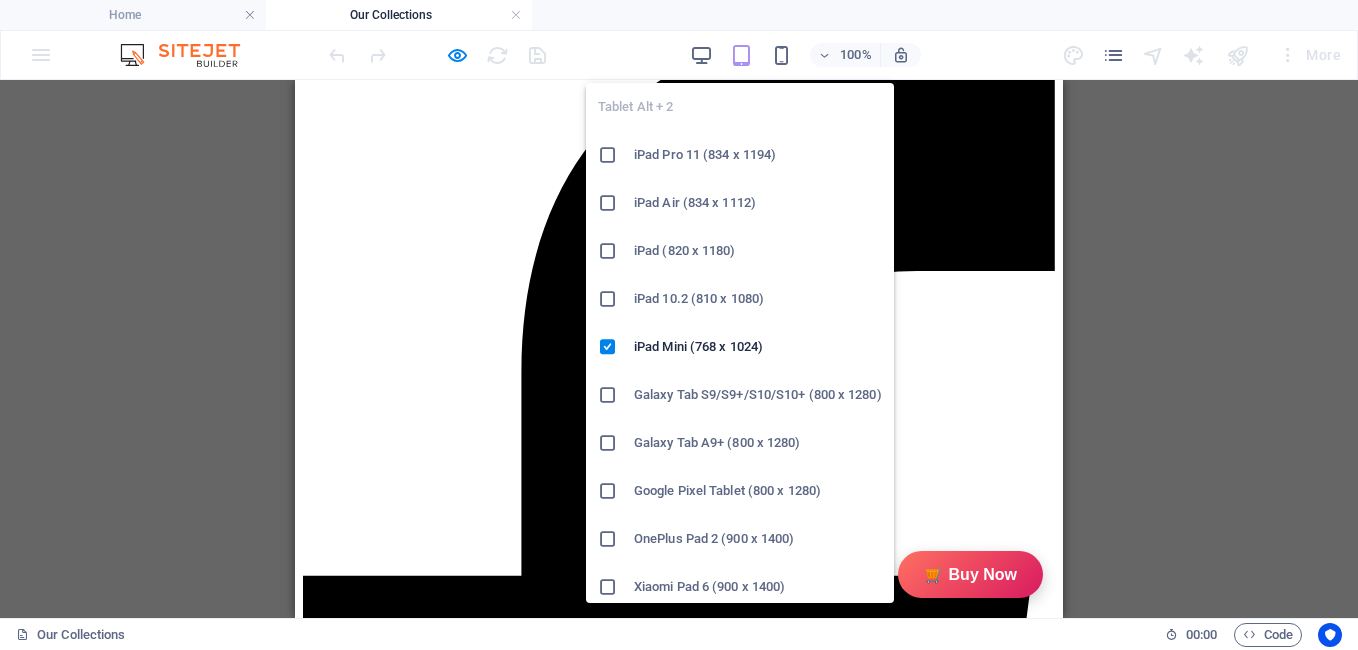 scroll, scrollTop: 209, scrollLeft: 0, axis: vertical 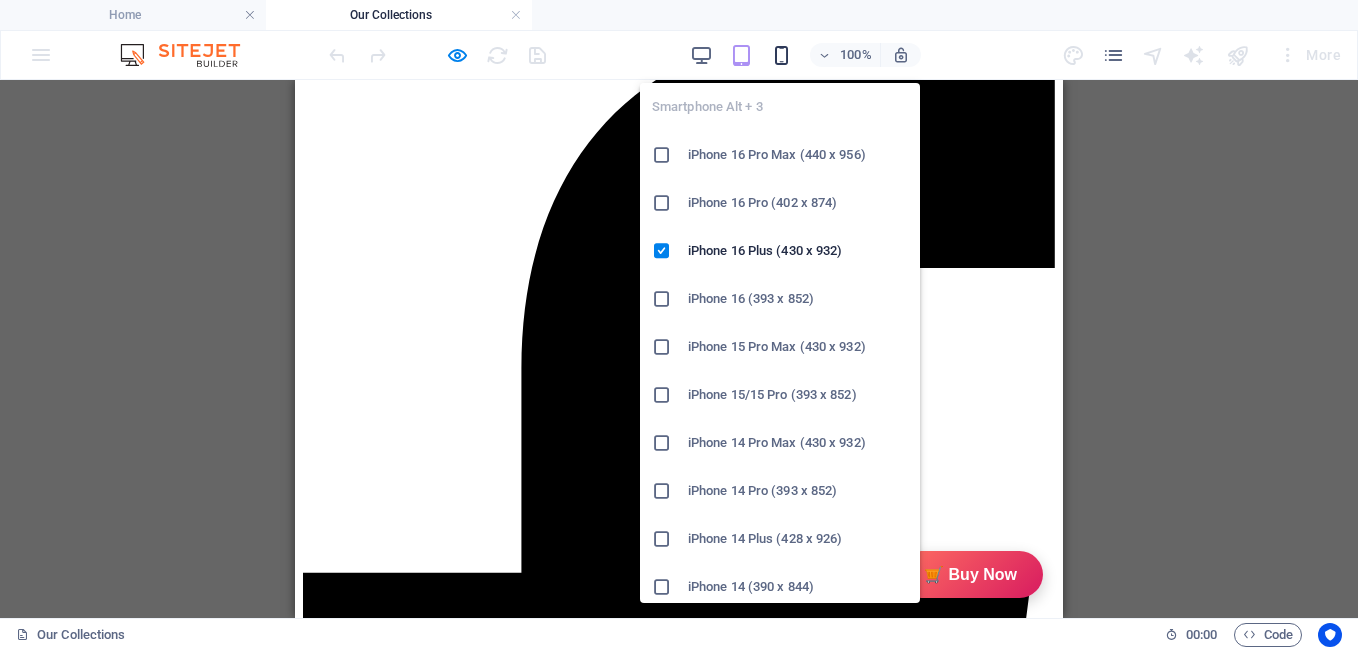 click at bounding box center [781, 55] 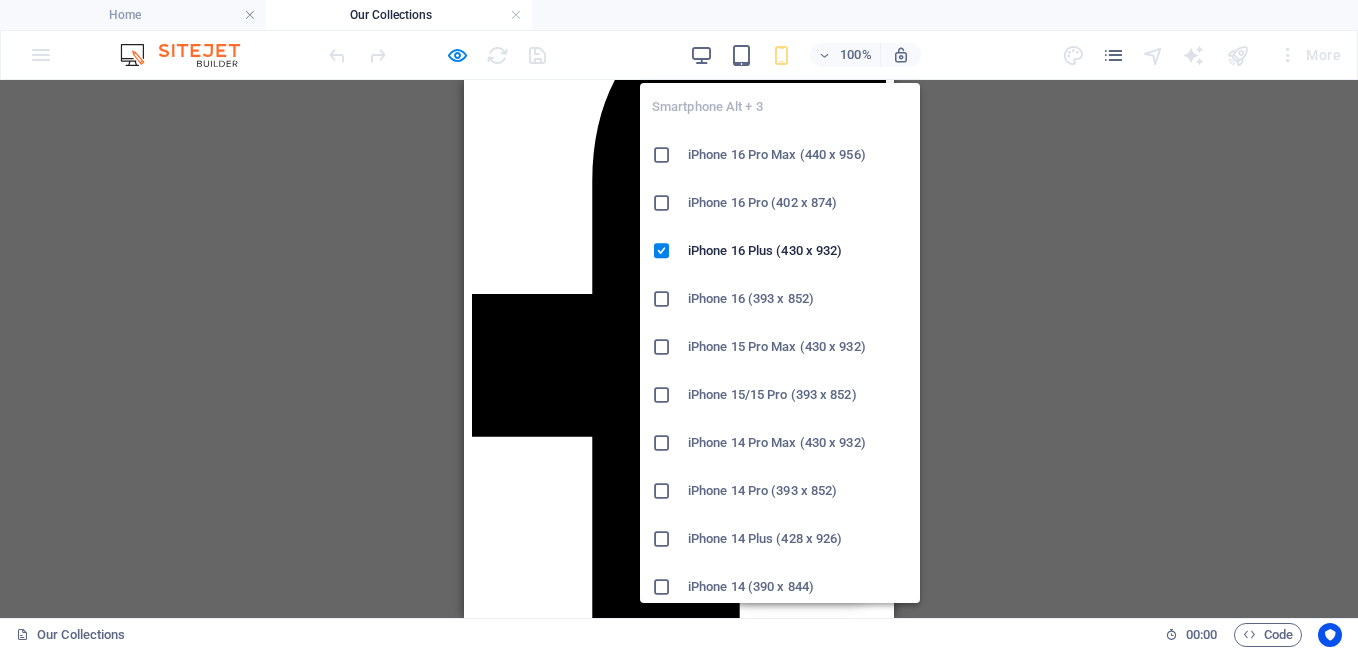 scroll, scrollTop: 162, scrollLeft: 0, axis: vertical 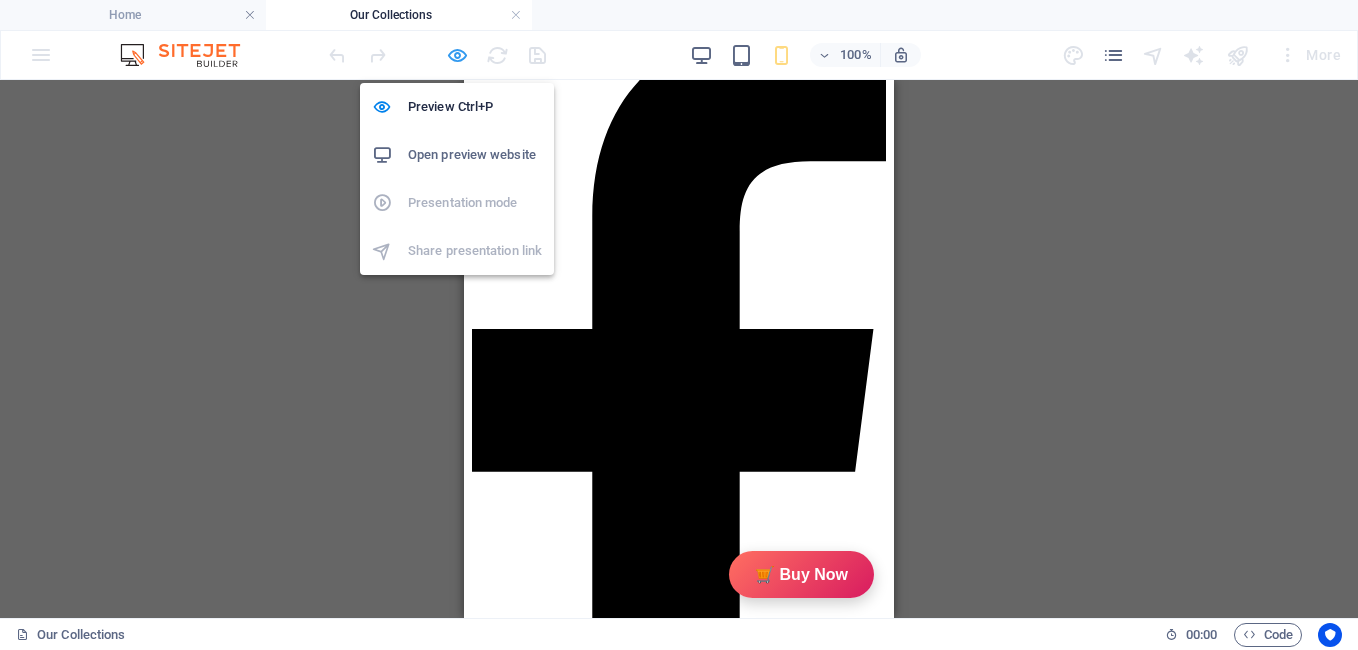 click at bounding box center (457, 55) 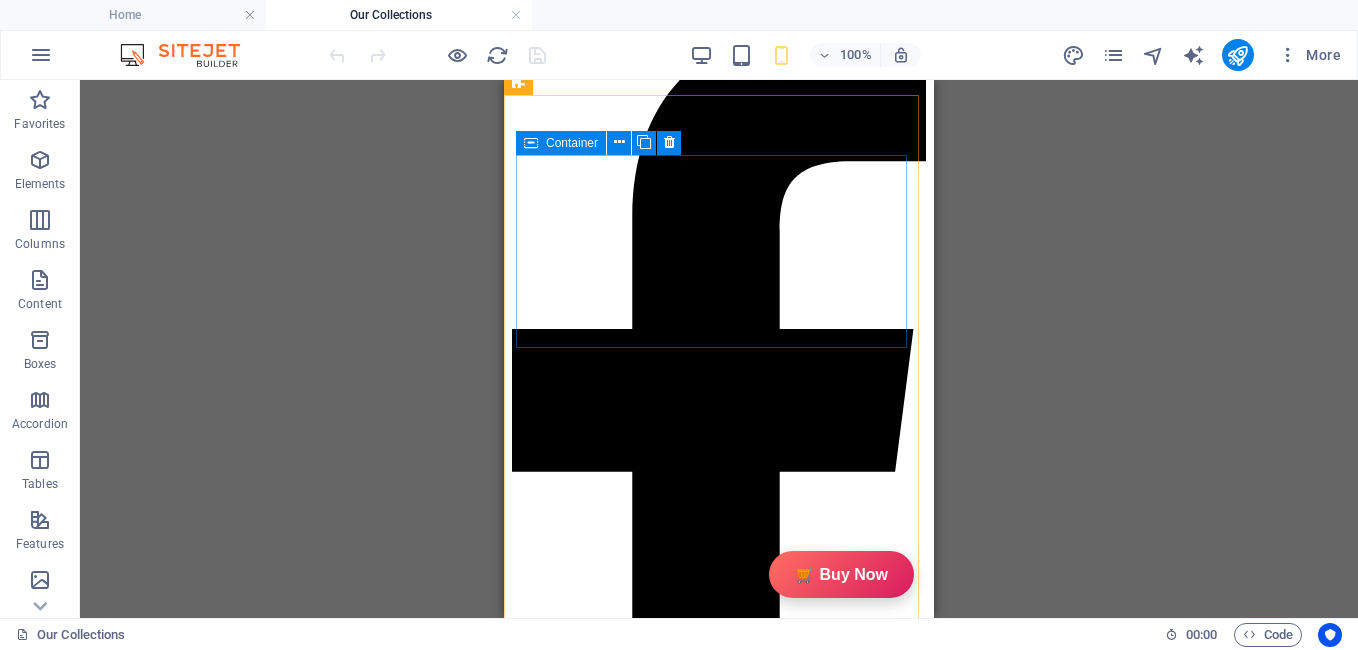 click at bounding box center (531, 143) 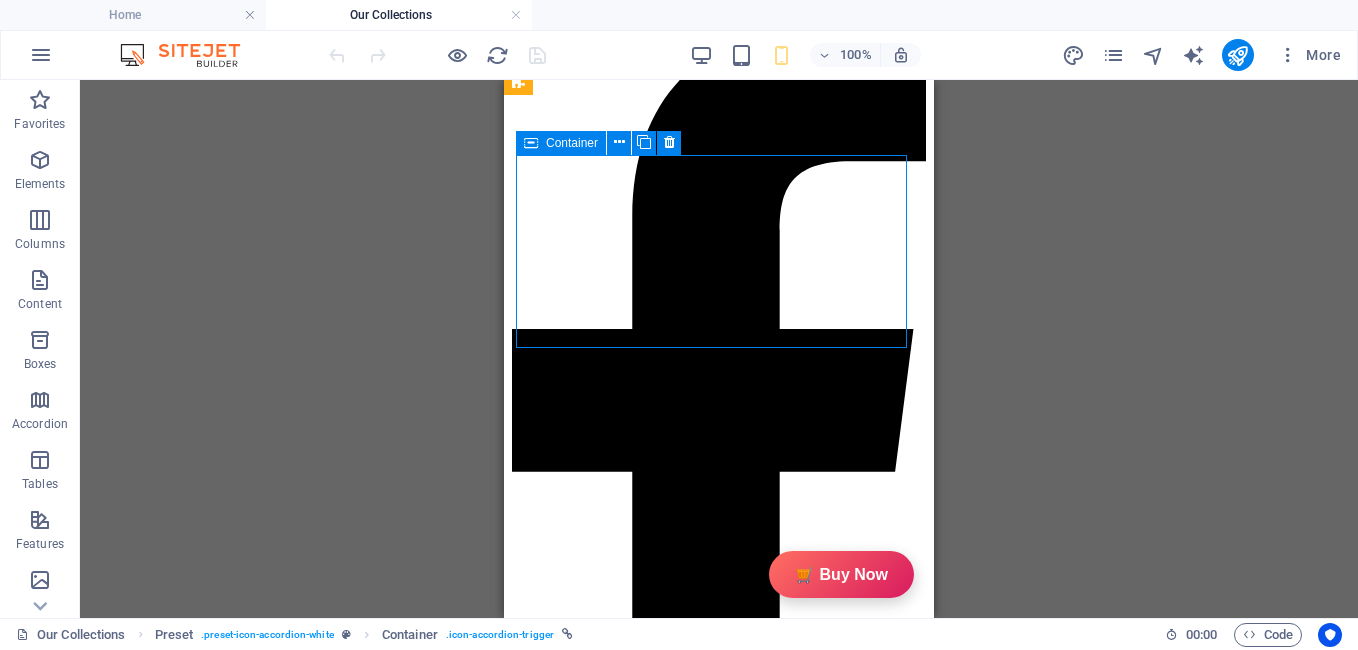 click at bounding box center (531, 143) 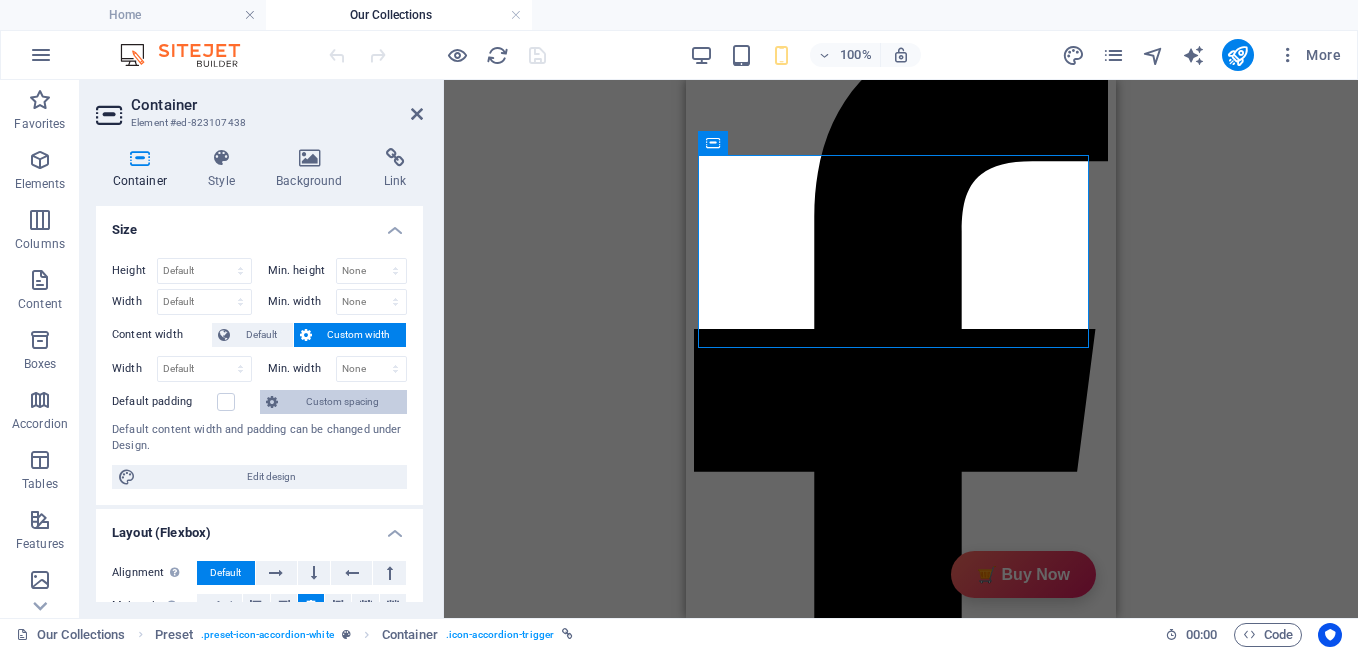 click on "Custom spacing" at bounding box center [342, 402] 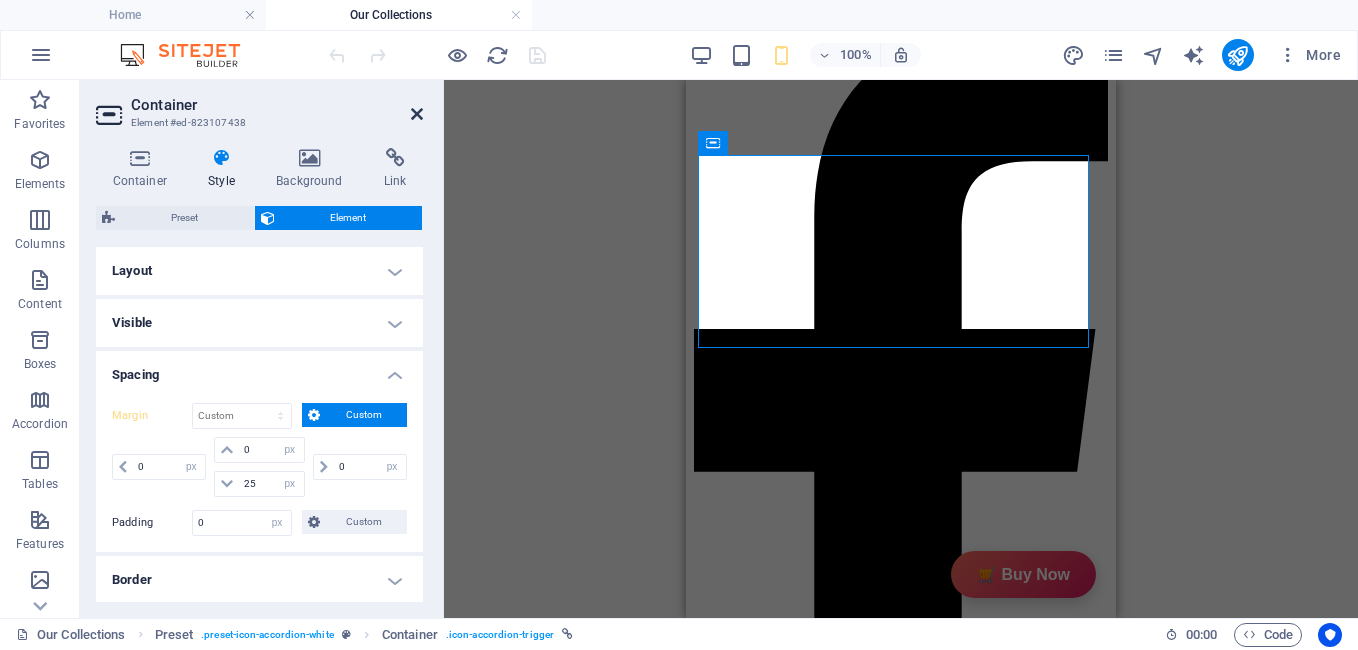click at bounding box center (417, 114) 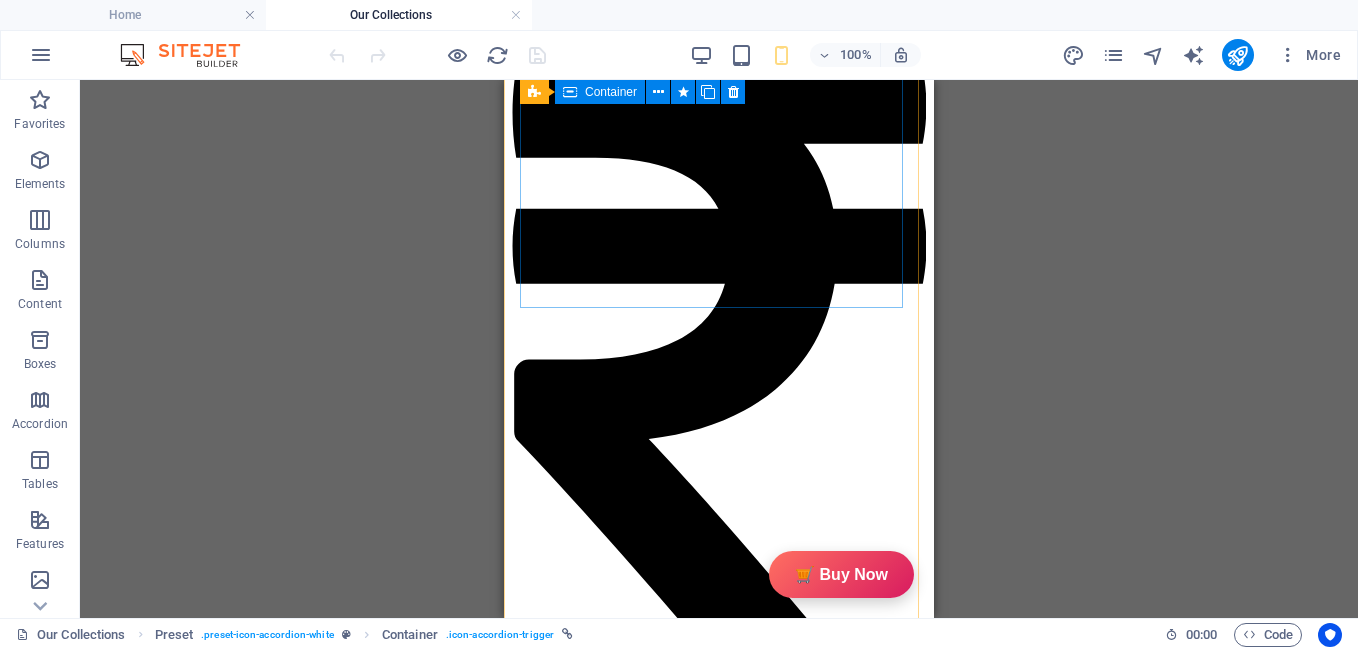scroll, scrollTop: 2366, scrollLeft: 0, axis: vertical 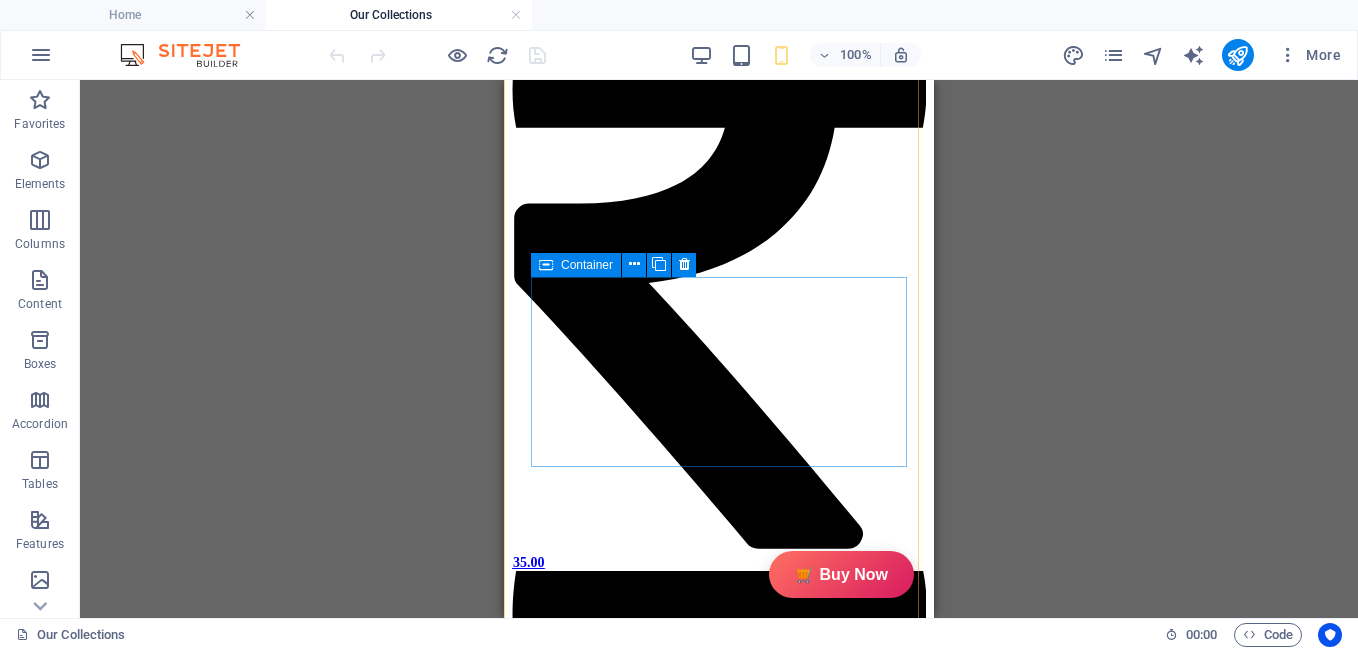click at bounding box center [546, 265] 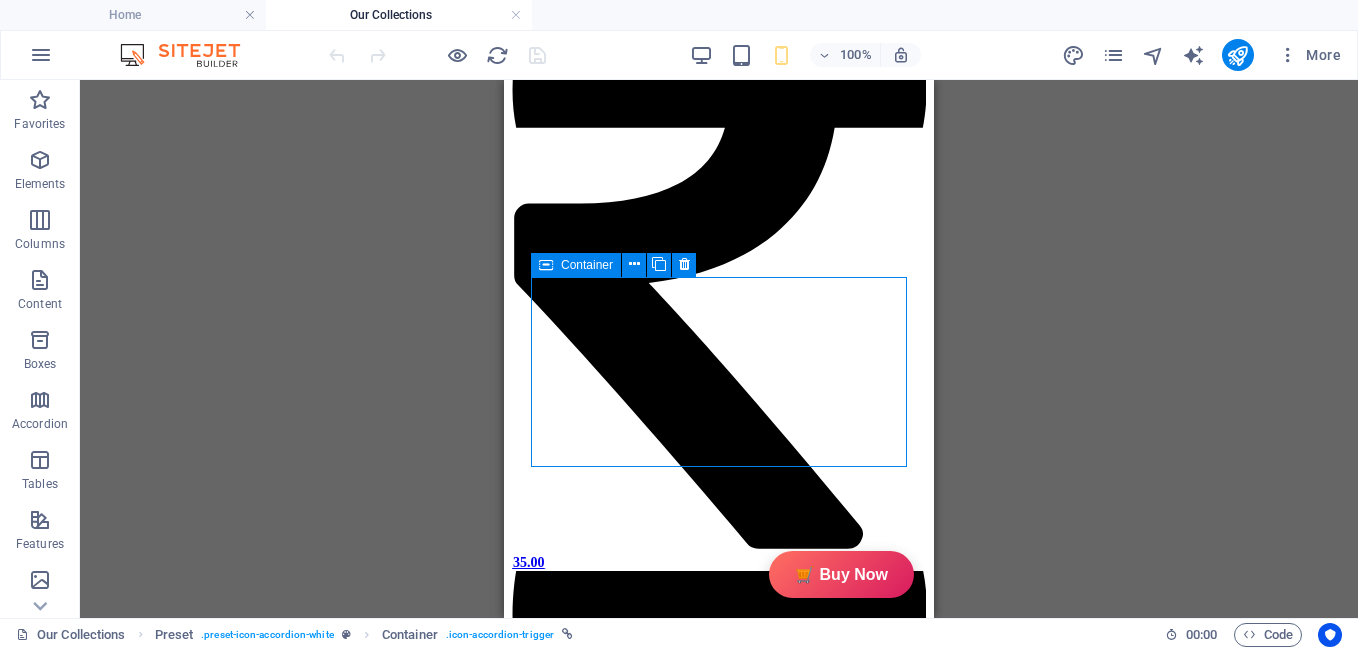 click at bounding box center (546, 265) 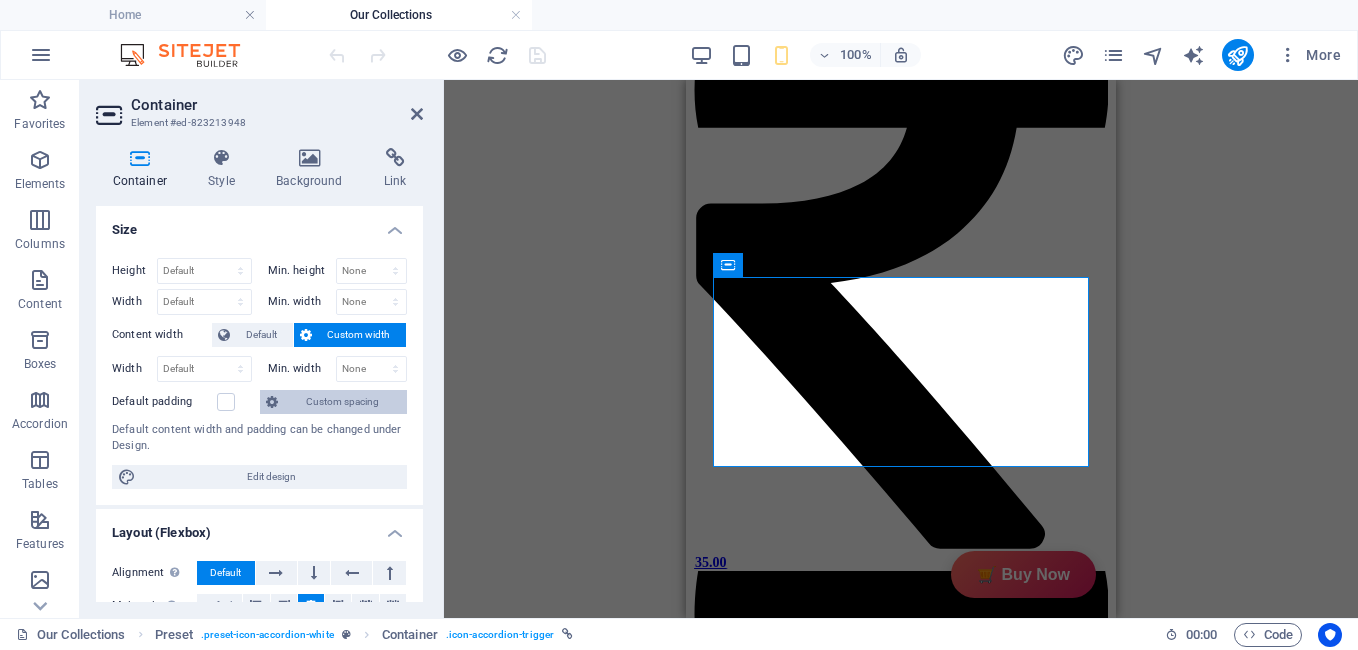 click on "Custom spacing" at bounding box center [342, 402] 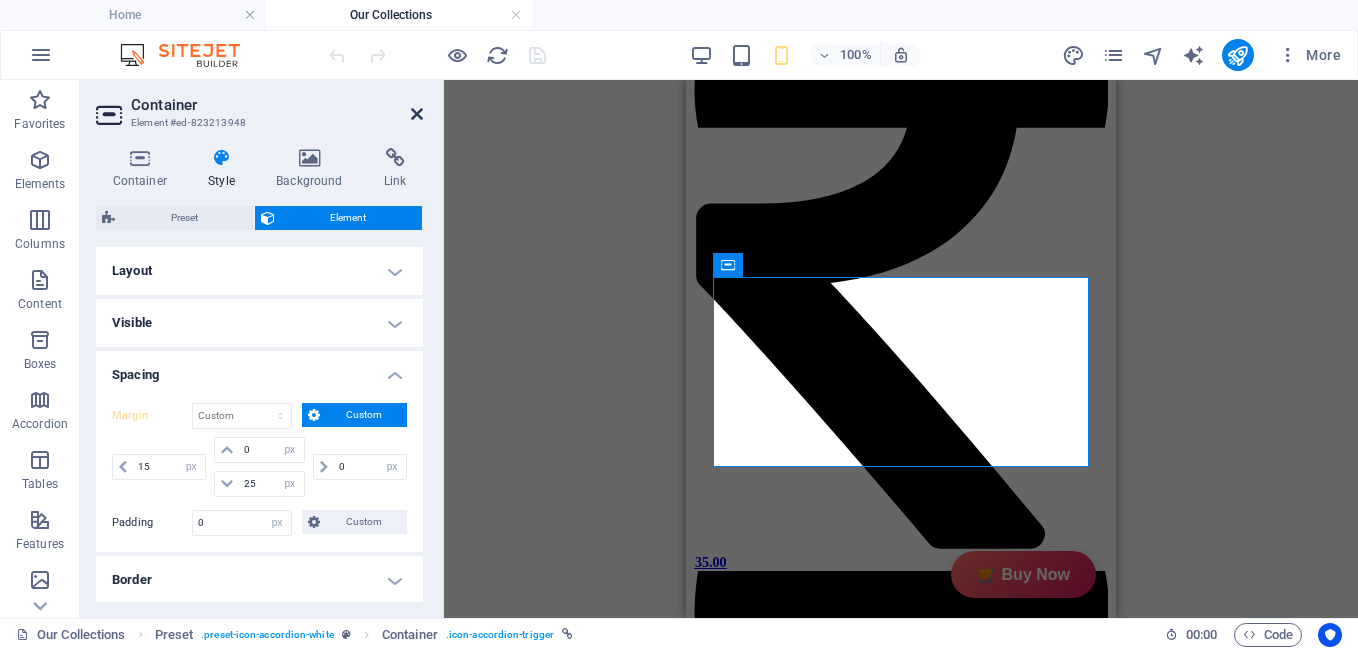click at bounding box center (417, 114) 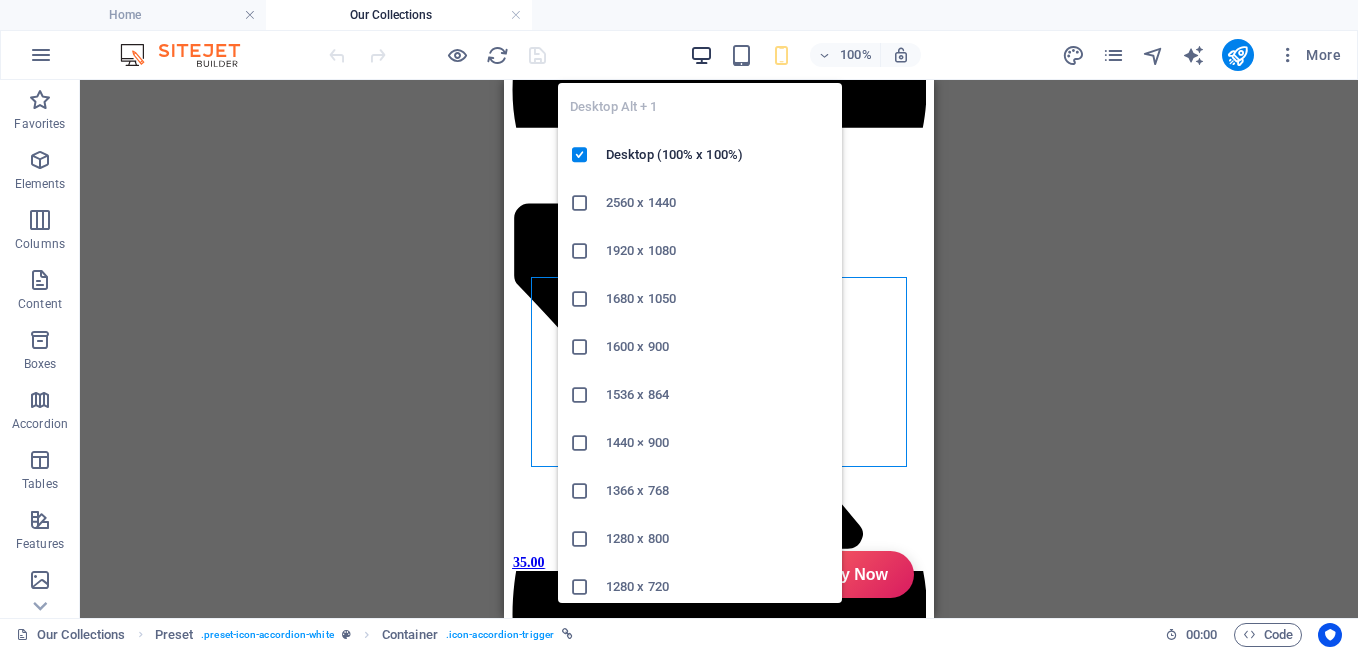 click at bounding box center [701, 55] 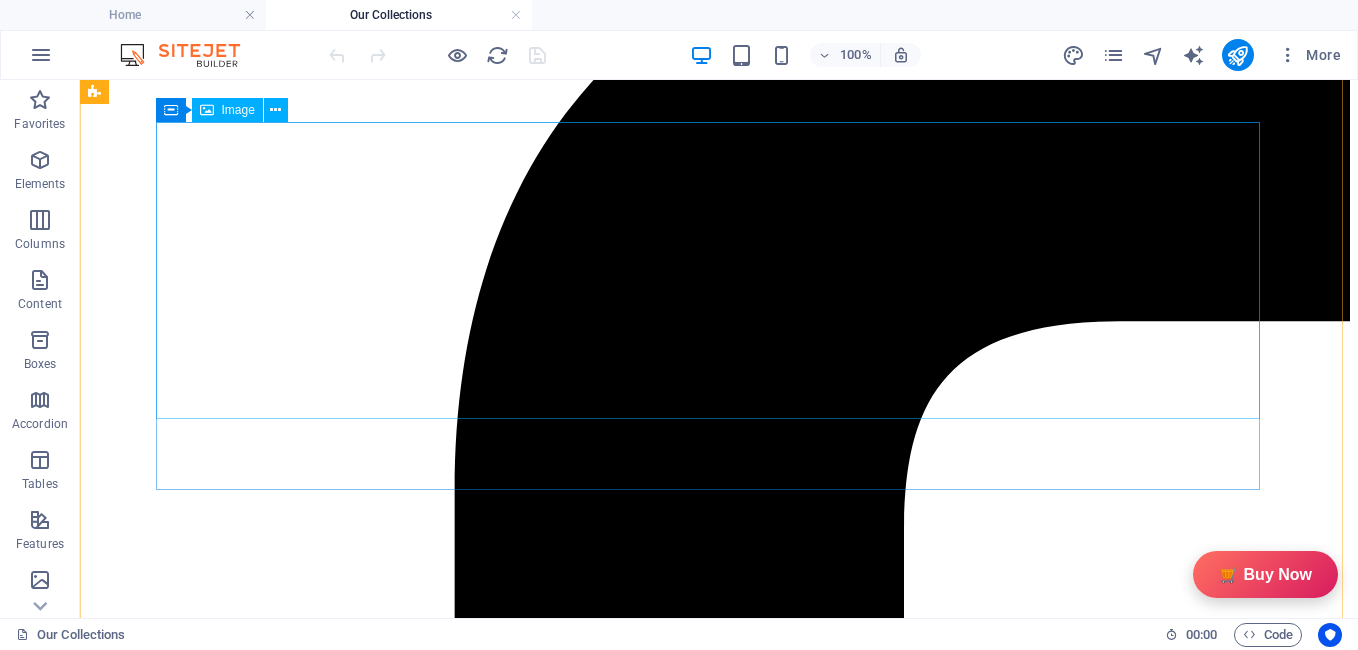 scroll, scrollTop: 286, scrollLeft: 0, axis: vertical 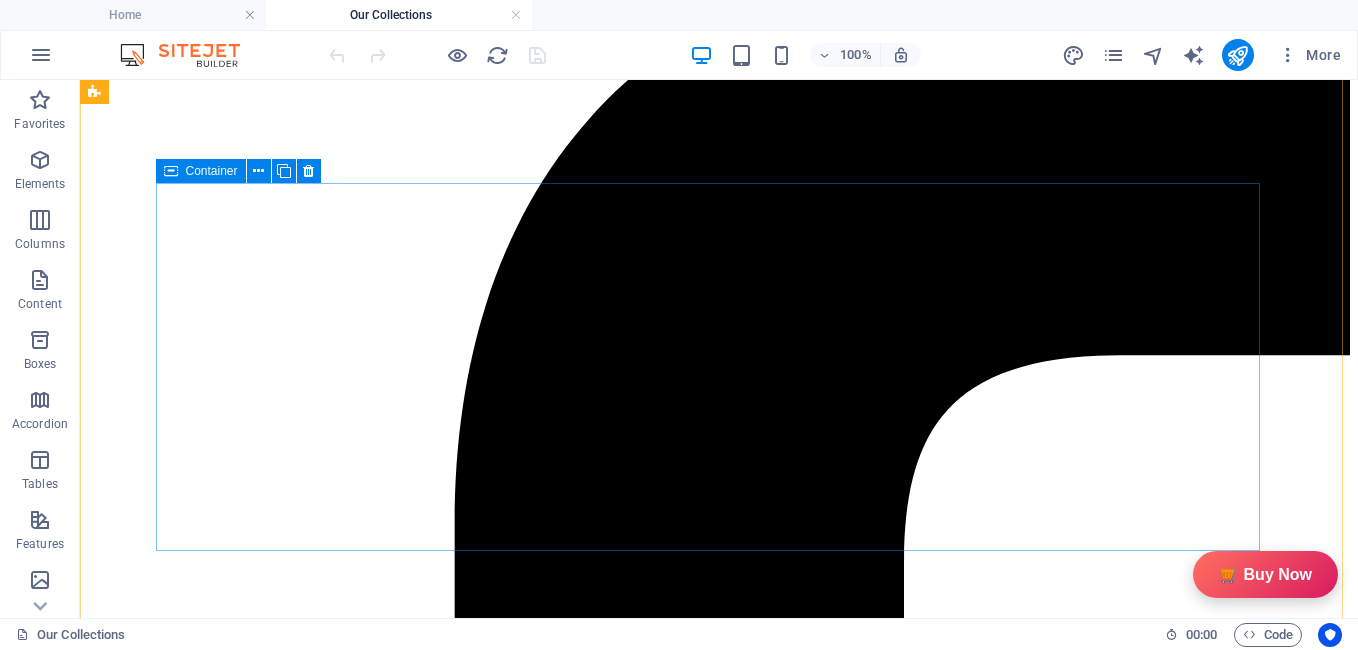 click at bounding box center [171, 171] 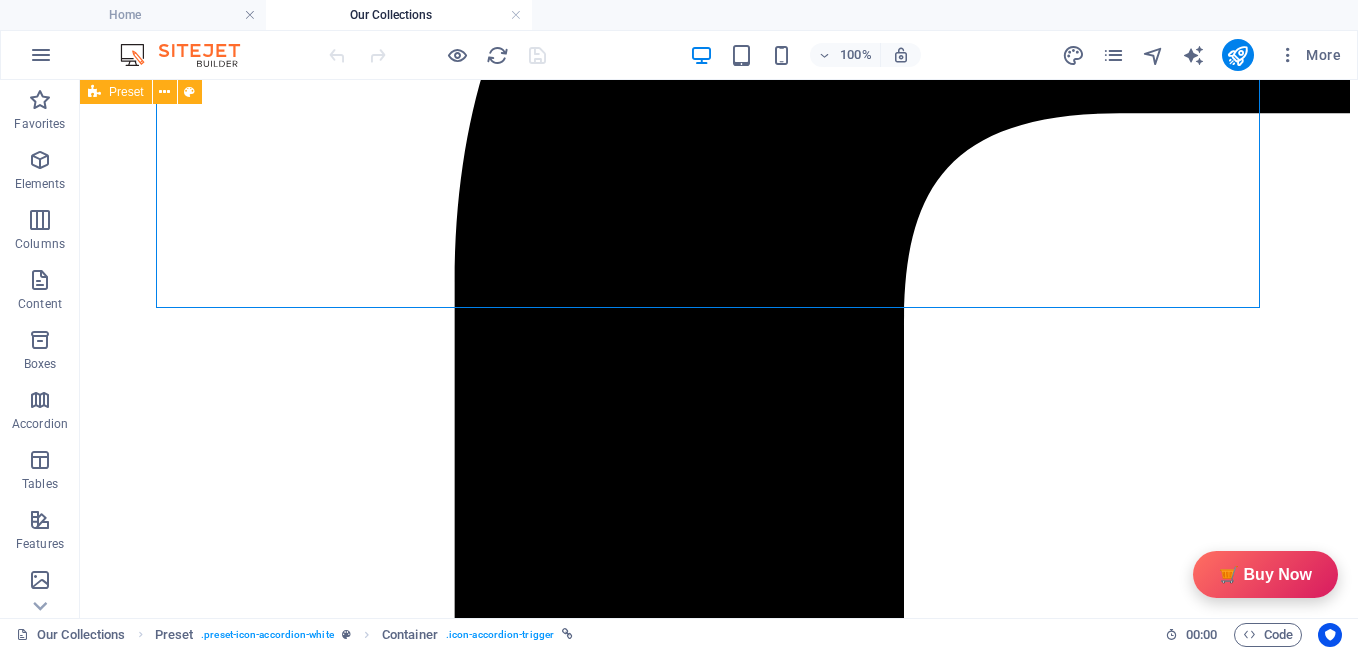 scroll, scrollTop: 529, scrollLeft: 0, axis: vertical 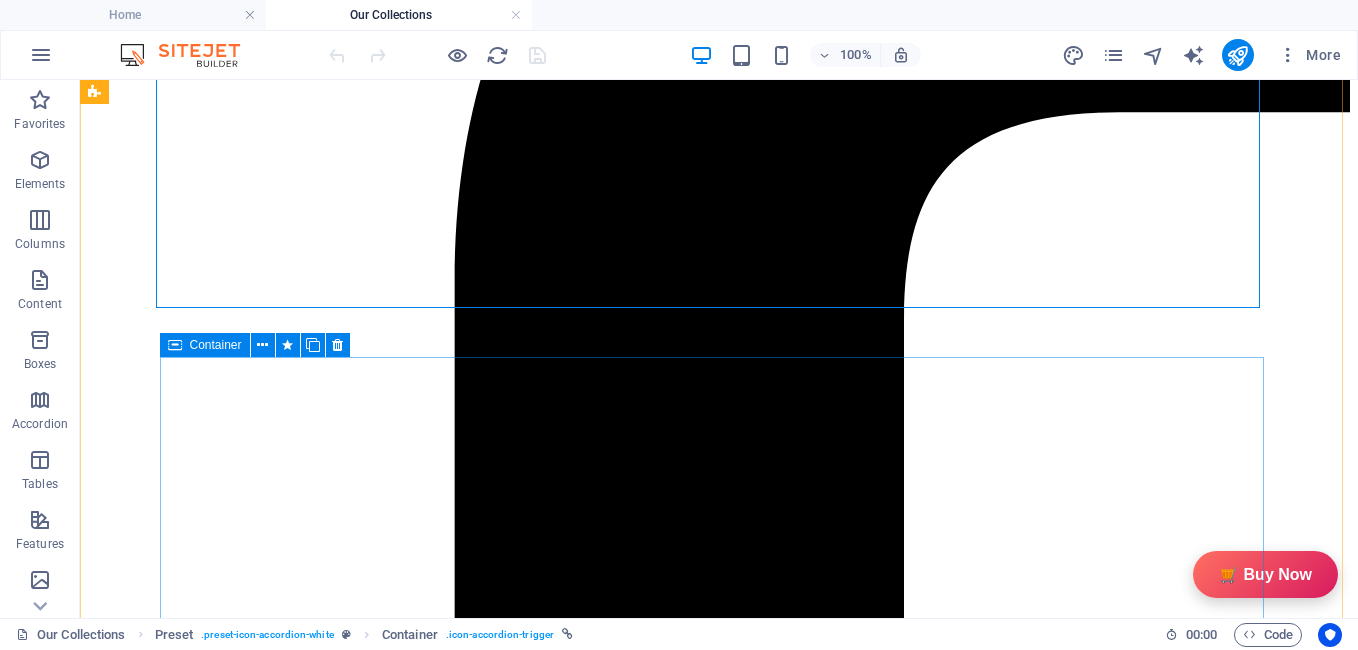 click at bounding box center (175, 345) 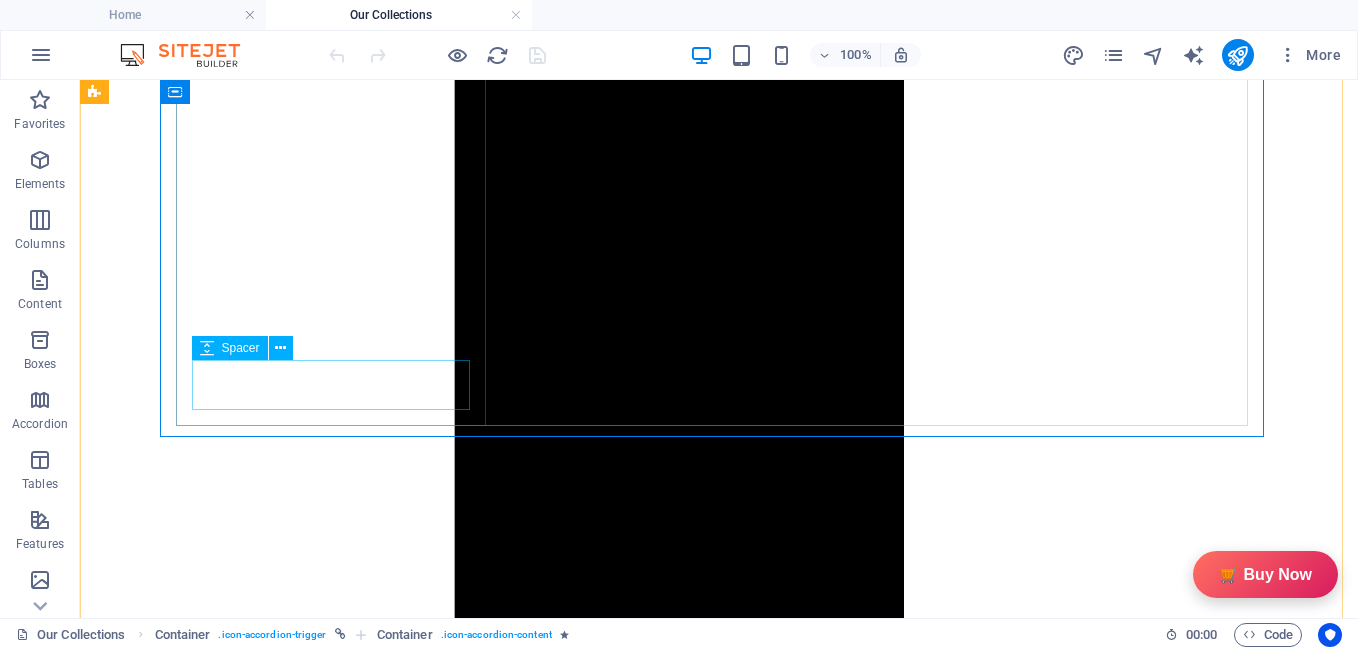 scroll, scrollTop: 1612, scrollLeft: 0, axis: vertical 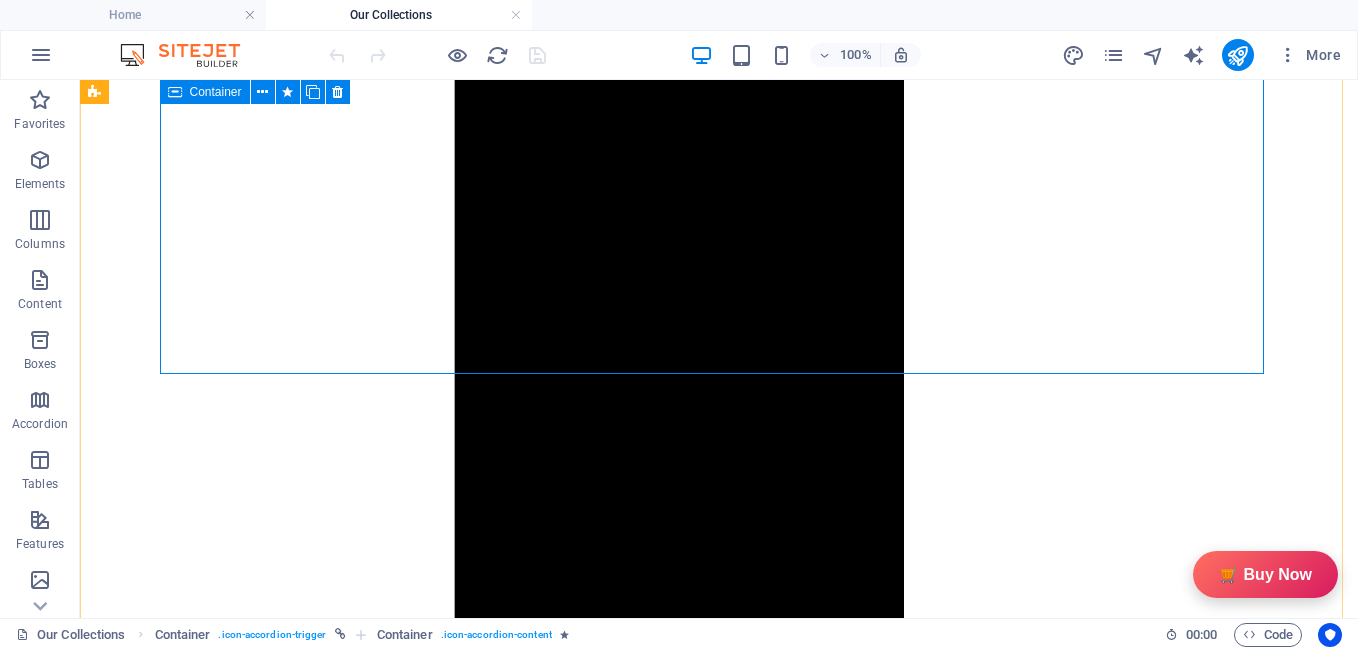 click on "Description GiftyBiz Scented Candles – Light Up Moments Hand-poured with love, GiftyBiz scented candles are crafted to bring warmth, elegance, and a touch of serenity to your space. Made from high-quality wax and infused with soothing fragrances, each candle is designed to elevate your mood and enhance any setting. Whether you're gifting or unwinding, our candles add charm, calm, and luxury in every flicker. Perfect for decor, self-care, or as a part of our curated gift boxes. Specification In The Box Sales Packages  1 Jar Candle No. of Content in Sales Packages Pack of 1 General Brand GiftyBiz Model Name Type Container Candle Series Jar Candle Ideal For Men, Women, Girls Fragrance Rose Material Soy Wax Occasion Anniversary, Birthday, Party Shape Cylindrical Burn Time 15 hrs Suitable For Home Decor, Gift Quantity 150 gm Gift Pack Nos Net Quantity 01   Review
★★★★☆
4.8/5.0
(120 Reviews)
Customer Reviews
Riya Sharma  - ★★★★★
Ajay Mehta" at bounding box center [719, 8704] 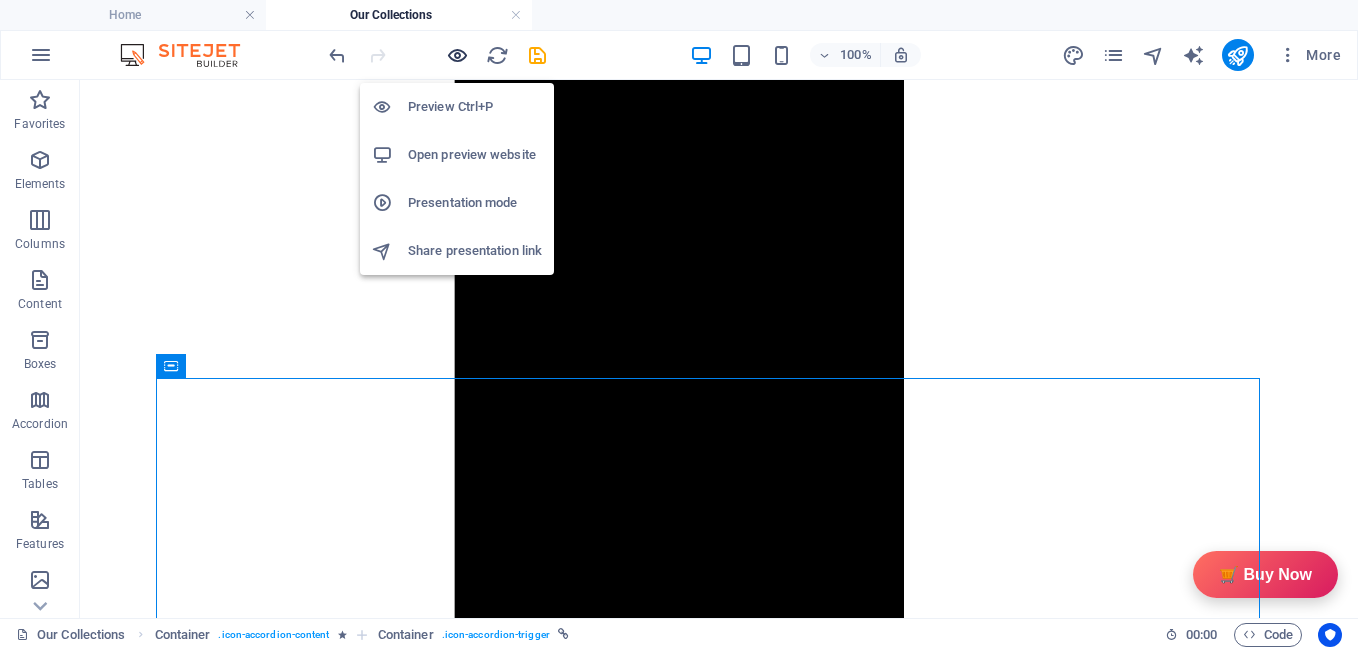 click at bounding box center (457, 55) 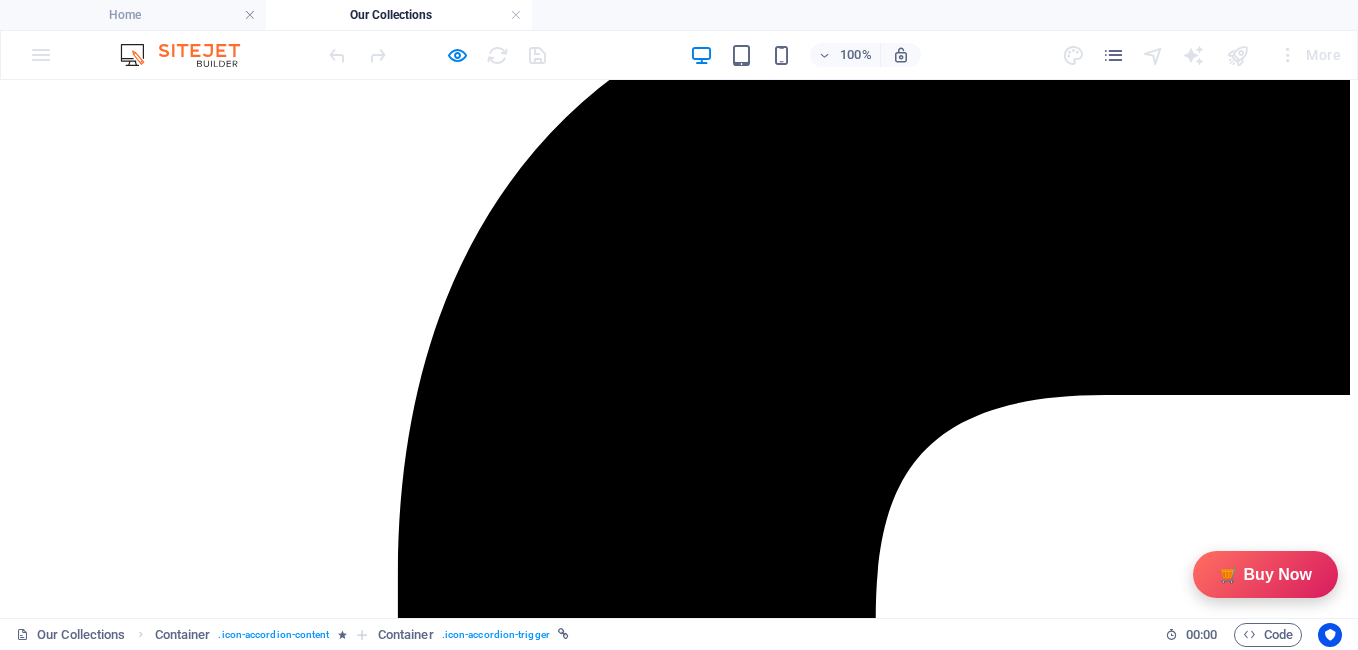 scroll, scrollTop: 258, scrollLeft: 0, axis: vertical 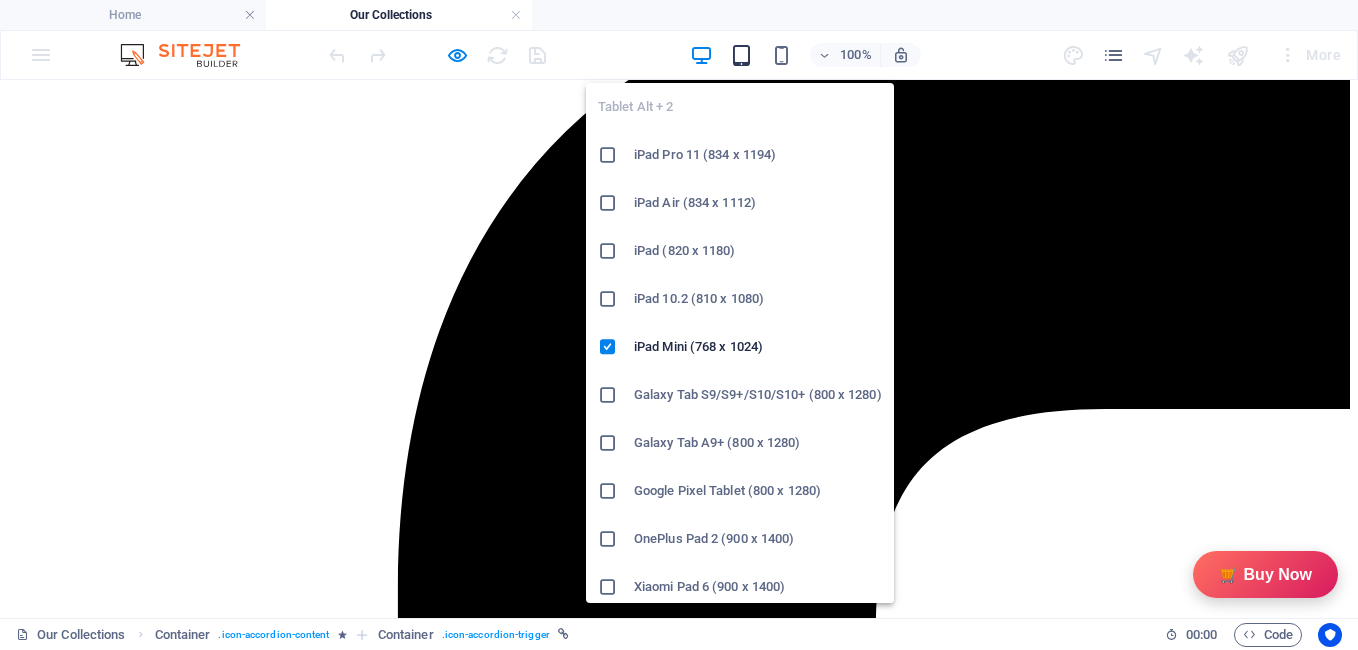 click at bounding box center [741, 55] 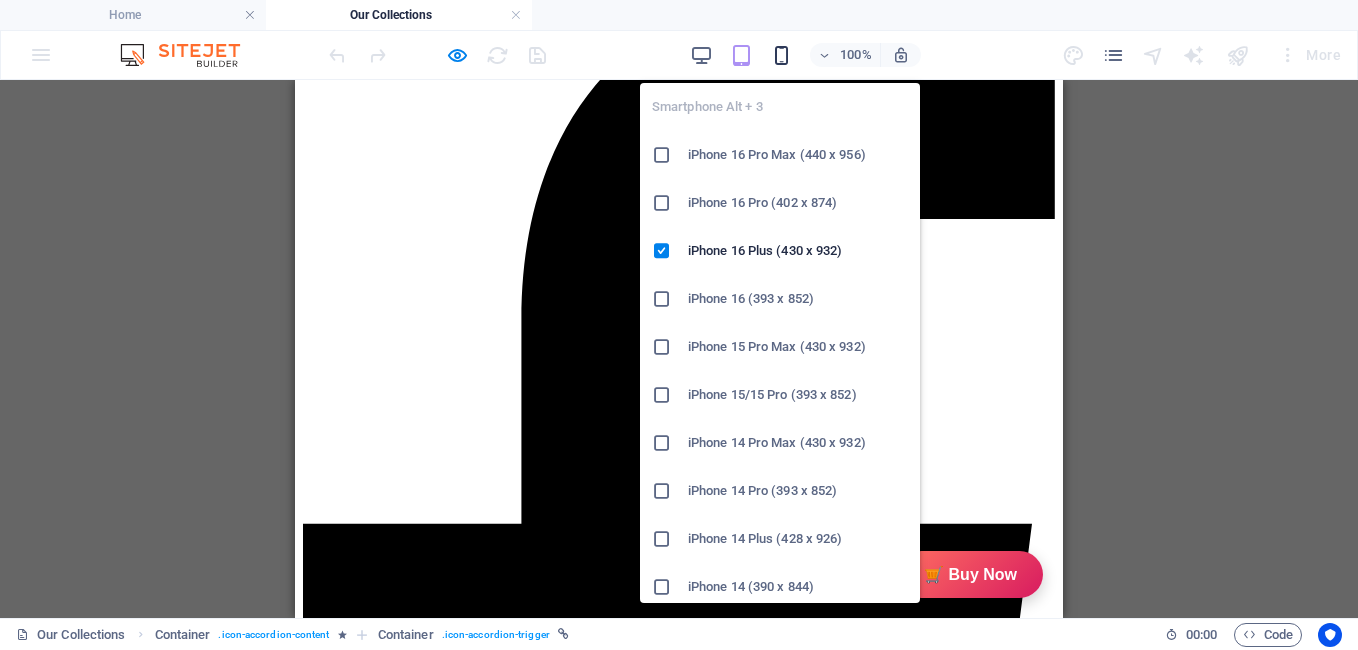 click at bounding box center [781, 55] 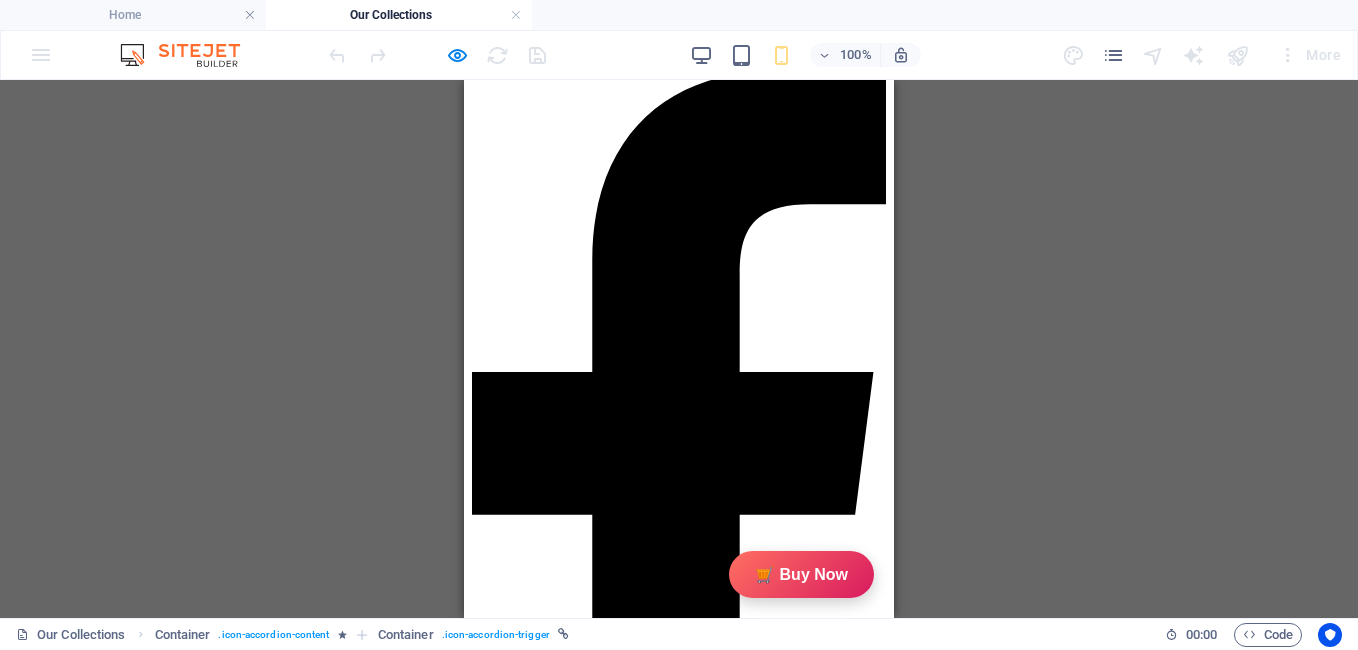 scroll, scrollTop: 112, scrollLeft: 0, axis: vertical 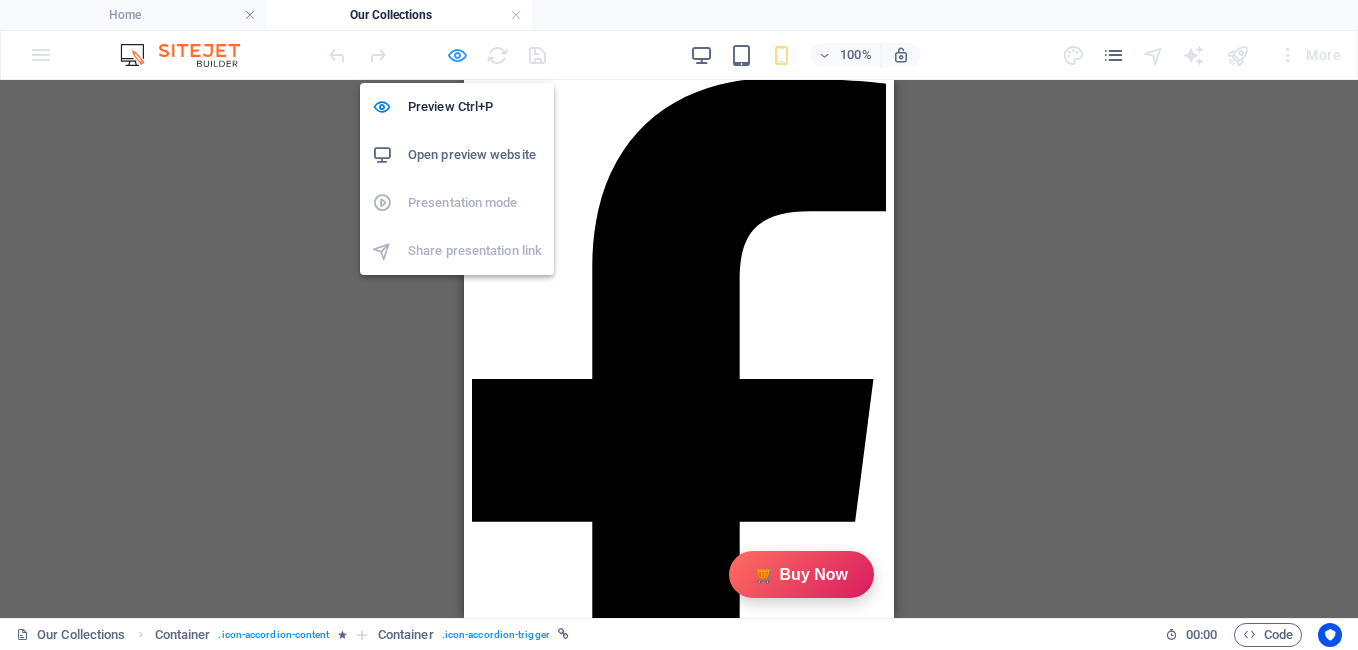click at bounding box center (457, 55) 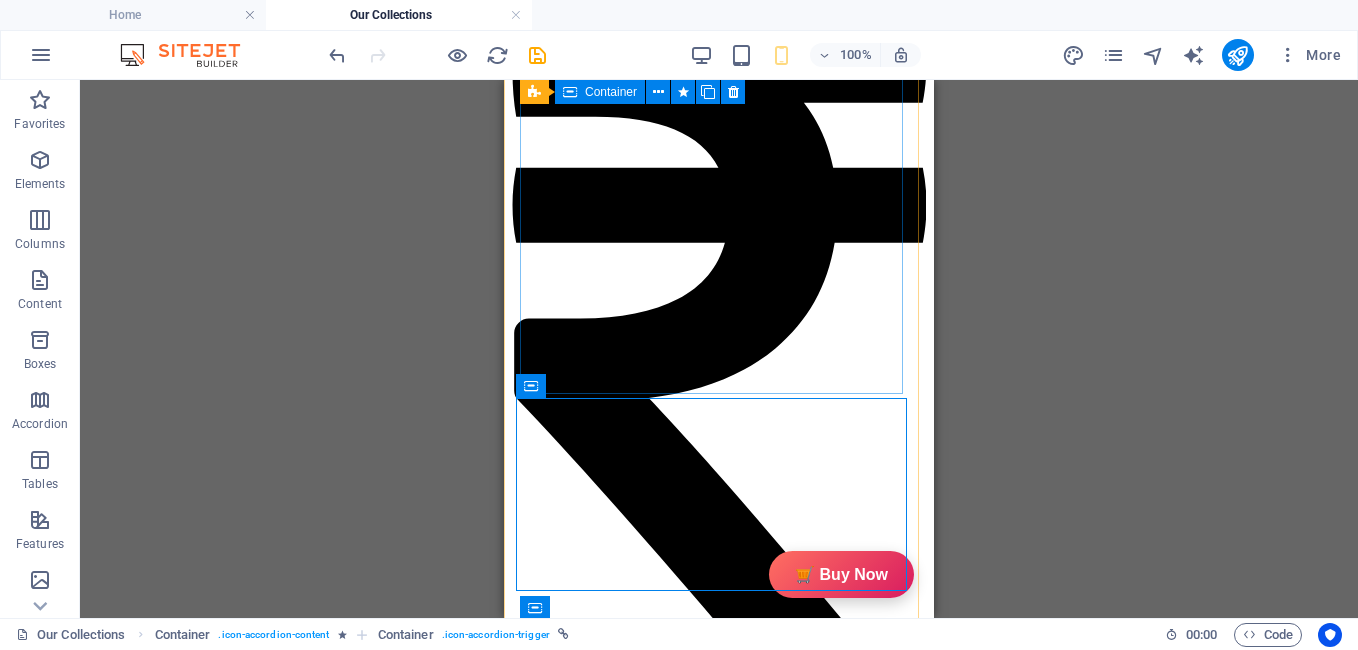 scroll, scrollTop: 2252, scrollLeft: 0, axis: vertical 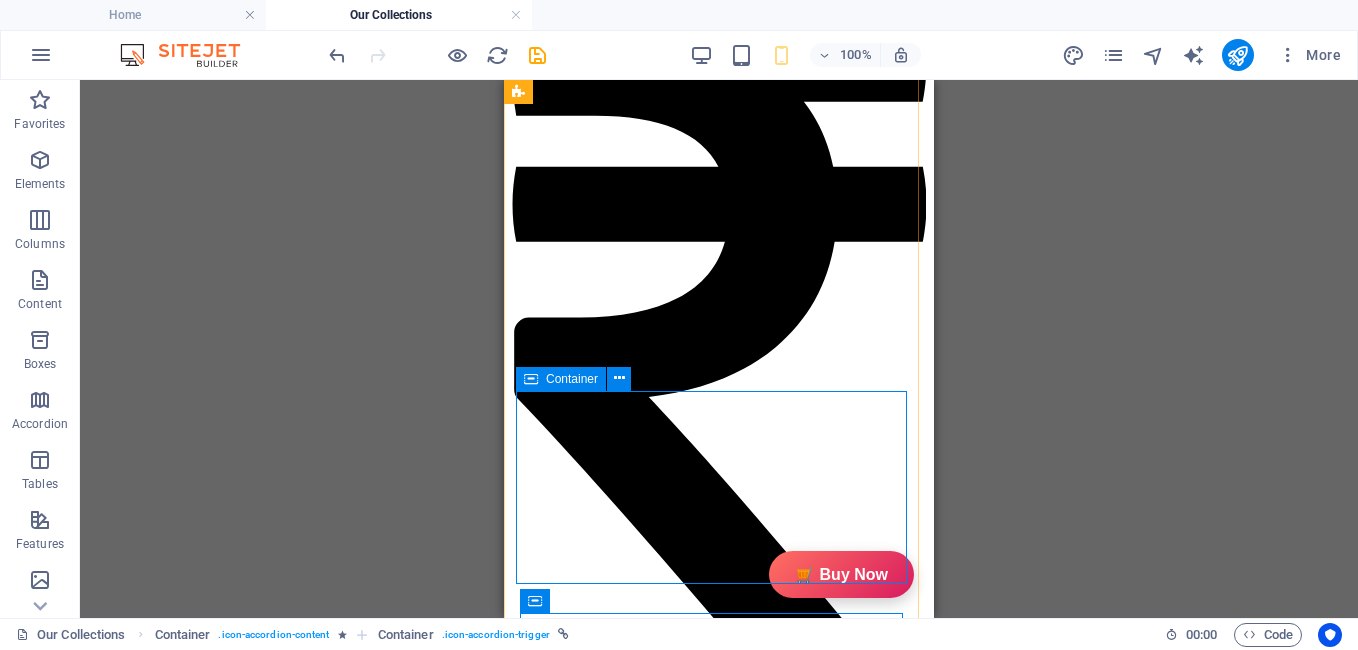 click at bounding box center [531, 379] 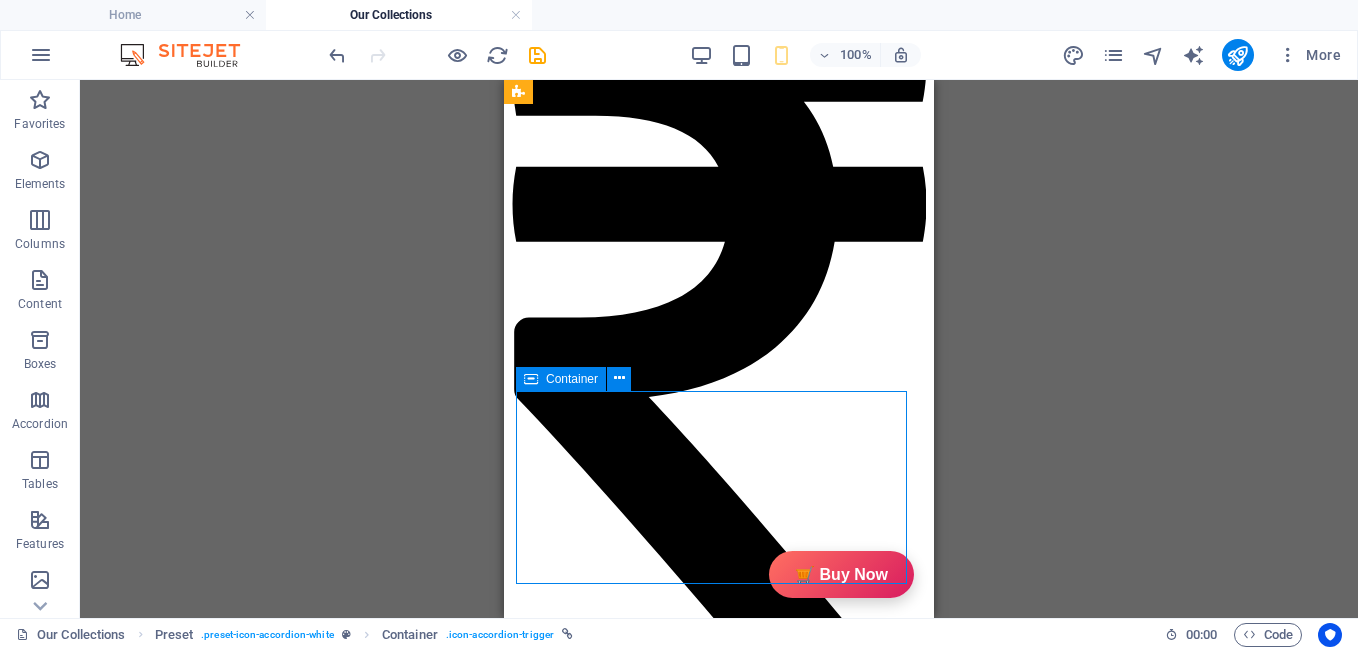 click at bounding box center (531, 379) 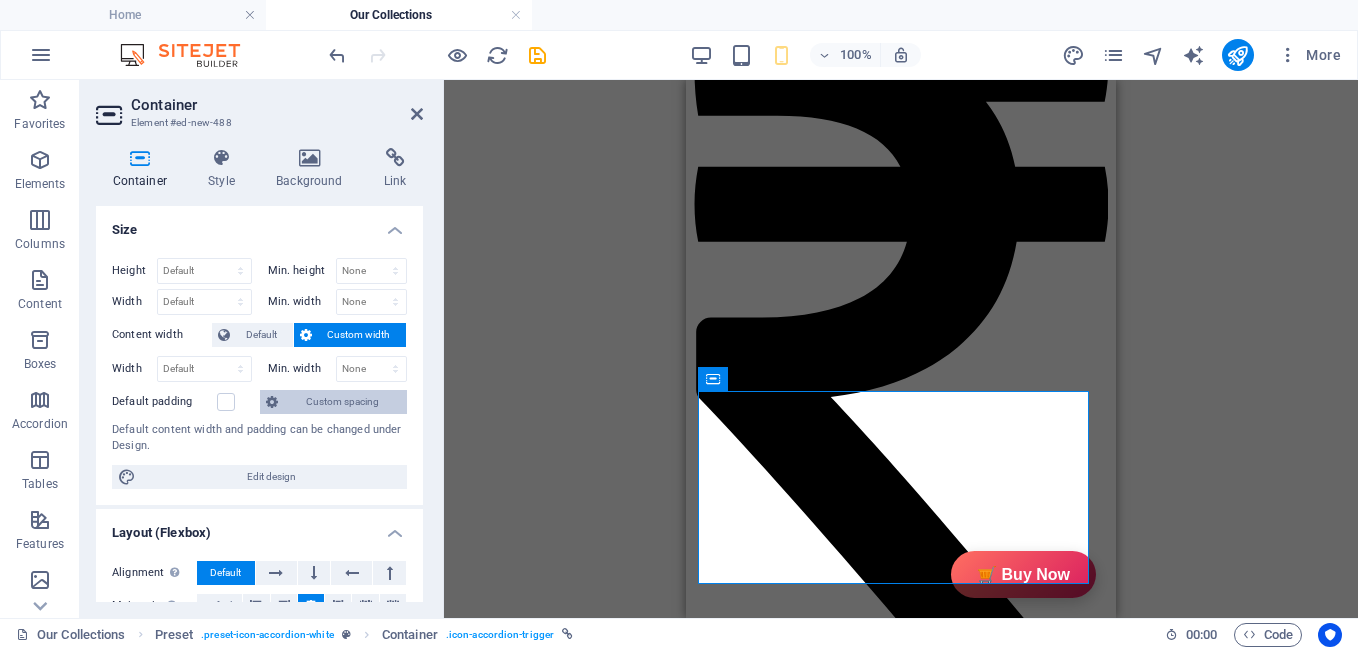 click on "Custom spacing" at bounding box center (342, 402) 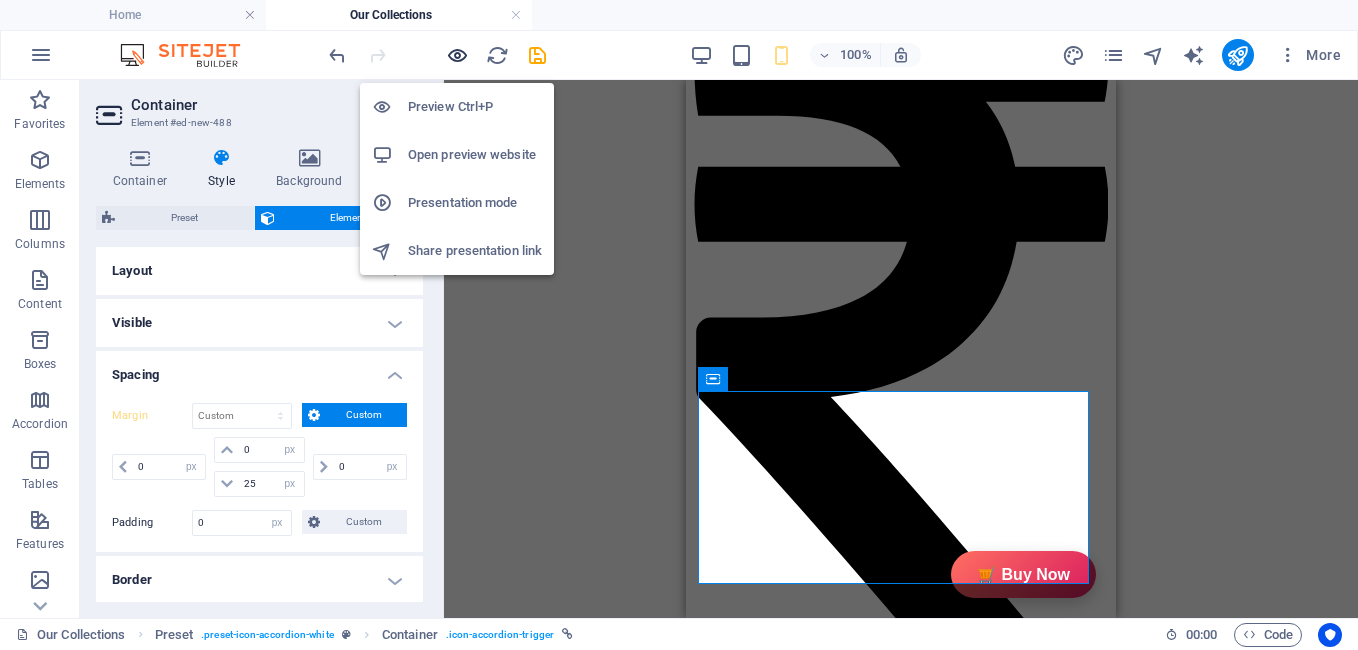 click at bounding box center [457, 55] 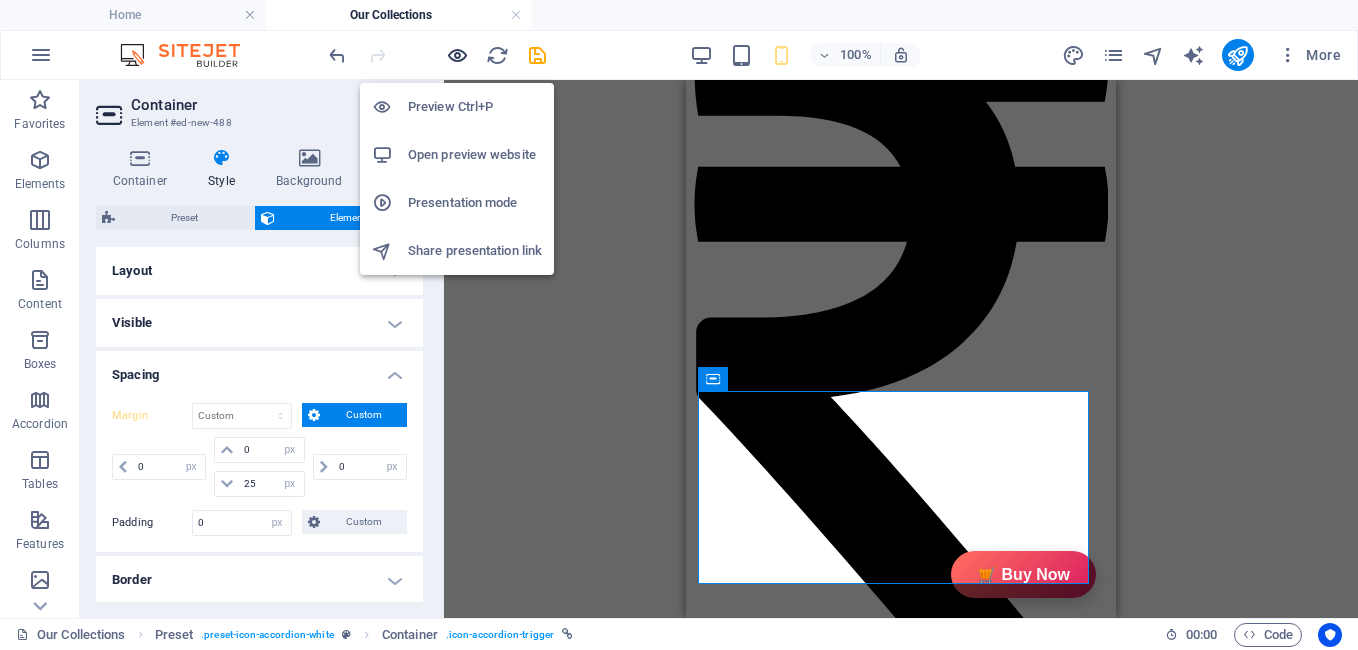 scroll, scrollTop: 0, scrollLeft: 0, axis: both 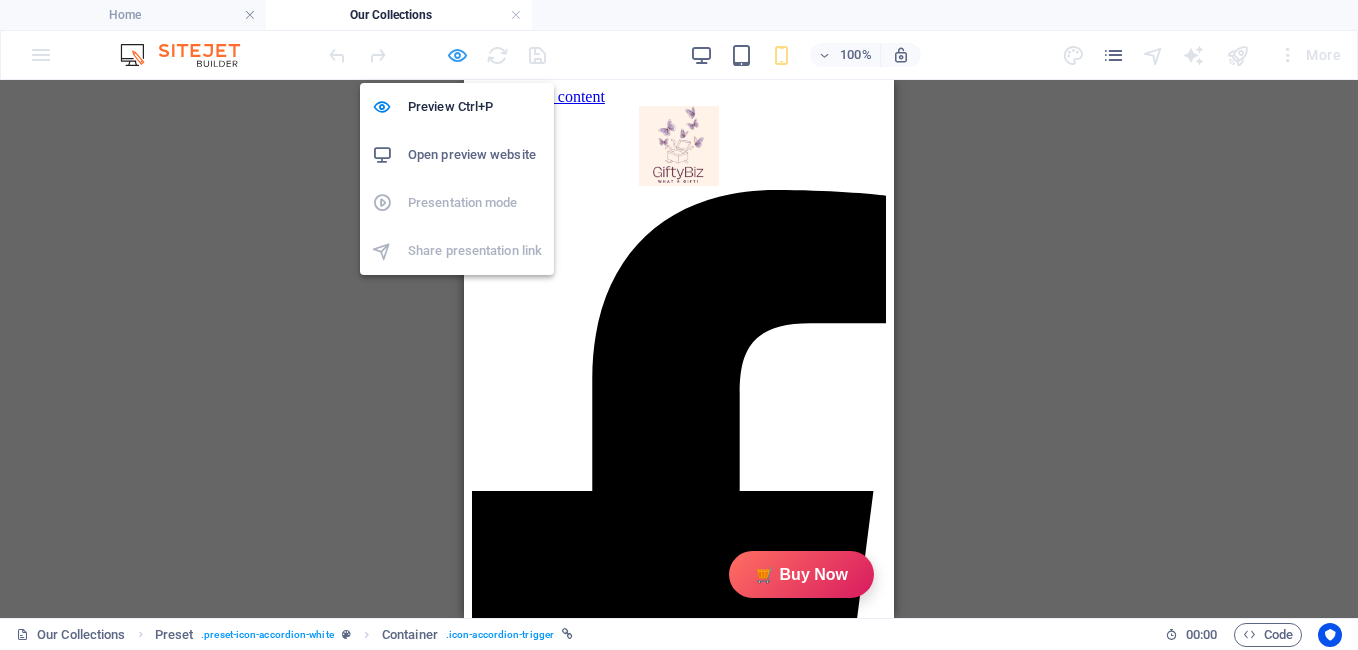click at bounding box center (457, 55) 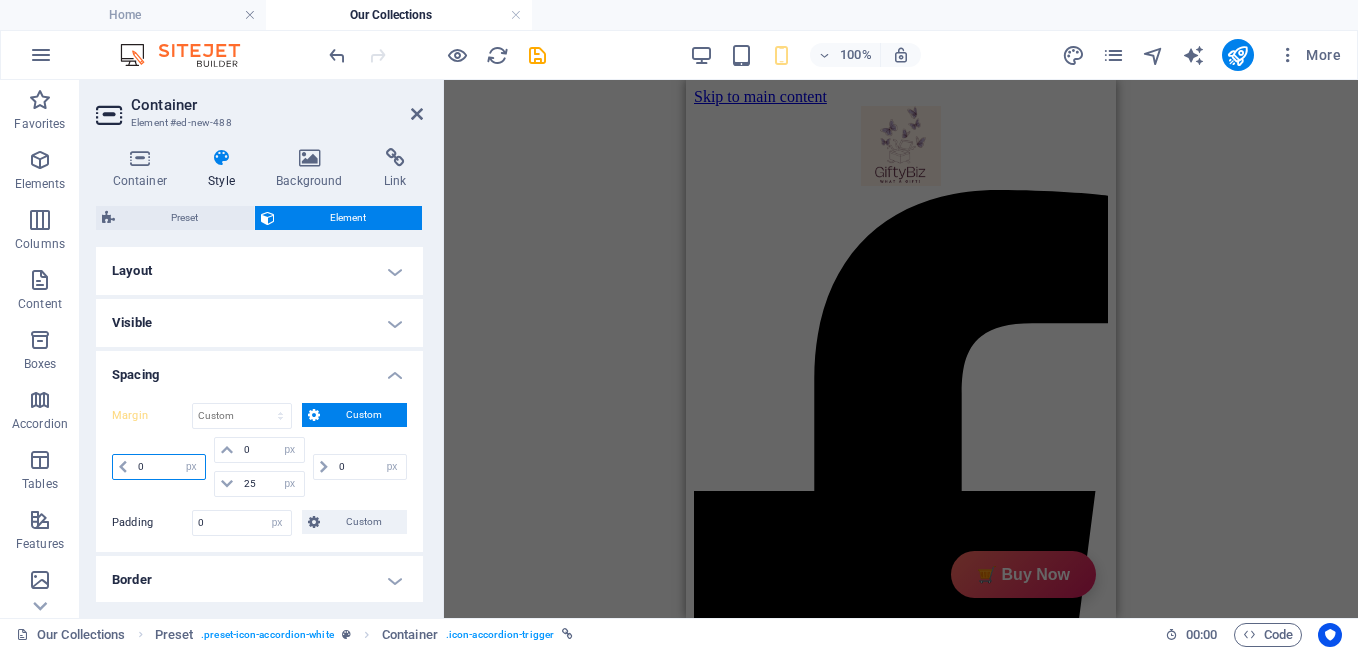 click on "0" at bounding box center (169, 467) 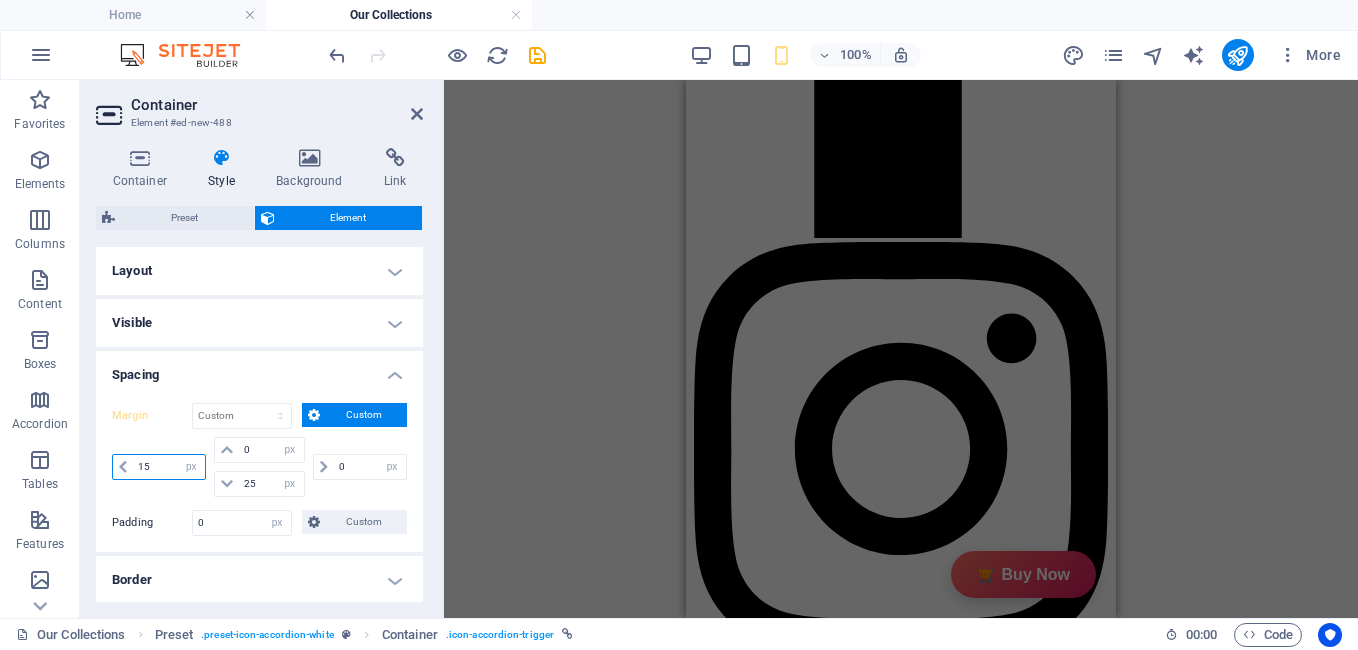 scroll, scrollTop: 2390, scrollLeft: 0, axis: vertical 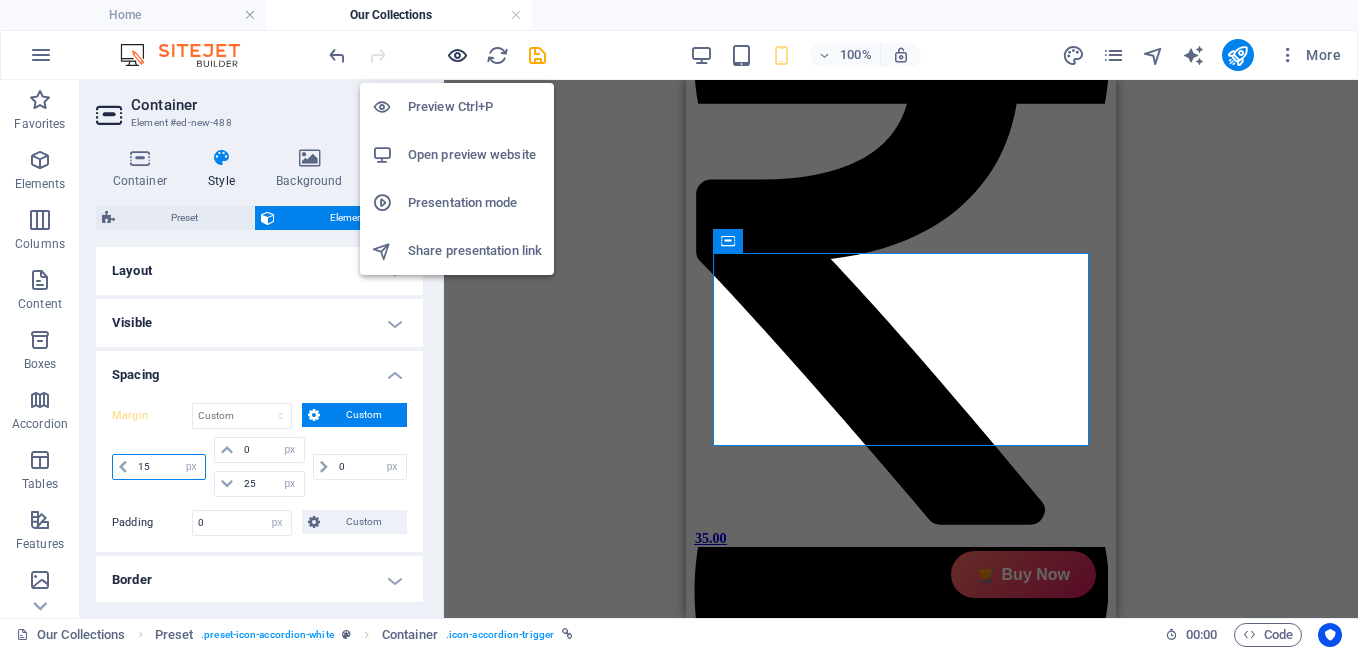 type on "15" 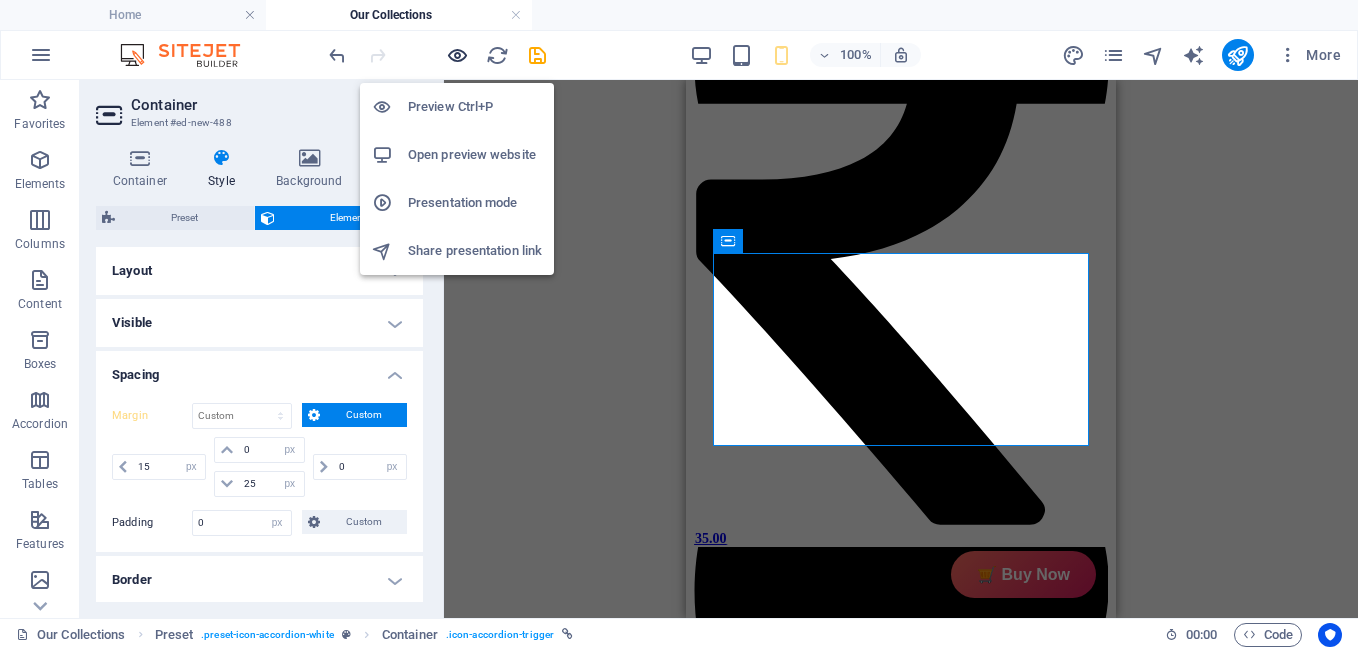 click at bounding box center (457, 55) 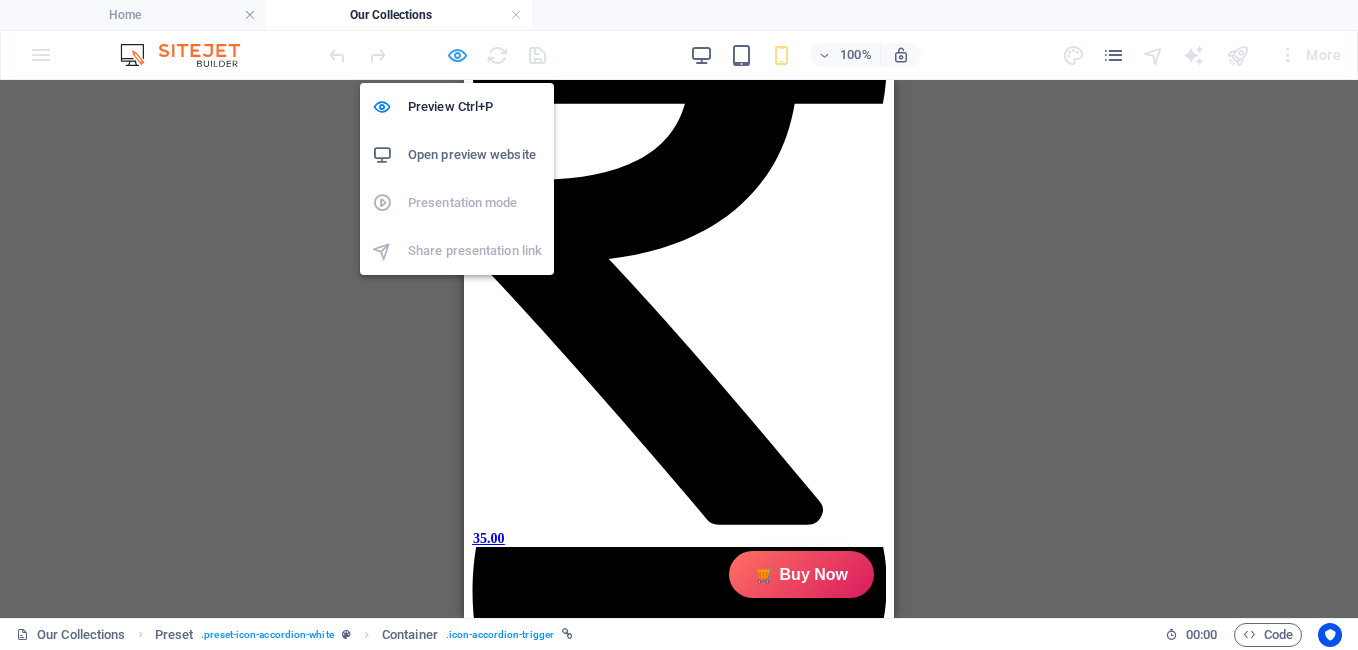 scroll, scrollTop: 64, scrollLeft: 0, axis: vertical 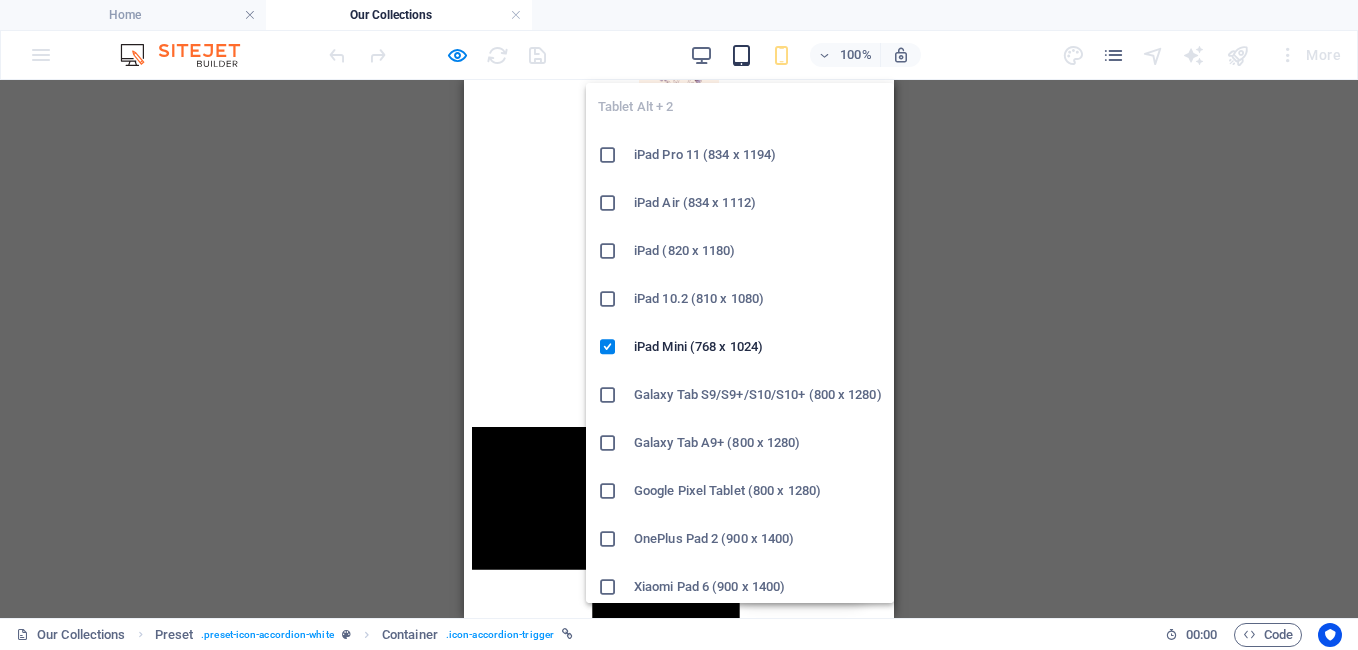click at bounding box center (741, 55) 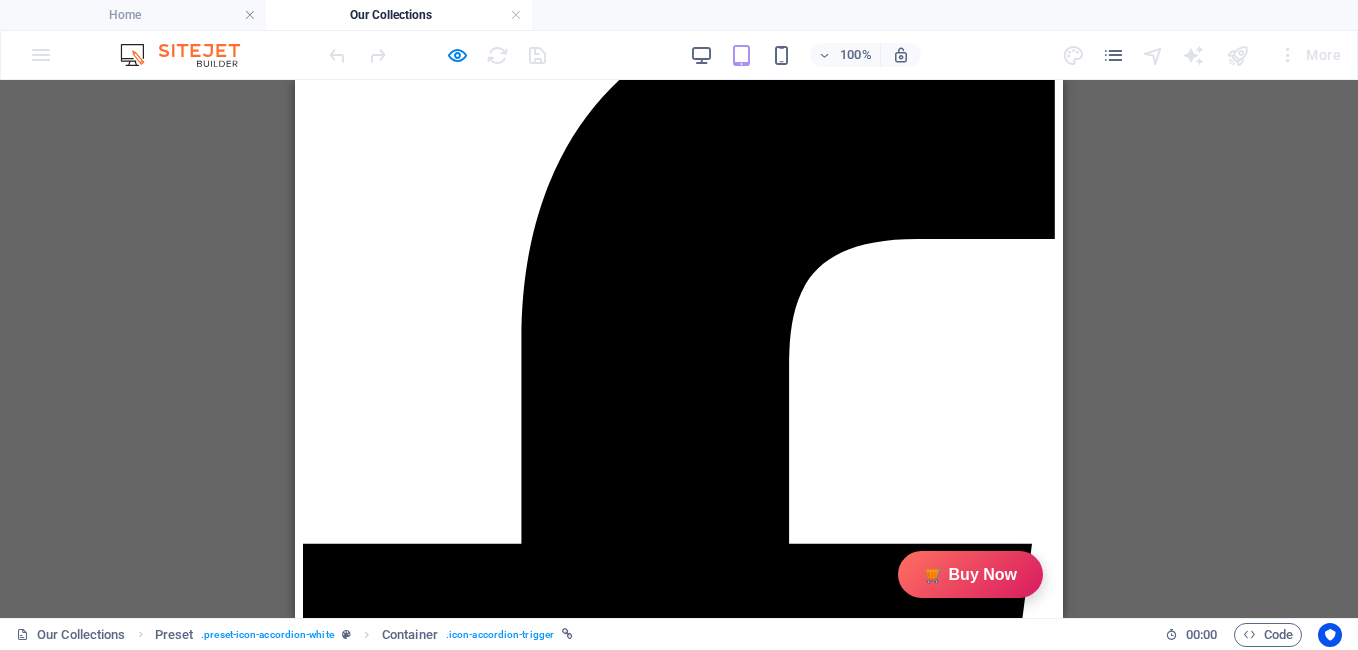 scroll, scrollTop: 240, scrollLeft: 0, axis: vertical 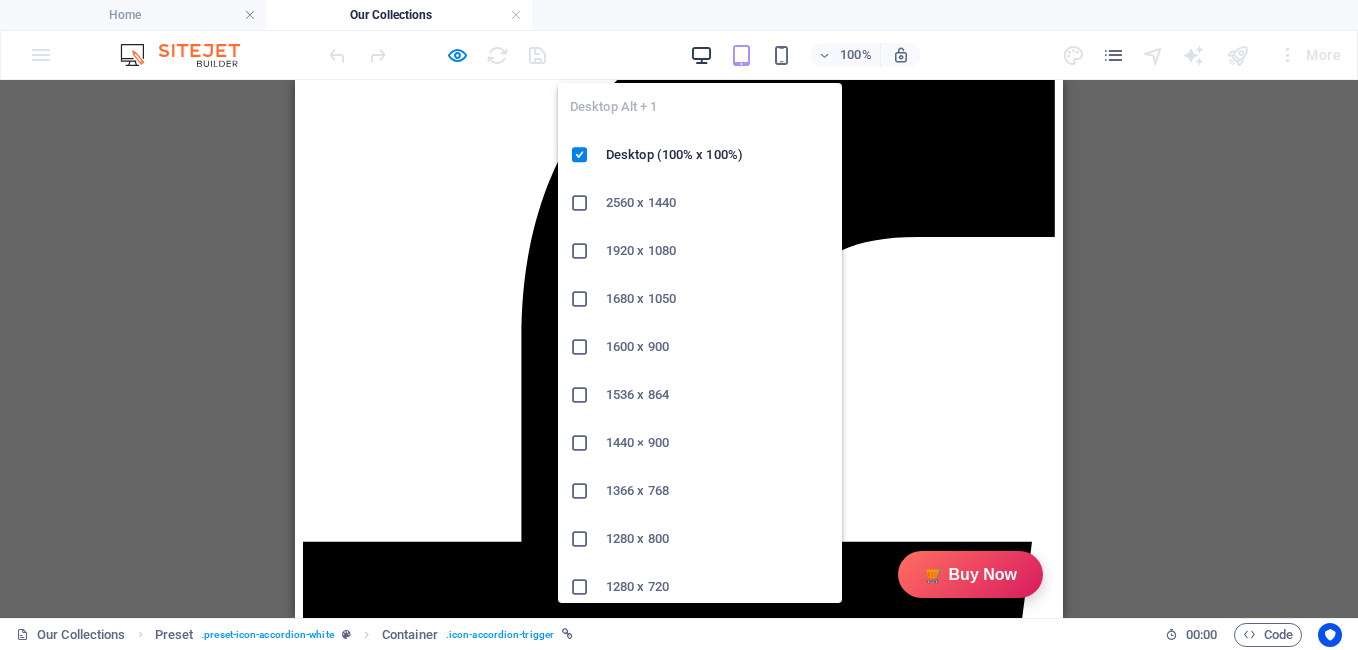 click at bounding box center [701, 55] 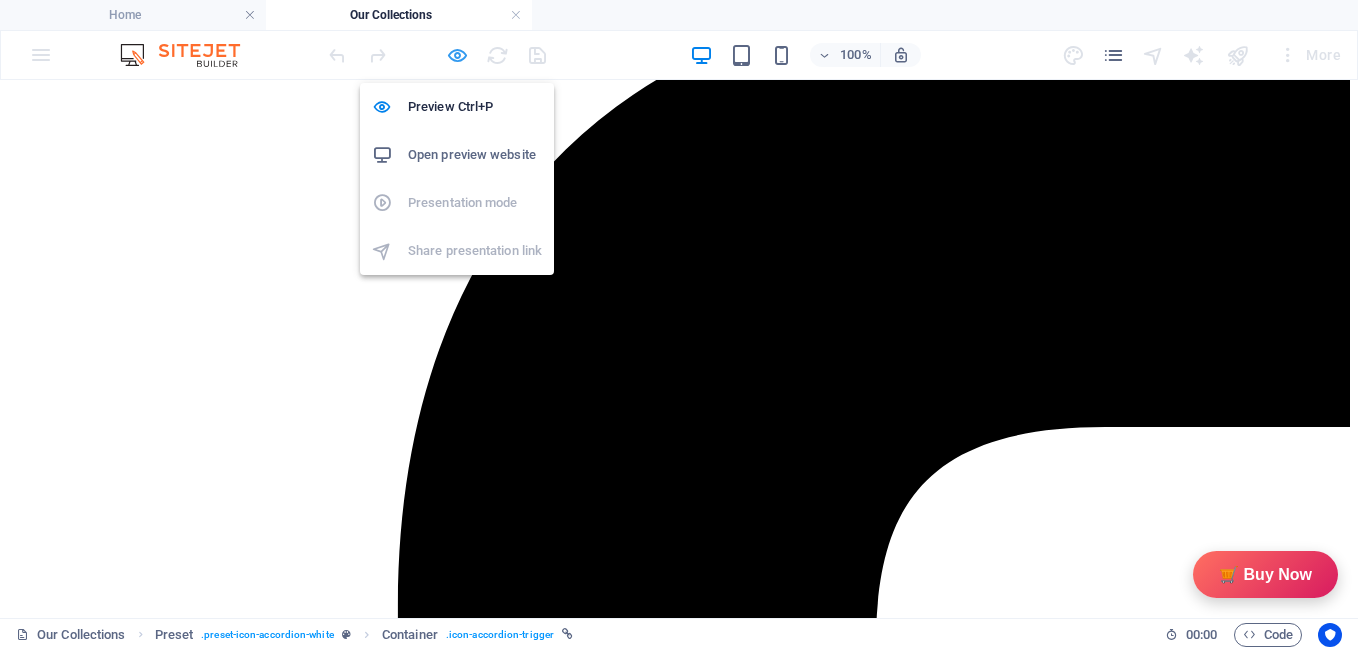 click at bounding box center [457, 55] 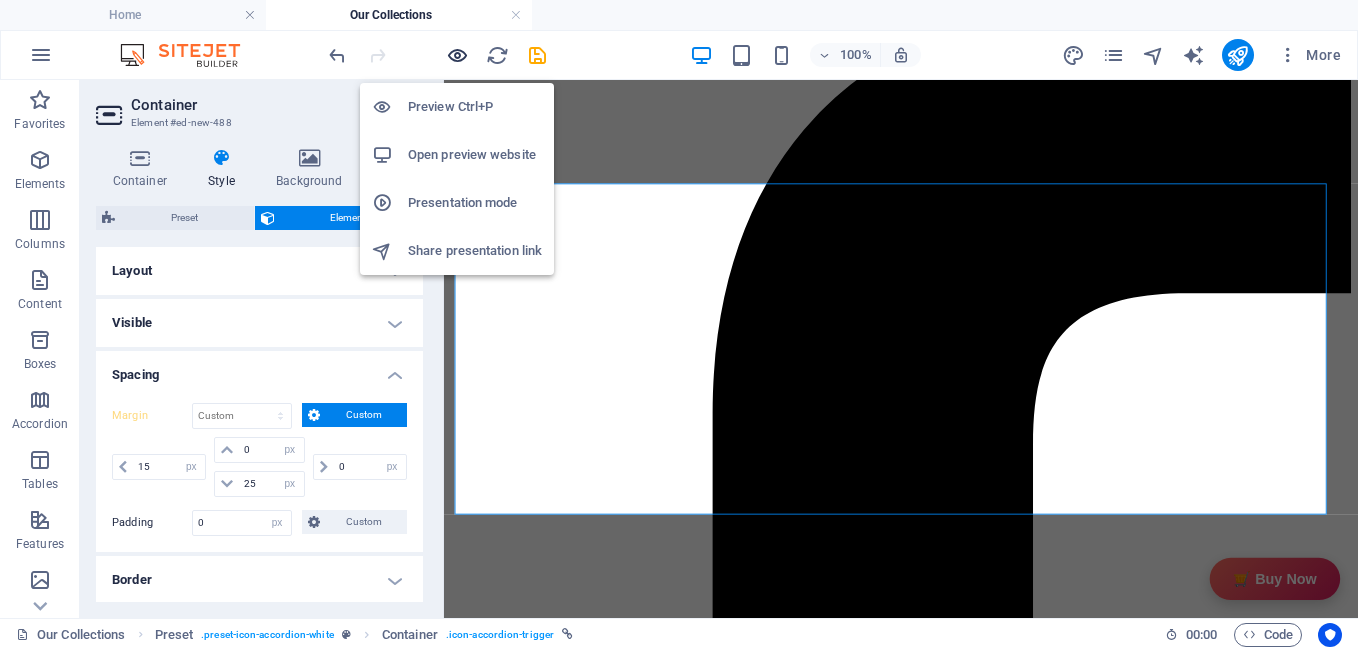 scroll, scrollTop: 1795, scrollLeft: 0, axis: vertical 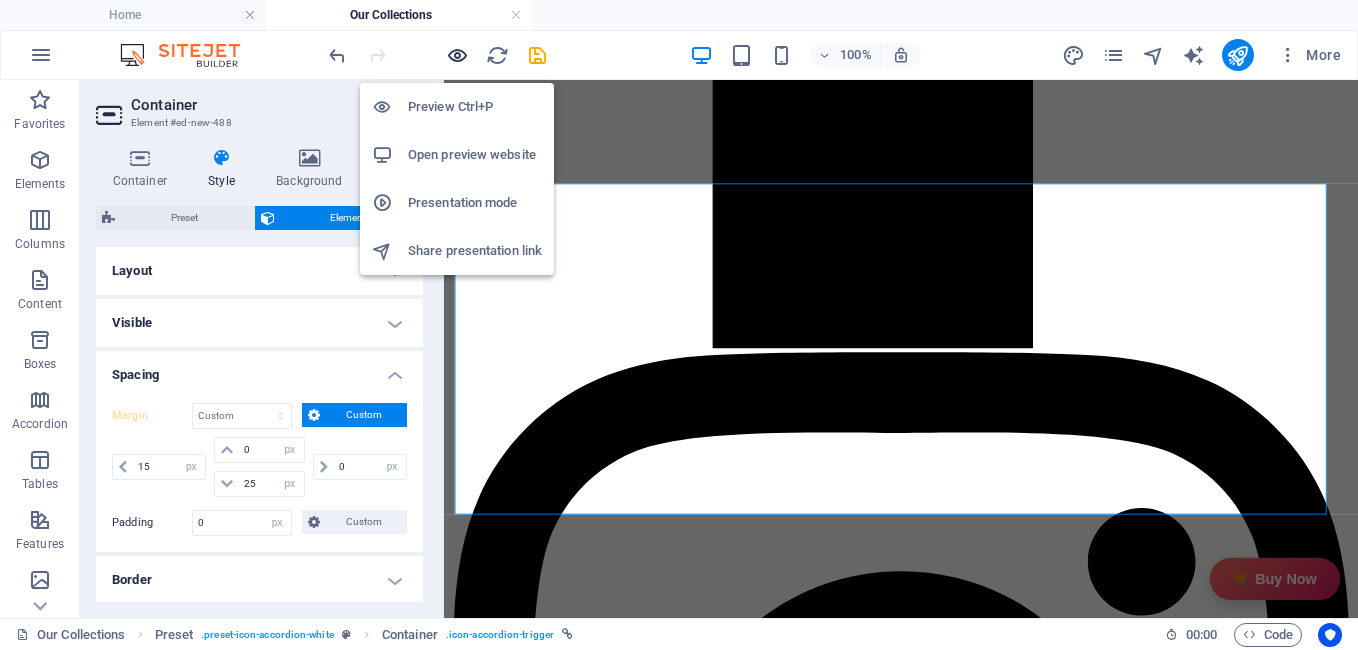 type on "0" 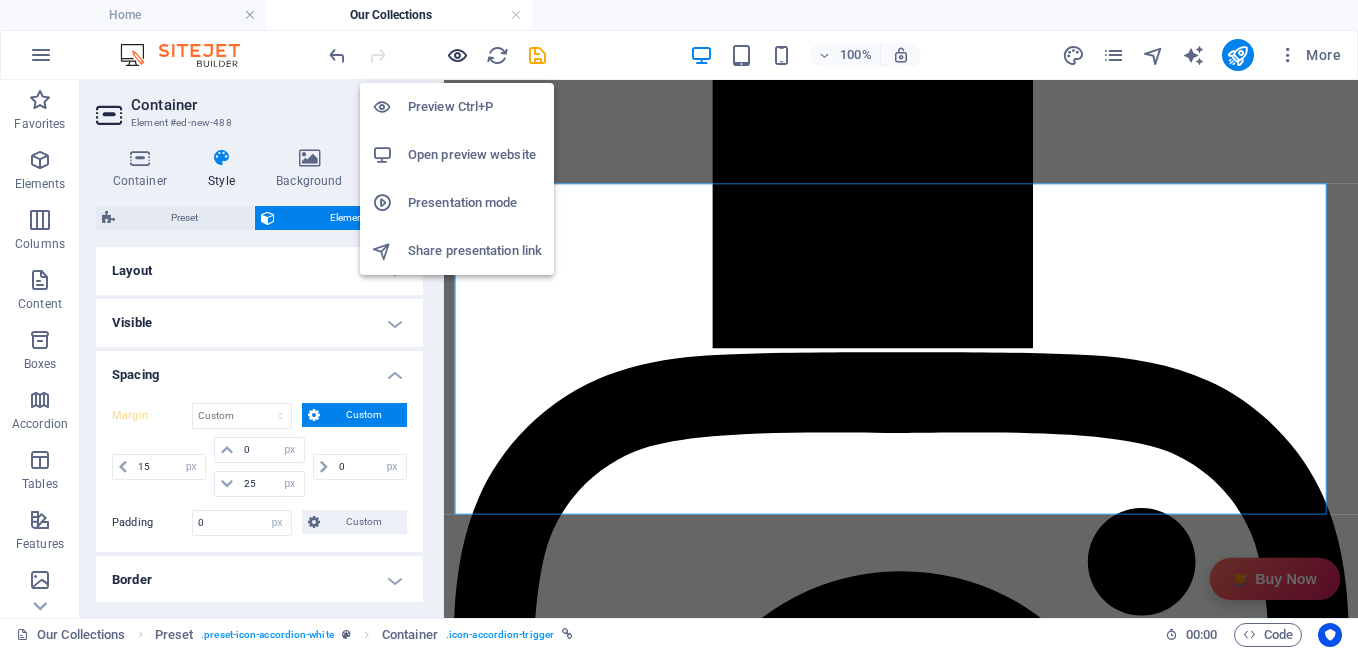 type on "8" 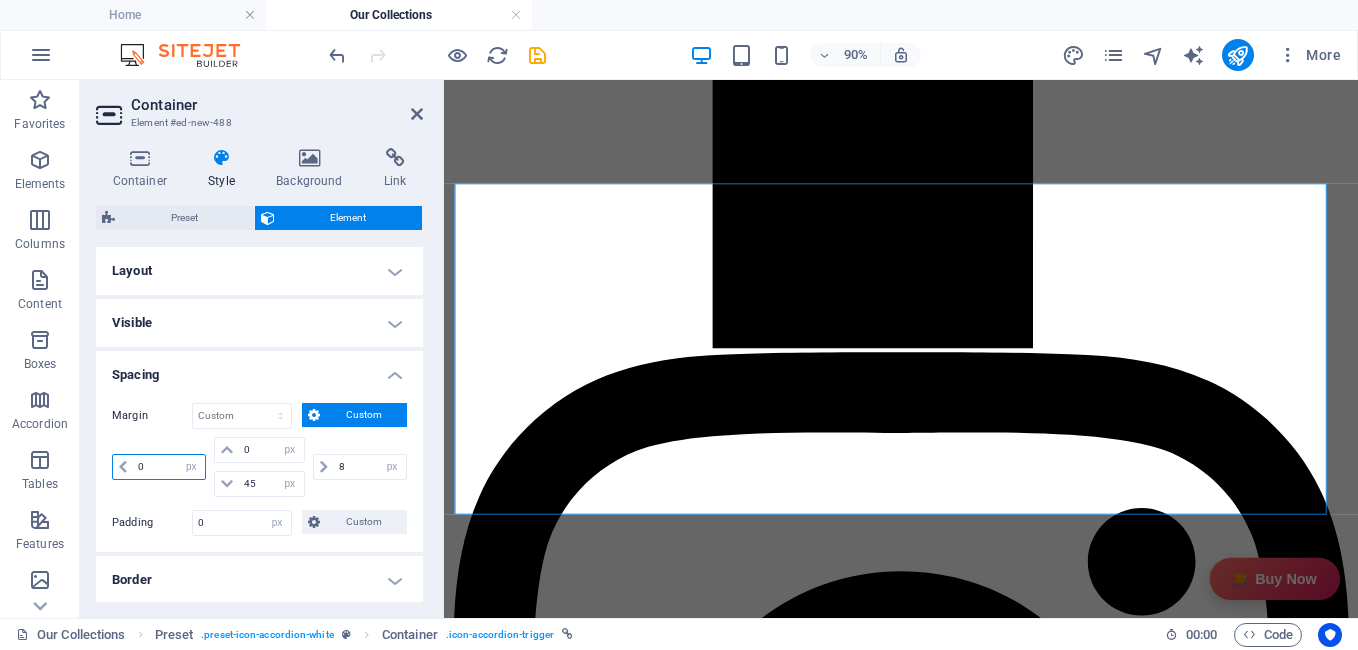 click on "0" at bounding box center (169, 467) 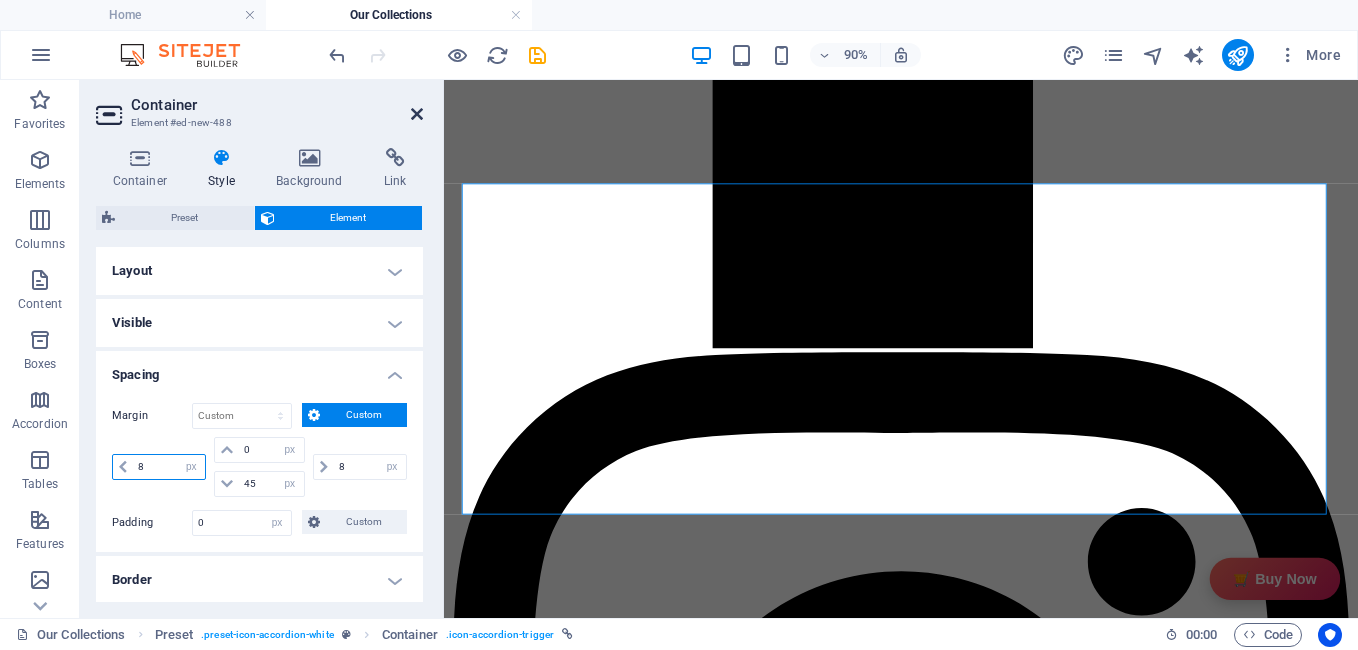 type on "8" 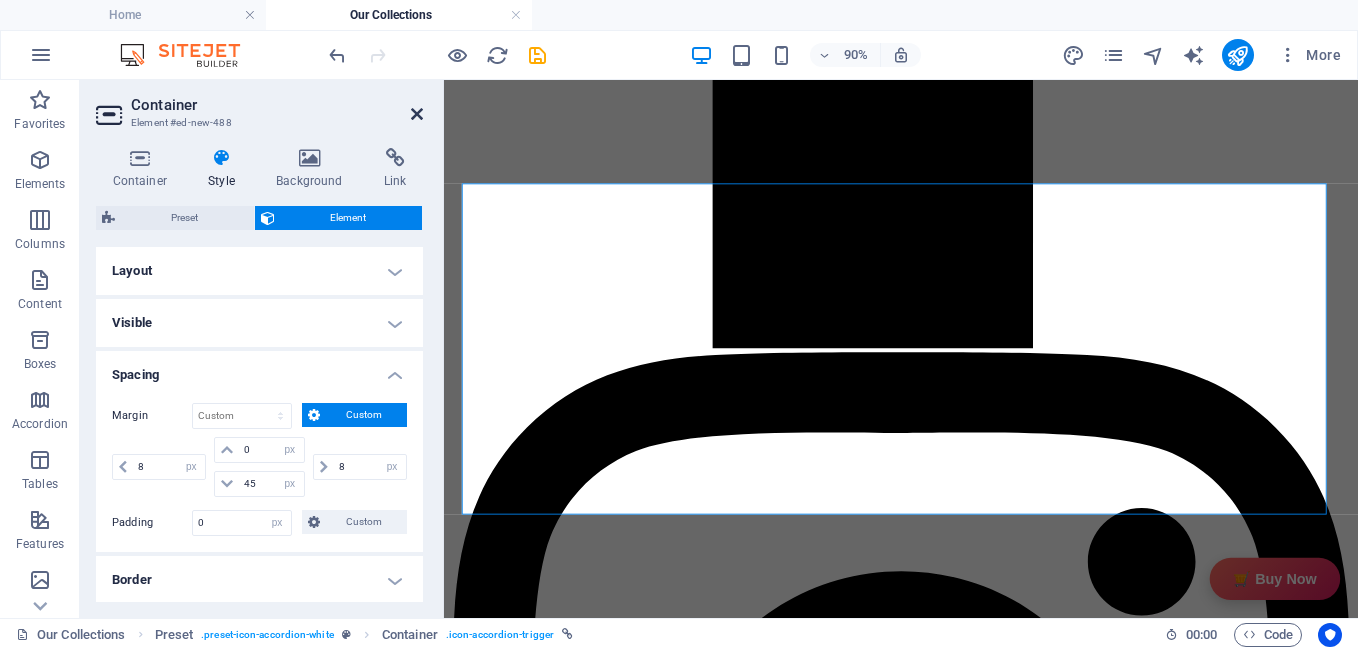 click at bounding box center (417, 114) 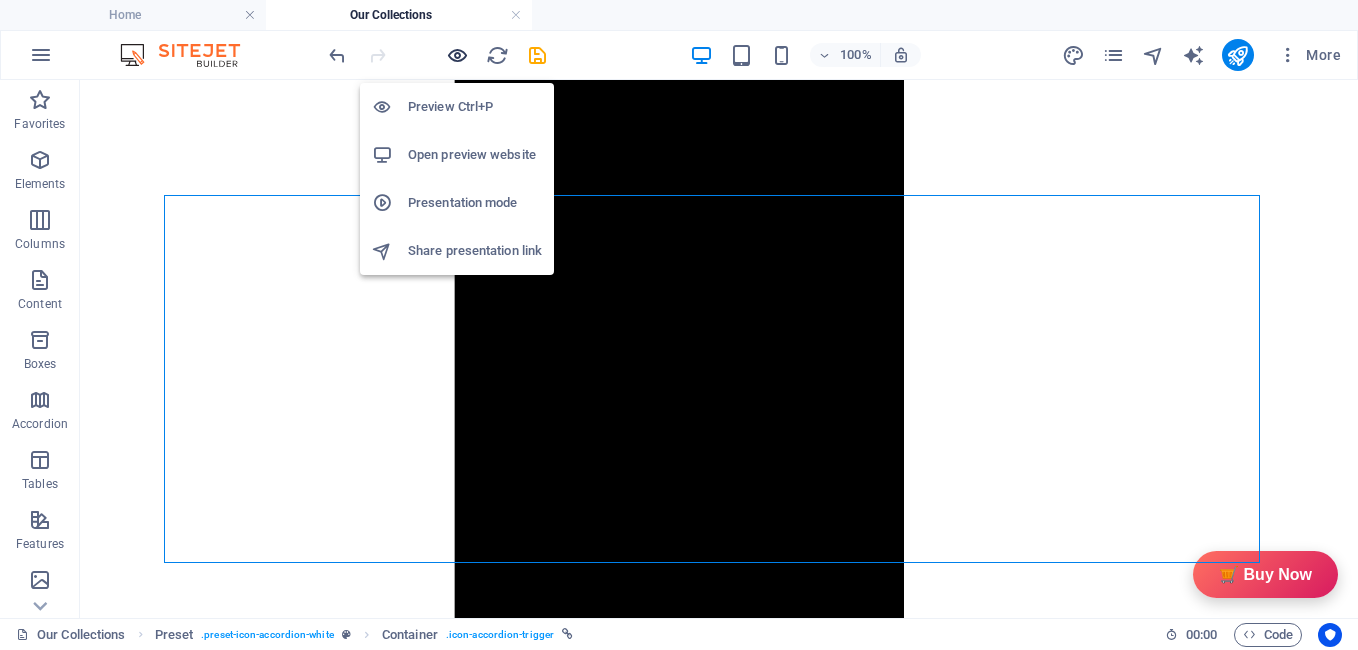 click at bounding box center [457, 55] 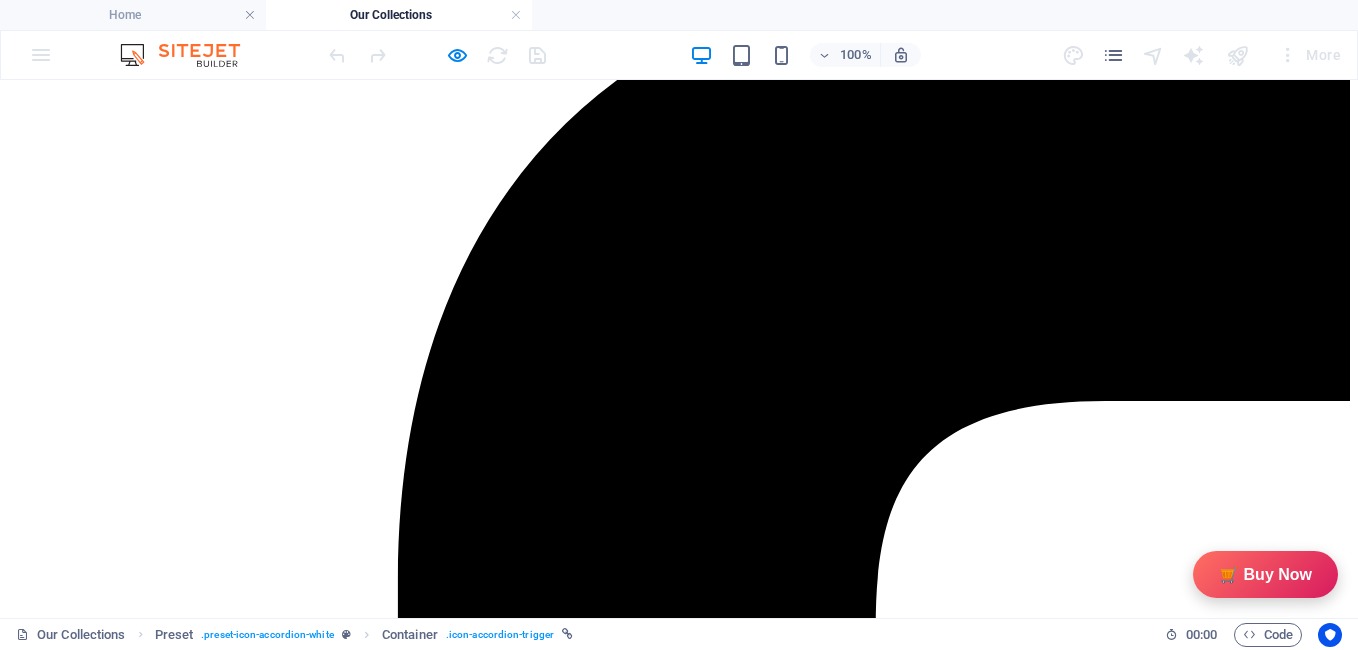 scroll, scrollTop: 265, scrollLeft: 0, axis: vertical 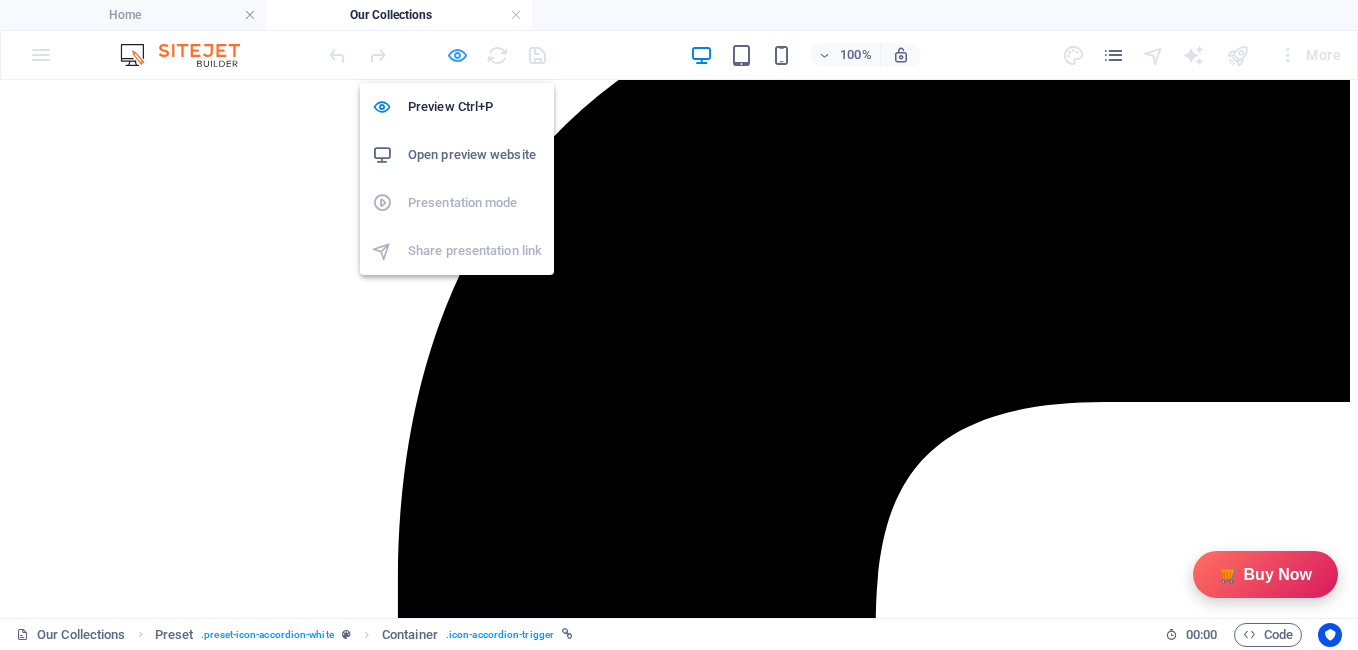 click at bounding box center [457, 55] 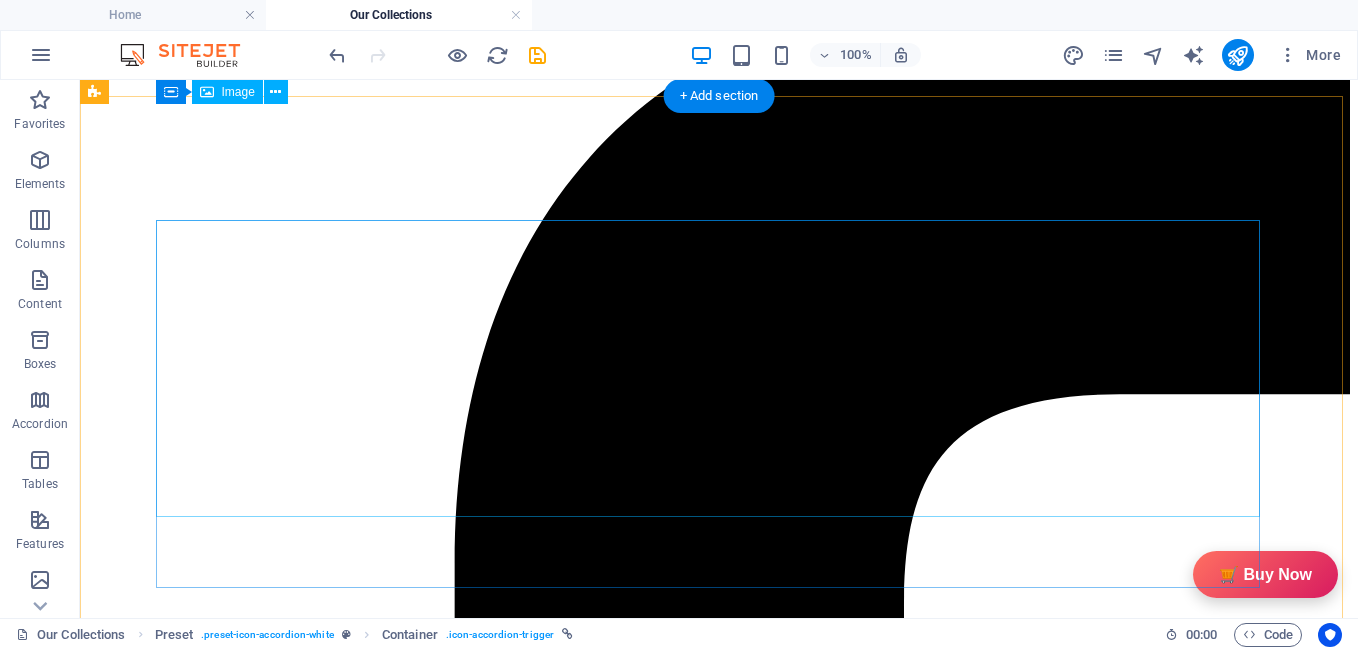 scroll, scrollTop: 246, scrollLeft: 0, axis: vertical 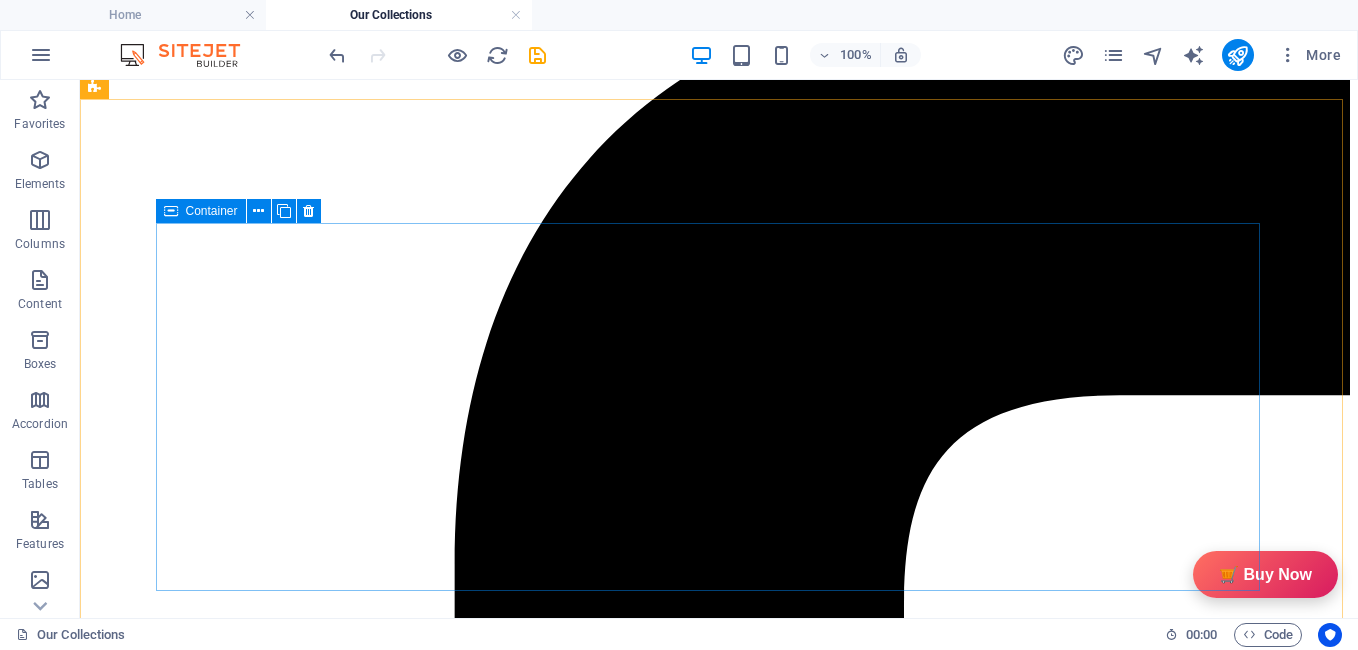 click at bounding box center (171, 211) 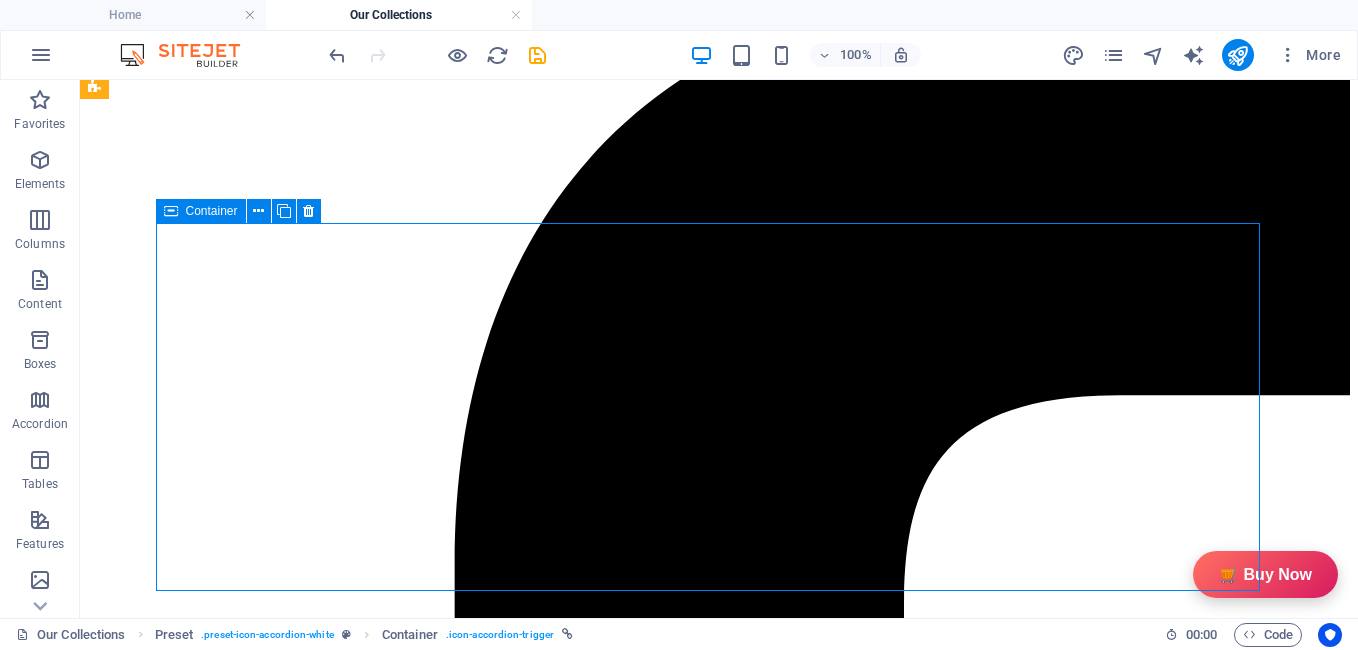 click at bounding box center (171, 211) 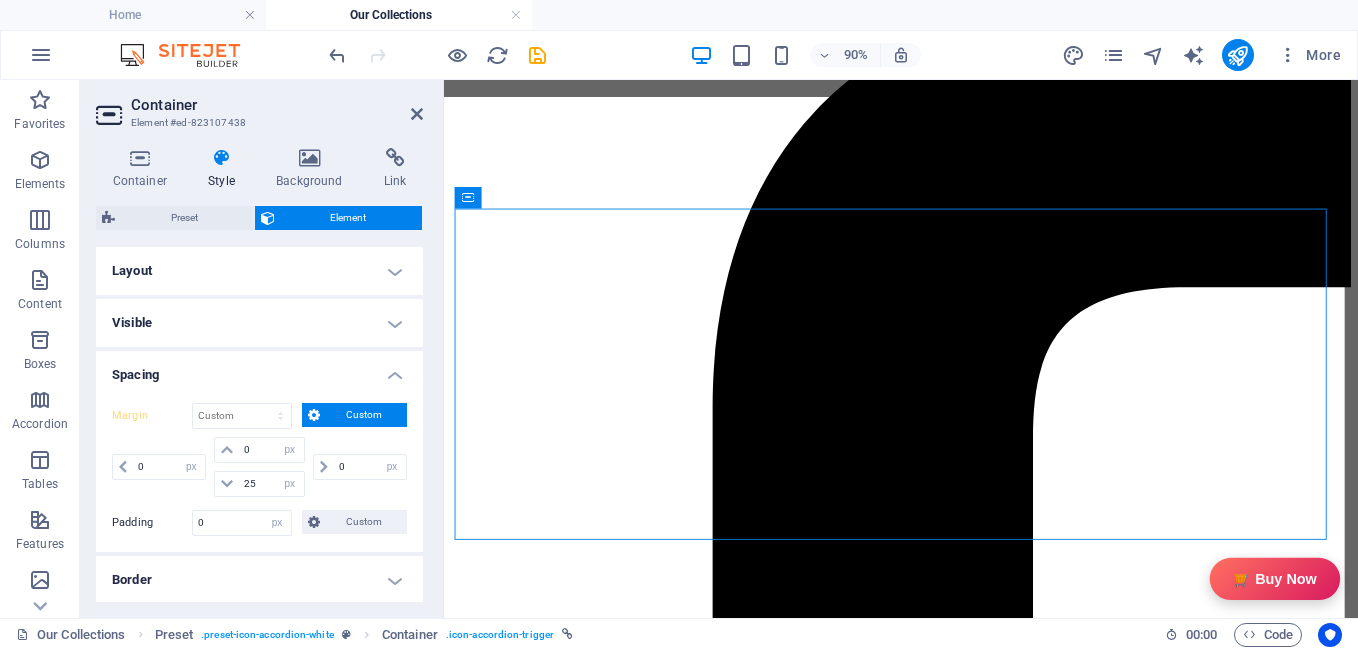 type on "45" 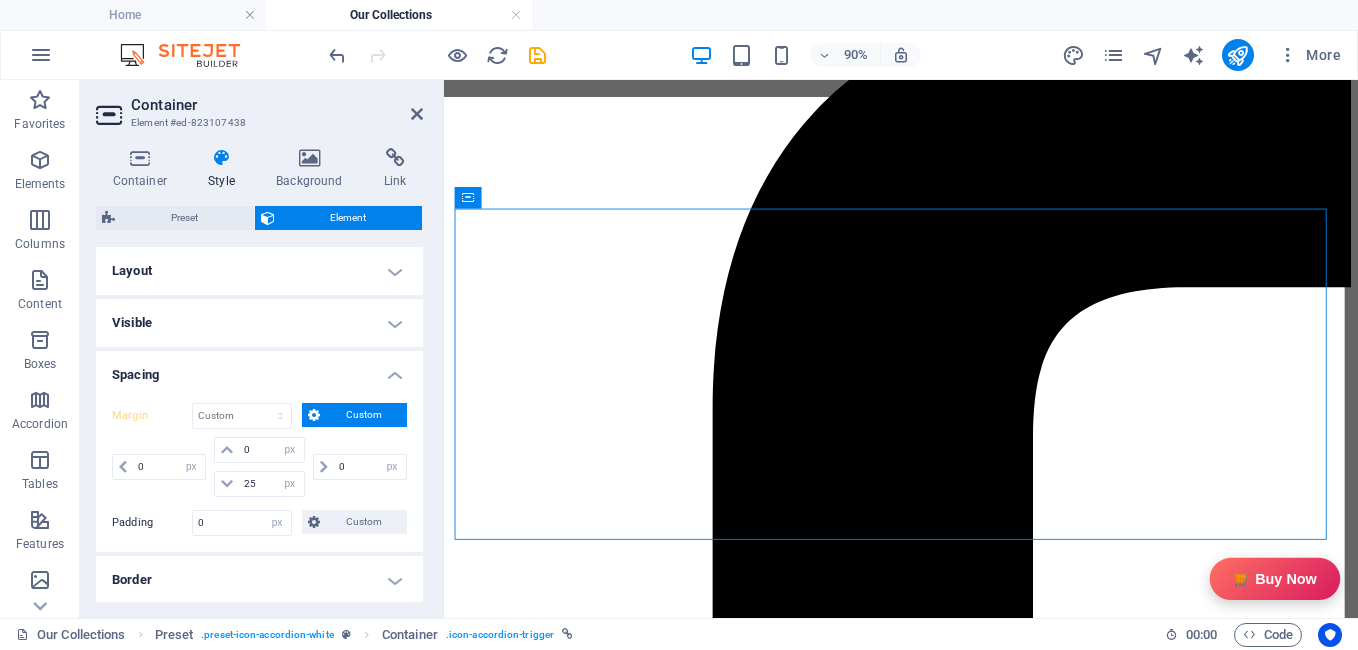 type on "8" 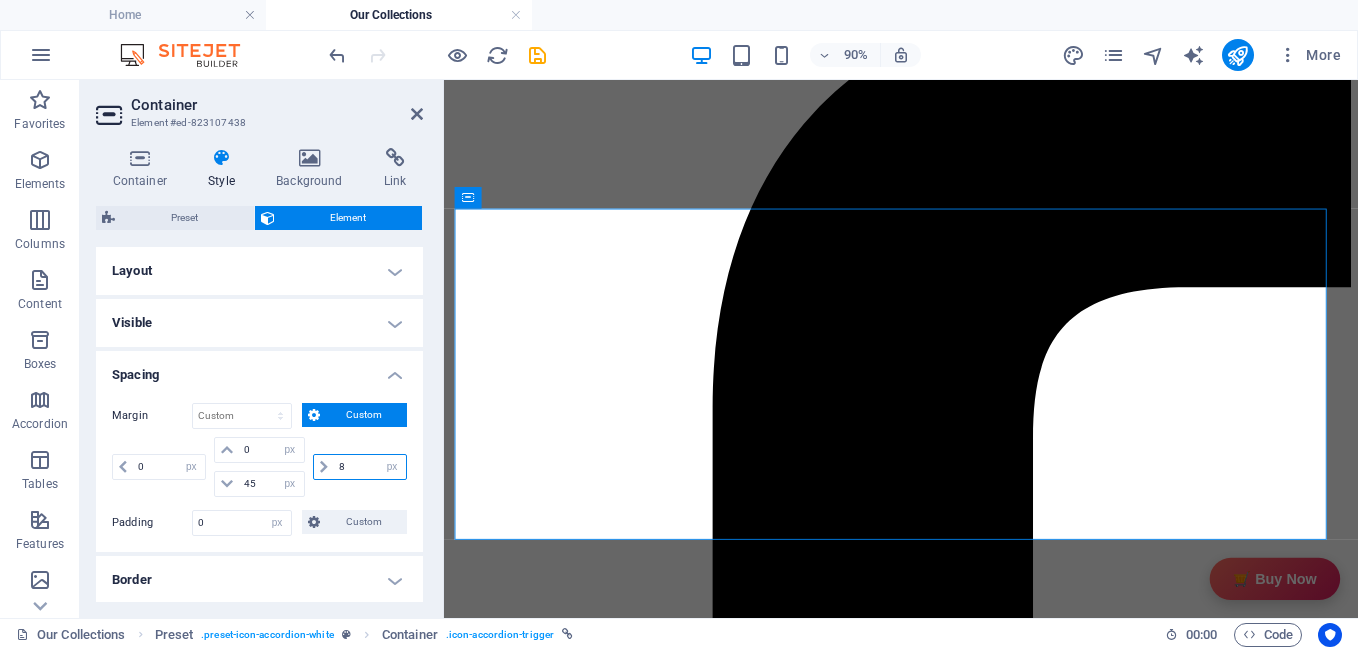 click on "8" at bounding box center [370, 467] 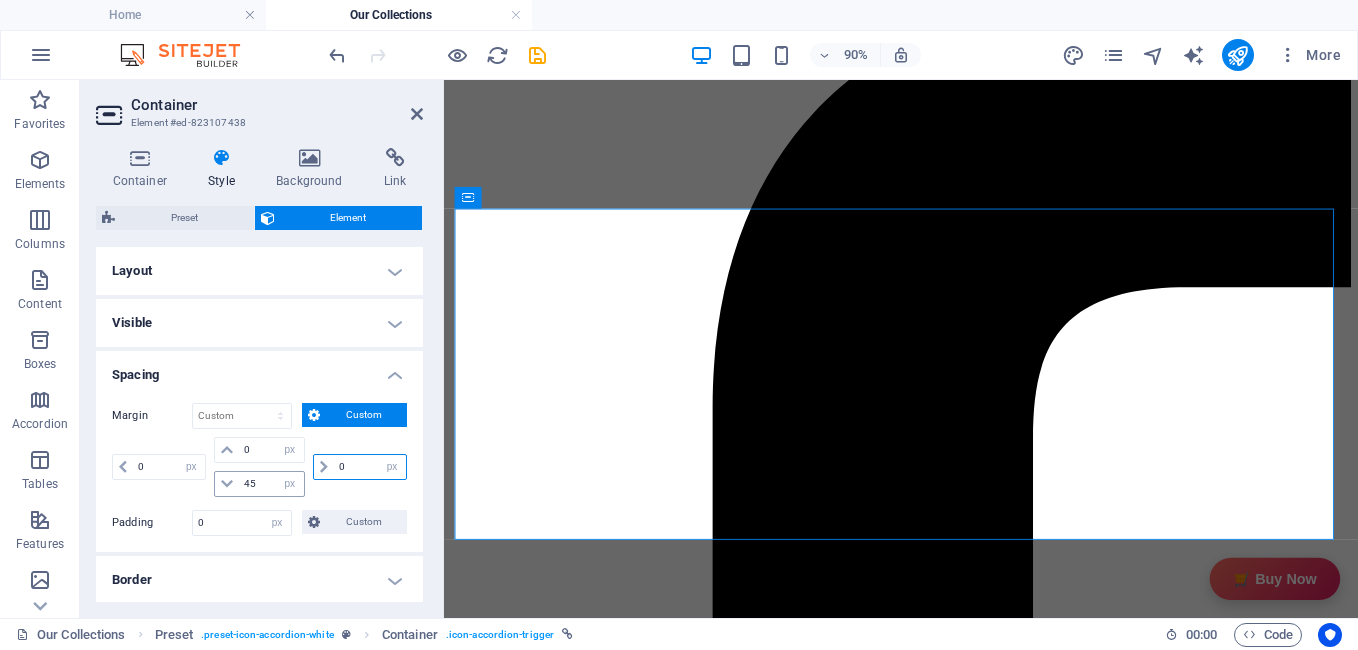 type on "0" 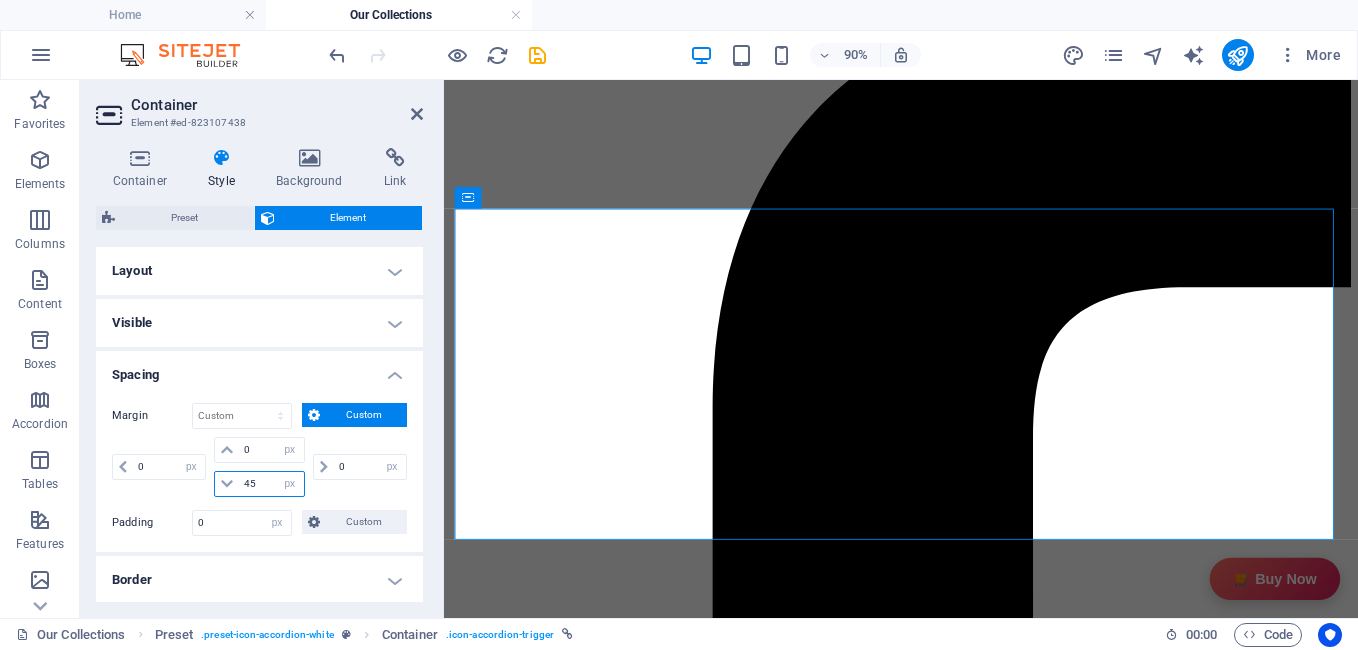 click on "45" at bounding box center [271, 484] 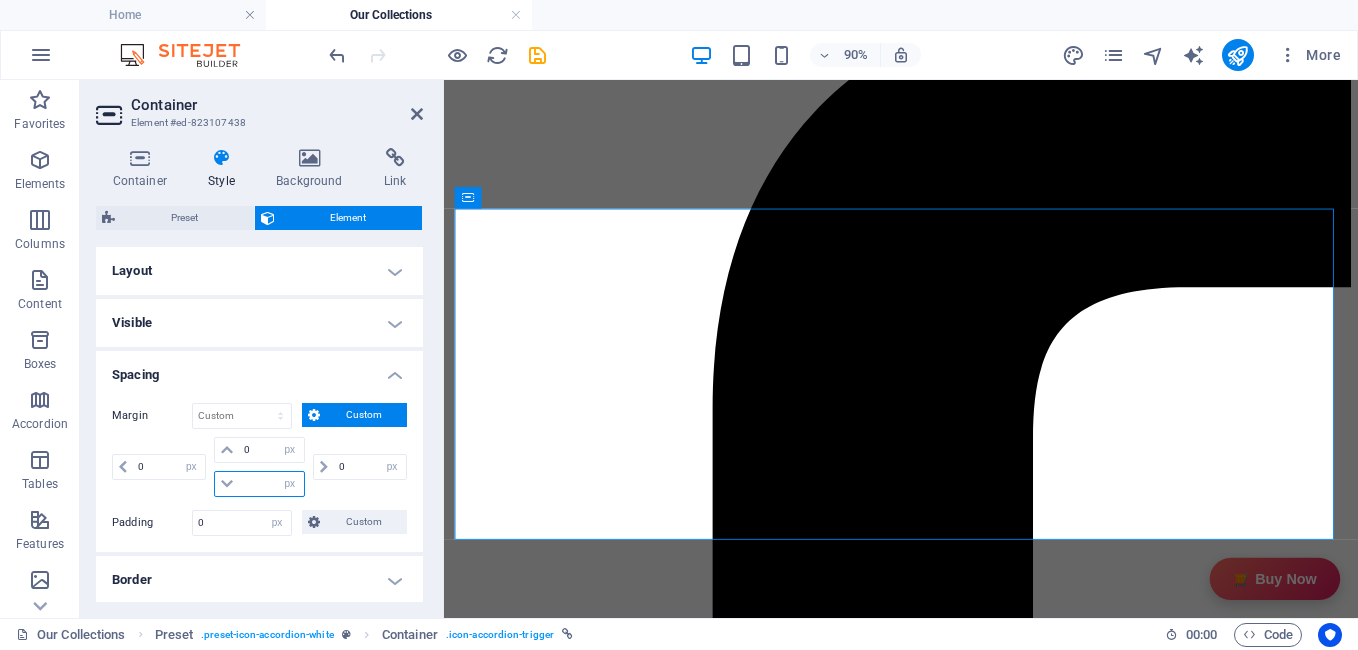 type on "0" 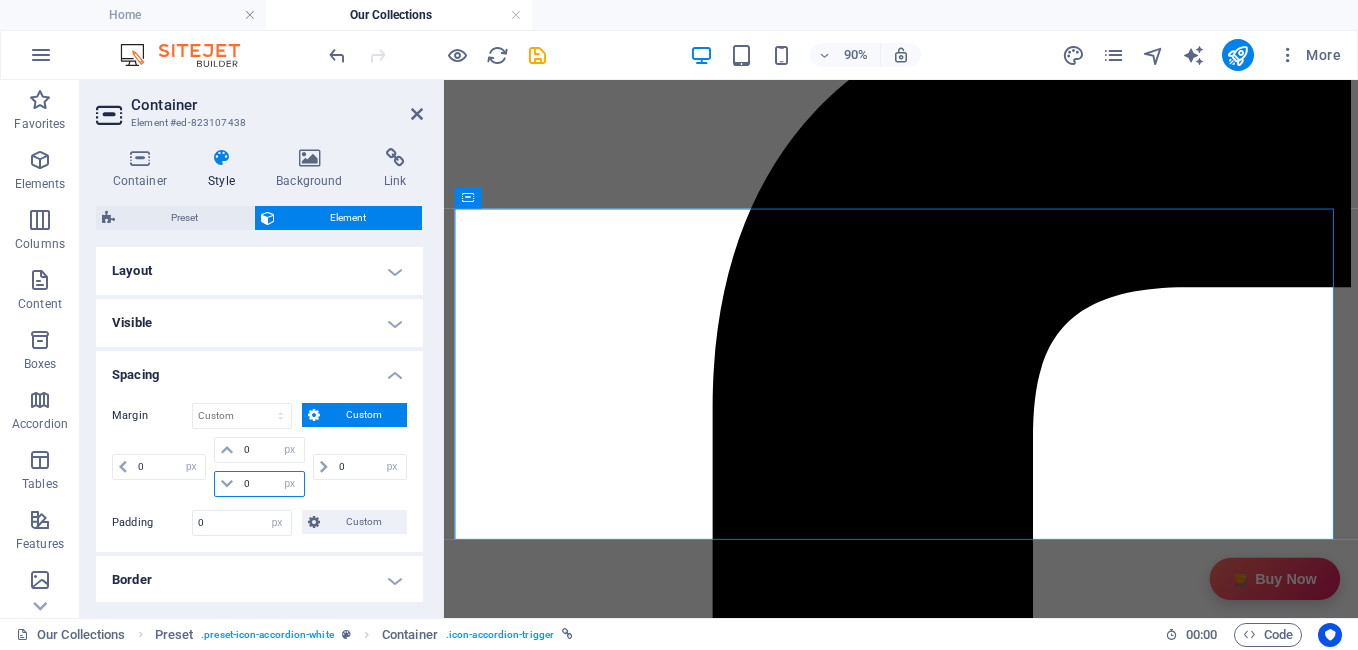 type on "0" 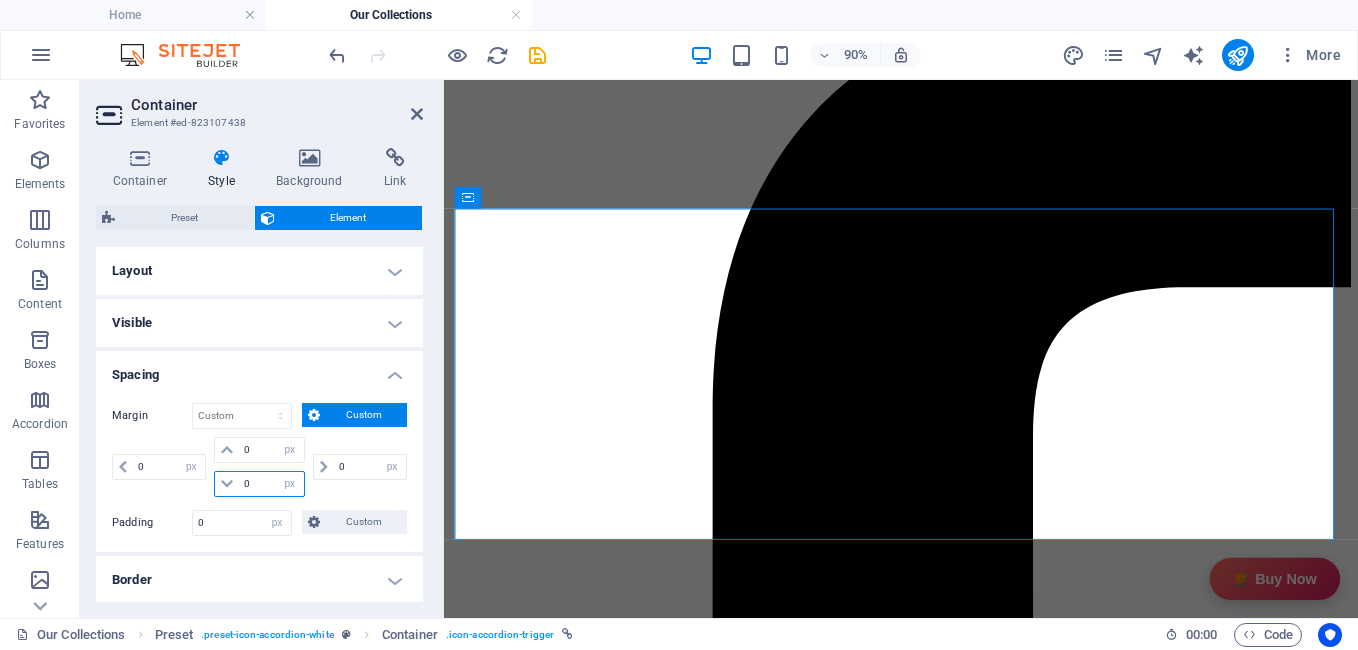select on "px" 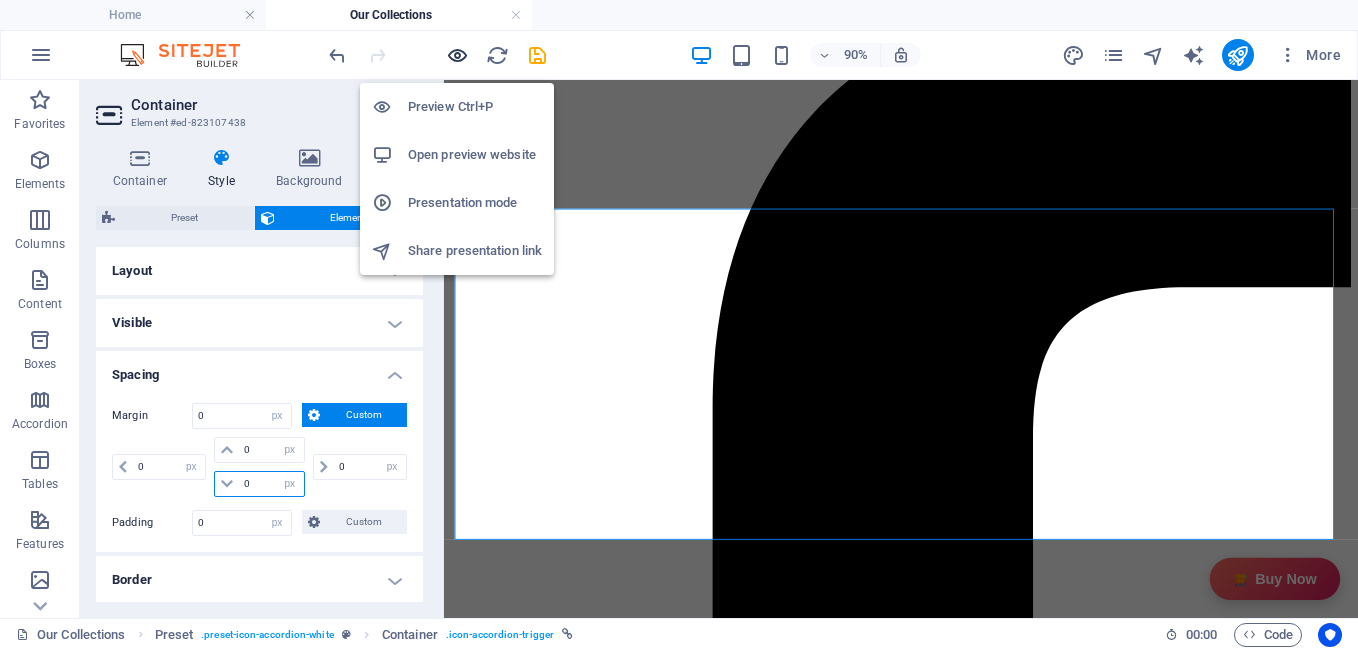 type on "0" 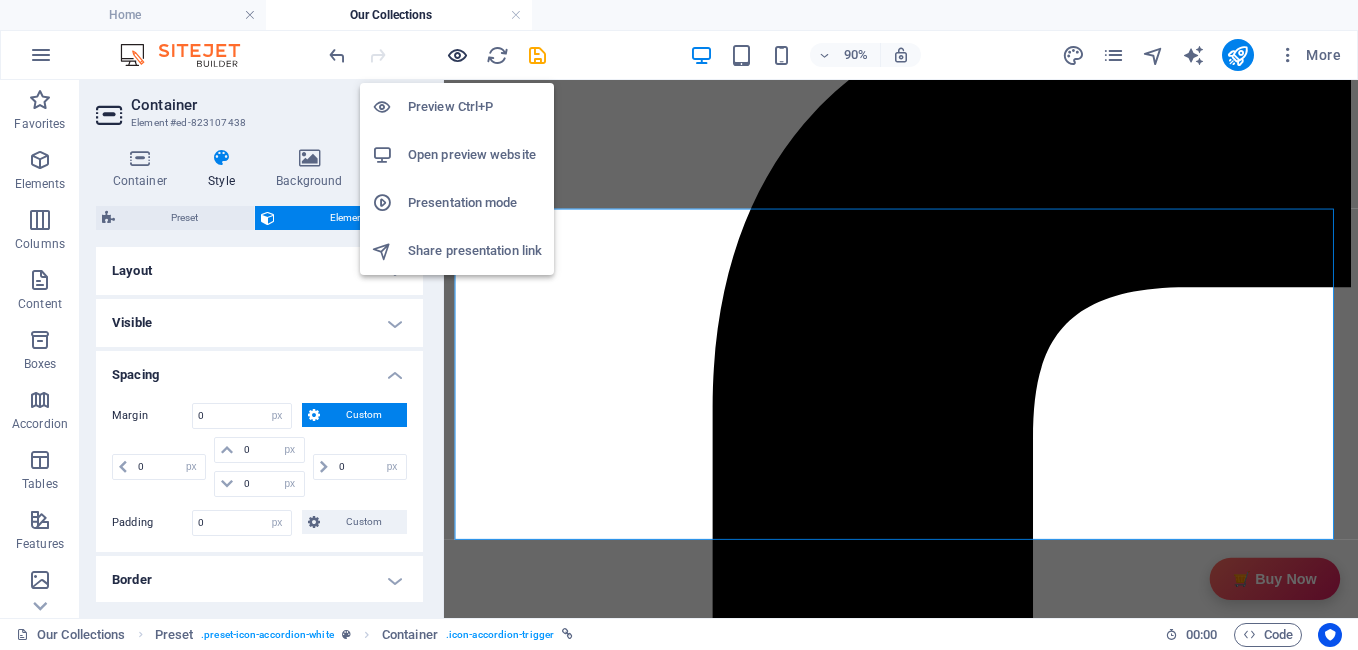 click at bounding box center [457, 55] 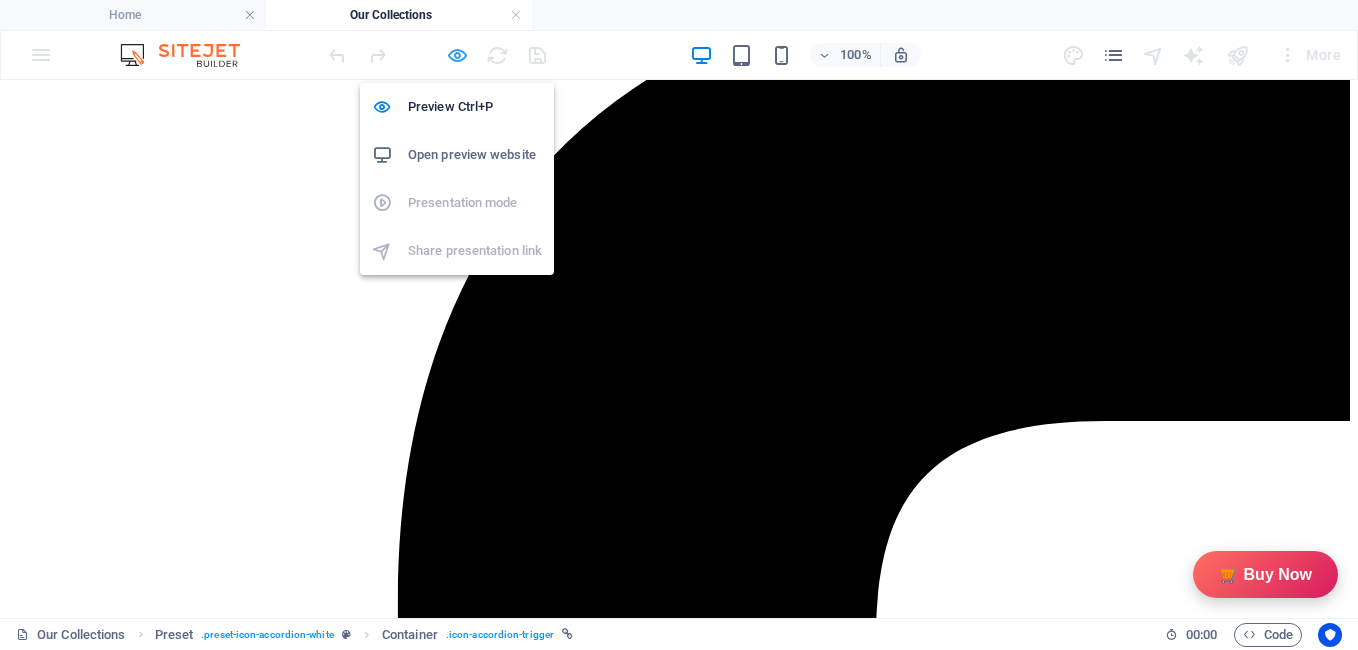 click at bounding box center (457, 55) 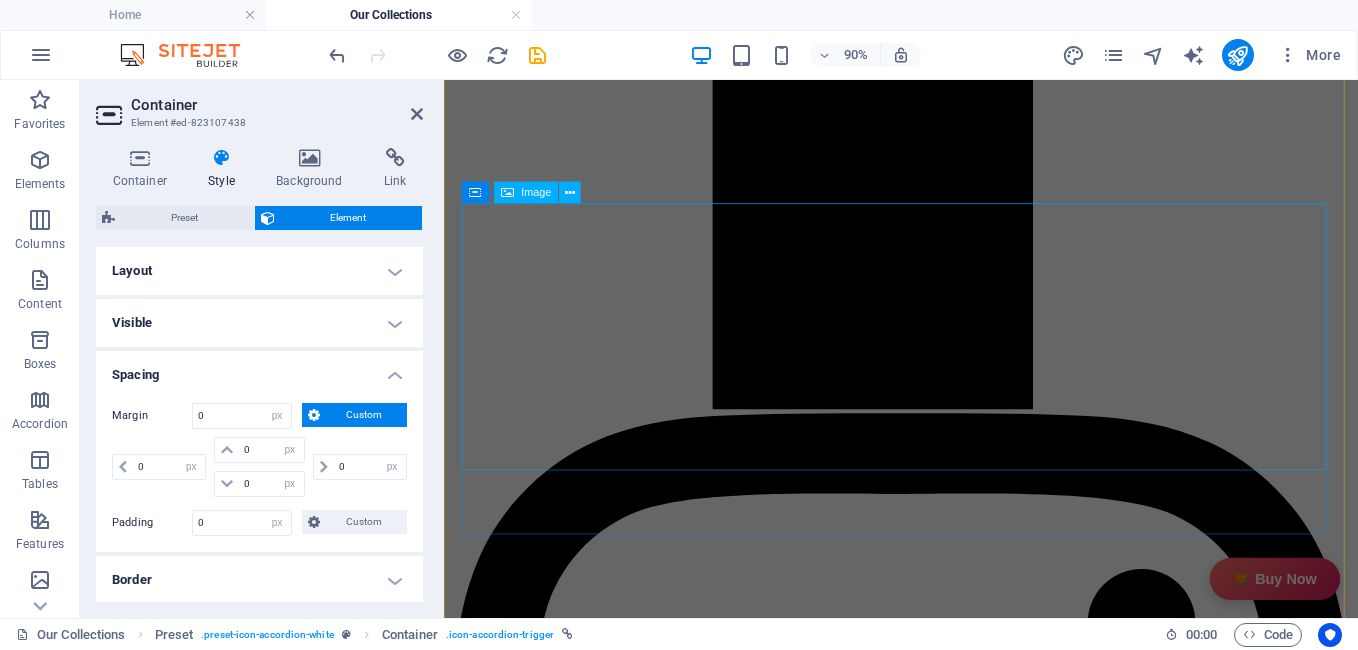 scroll, scrollTop: 1729, scrollLeft: 0, axis: vertical 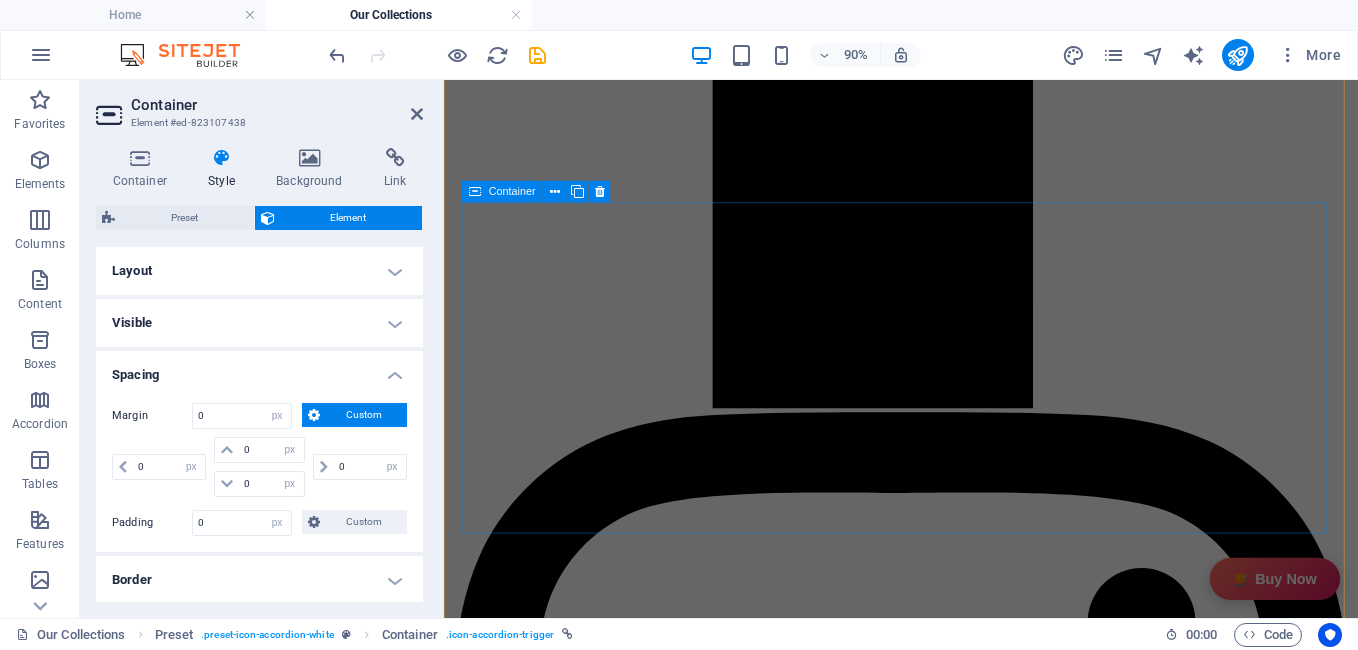 click at bounding box center (475, 192) 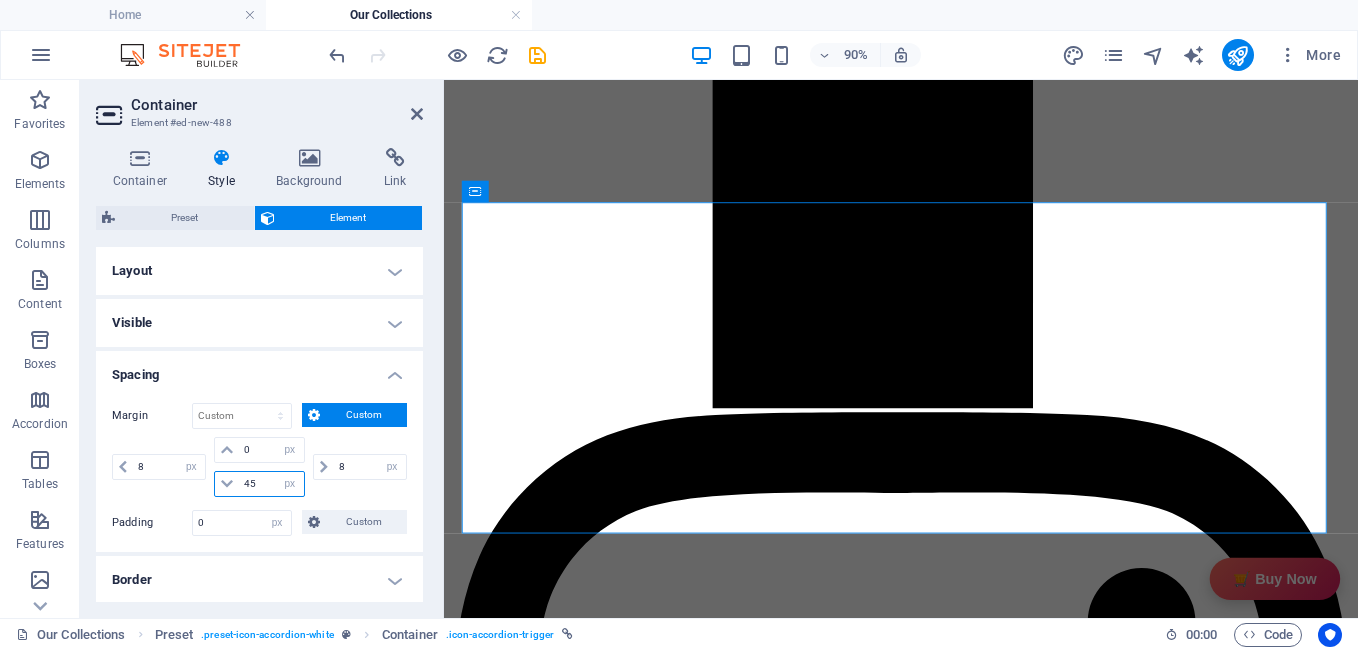 click on "45" at bounding box center (271, 484) 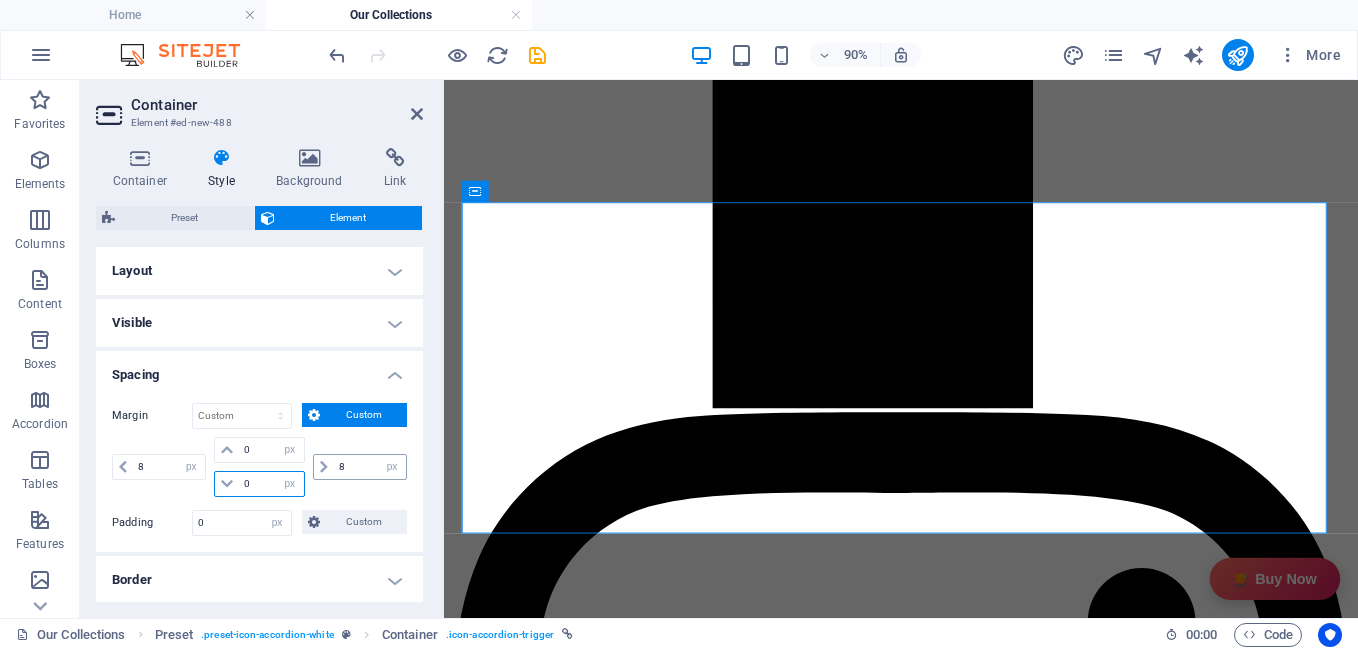 type on "0" 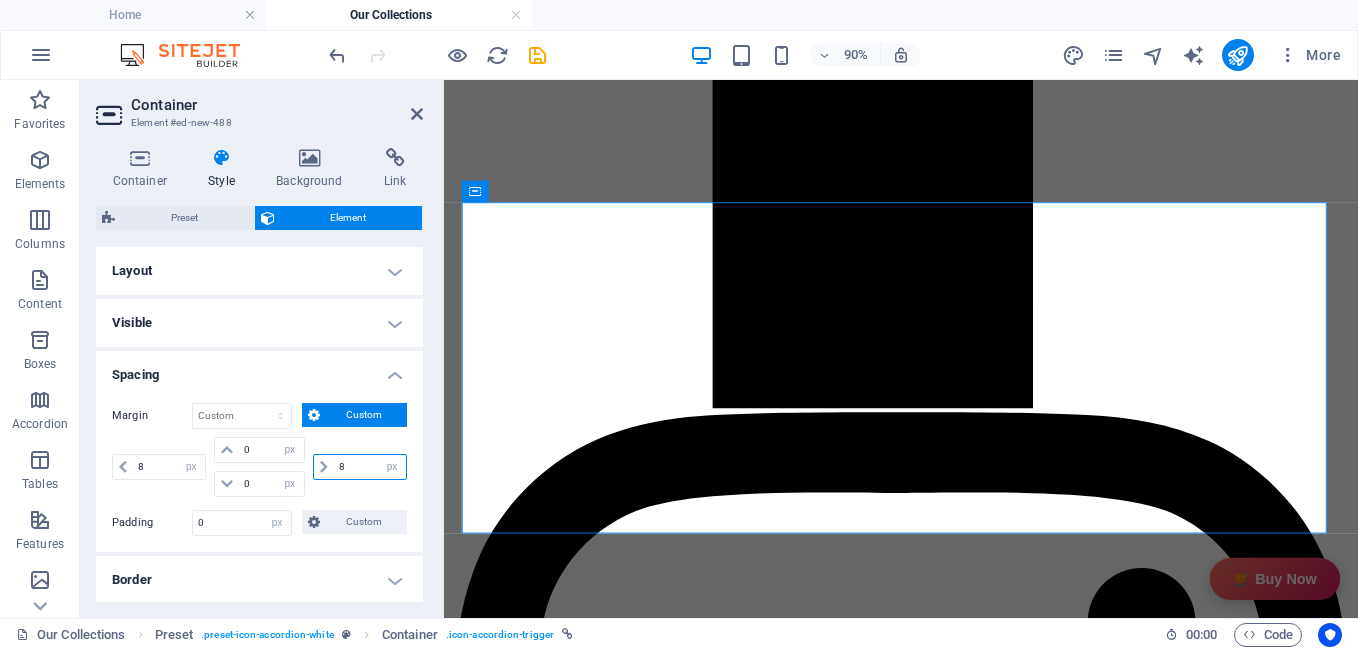 click on "8" at bounding box center (370, 467) 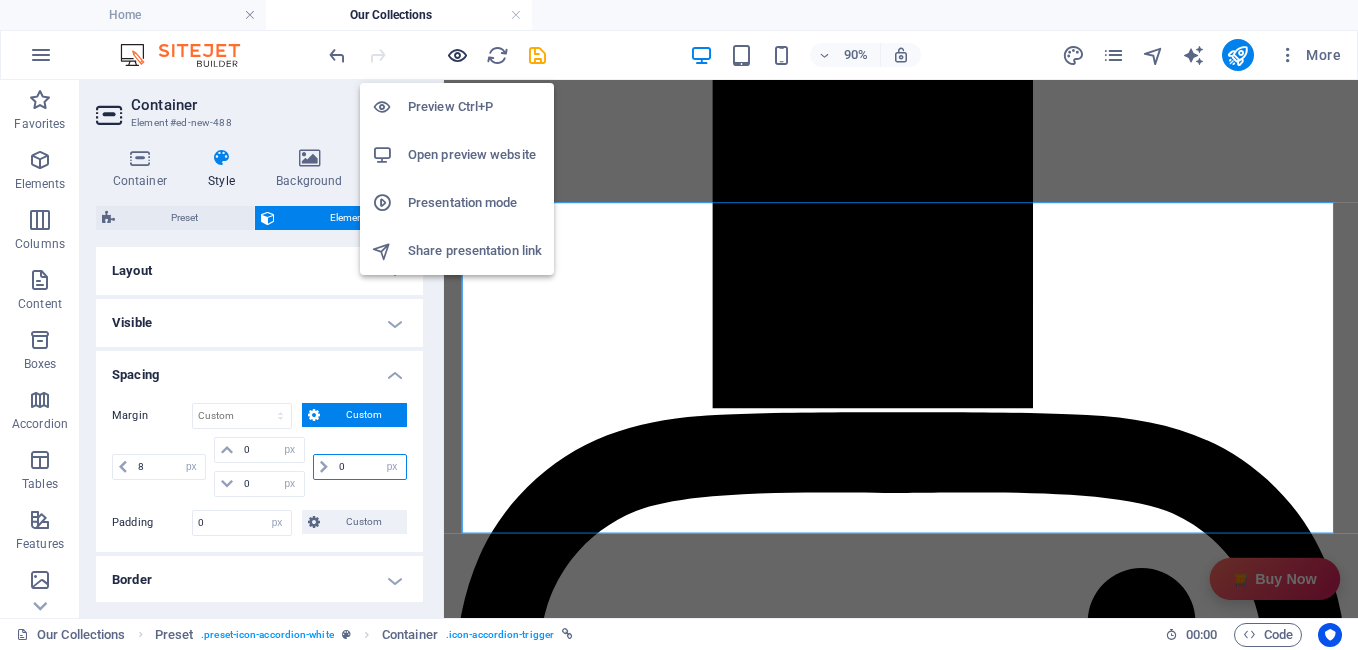 type on "0" 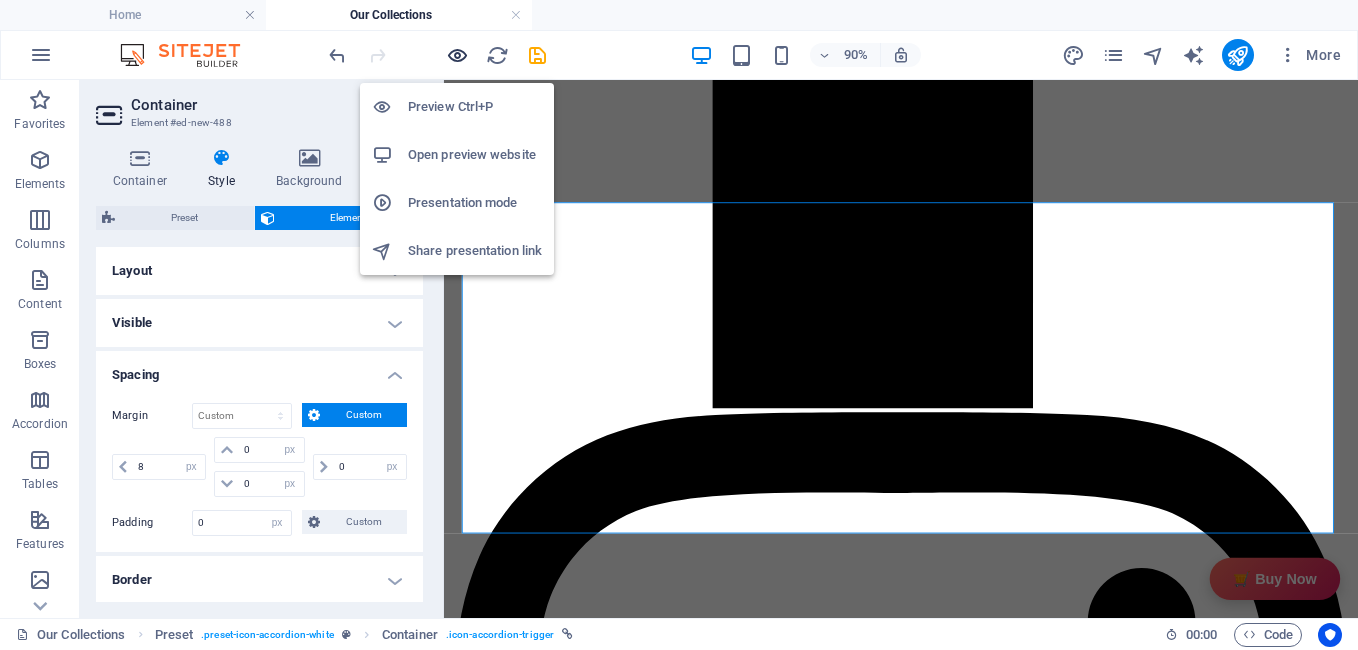 click at bounding box center [457, 55] 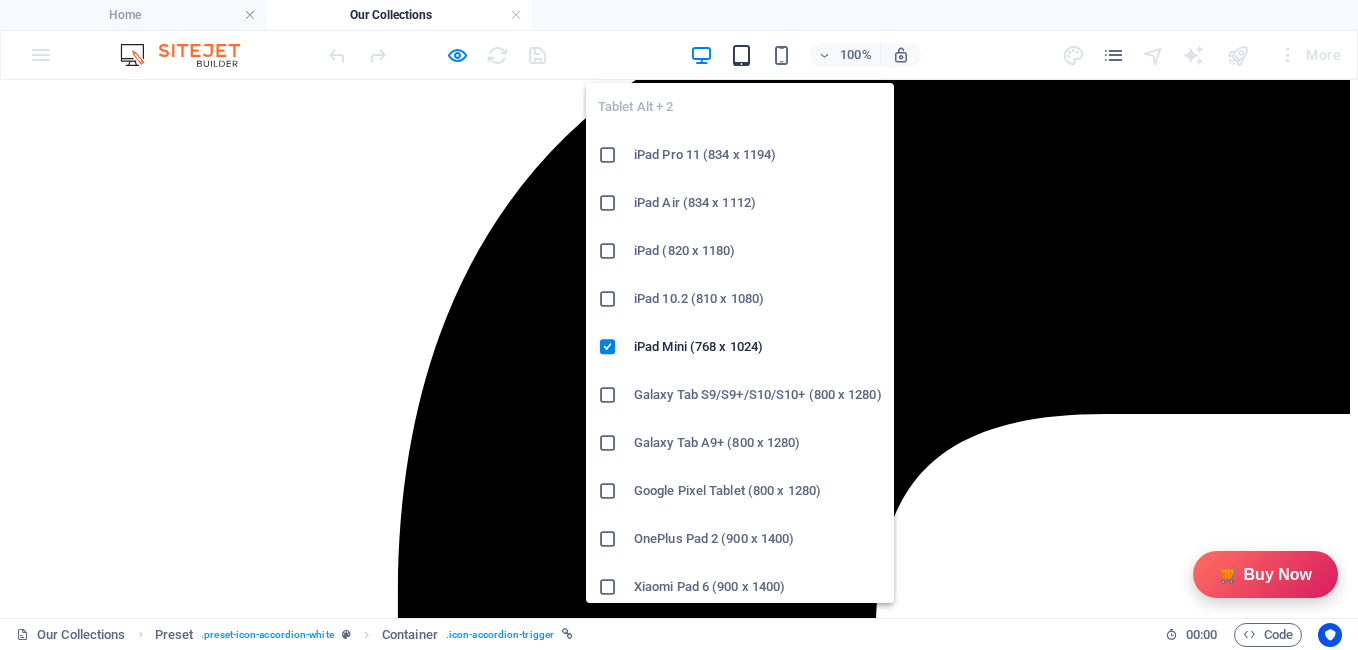 click at bounding box center [741, 55] 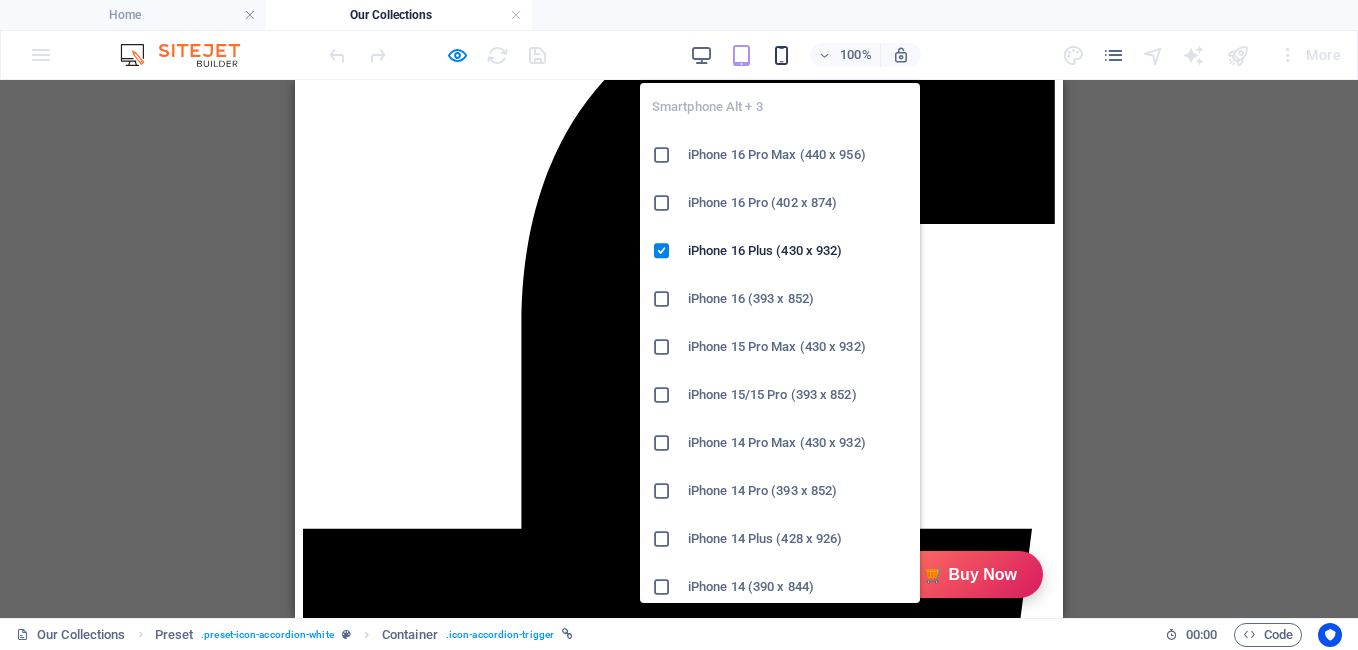 click at bounding box center (781, 55) 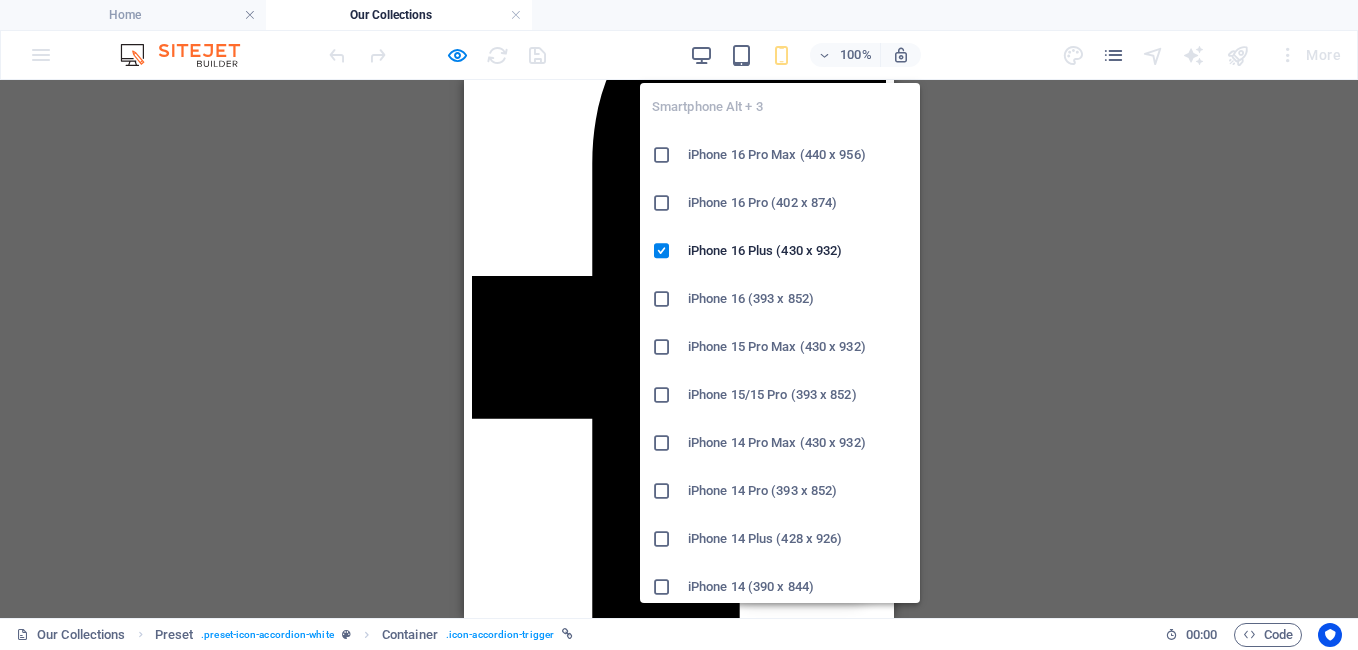 scroll, scrollTop: 208, scrollLeft: 0, axis: vertical 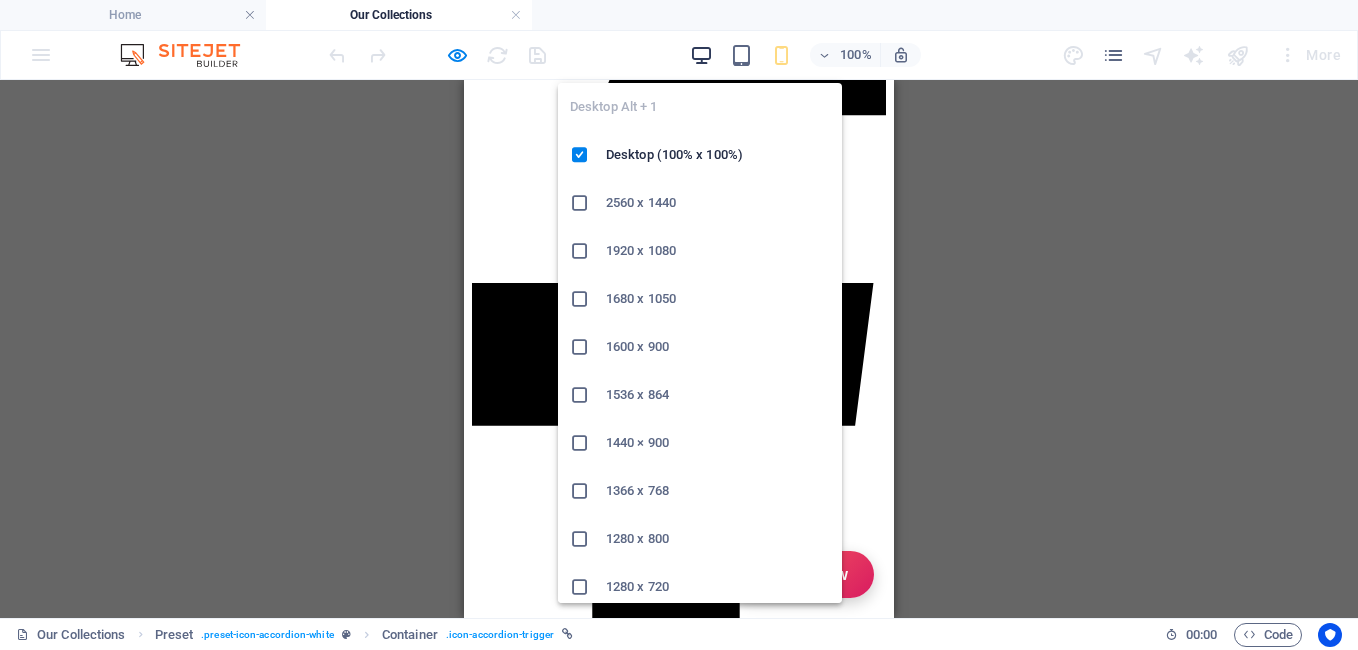click at bounding box center (701, 55) 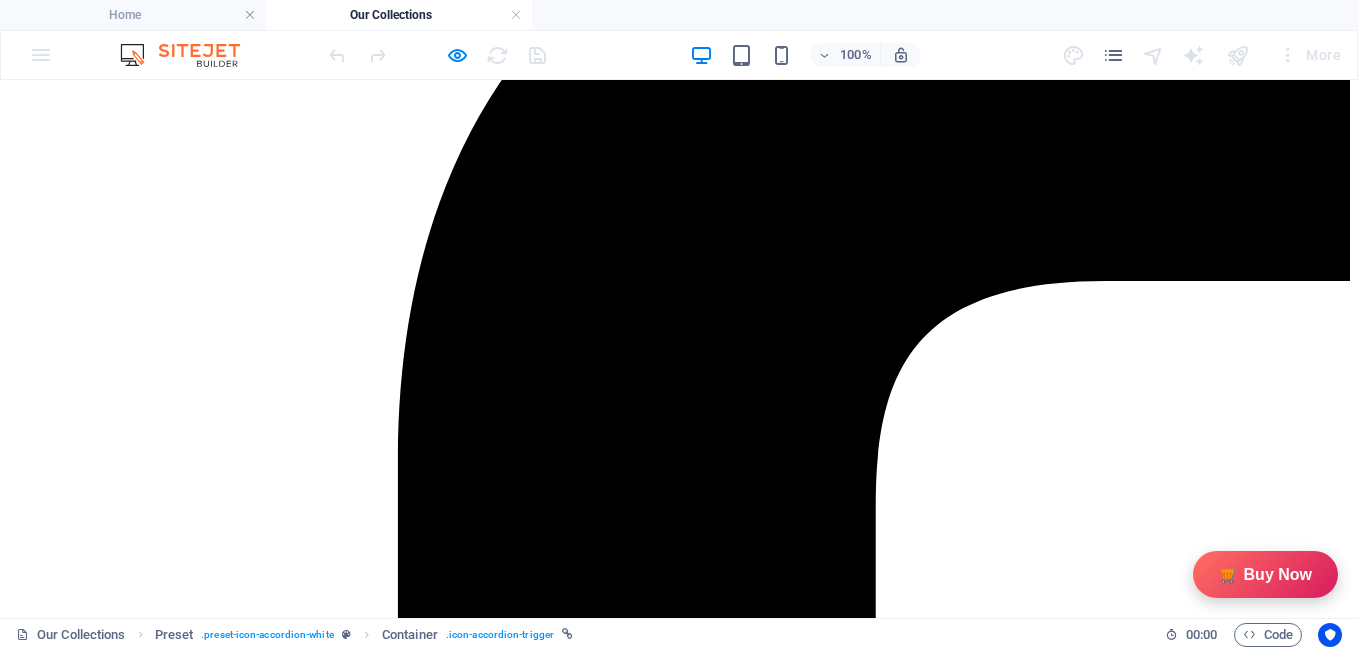 scroll, scrollTop: 391, scrollLeft: 0, axis: vertical 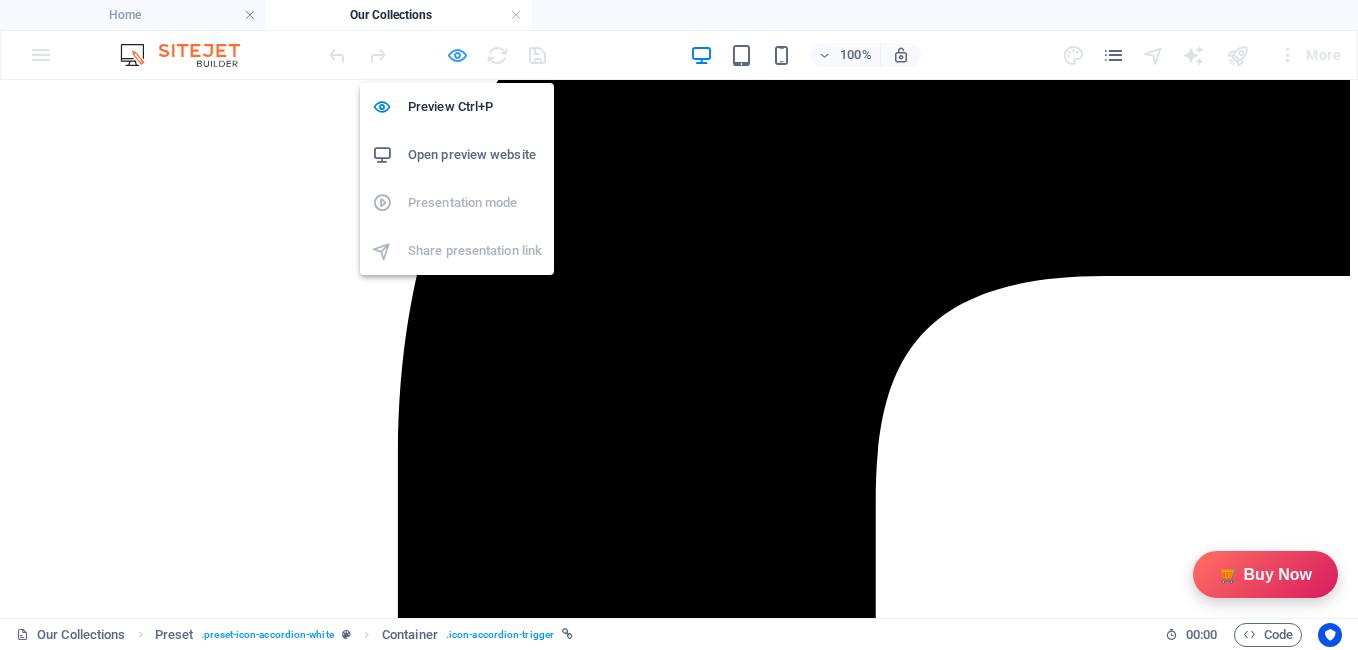 click at bounding box center (457, 55) 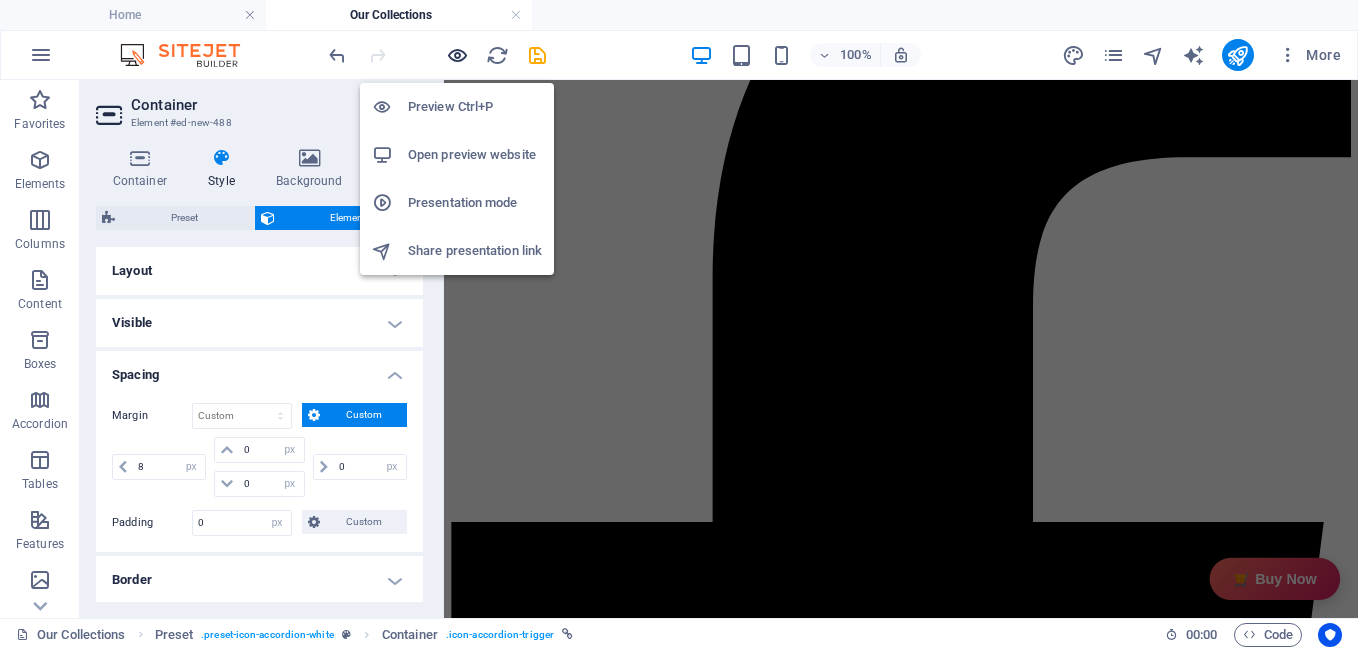 scroll, scrollTop: 1750, scrollLeft: 0, axis: vertical 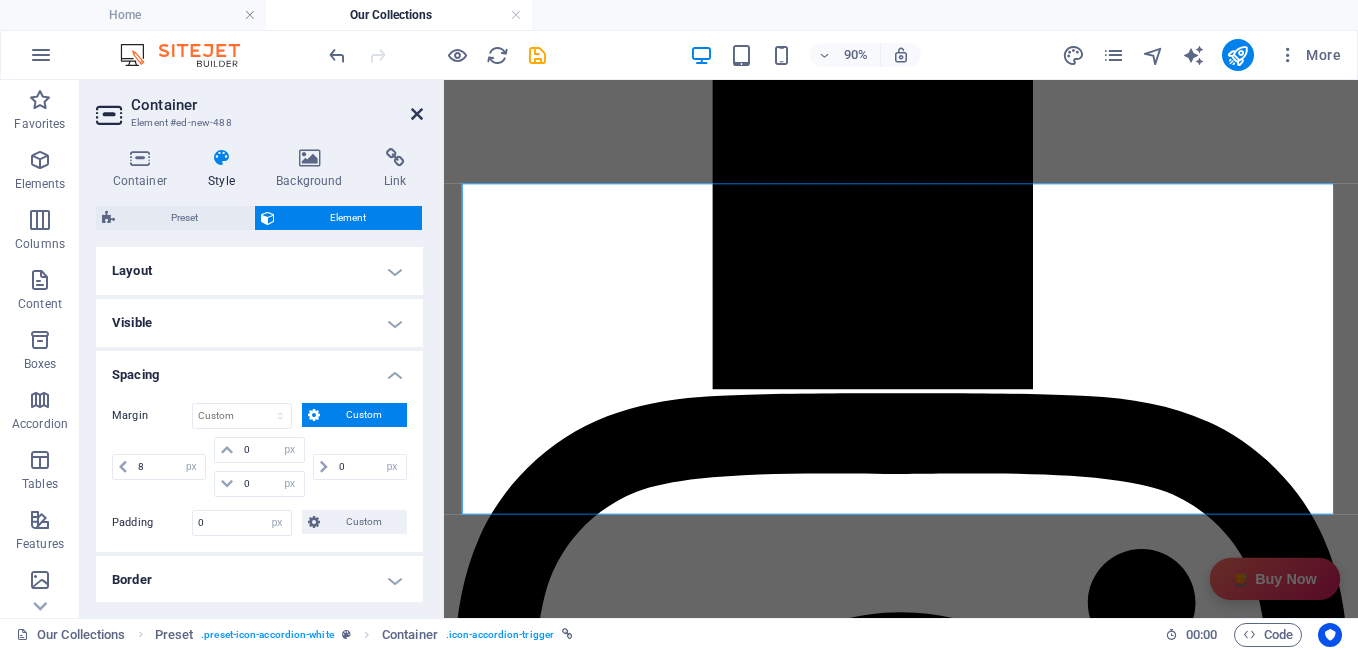 click at bounding box center (417, 114) 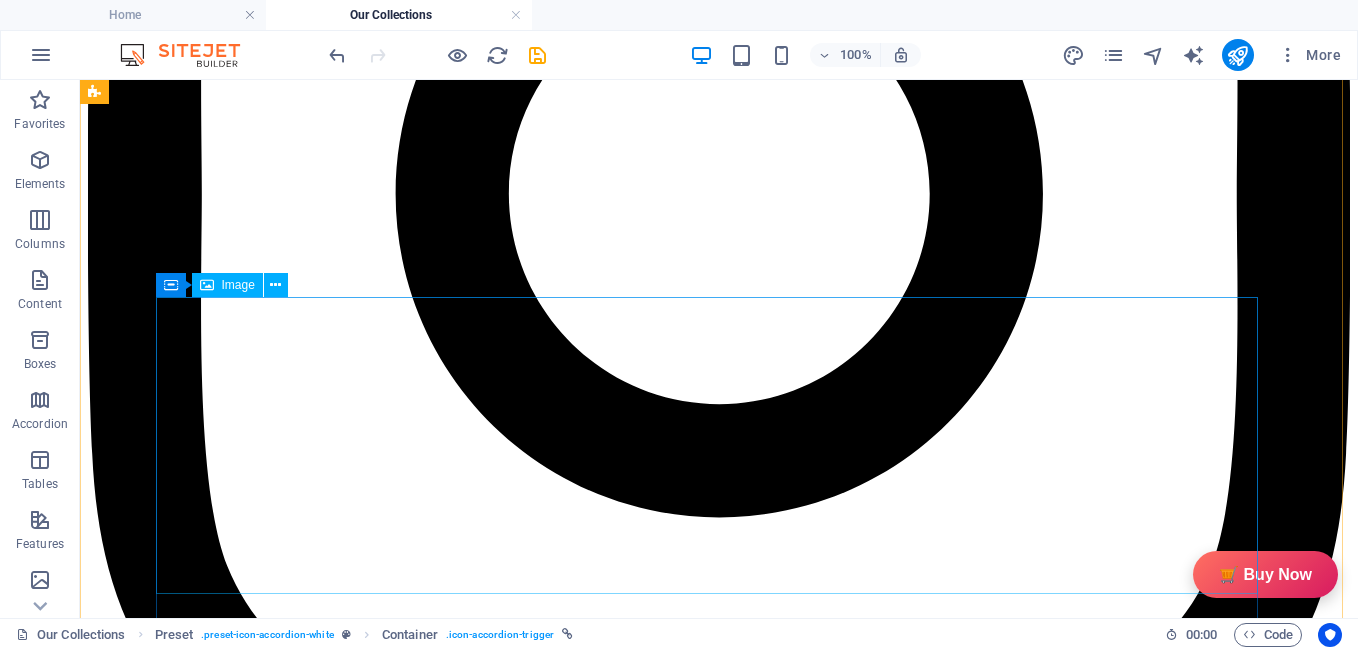 scroll, scrollTop: 3125, scrollLeft: 0, axis: vertical 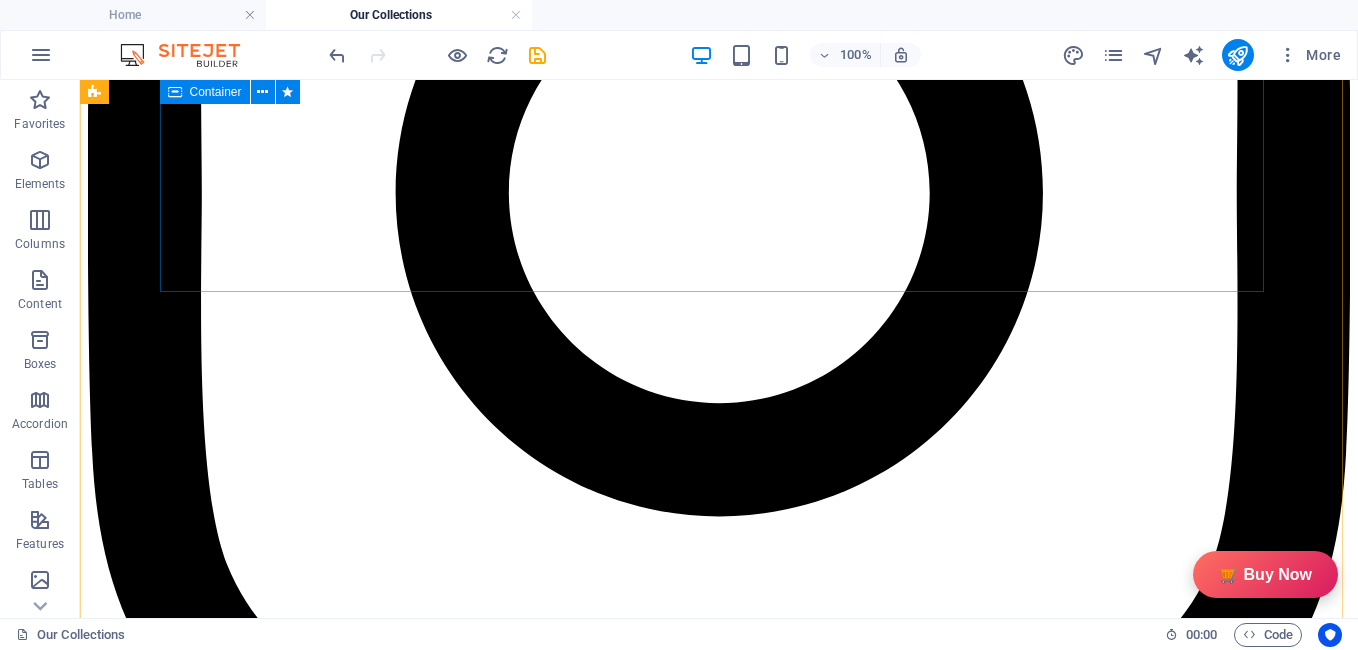 click on "Description GiftyBiz Scented Candles – Light Up Moments Hand-poured with love, GiftyBiz scented candles are crafted to bring warmth, elegance, and a touch of serenity to your space. Made from high-quality wax and infused with soothing fragrances, each candle is designed to elevate your mood and enhance any setting. Whether you're gifting or unwinding, our candles add charm, calm, and luxury in every flicker. Perfect for decor, self-care, or as a part of our curated gift boxes. Specification In The Box Sales Packages  1 Jar Candle No. of Content in Sales Packages Pack of 1 General Brand GiftyBiz Model Name Type Container Candle Series Jar Candle Ideal For Men, Women, Girls Fragrance Rose Material Soy Wax Occasion Anniversary, Birthday, Party Shape Cylindrical Burn Time 15 hrs Suitable For Home Decor, Gift Quantity 150 gm Gift Pack Nos Net Quantity 01   Review
★★★★☆
4.8/5.0
(120 Reviews)
Customer Reviews
Riya Sharma  - ★★★★★
Ajay Mehta" at bounding box center [719, 12596] 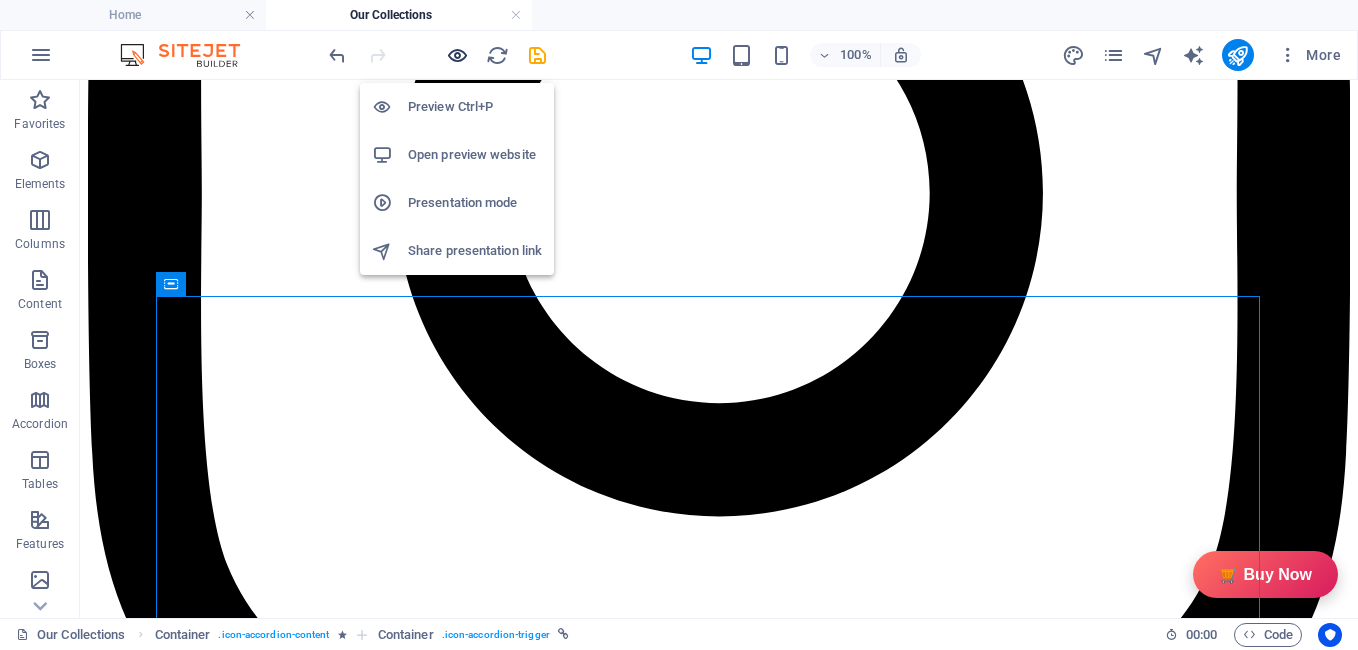 click at bounding box center (457, 55) 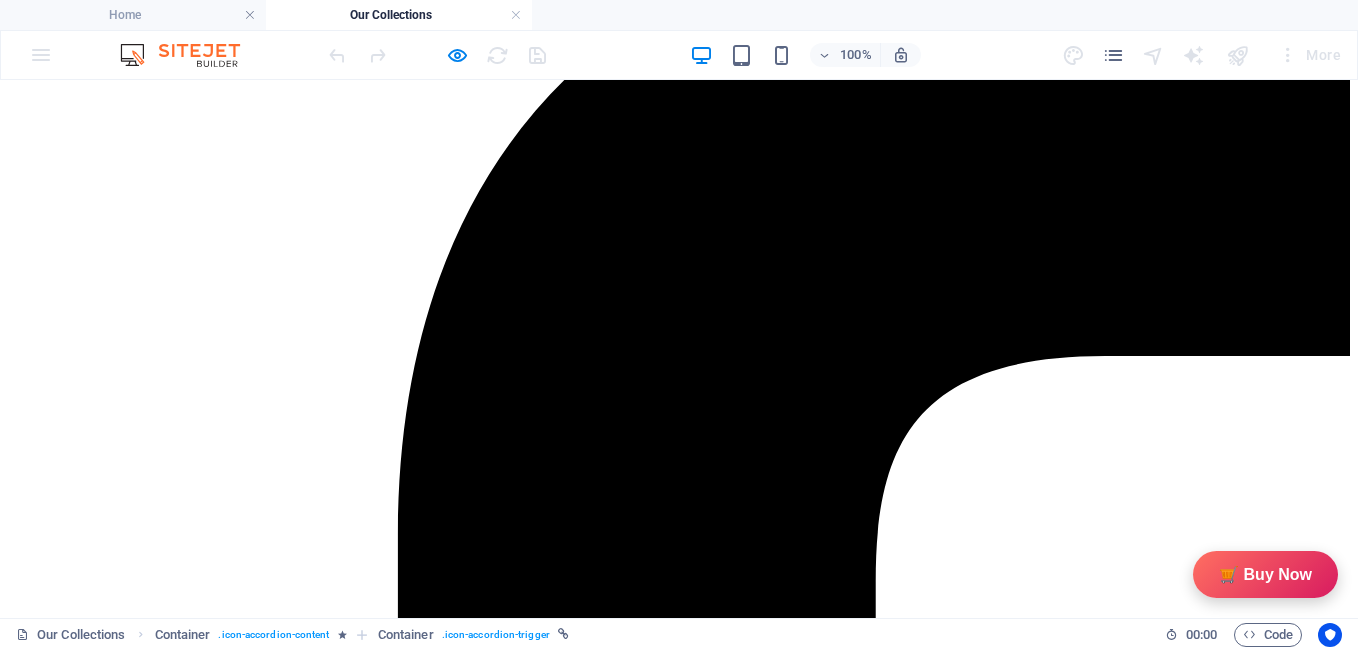 scroll, scrollTop: 353, scrollLeft: 0, axis: vertical 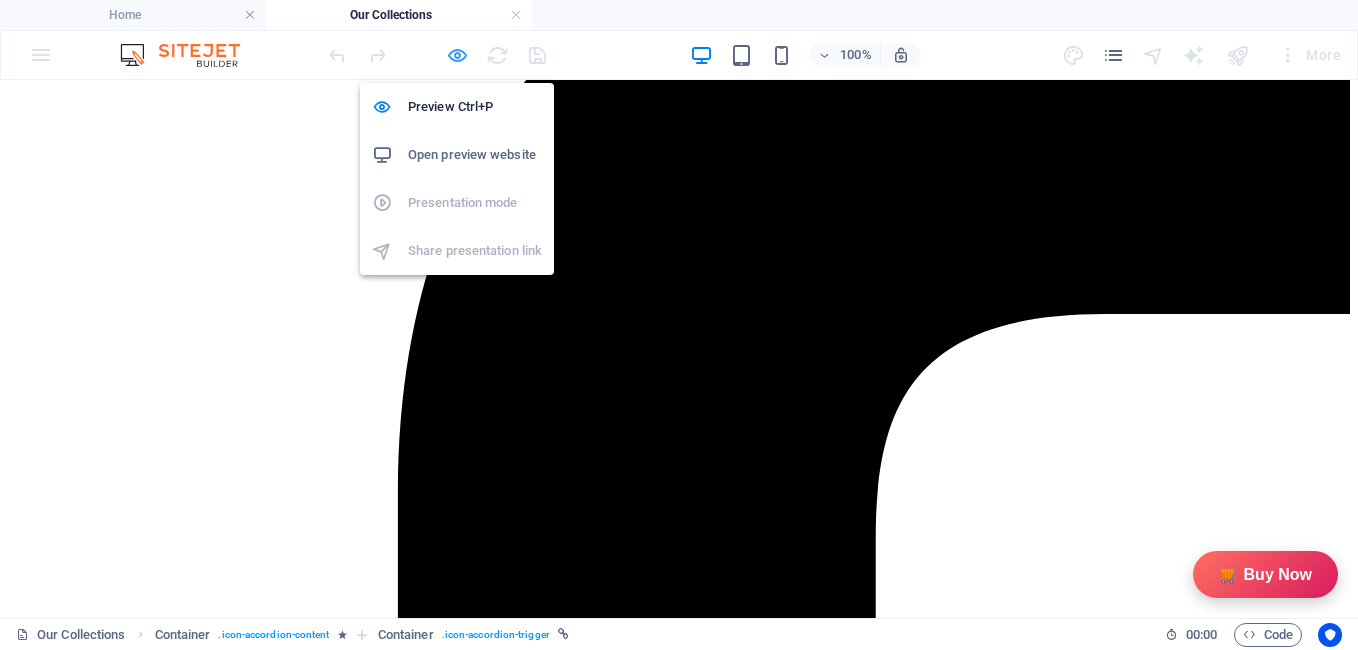 click at bounding box center [457, 55] 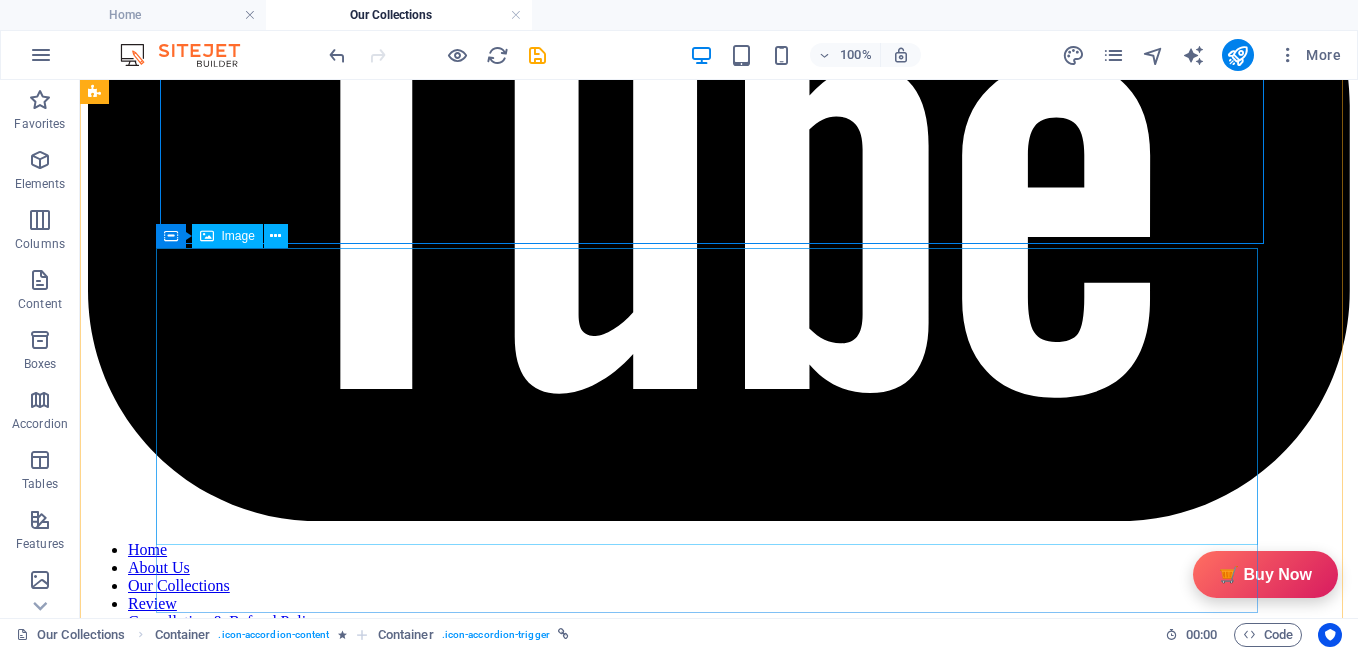 scroll, scrollTop: 4665, scrollLeft: 0, axis: vertical 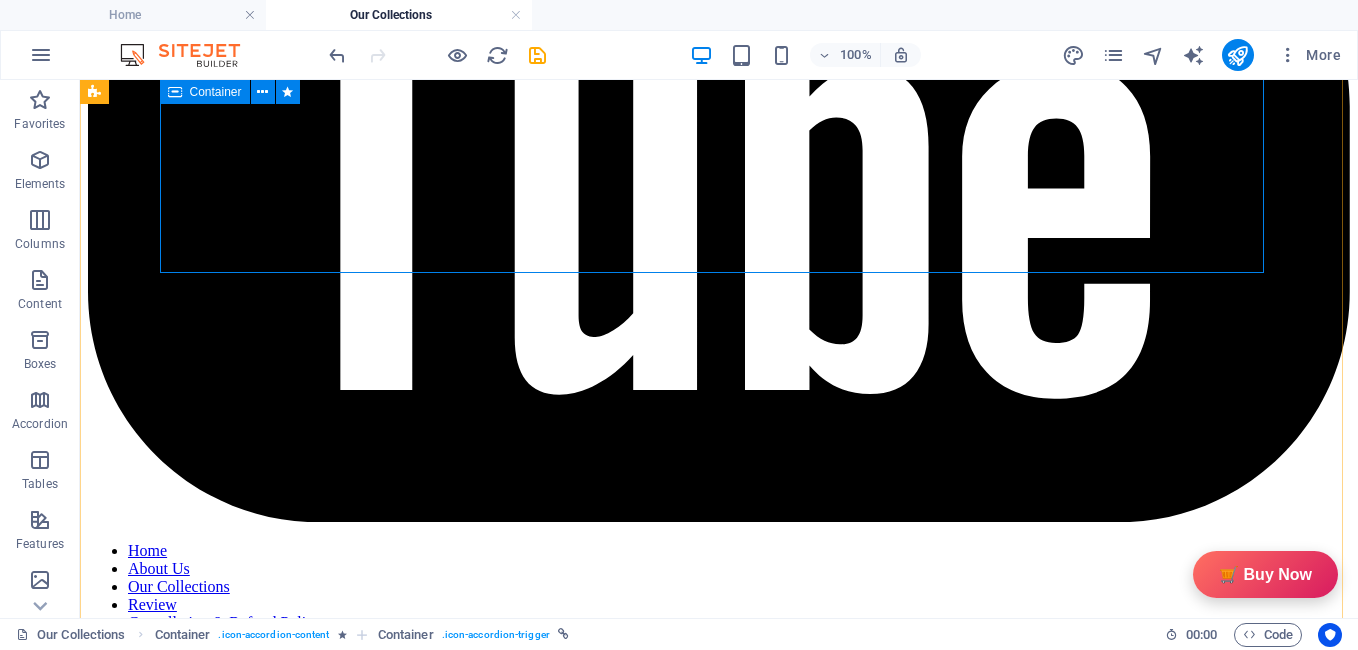 click on "Description GiftyBiz Scented Candles – Light Up Moments Hand-poured with love, GiftyBiz scented candles are crafted to bring warmth, elegance, and a touch of serenity to your space. Made from high-quality wax and infused with soothing fragrances, each candle is designed to elevate your mood and enhance any setting. Whether you're gifting or unwinding, our candles add charm, calm, and luxury in every flicker. Perfect for decor, self-care, or as a part of our curated gift boxes. Specification In The Box Sales Packages  1 Jar Candle No. of Content in Sales Packages Pack of 1 General Brand GiftyBiz Model Name Type Container Candle Series Jar Candle Ideal For Men, Women, Girls Fragrance Rose Material Soy Wax Occasion Anniversary, Birthday, Party Shape Cylindrical Burn Time 15 hrs Suitable For Home Decor, Gift Quantity 150 gm Gift Pack Nos Net Quantity 01   Review
★★★★☆
4.8/5.0
(120 Reviews)
Customer Reviews
Riya Sharma  - ★★★★★
Ajay Mehta" at bounding box center (719, 16493) 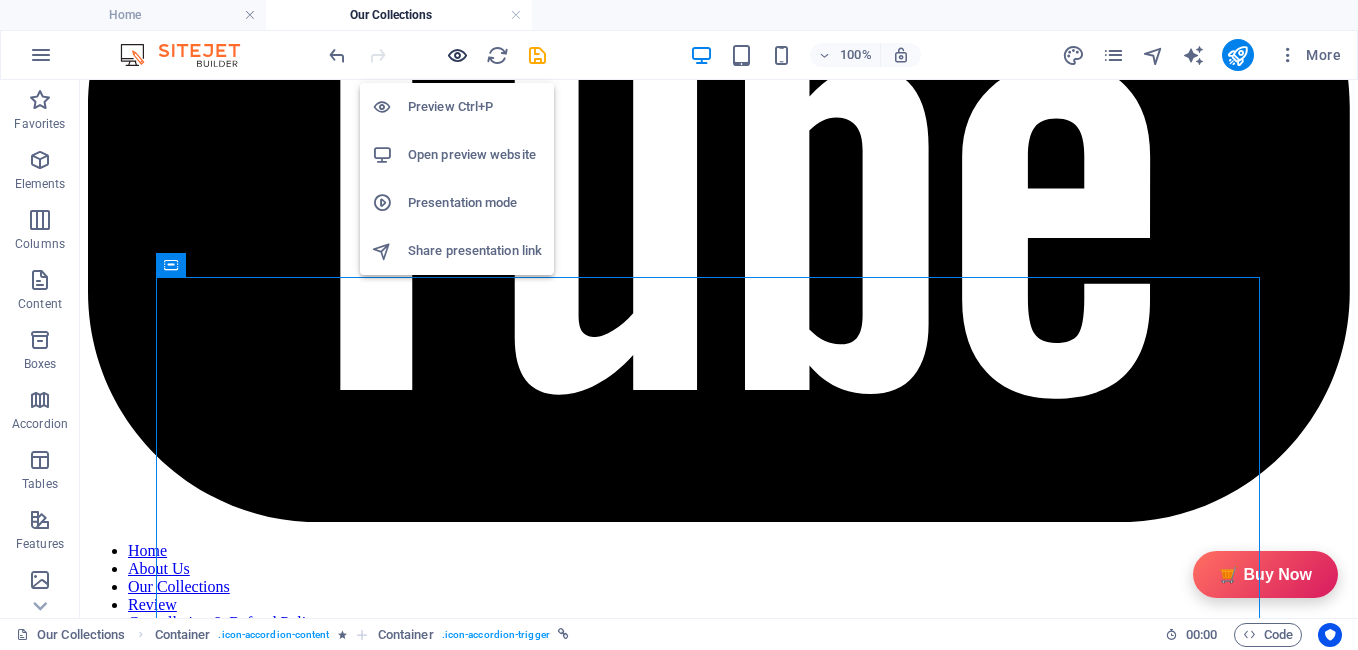 click at bounding box center (457, 55) 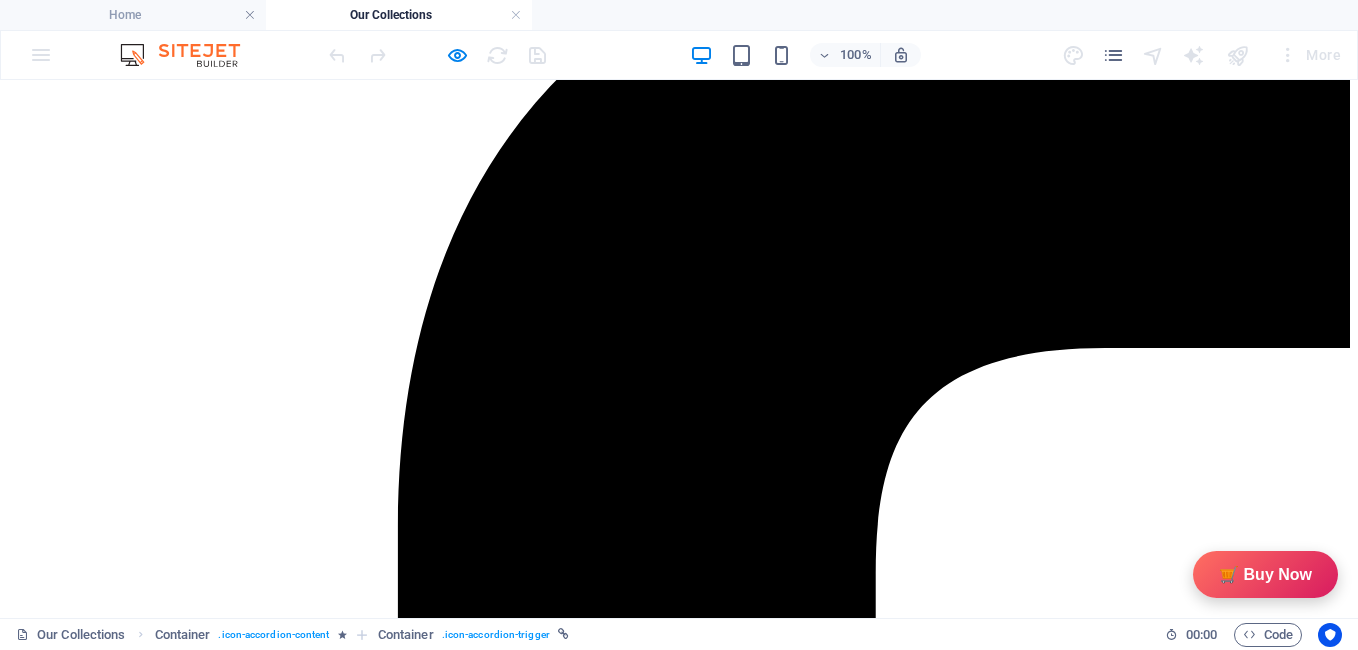 scroll, scrollTop: 317, scrollLeft: 0, axis: vertical 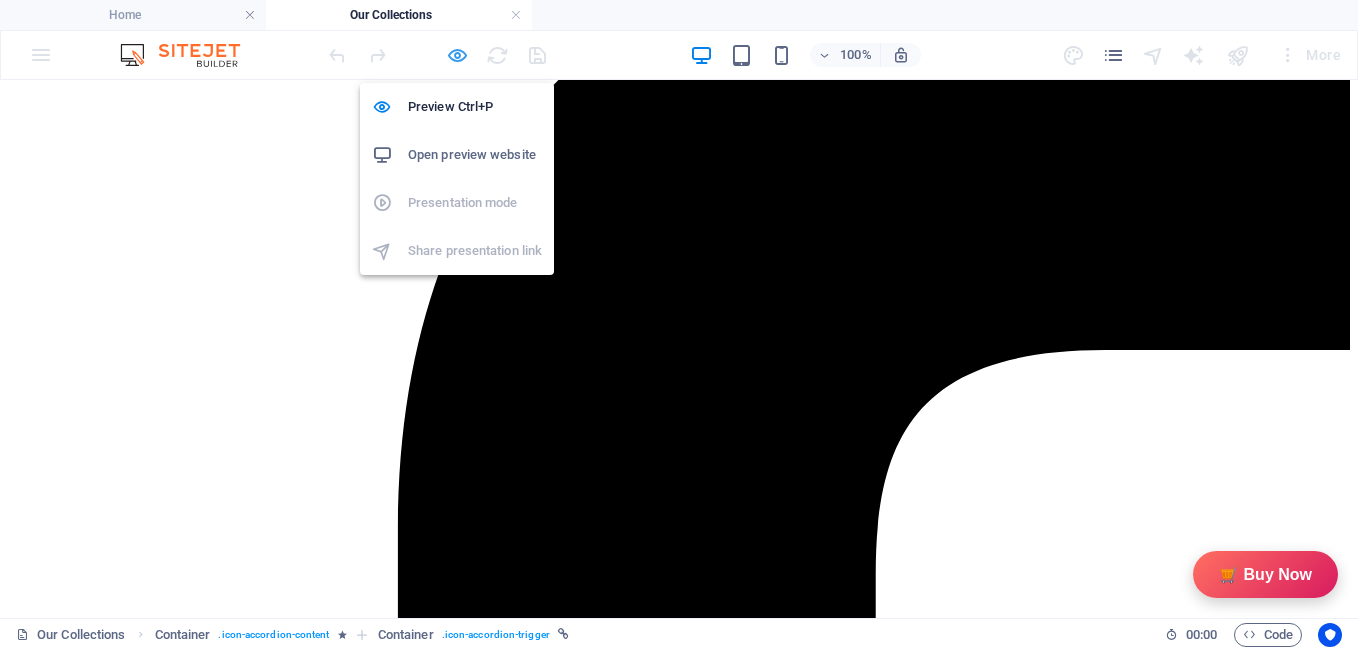 click at bounding box center [457, 55] 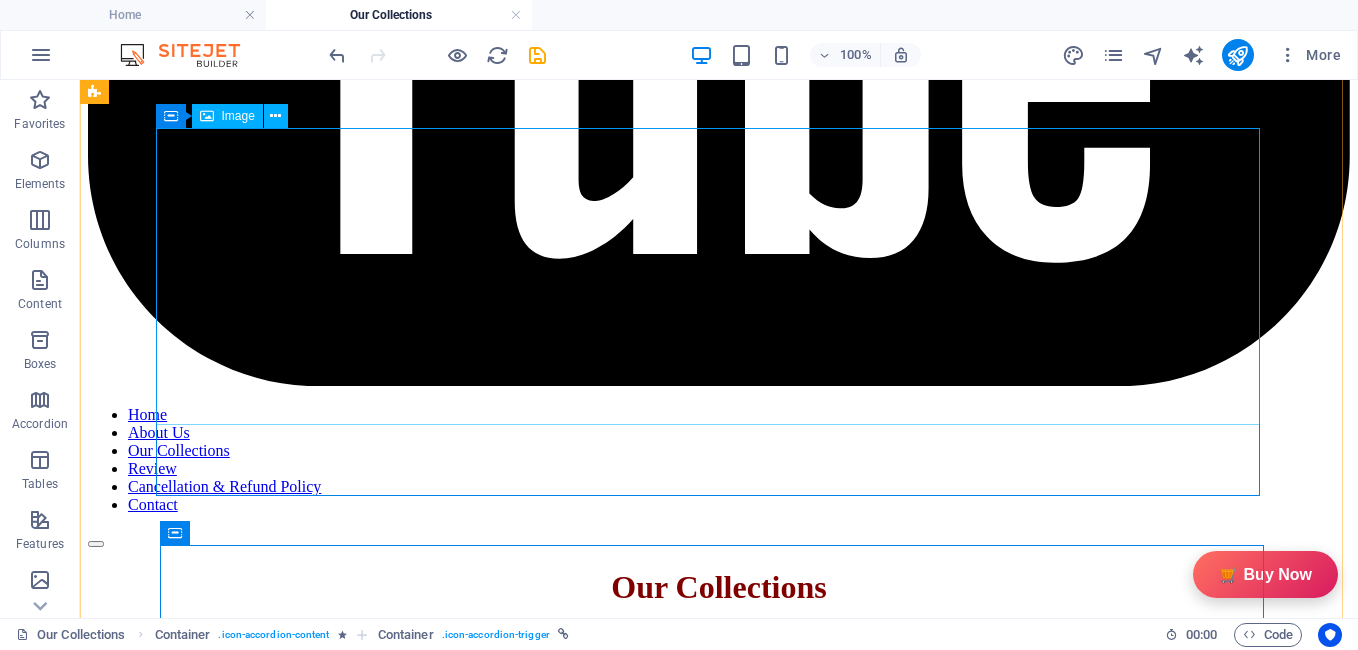 scroll, scrollTop: 4800, scrollLeft: 0, axis: vertical 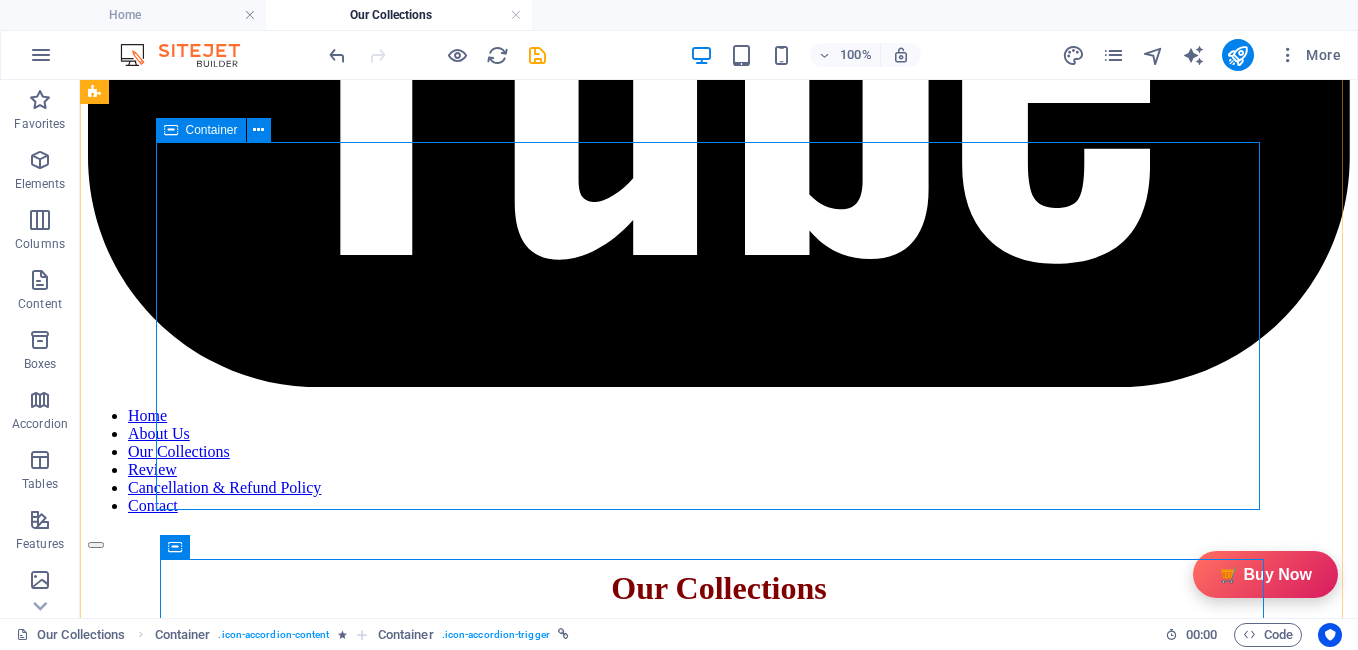 click at bounding box center (171, 130) 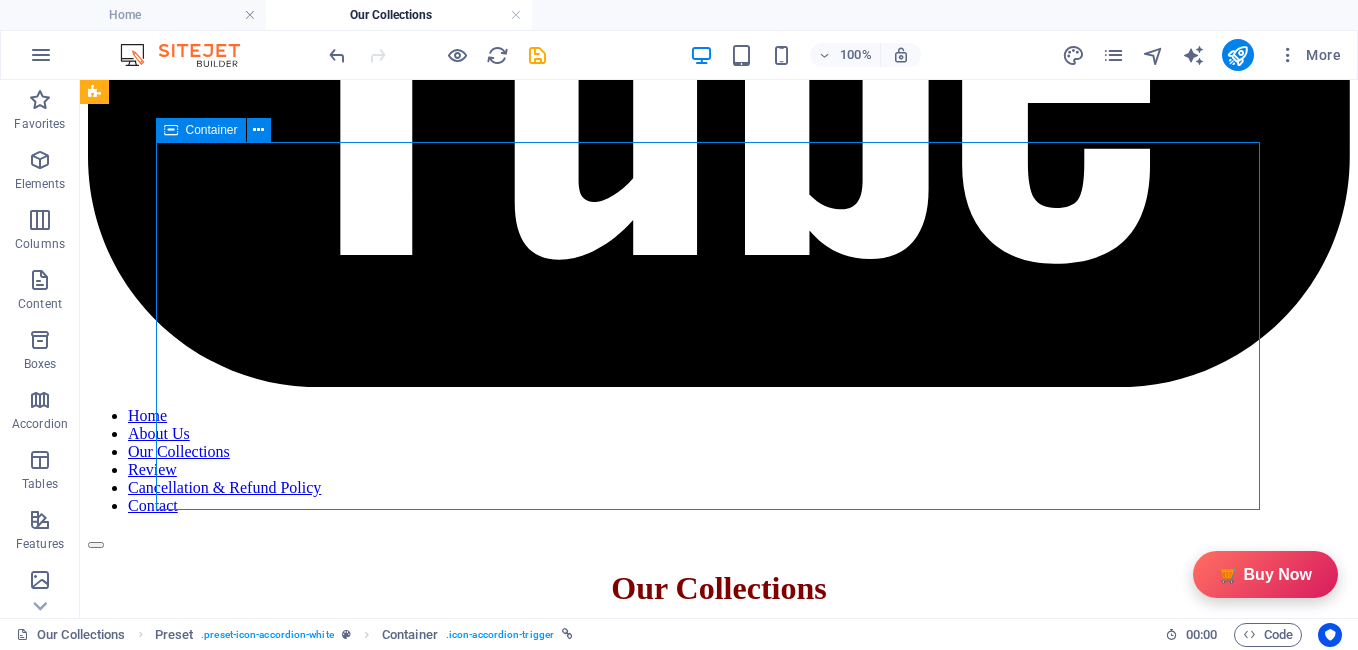 click at bounding box center [171, 130] 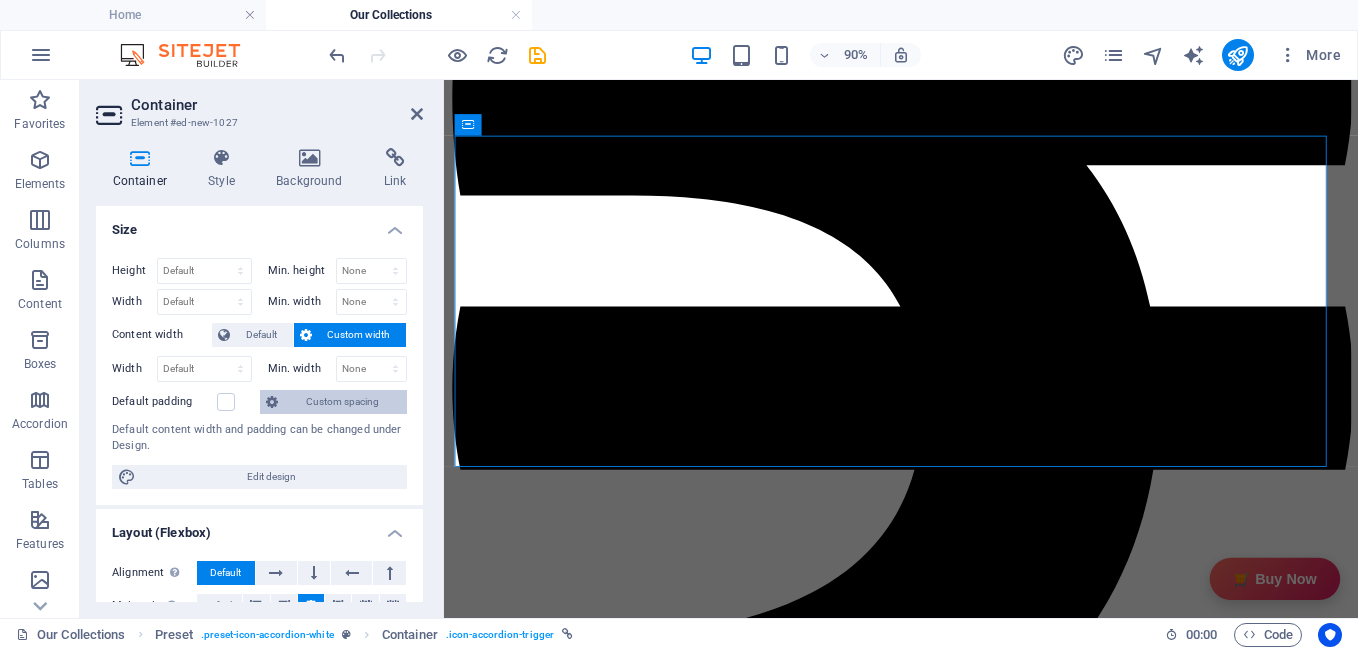 click on "Custom spacing" at bounding box center (342, 402) 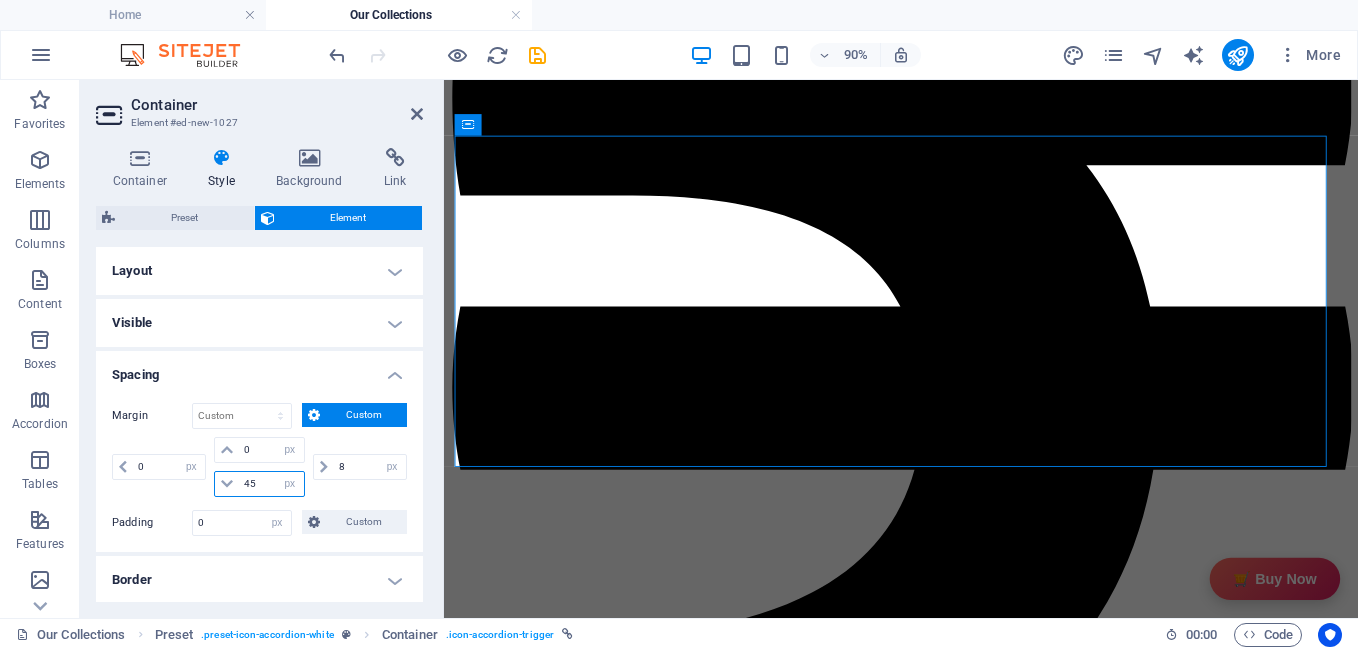 click on "45" at bounding box center (271, 484) 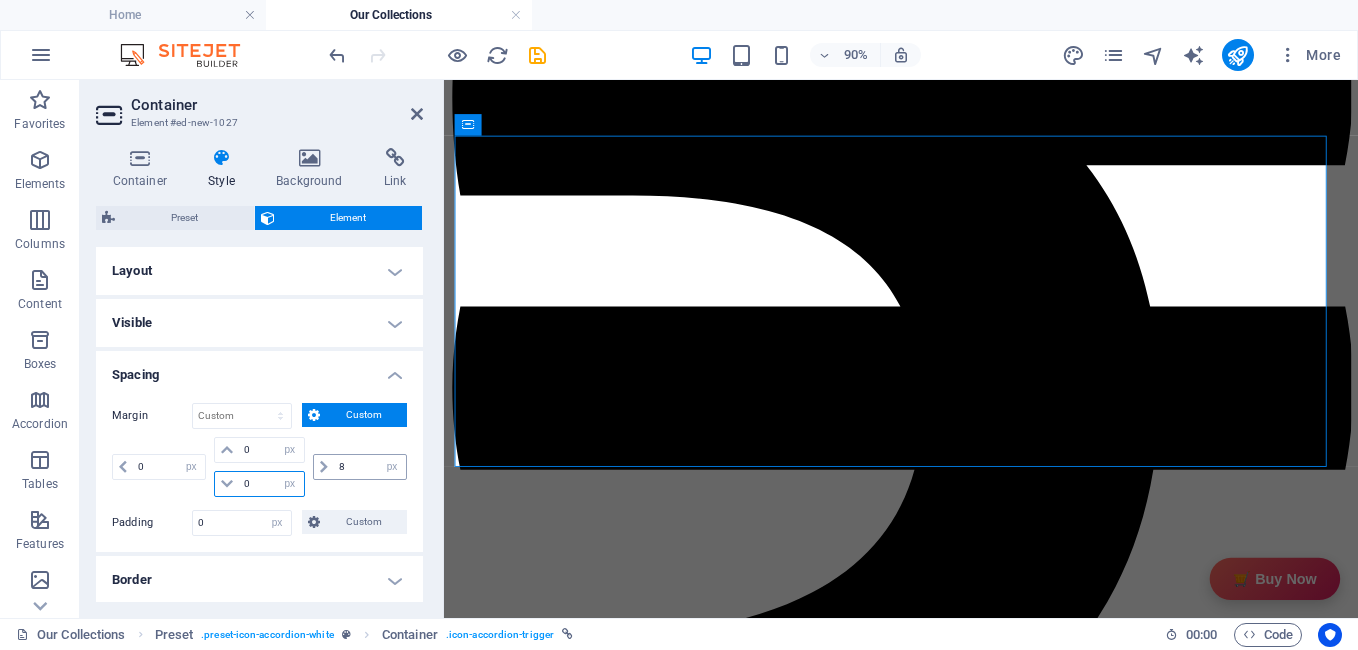 type on "0" 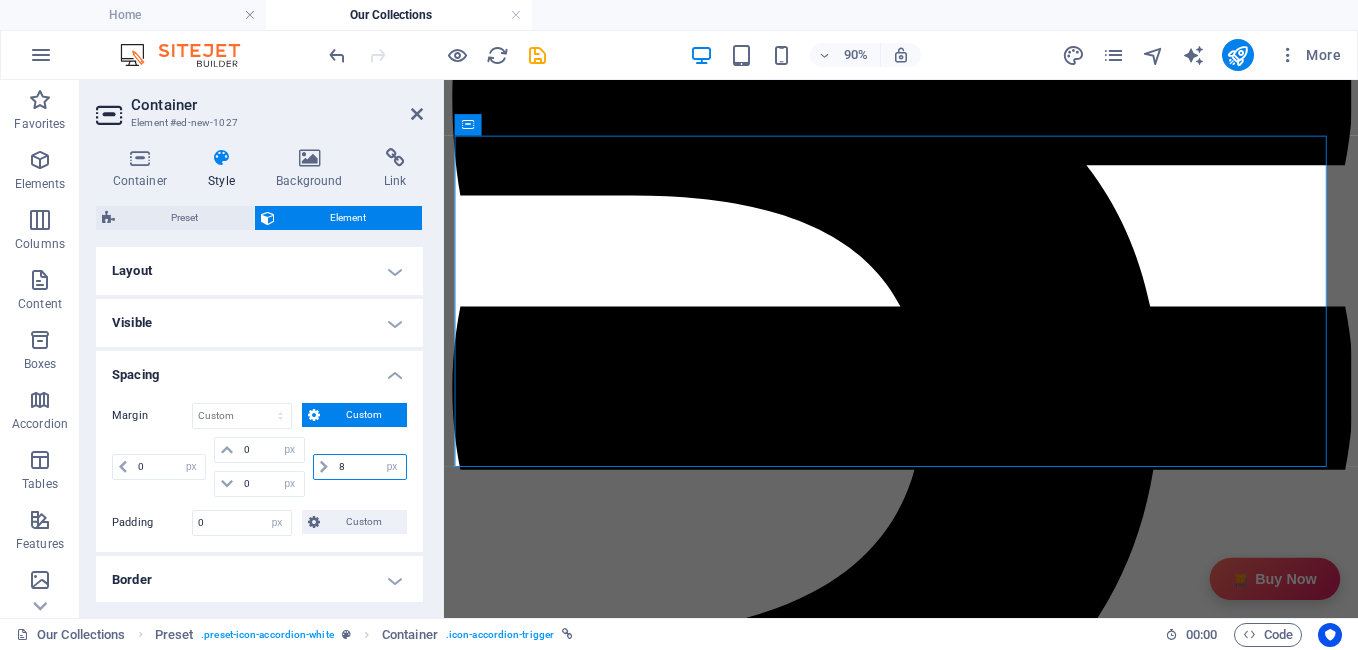 click on "8" at bounding box center [370, 467] 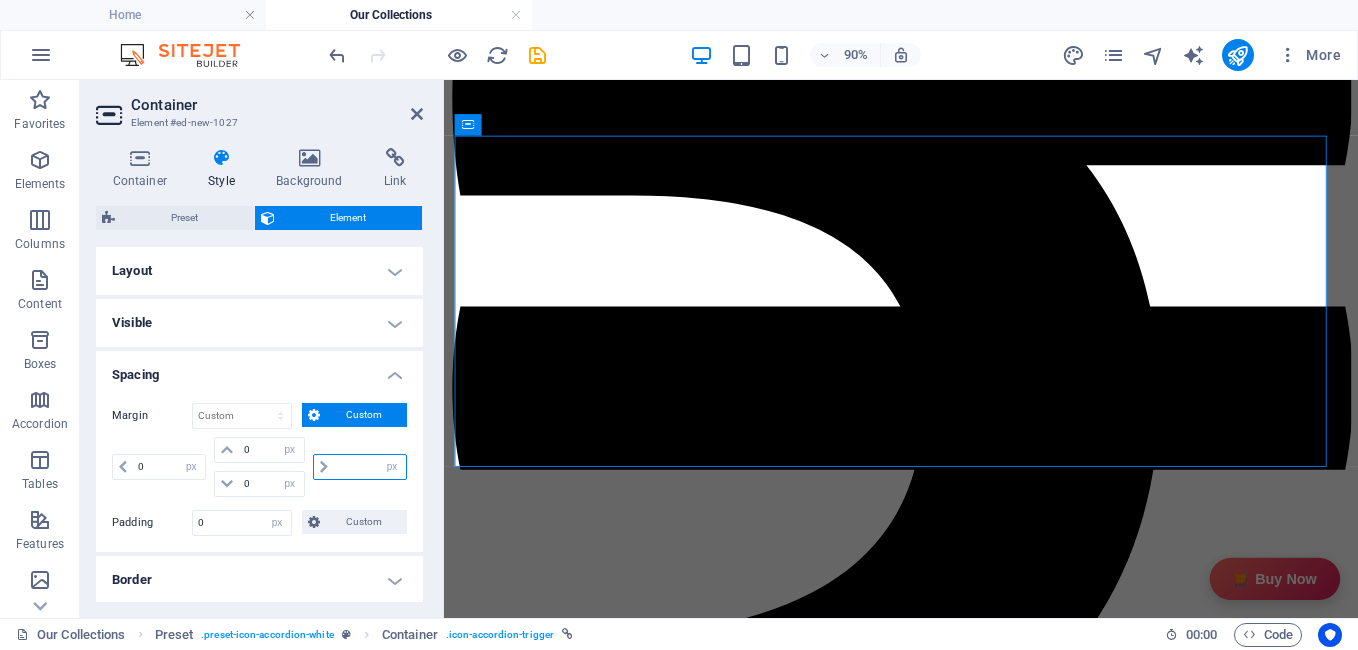 type on "0" 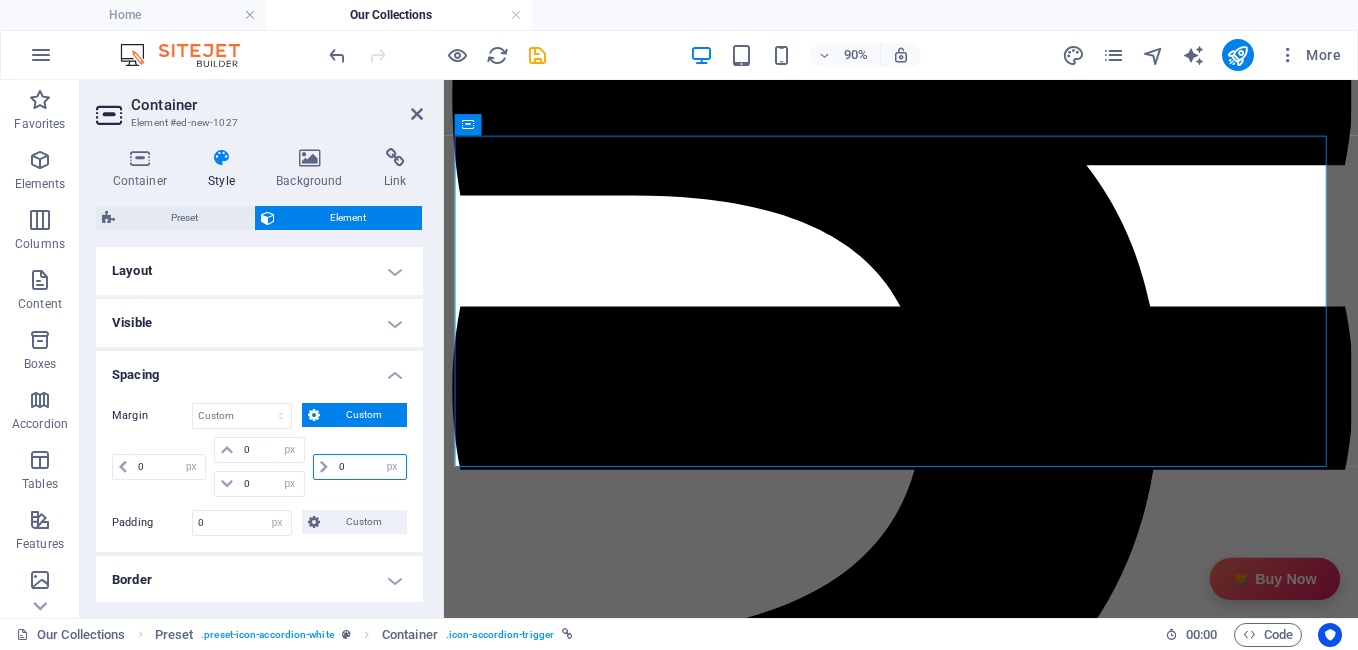 type on "0" 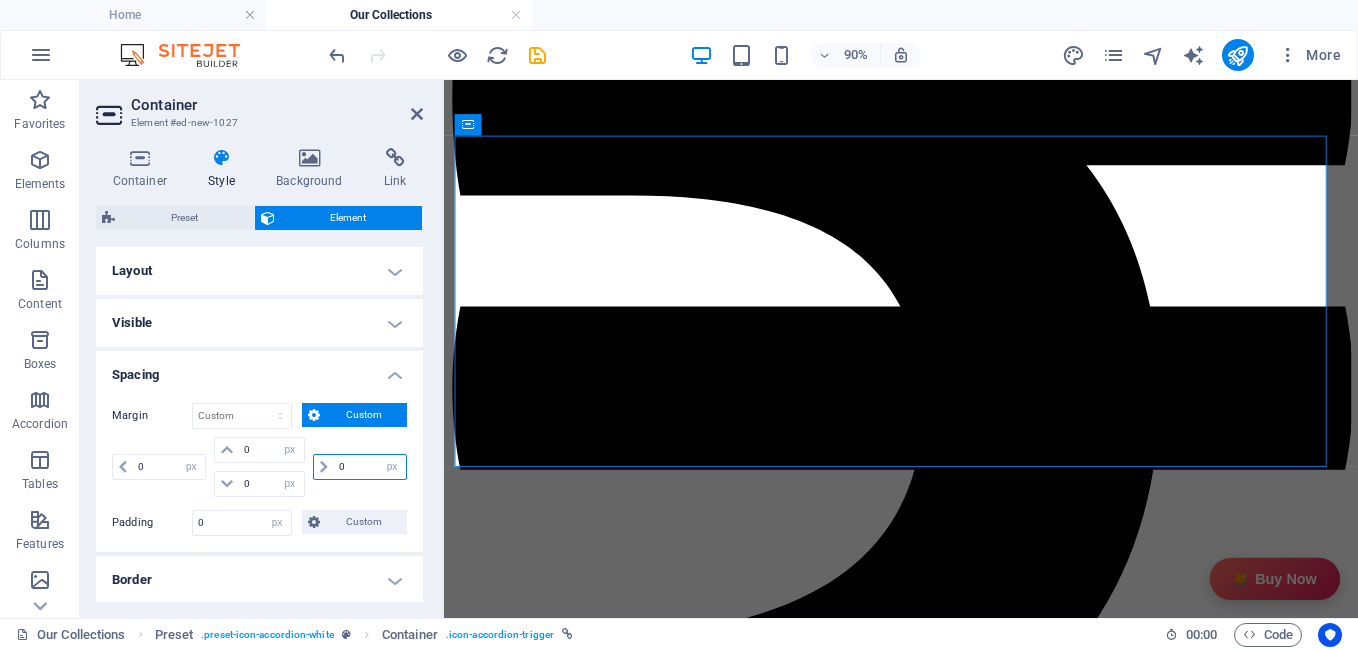 select on "px" 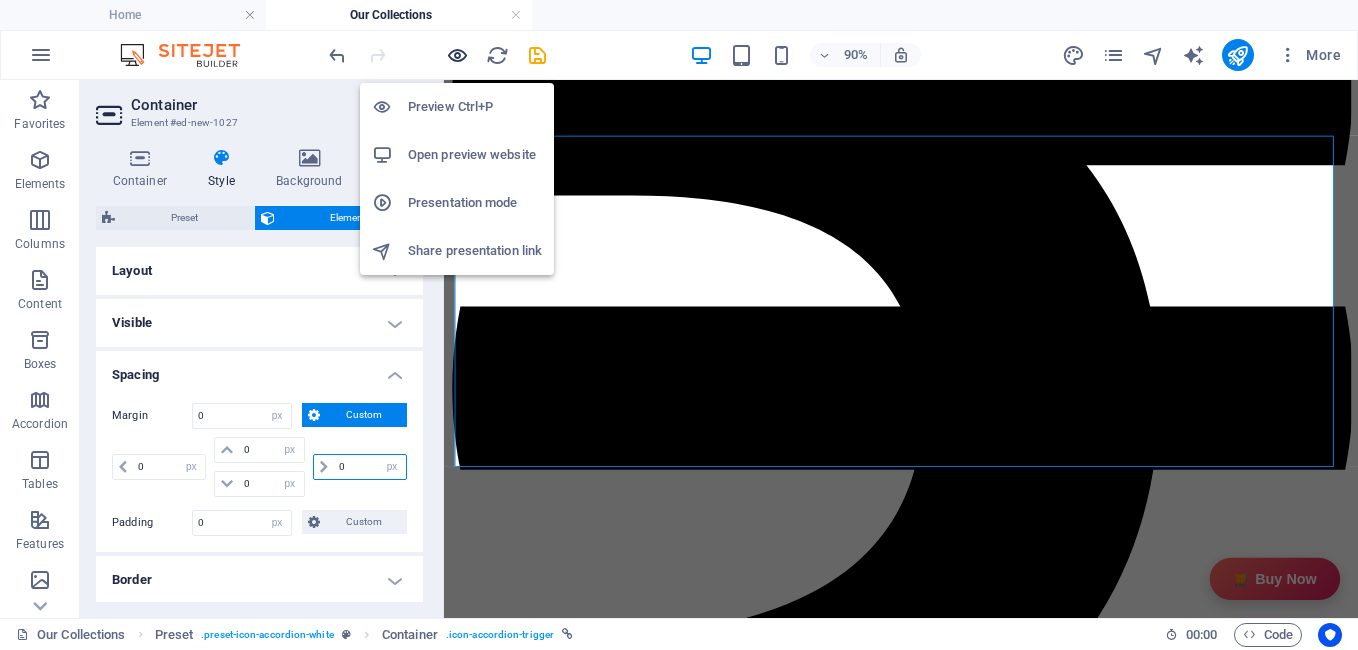 type on "0" 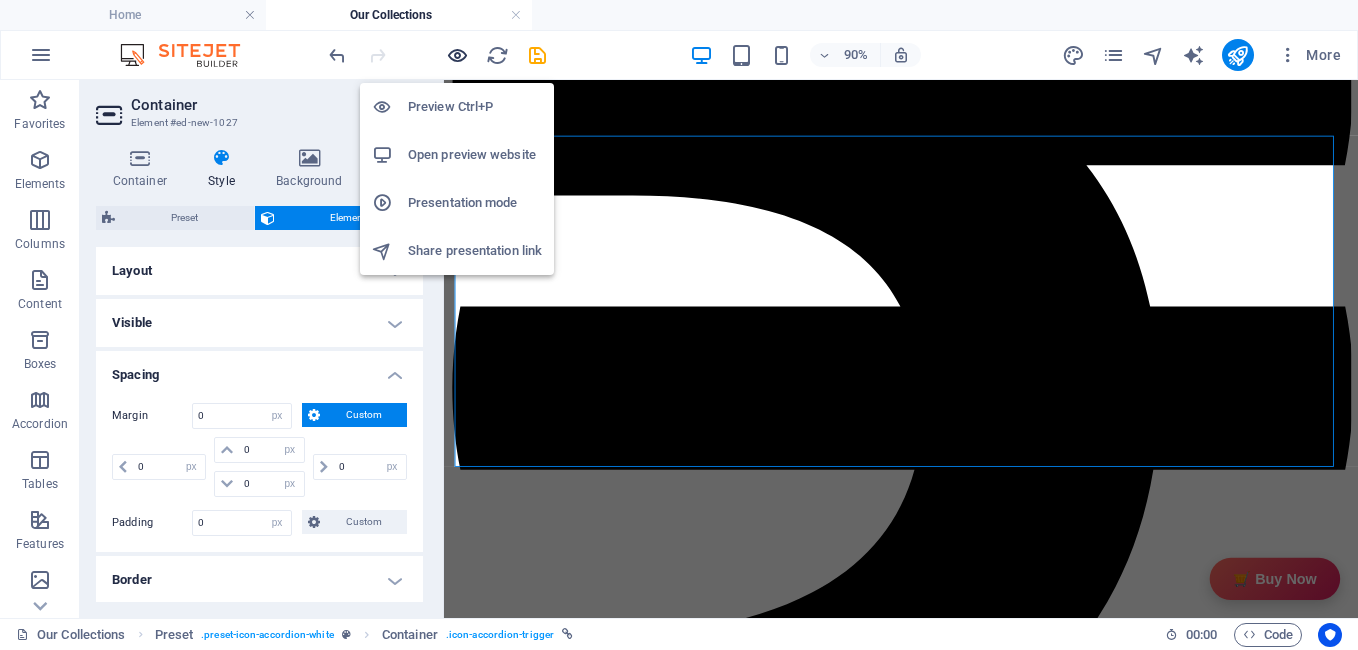 click at bounding box center (457, 55) 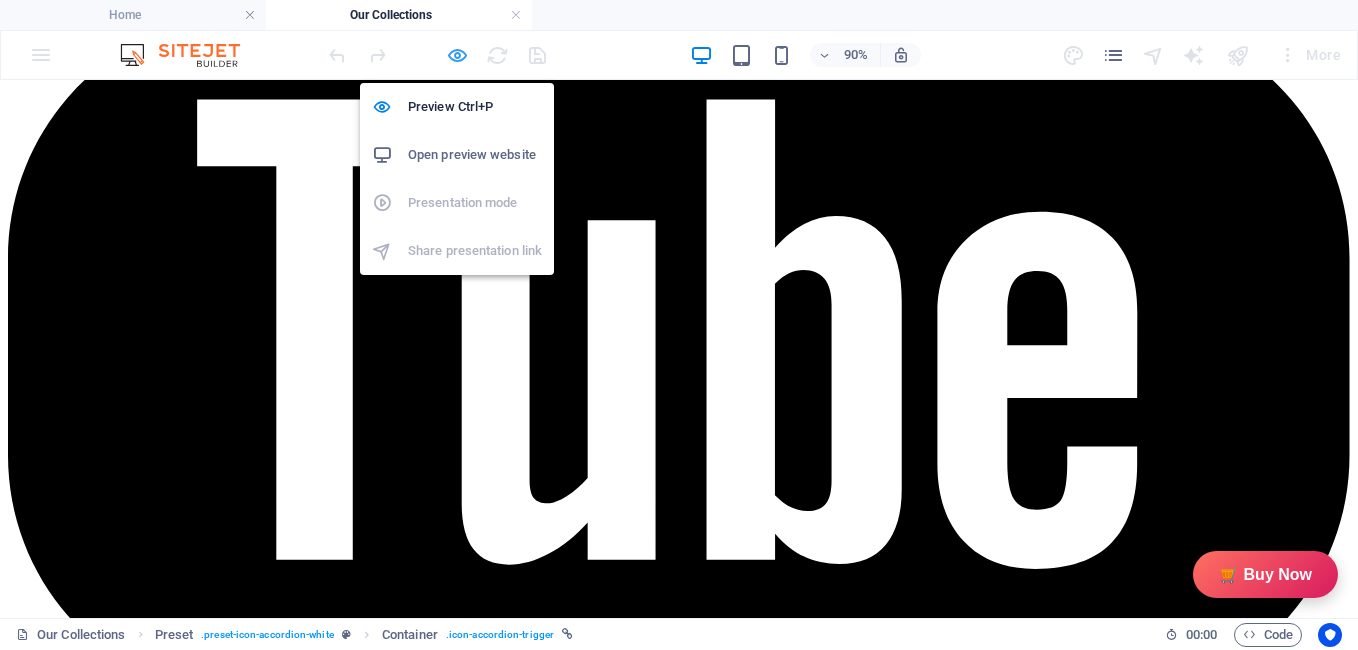 scroll, scrollTop: 327, scrollLeft: 0, axis: vertical 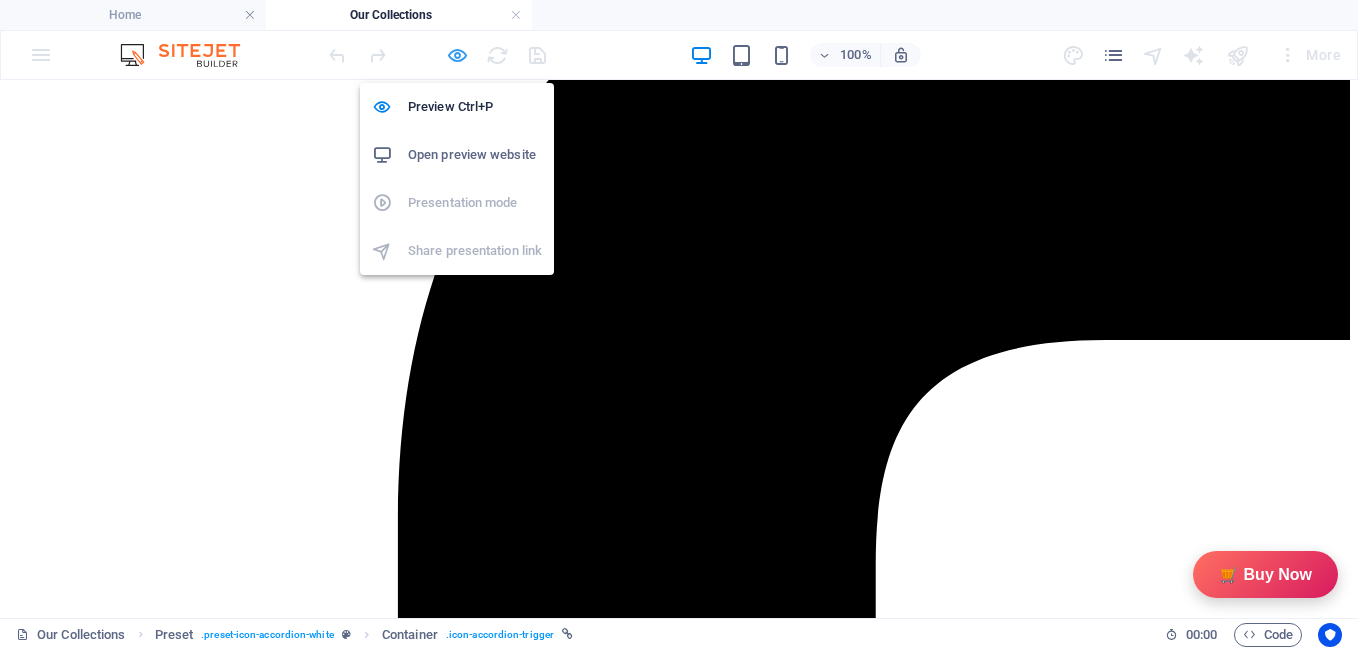 click at bounding box center [457, 55] 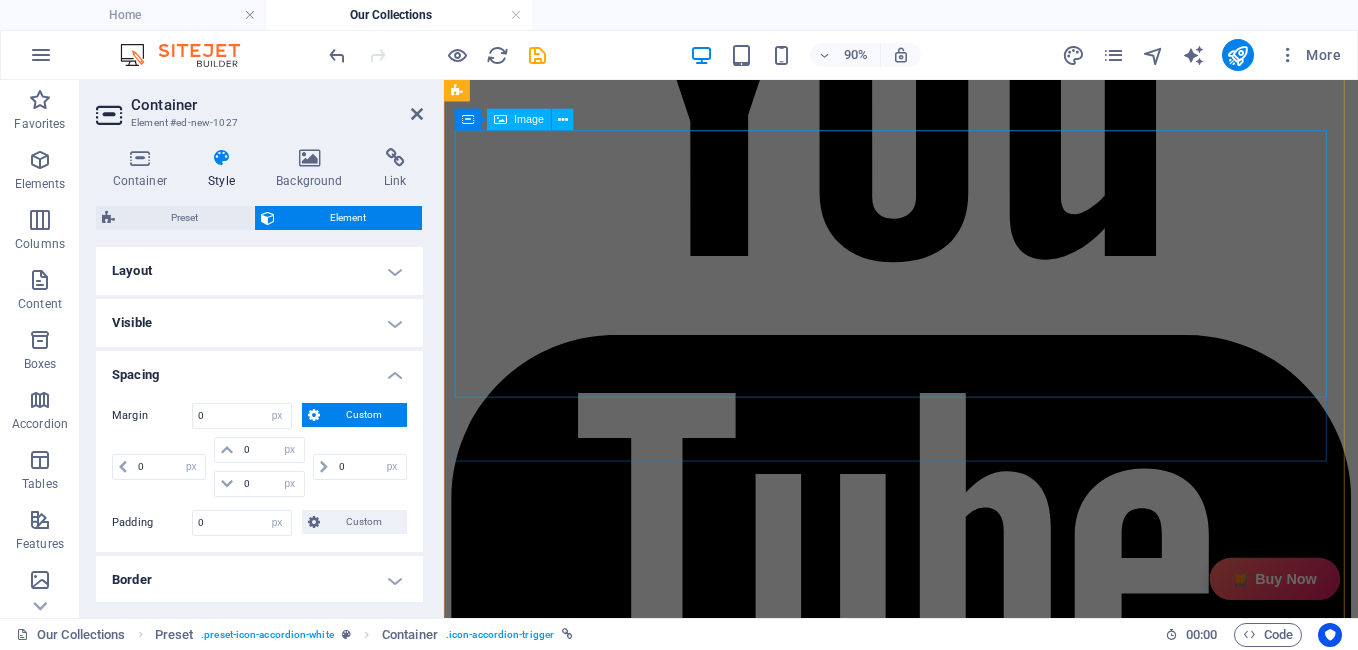 scroll, scrollTop: 3209, scrollLeft: 0, axis: vertical 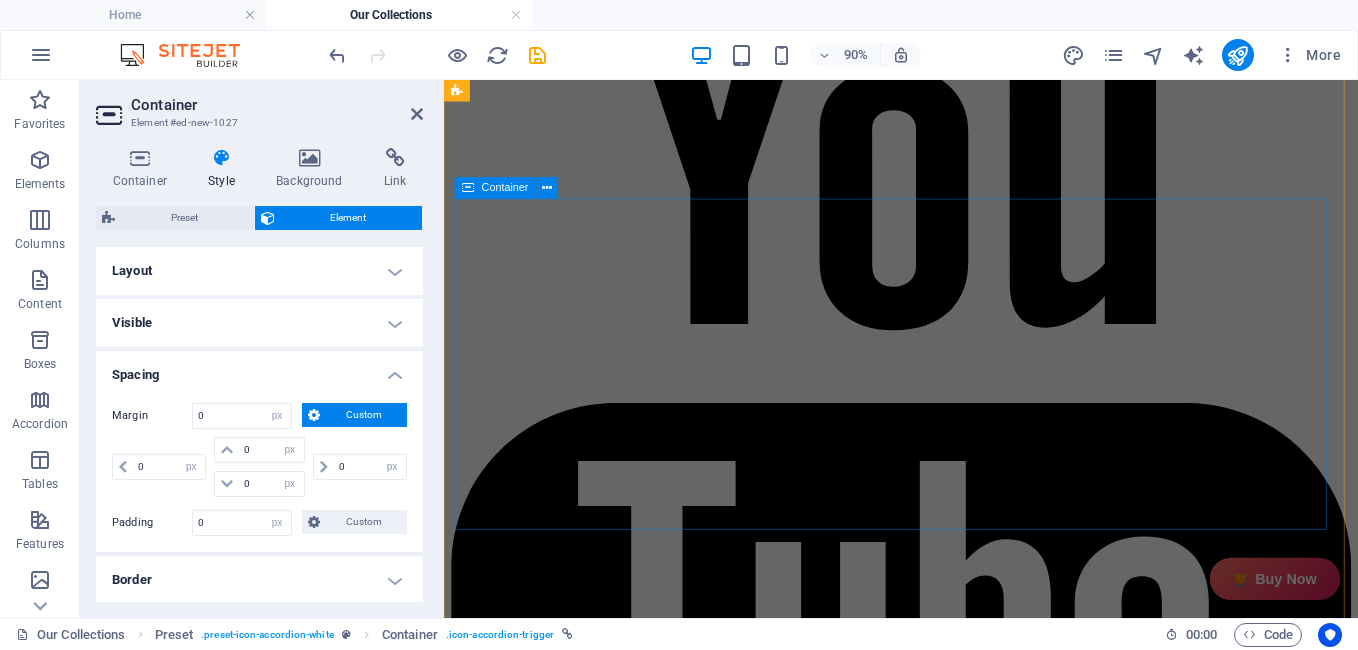 click at bounding box center (468, 188) 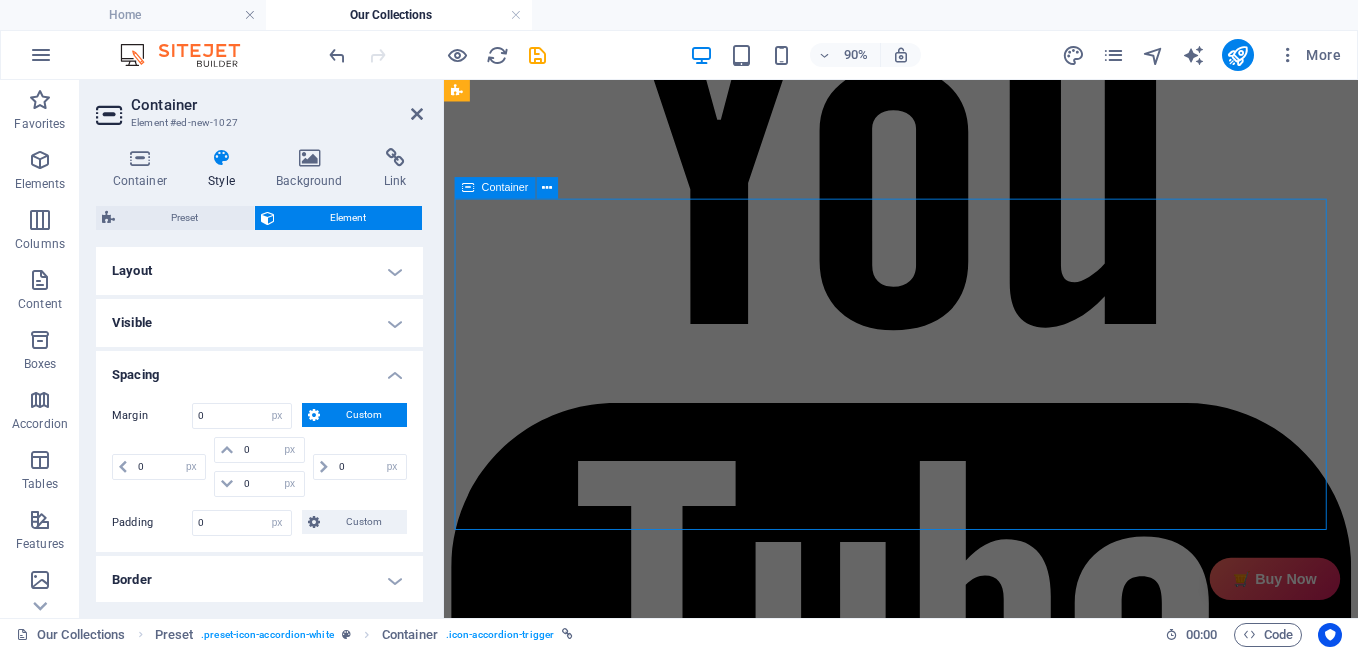 click at bounding box center [468, 188] 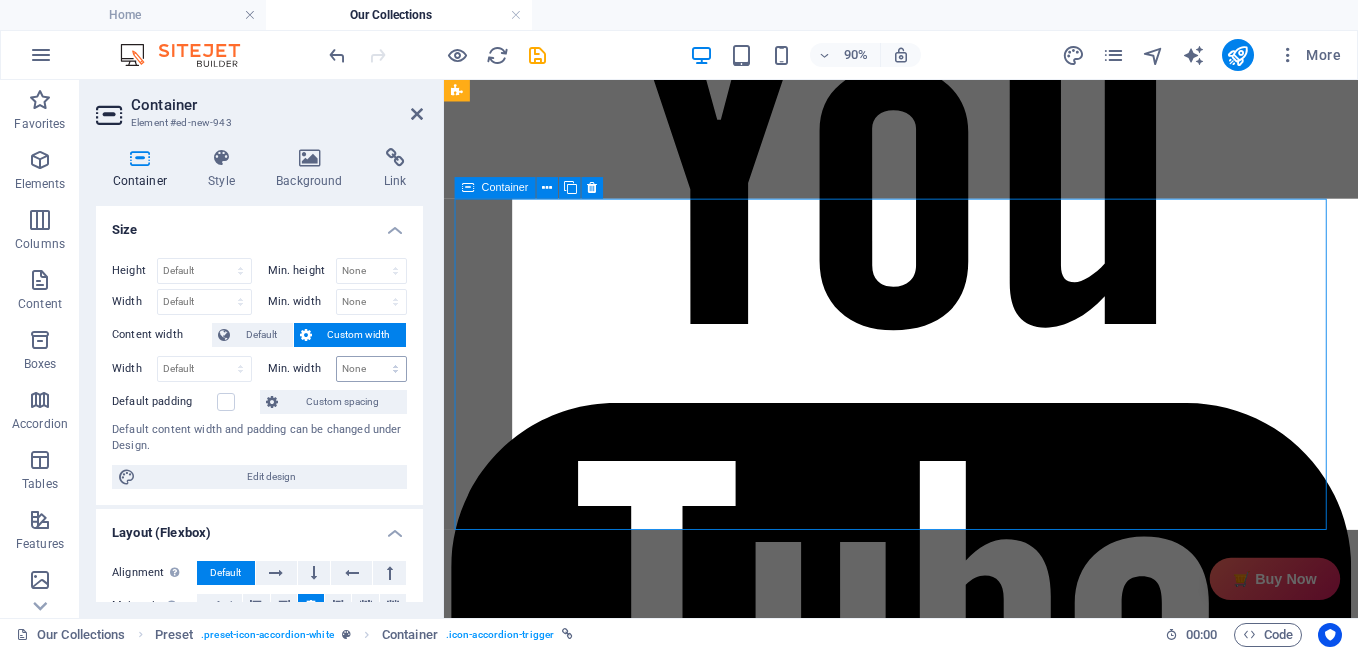 select on "px" 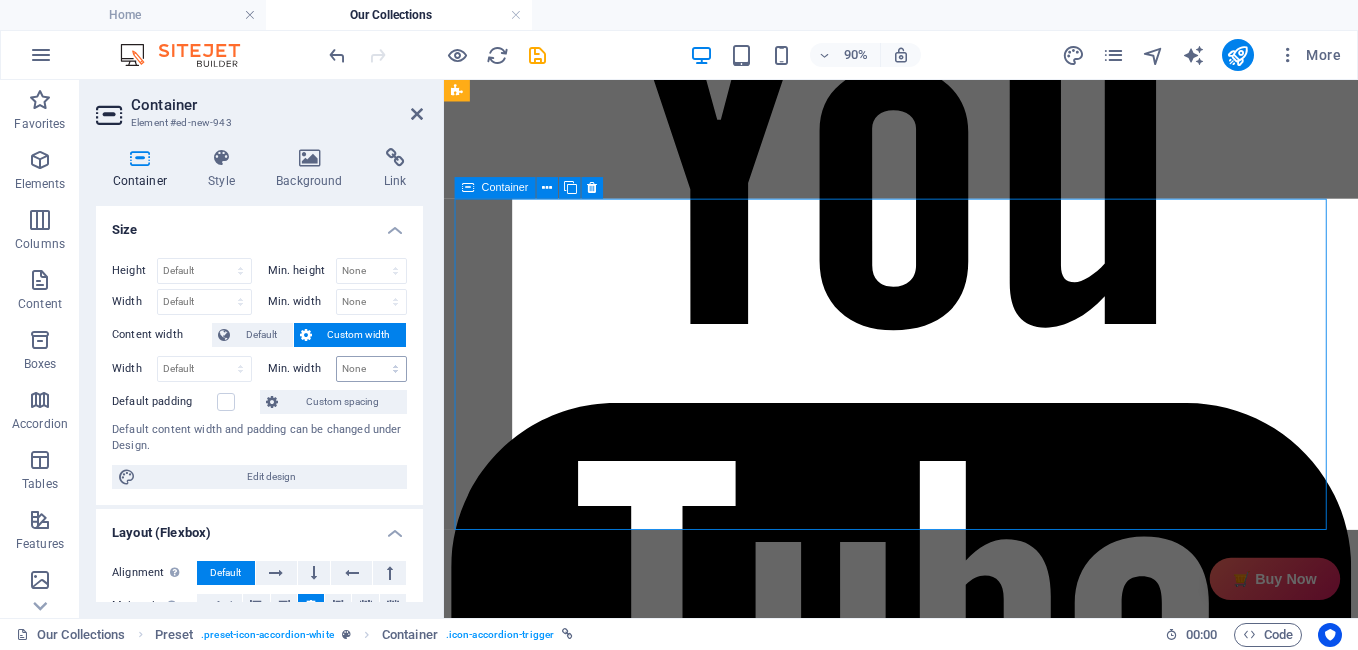 select on "px" 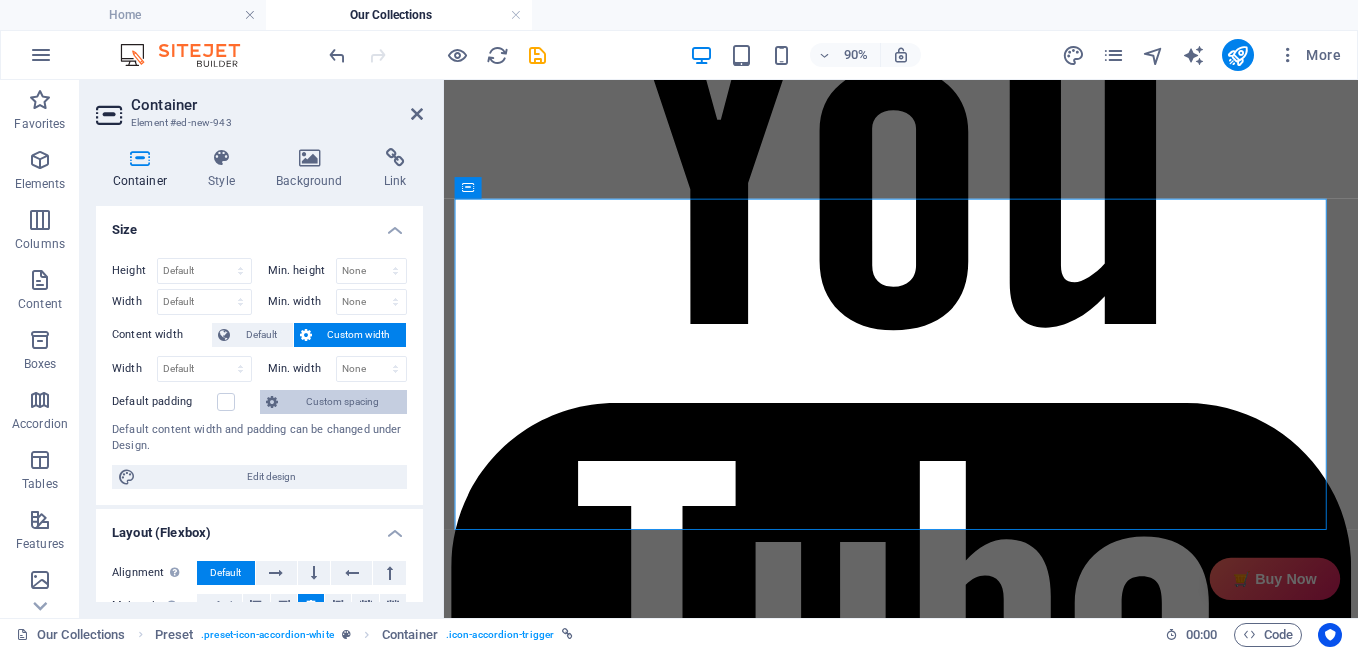 click on "Custom spacing" at bounding box center (342, 402) 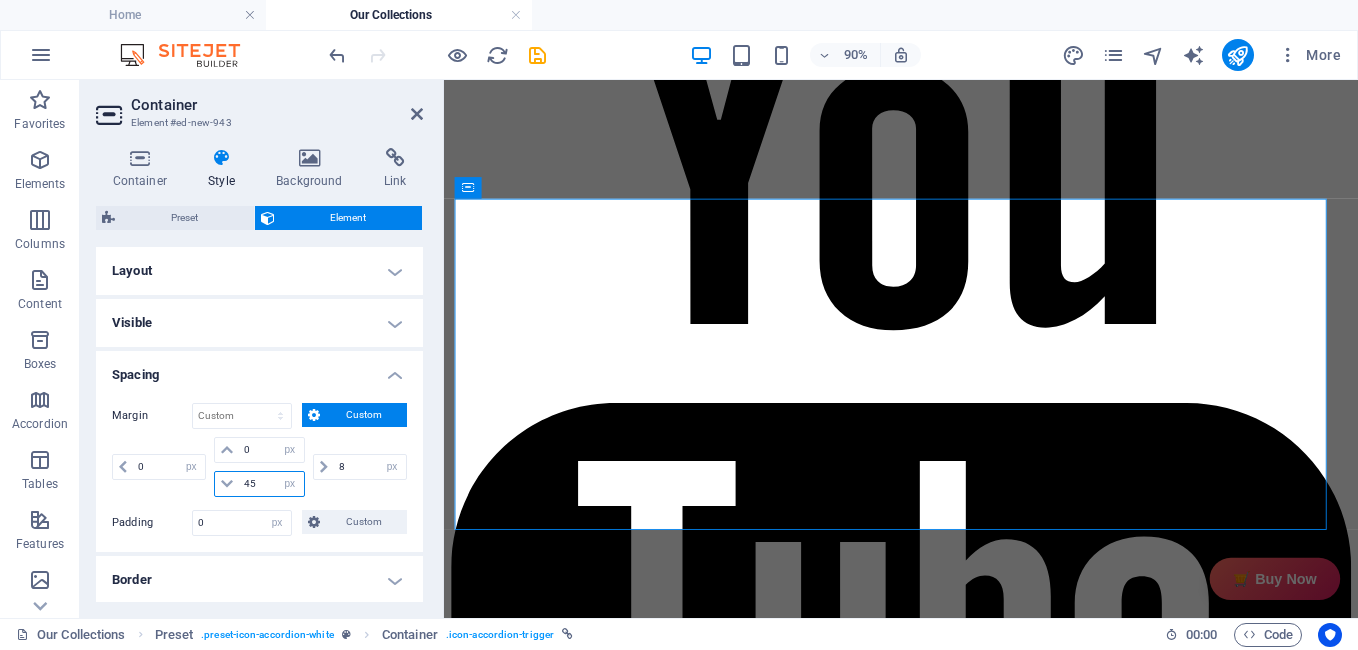 click on "45" at bounding box center (271, 484) 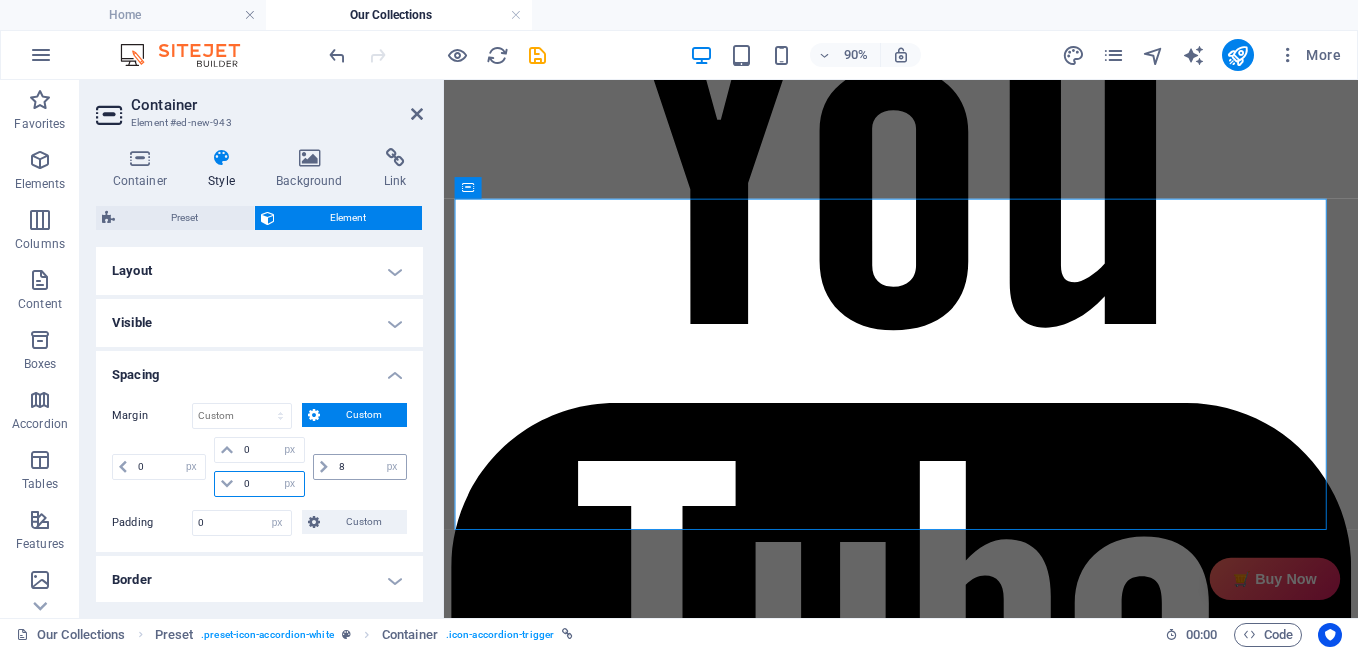 type on "0" 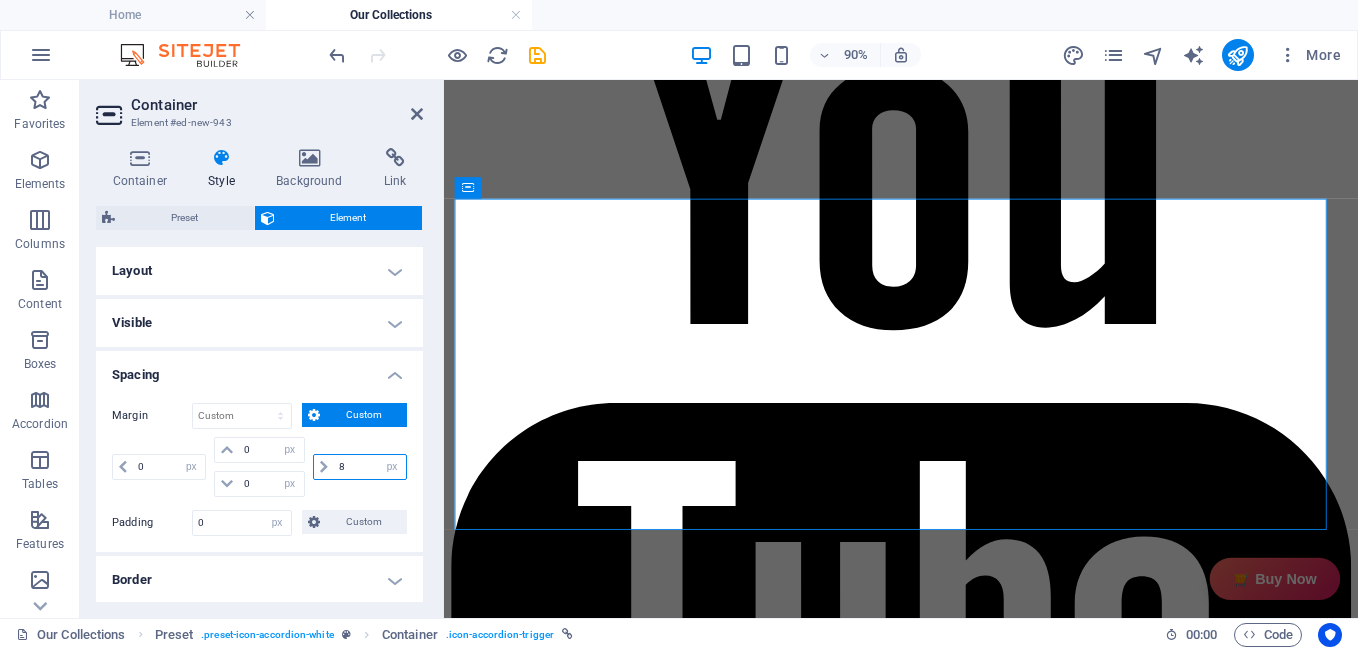 click on "8" at bounding box center (370, 467) 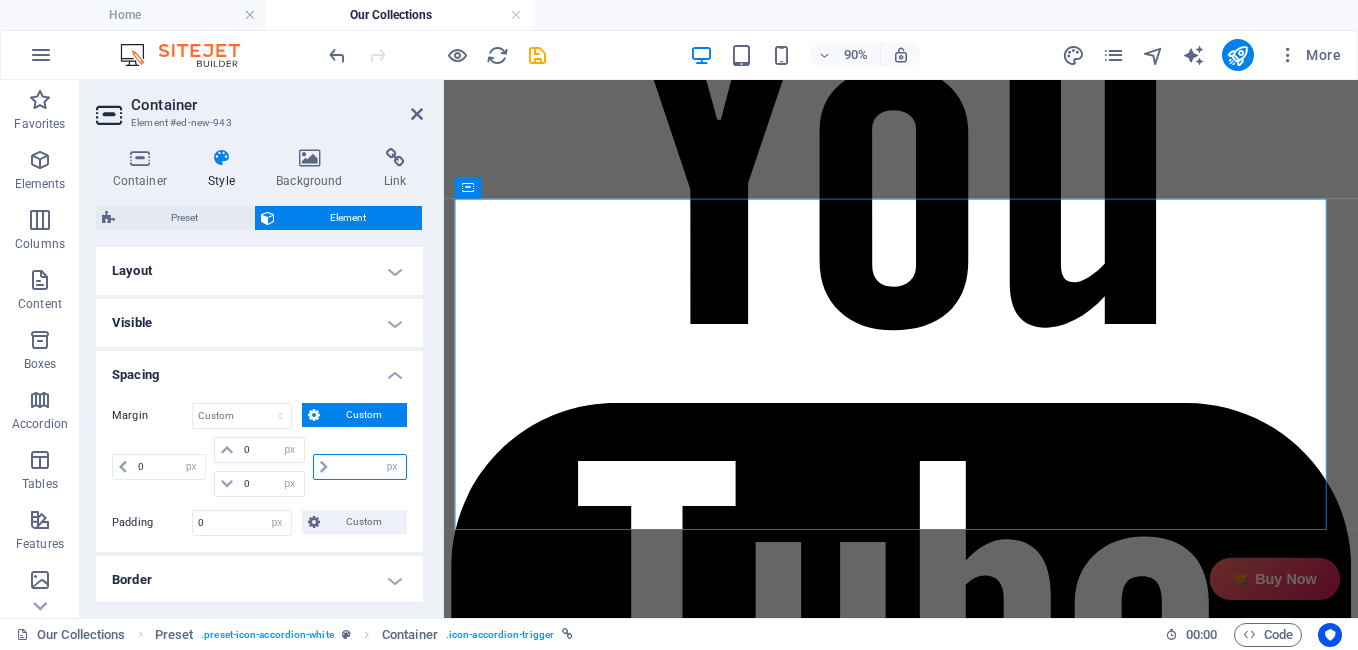 type on "0" 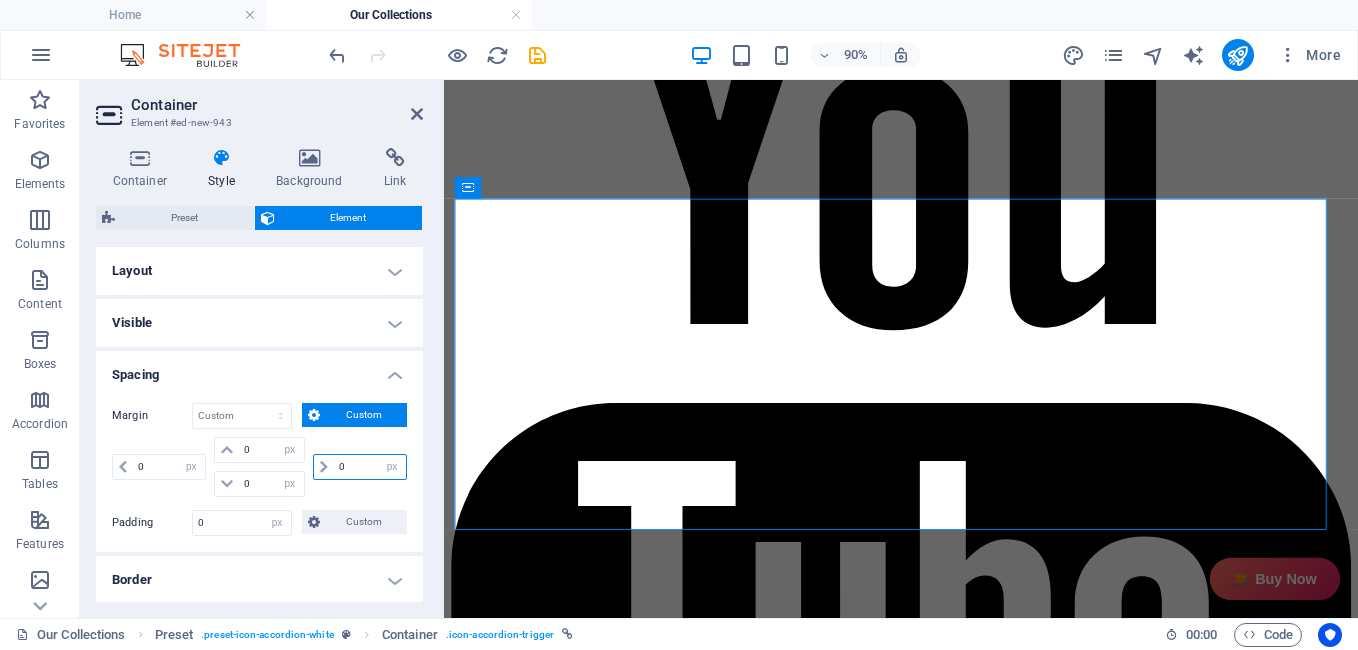 type on "0" 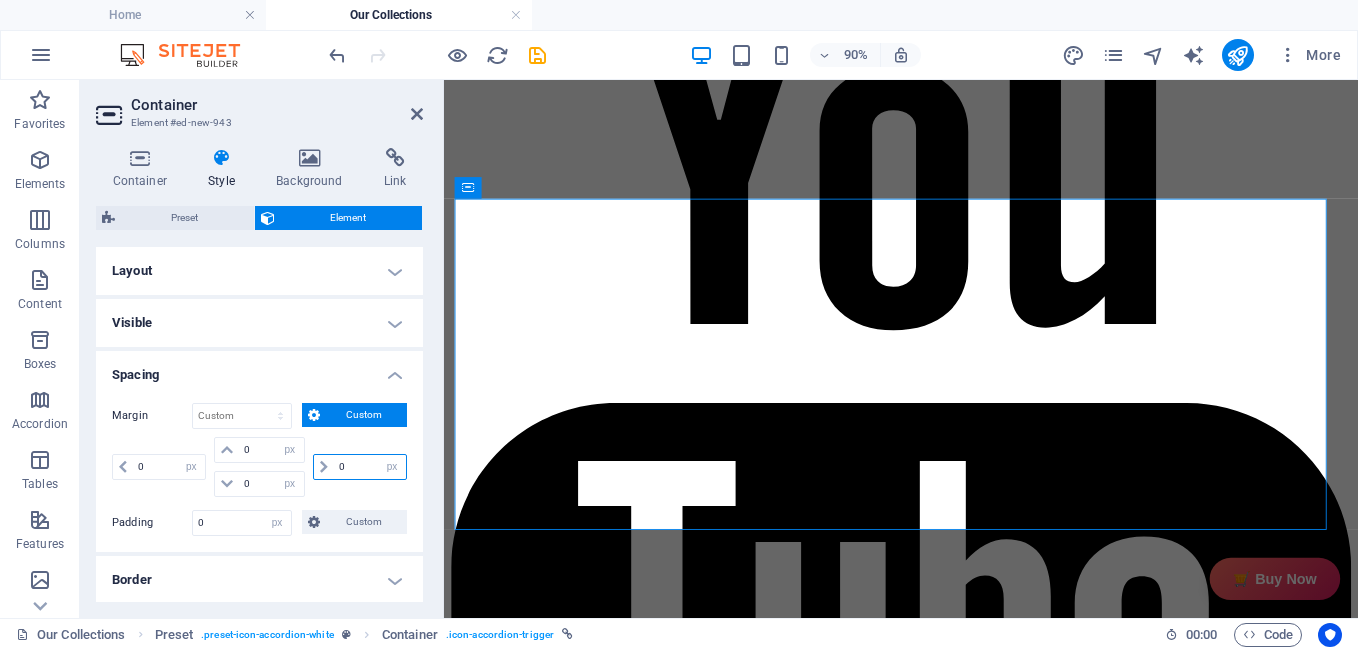 select on "px" 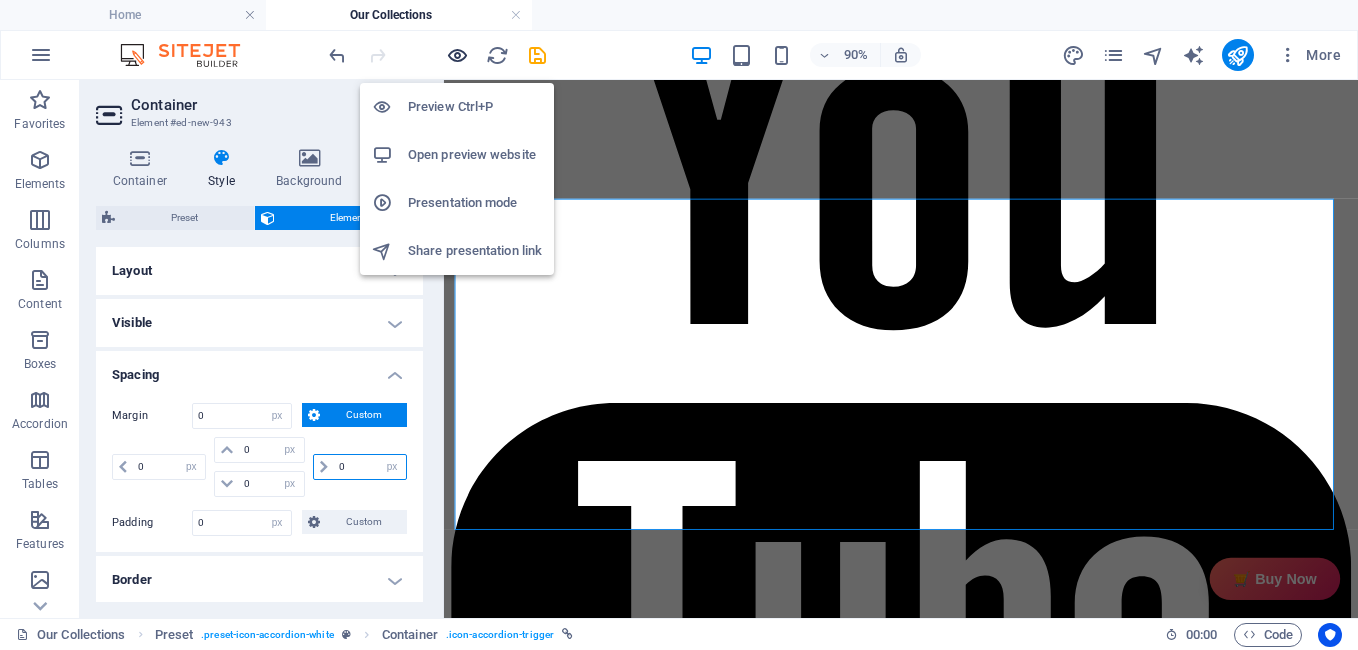 type on "0" 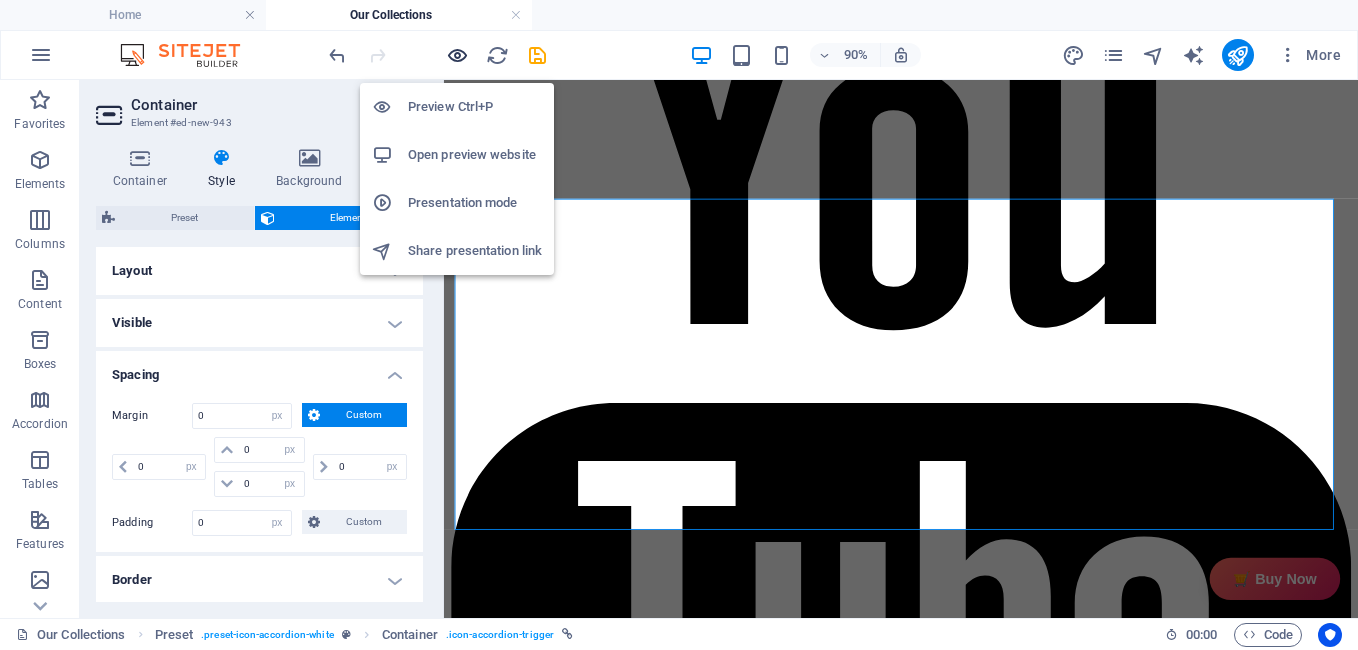 click at bounding box center [457, 55] 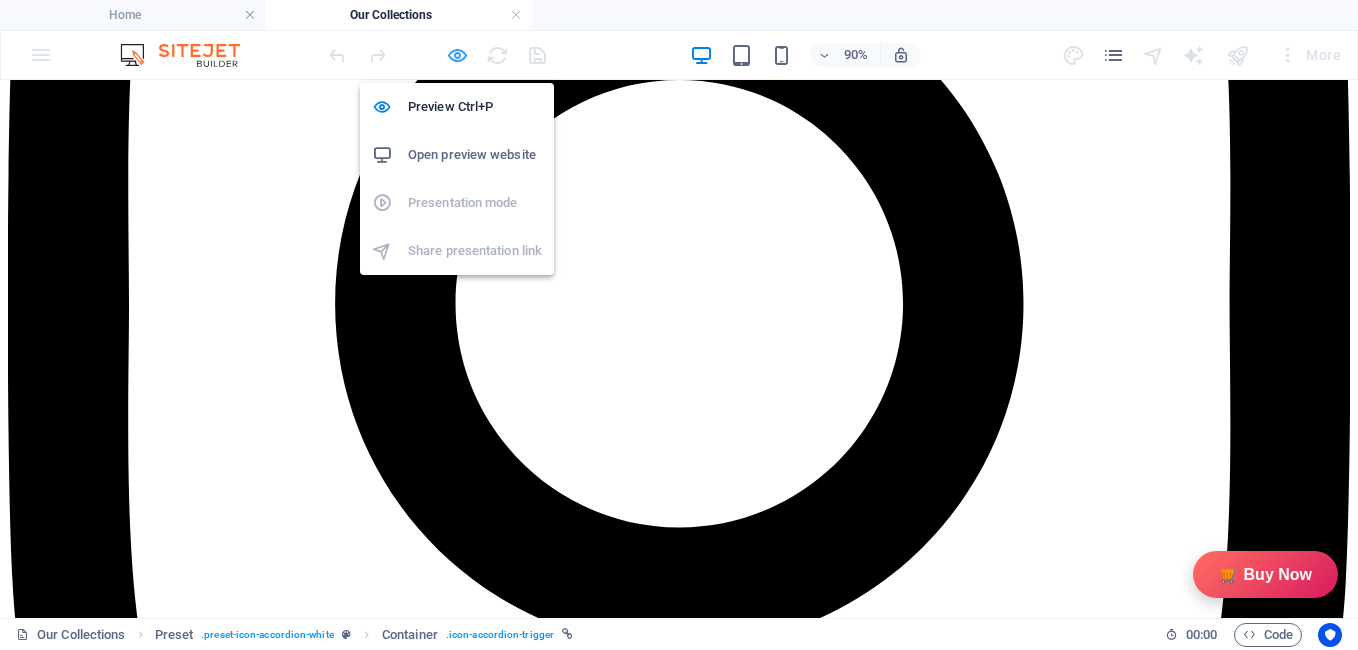 scroll, scrollTop: 257, scrollLeft: 0, axis: vertical 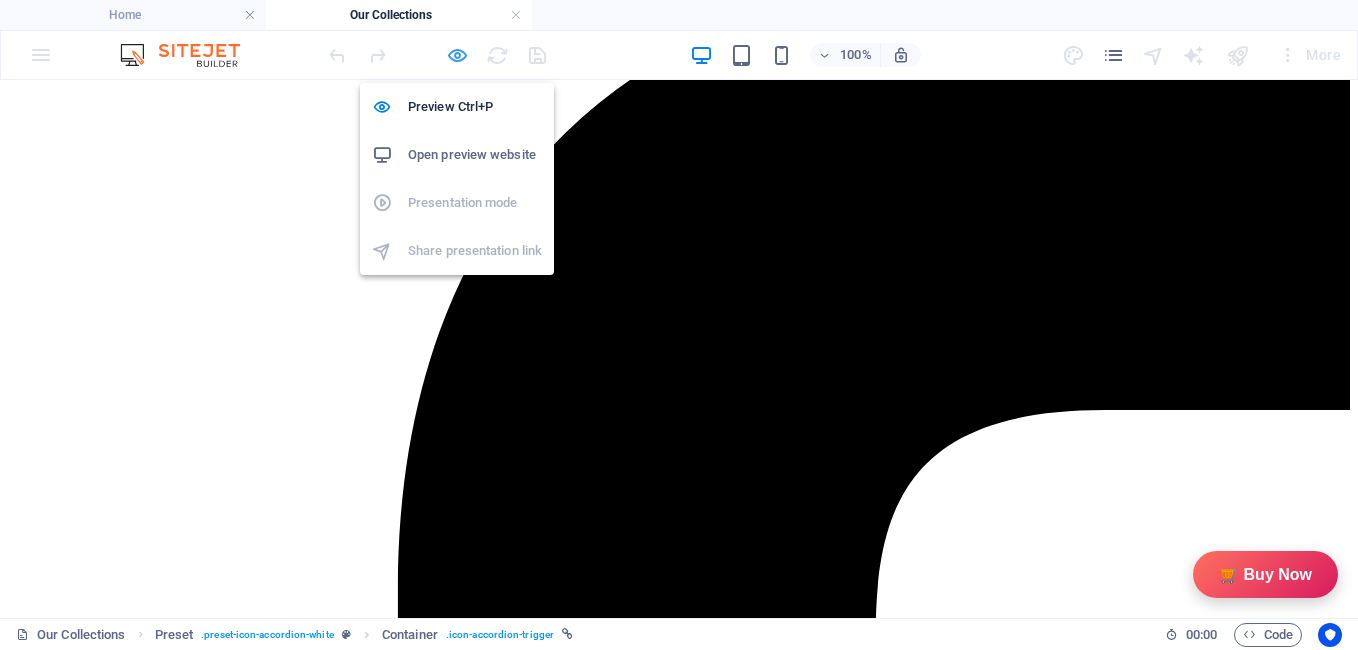 click at bounding box center [457, 55] 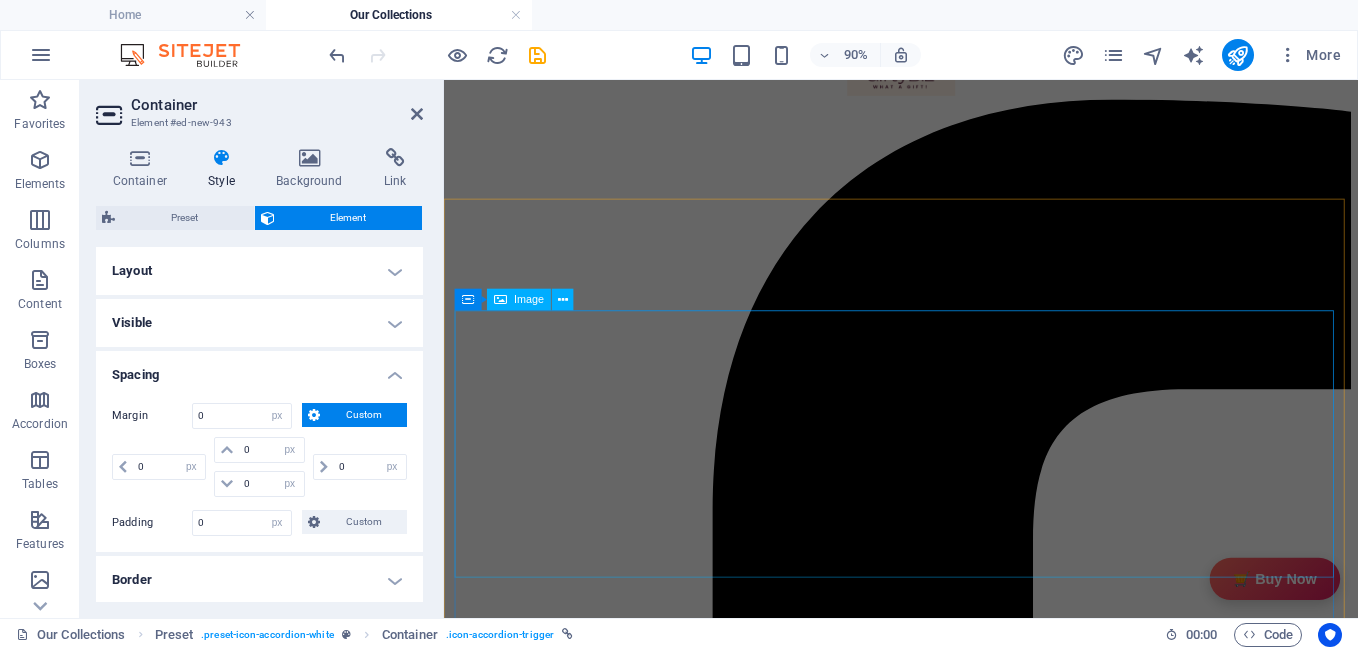 scroll, scrollTop: 132, scrollLeft: 0, axis: vertical 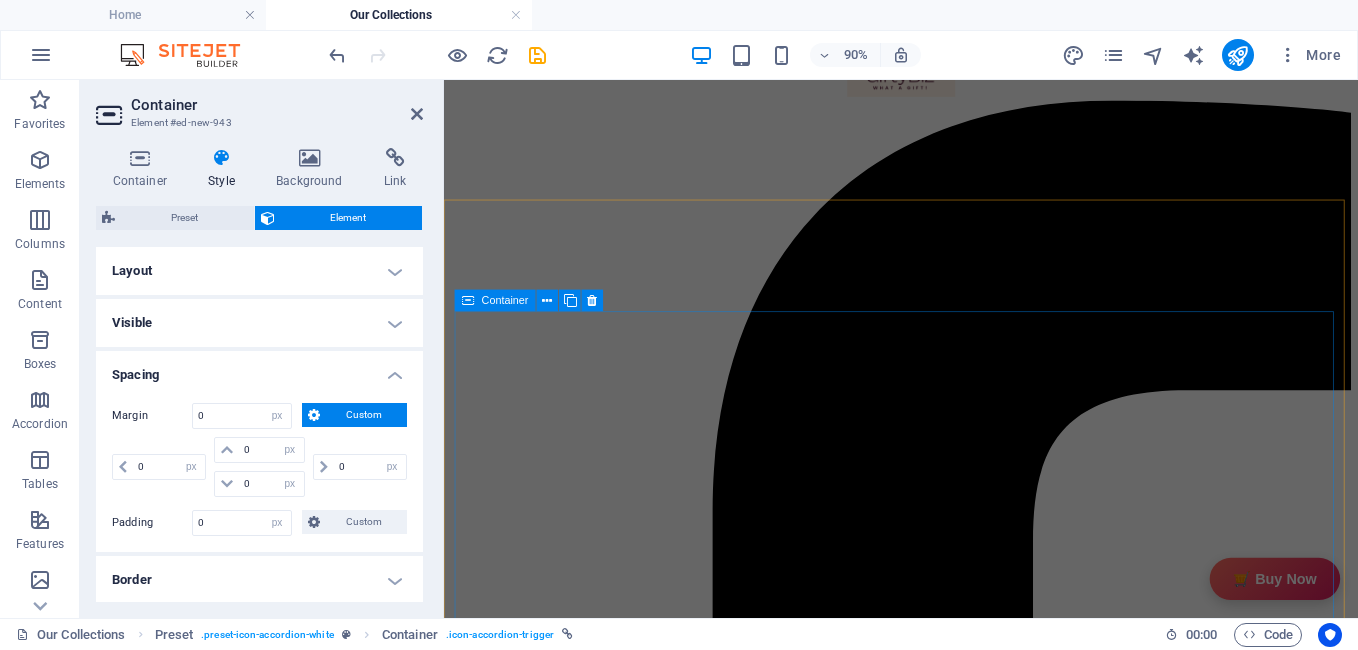 click at bounding box center [468, 301] 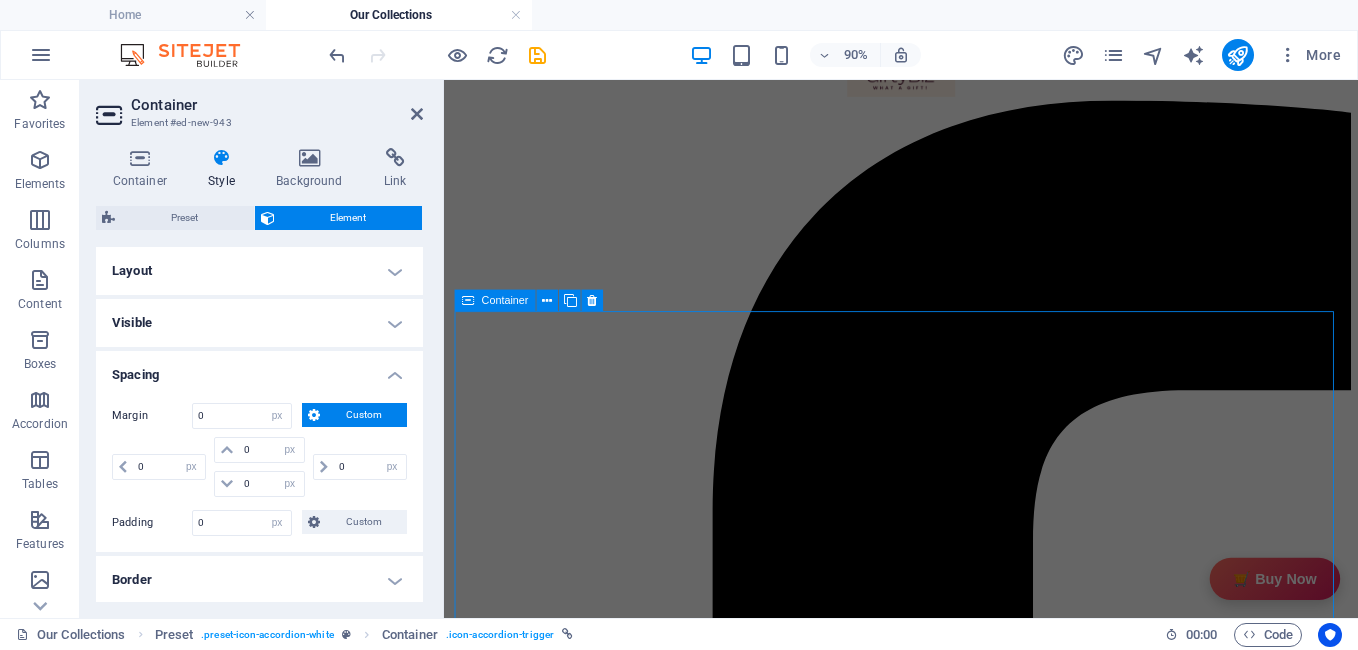 click at bounding box center (468, 301) 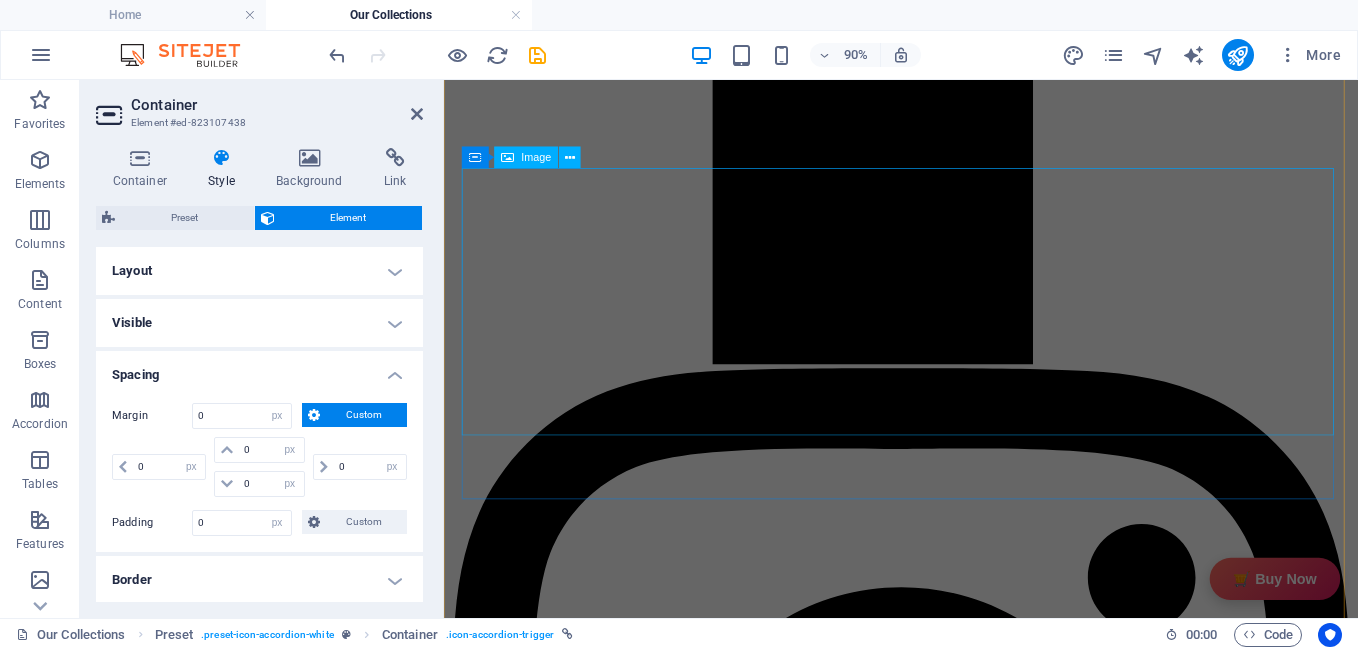 scroll, scrollTop: 1783, scrollLeft: 0, axis: vertical 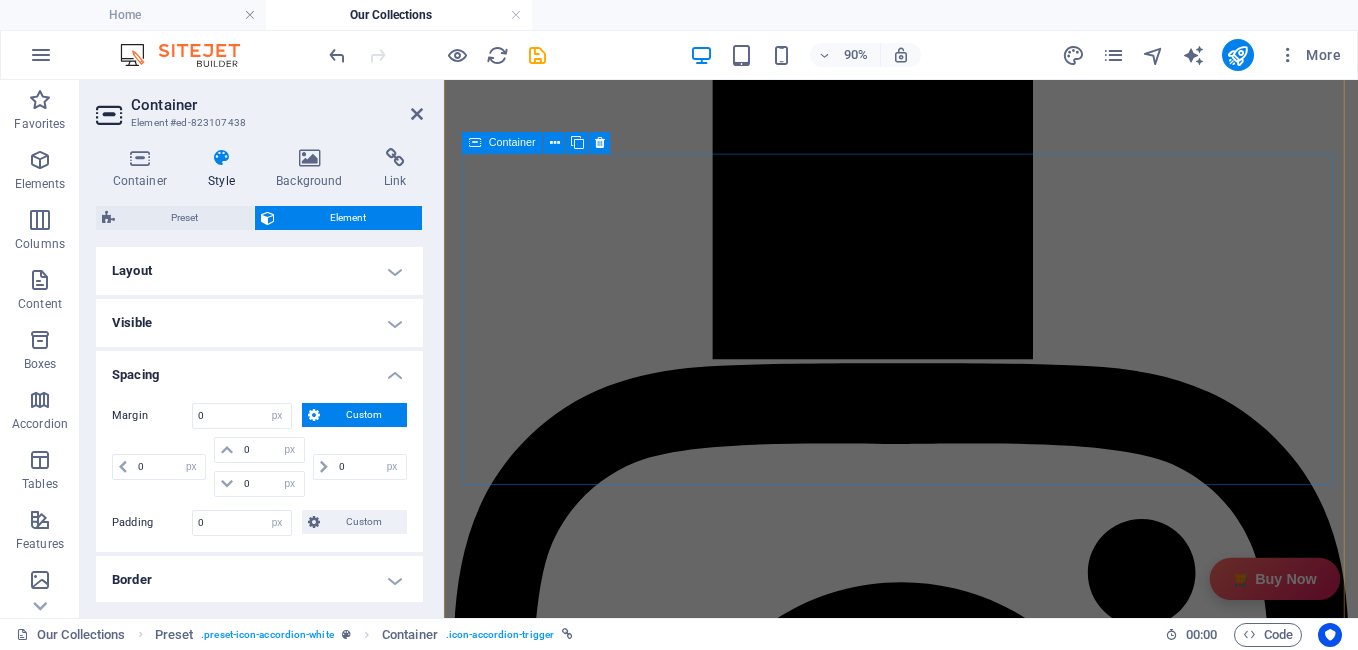 click at bounding box center (475, 143) 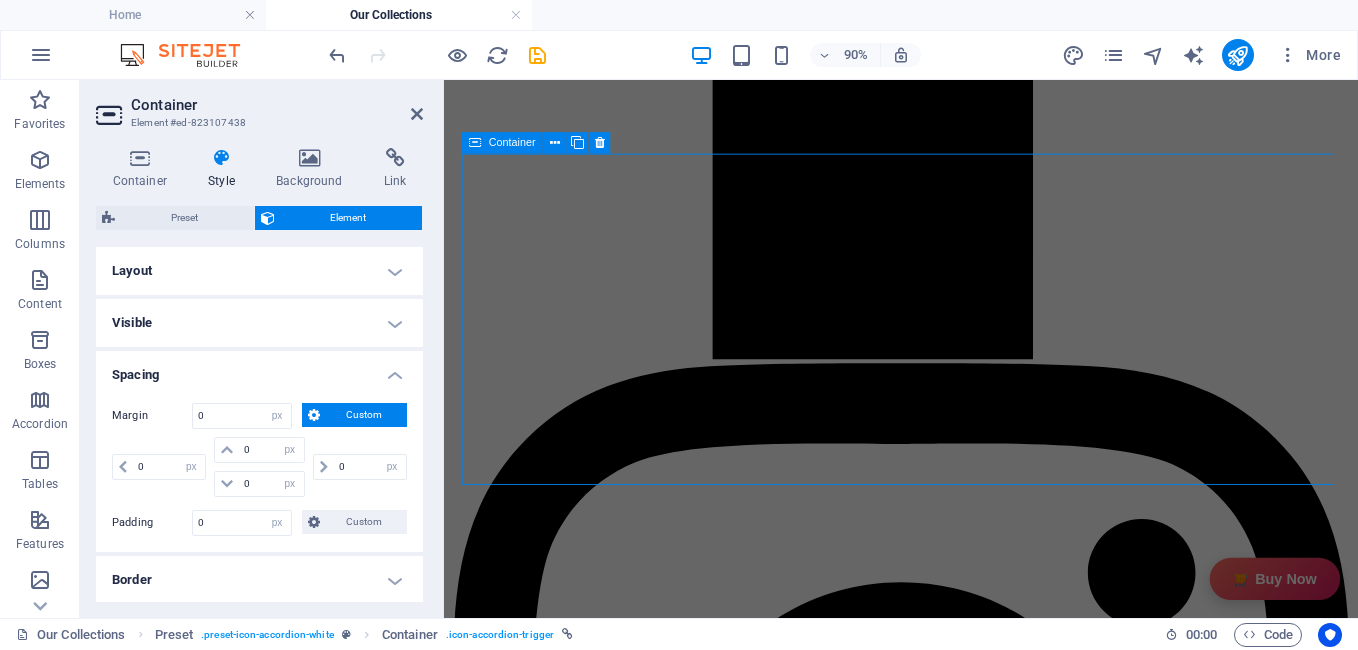 click at bounding box center [475, 143] 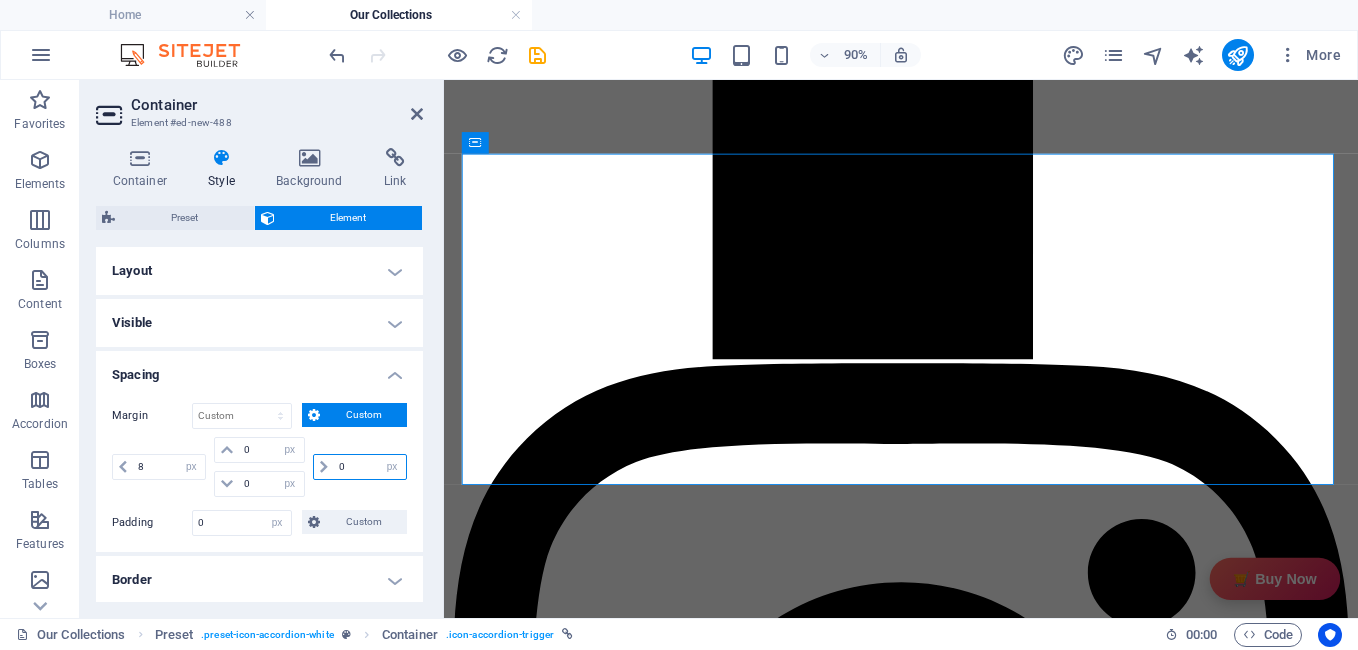 click on "0" at bounding box center [370, 467] 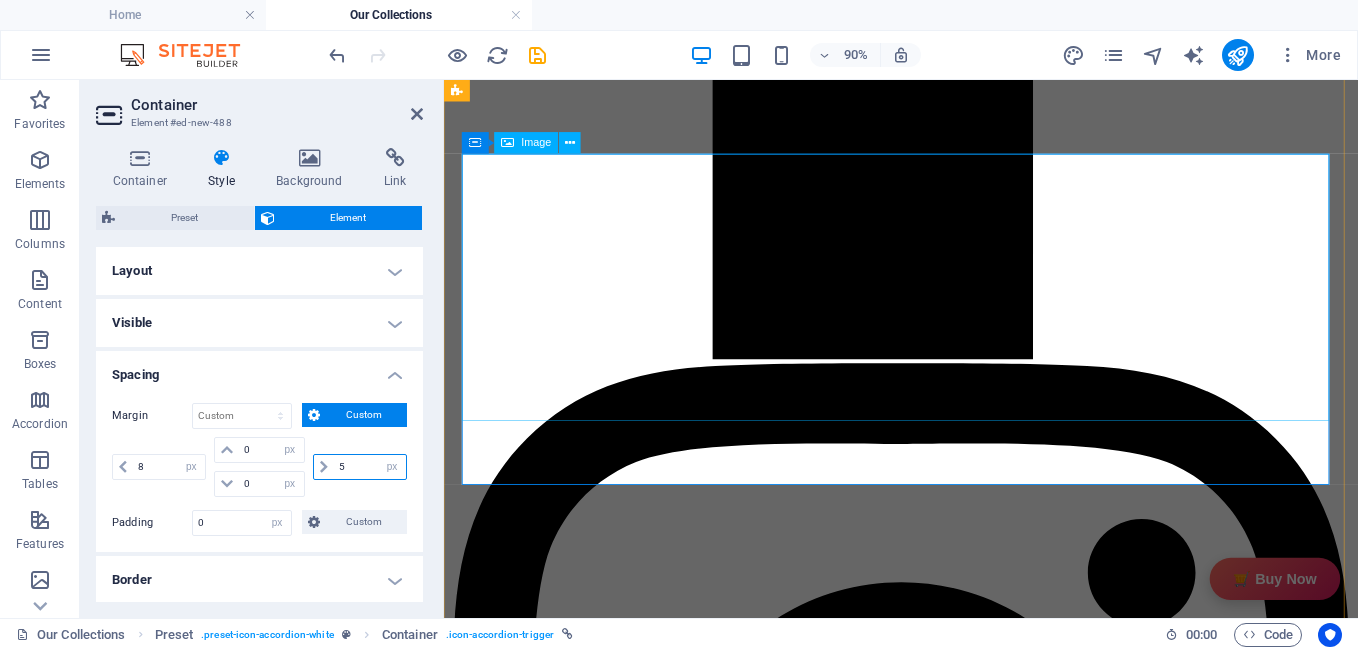 type on "5" 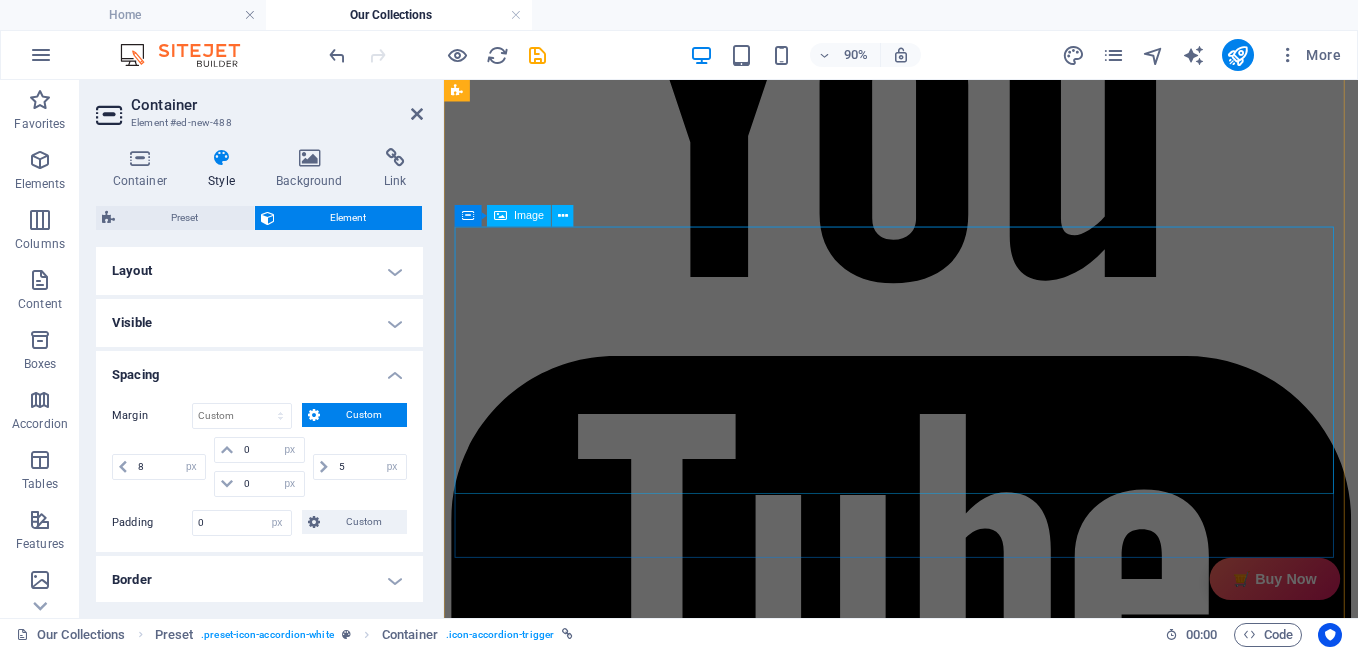 scroll, scrollTop: 3262, scrollLeft: 0, axis: vertical 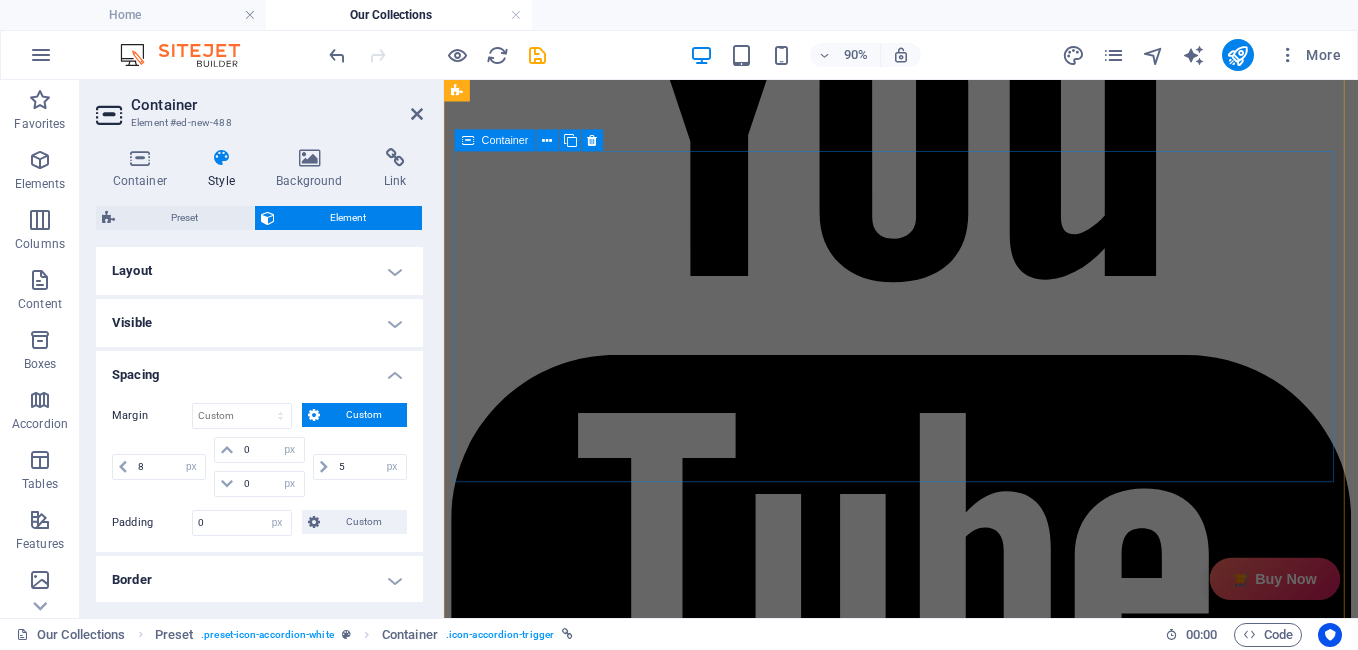 click at bounding box center [468, 141] 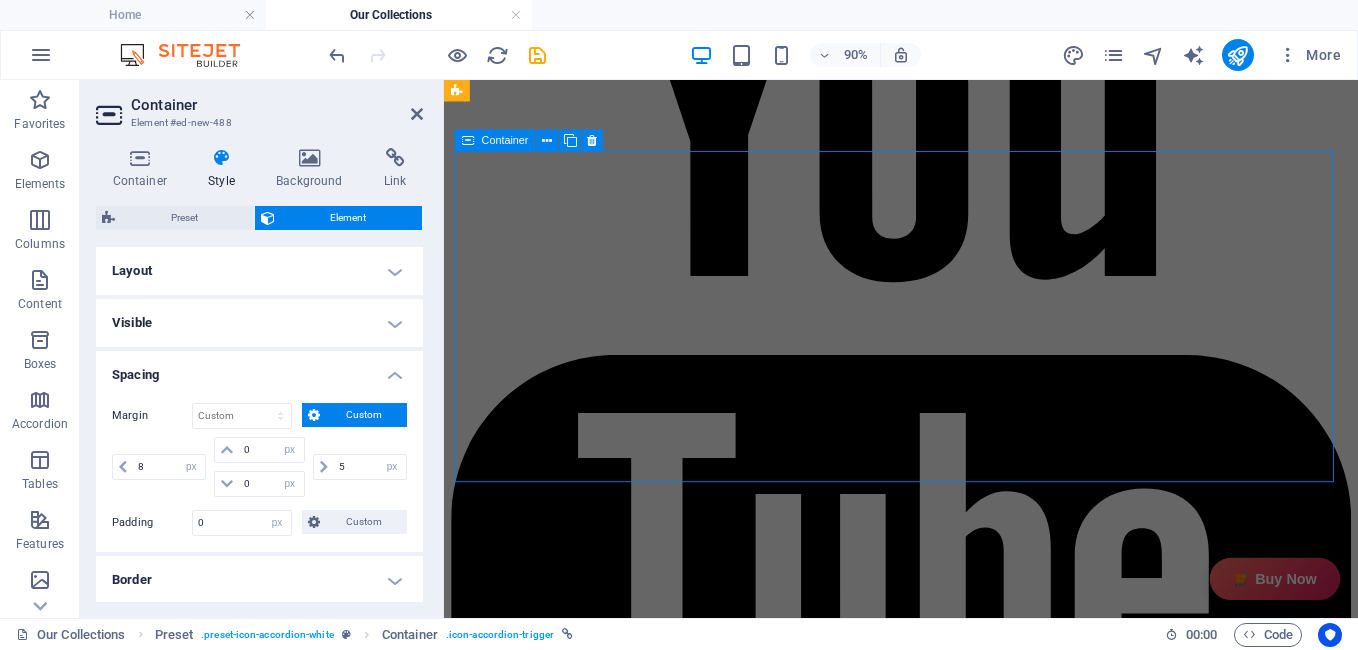 click at bounding box center (468, 141) 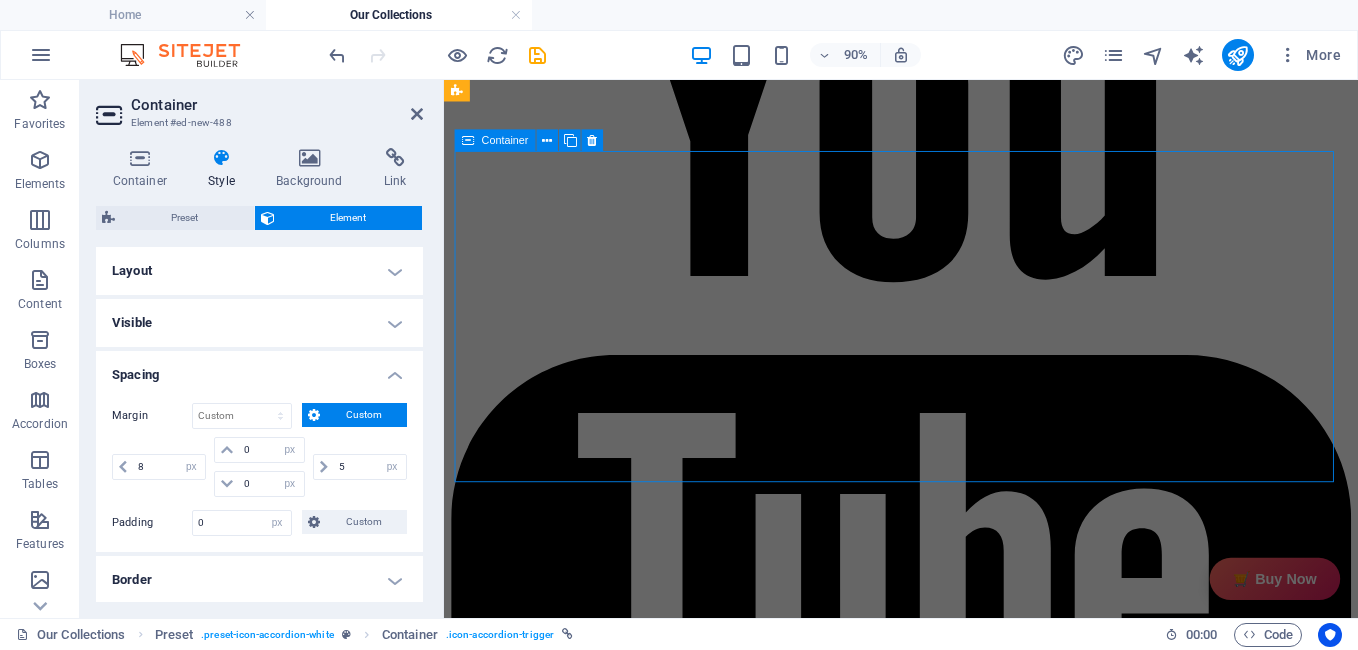 select on "px" 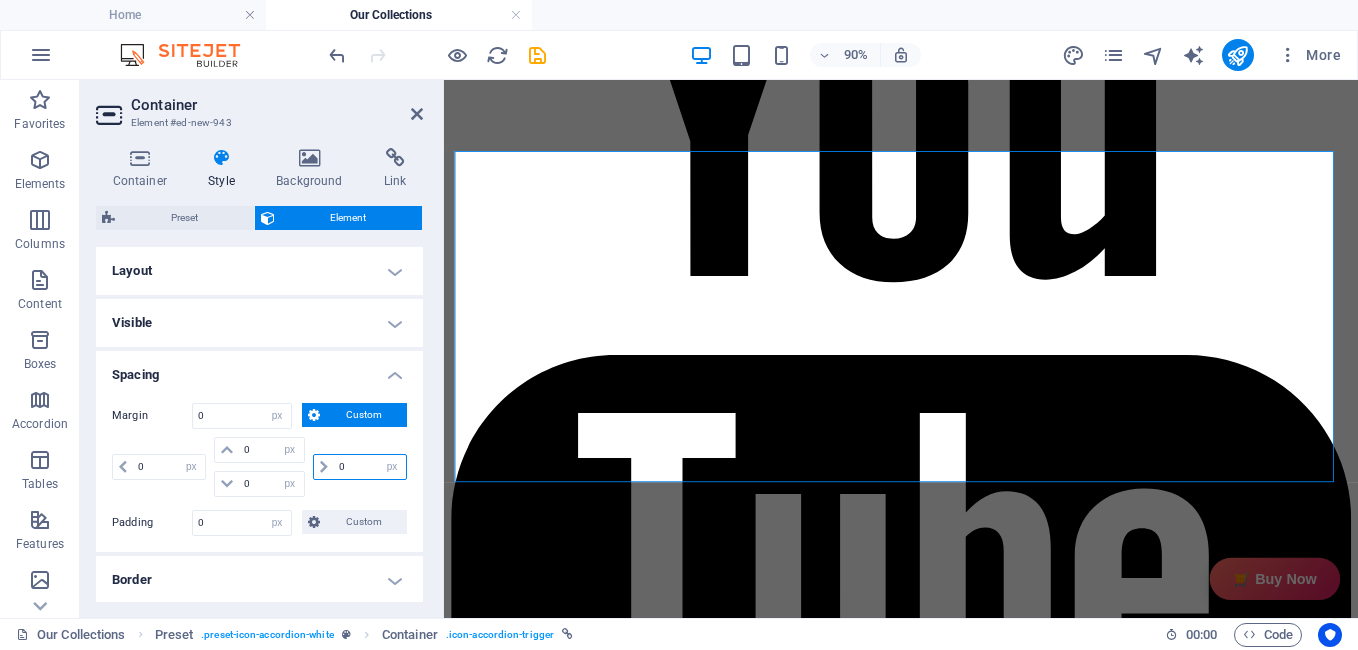 click on "0" at bounding box center (370, 467) 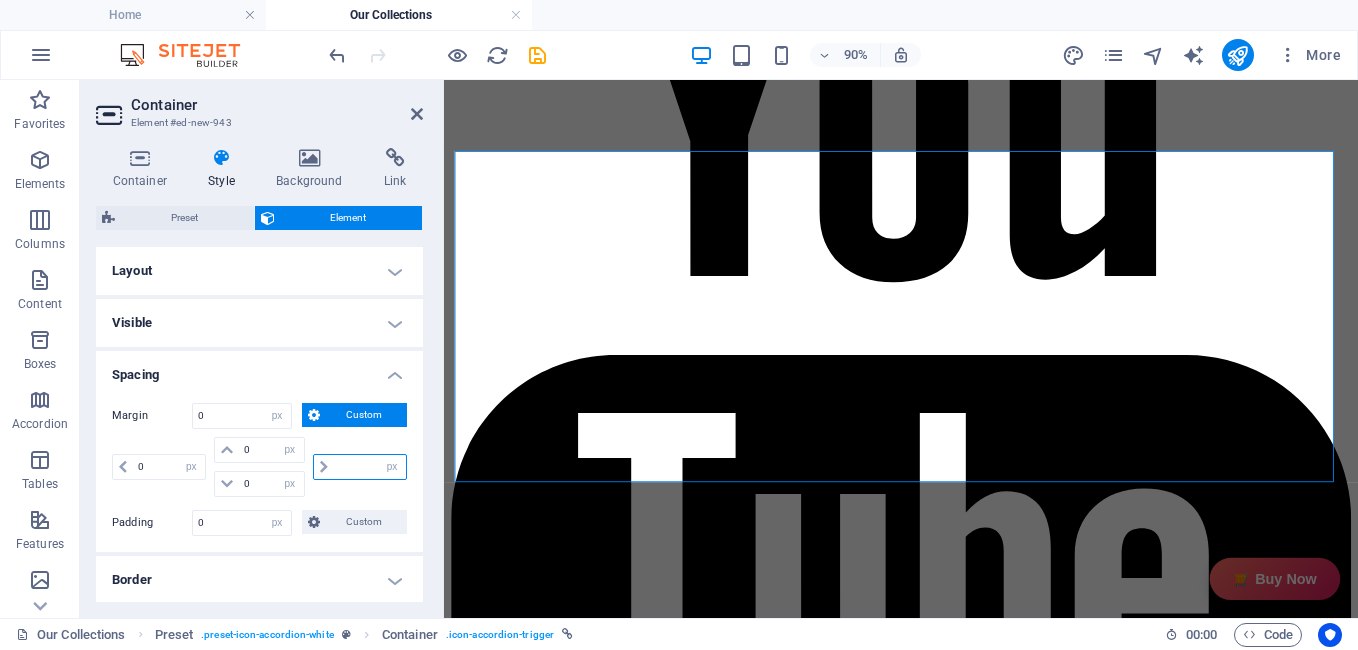 type on "5" 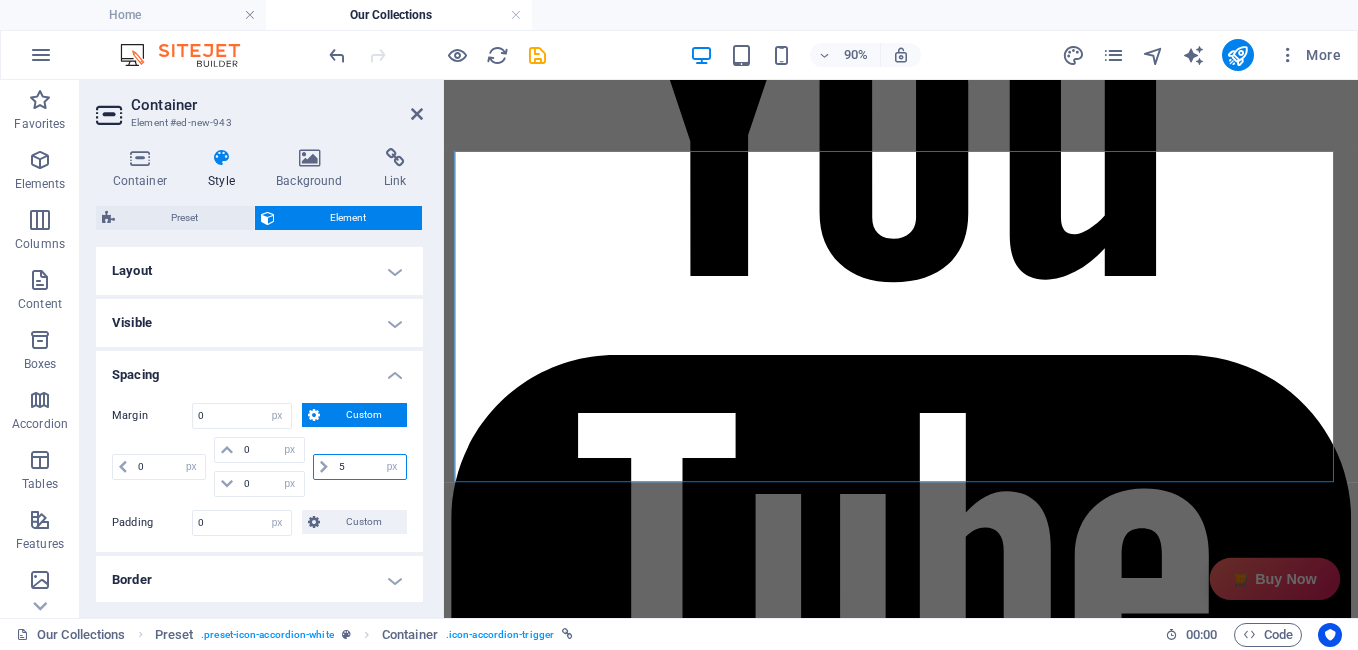 type 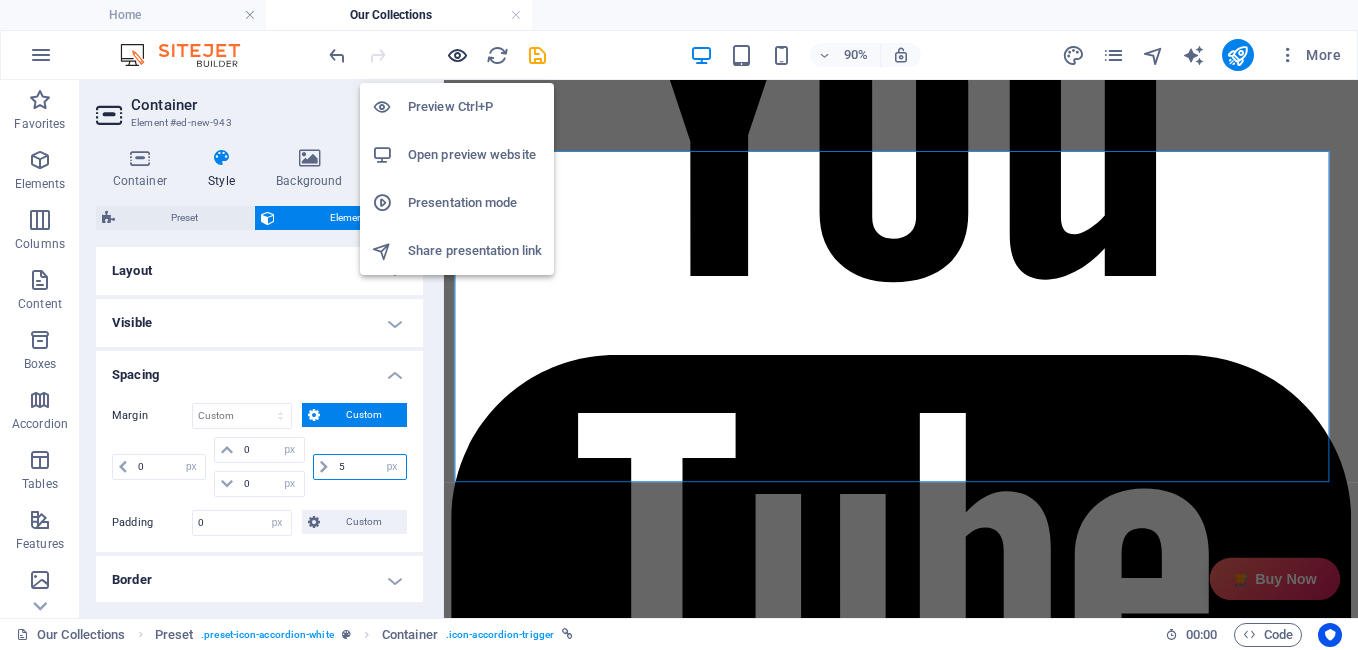 type on "5" 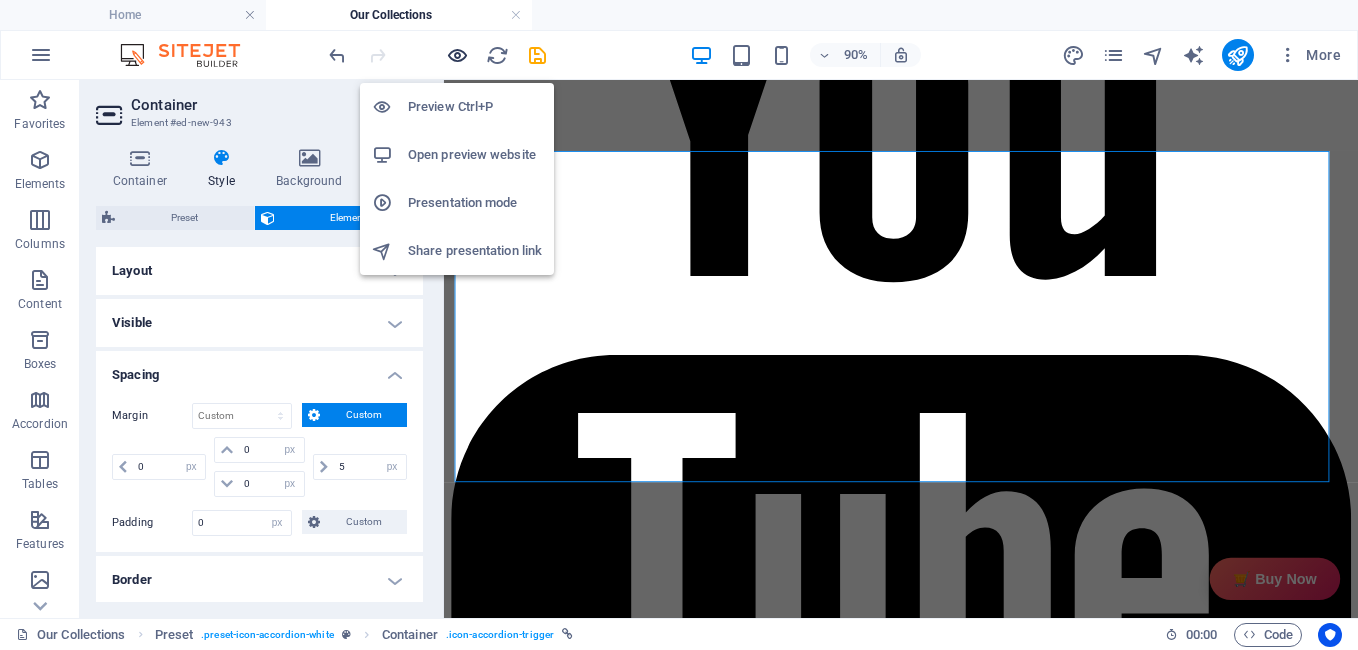 click at bounding box center (457, 55) 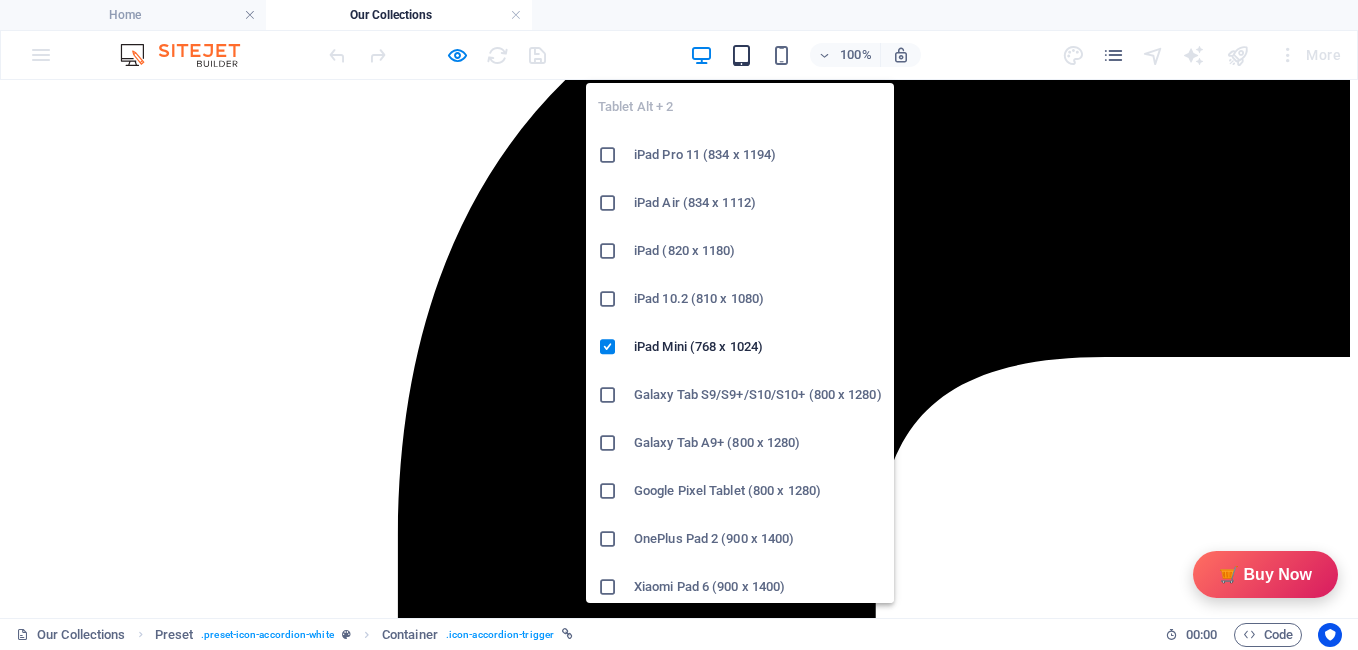 click at bounding box center [741, 55] 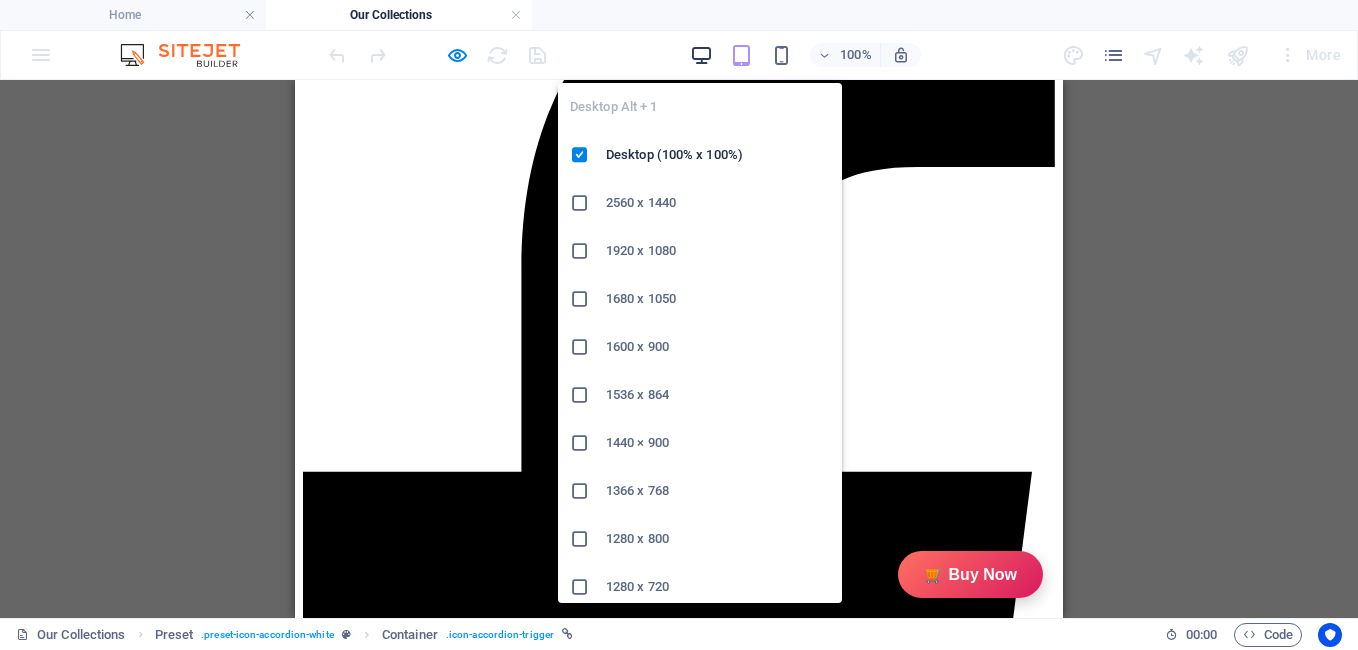 click at bounding box center [701, 55] 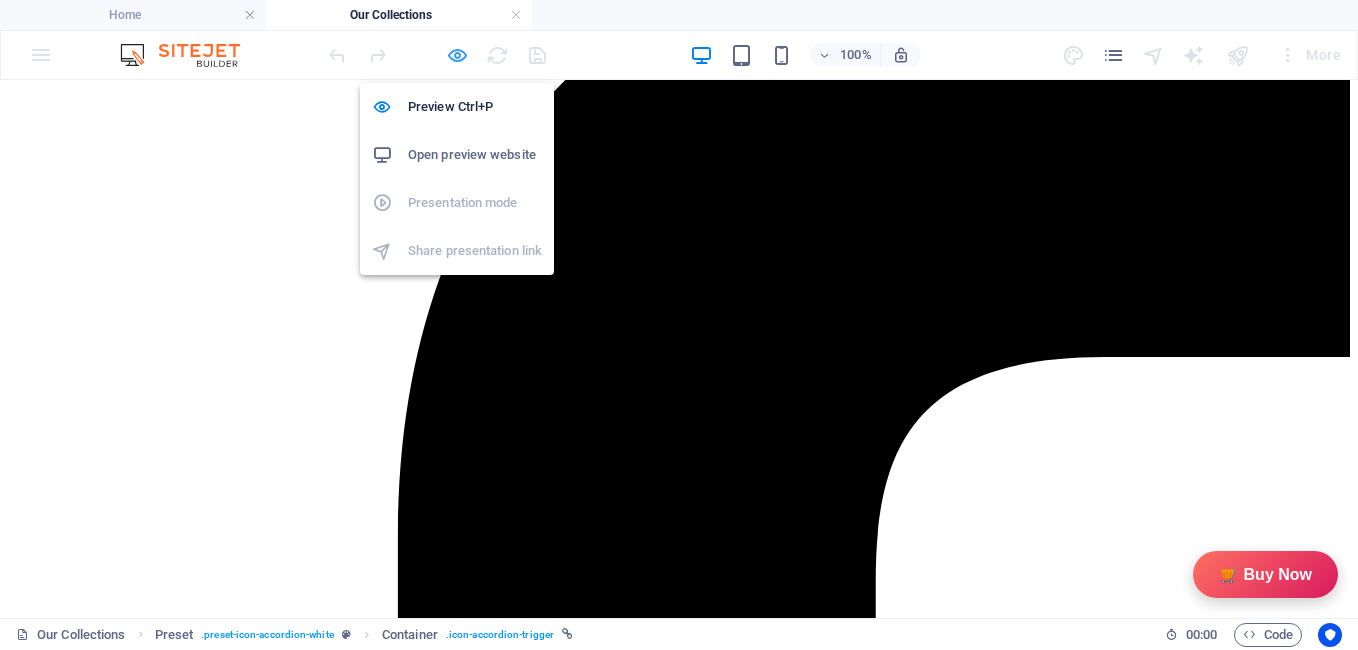 click at bounding box center (457, 55) 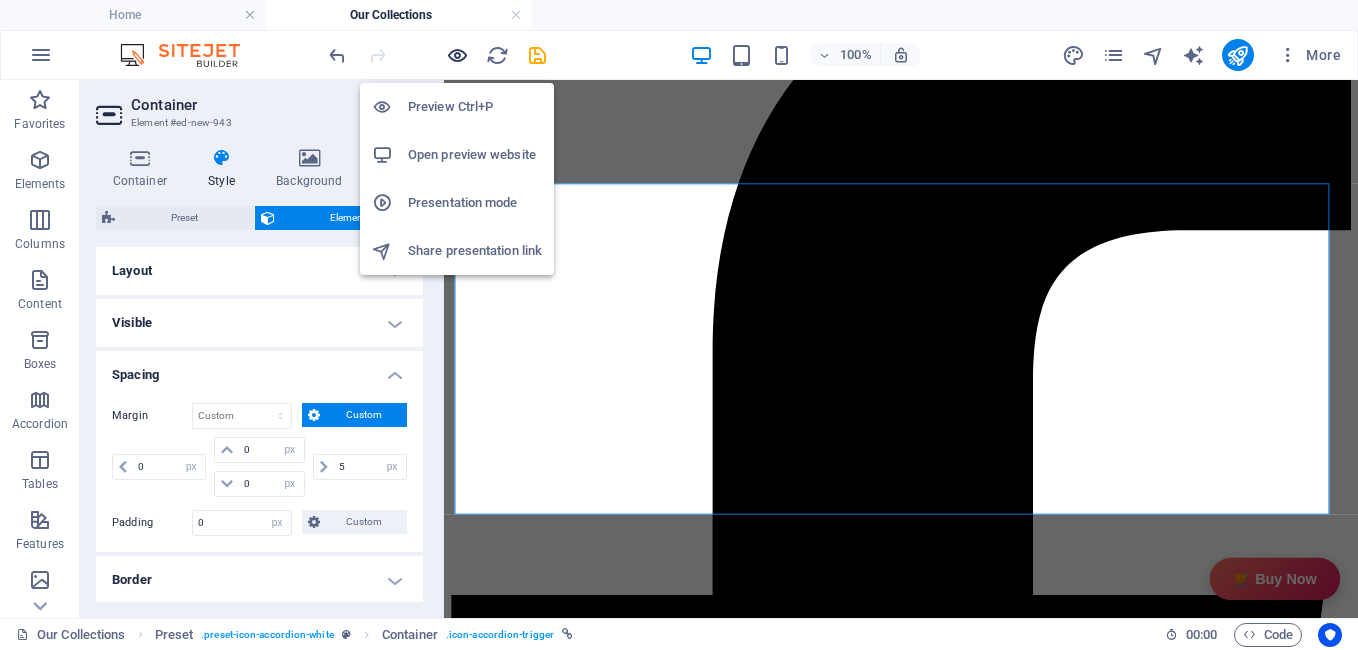 scroll, scrollTop: 3226, scrollLeft: 0, axis: vertical 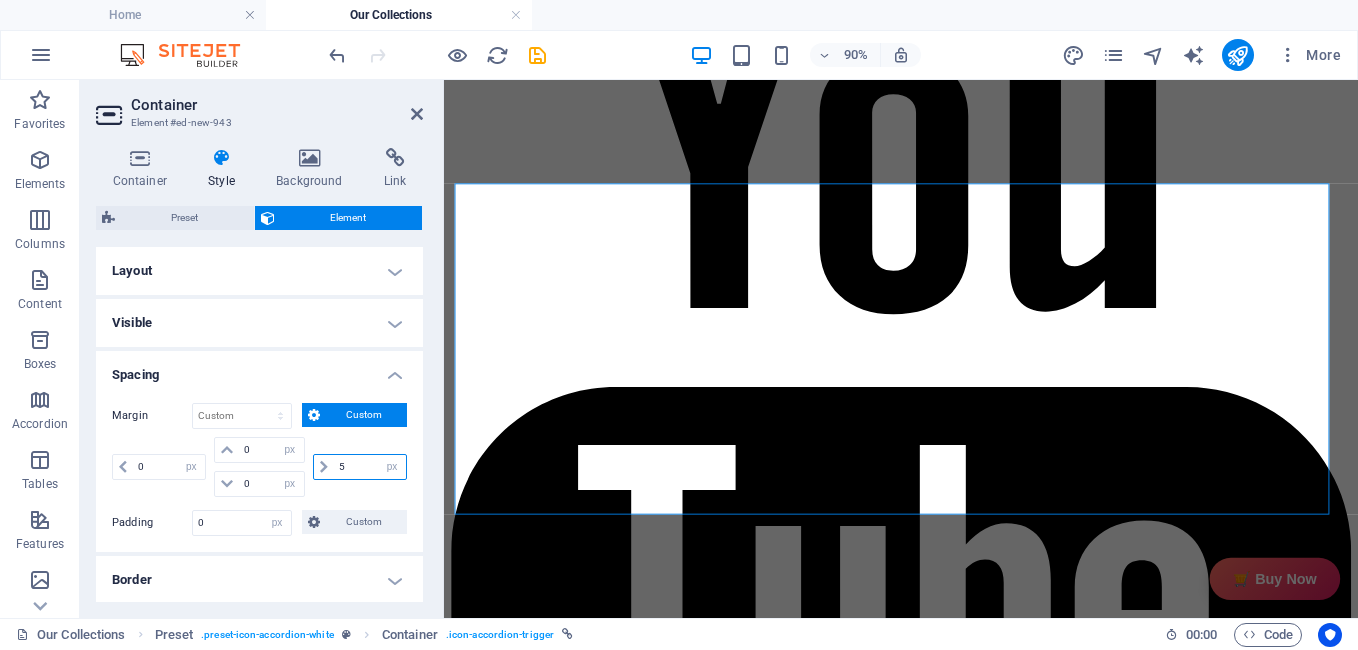 click on "5" at bounding box center [370, 467] 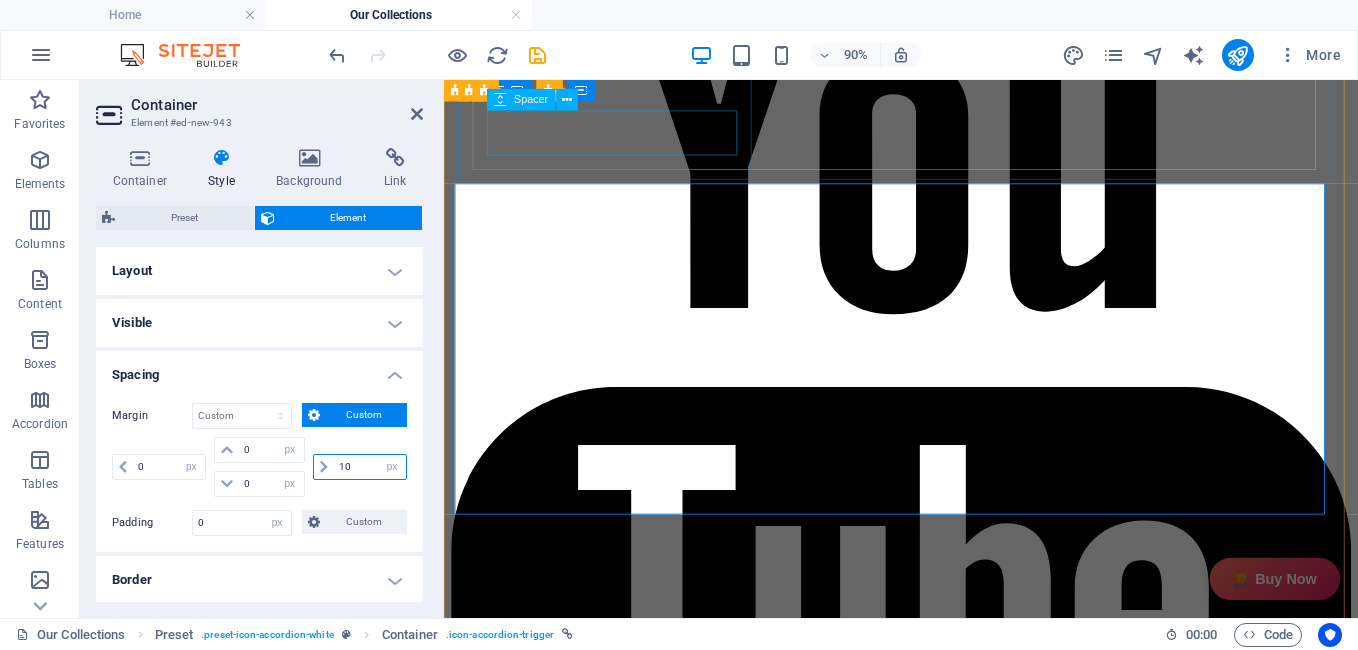 type on "10" 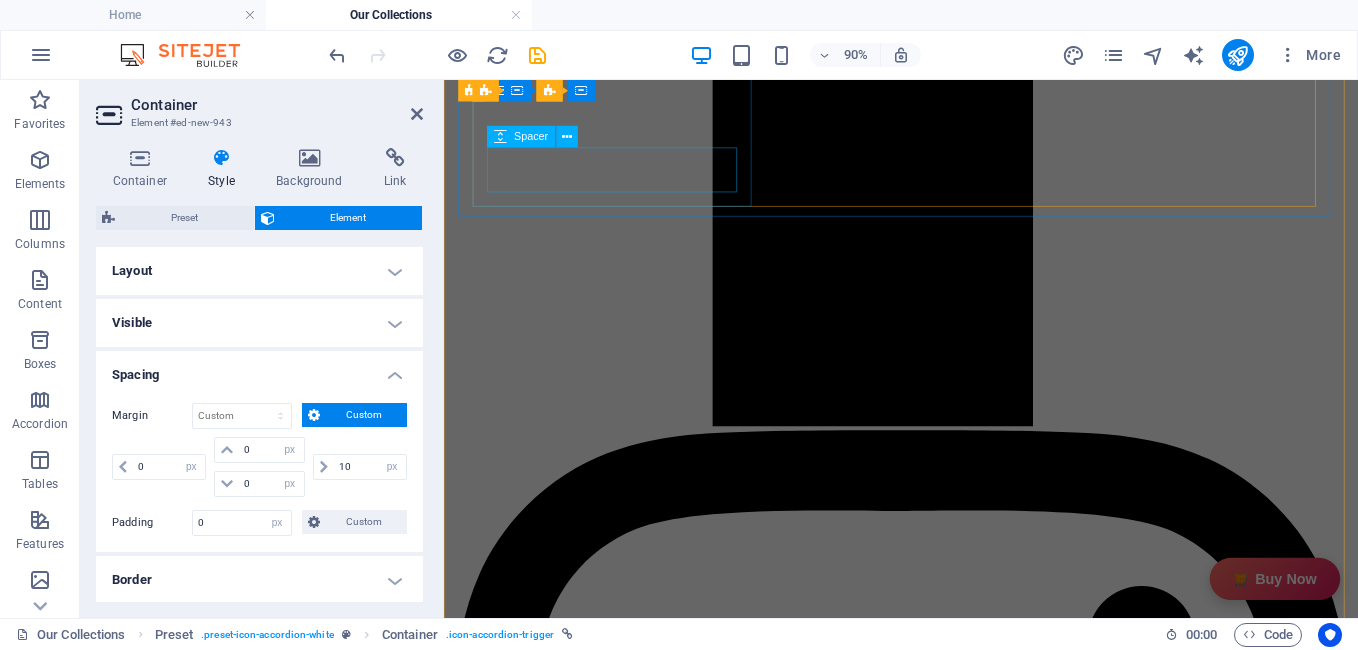 scroll, scrollTop: 1708, scrollLeft: 0, axis: vertical 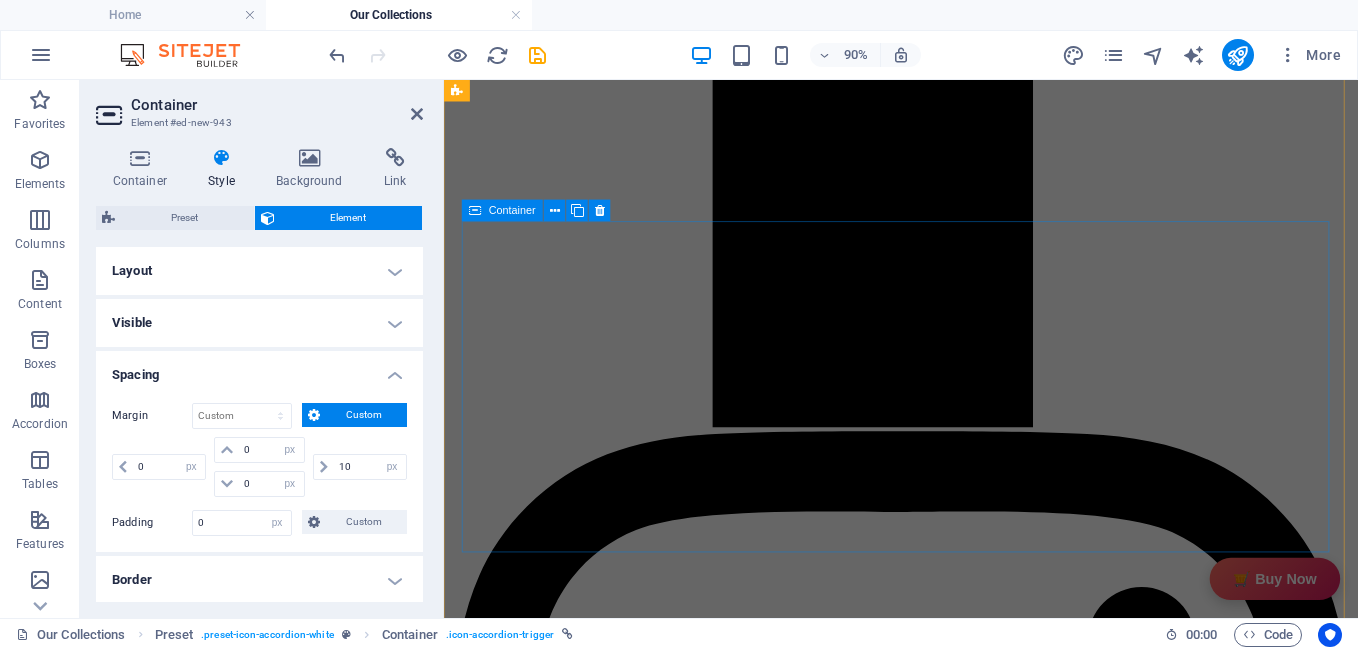 click at bounding box center (475, 211) 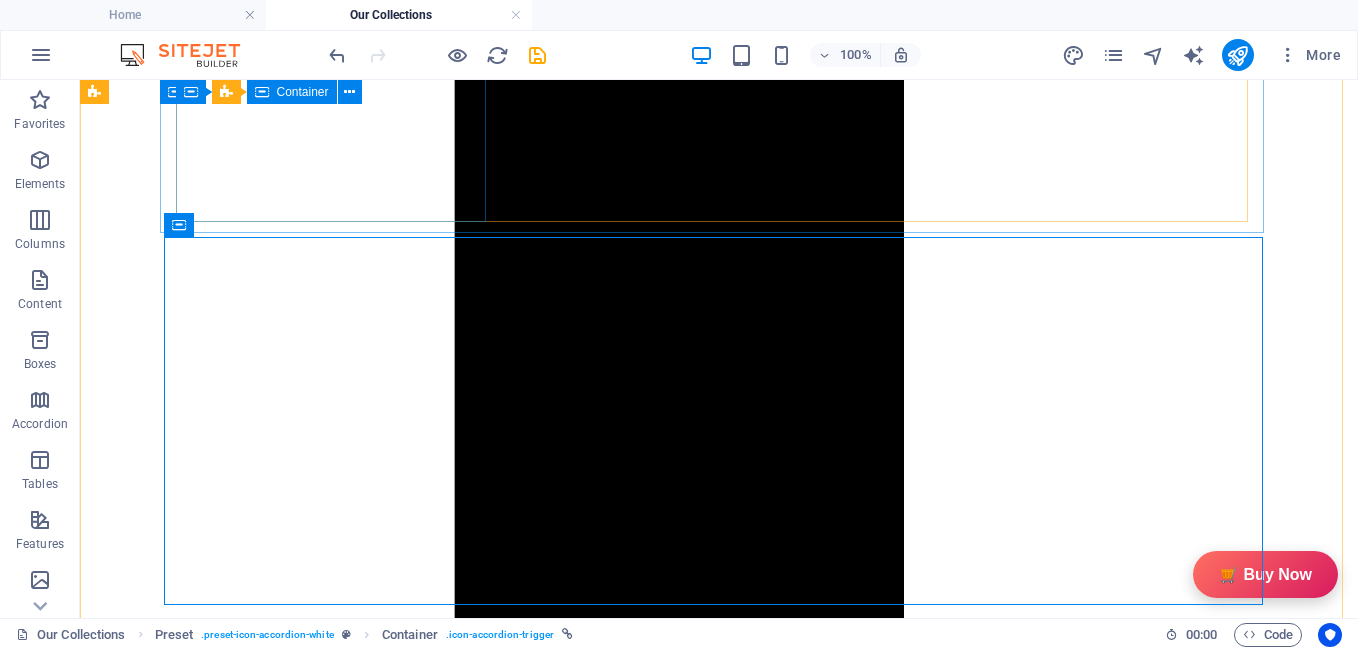 click at bounding box center [243, 8580] 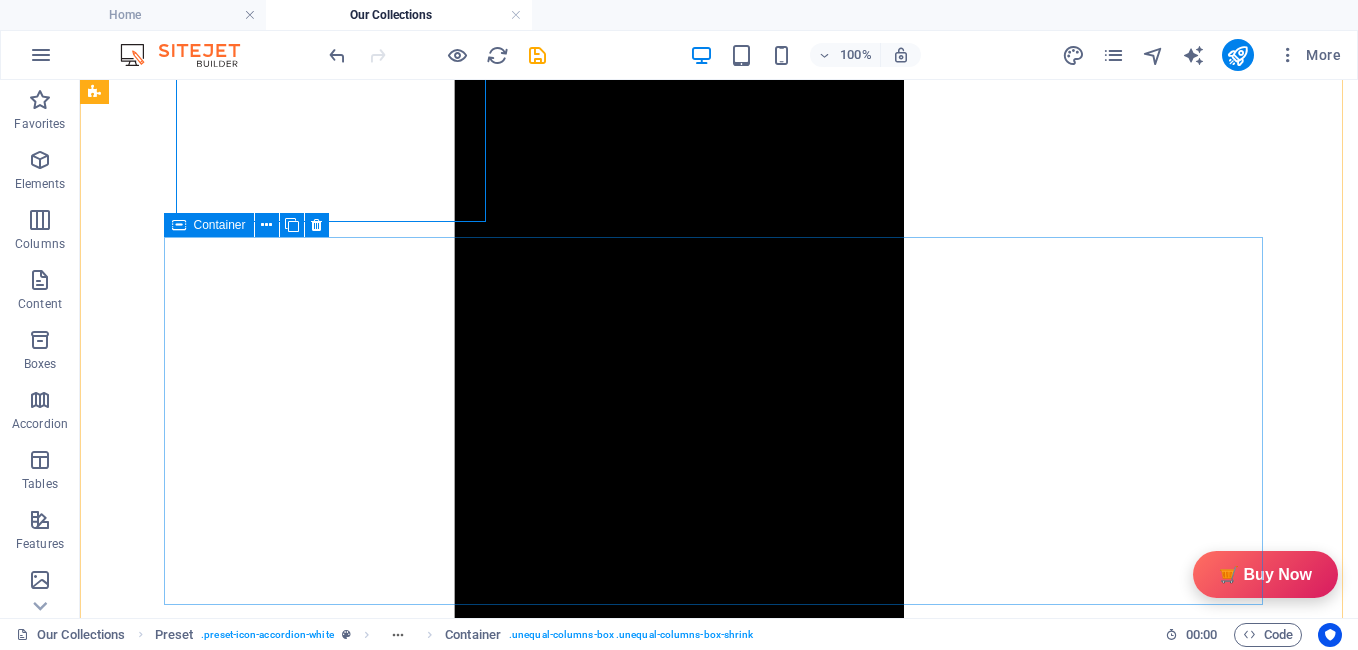 click at bounding box center (179, 225) 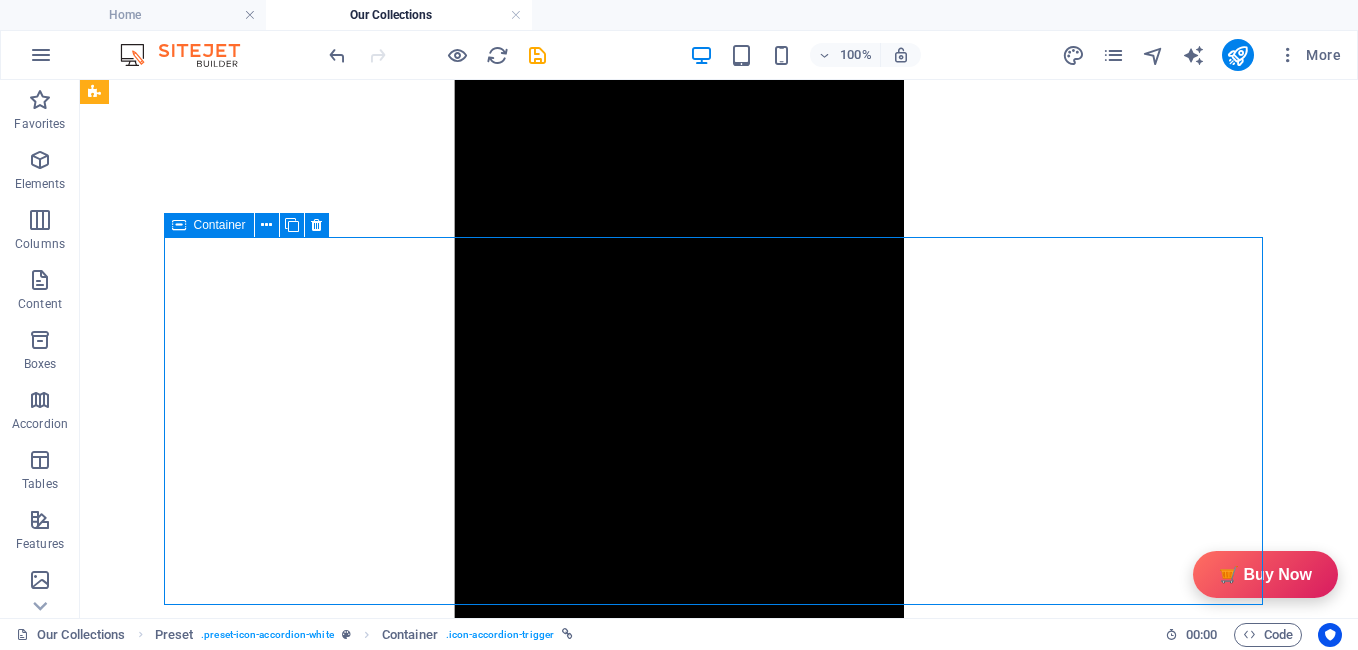 click at bounding box center (179, 225) 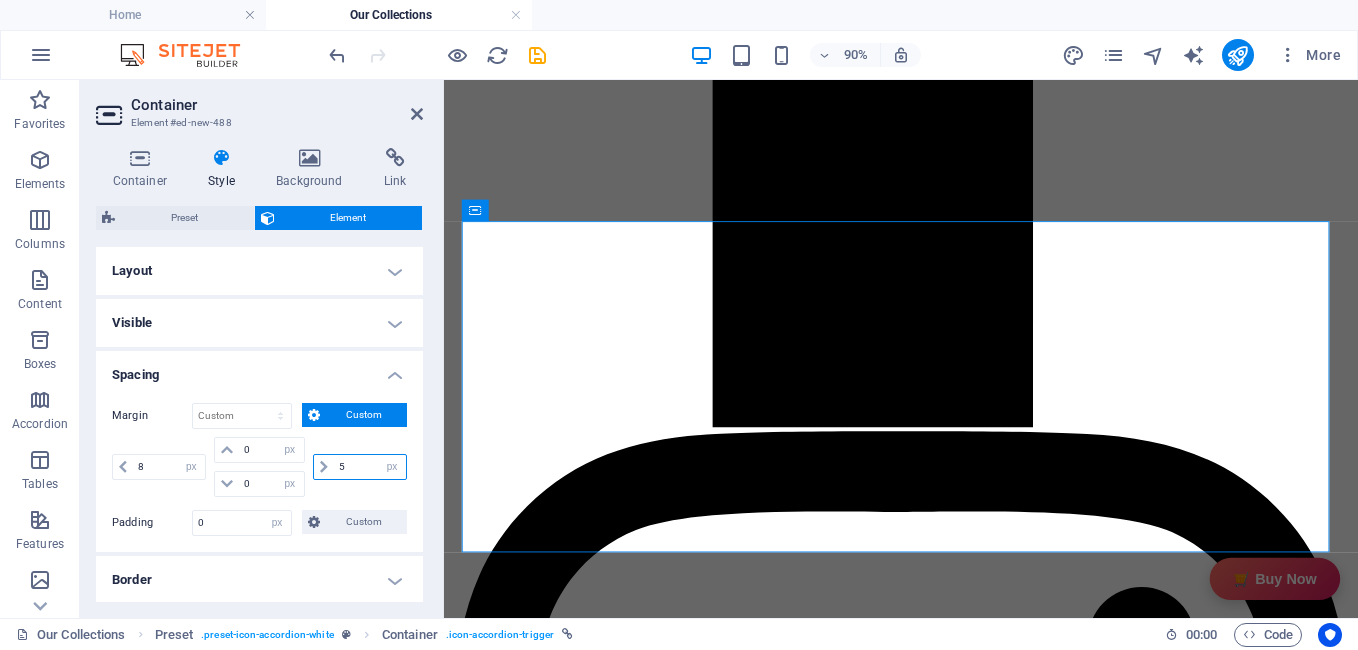 click on "5" at bounding box center (370, 467) 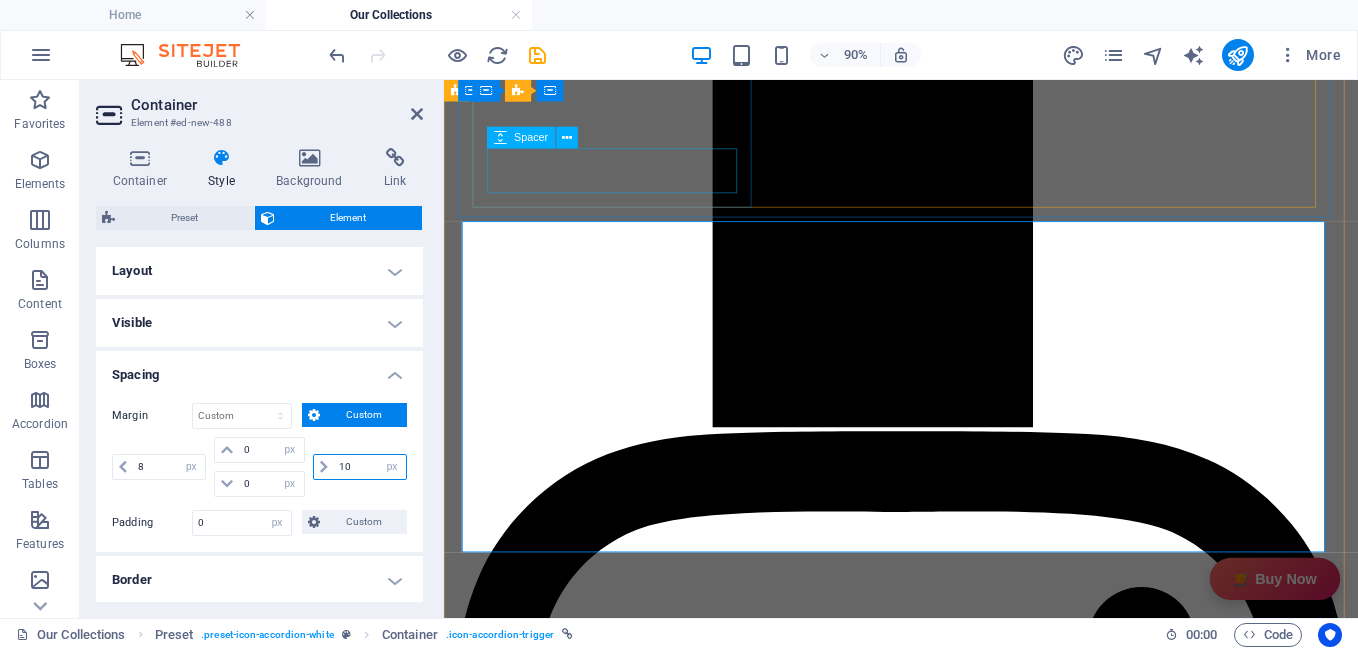 type on "10" 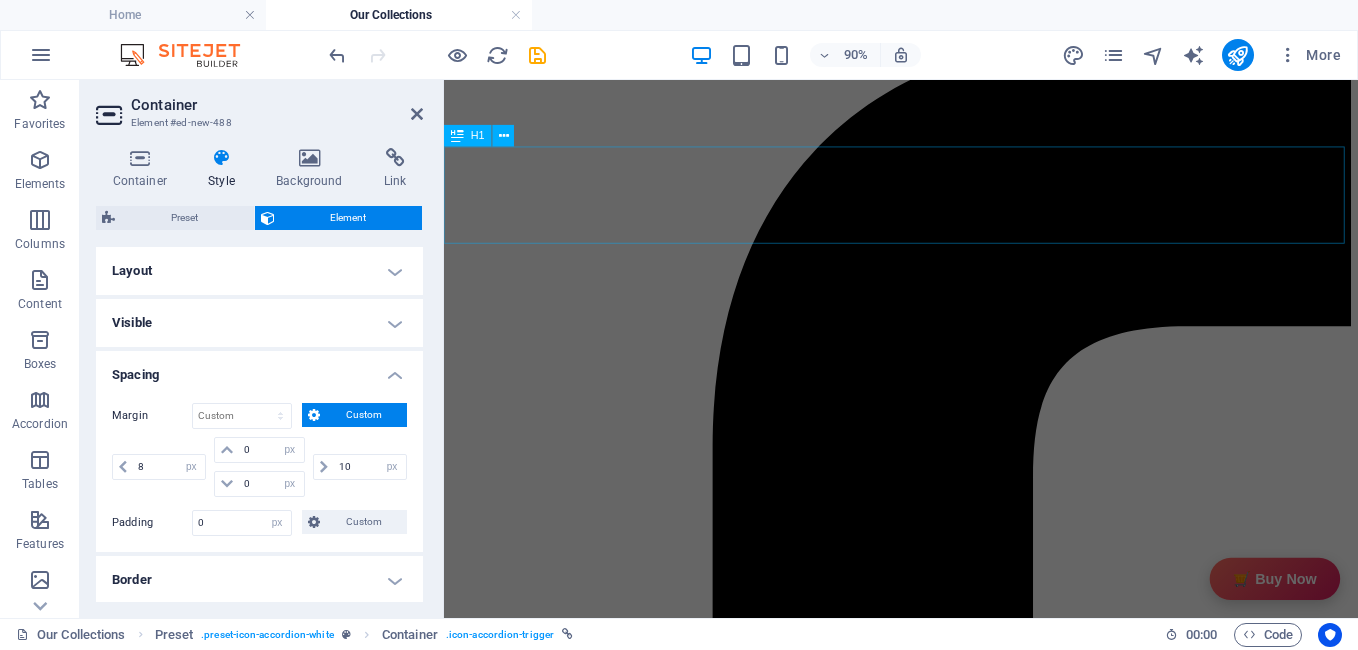 scroll, scrollTop: 279, scrollLeft: 0, axis: vertical 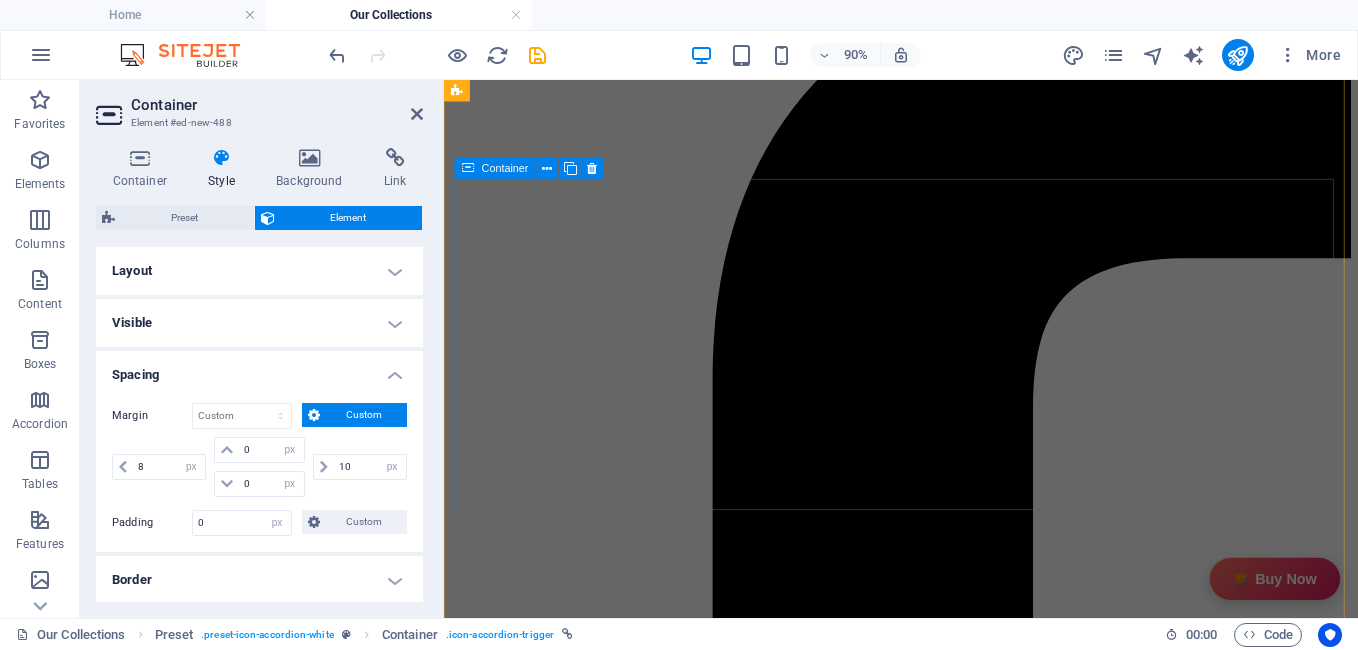 click at bounding box center [468, 168] 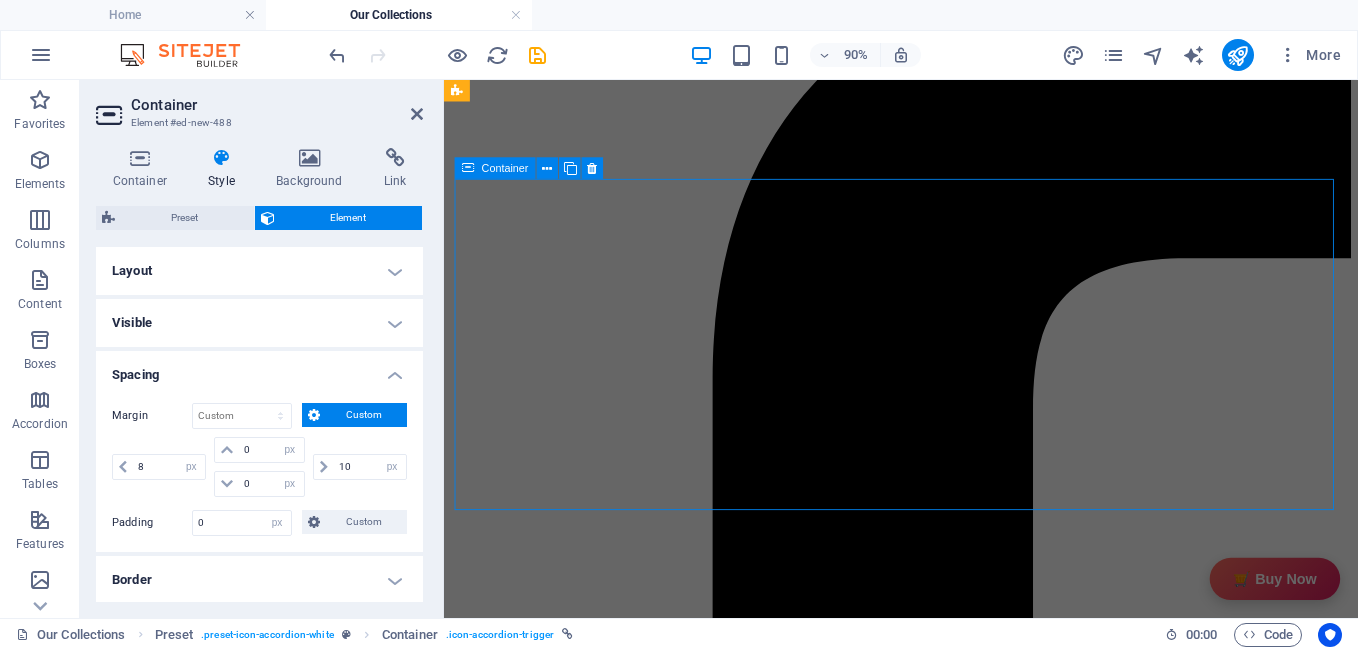 click at bounding box center (468, 168) 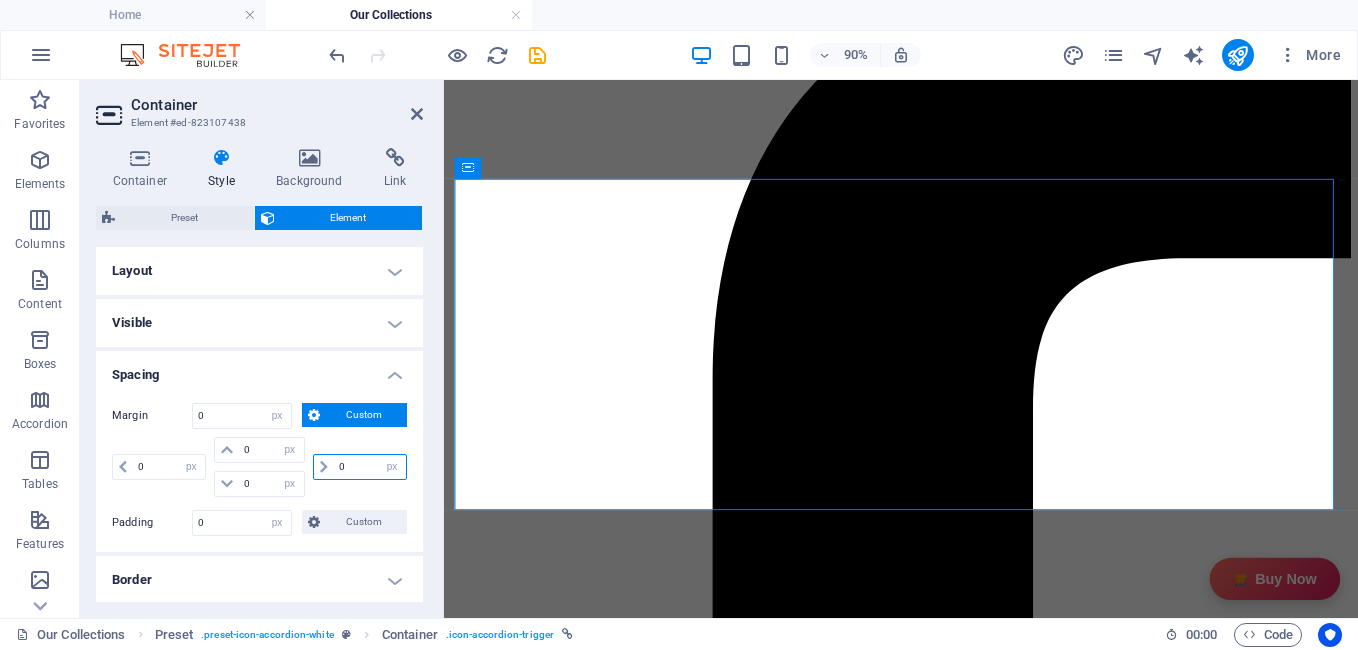 click on "0" at bounding box center (370, 467) 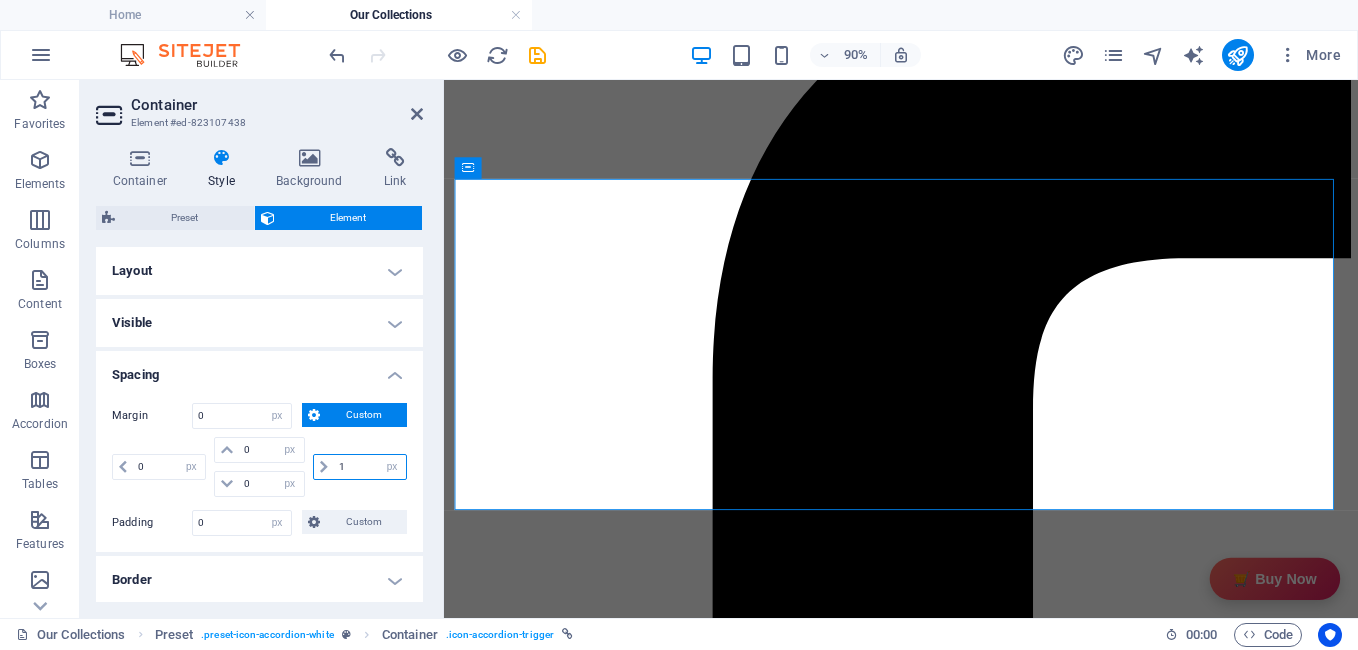 type on "10" 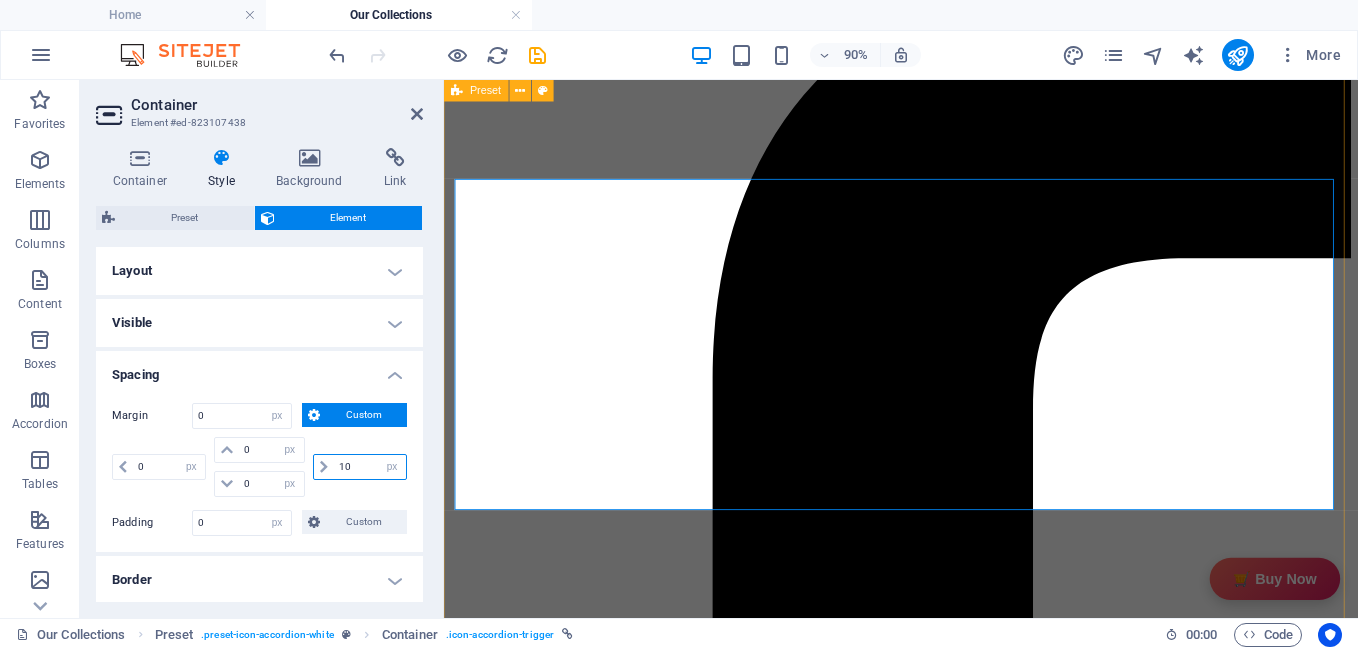 type 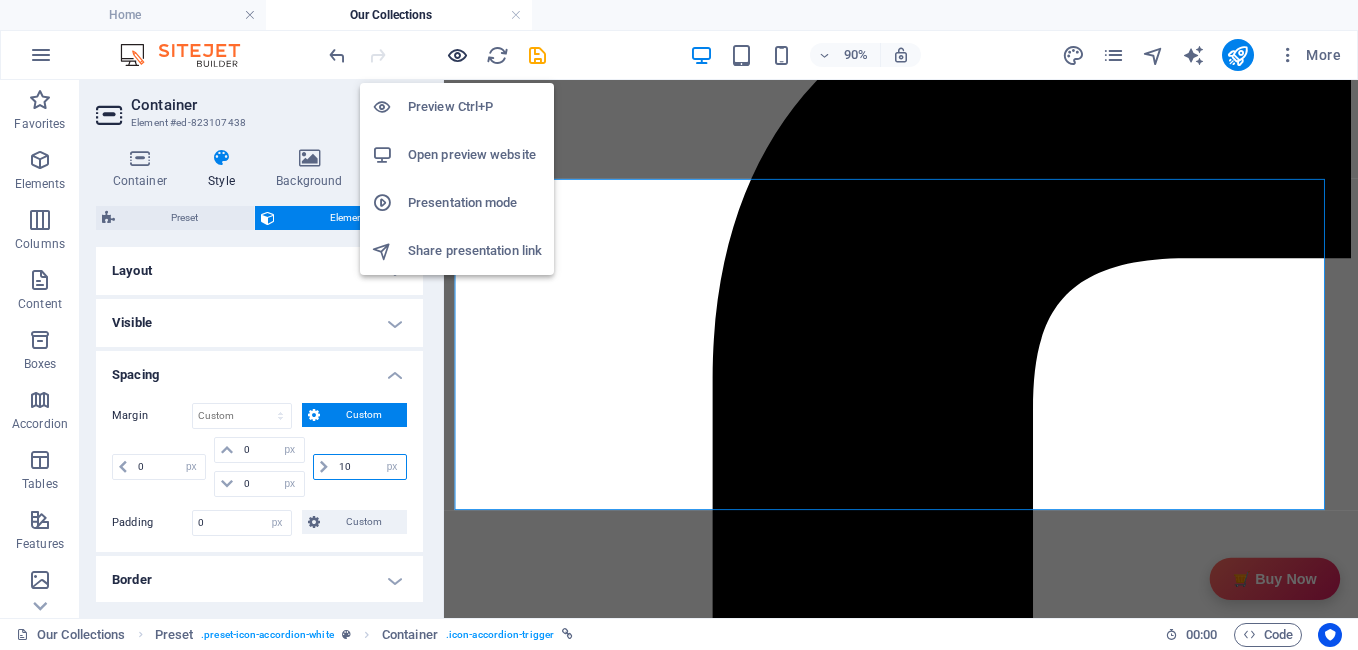 type on "10" 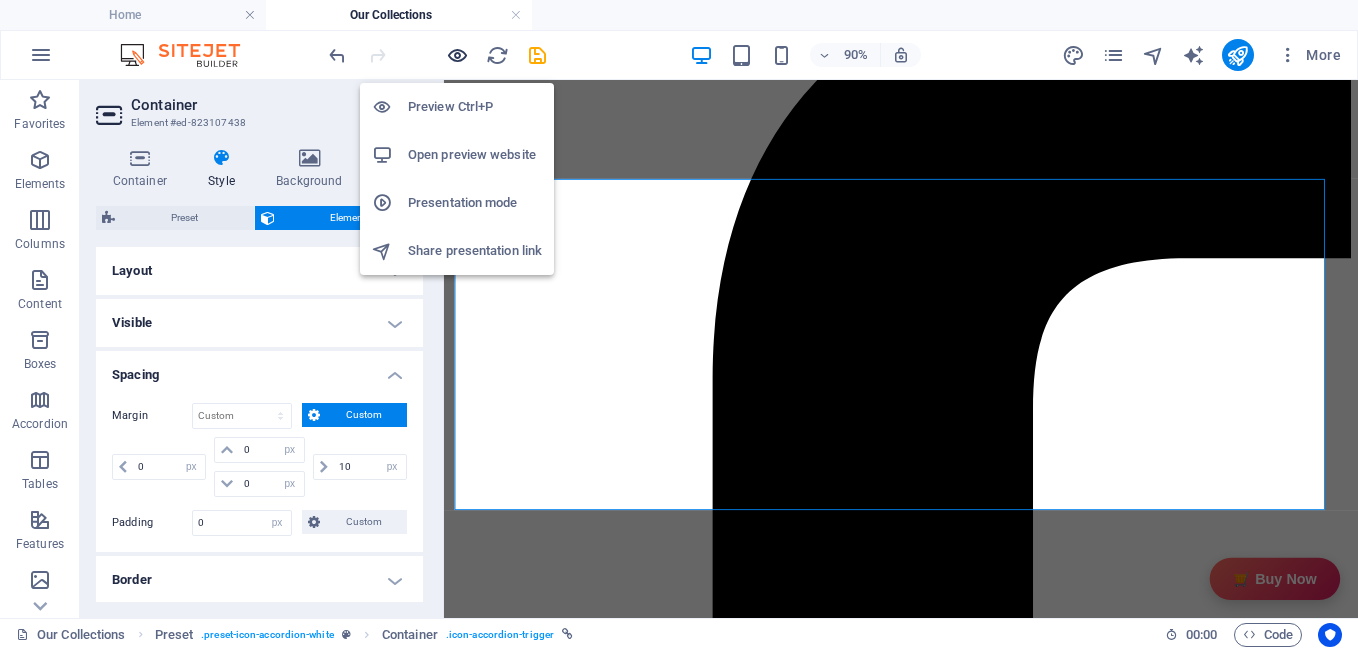 click at bounding box center [457, 55] 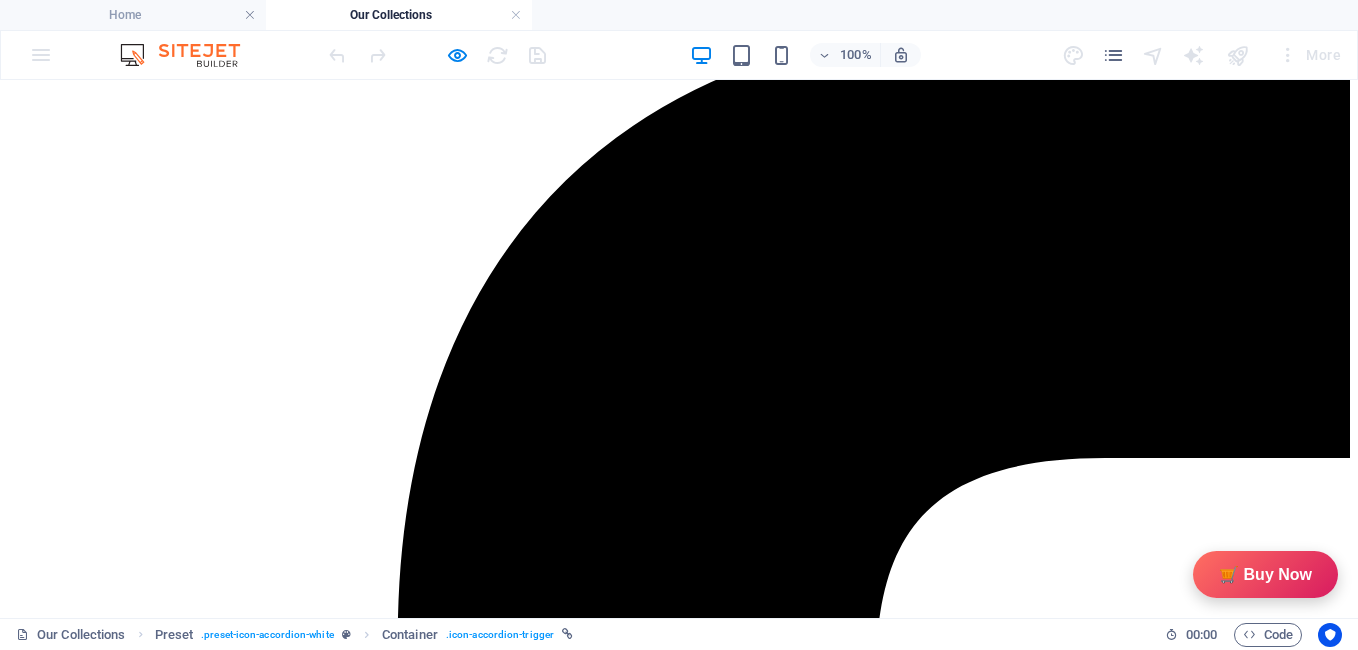scroll, scrollTop: 204, scrollLeft: 0, axis: vertical 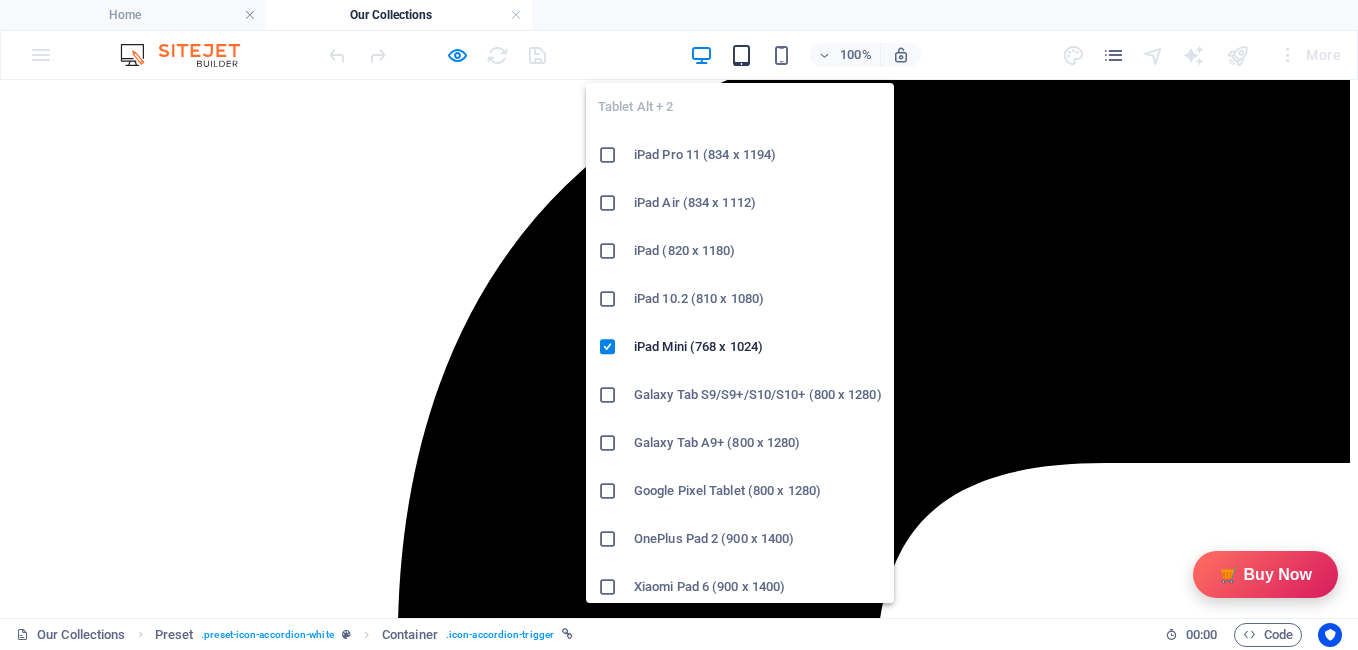 click at bounding box center [741, 55] 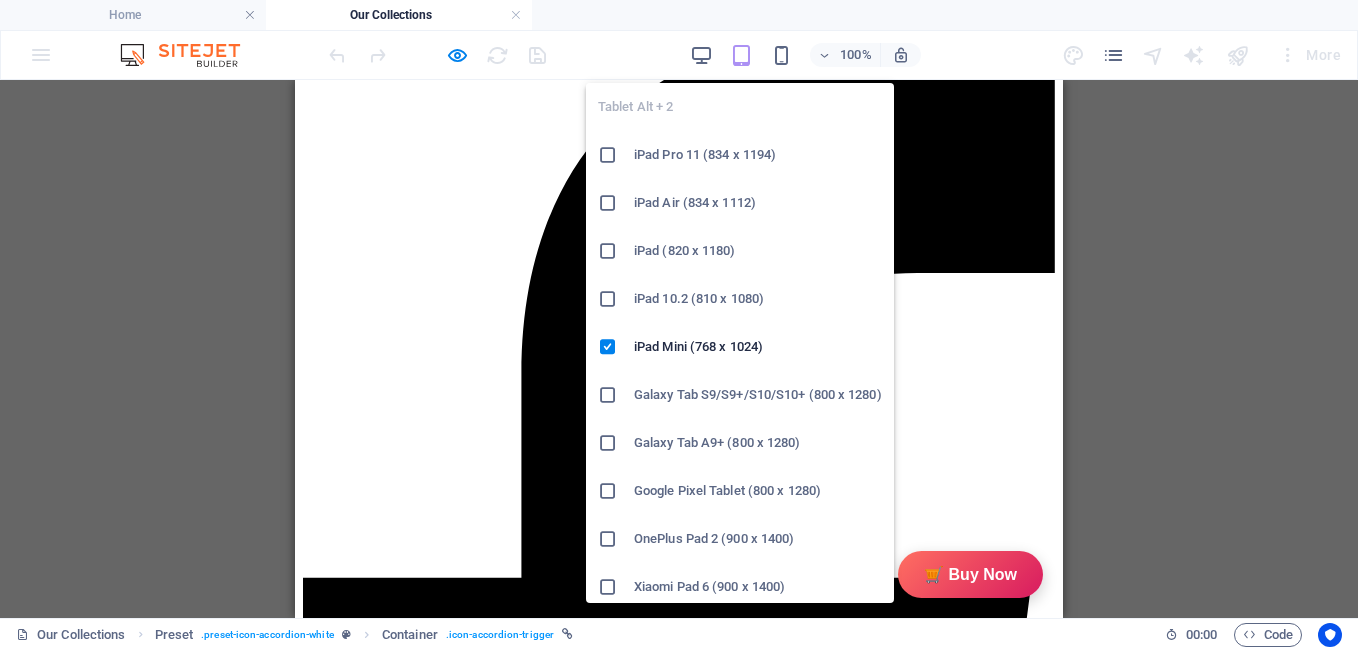 scroll, scrollTop: 202, scrollLeft: 0, axis: vertical 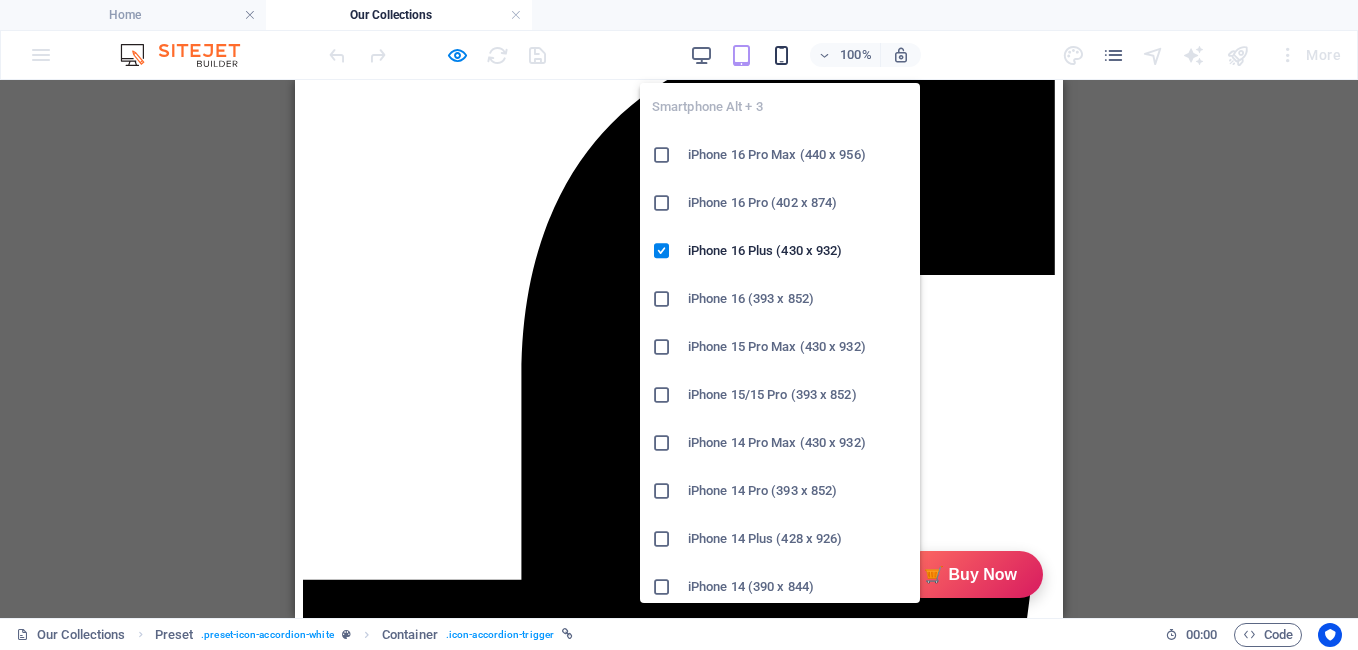 click at bounding box center [781, 55] 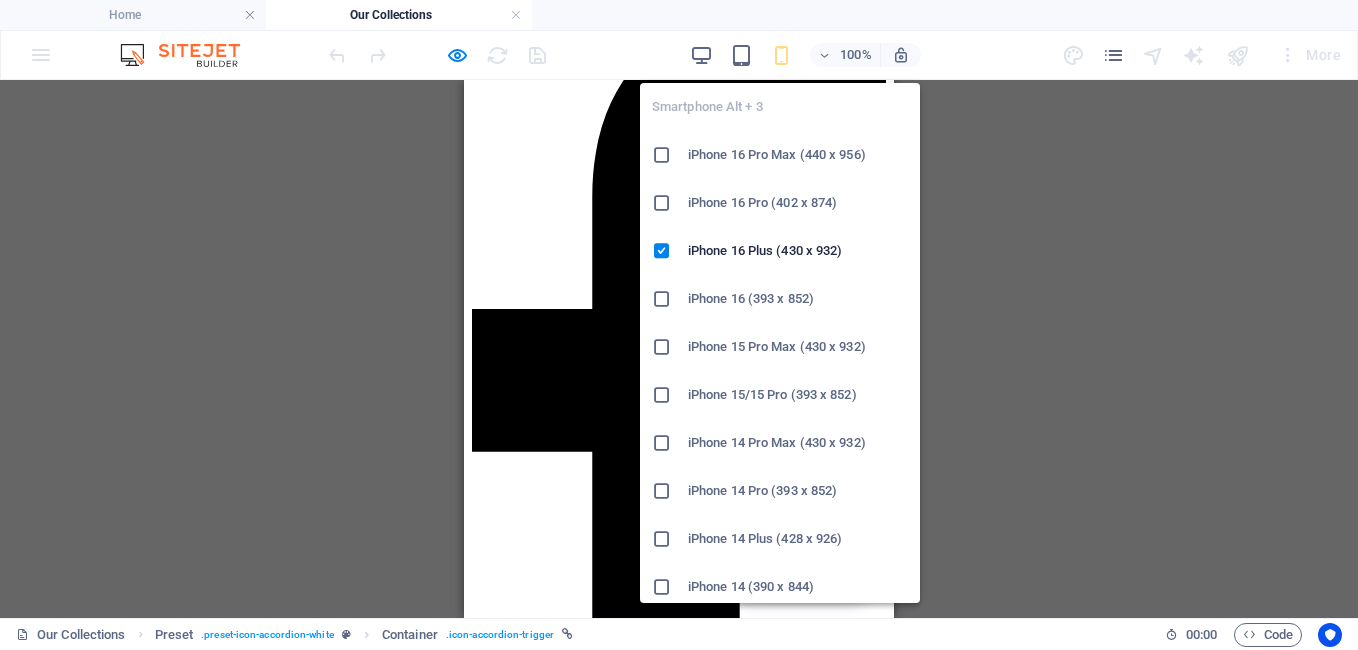 scroll, scrollTop: 155, scrollLeft: 0, axis: vertical 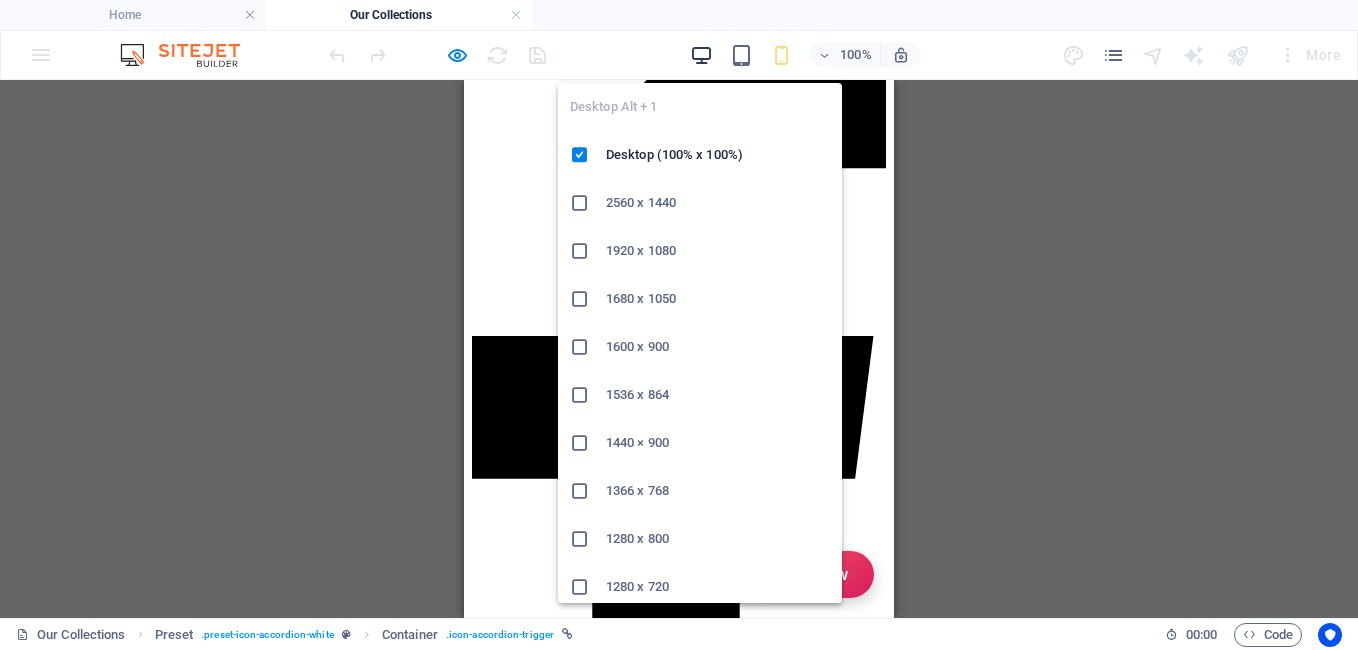 click at bounding box center (701, 55) 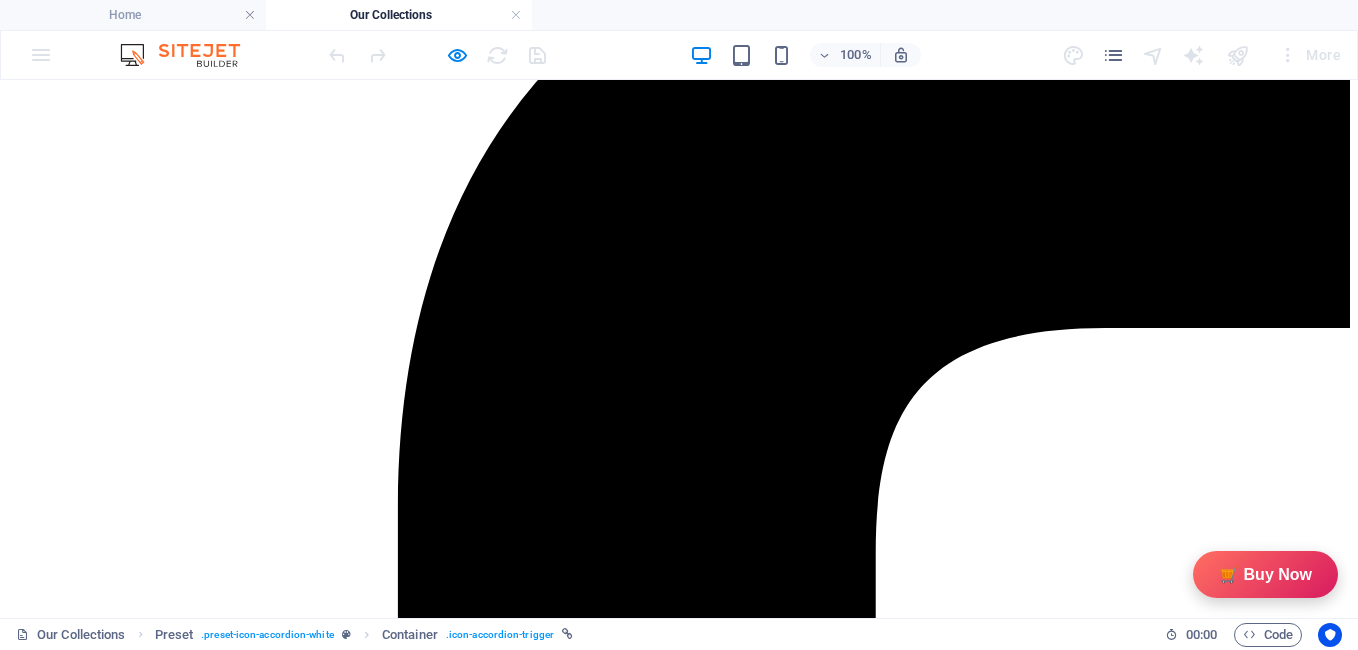scroll, scrollTop: 347, scrollLeft: 0, axis: vertical 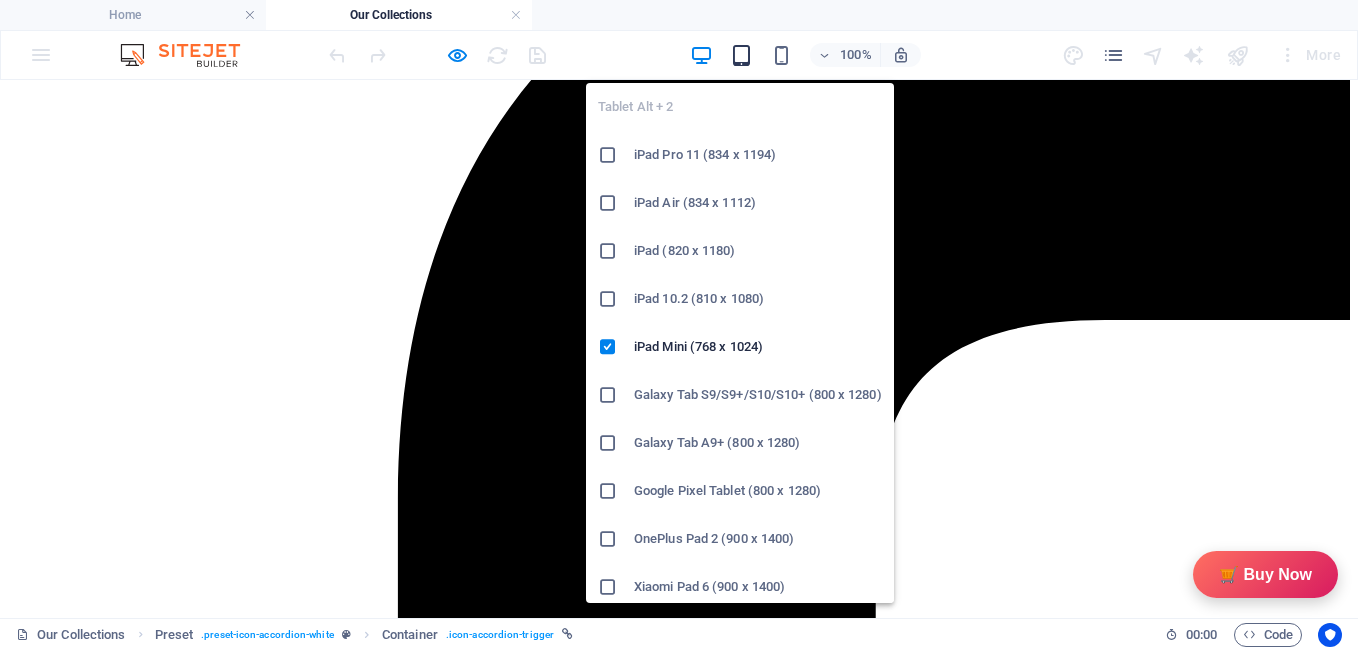 click at bounding box center (741, 55) 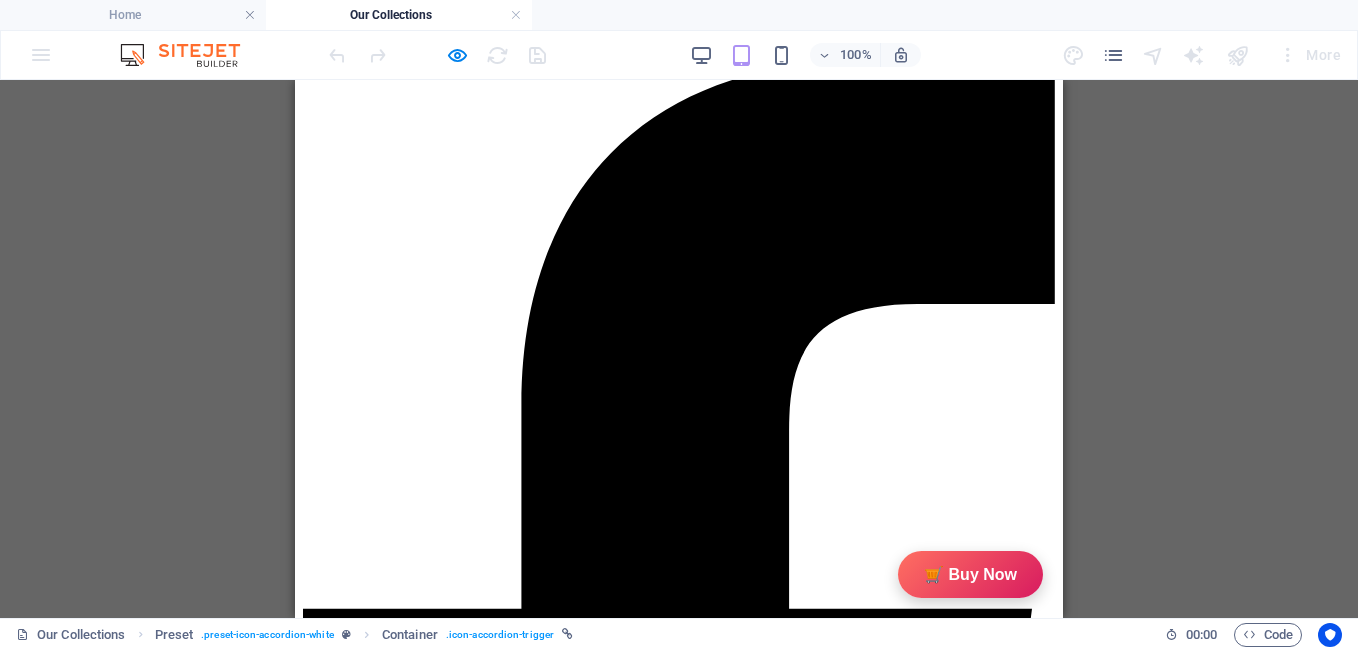 scroll, scrollTop: 175, scrollLeft: 0, axis: vertical 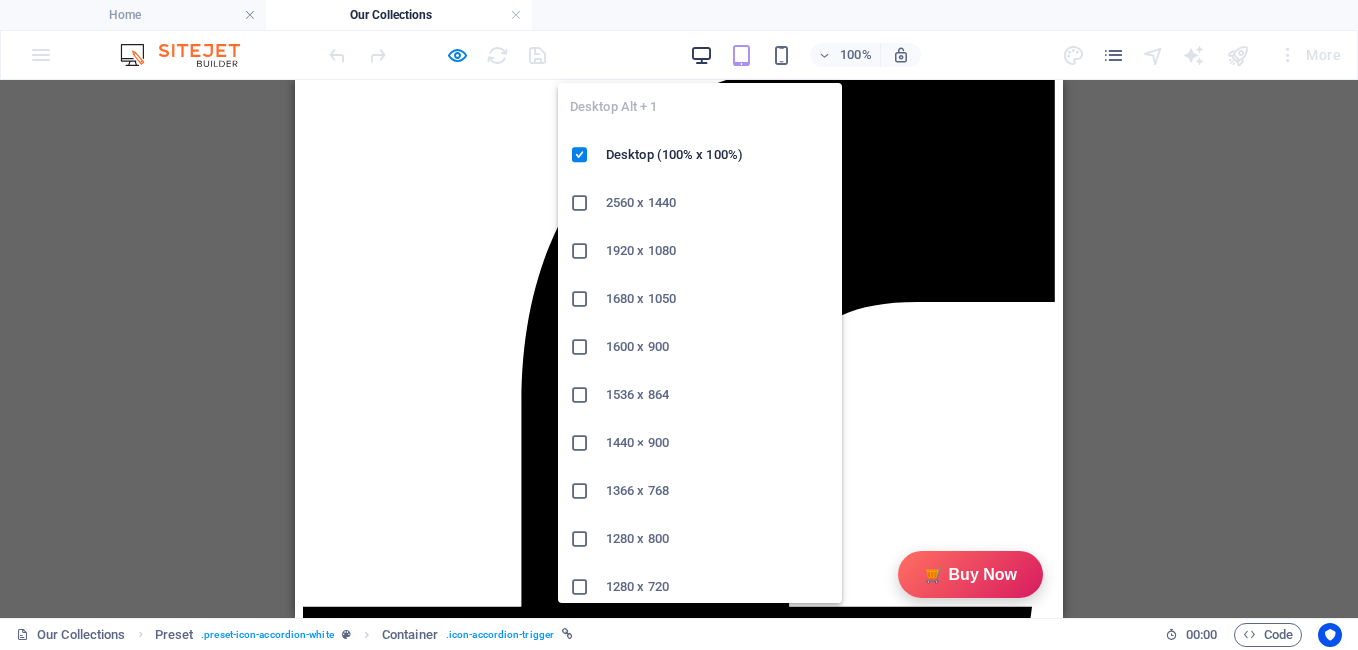 click at bounding box center [701, 55] 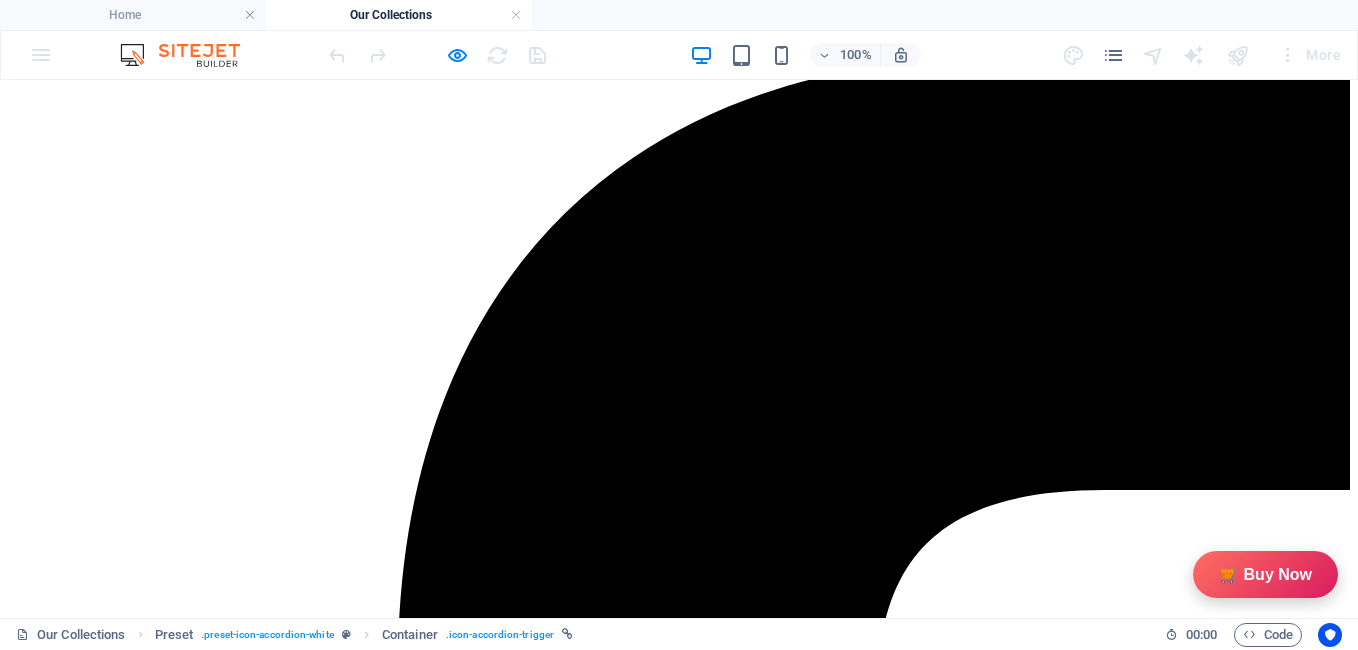 scroll, scrollTop: 0, scrollLeft: 0, axis: both 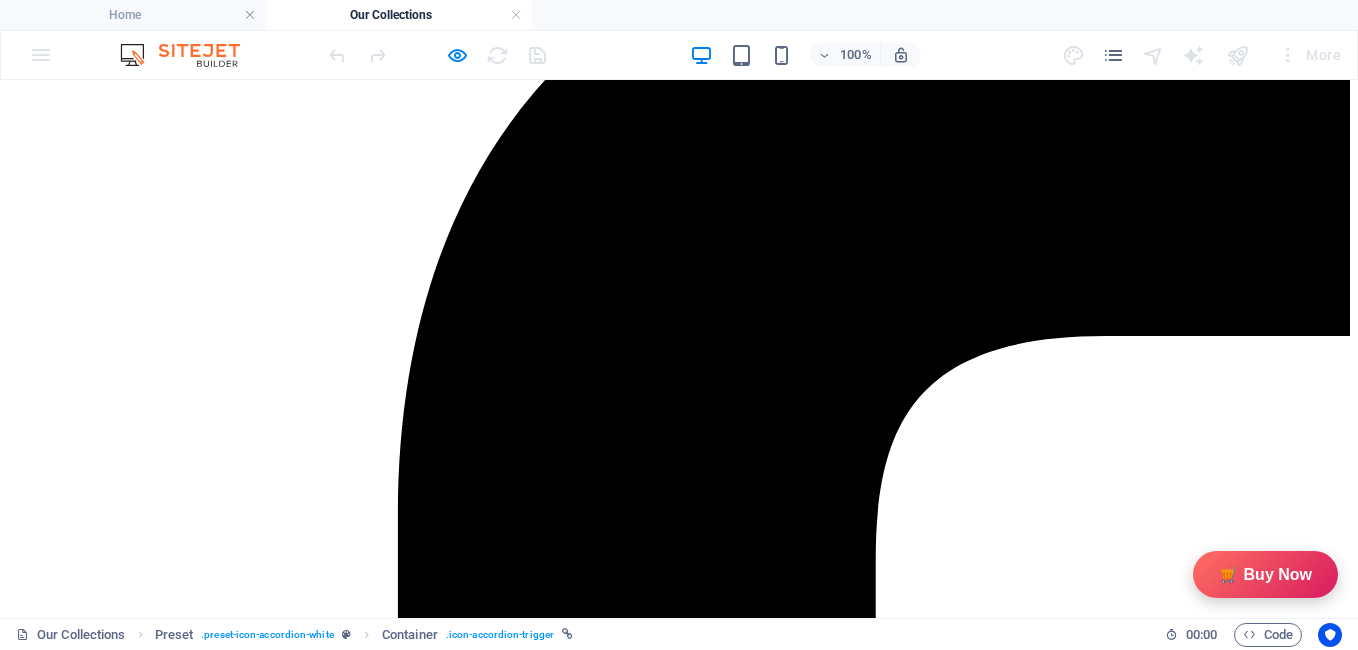 click at bounding box center [161, 5559] 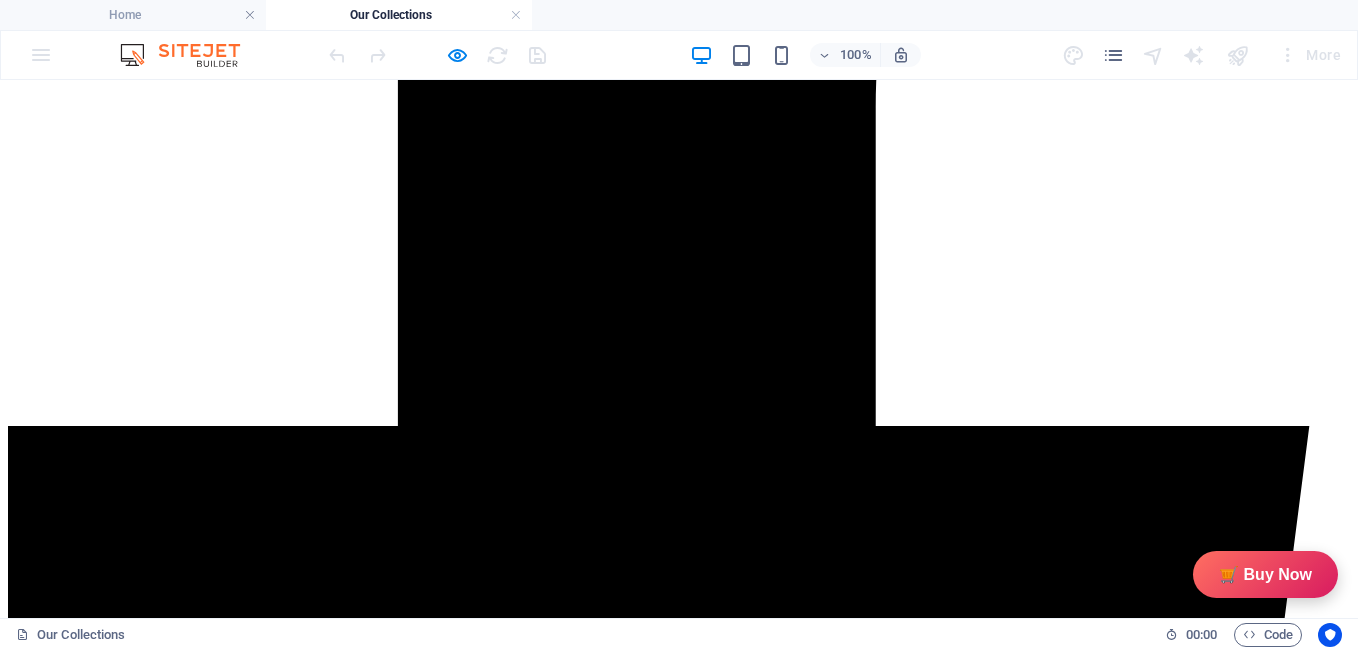 scroll, scrollTop: 791, scrollLeft: 0, axis: vertical 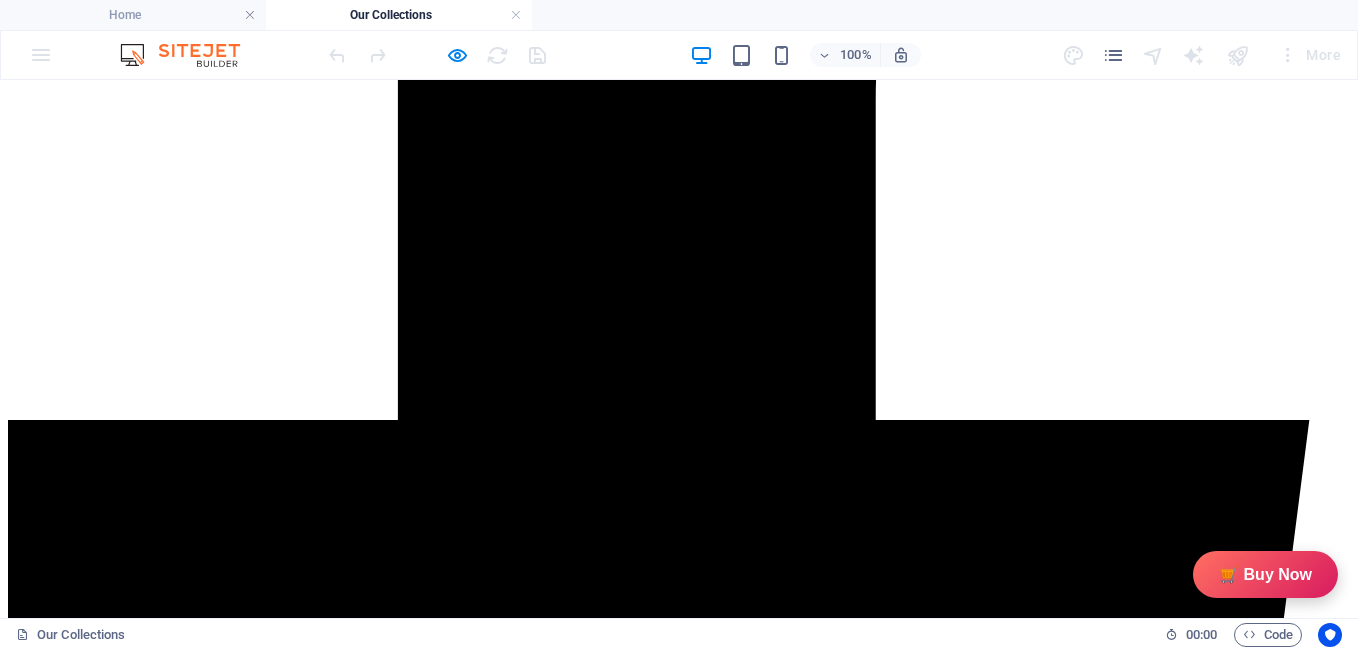 click on "Scented Candles" at bounding box center [71, 20019] 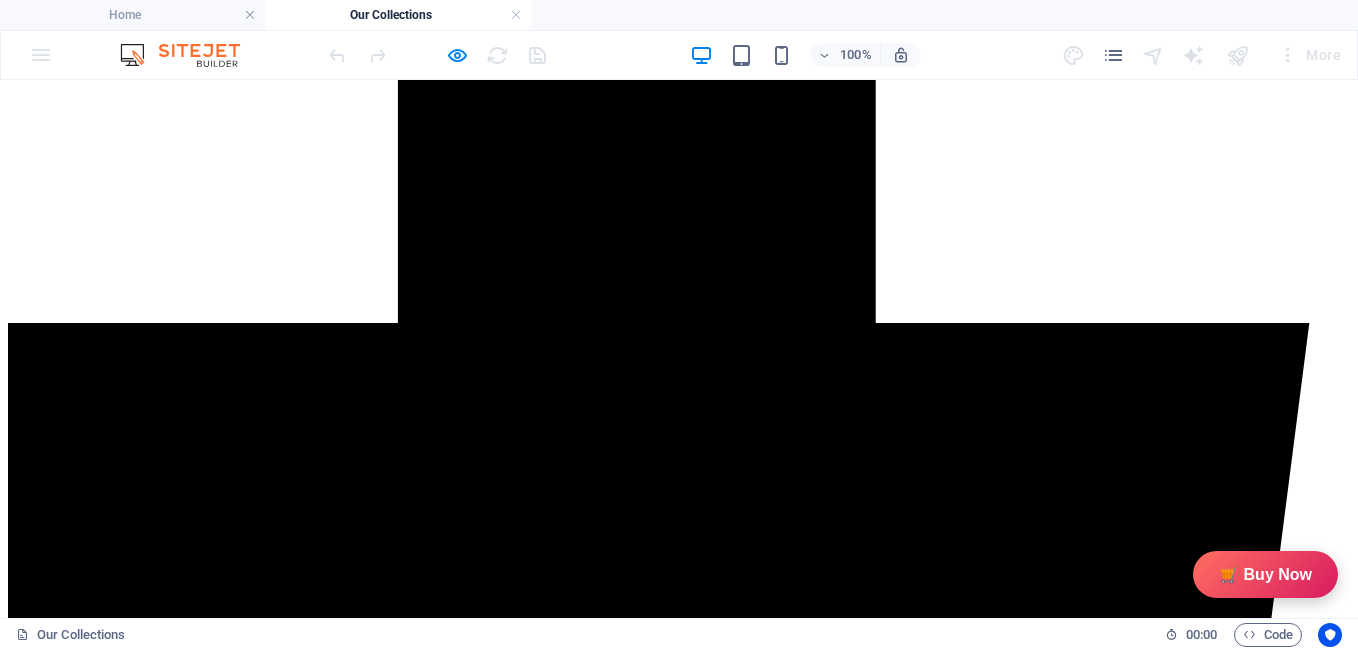 scroll, scrollTop: 804, scrollLeft: 0, axis: vertical 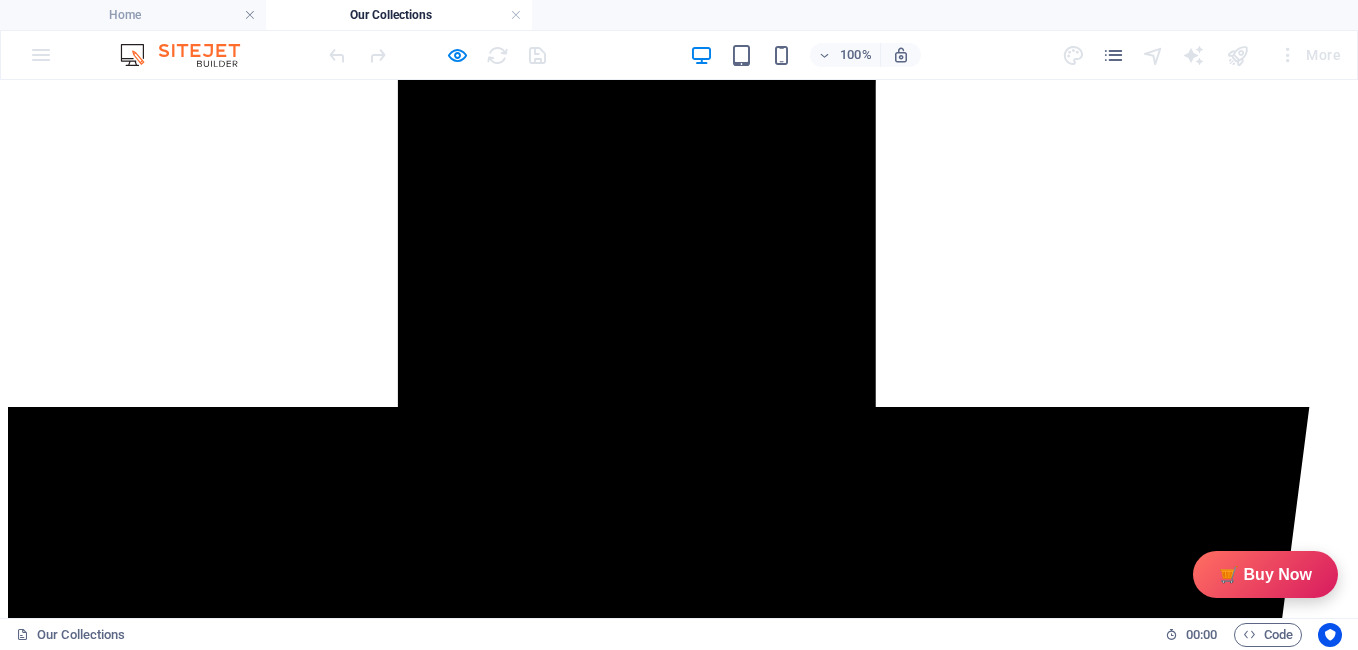 click on "Scented Candles" at bounding box center (71, 18906) 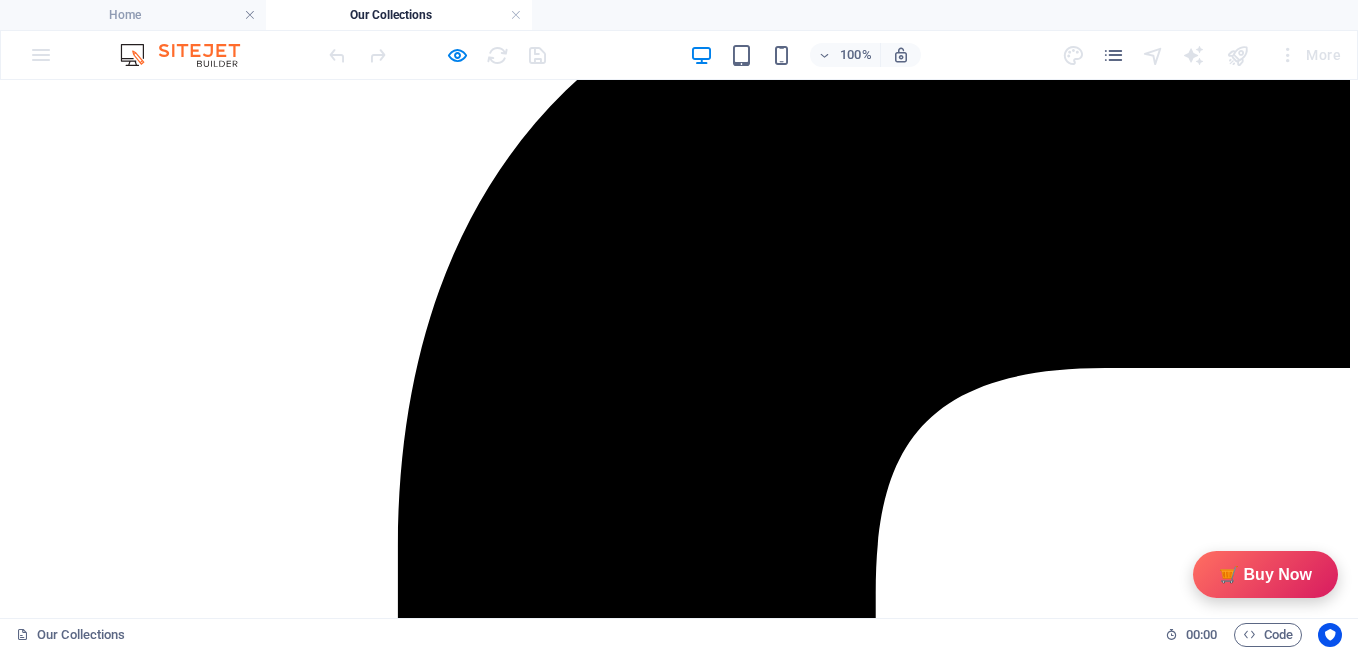 scroll, scrollTop: 298, scrollLeft: 0, axis: vertical 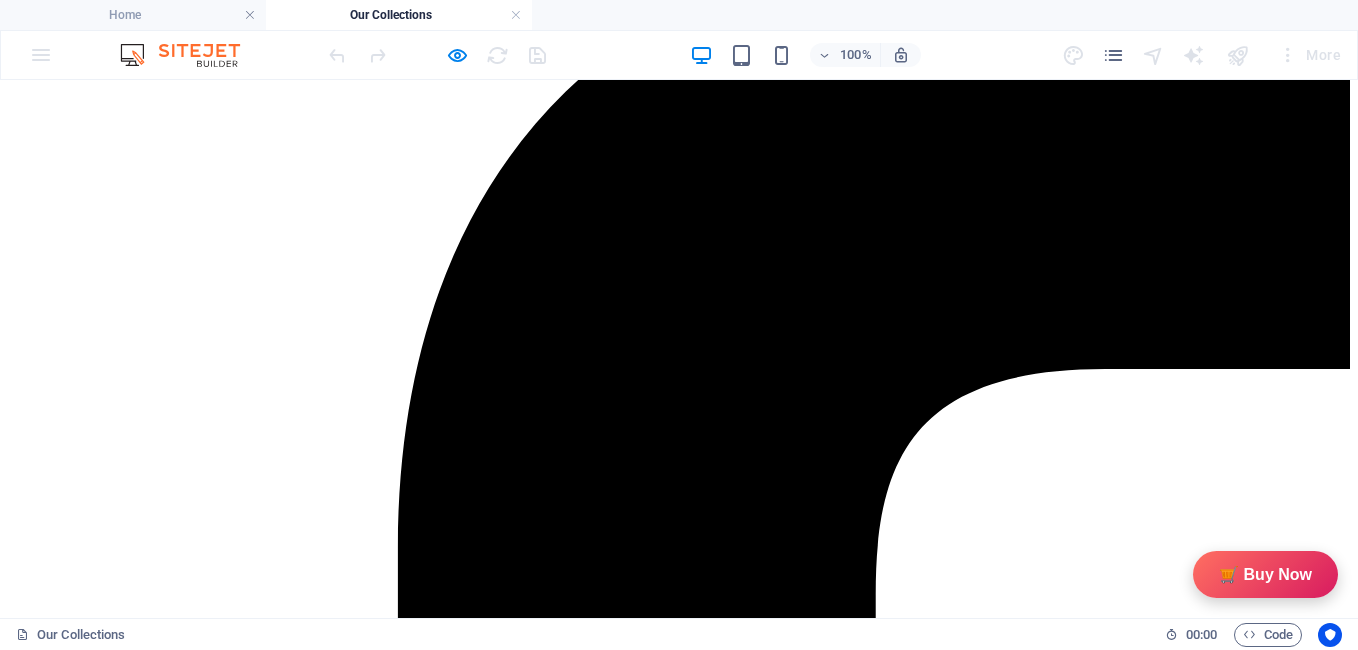 click on "Scented Candles" at bounding box center (71, 5791) 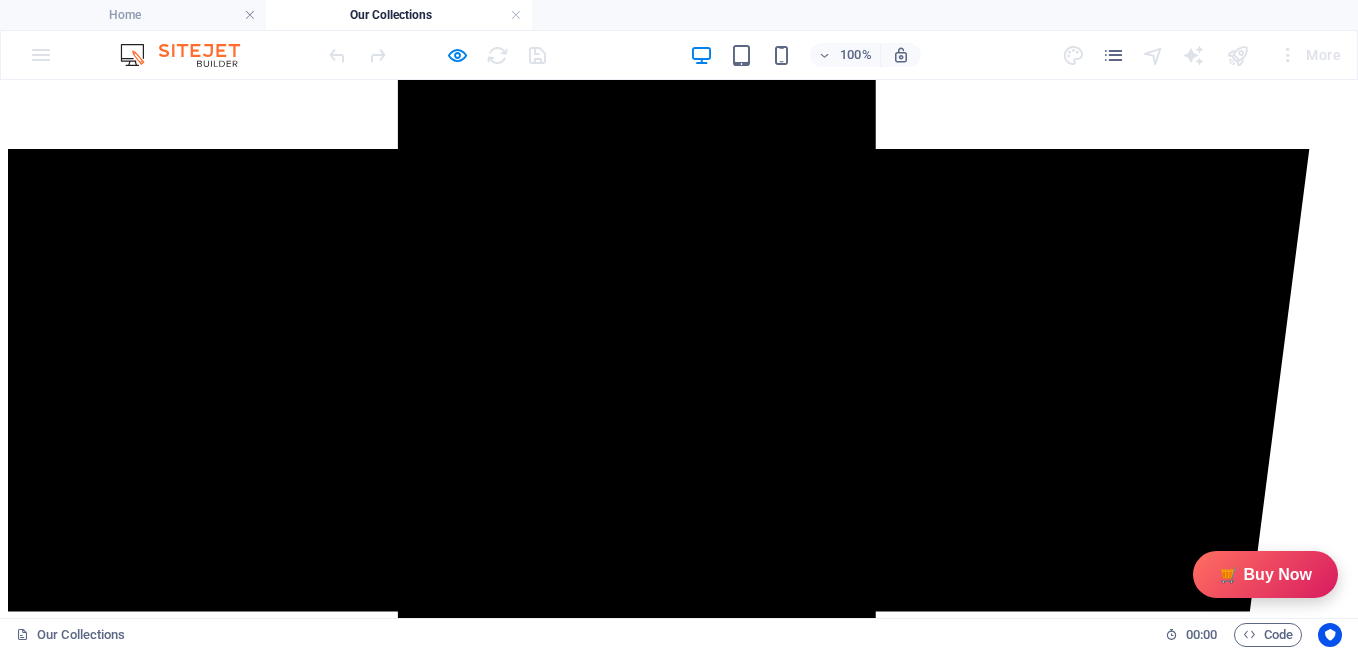 scroll, scrollTop: 1059, scrollLeft: 0, axis: vertical 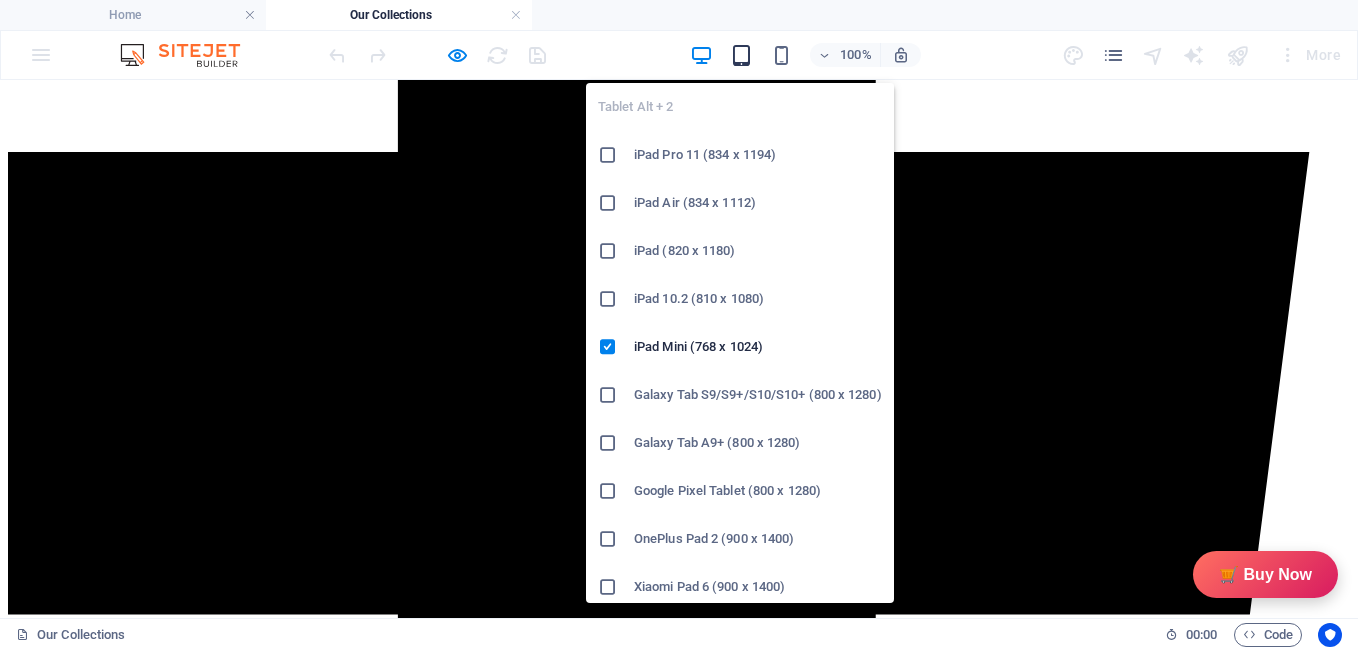 click at bounding box center [741, 55] 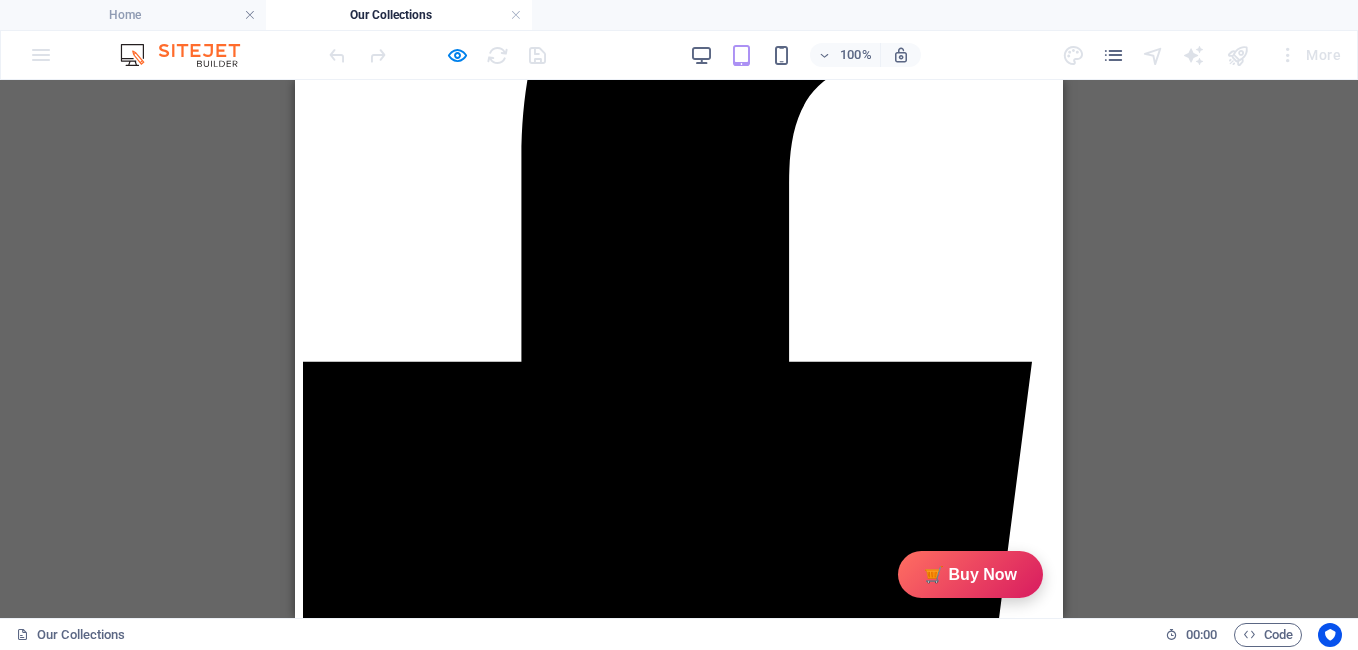 scroll, scrollTop: 436, scrollLeft: 0, axis: vertical 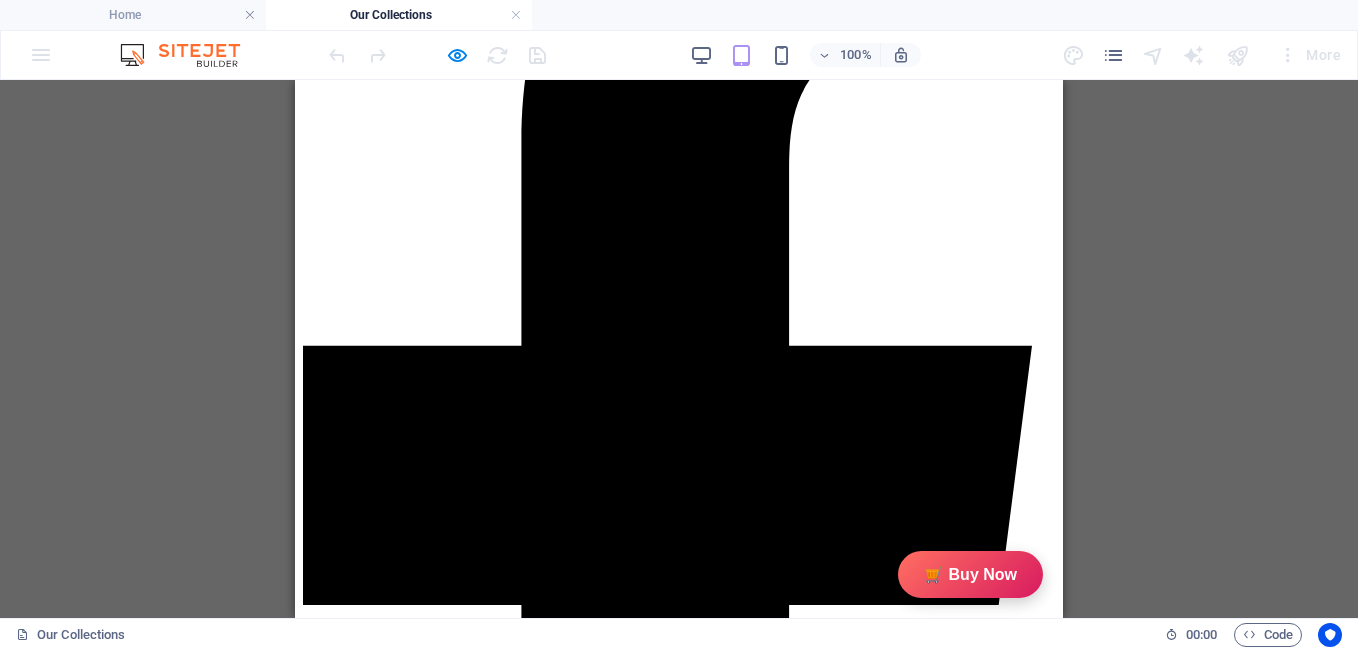 click on "Scented Candles" at bounding box center [371, 3342] 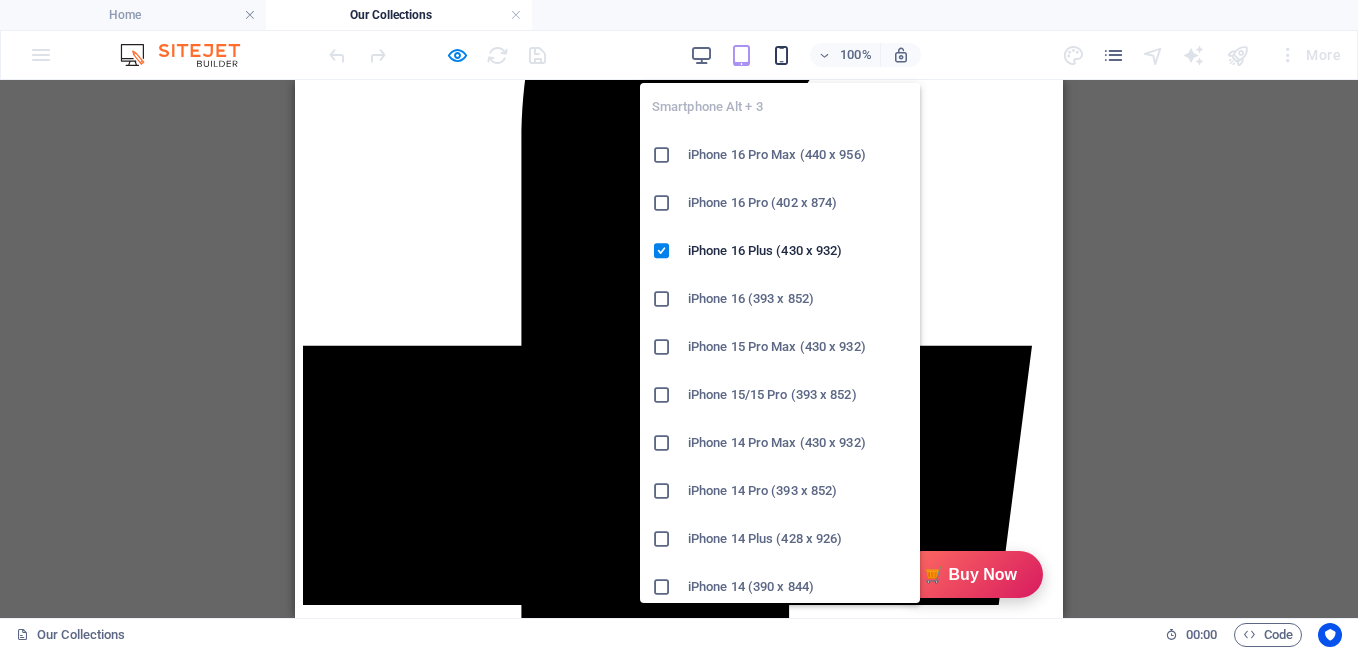 click at bounding box center (781, 55) 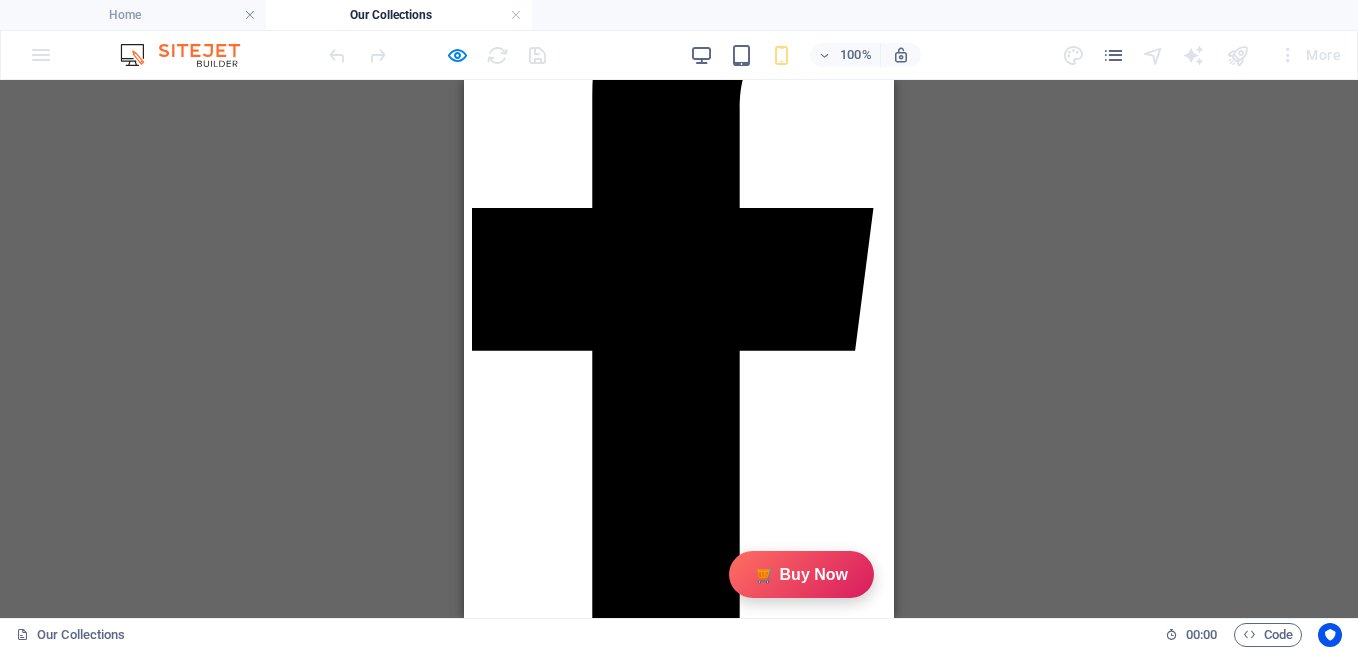 scroll, scrollTop: 291, scrollLeft: 0, axis: vertical 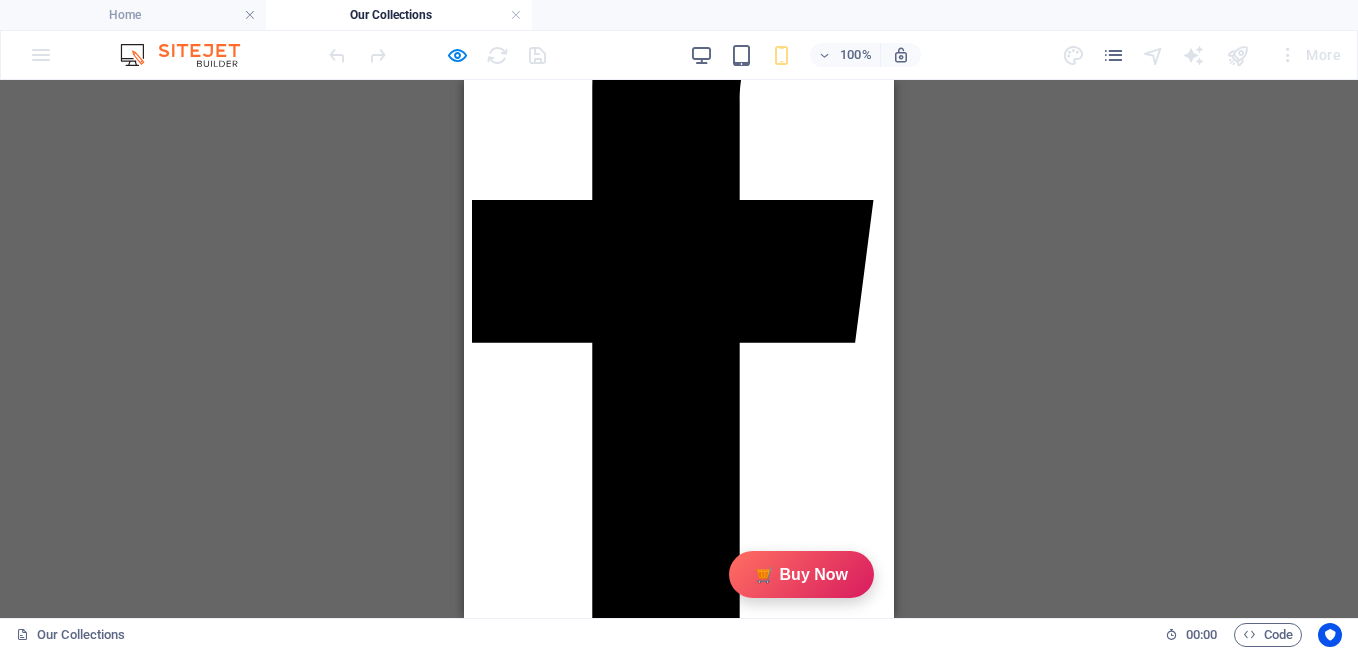 click on "Scented Candles" at bounding box center (535, 1943) 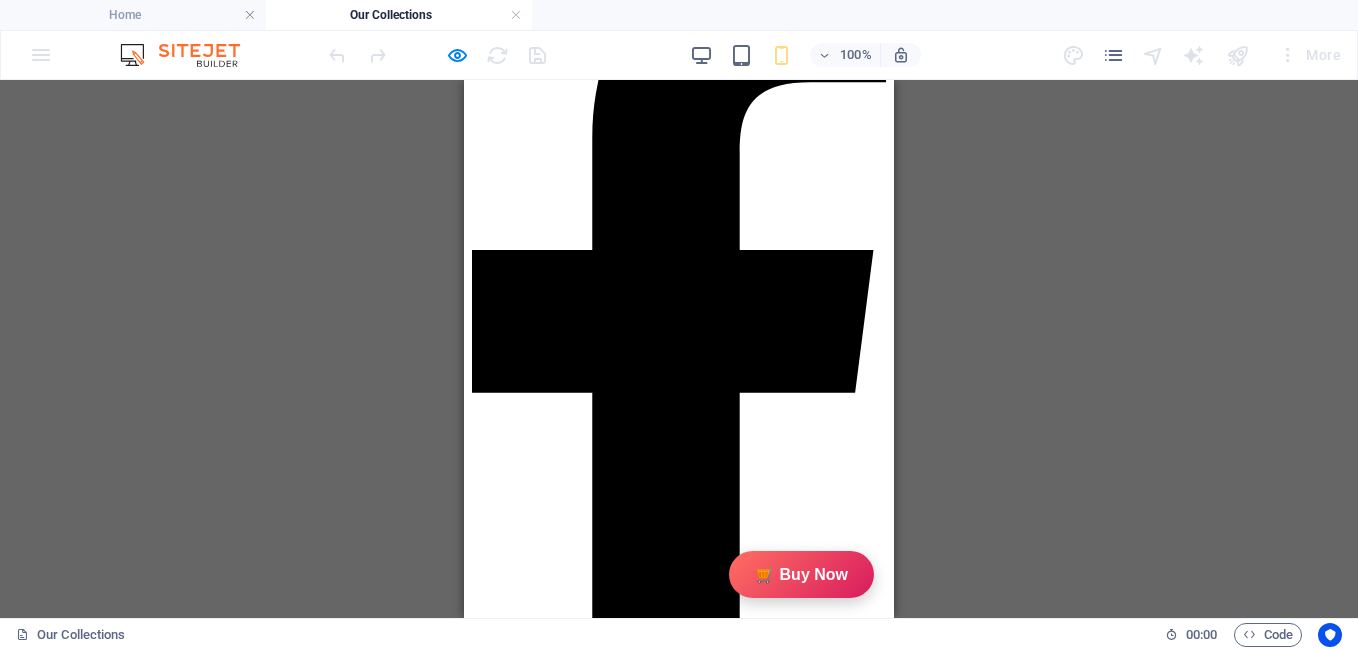 scroll, scrollTop: 225, scrollLeft: 0, axis: vertical 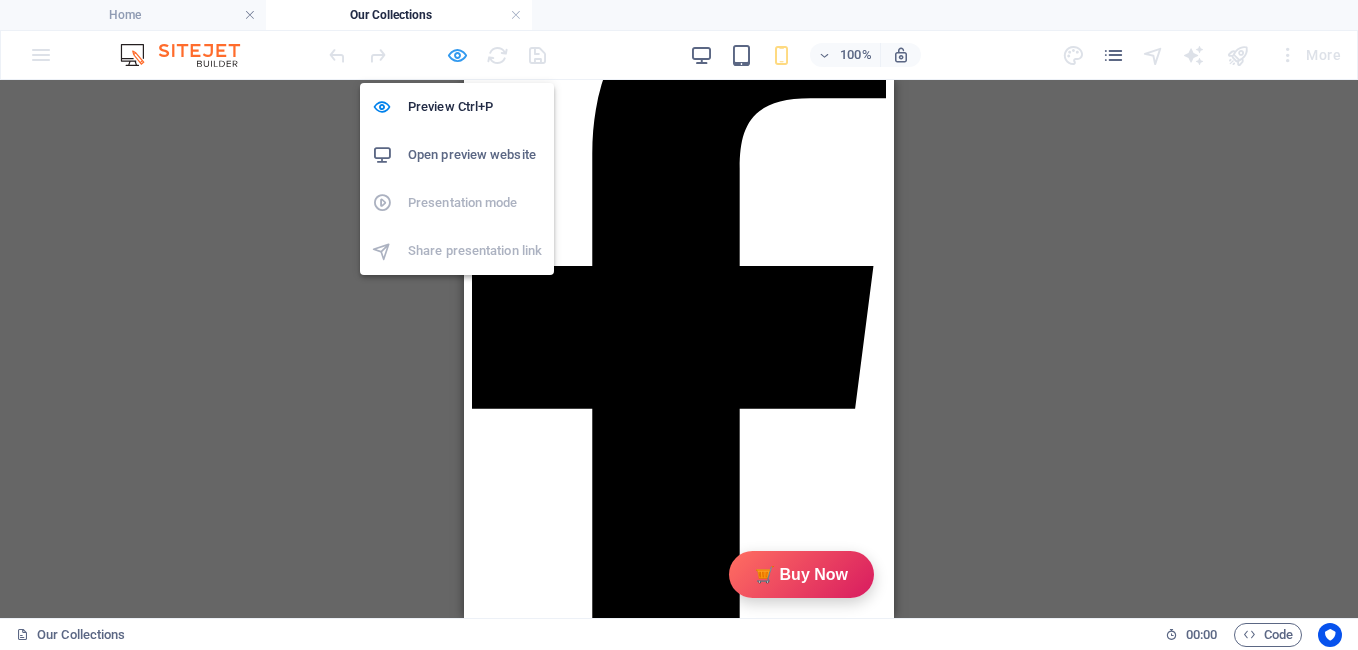 click at bounding box center (457, 55) 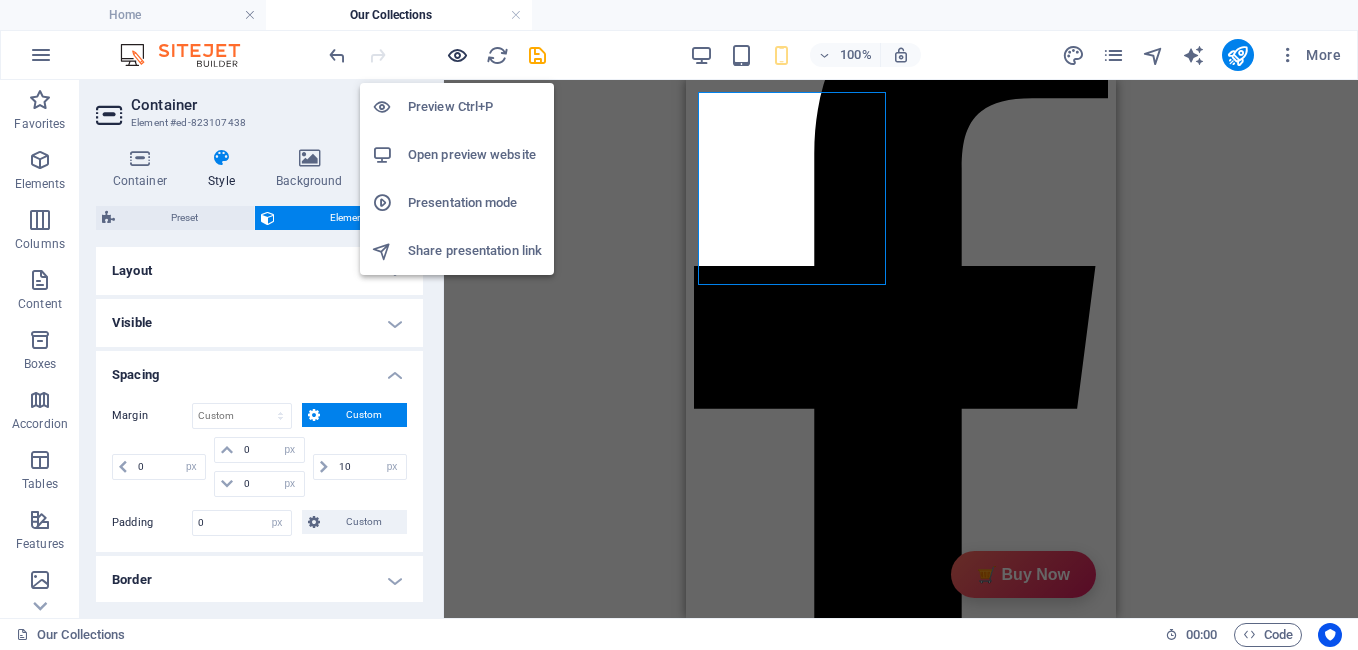 type on "25" 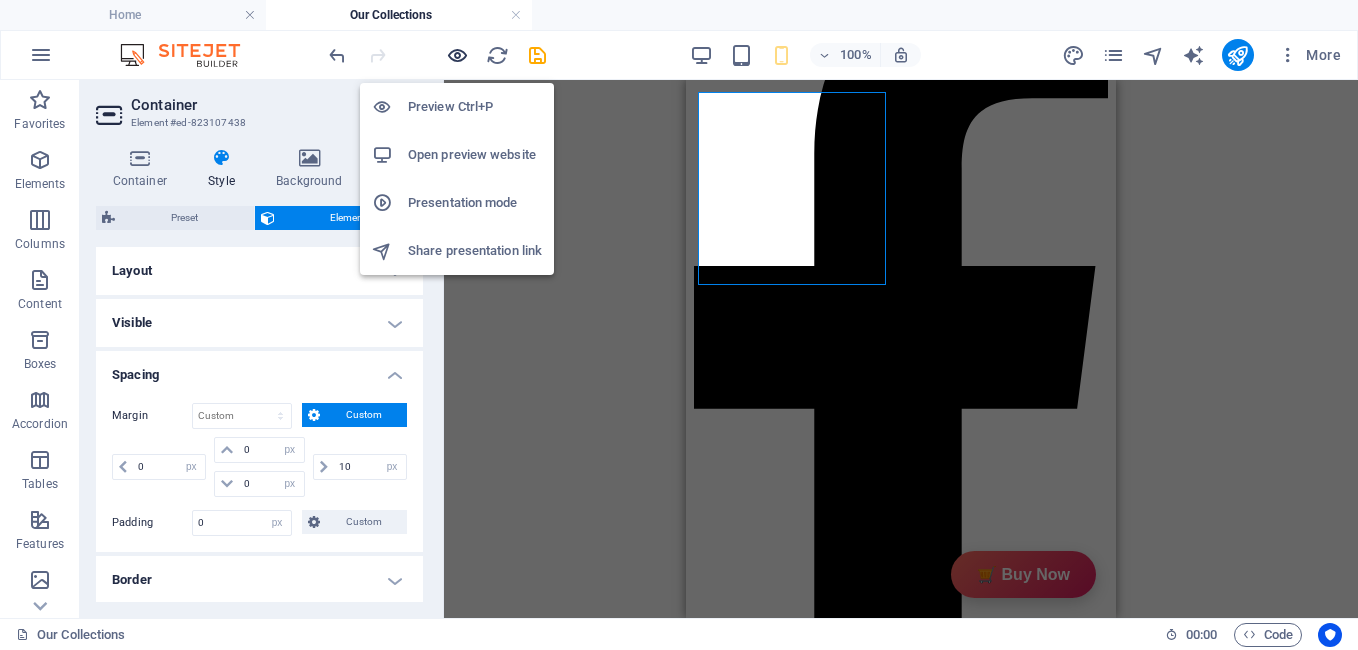 type on "0" 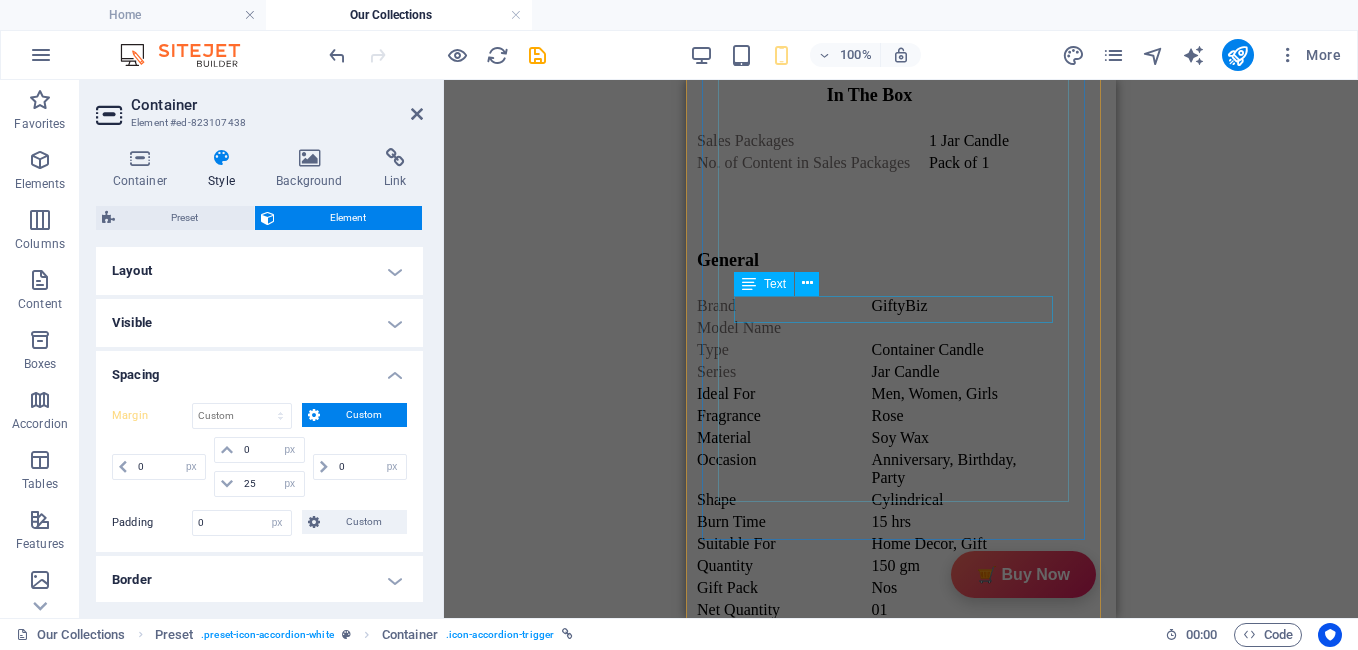 scroll, scrollTop: 4665, scrollLeft: 0, axis: vertical 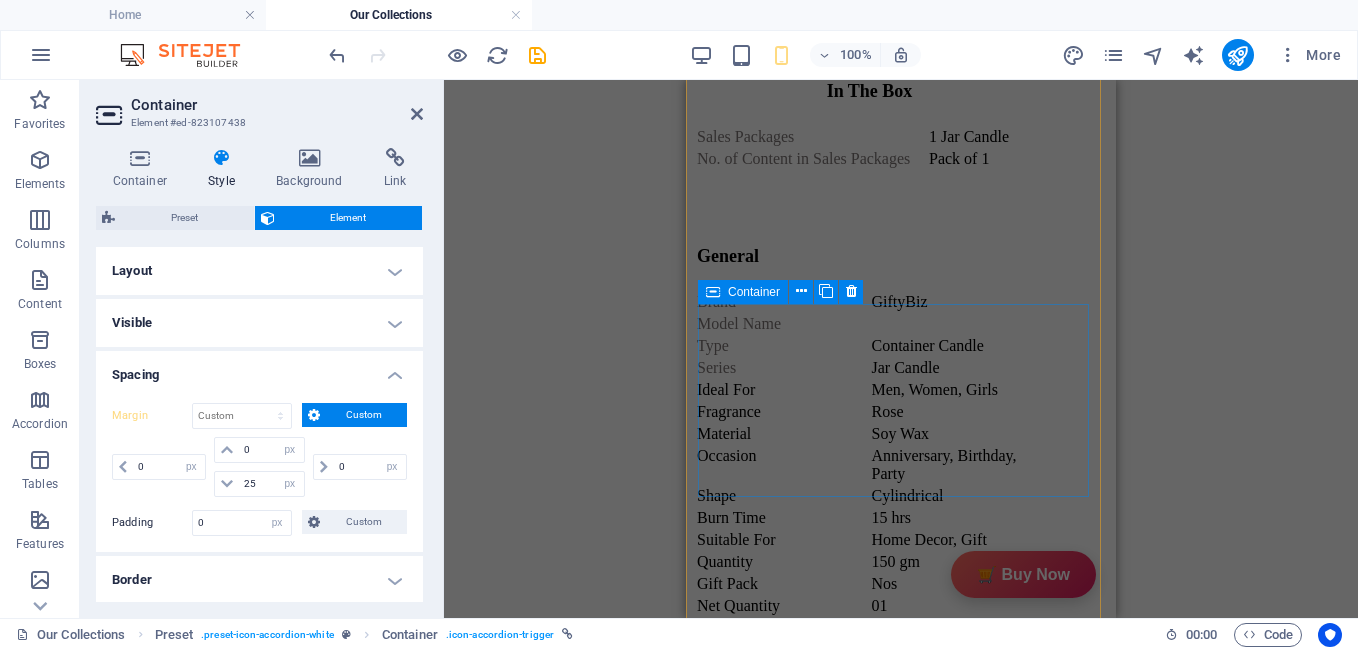 click at bounding box center (713, 292) 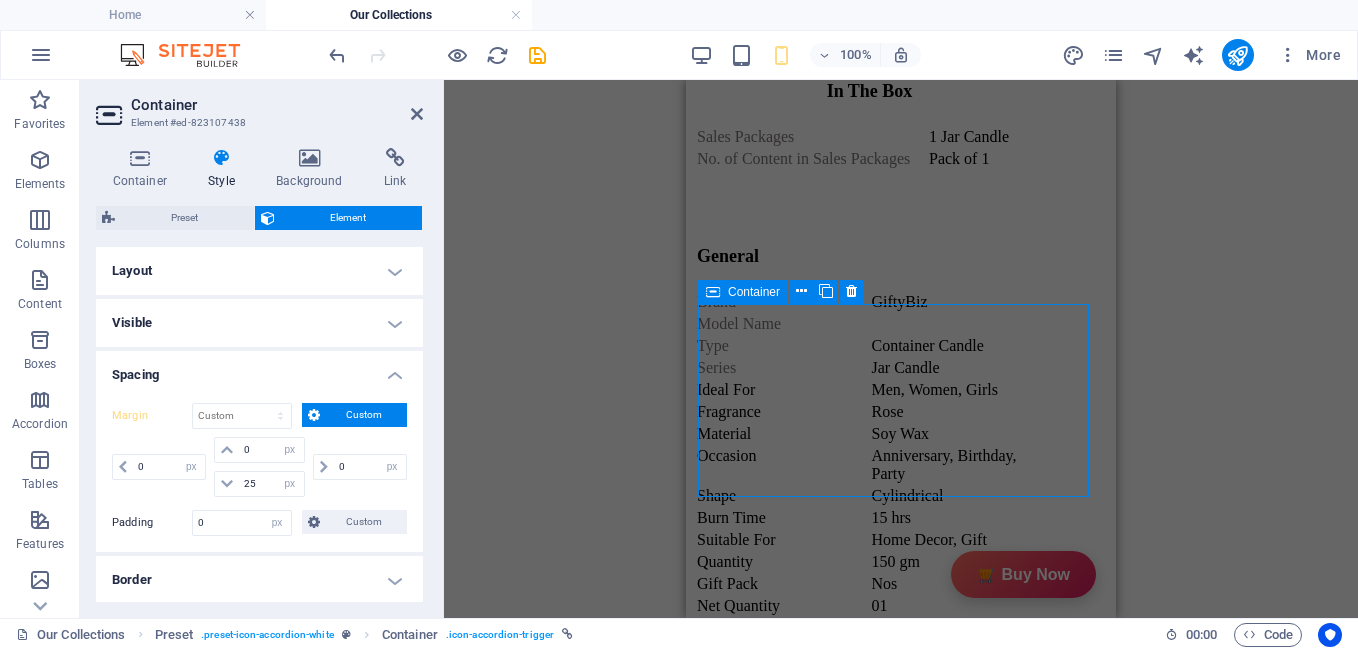 click at bounding box center [713, 292] 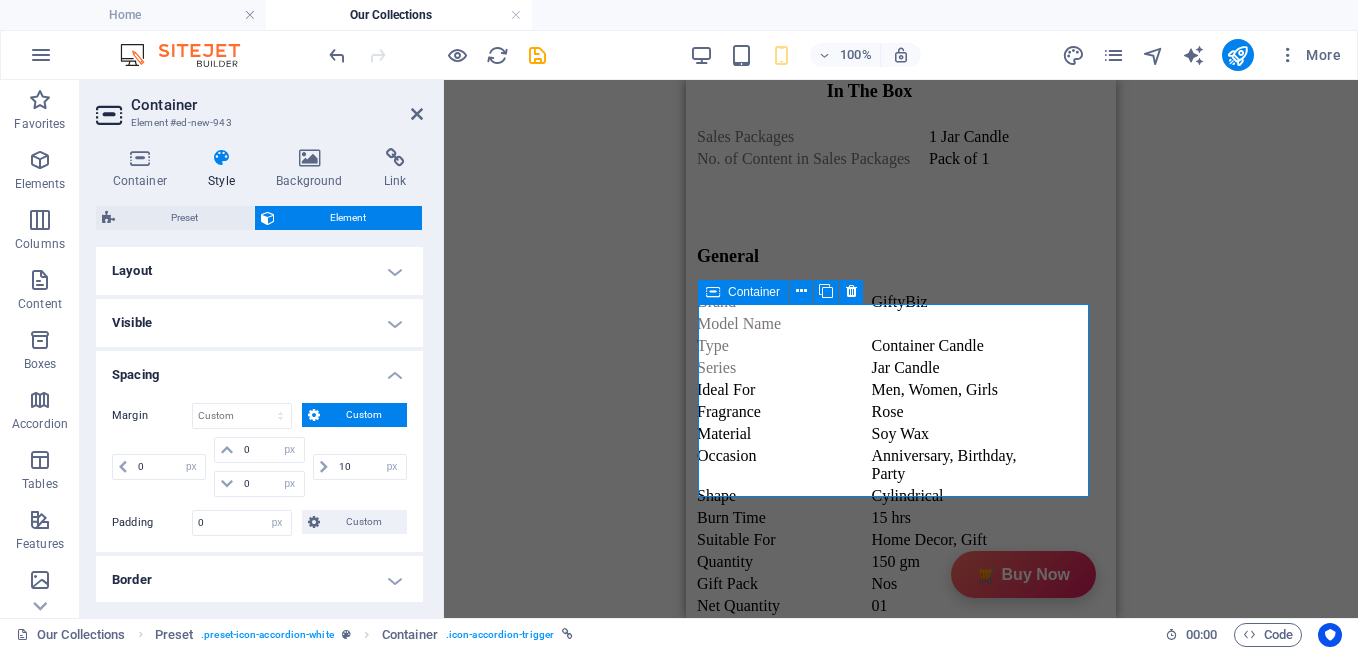 type on "25" 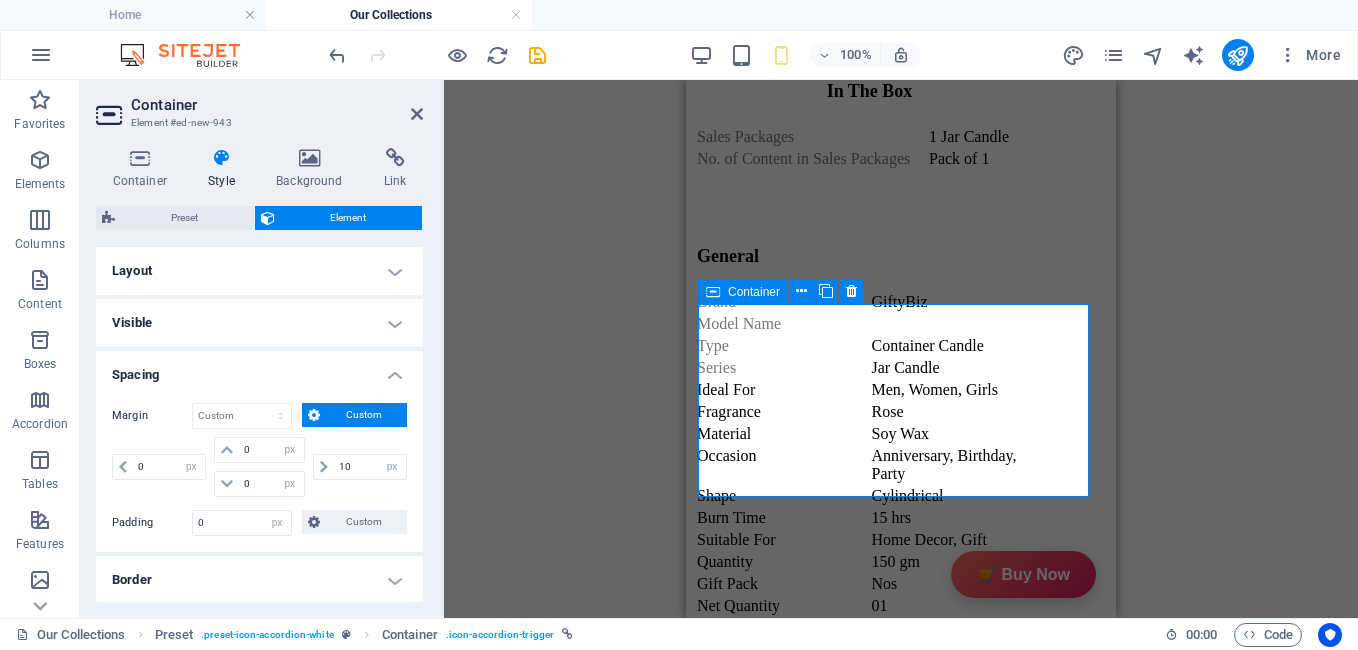 type on "0" 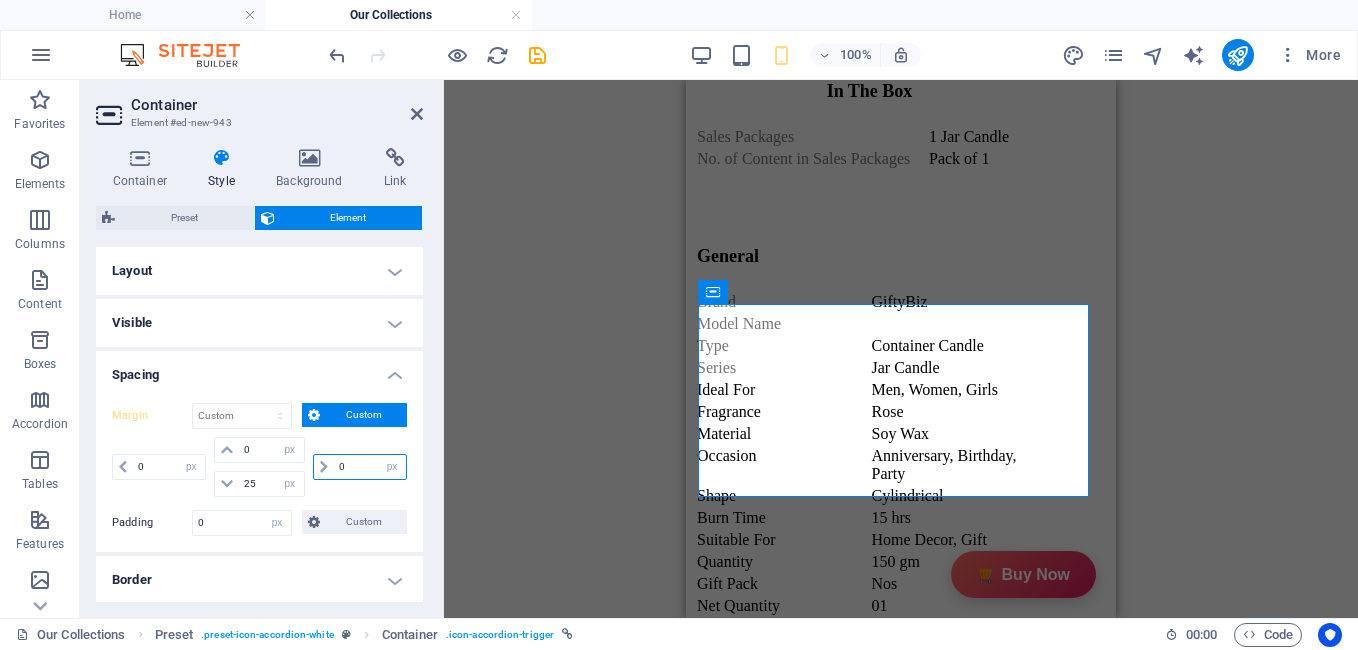 click on "0" at bounding box center [370, 467] 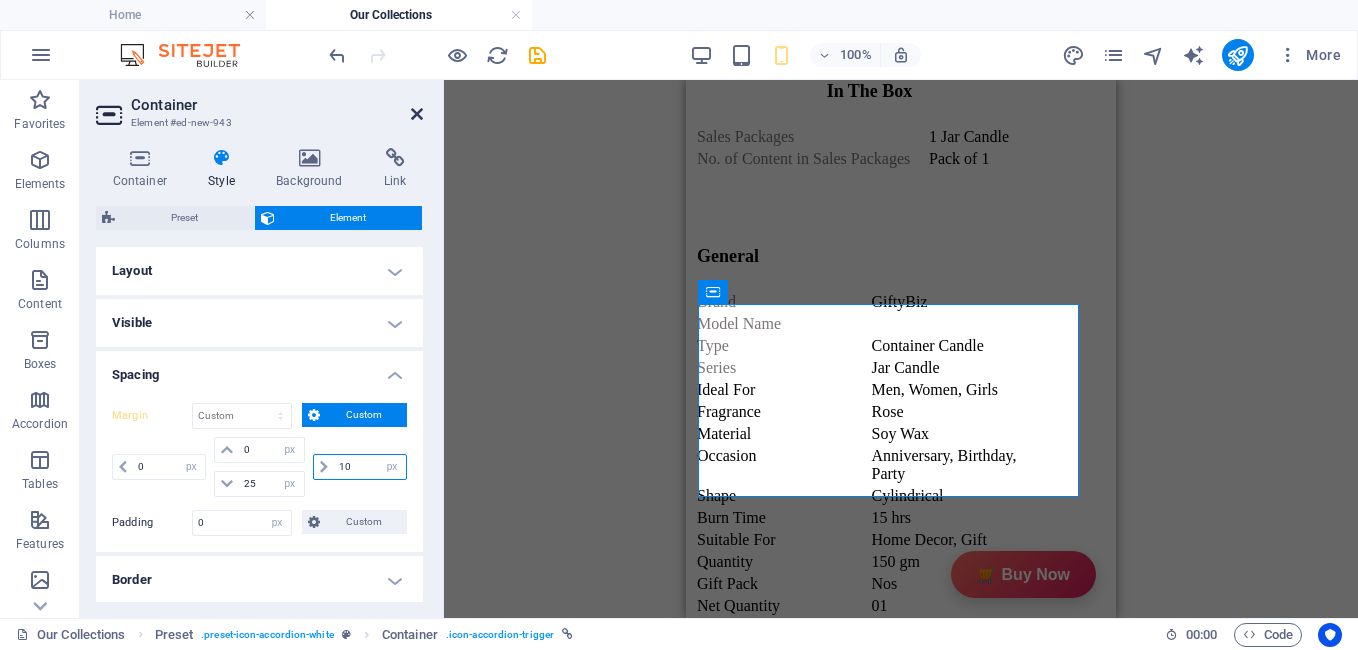 type on "10" 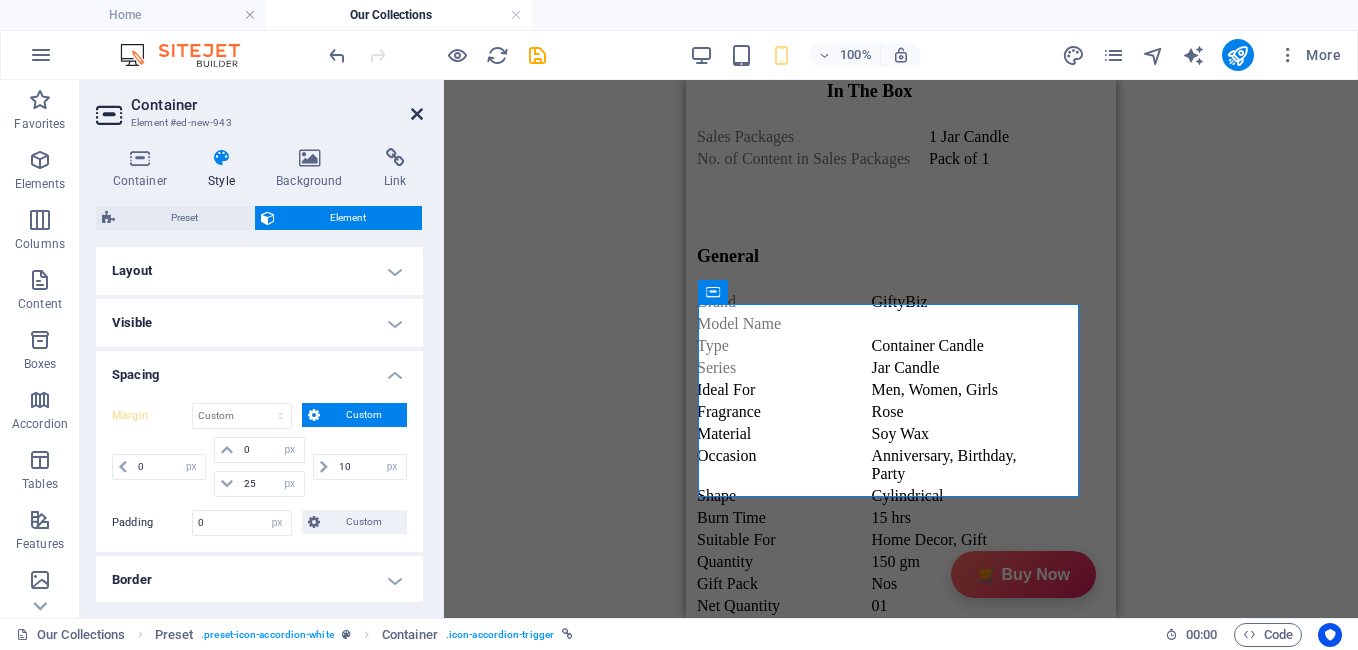 click at bounding box center [417, 114] 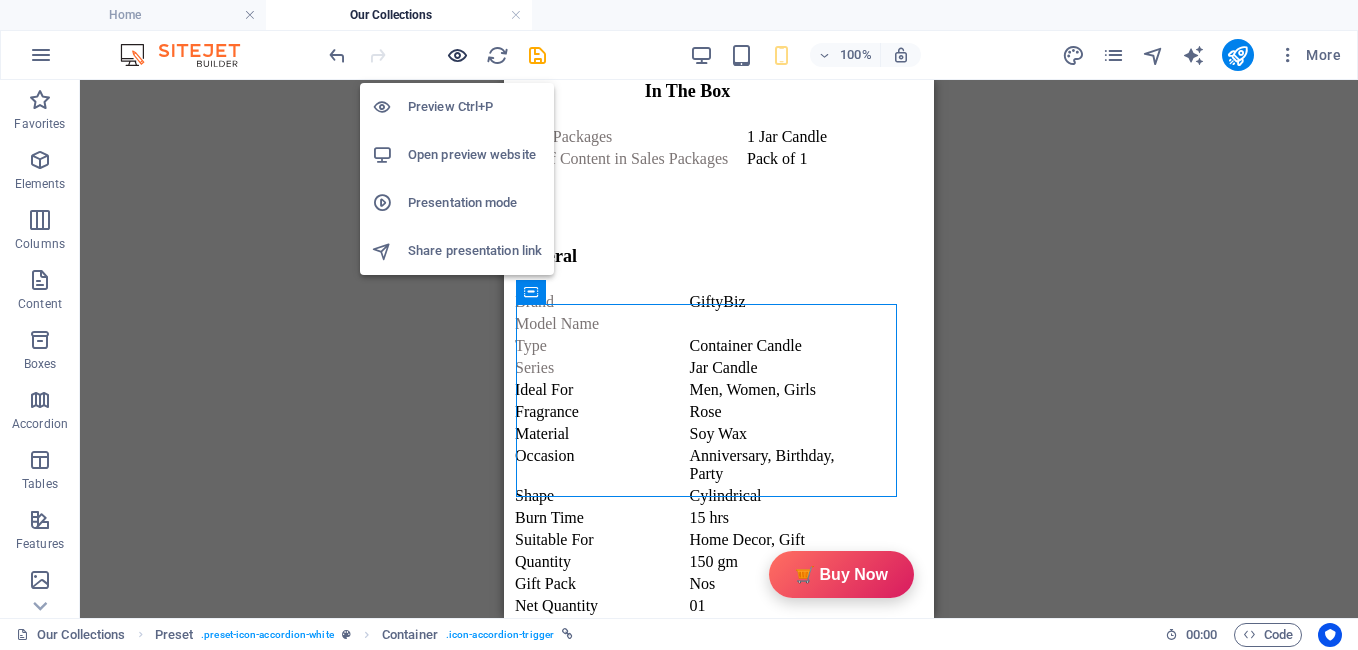 click at bounding box center [457, 55] 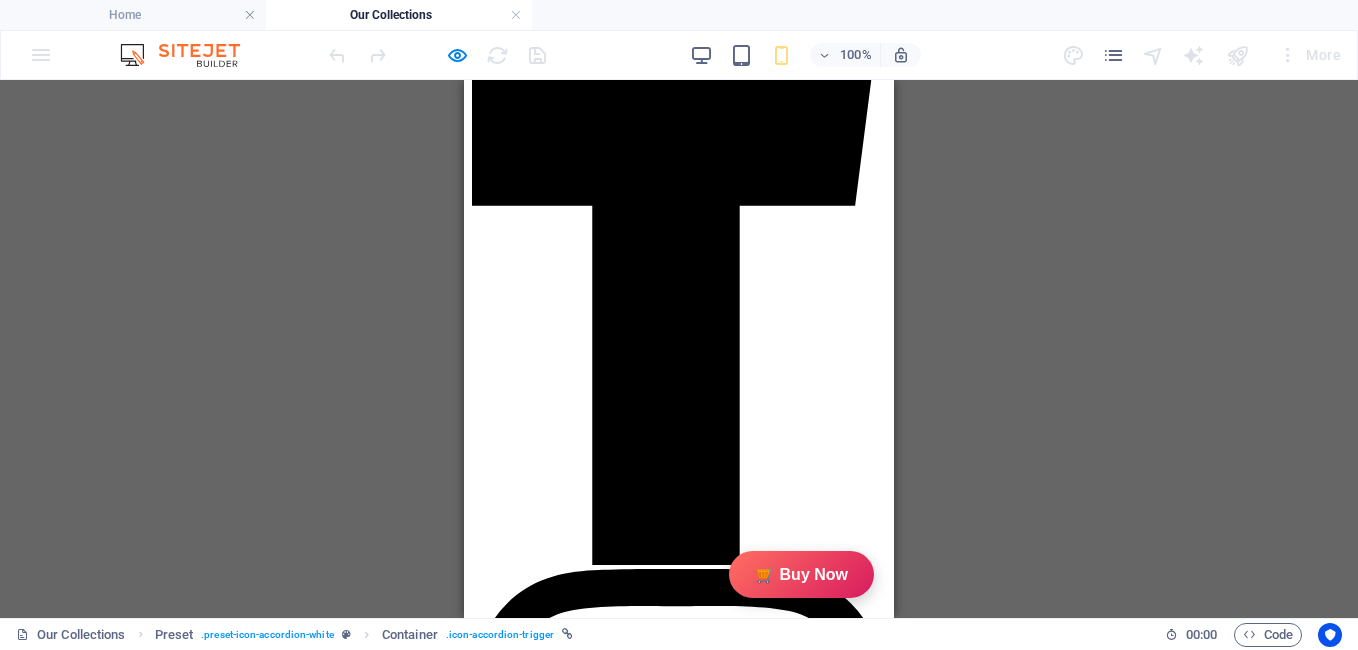 scroll, scrollTop: 359, scrollLeft: 0, axis: vertical 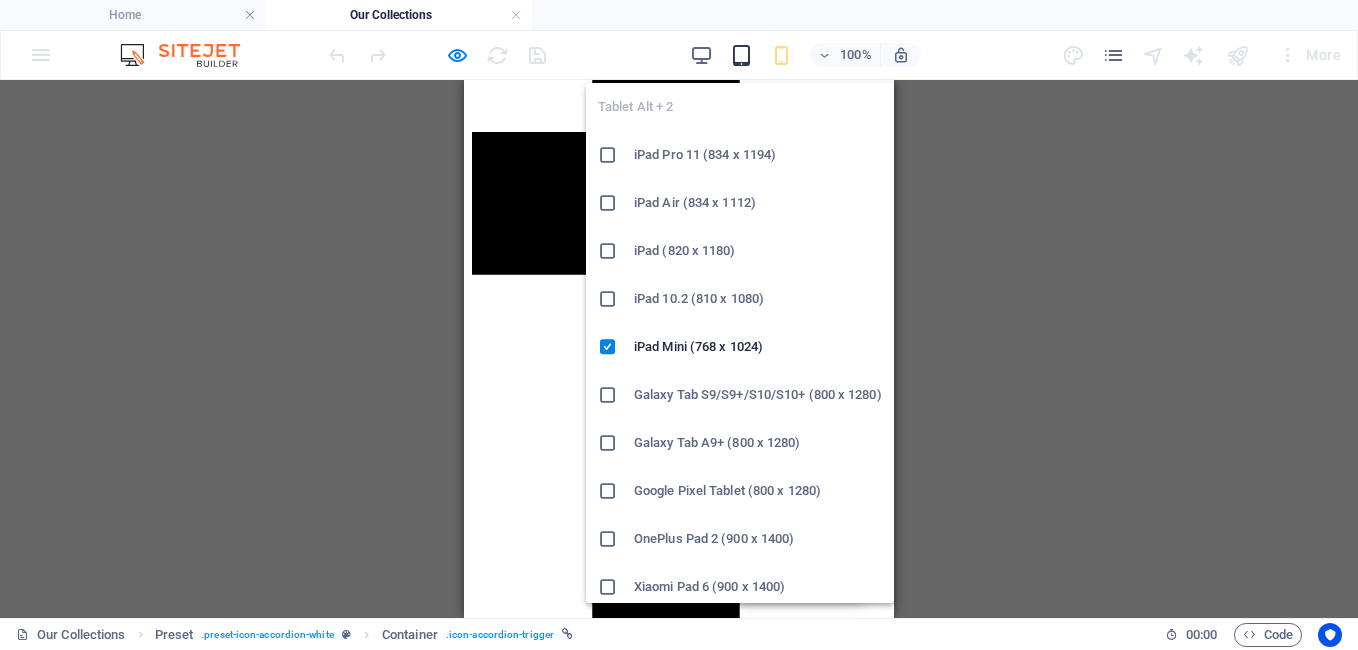 click at bounding box center [741, 55] 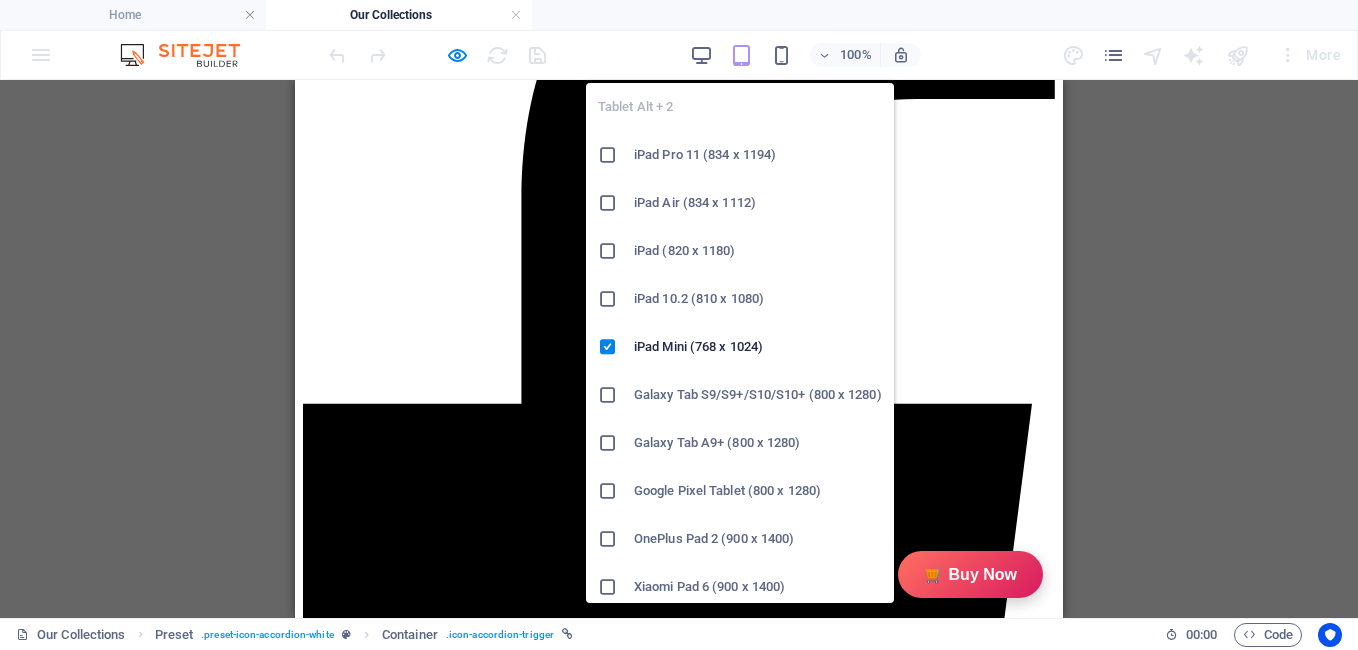 scroll, scrollTop: 404, scrollLeft: 0, axis: vertical 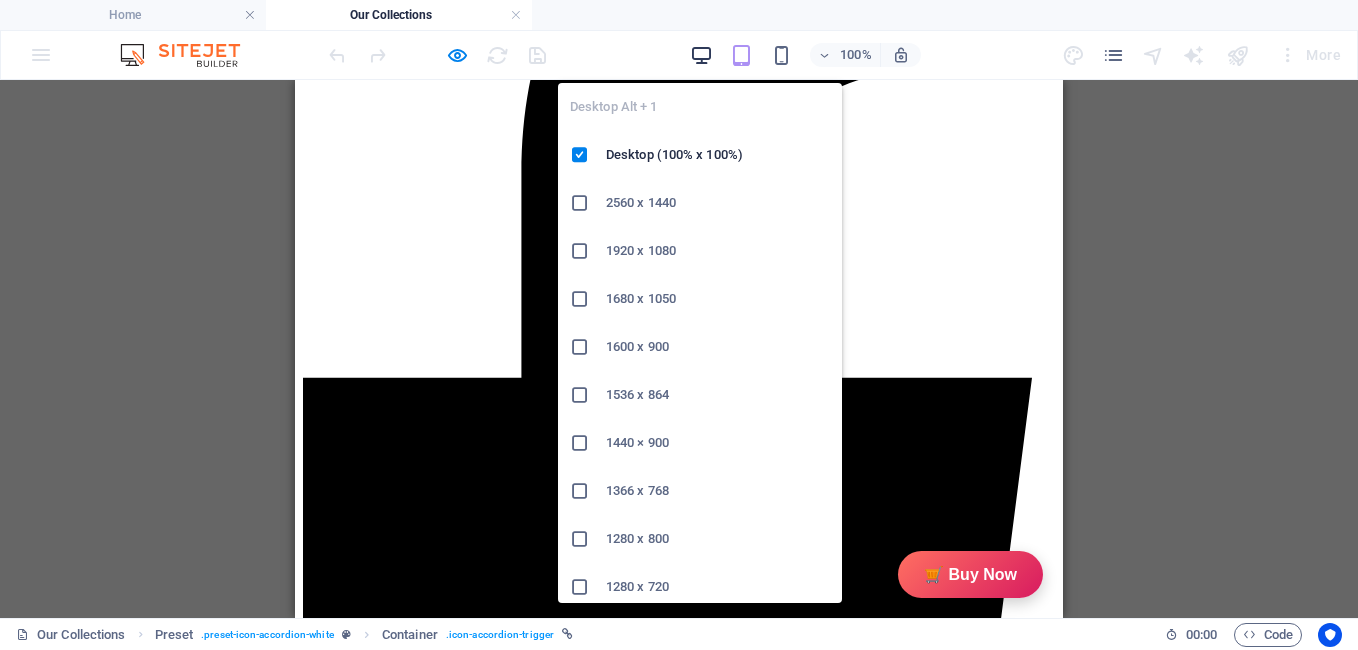 click at bounding box center (701, 55) 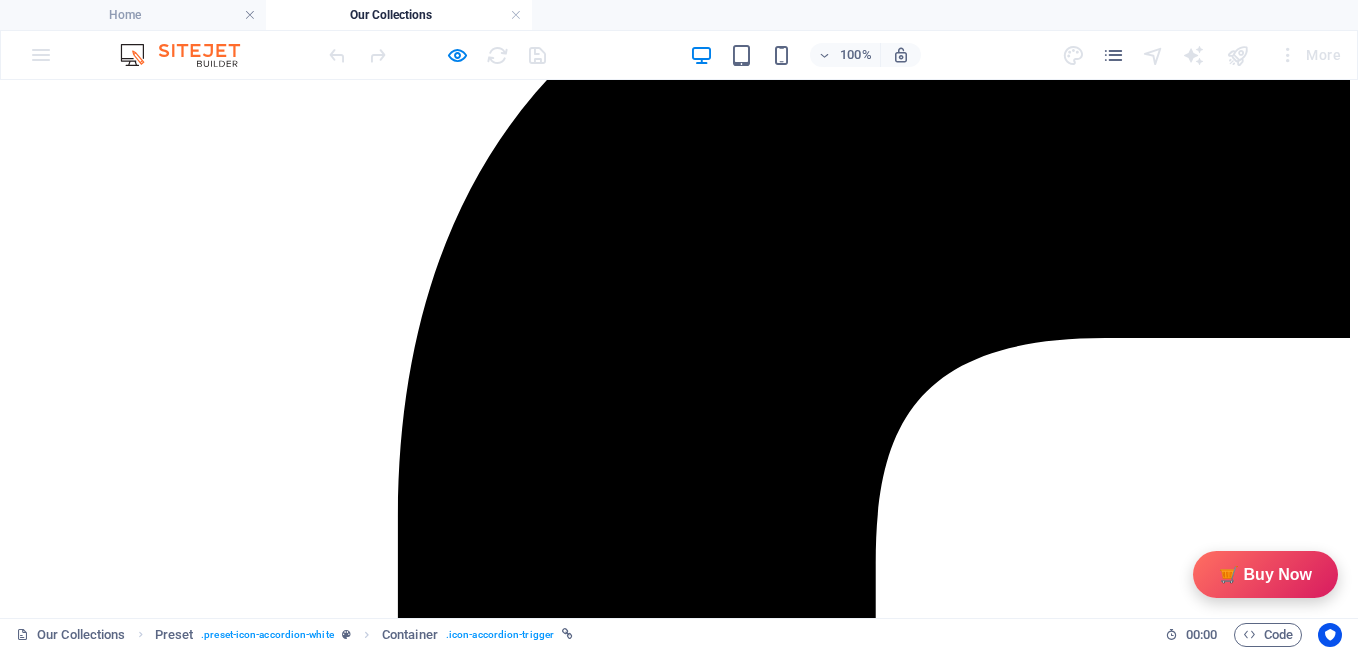 scroll, scrollTop: 330, scrollLeft: 0, axis: vertical 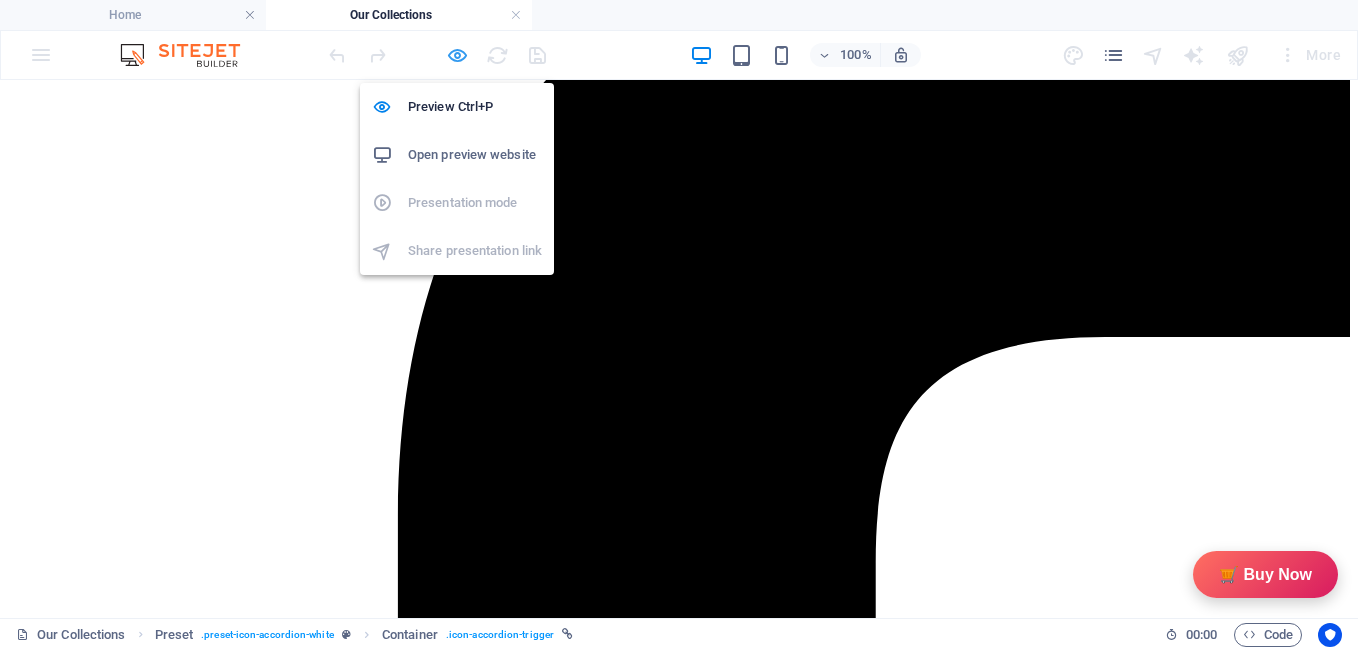 click at bounding box center (457, 55) 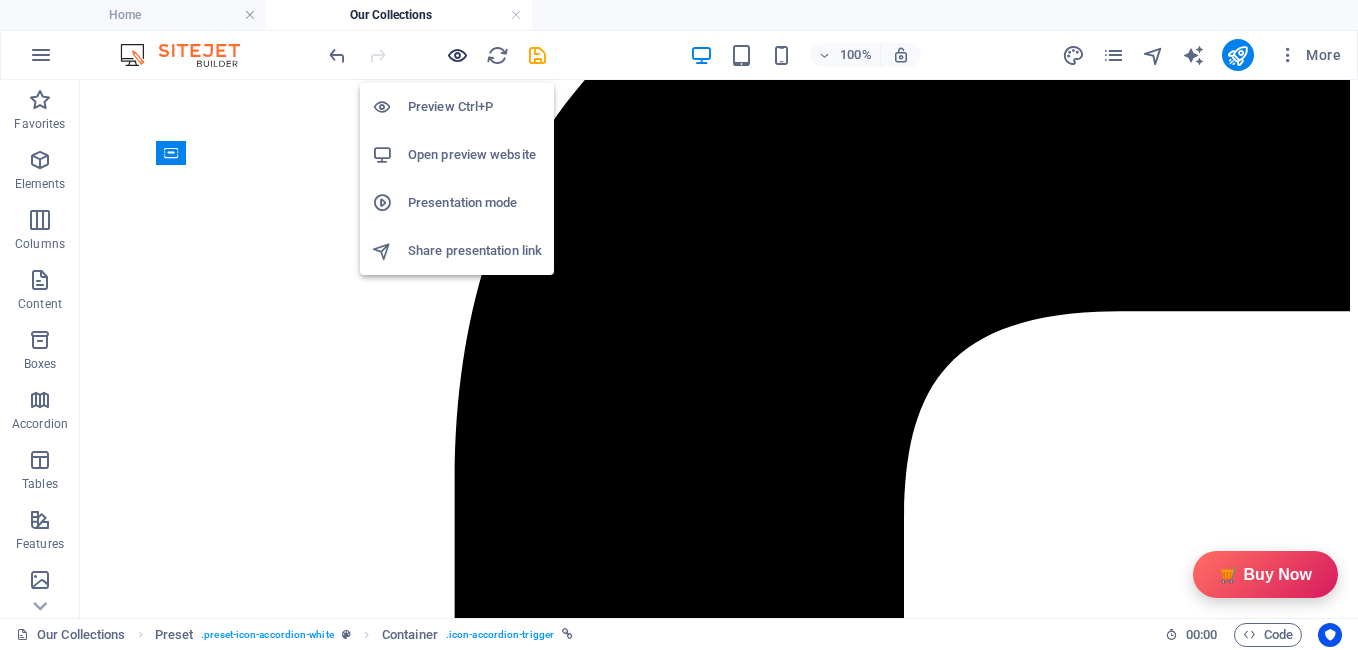 scroll, scrollTop: 3256, scrollLeft: 0, axis: vertical 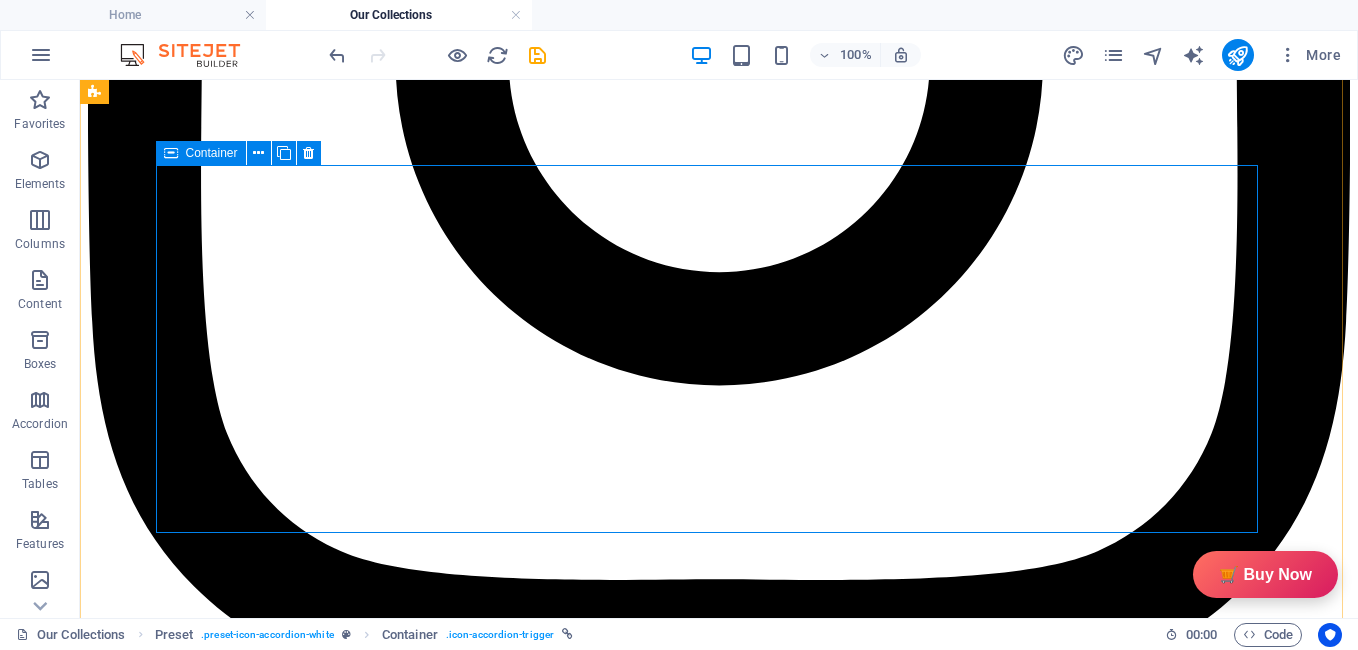 click on "Container" at bounding box center (201, 153) 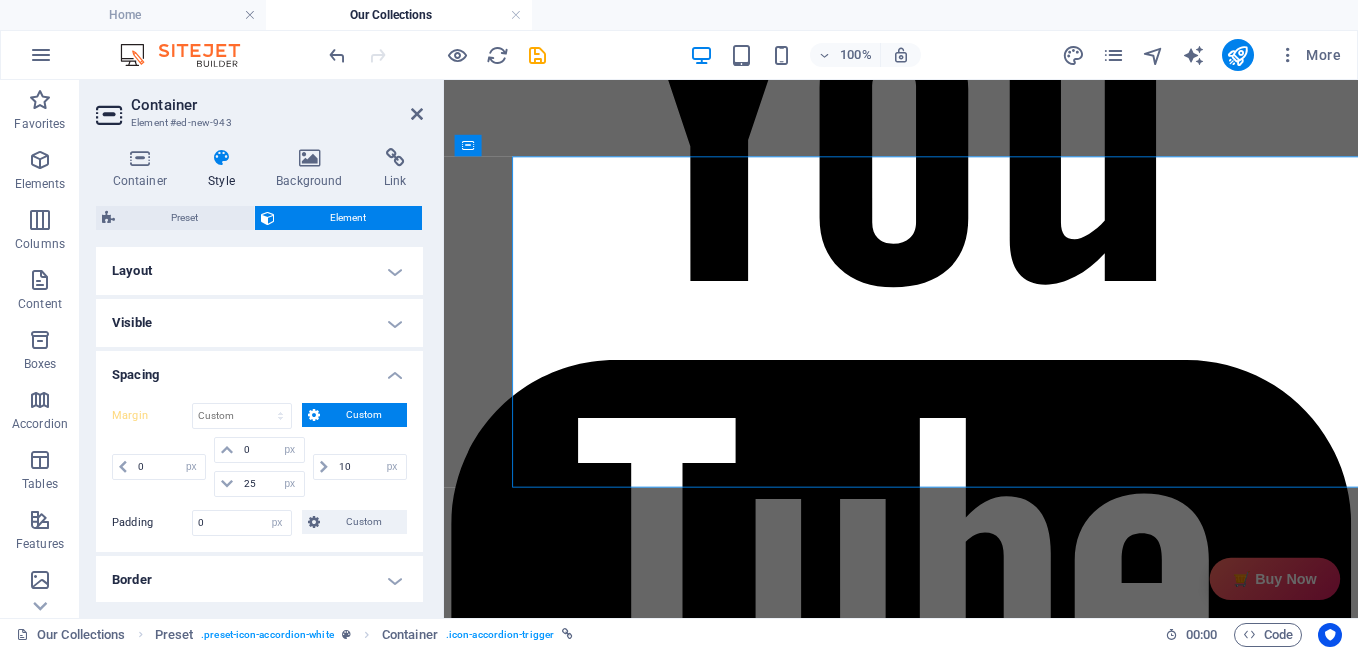 type on "0" 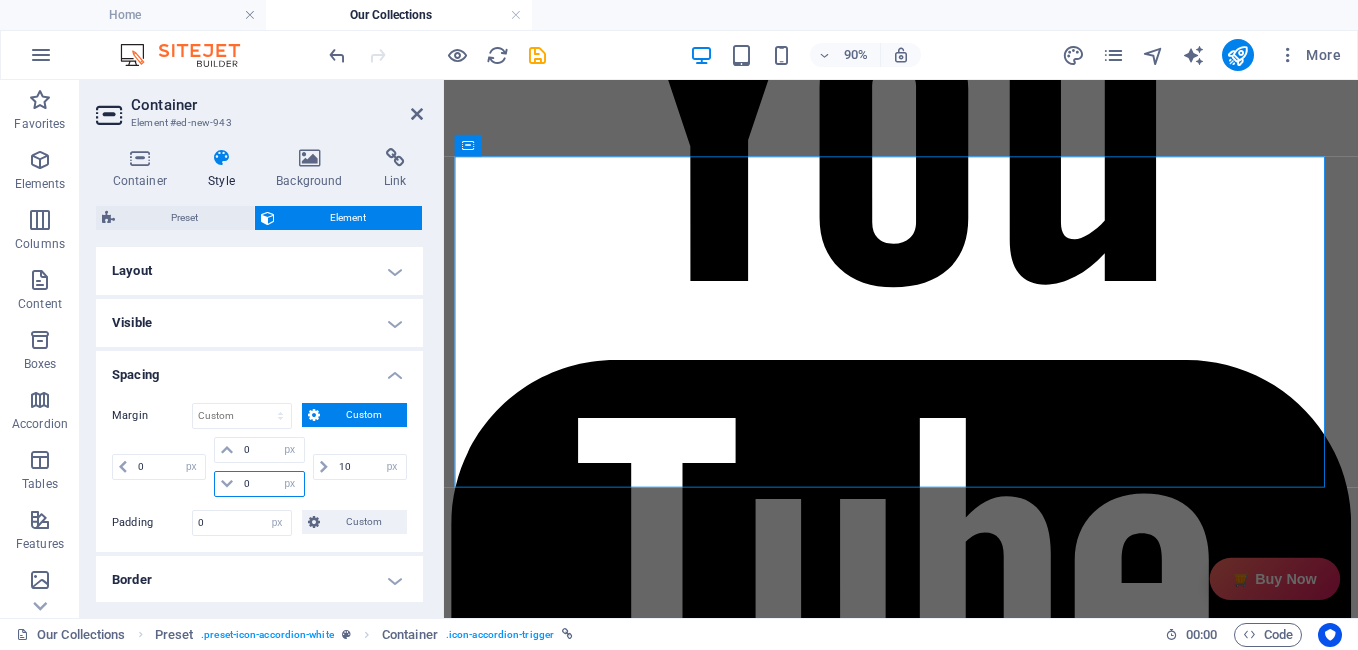 click on "0" at bounding box center (271, 484) 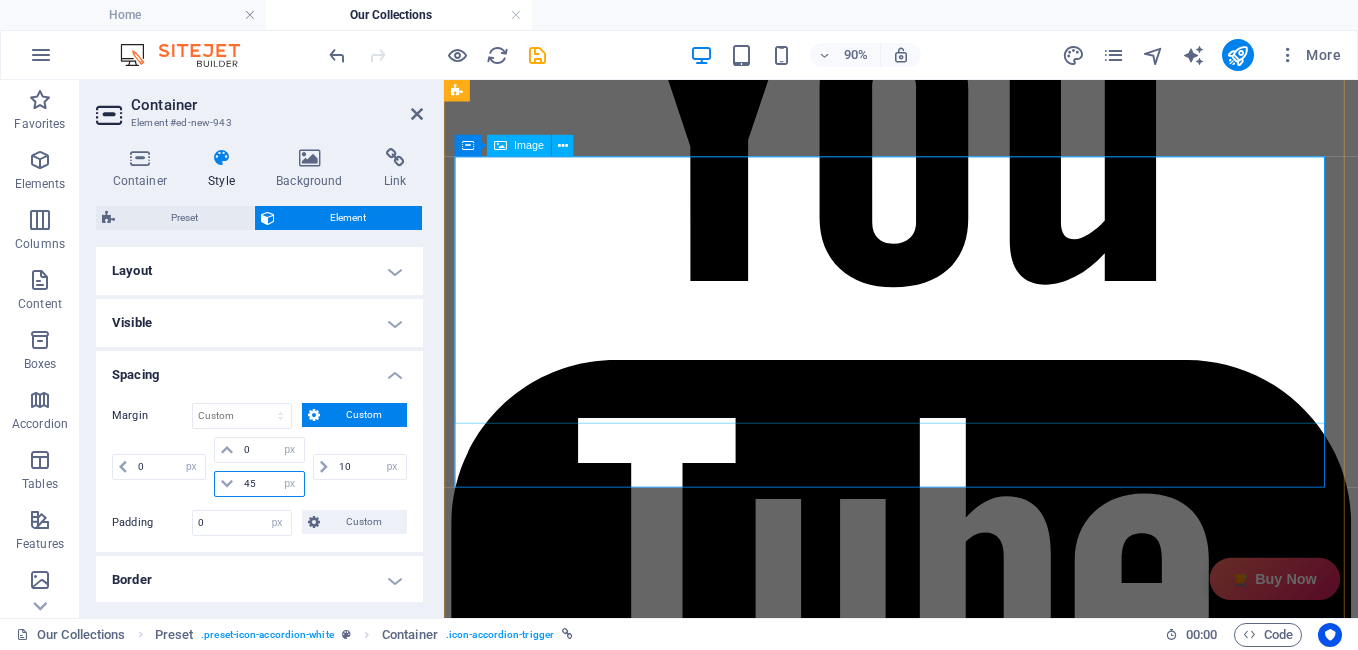 type on "45" 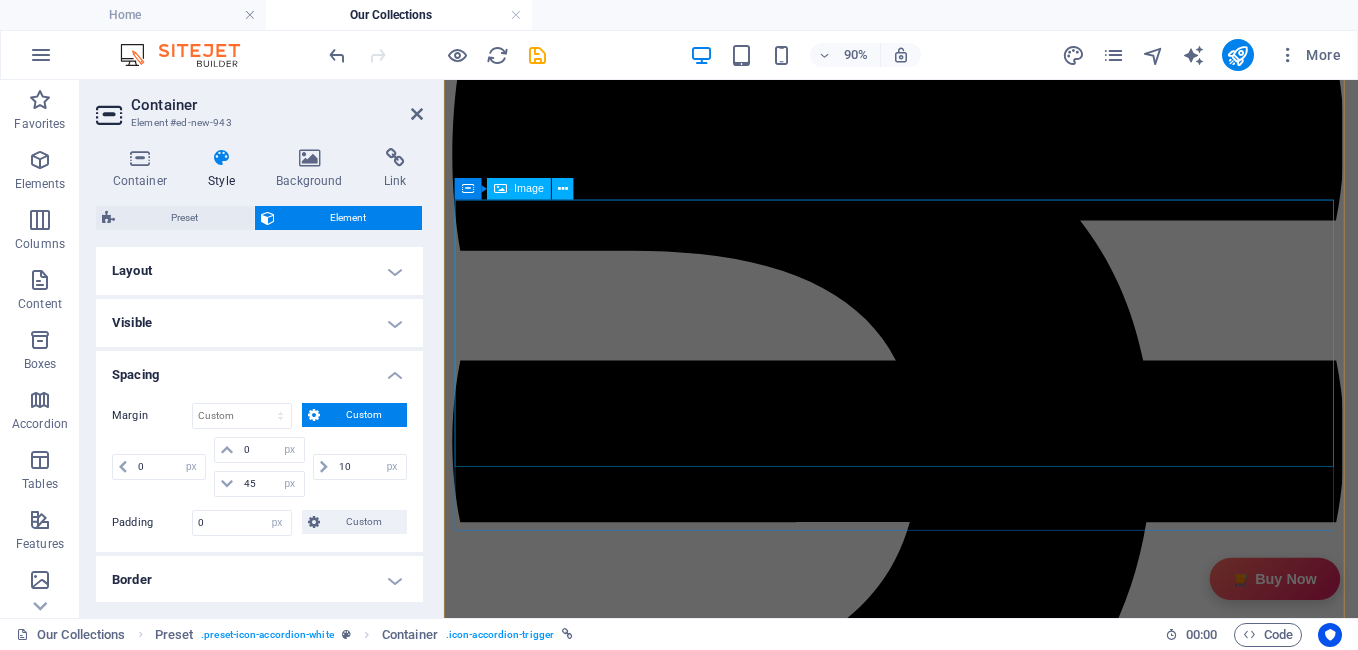 scroll, scrollTop: 4737, scrollLeft: 0, axis: vertical 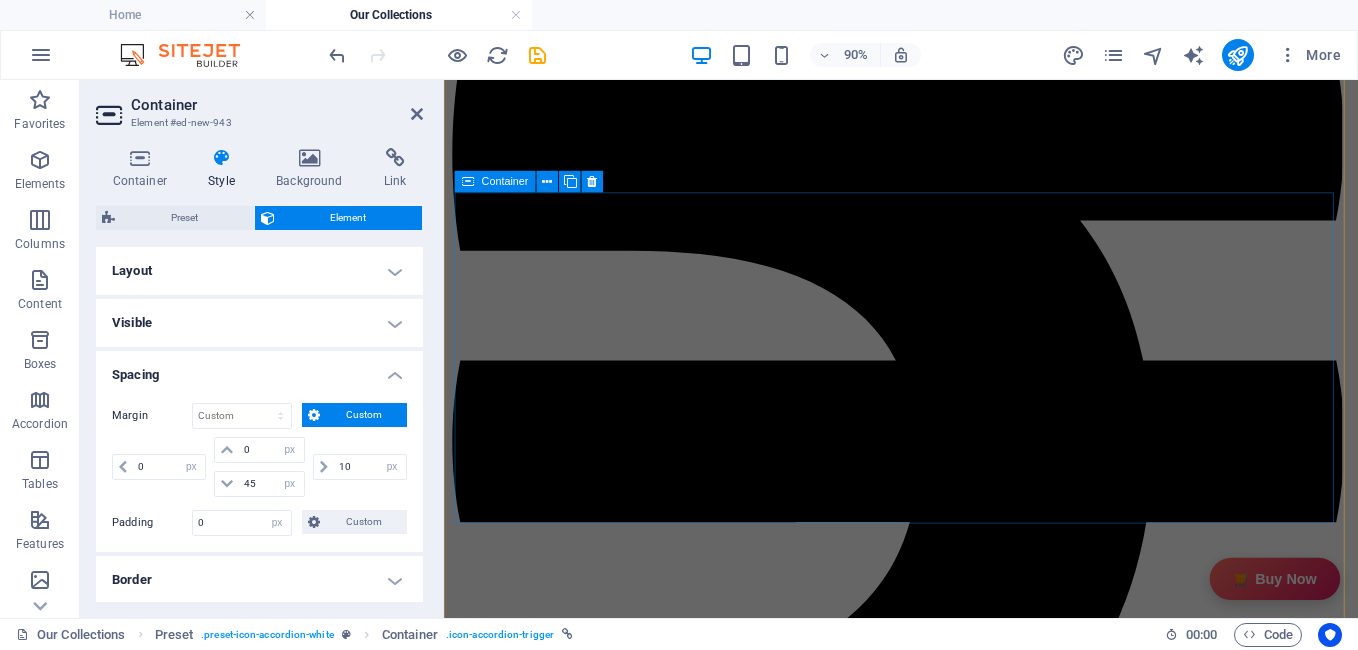 click at bounding box center (468, 182) 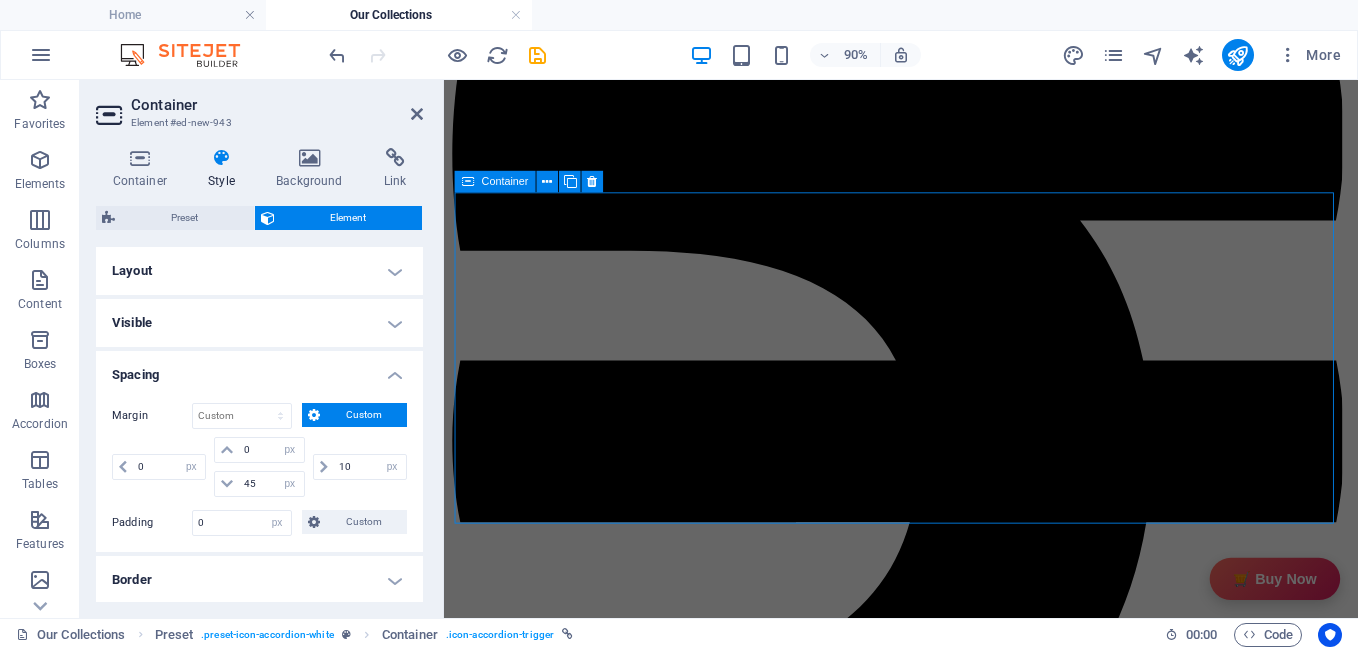 click at bounding box center [468, 182] 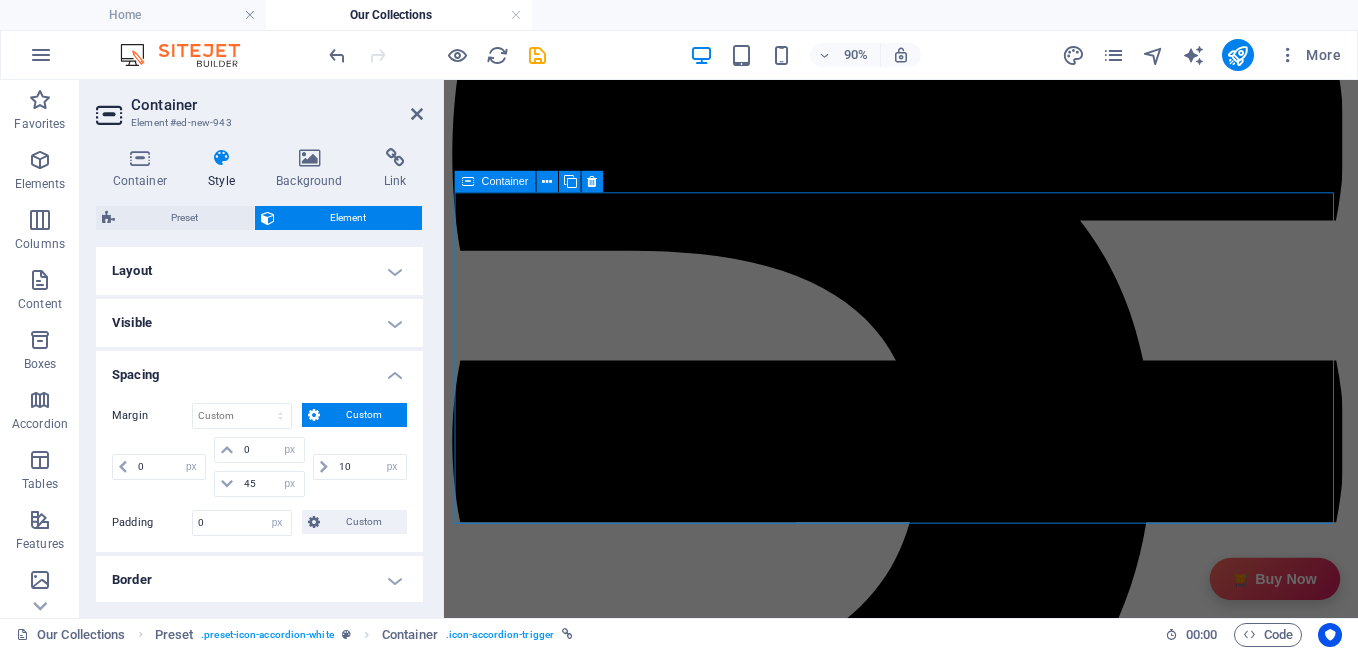 select on "px" 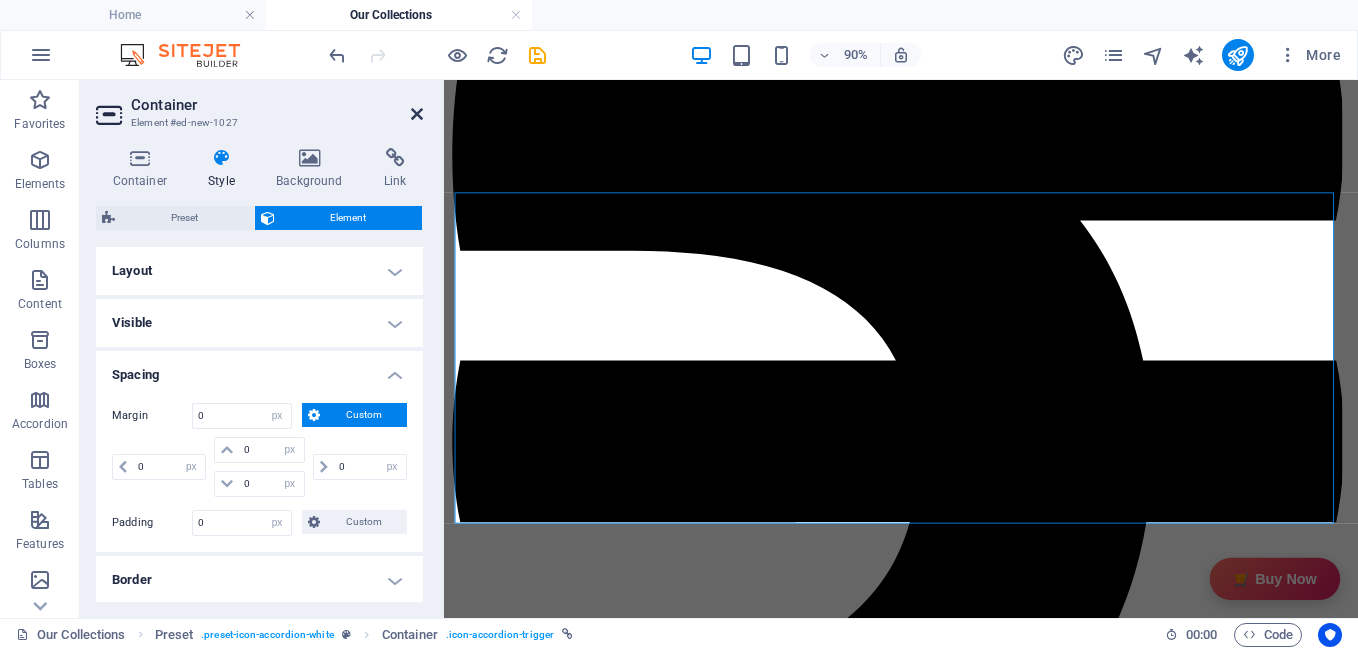click at bounding box center [417, 114] 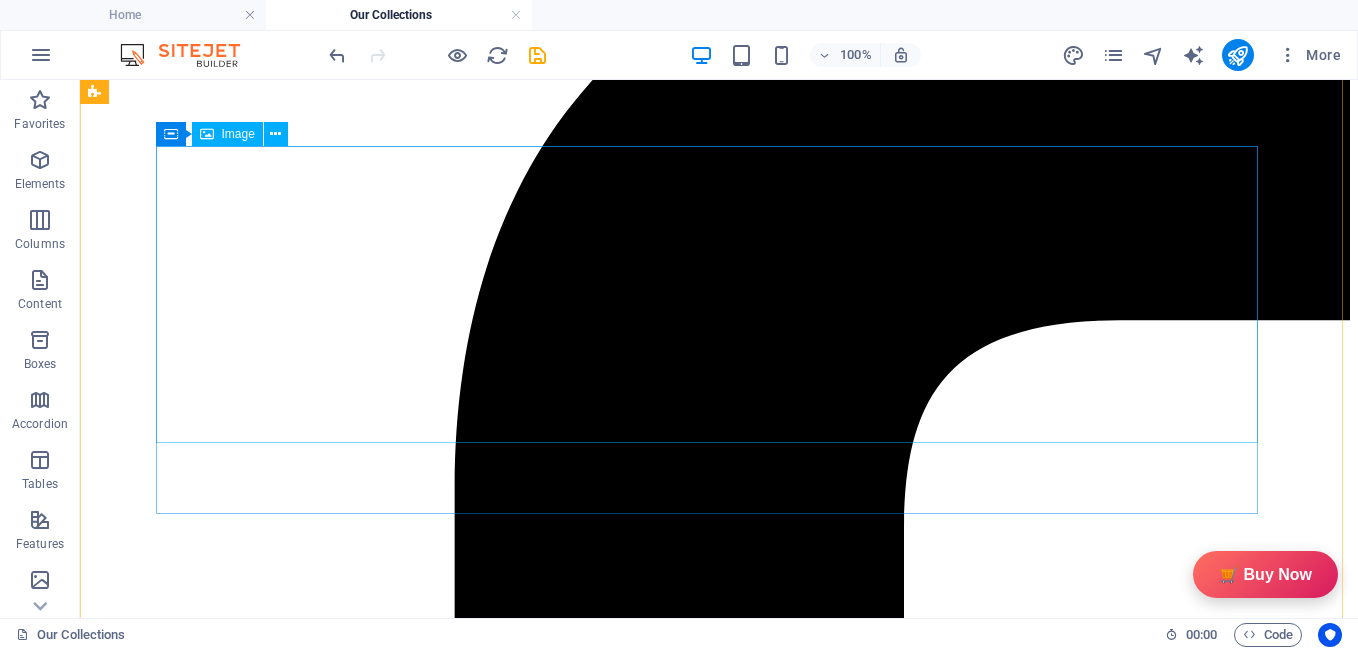 scroll, scrollTop: 324, scrollLeft: 0, axis: vertical 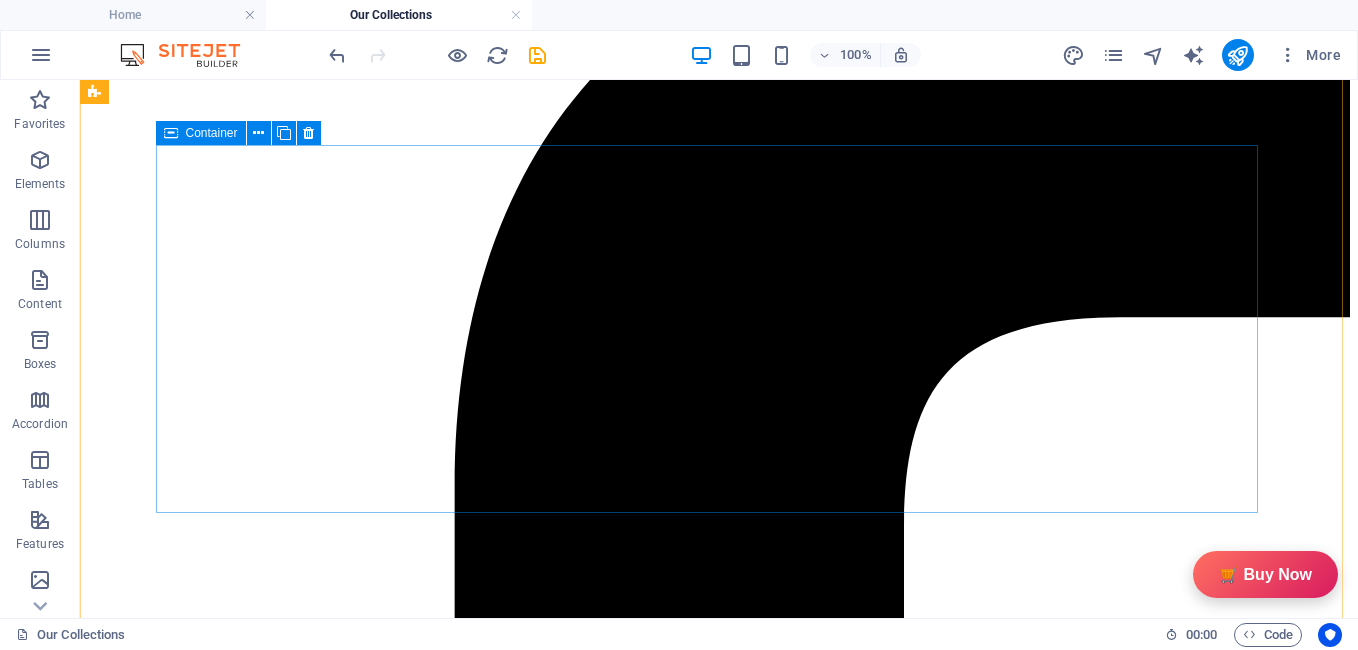 click at bounding box center [171, 133] 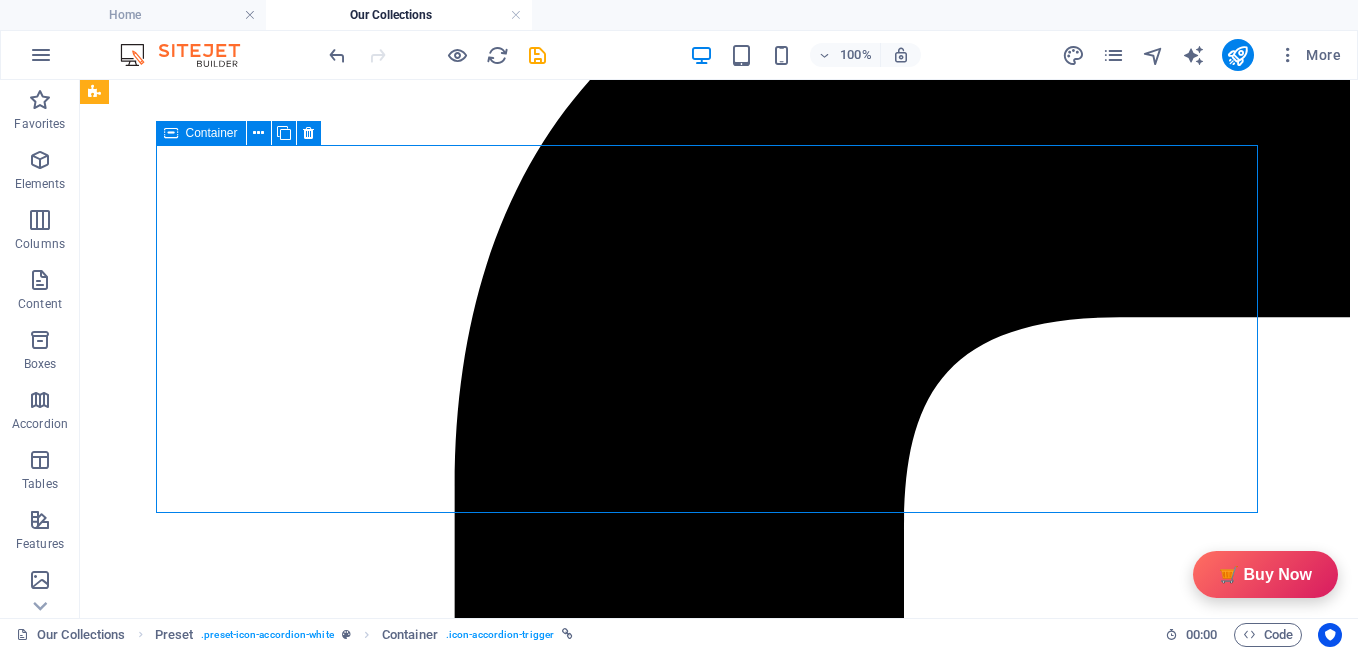 click at bounding box center (171, 133) 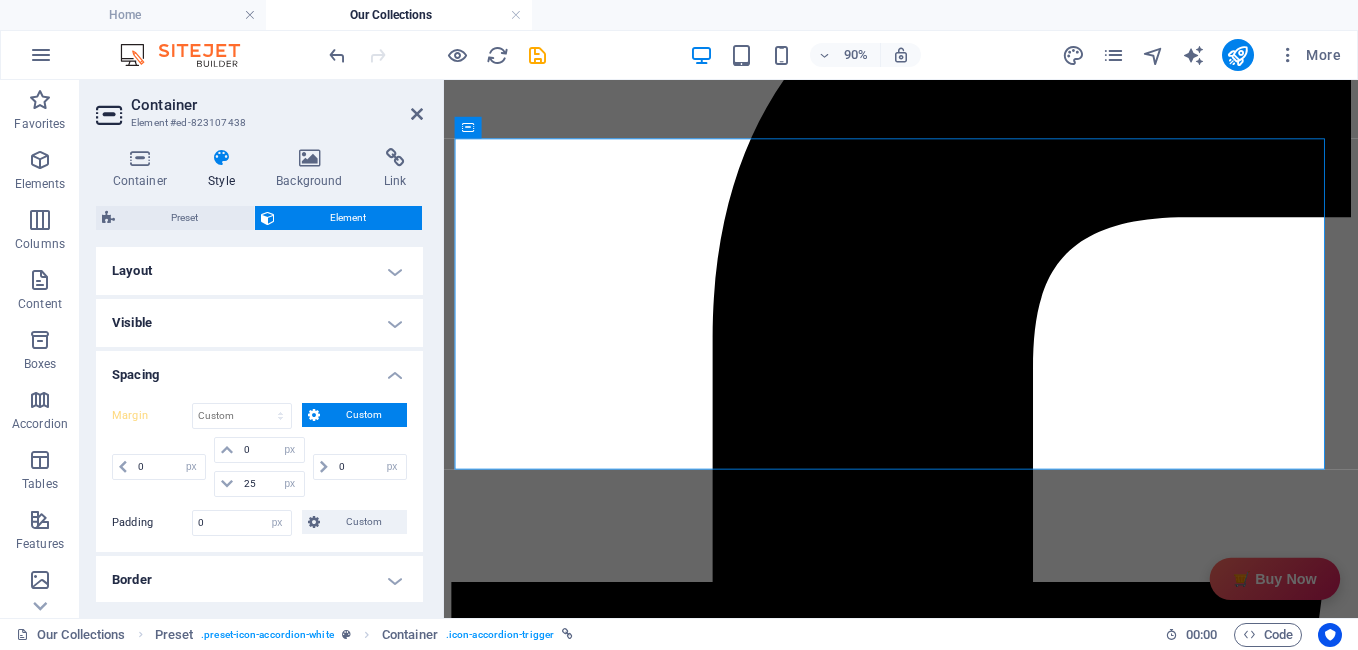 type on "0" 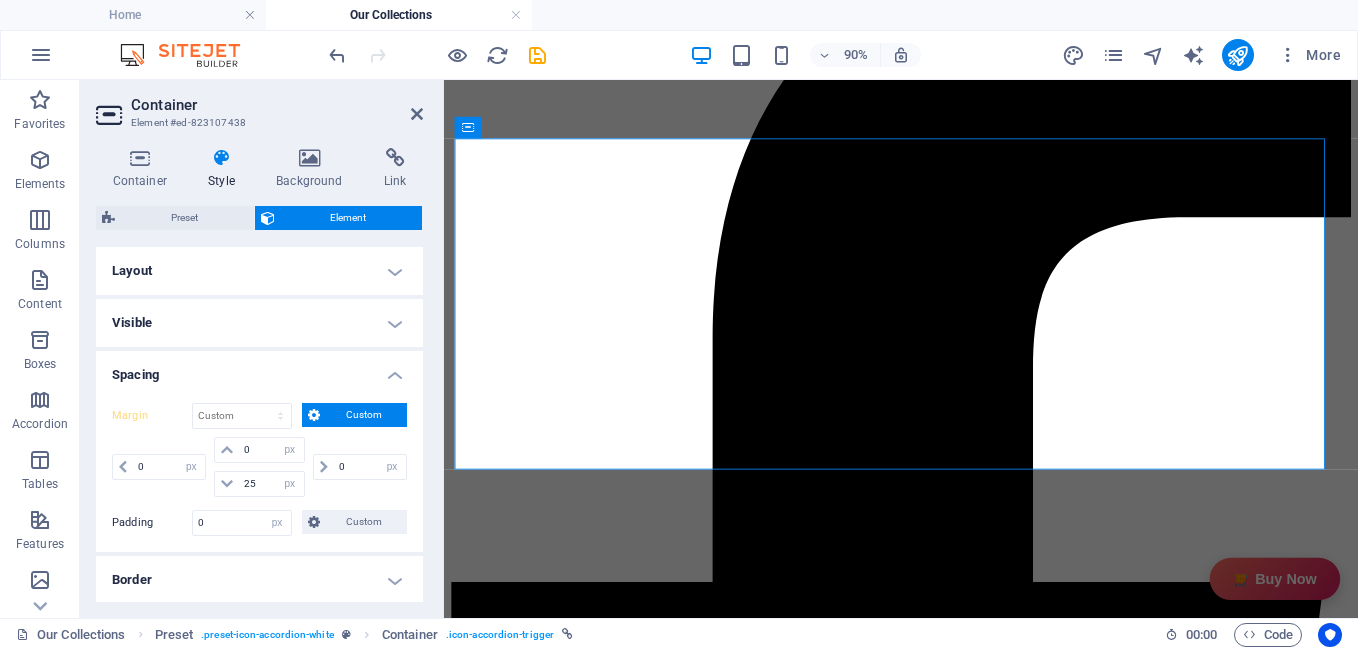 type on "10" 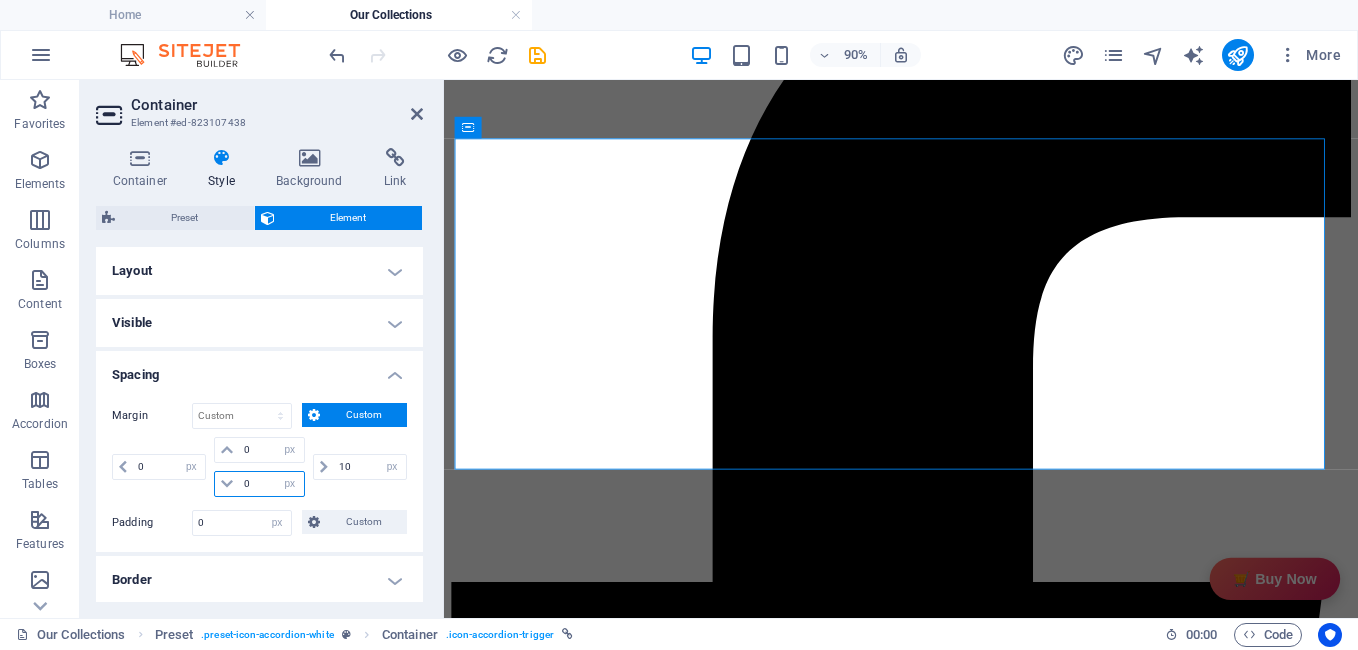 click on "0" at bounding box center (271, 484) 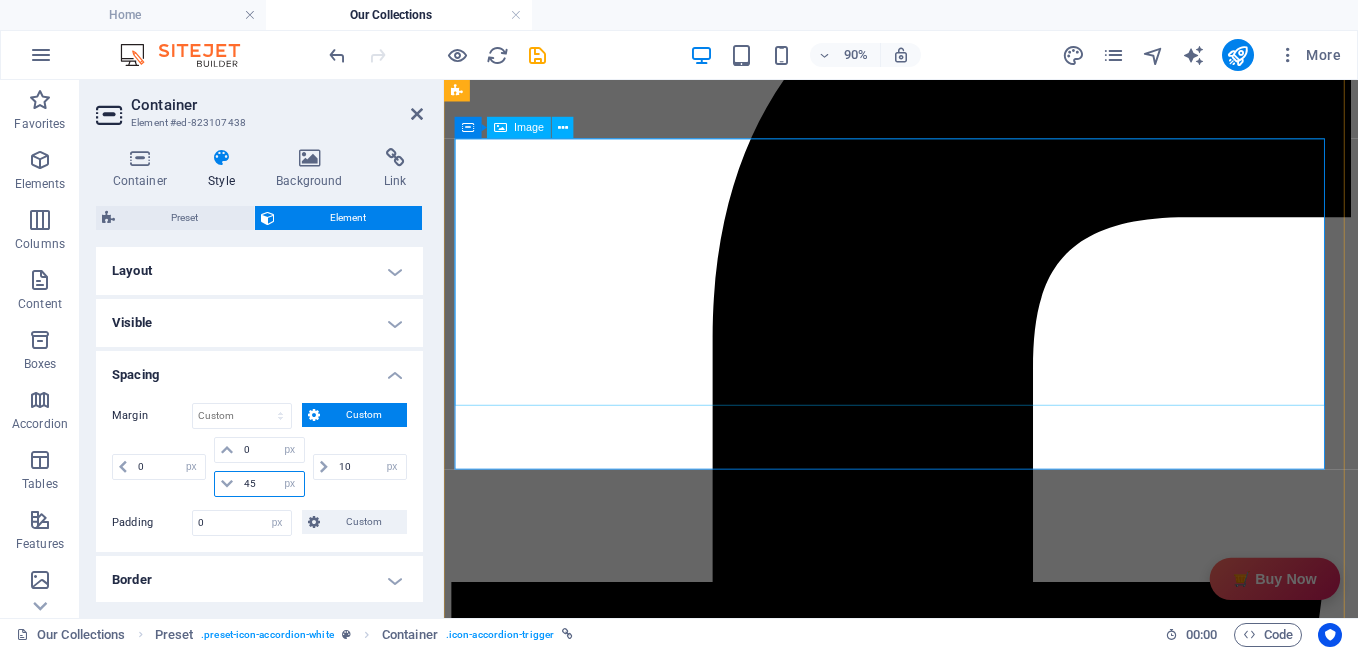 type on "45" 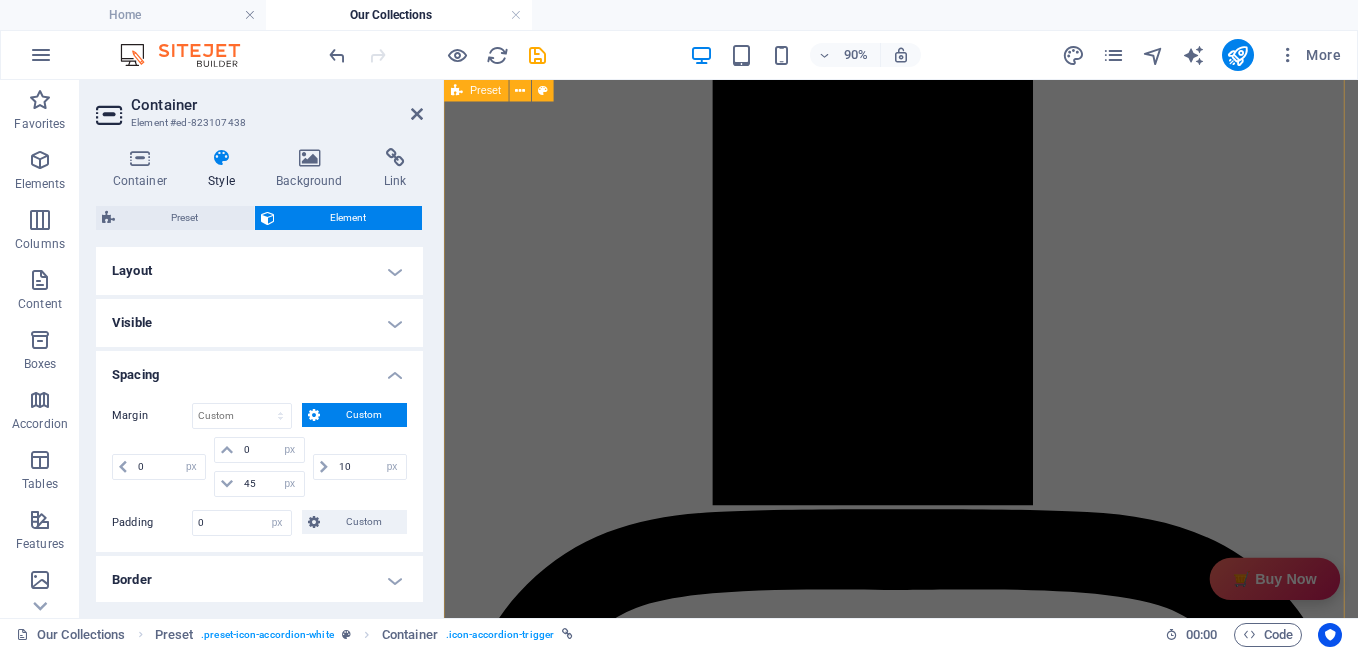 scroll, scrollTop: 1709, scrollLeft: 0, axis: vertical 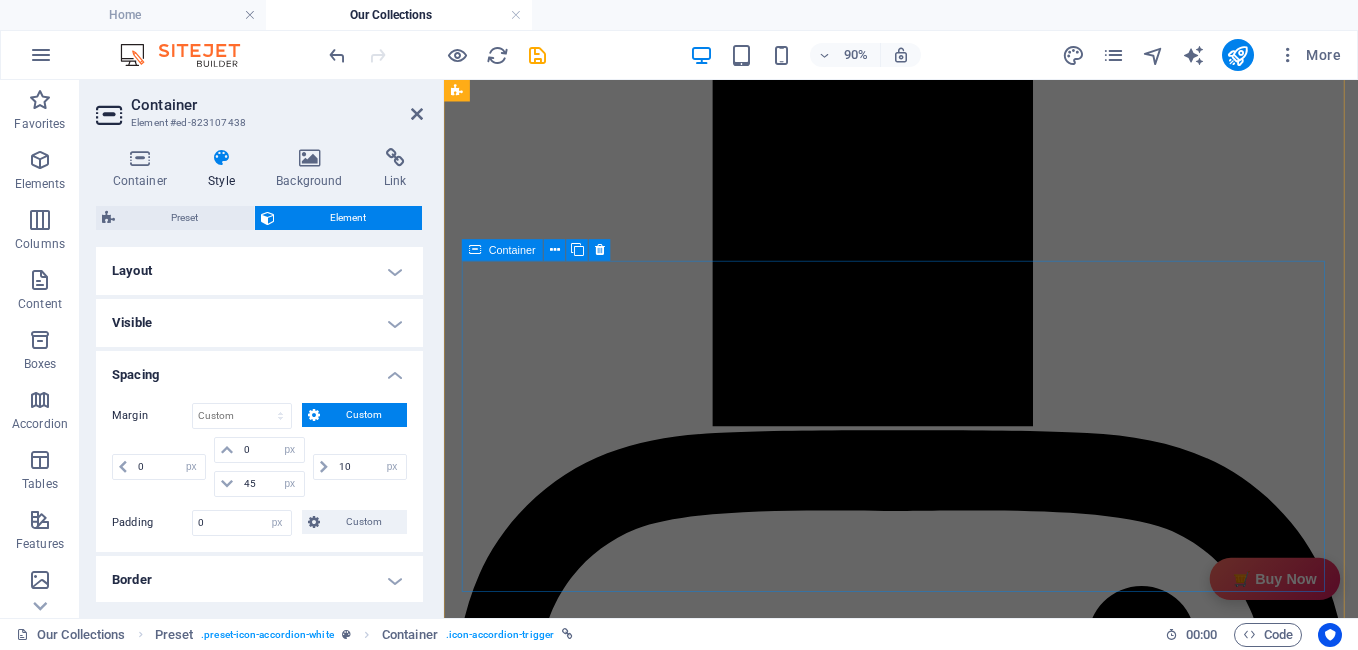 click at bounding box center [475, 250] 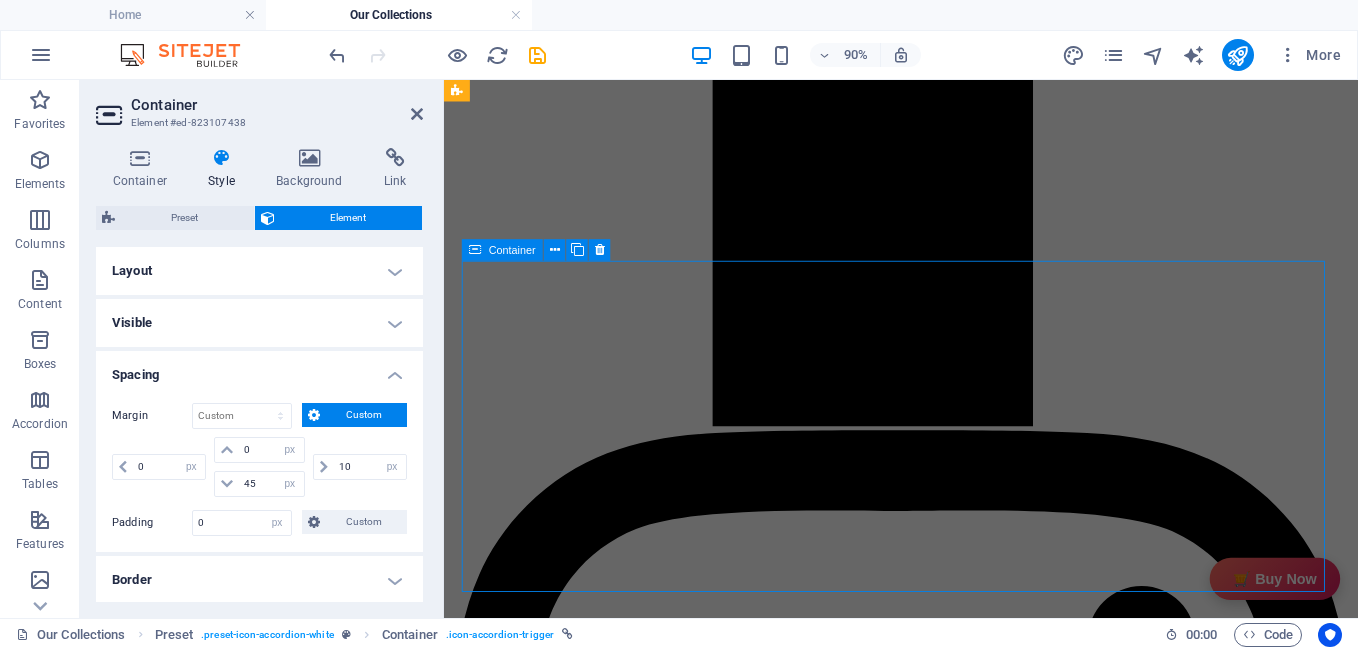 click at bounding box center [475, 250] 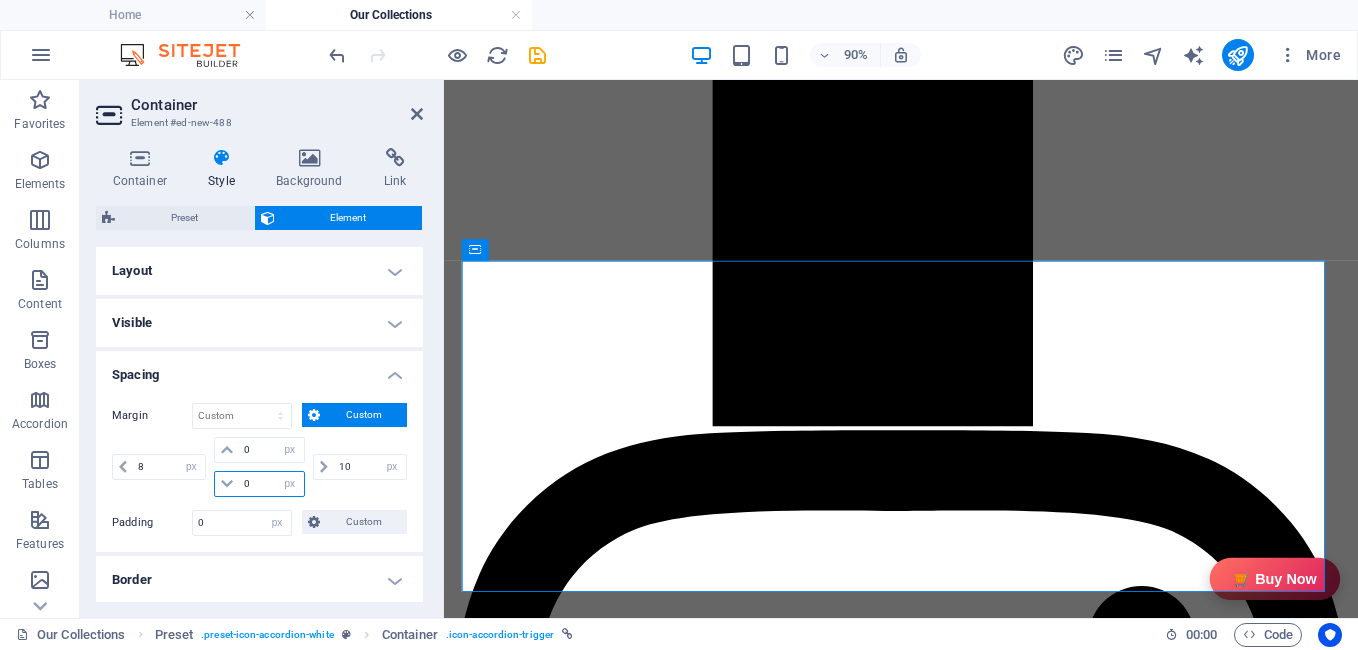 click on "0" at bounding box center [271, 484] 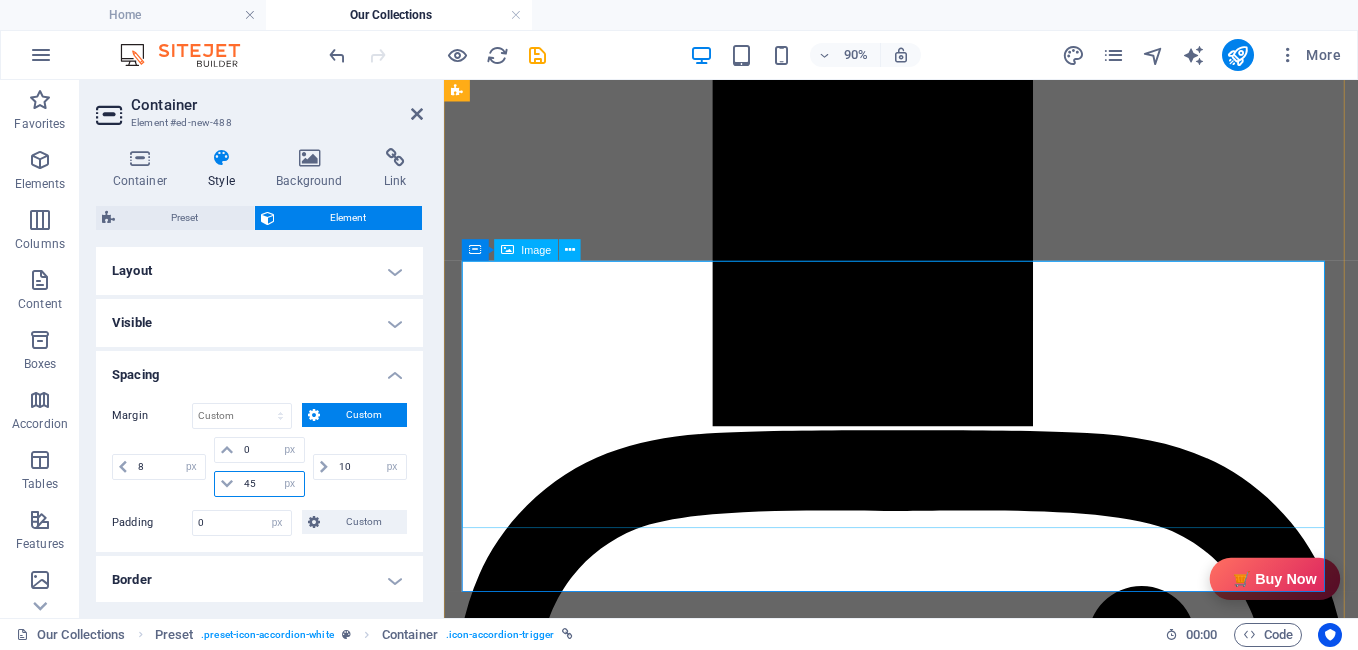 type on "45" 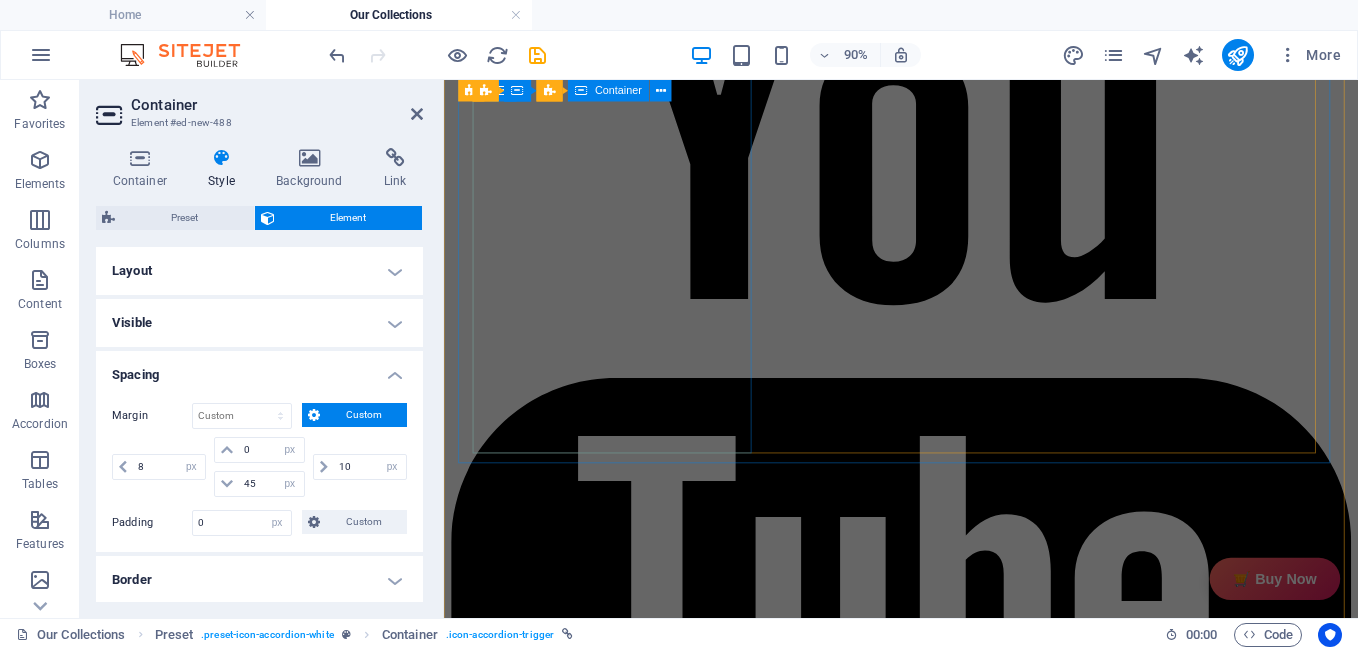 scroll, scrollTop: 3374, scrollLeft: 0, axis: vertical 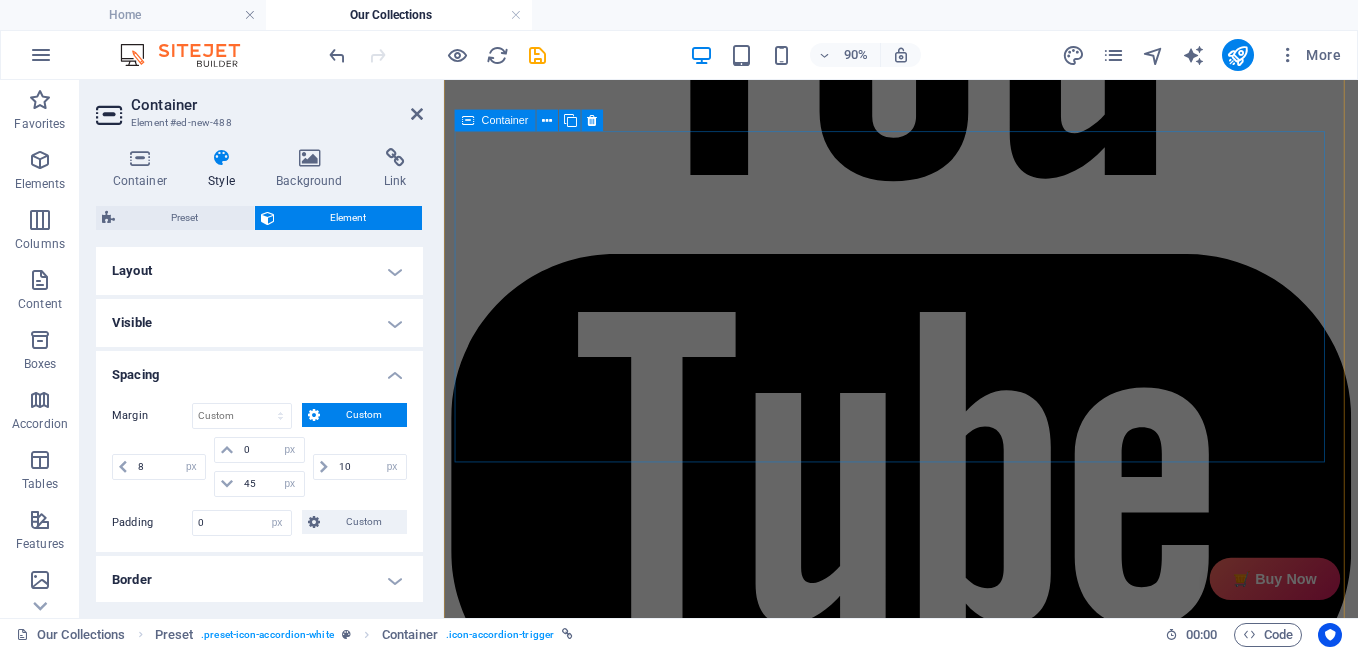 click at bounding box center [468, 121] 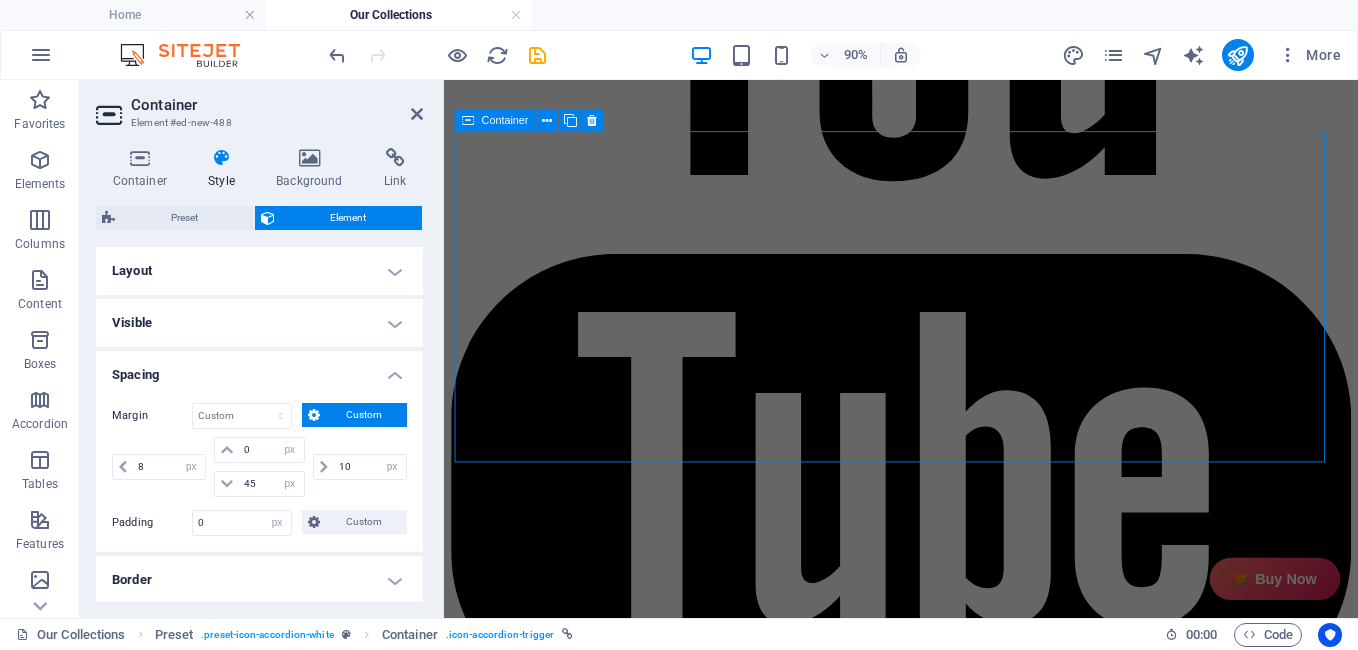 click at bounding box center (468, 121) 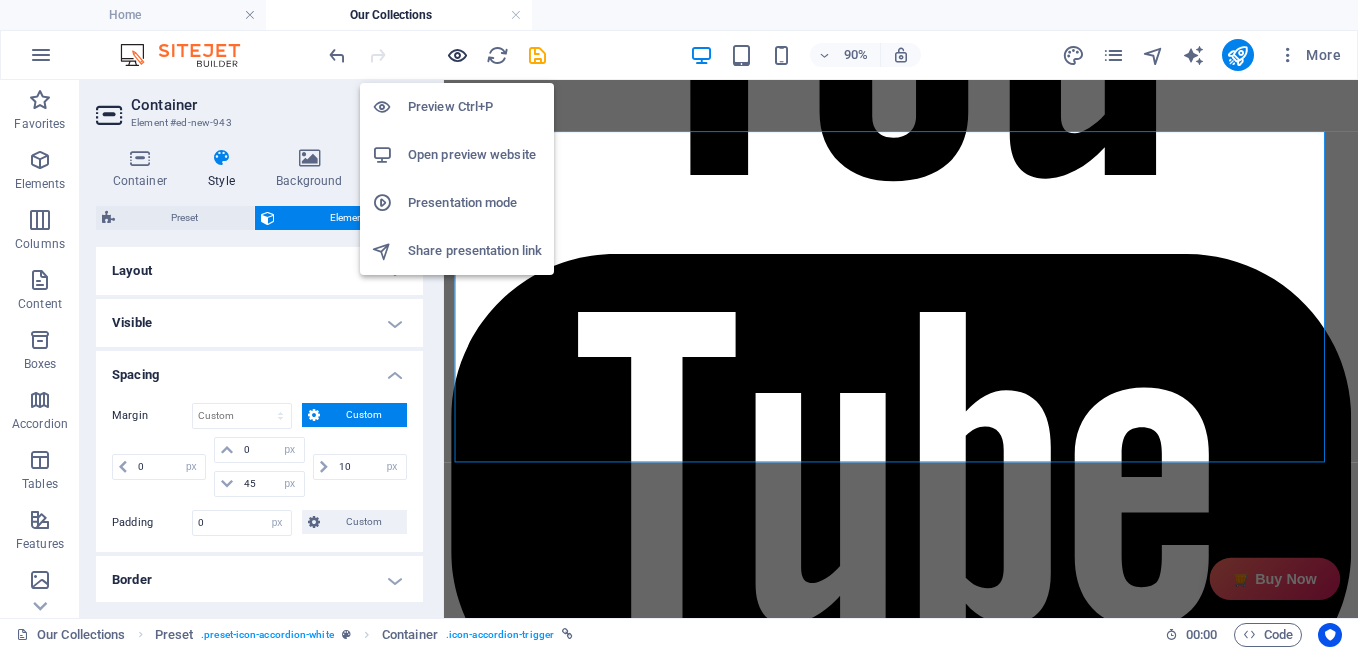 click at bounding box center (457, 55) 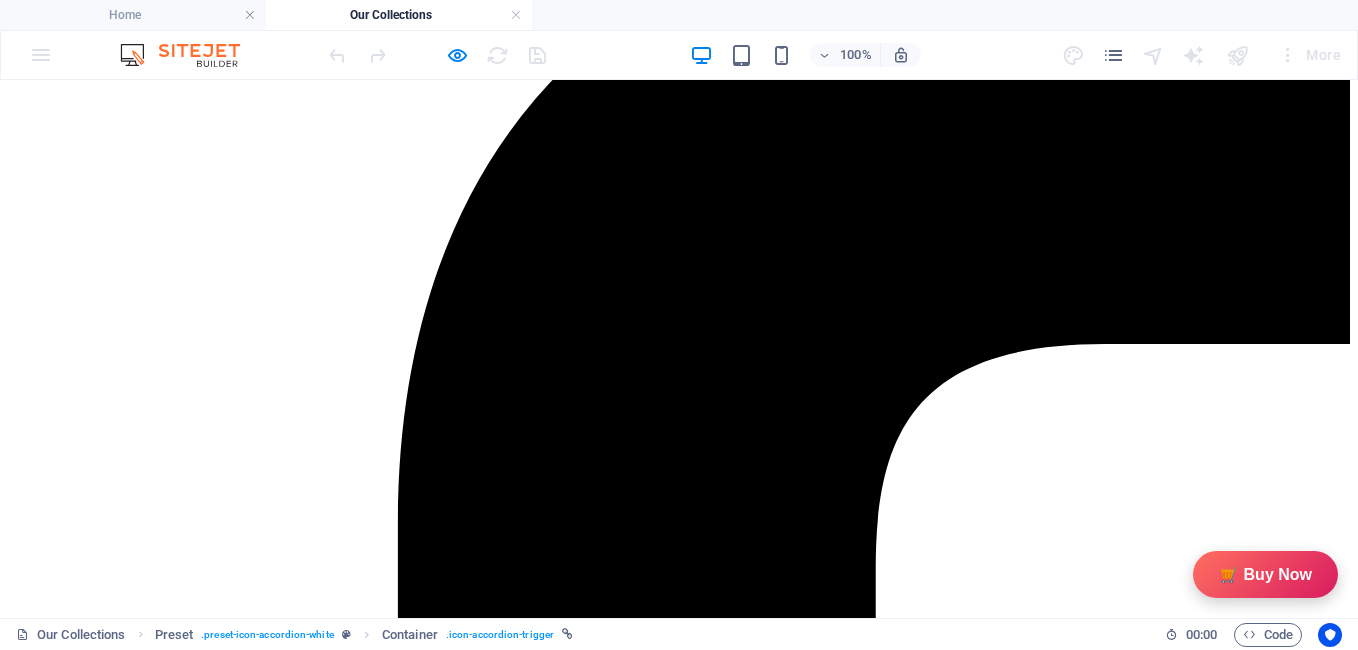 scroll, scrollTop: 307, scrollLeft: 0, axis: vertical 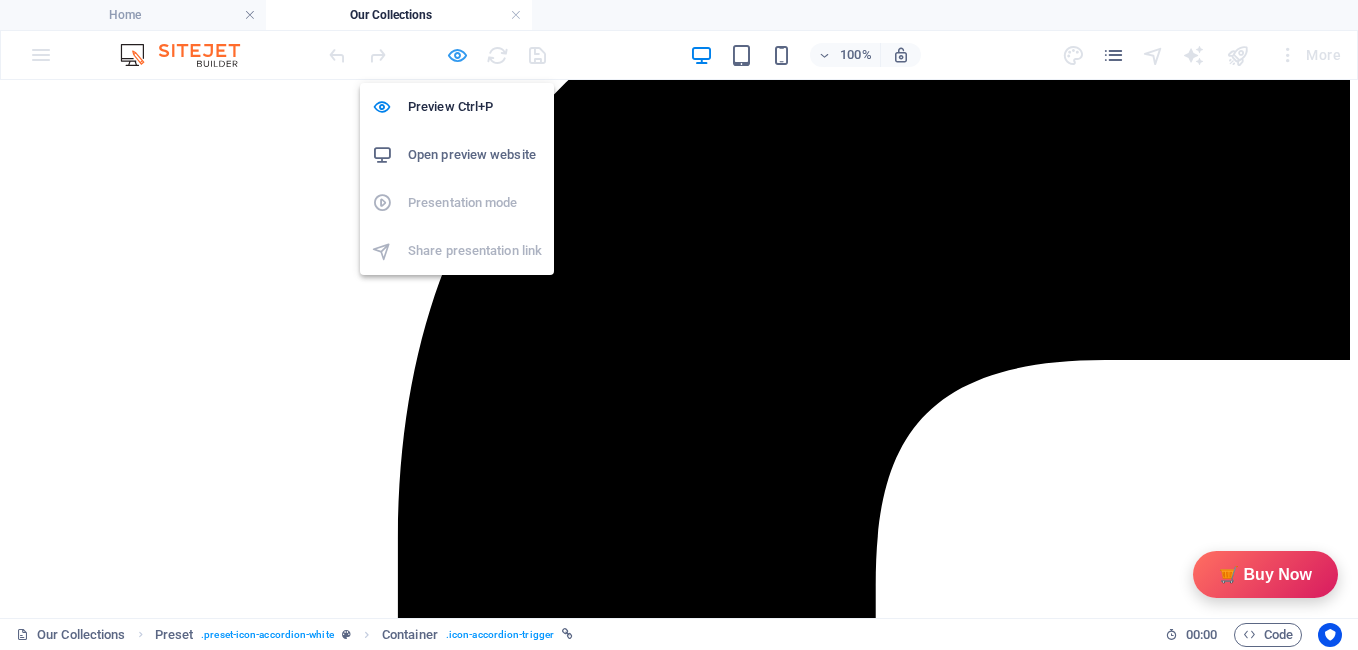 click at bounding box center [457, 55] 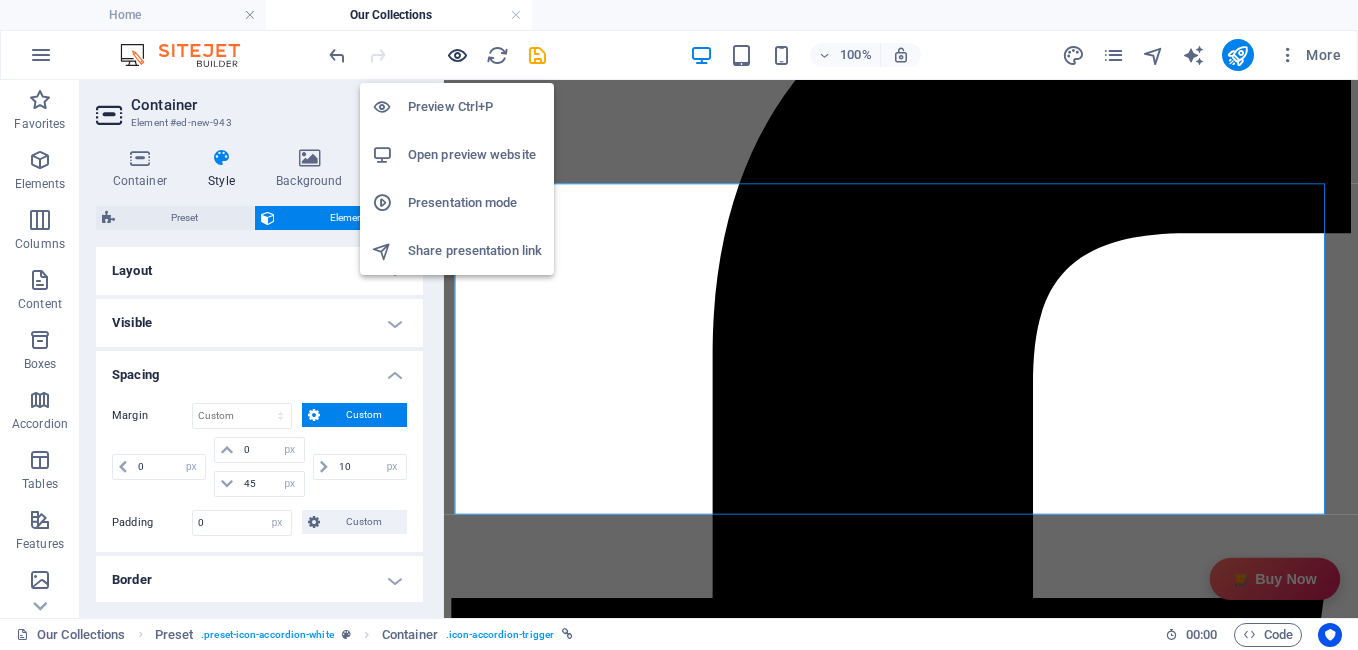 scroll, scrollTop: 3316, scrollLeft: 0, axis: vertical 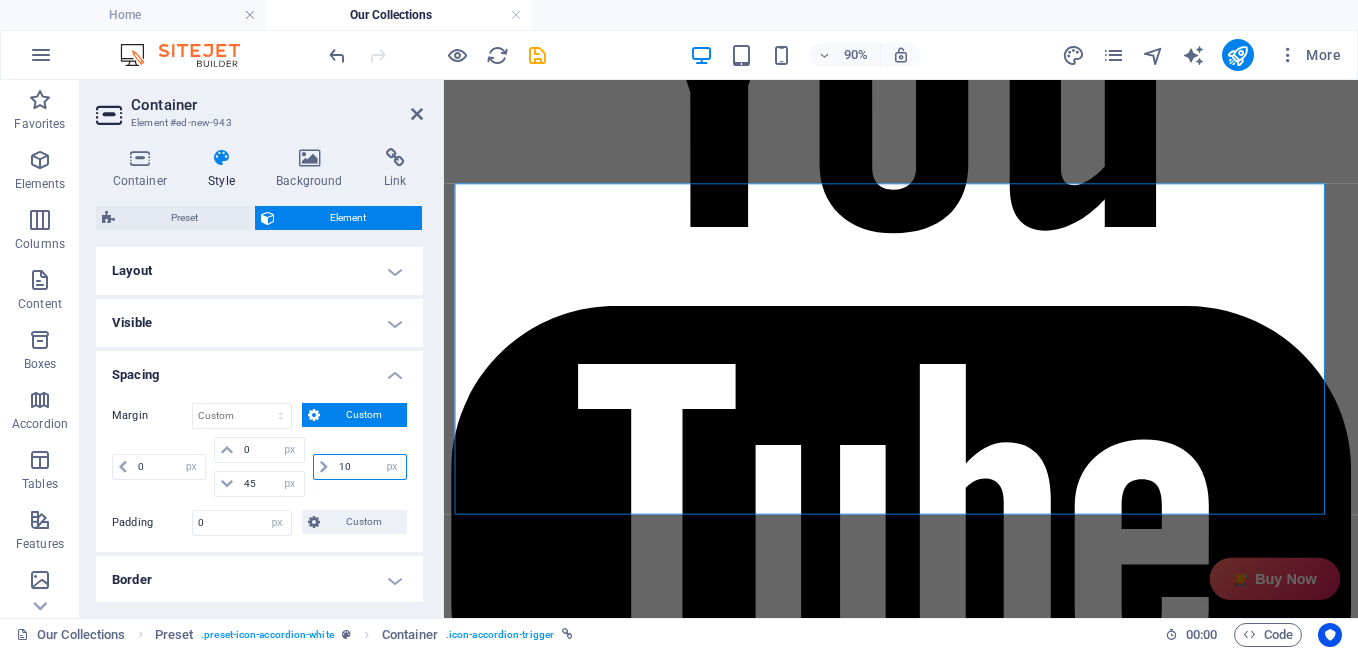 click on "10" at bounding box center [370, 467] 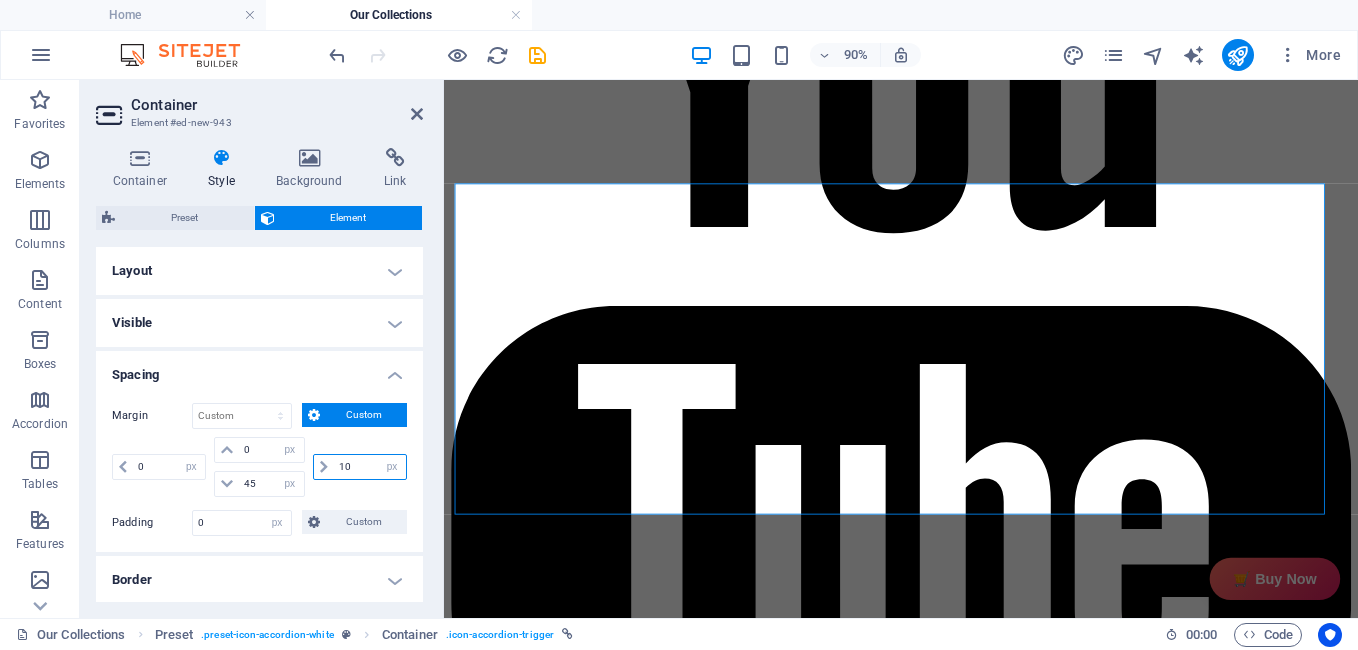 type on "1" 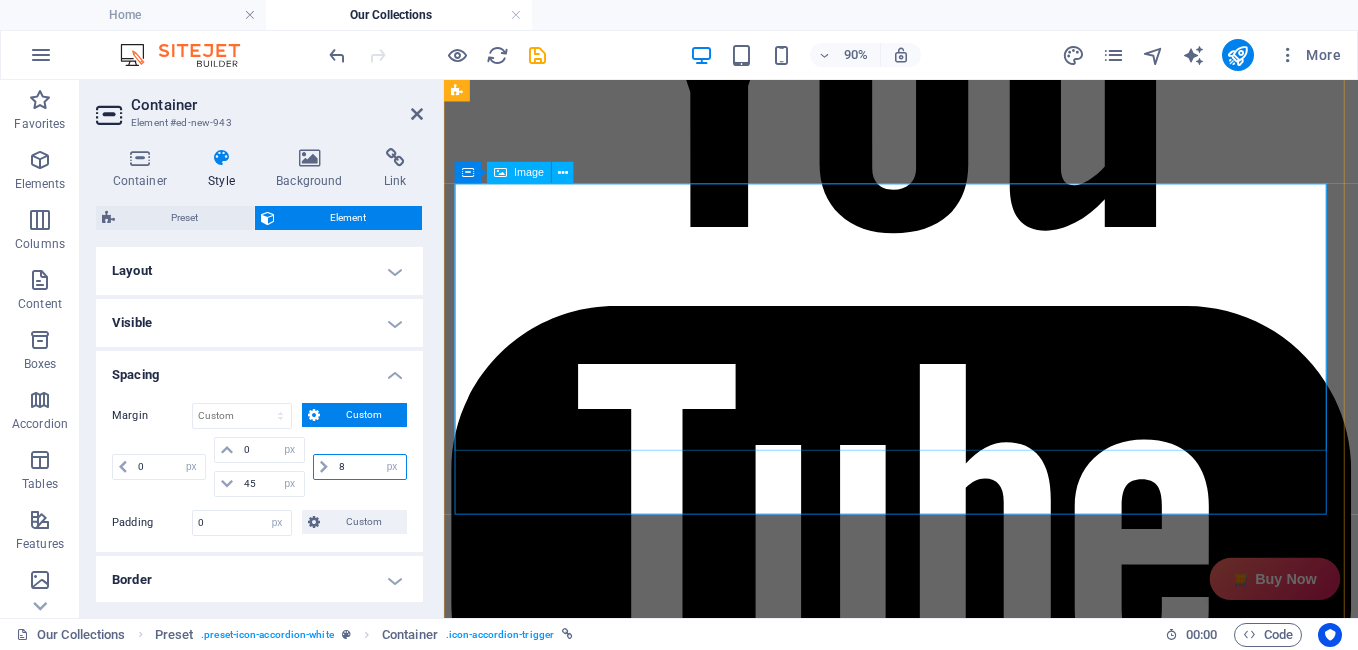 type on "8" 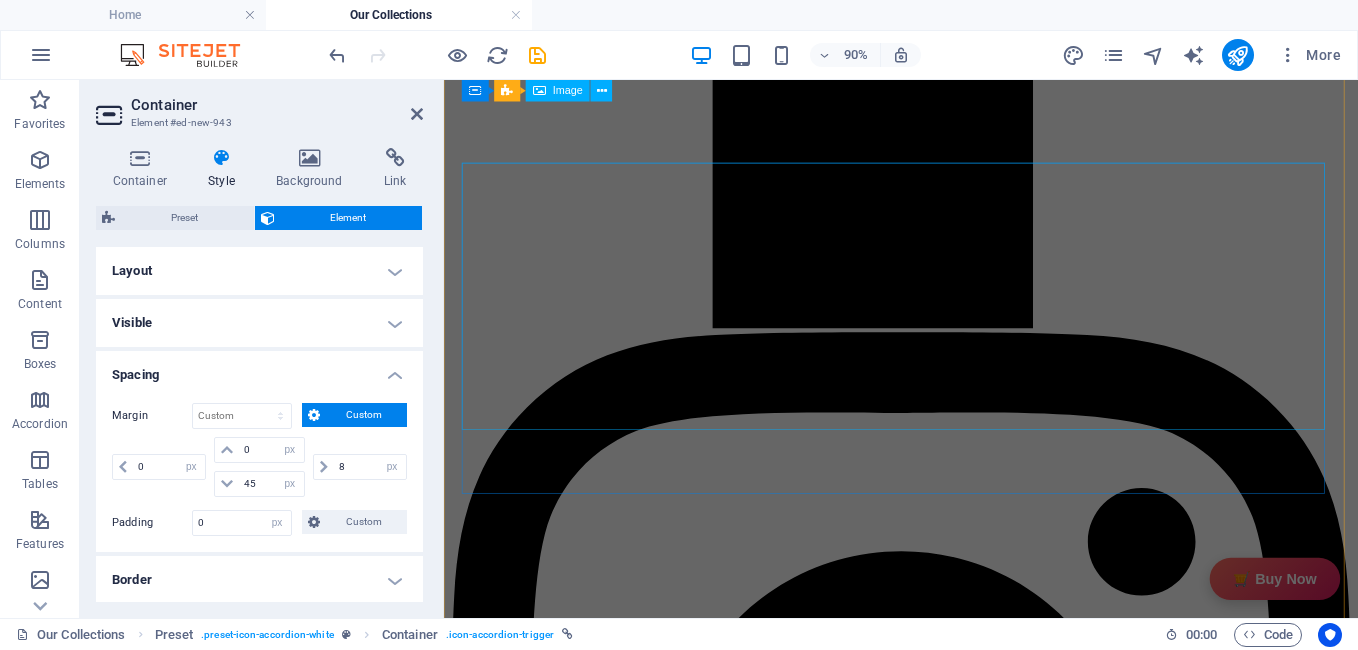 scroll, scrollTop: 1738, scrollLeft: 0, axis: vertical 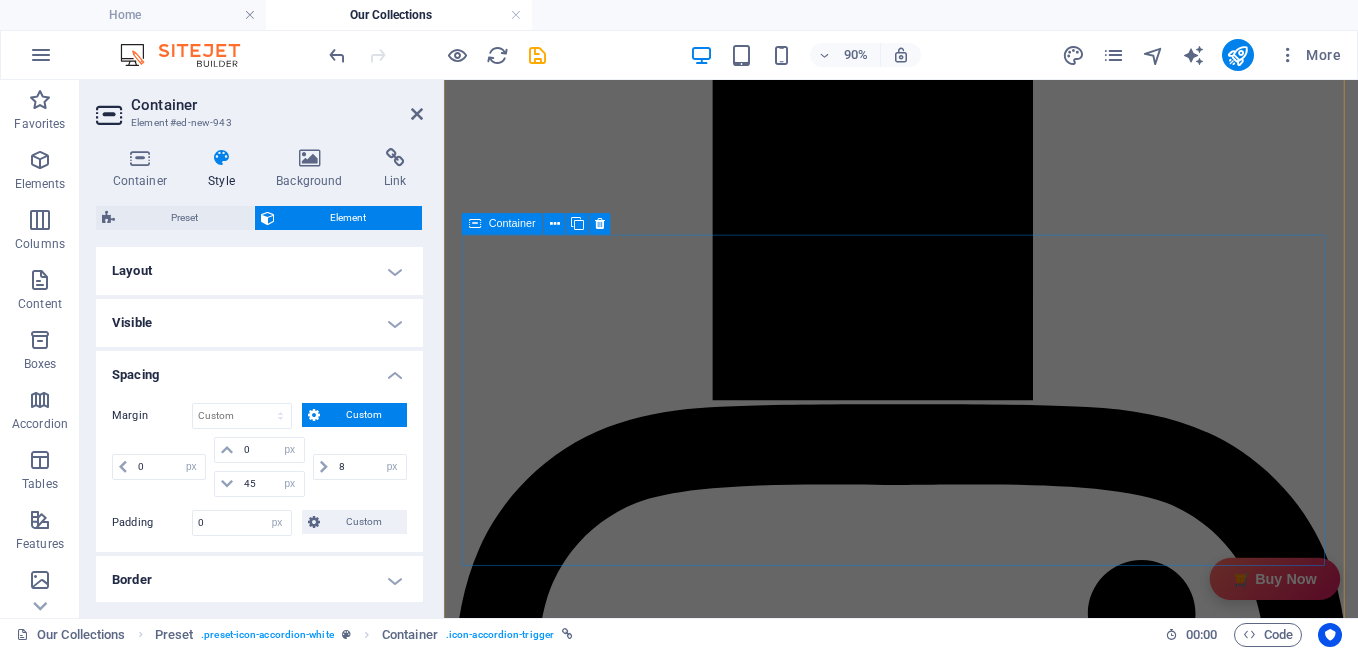 click at bounding box center (475, 224) 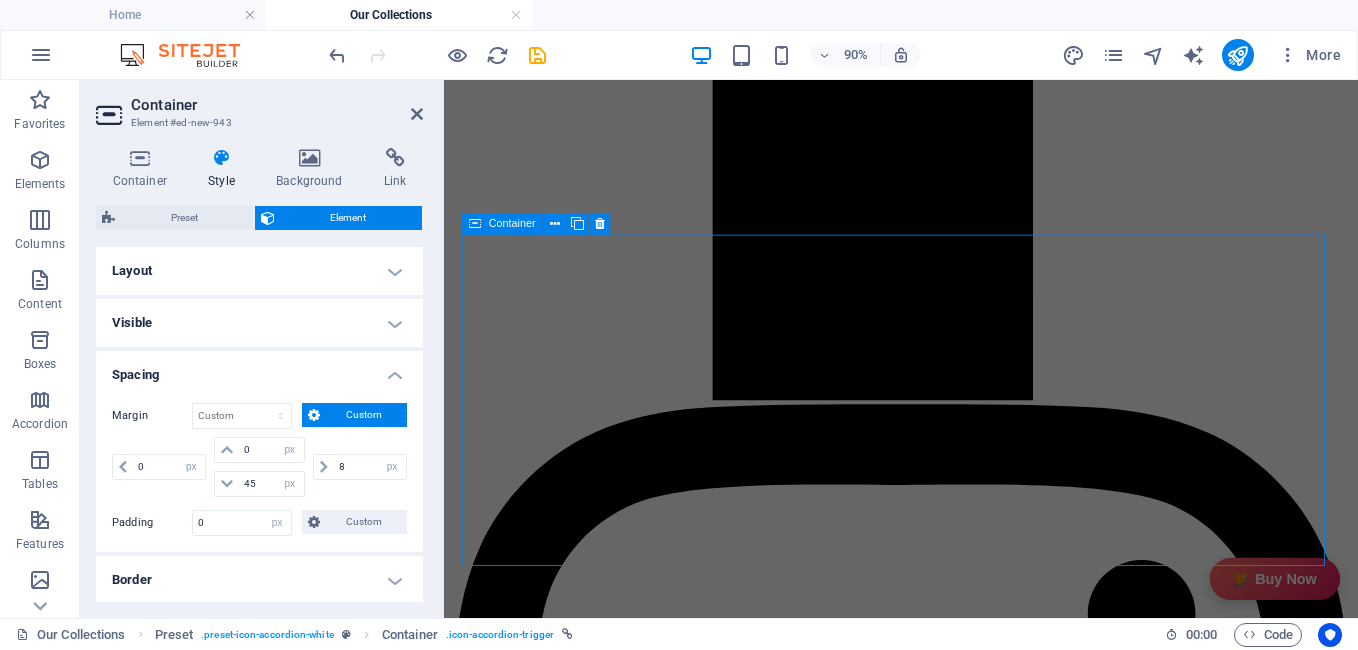click at bounding box center [475, 224] 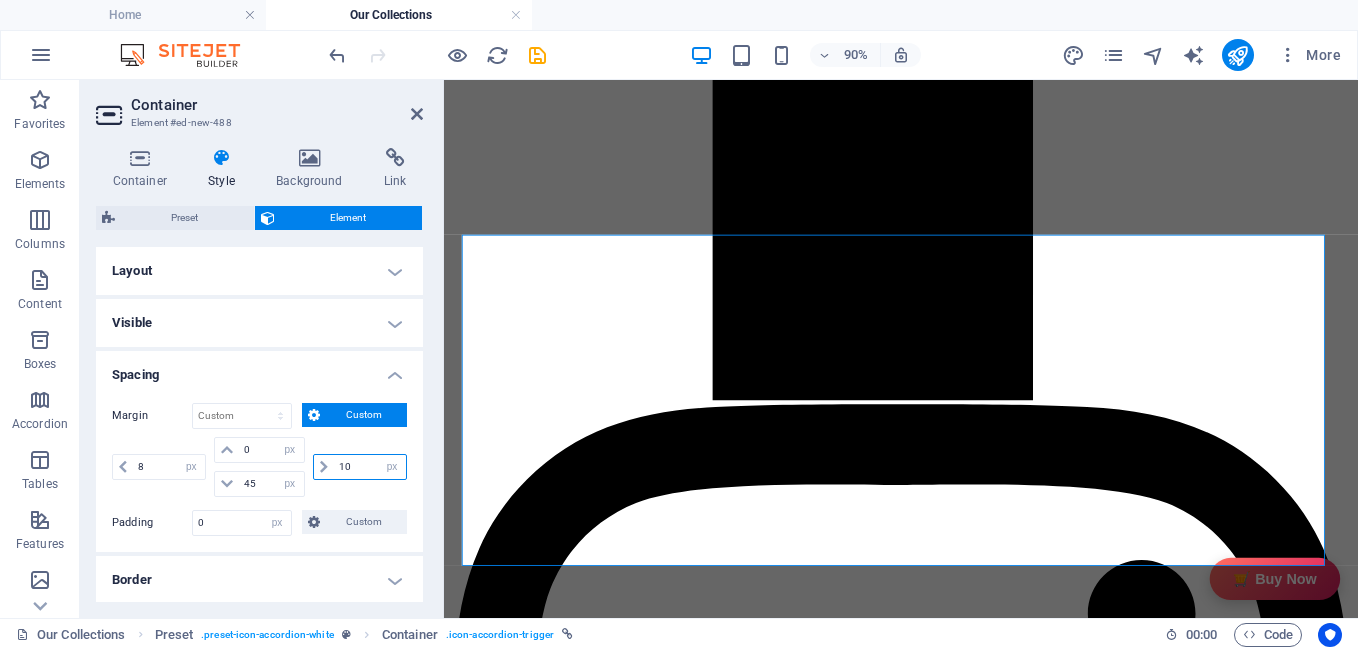 click on "10" at bounding box center (370, 467) 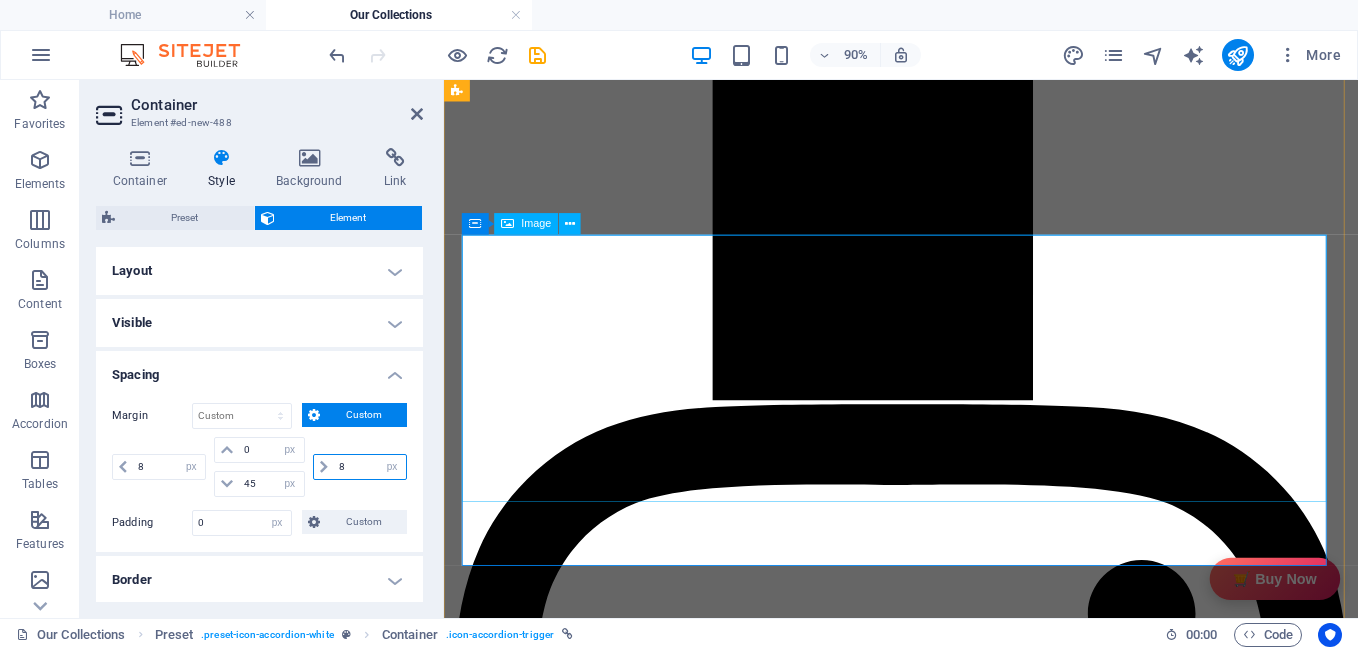 type on "8" 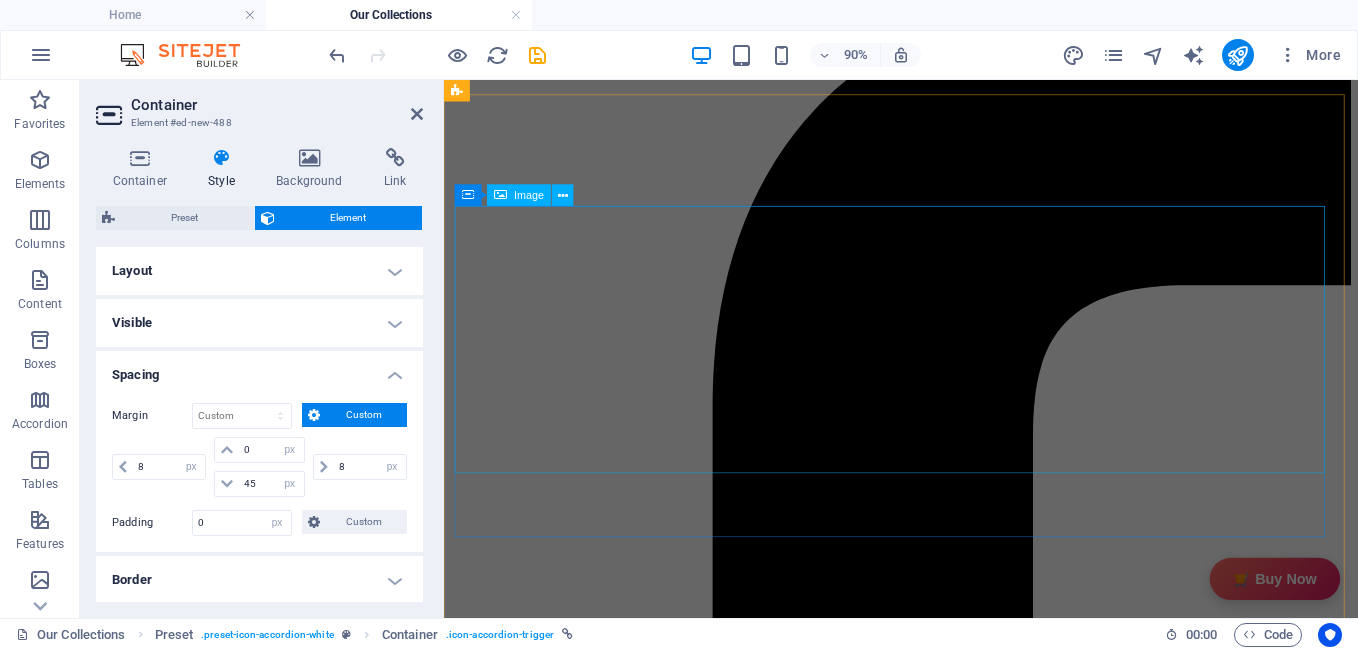 scroll, scrollTop: 245, scrollLeft: 0, axis: vertical 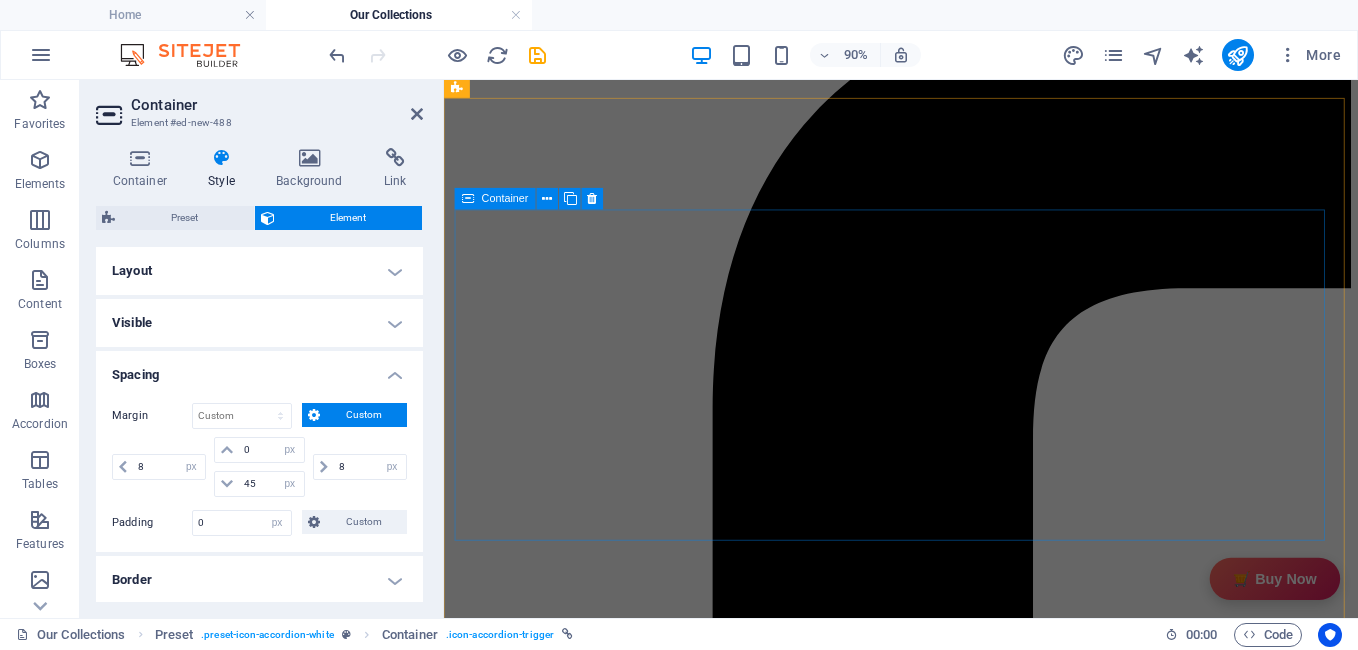 click at bounding box center [468, 199] 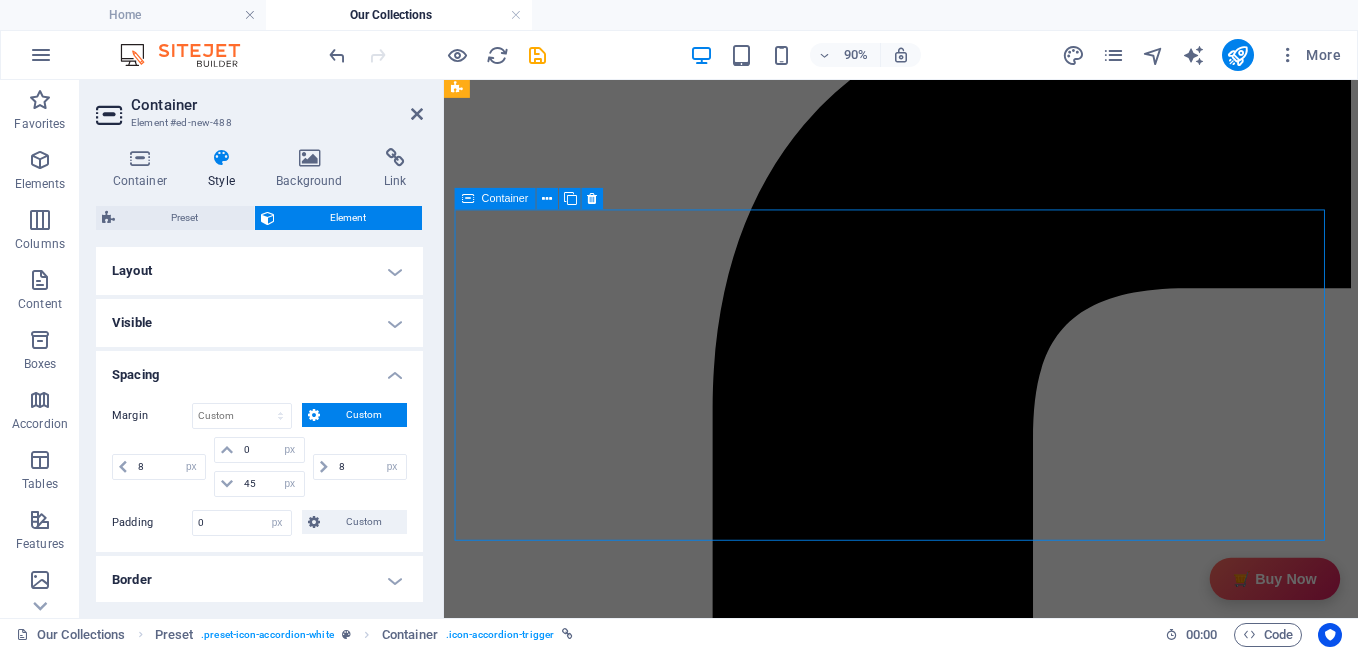click at bounding box center (468, 199) 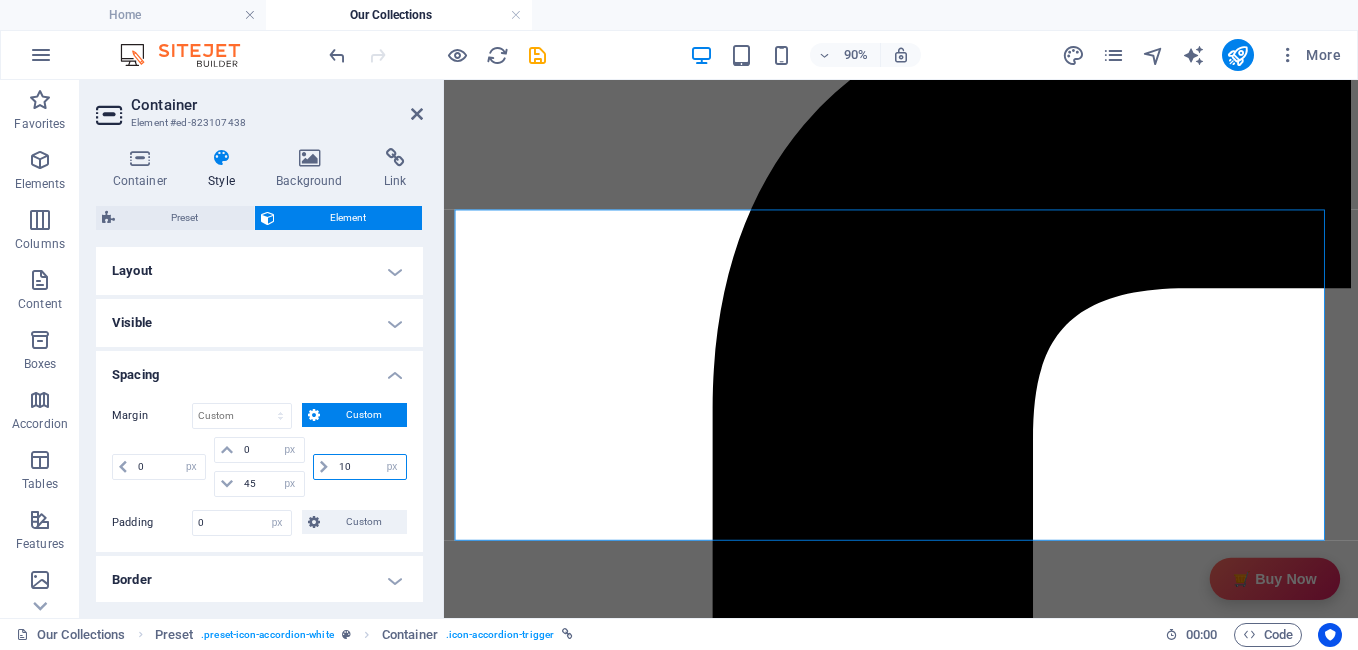 click on "10" at bounding box center [370, 467] 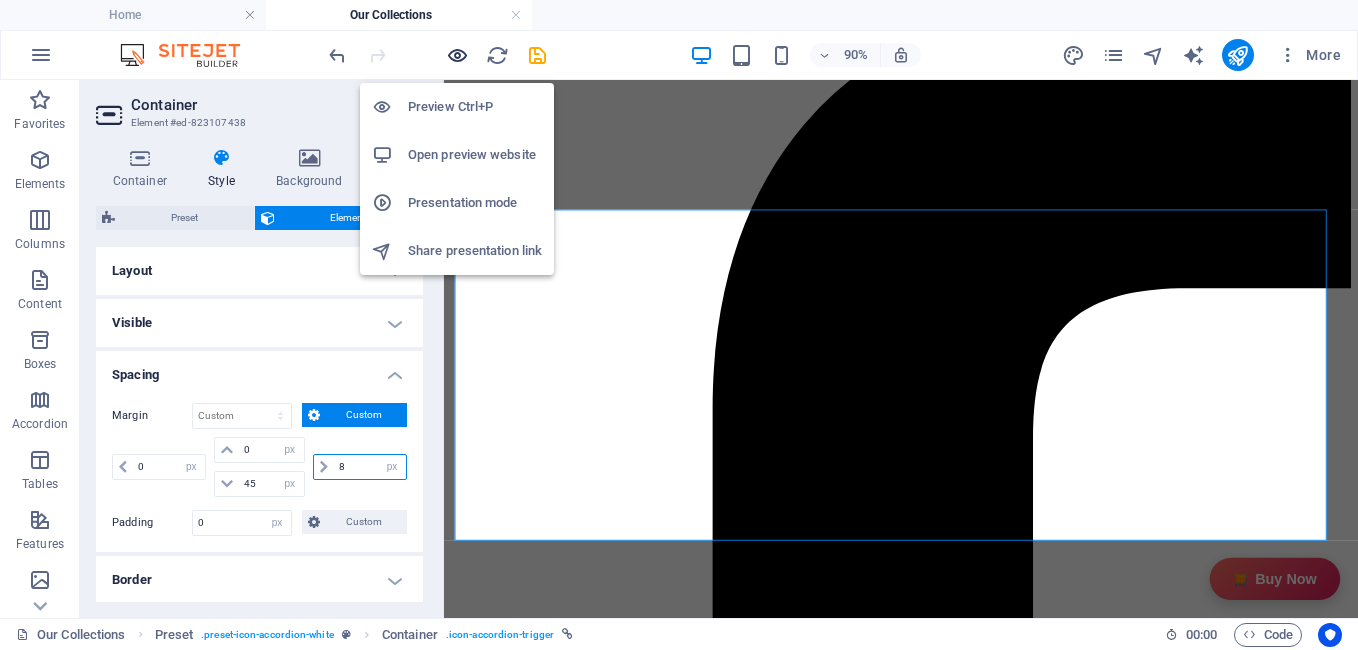 type on "8" 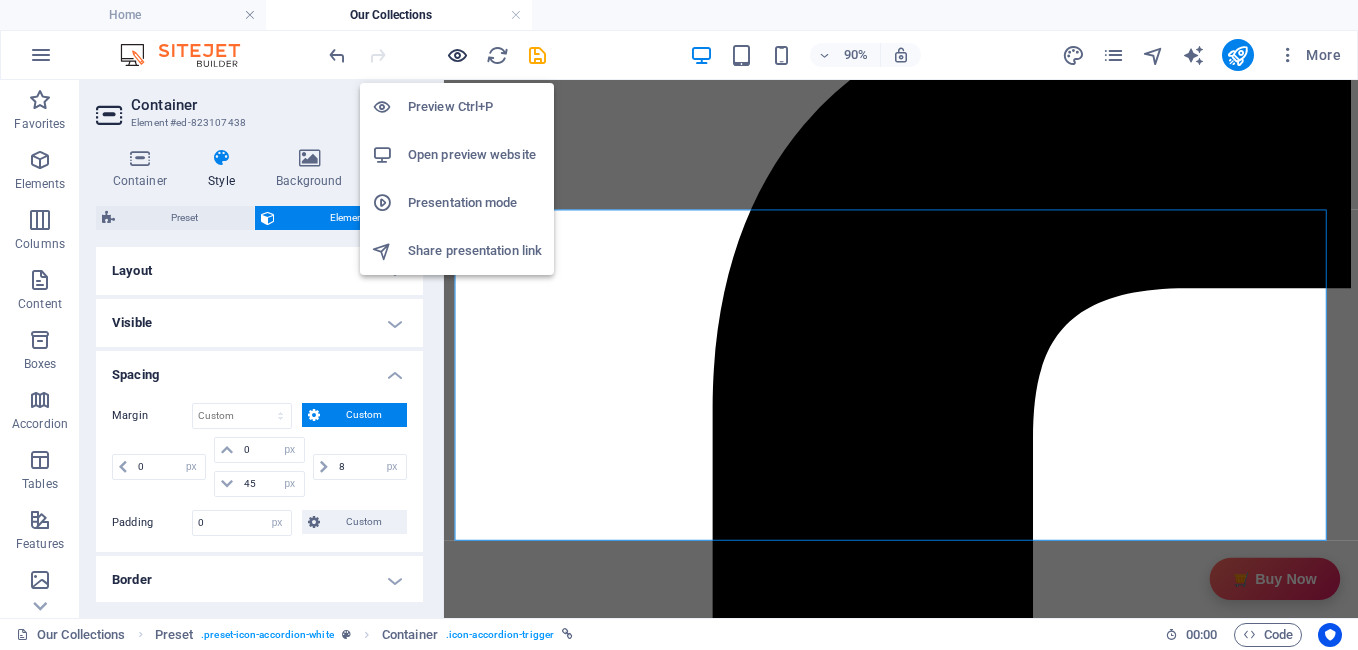 click at bounding box center [457, 55] 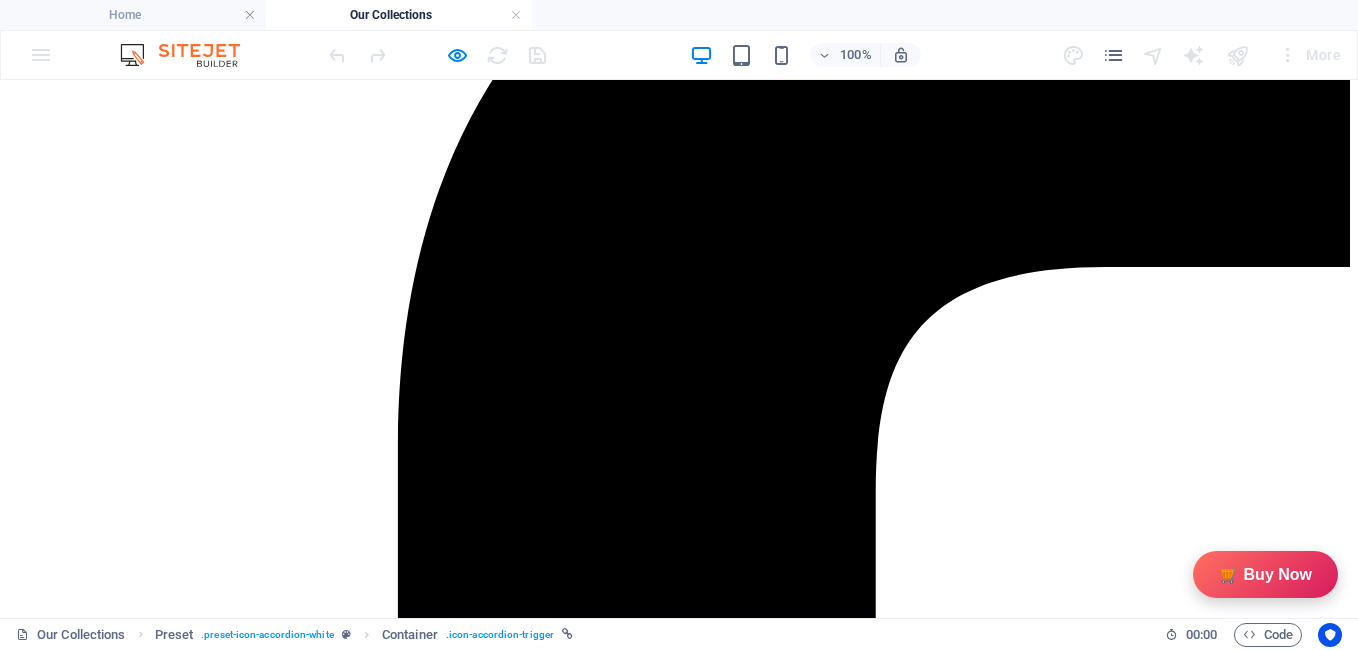 scroll, scrollTop: 421, scrollLeft: 0, axis: vertical 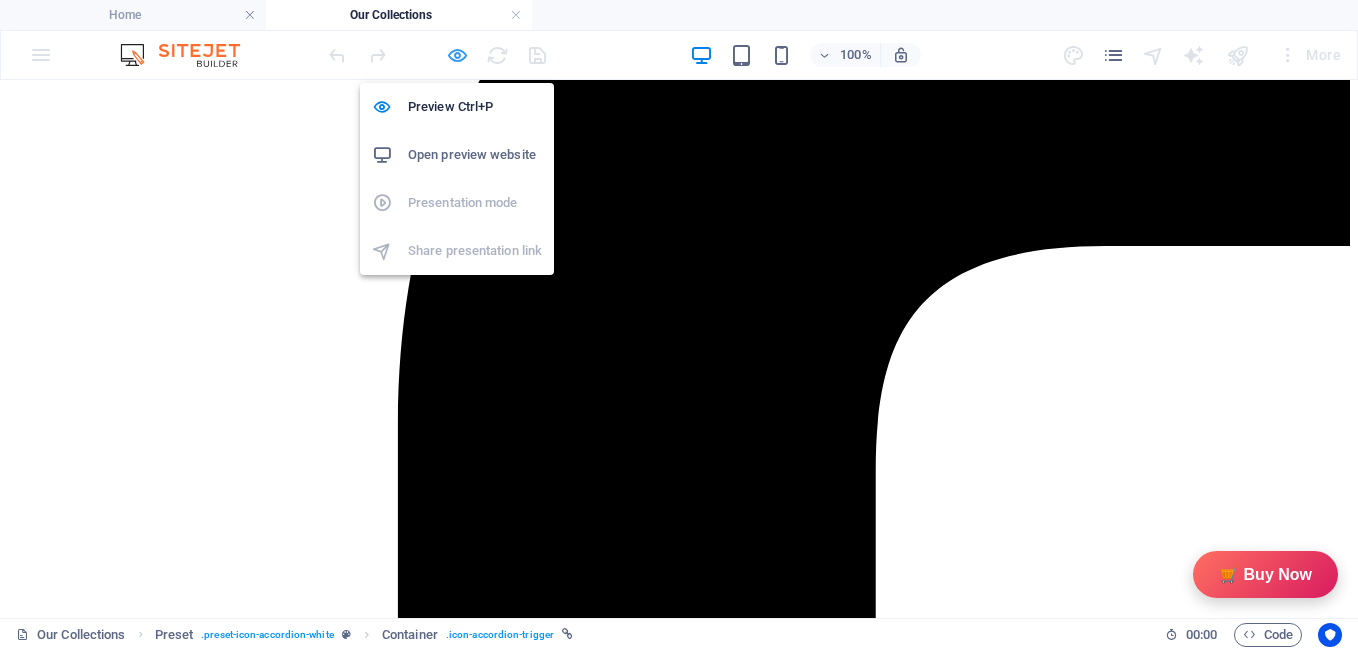 click at bounding box center [457, 55] 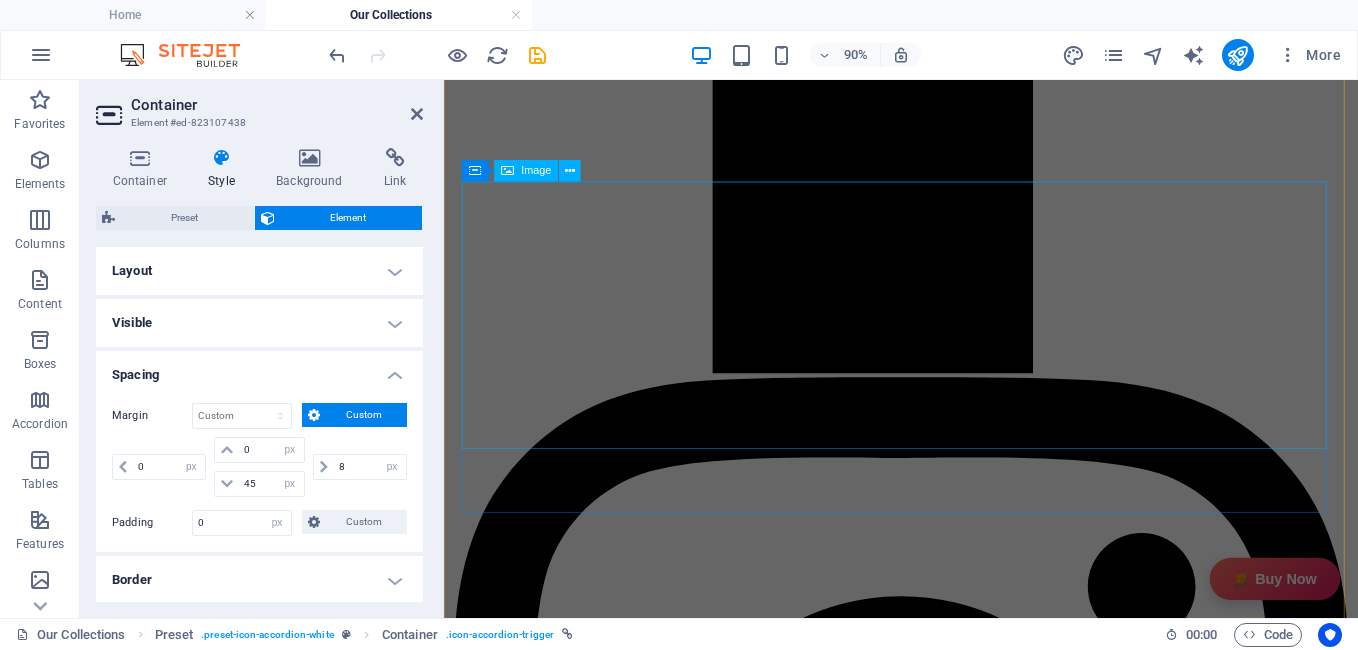 scroll, scrollTop: 1725, scrollLeft: 0, axis: vertical 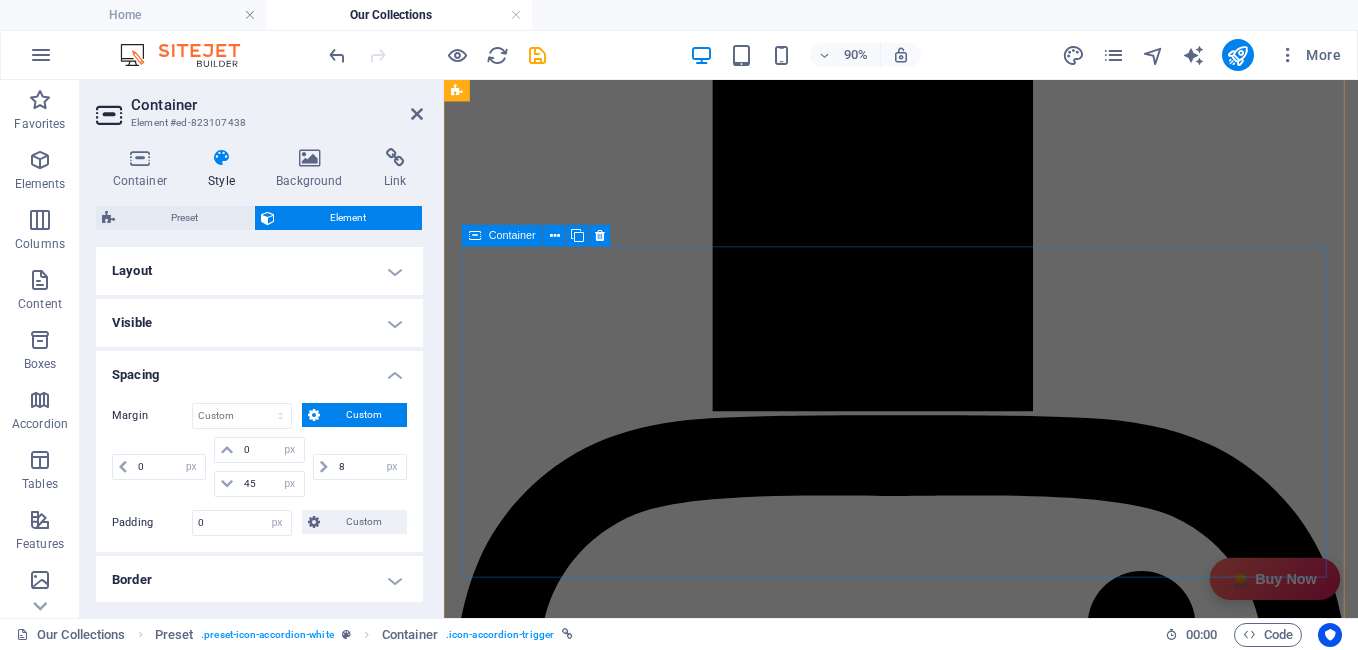 click at bounding box center [475, 236] 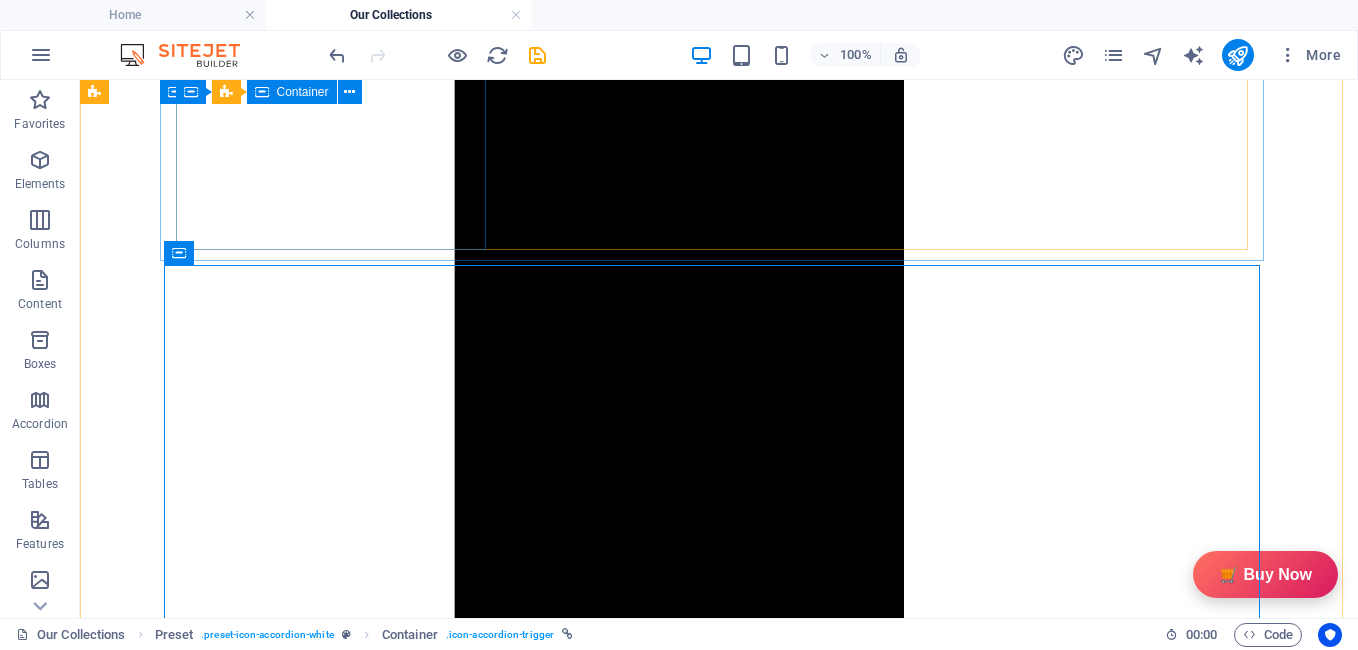 click at bounding box center [243, 8567] 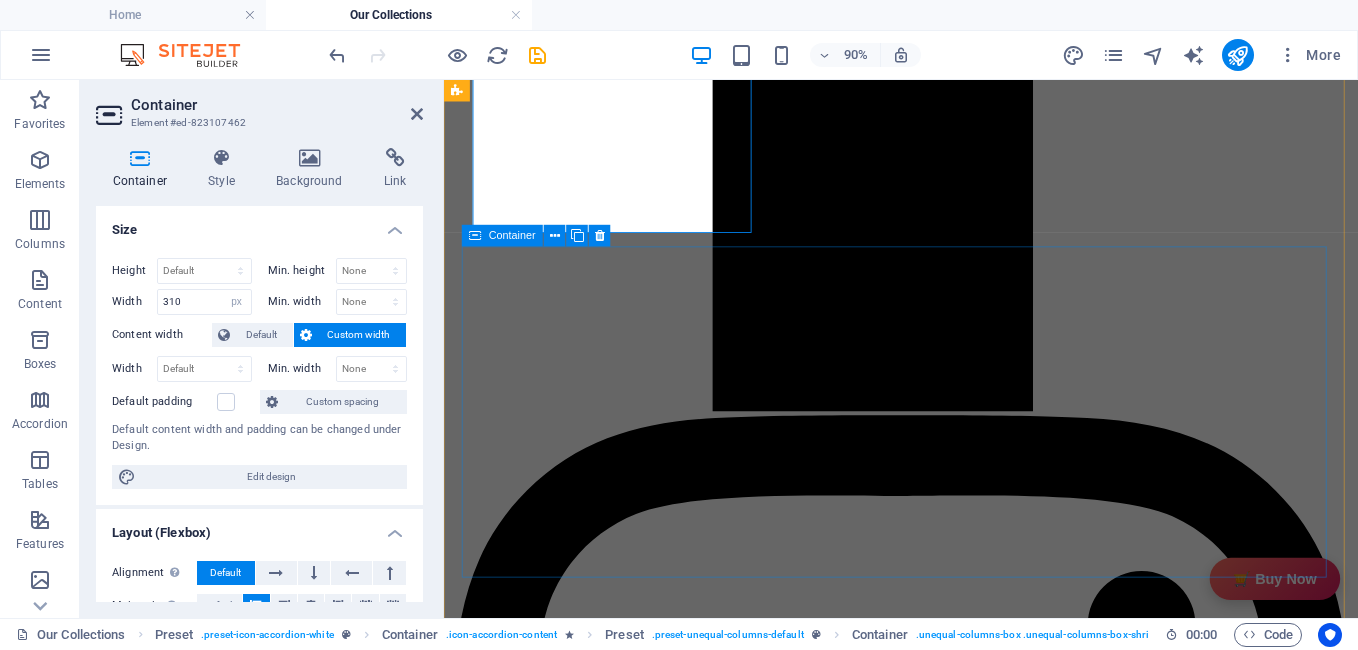 click at bounding box center [475, 236] 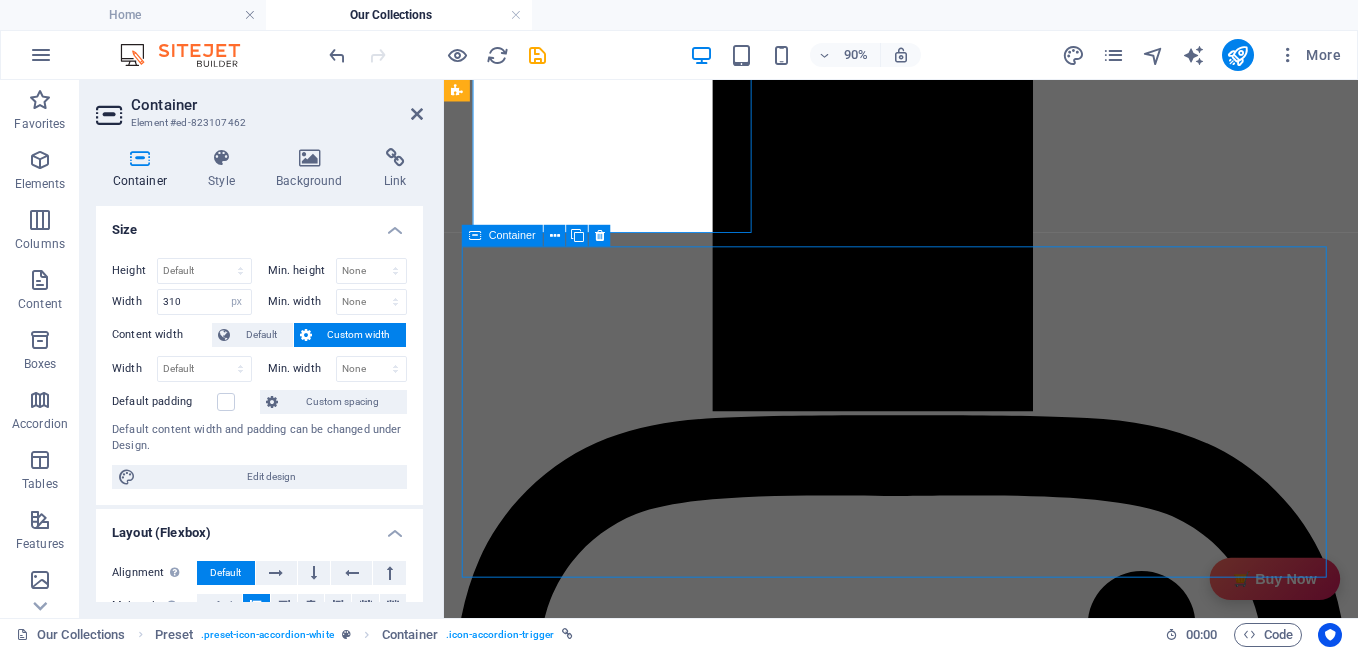 click at bounding box center [475, 236] 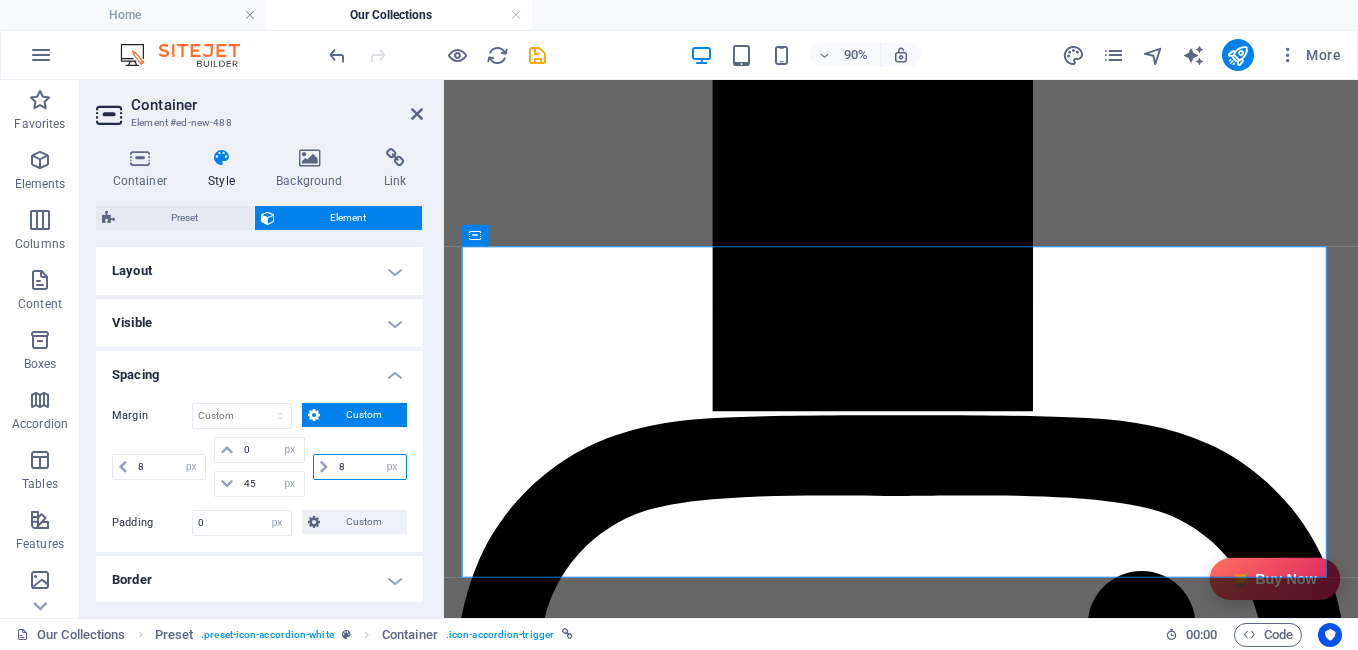 click on "8" at bounding box center [370, 467] 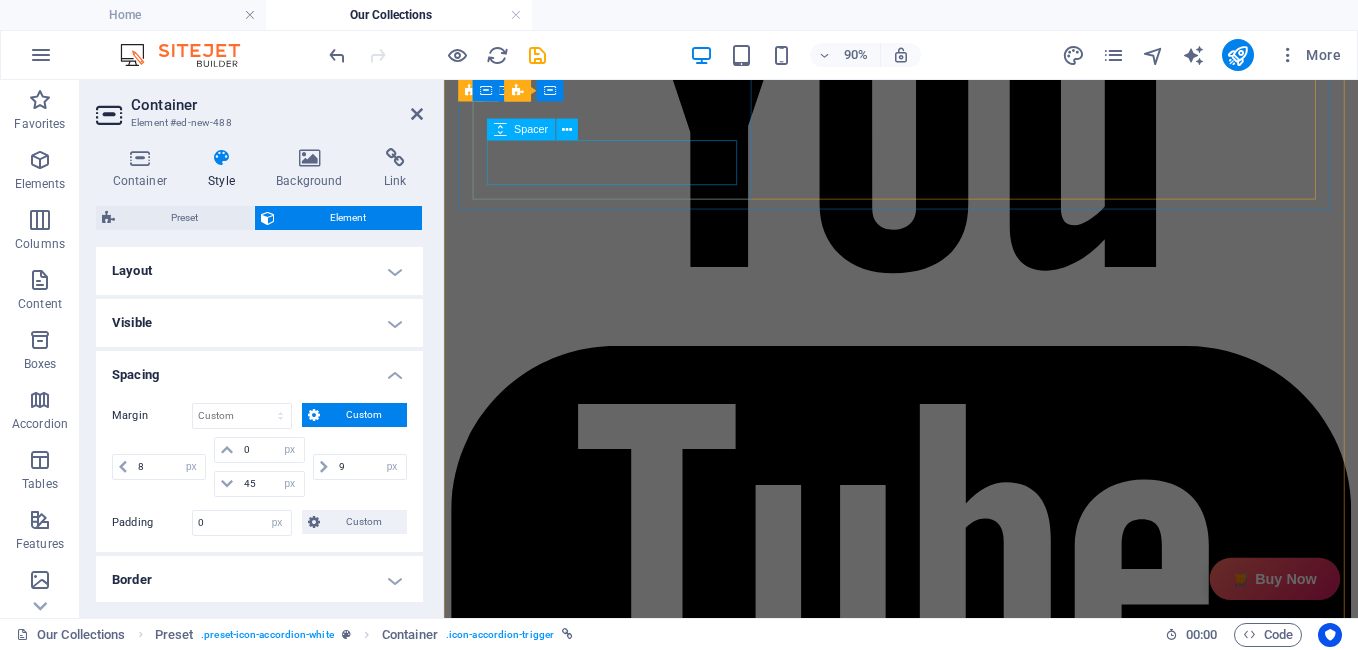 scroll, scrollTop: 3262, scrollLeft: 0, axis: vertical 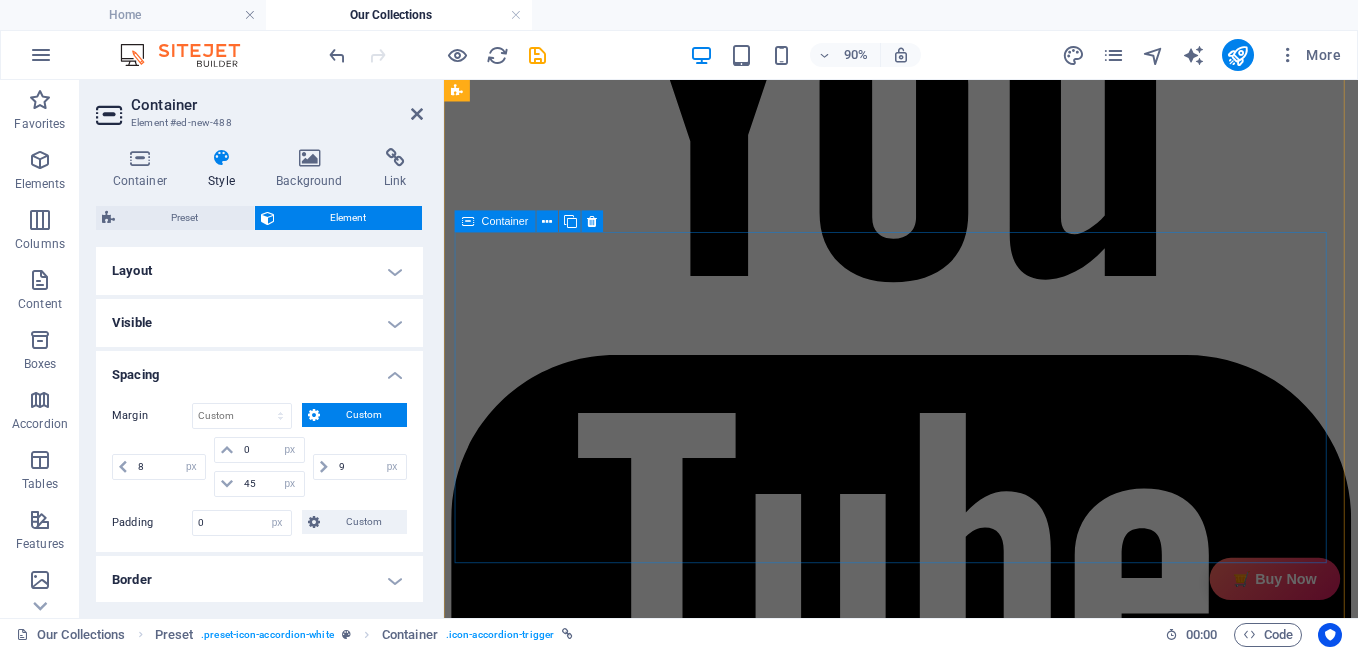 click at bounding box center (468, 222) 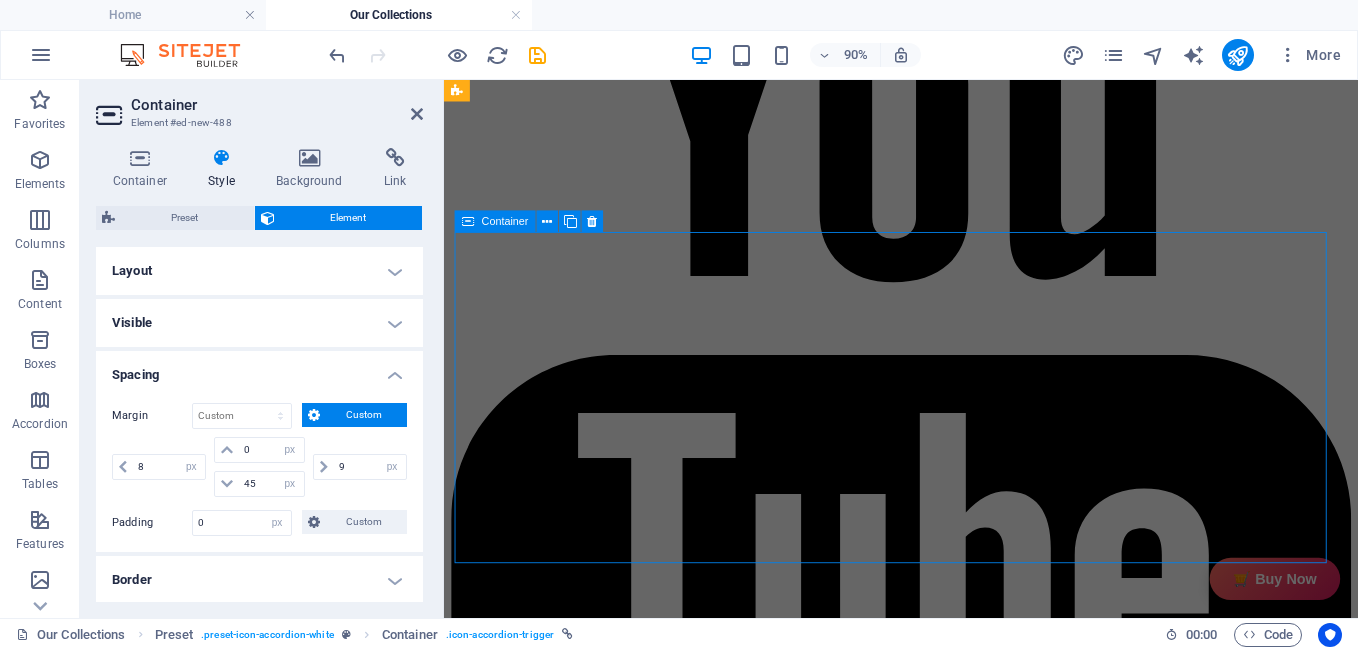 click at bounding box center [468, 222] 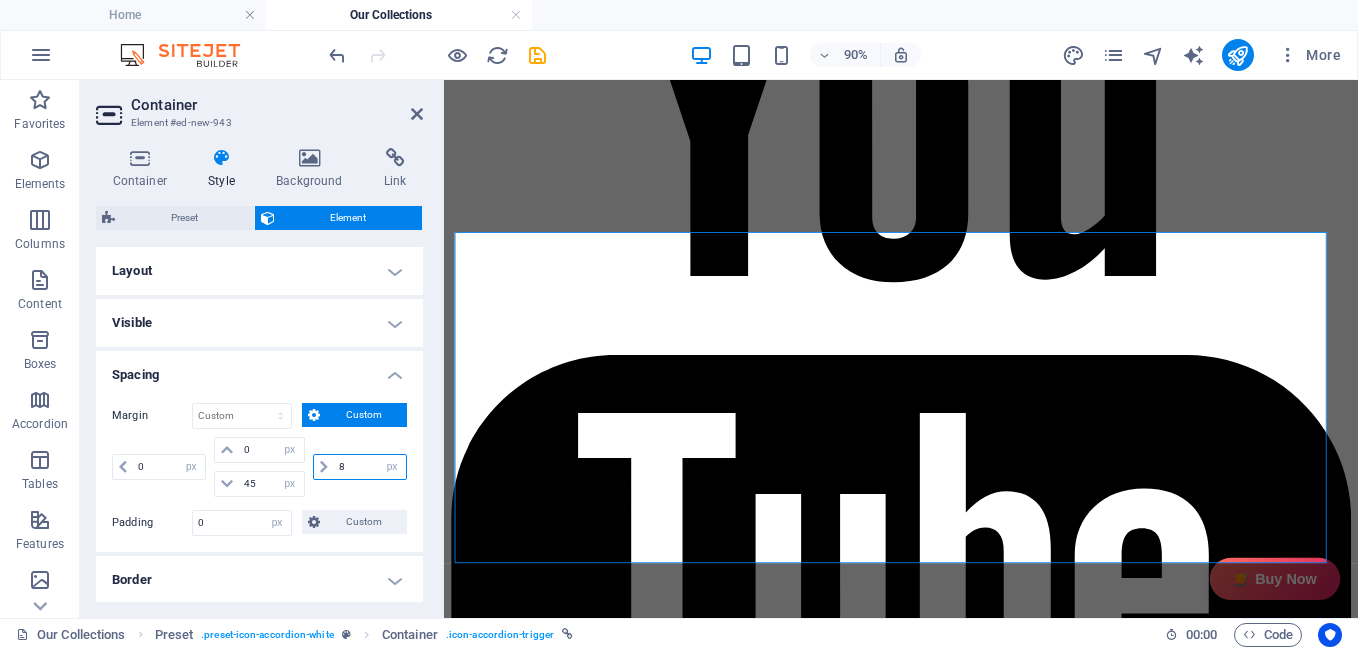 click on "8" at bounding box center (370, 467) 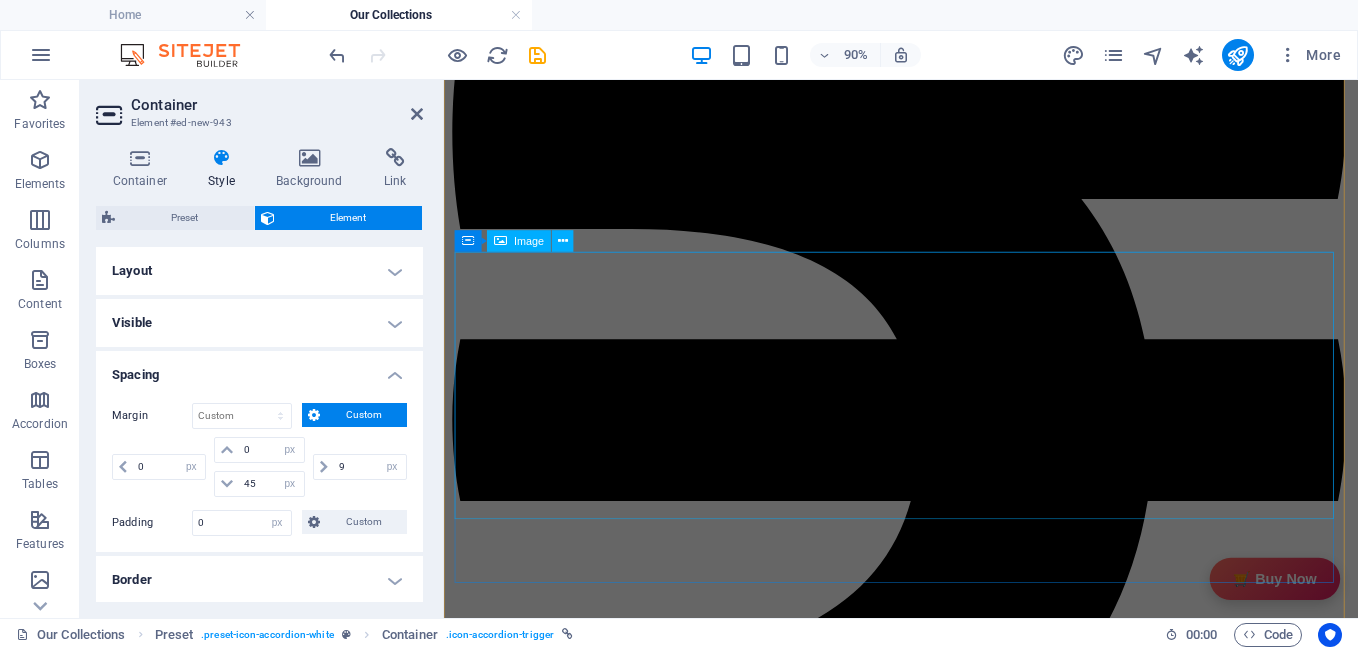 scroll, scrollTop: 4905, scrollLeft: 0, axis: vertical 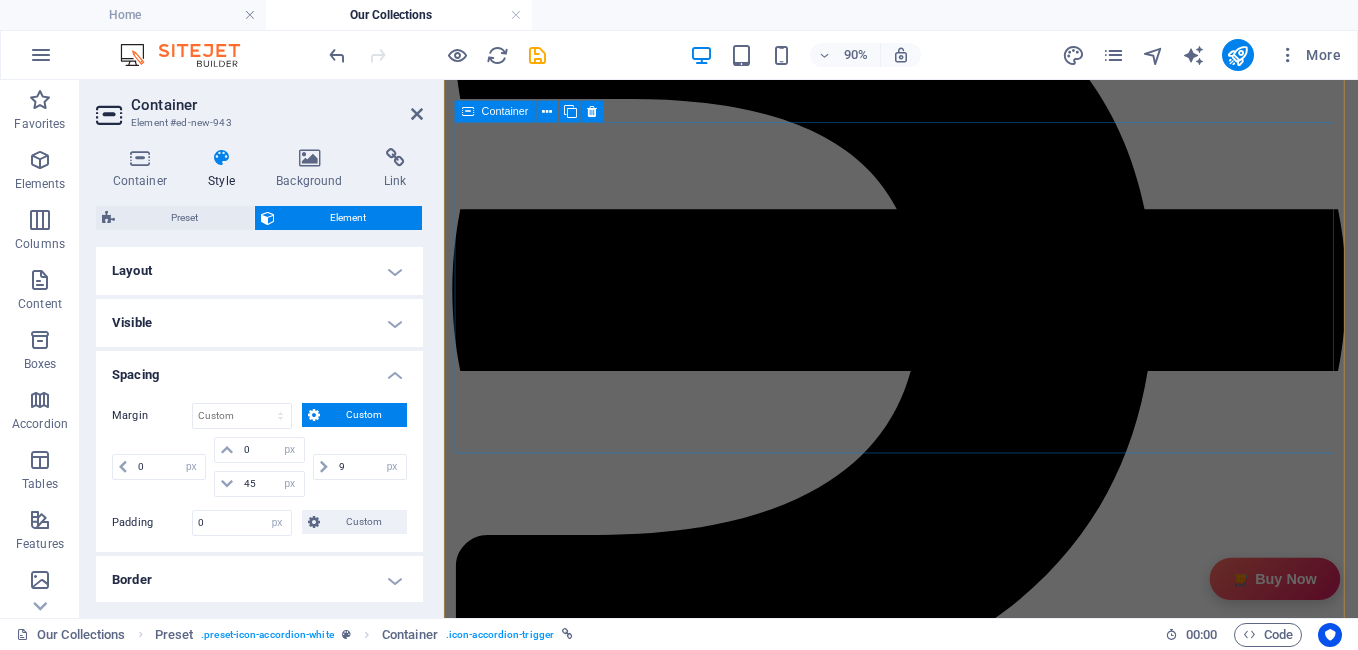 click at bounding box center [468, 112] 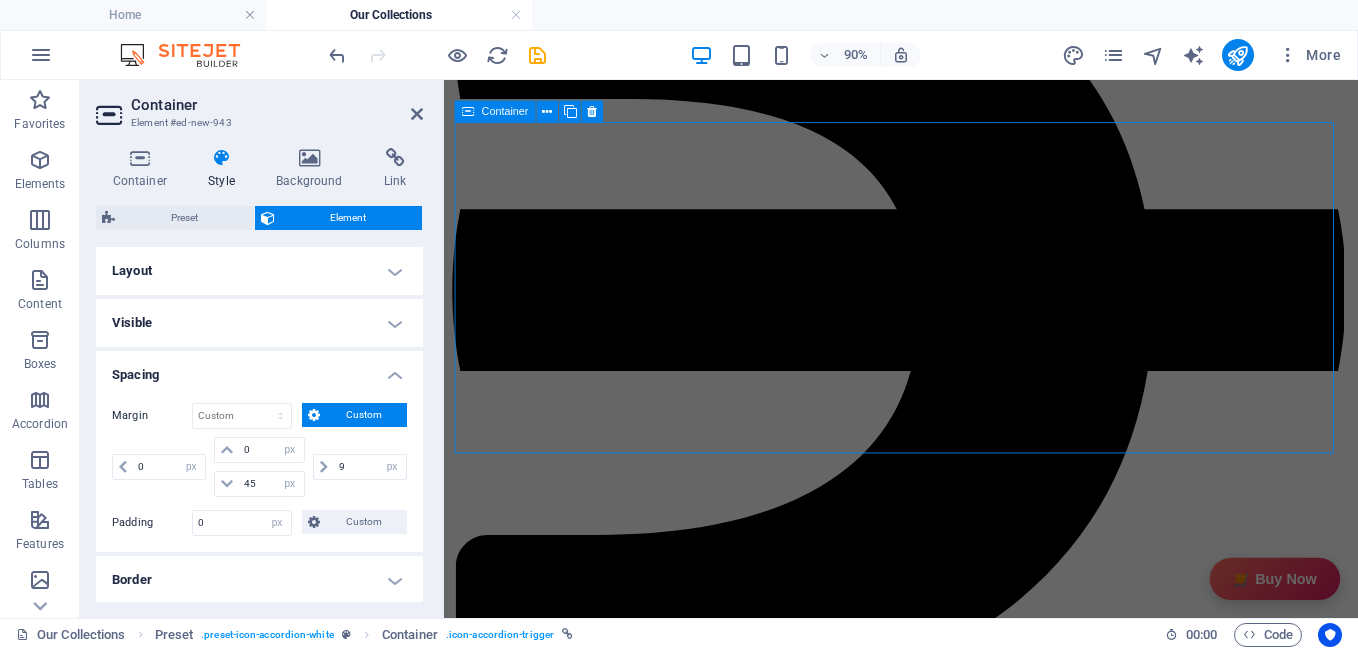 click at bounding box center (468, 112) 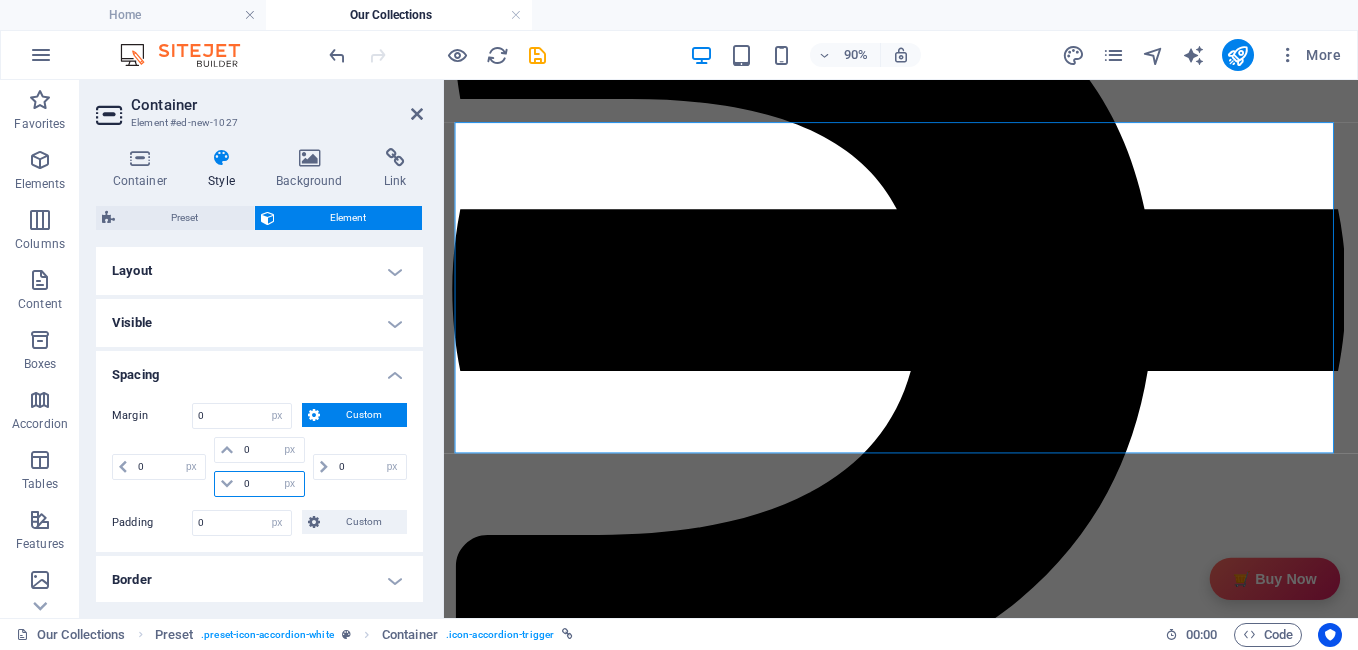 click on "0" at bounding box center (271, 484) 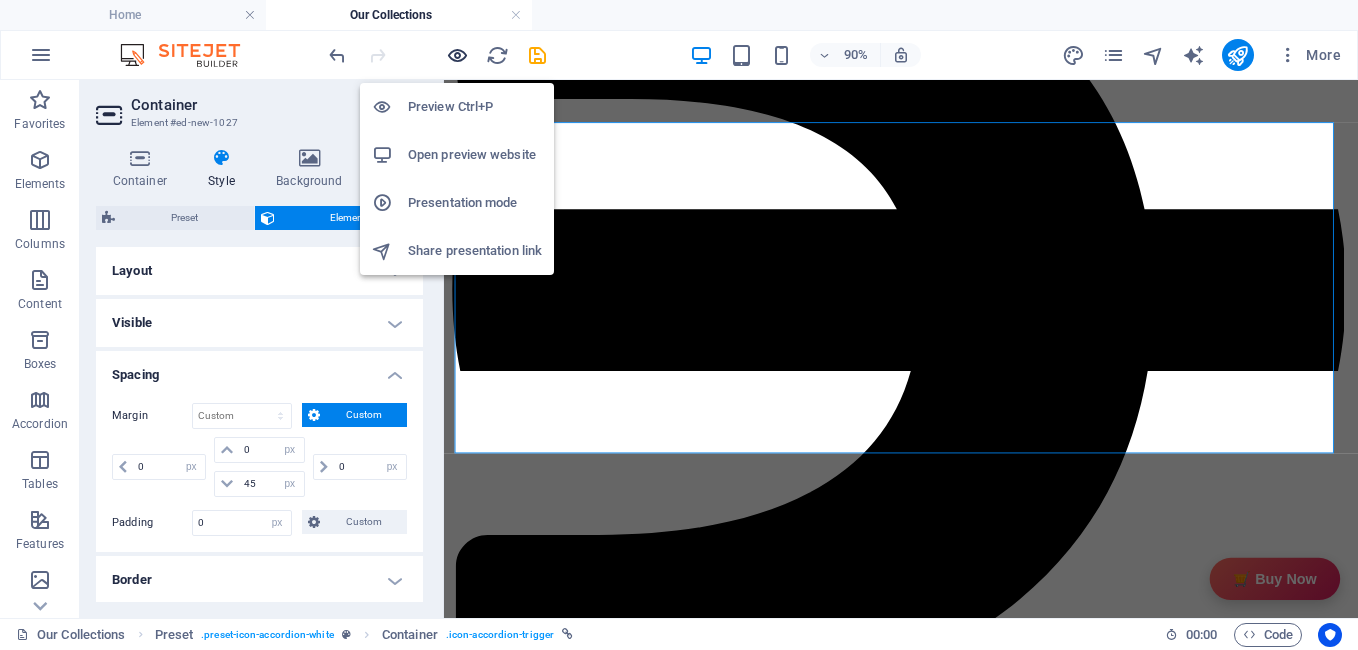 click at bounding box center (457, 55) 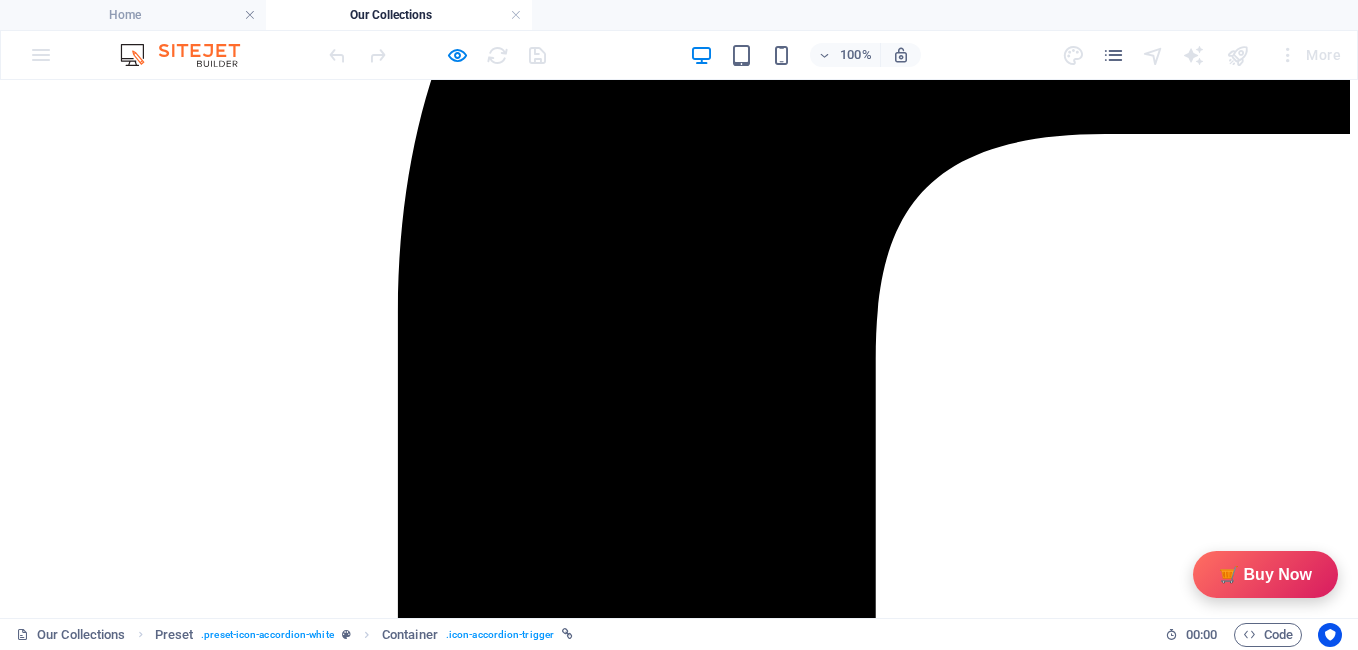 scroll, scrollTop: 526, scrollLeft: 0, axis: vertical 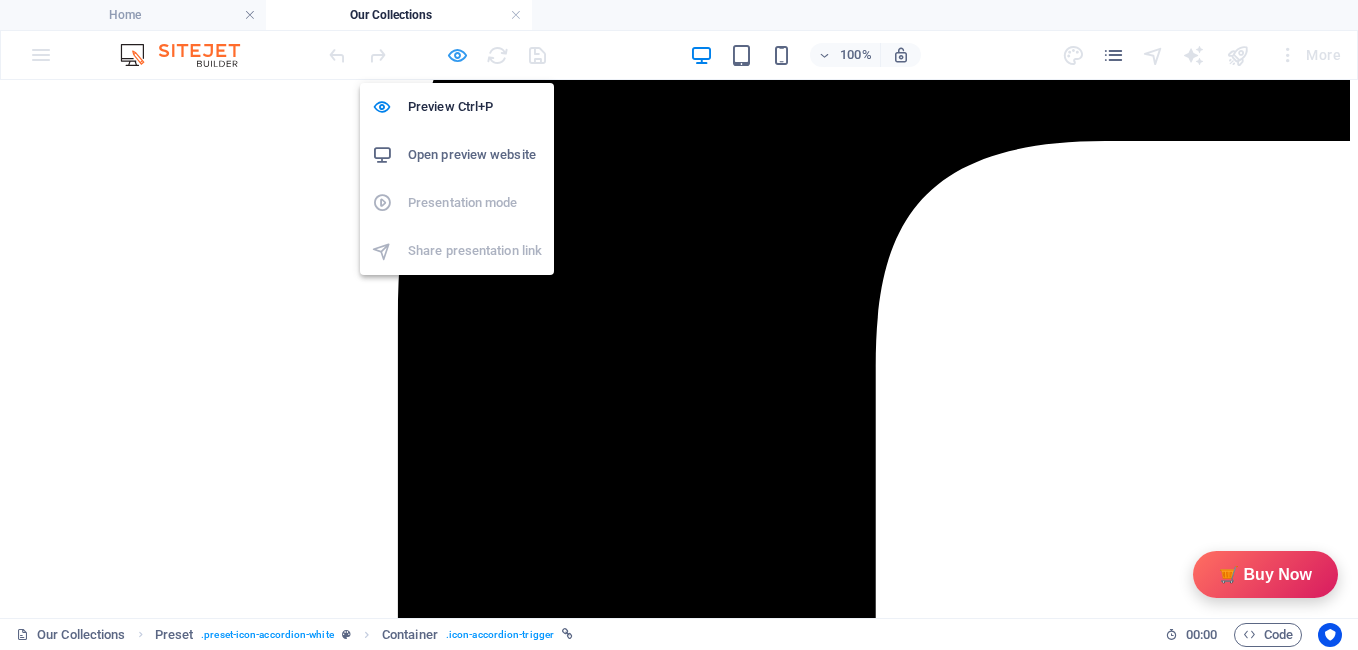 click at bounding box center (457, 55) 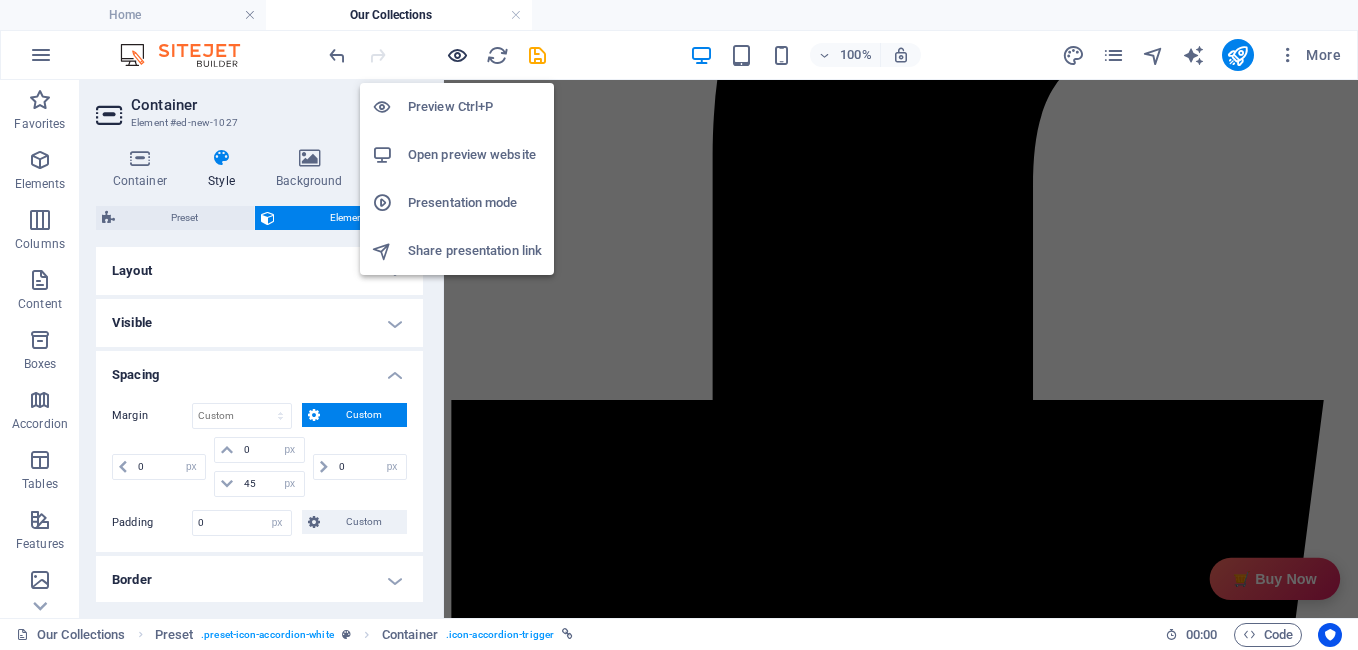 scroll, scrollTop: 4837, scrollLeft: 0, axis: vertical 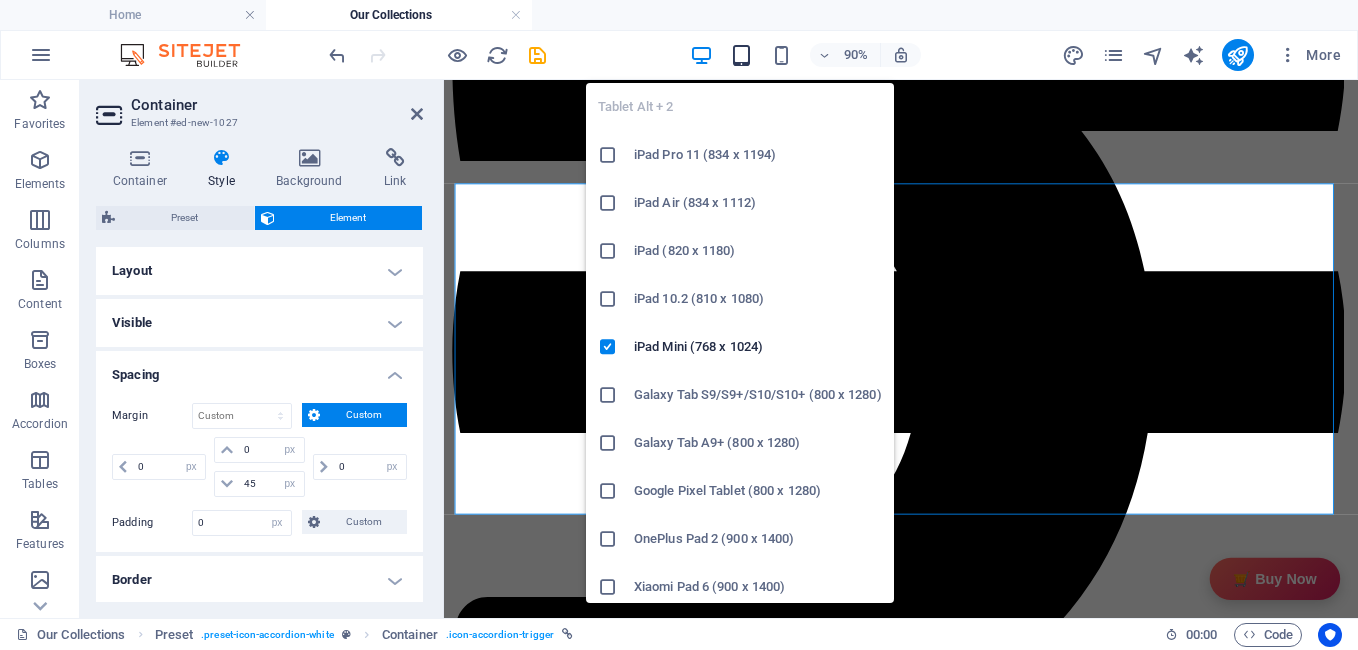 click at bounding box center (741, 55) 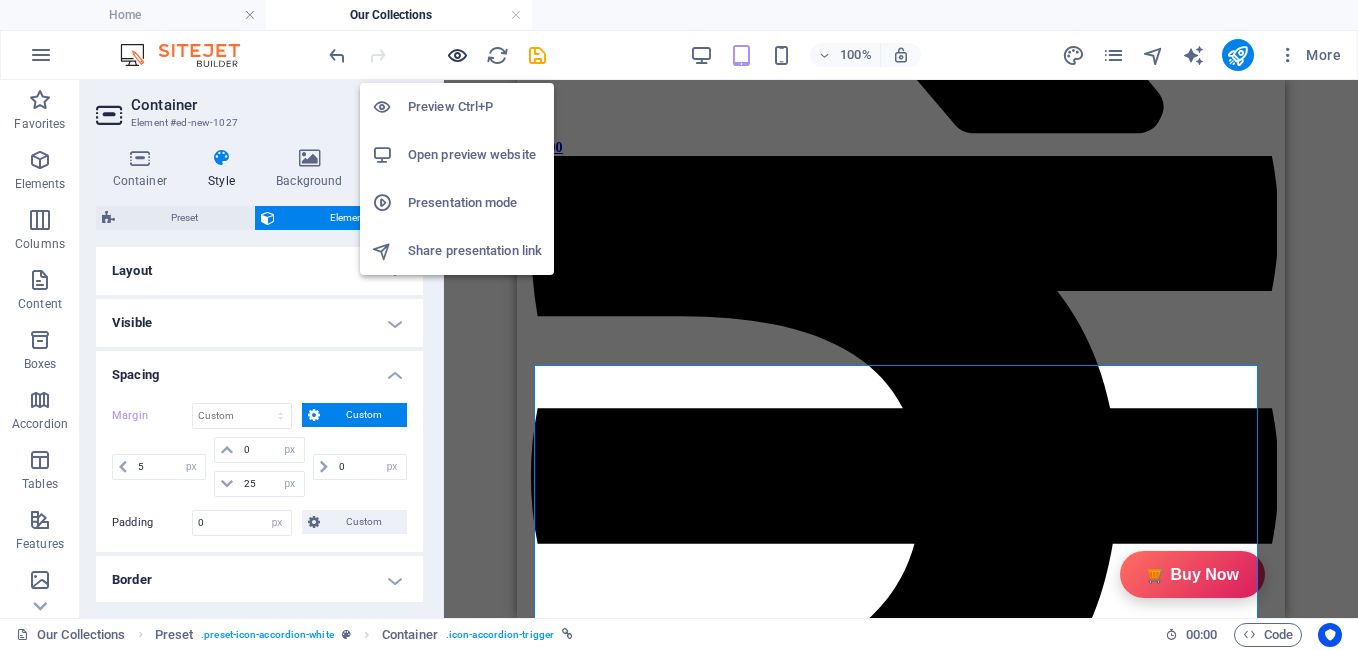 click at bounding box center [457, 55] 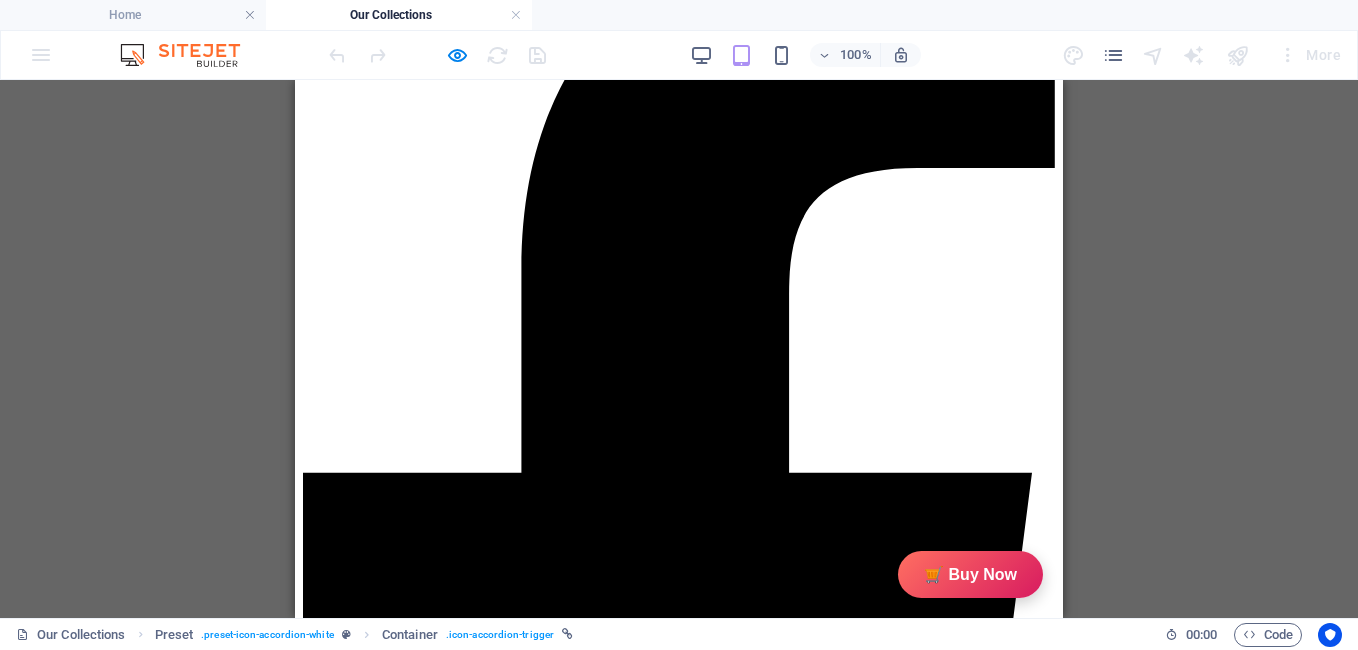 scroll, scrollTop: 243, scrollLeft: 0, axis: vertical 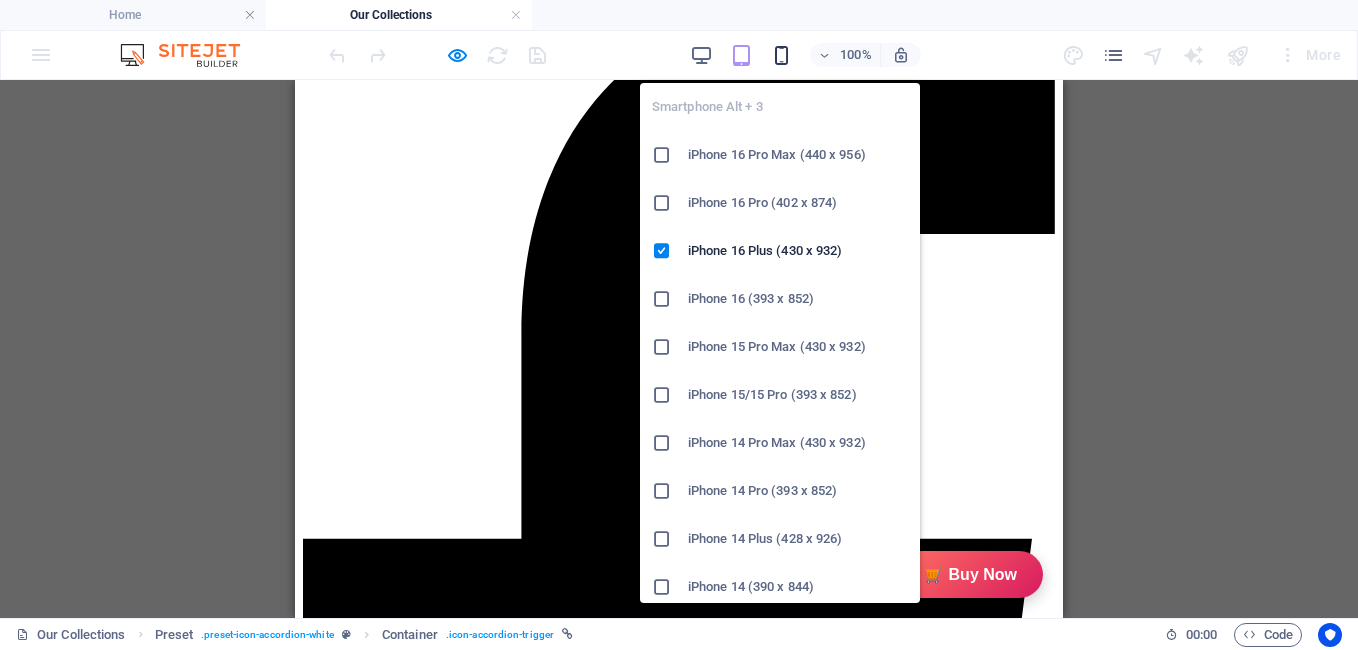 click at bounding box center (781, 55) 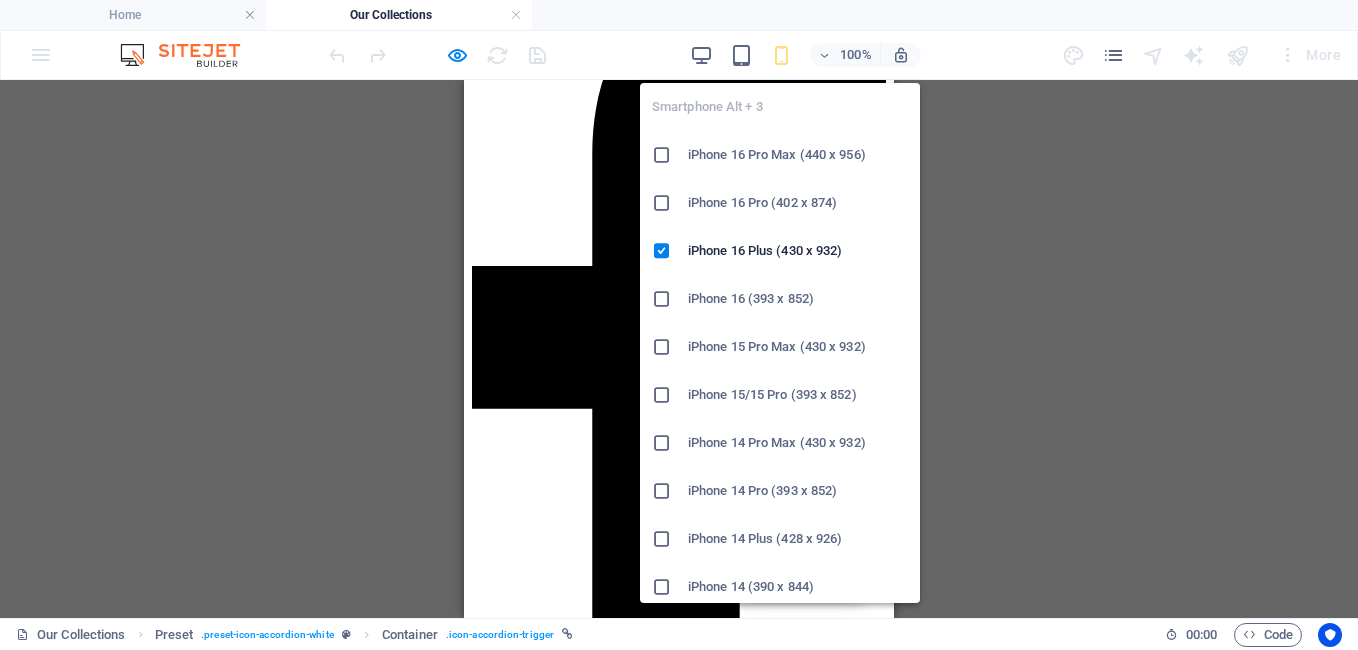 scroll, scrollTop: 198, scrollLeft: 0, axis: vertical 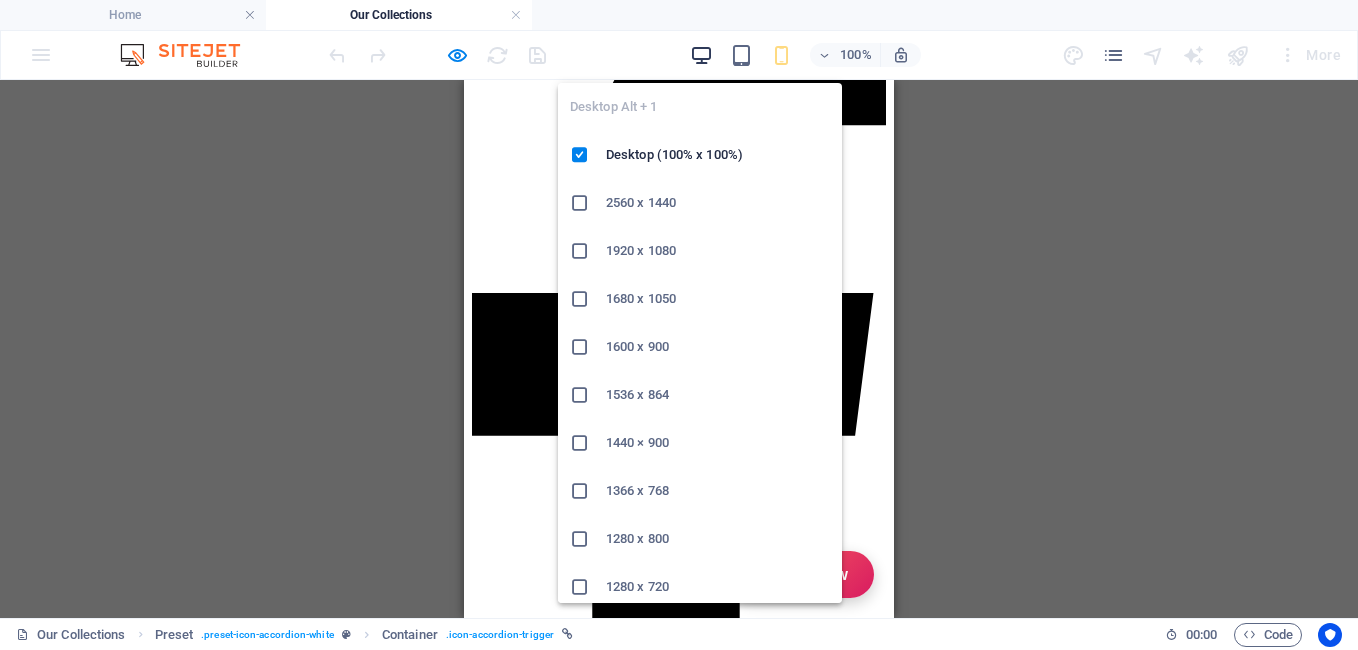 click at bounding box center (701, 55) 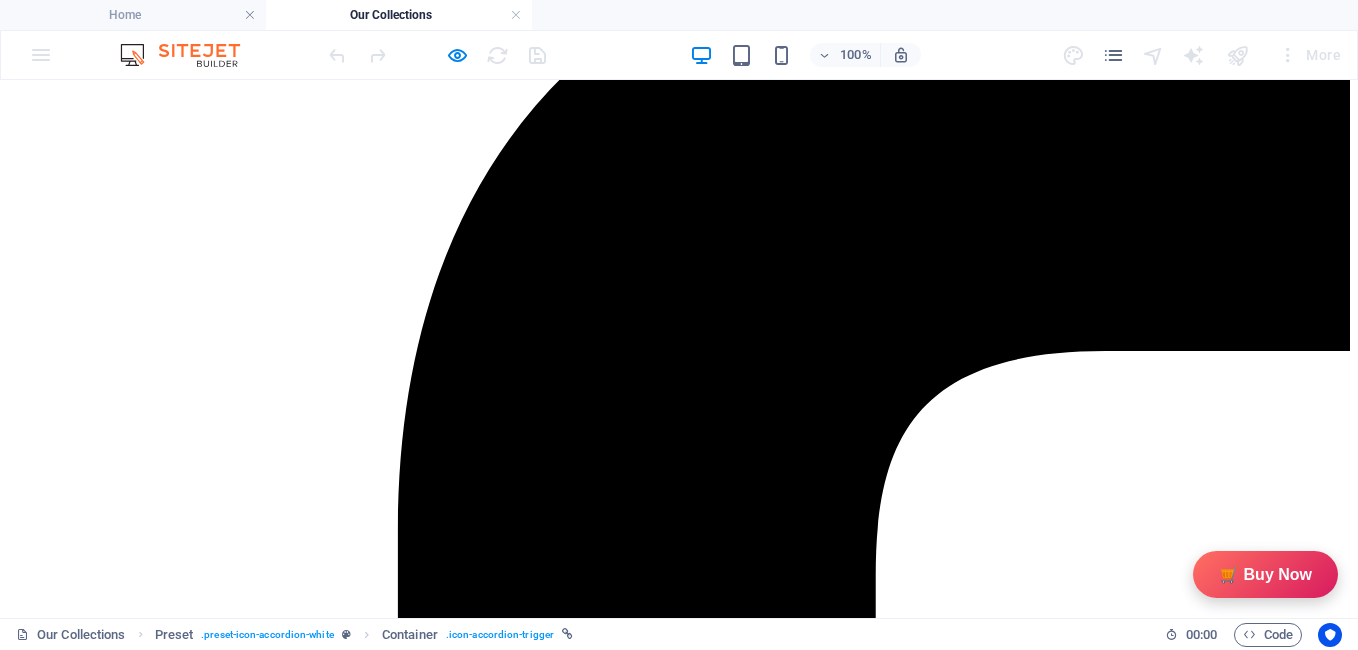 scroll, scrollTop: 267, scrollLeft: 0, axis: vertical 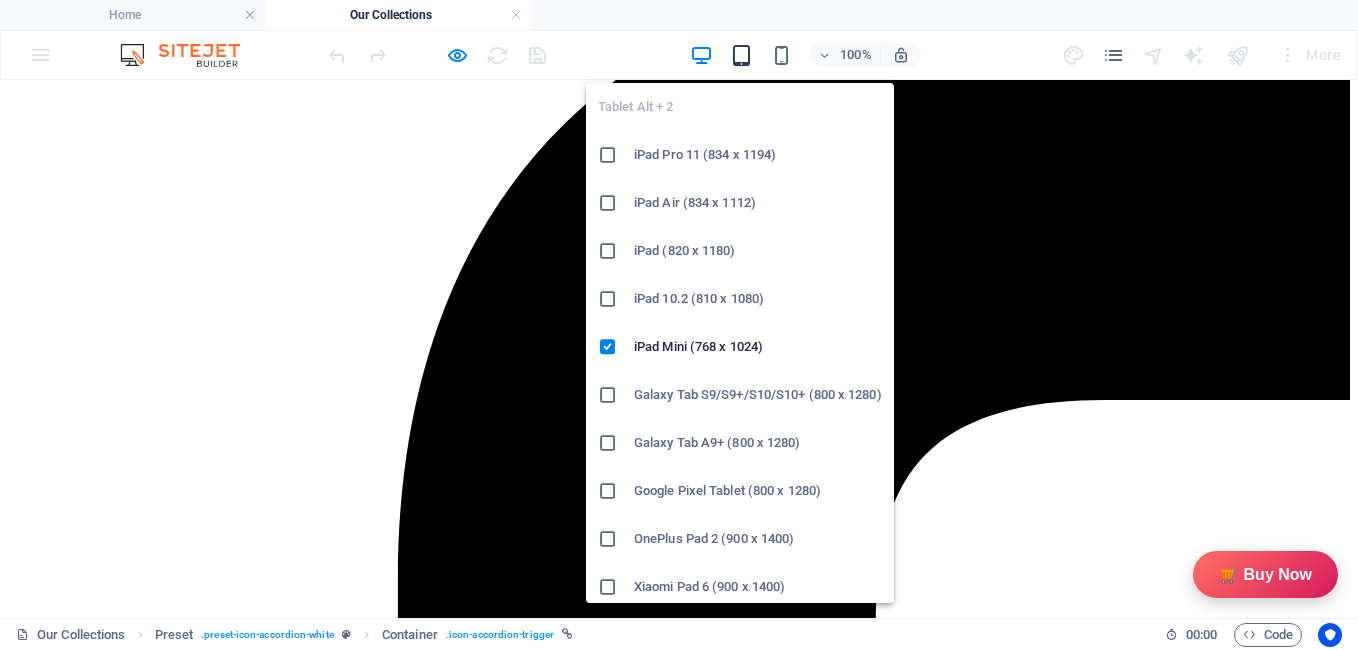 click at bounding box center [741, 55] 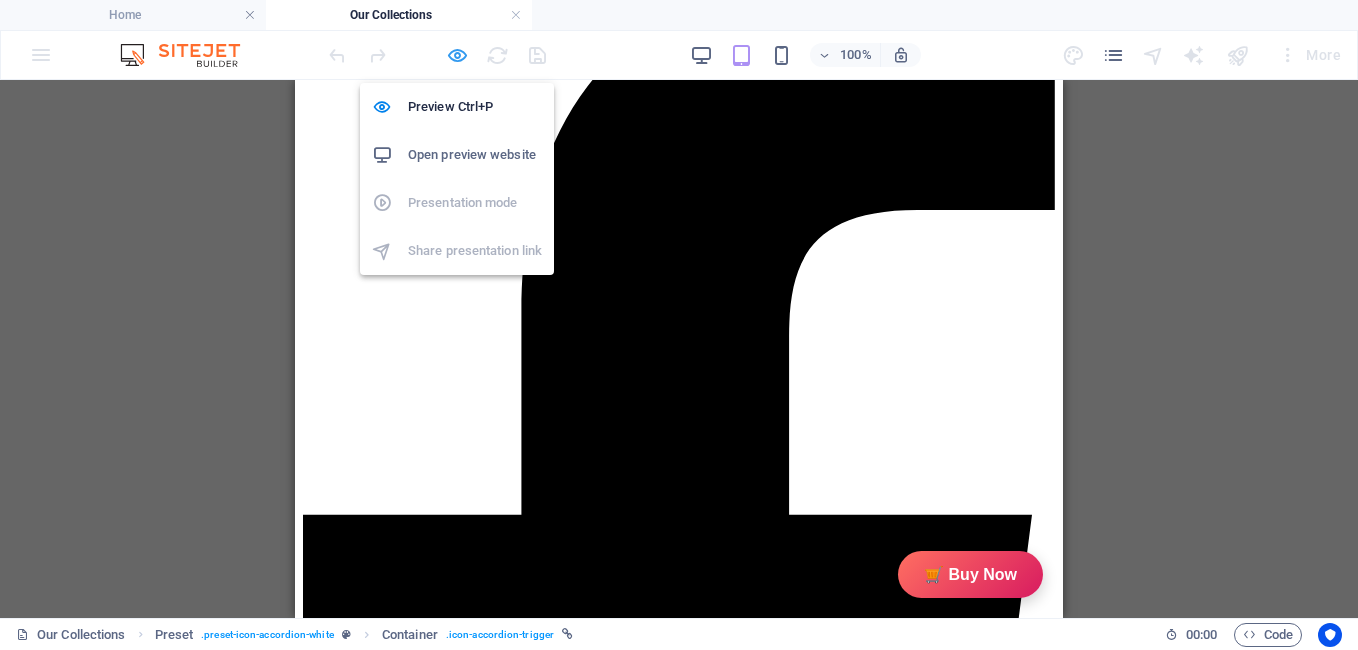 click at bounding box center [457, 55] 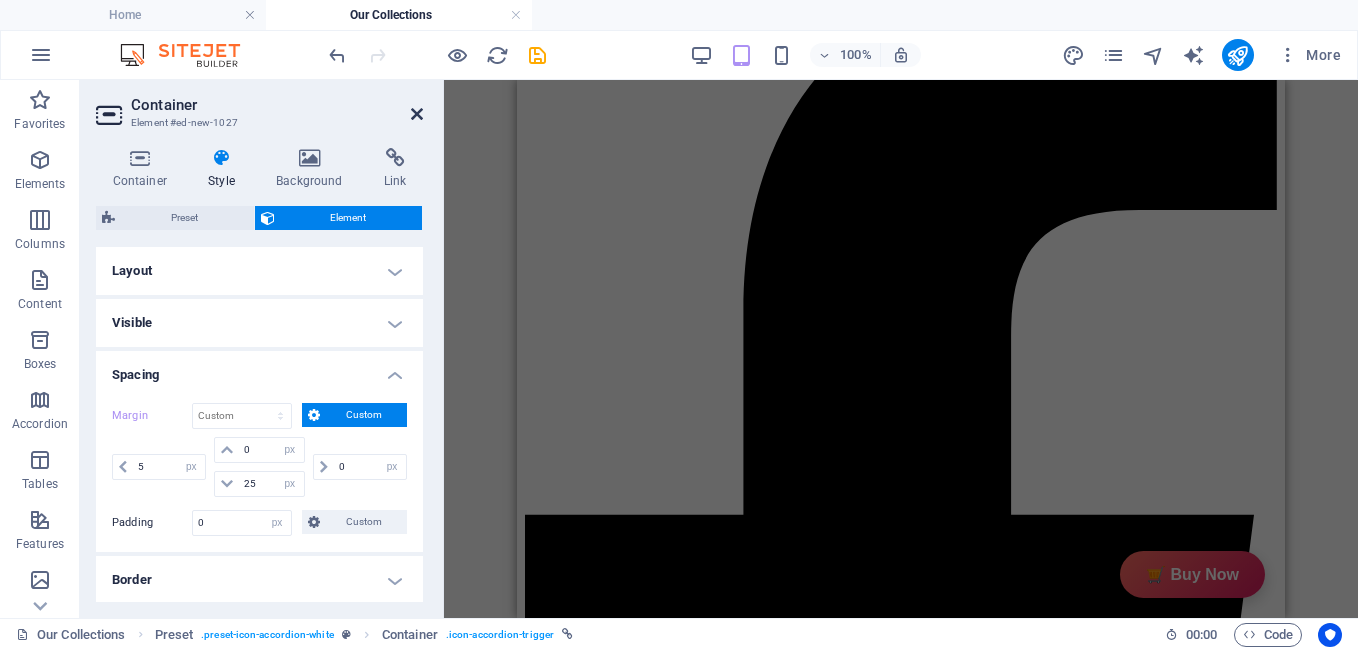 click at bounding box center [417, 114] 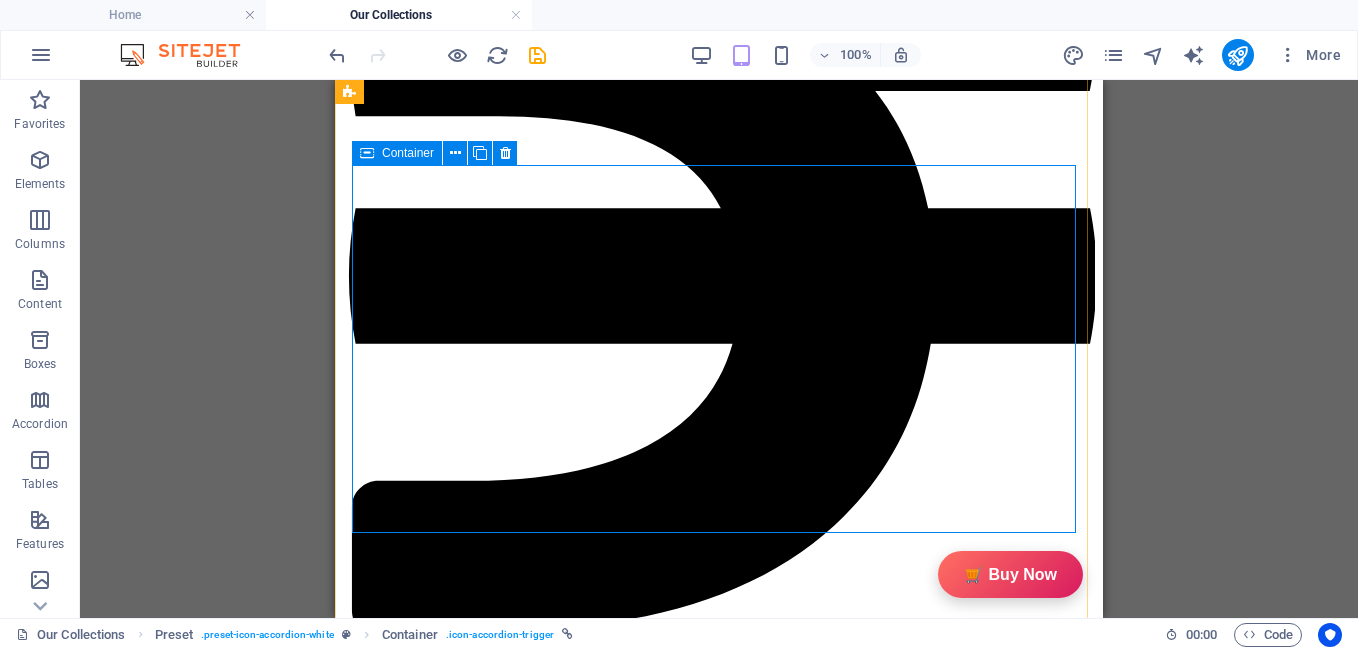 click at bounding box center [367, 153] 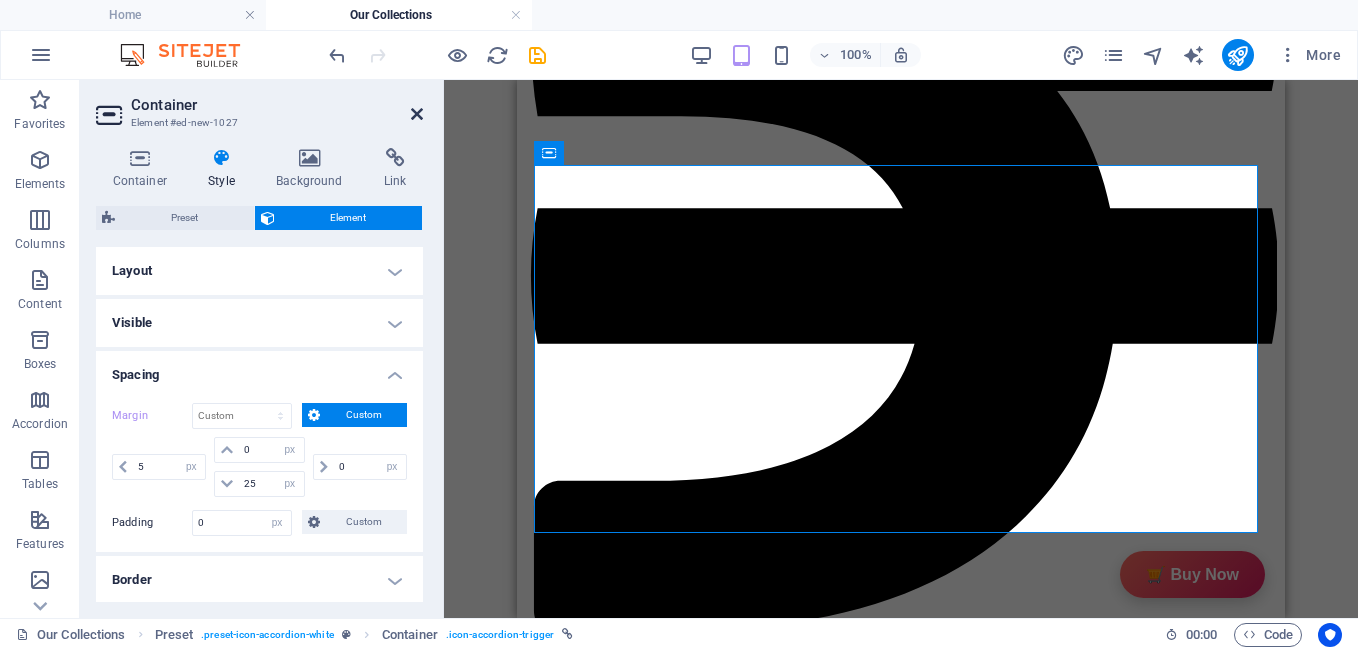 click at bounding box center (417, 114) 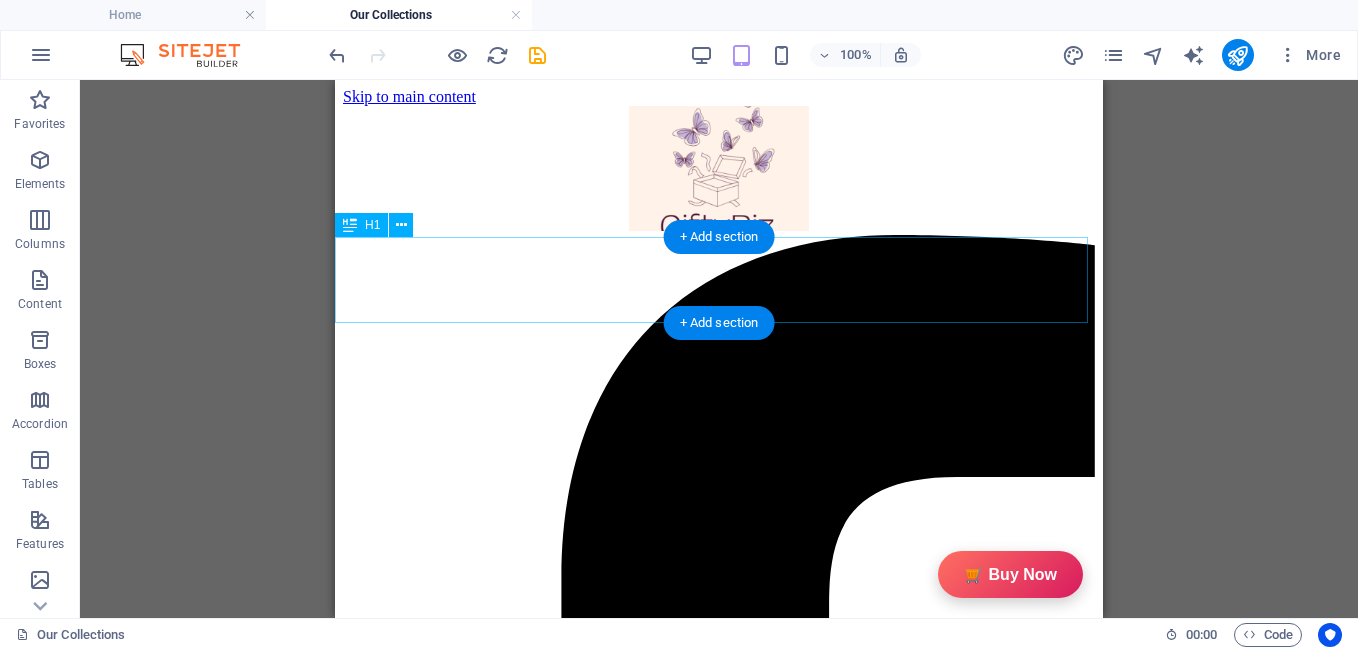 scroll, scrollTop: 293, scrollLeft: 0, axis: vertical 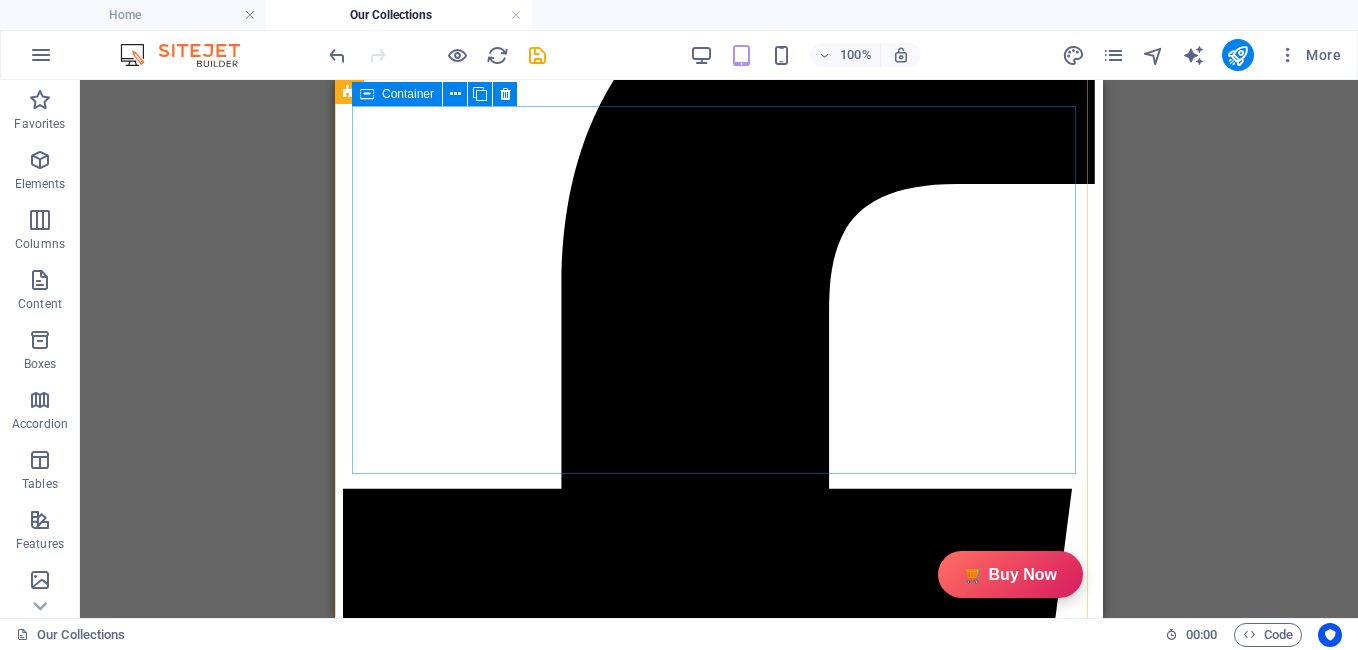 click at bounding box center [367, 94] 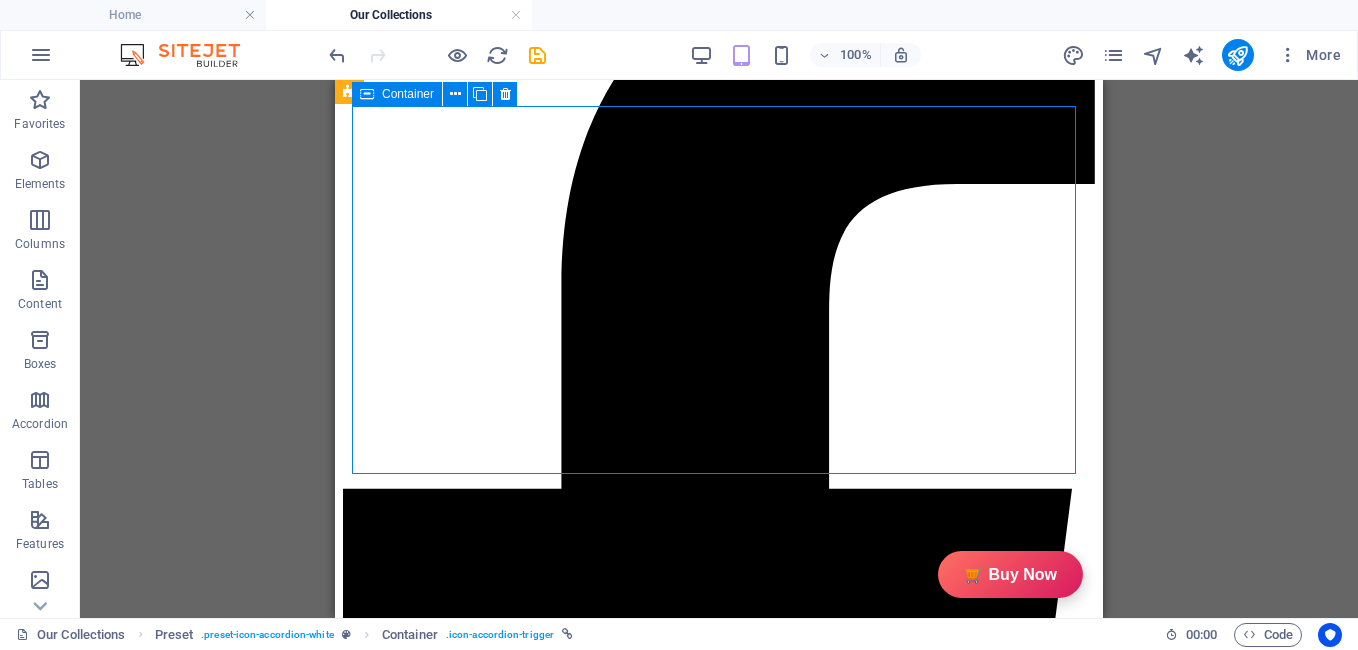 click at bounding box center [367, 94] 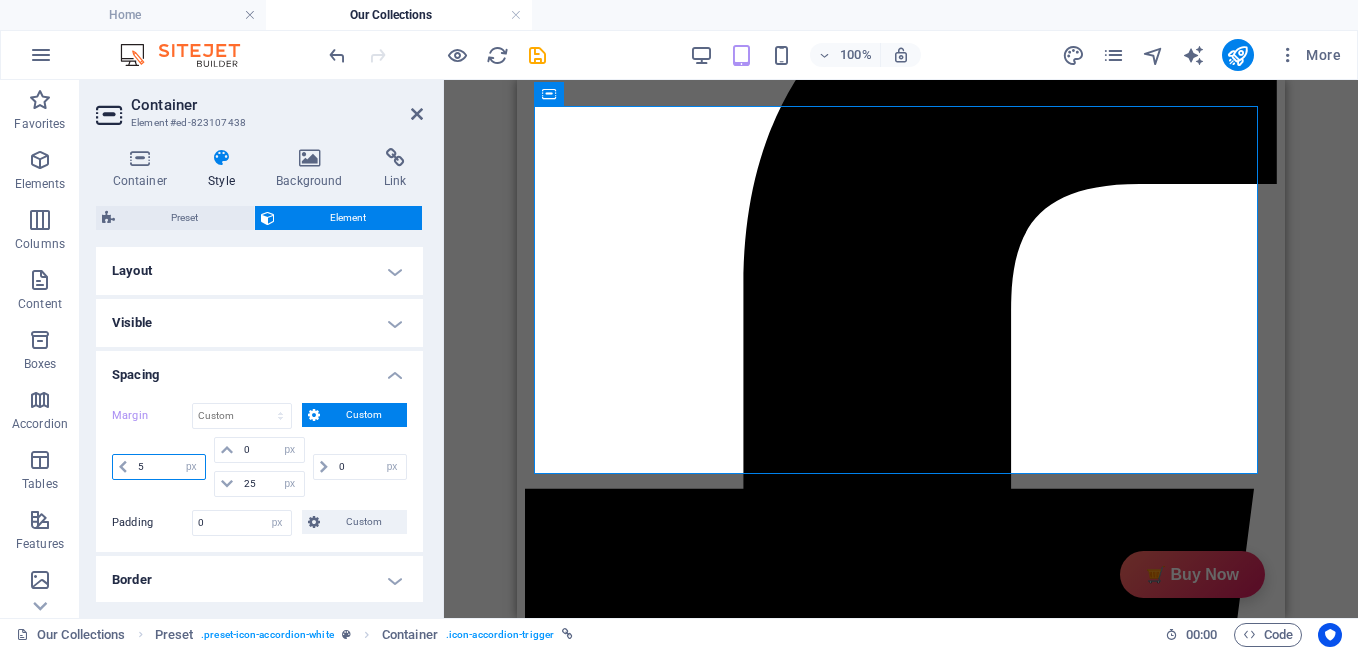 click on "5" at bounding box center [169, 467] 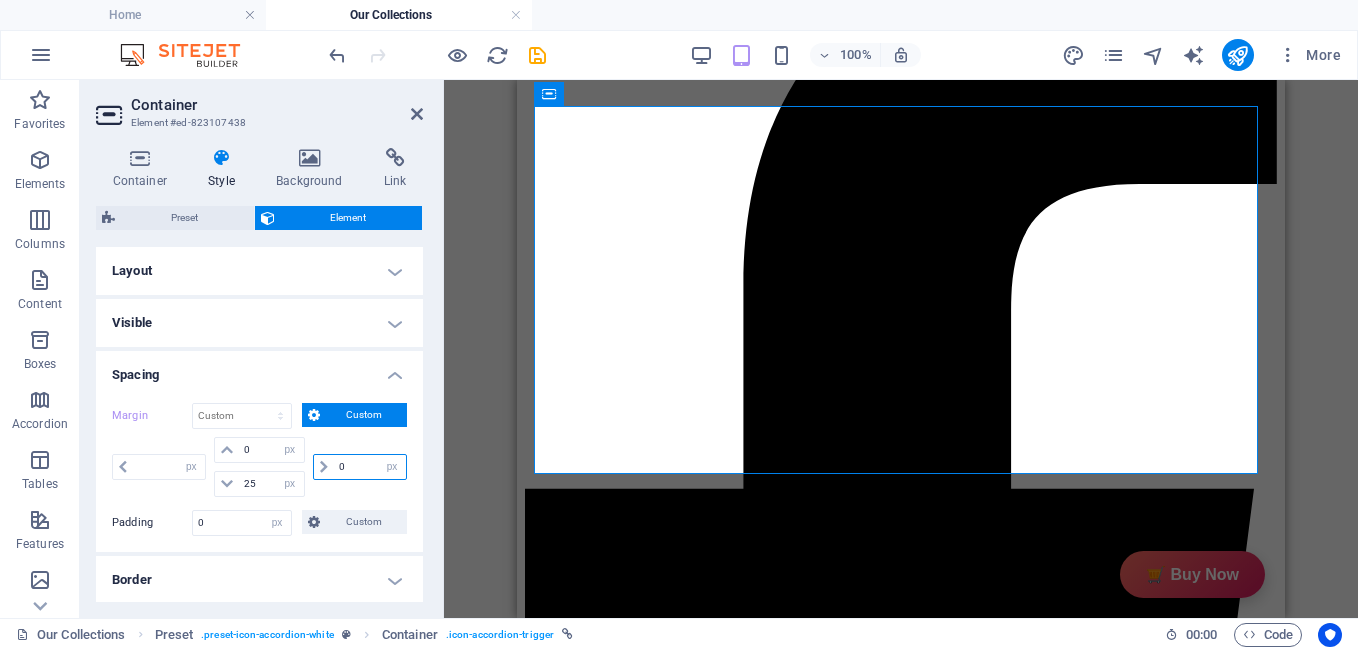 click on "0" at bounding box center (370, 467) 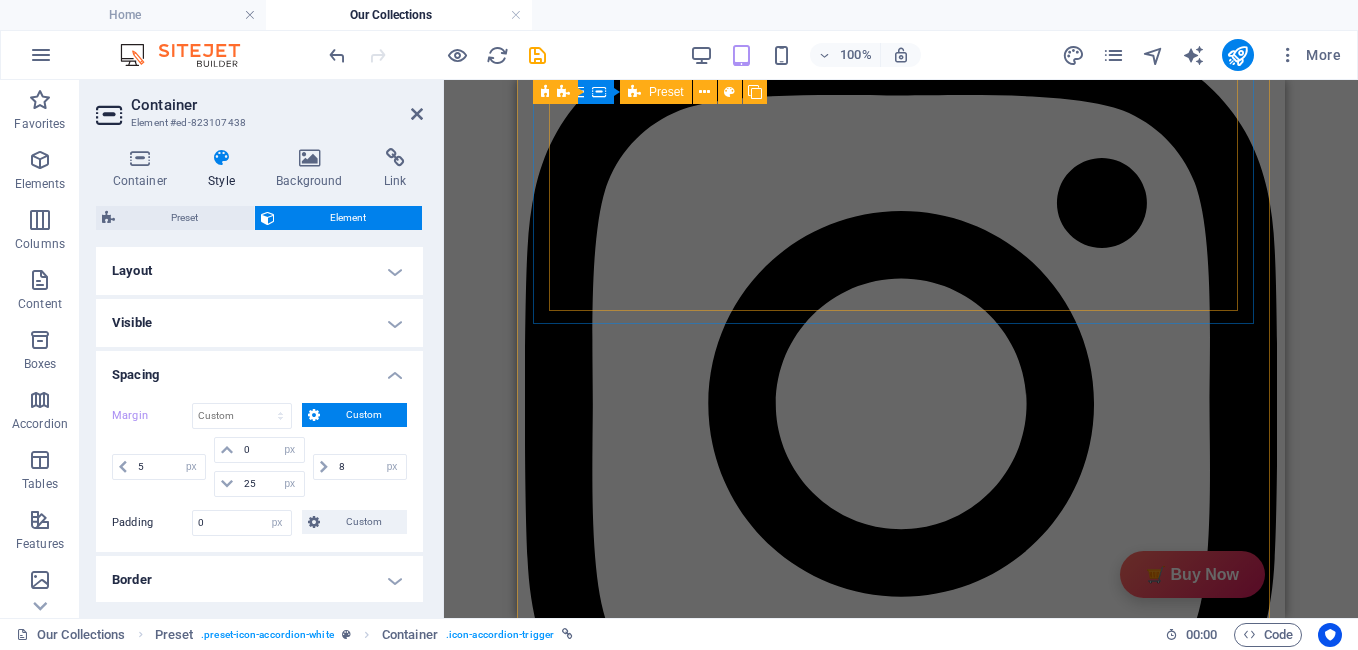 scroll, scrollTop: 1674, scrollLeft: 0, axis: vertical 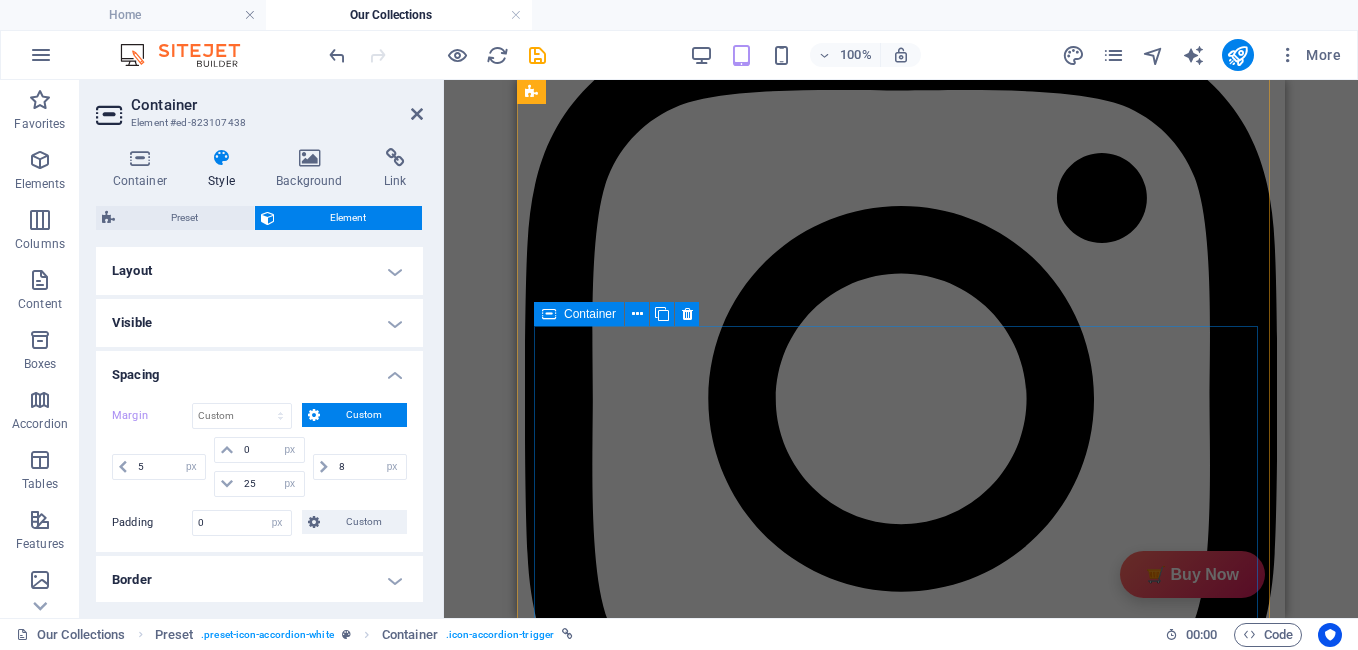 click at bounding box center [549, 314] 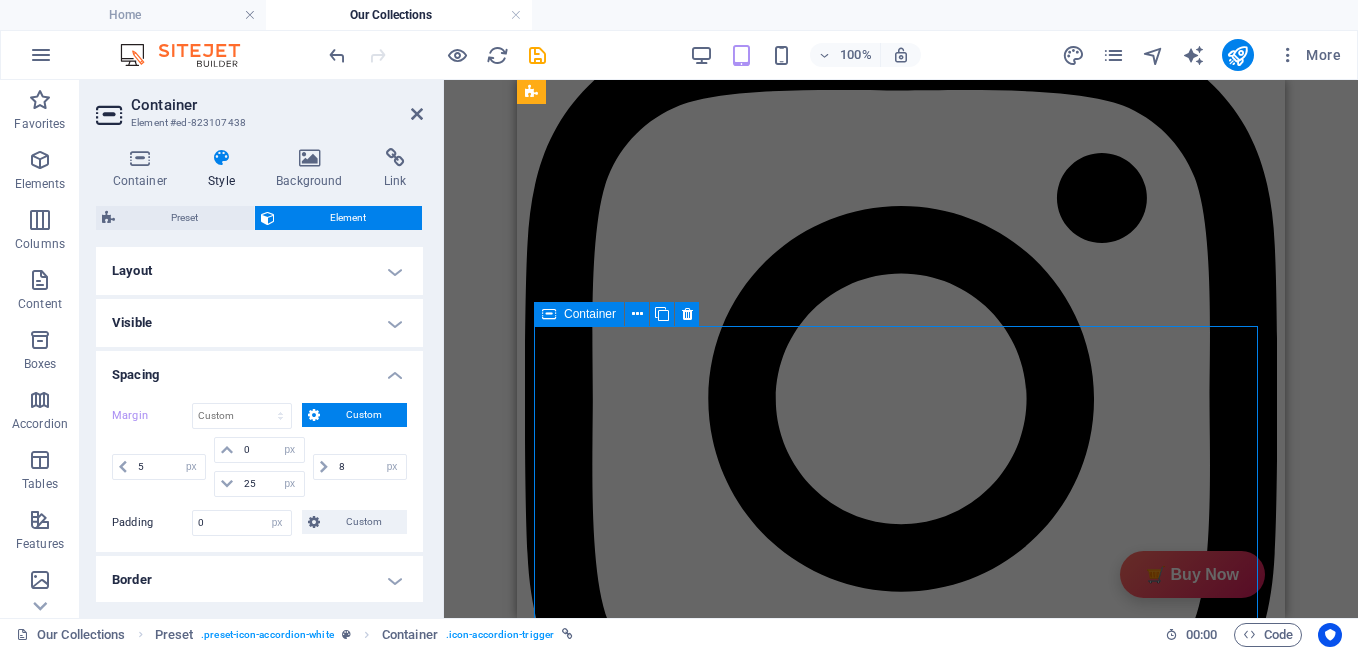 click at bounding box center (549, 314) 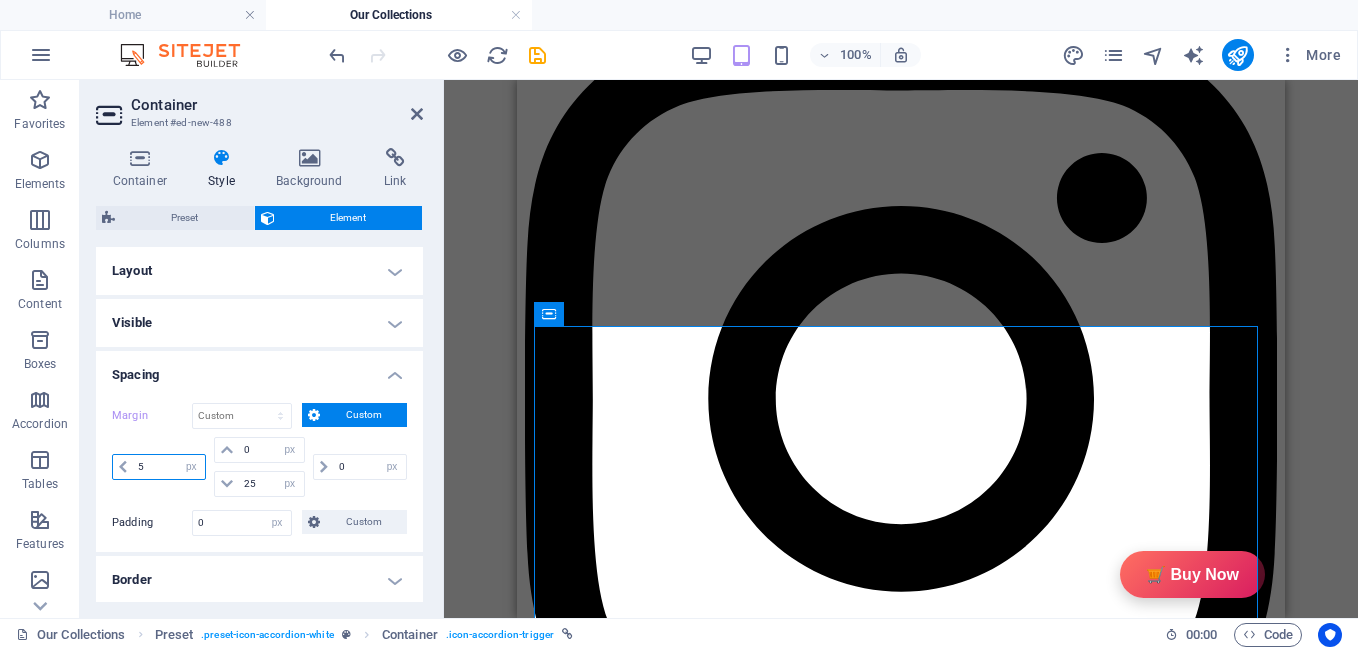 click on "5" at bounding box center [169, 467] 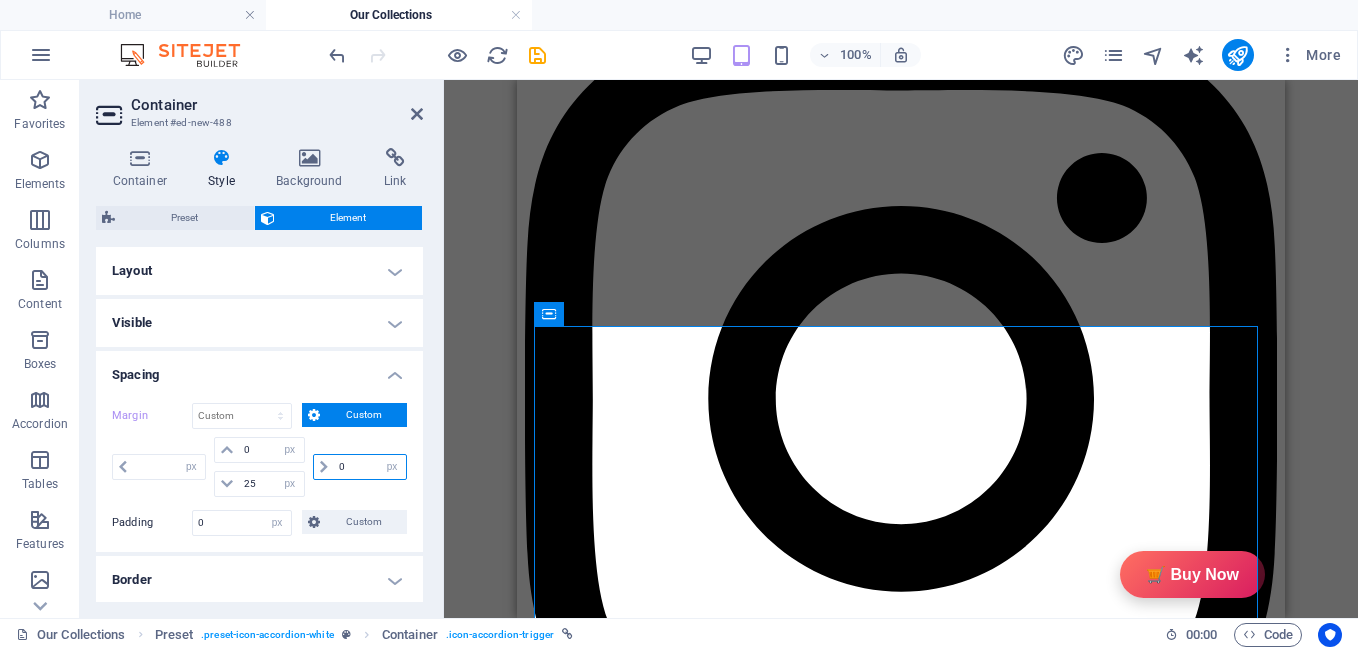 click on "0" at bounding box center (370, 467) 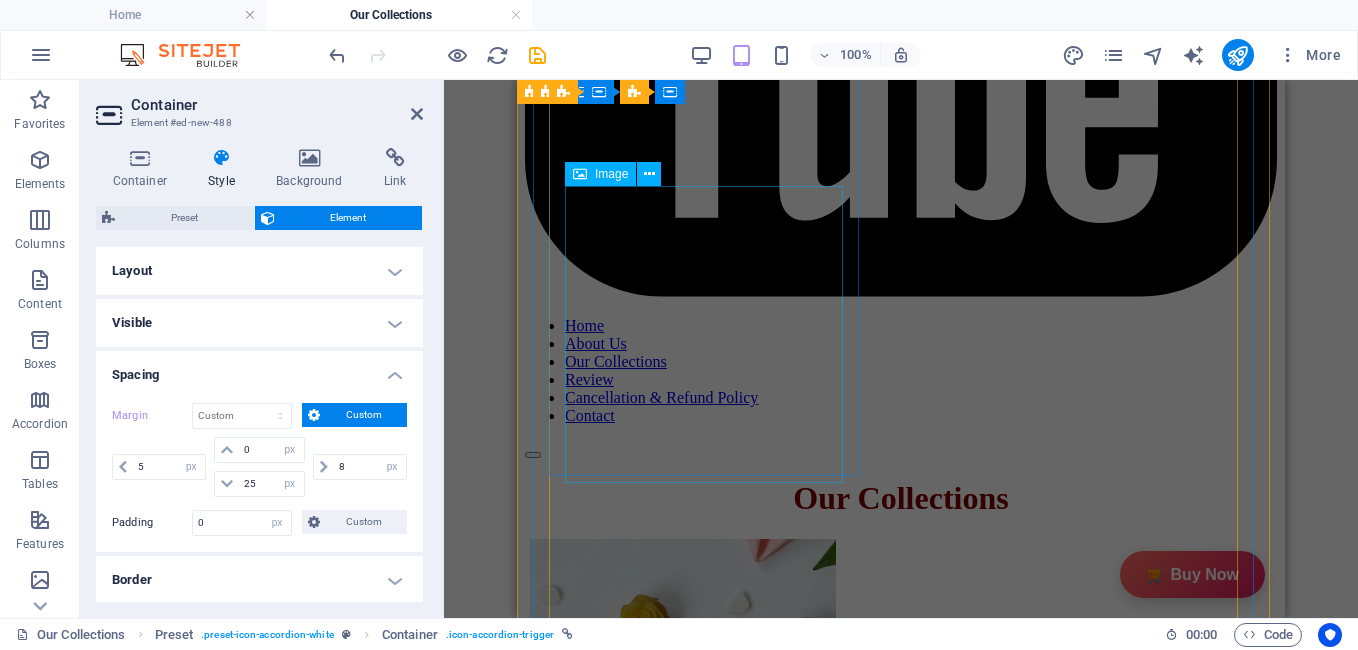 scroll, scrollTop: 3170, scrollLeft: 0, axis: vertical 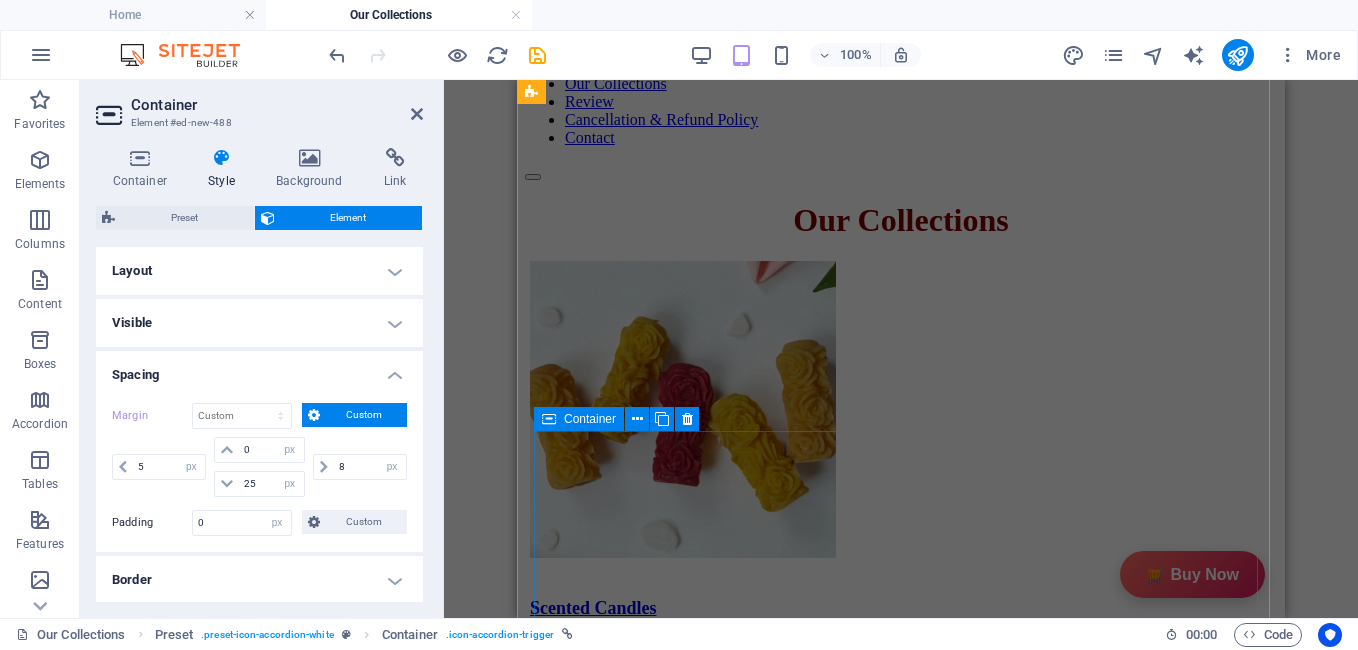 click at bounding box center [549, 419] 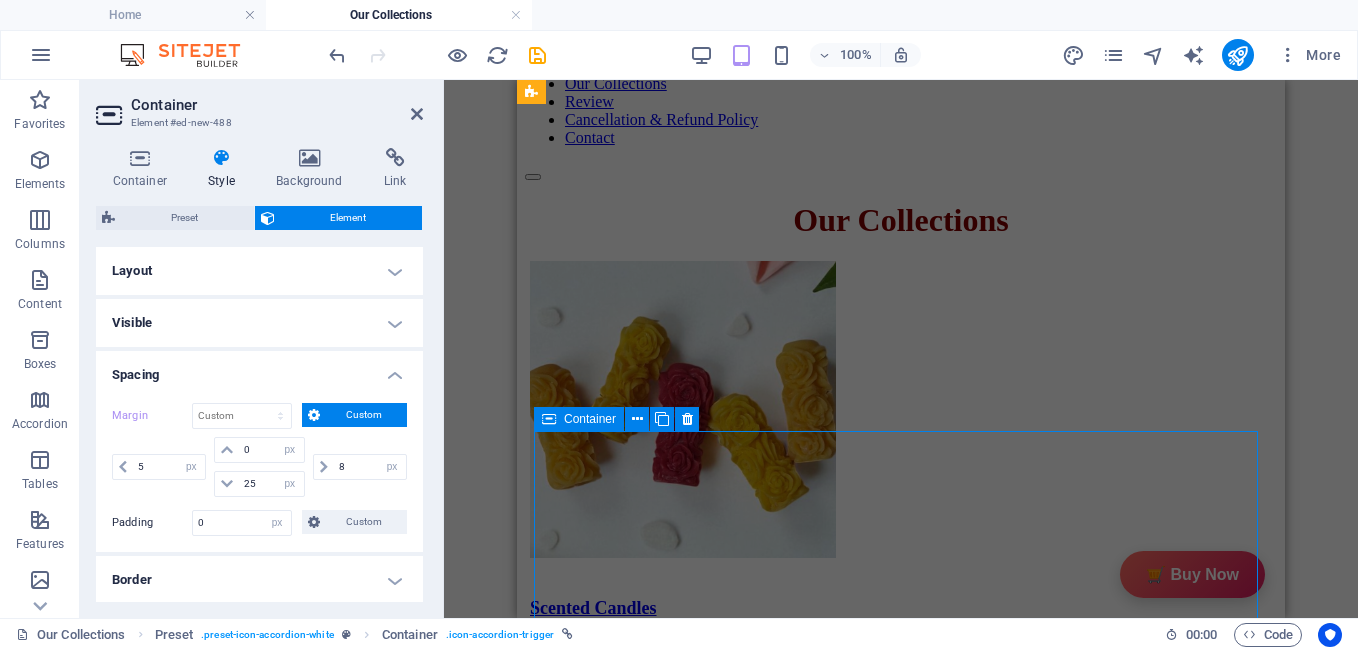 click at bounding box center (549, 419) 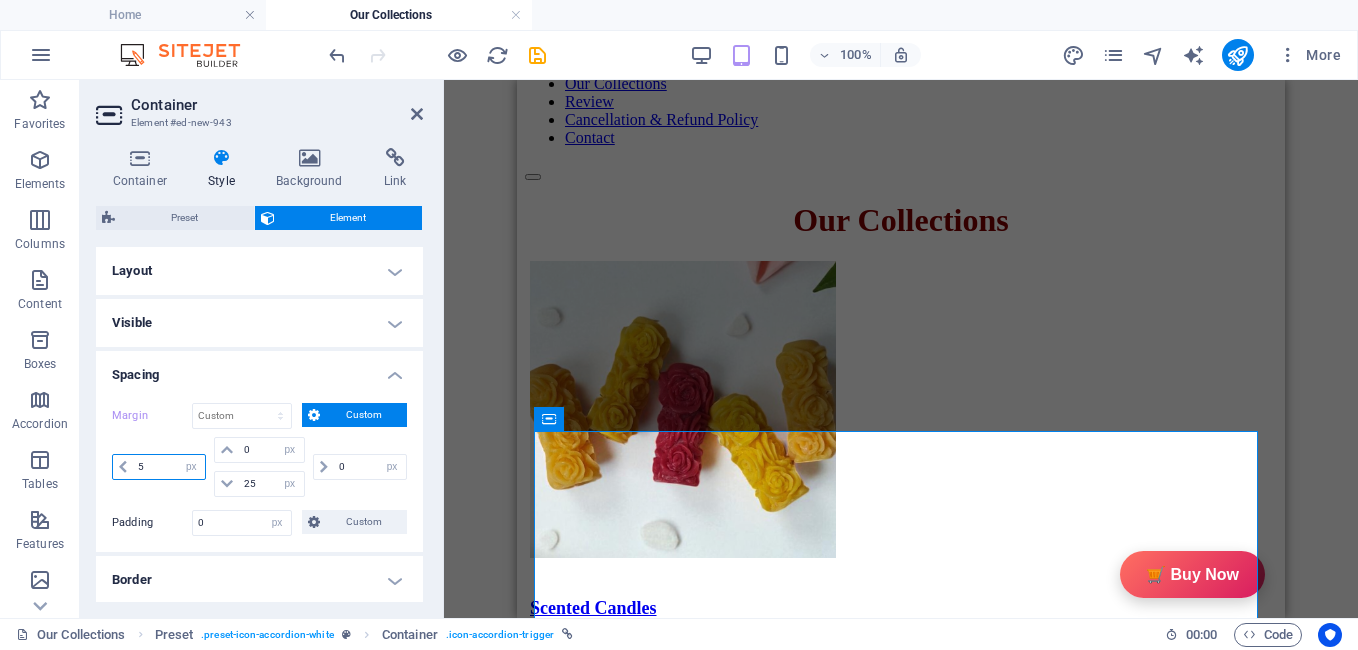 click on "5" at bounding box center [169, 467] 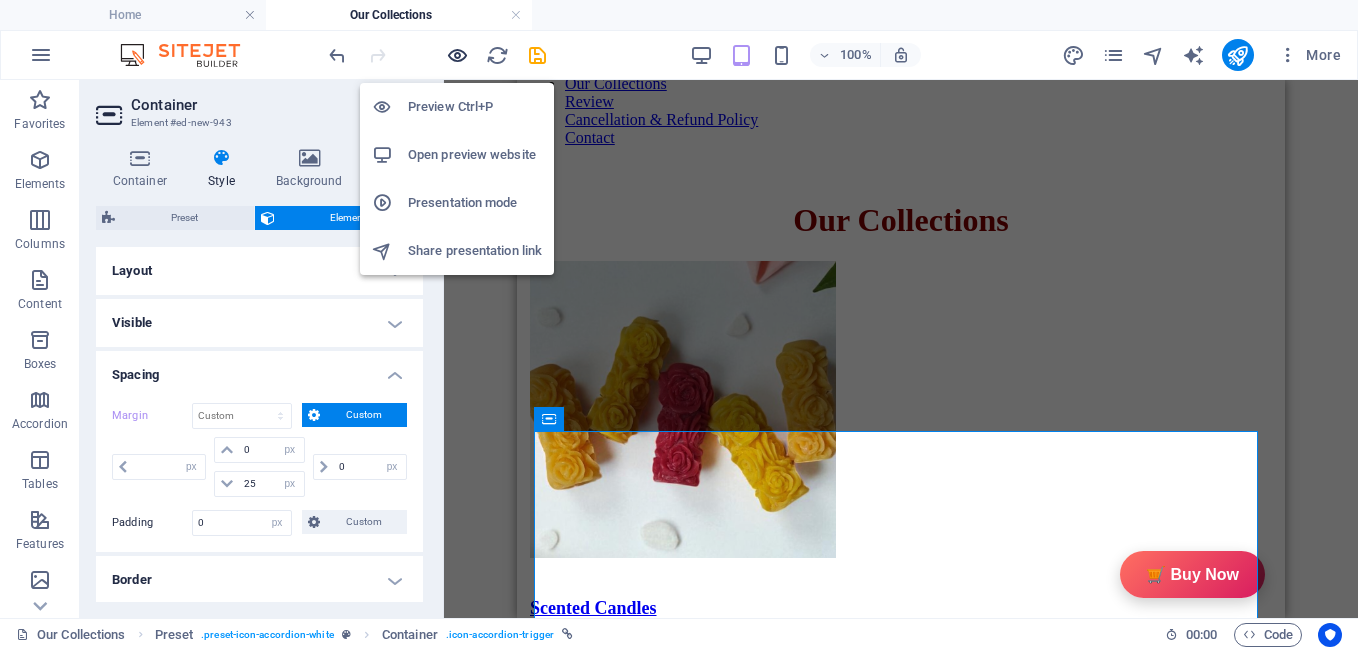 click at bounding box center (457, 55) 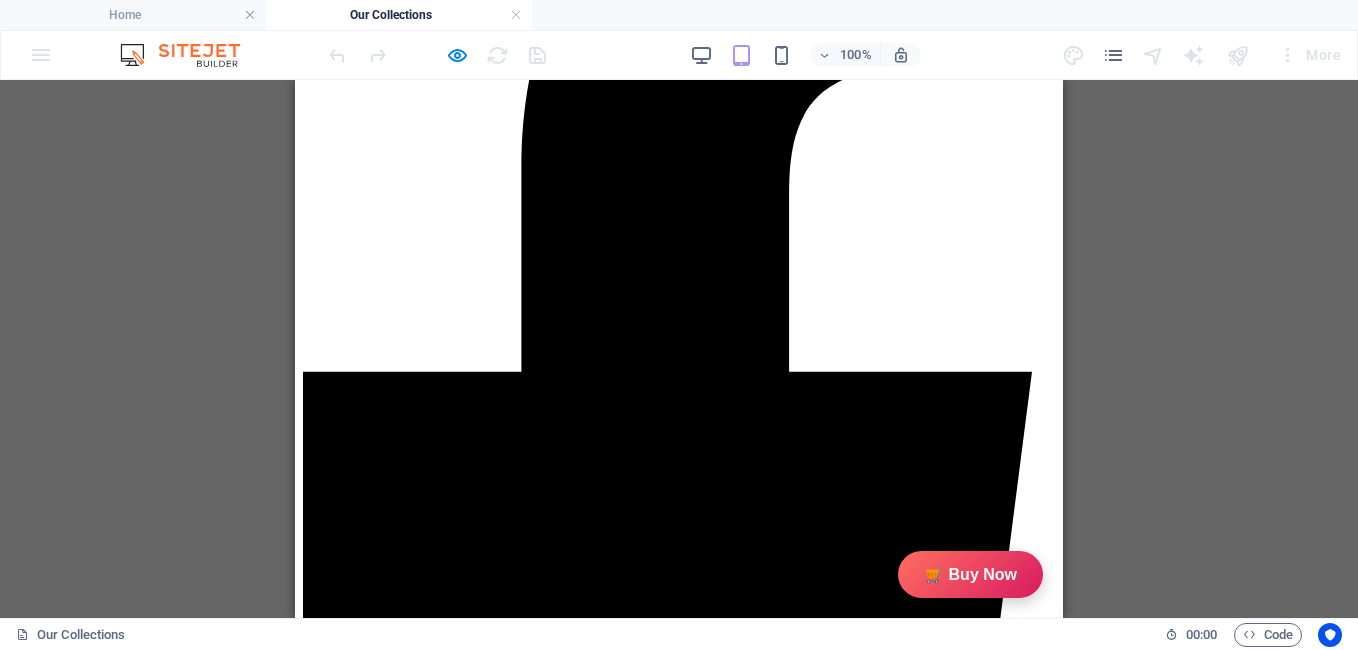 scroll, scrollTop: 411, scrollLeft: 0, axis: vertical 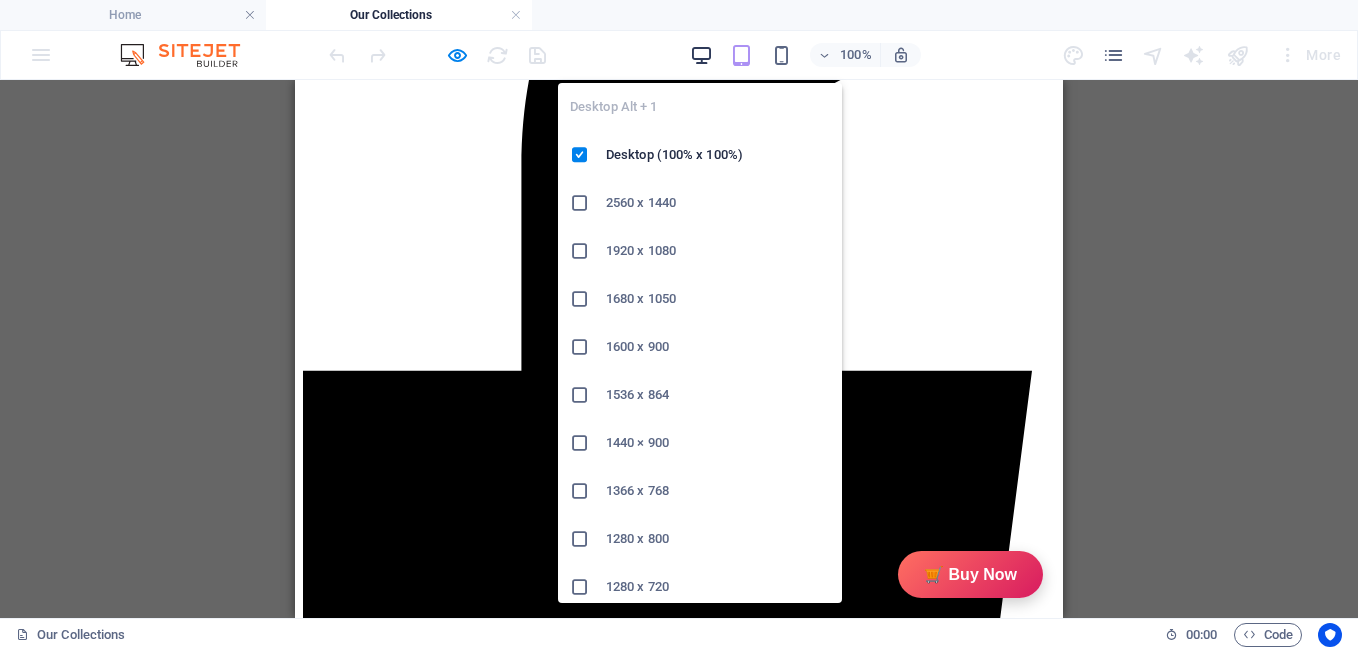 click at bounding box center [701, 55] 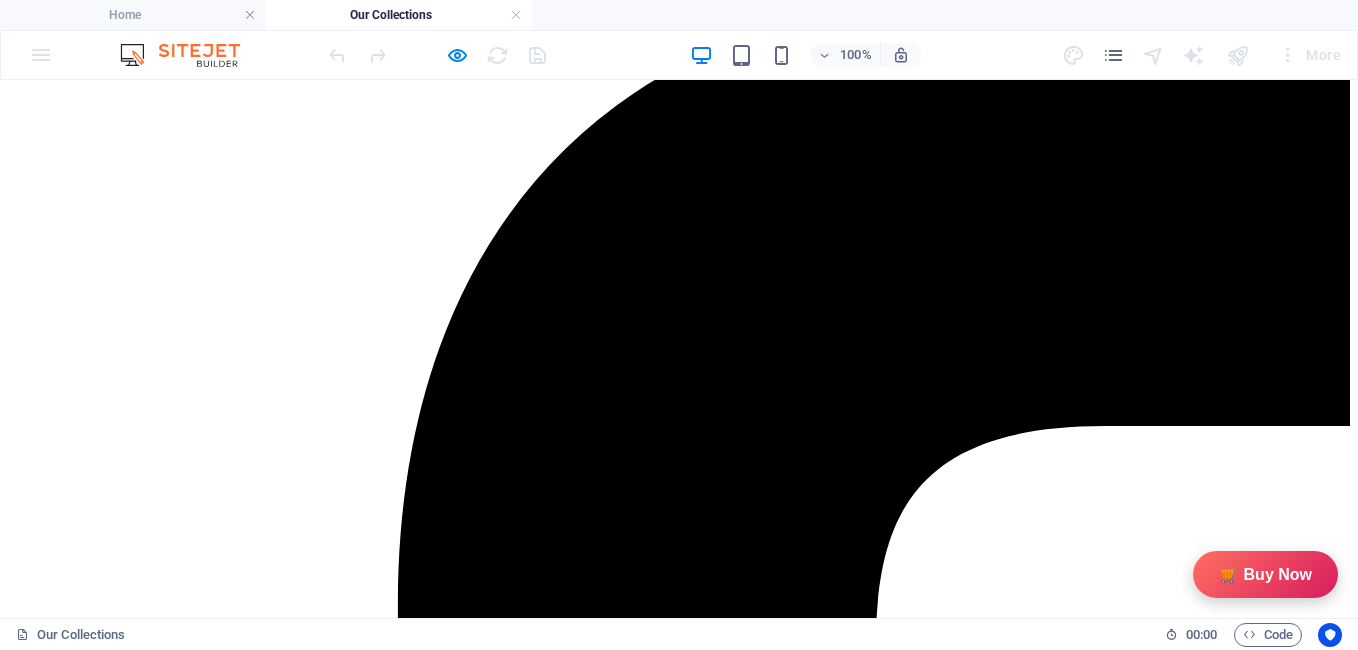 scroll, scrollTop: 248, scrollLeft: 0, axis: vertical 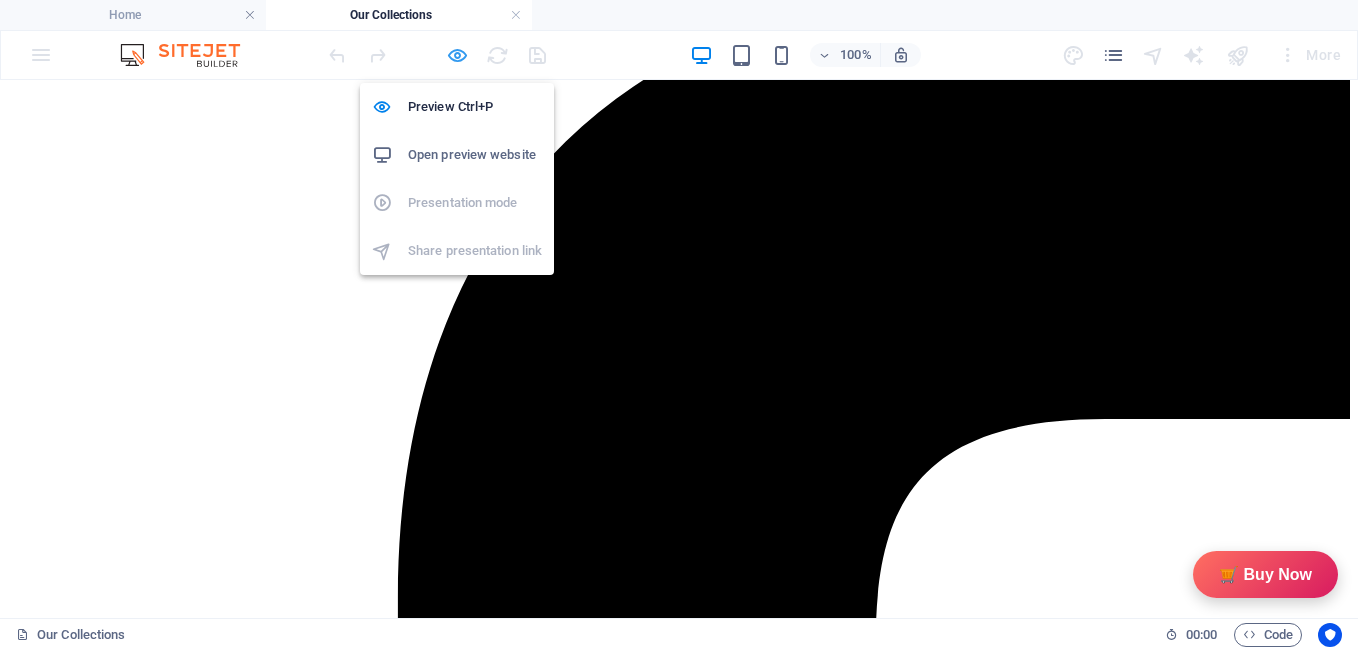 click at bounding box center [457, 55] 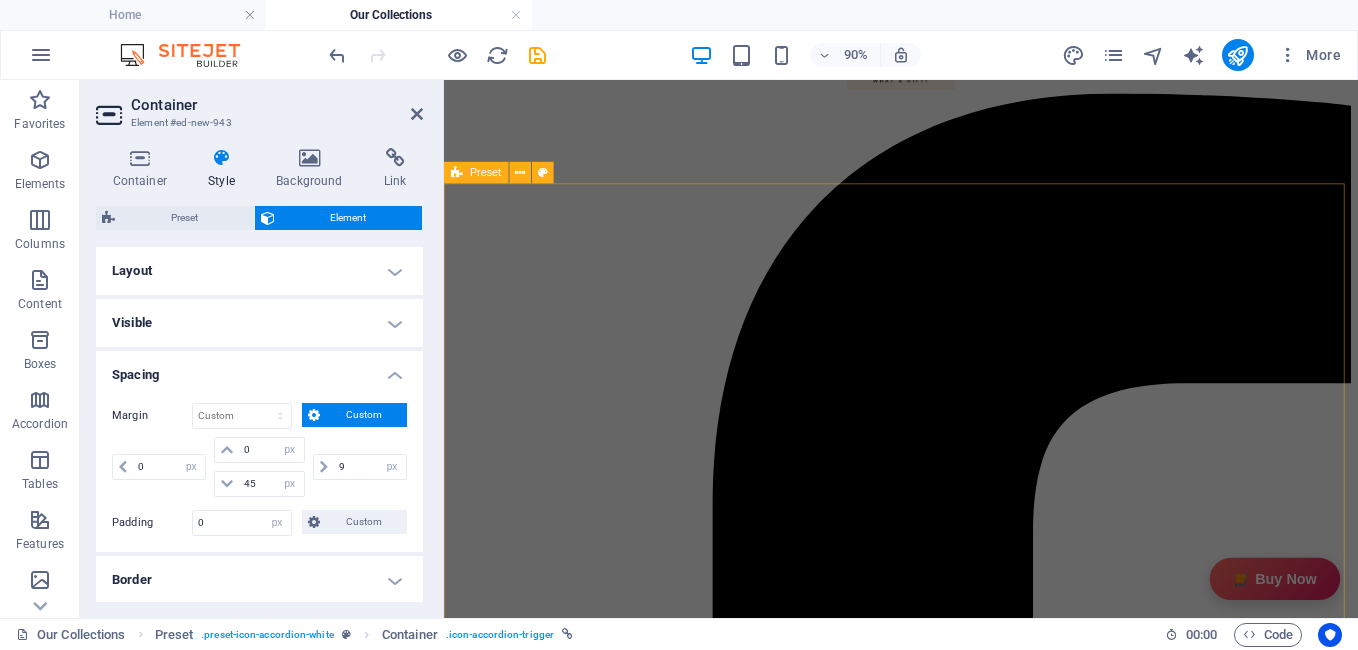 scroll, scrollTop: 139, scrollLeft: 0, axis: vertical 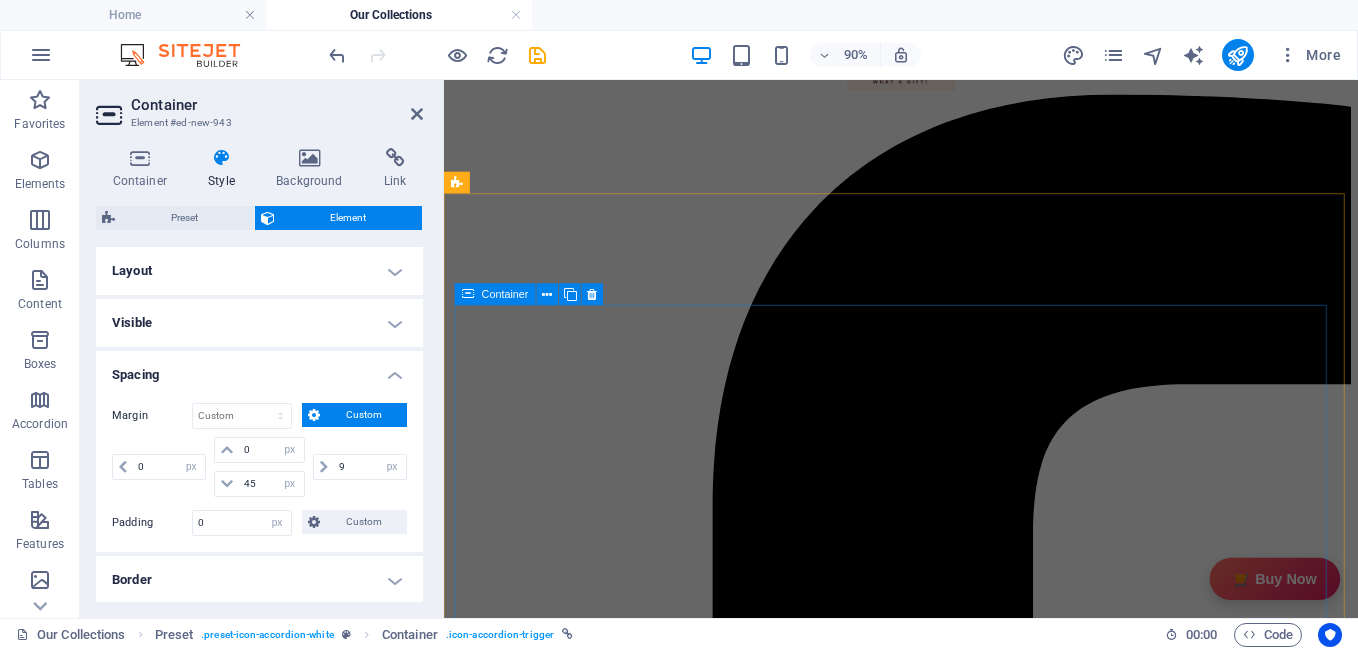 click at bounding box center [468, 294] 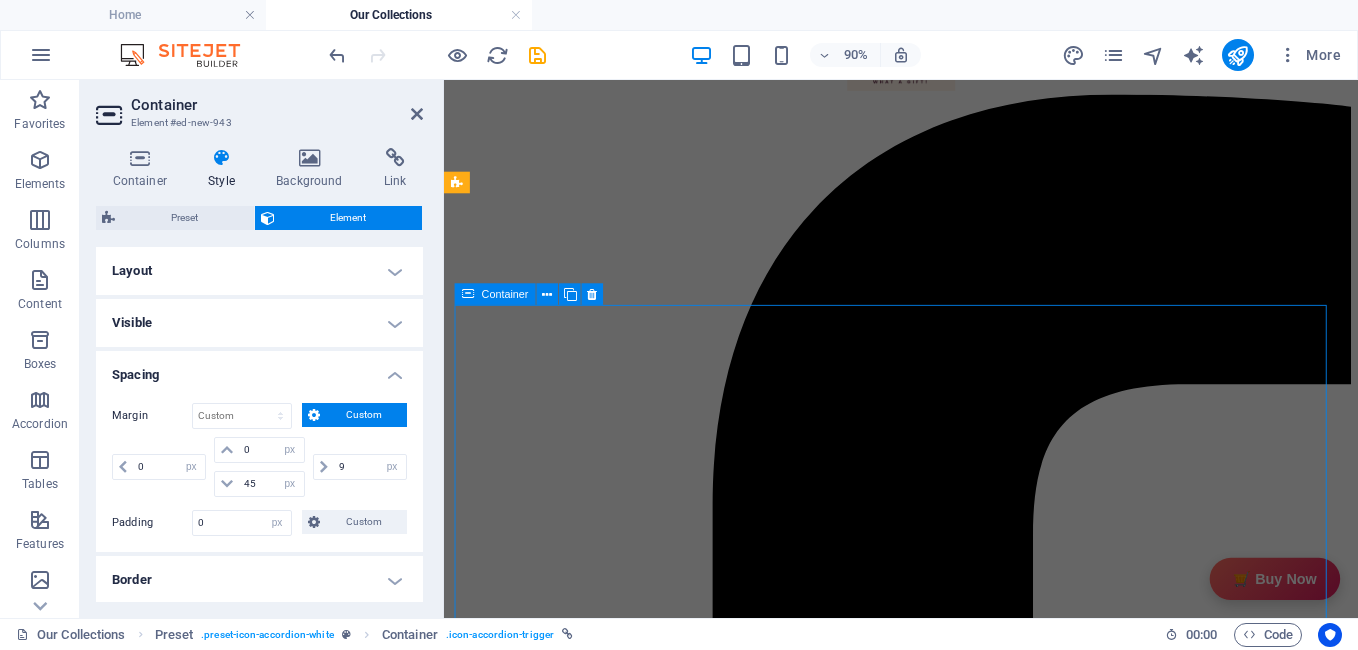 click at bounding box center [468, 294] 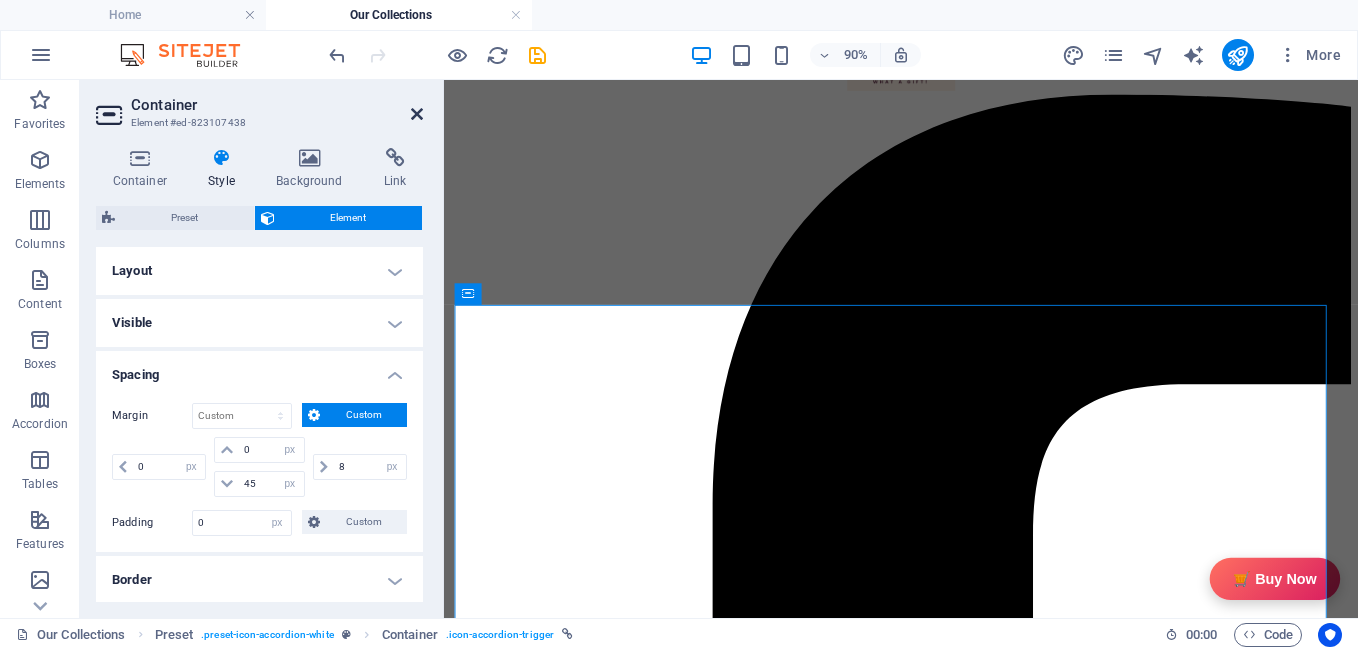 click at bounding box center (417, 114) 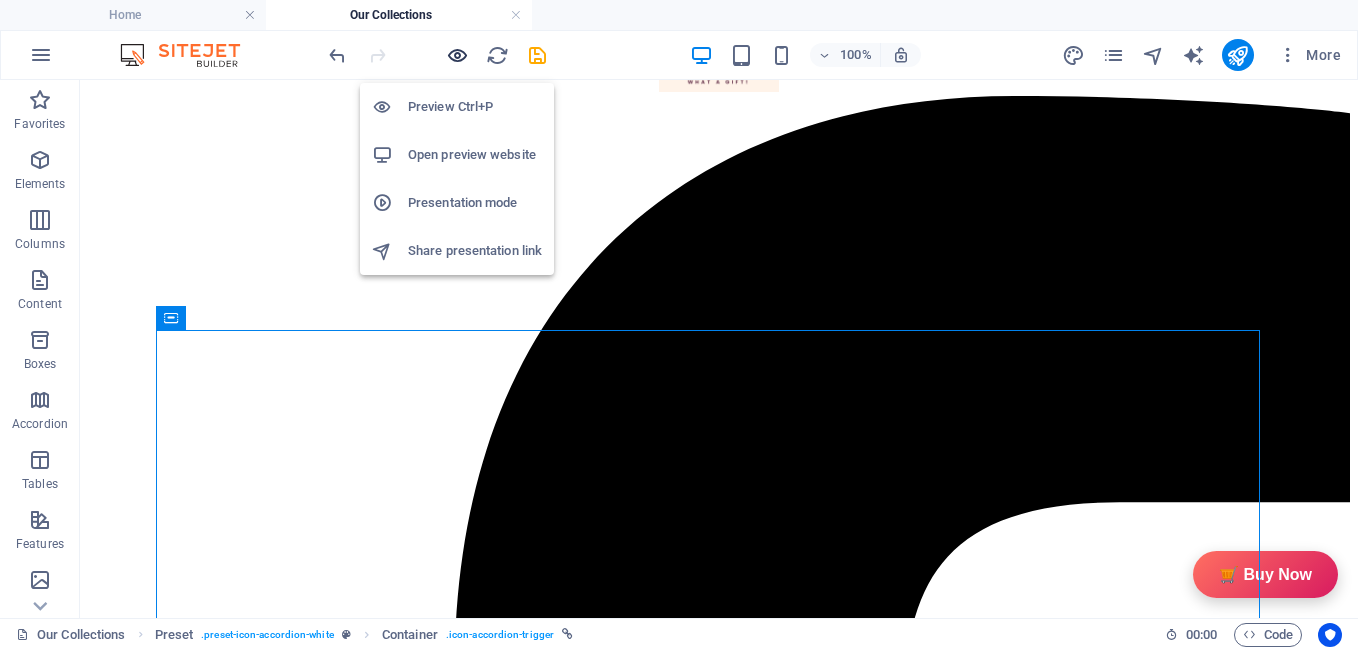 click at bounding box center (457, 55) 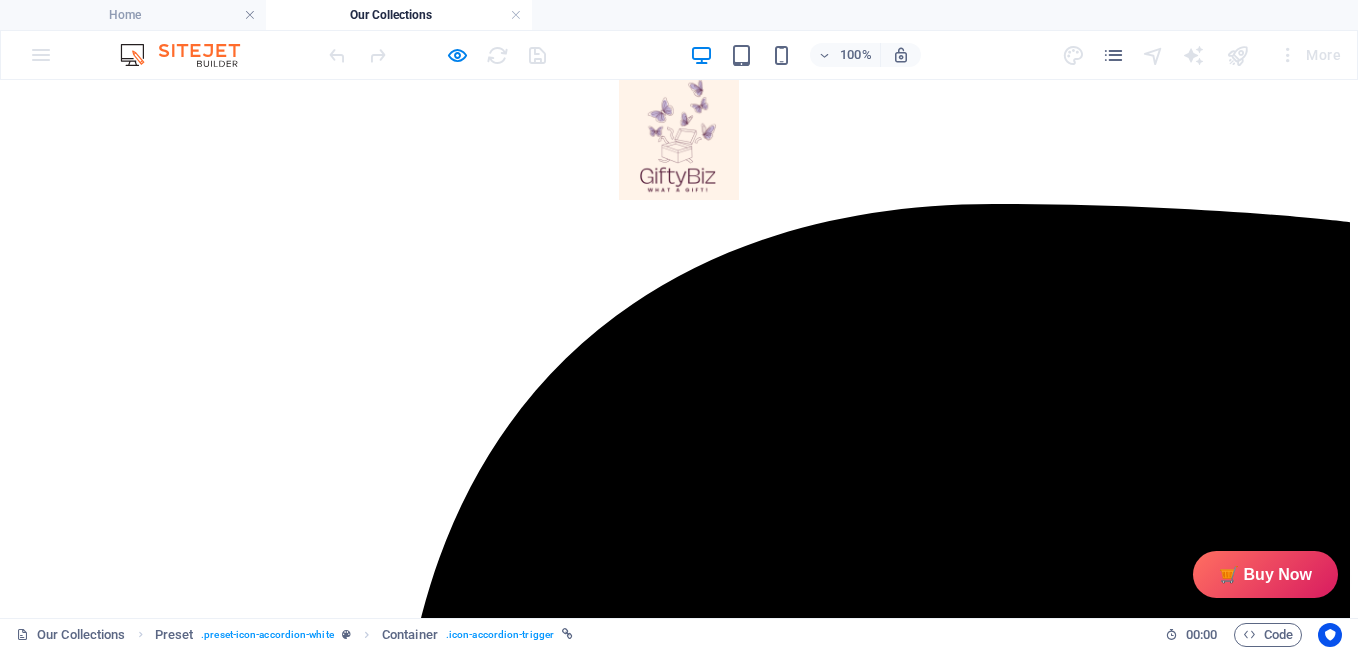 scroll, scrollTop: 27, scrollLeft: 0, axis: vertical 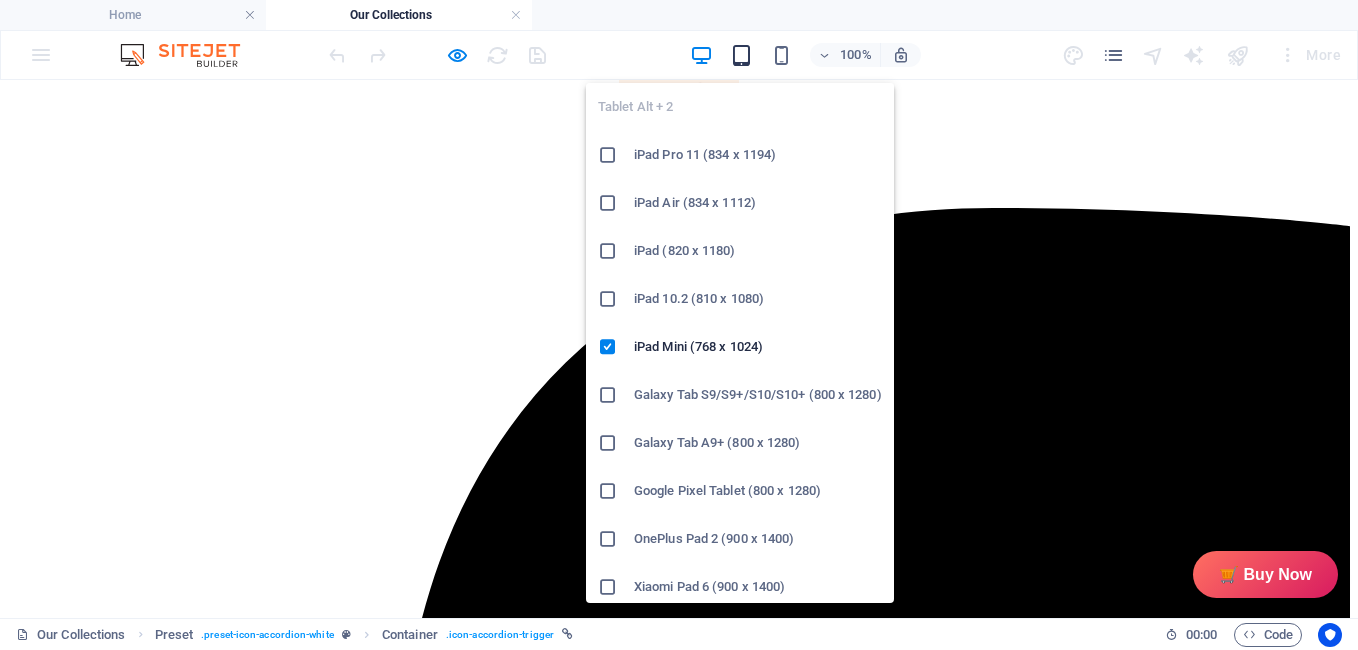 click at bounding box center [741, 55] 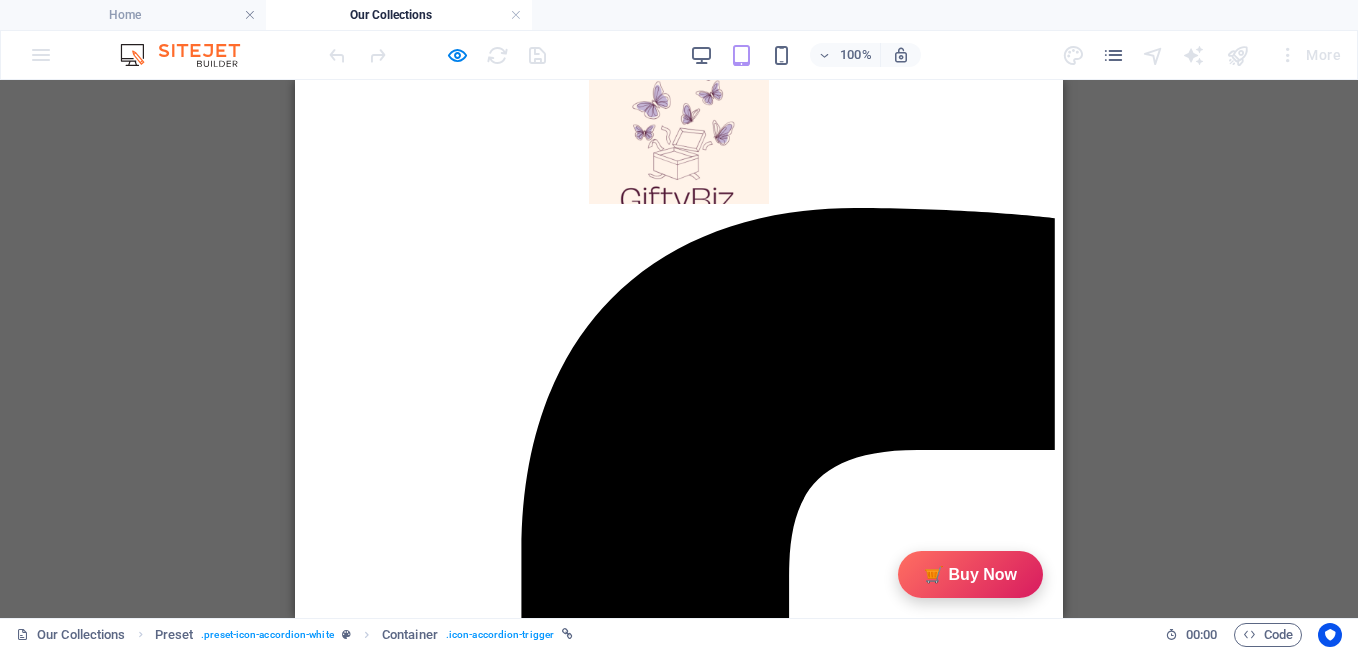 scroll, scrollTop: 0, scrollLeft: 0, axis: both 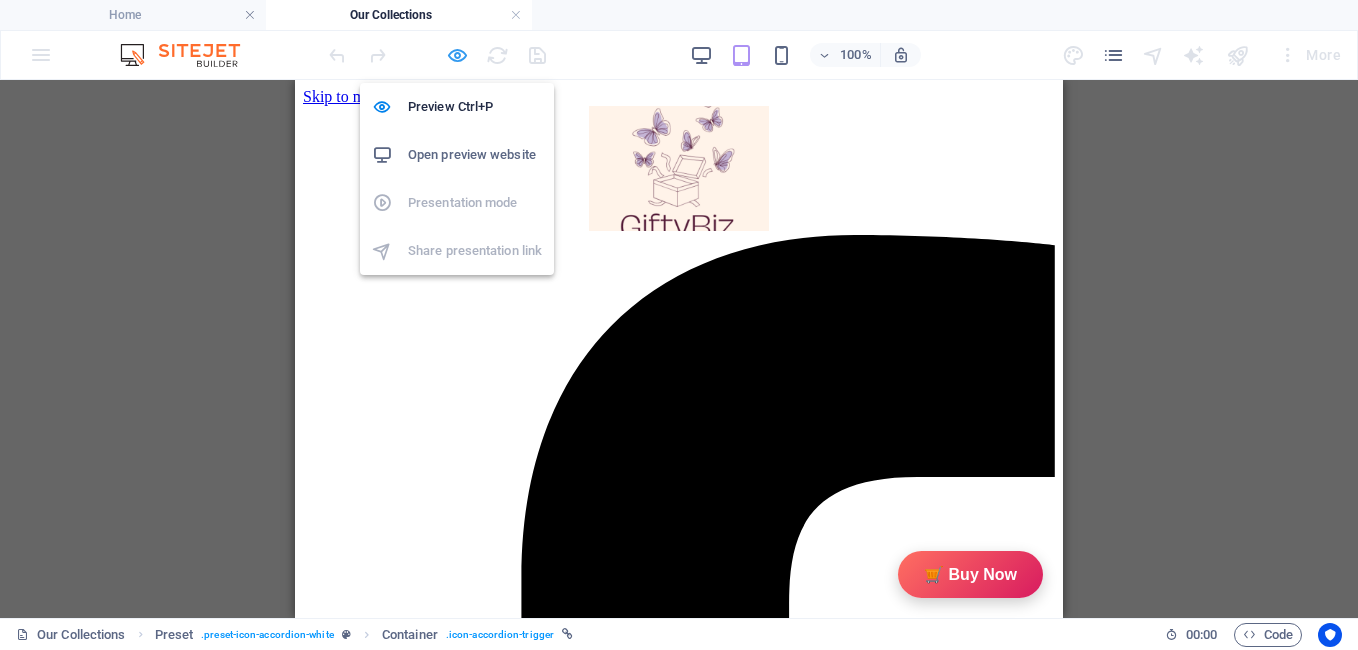 click at bounding box center (457, 55) 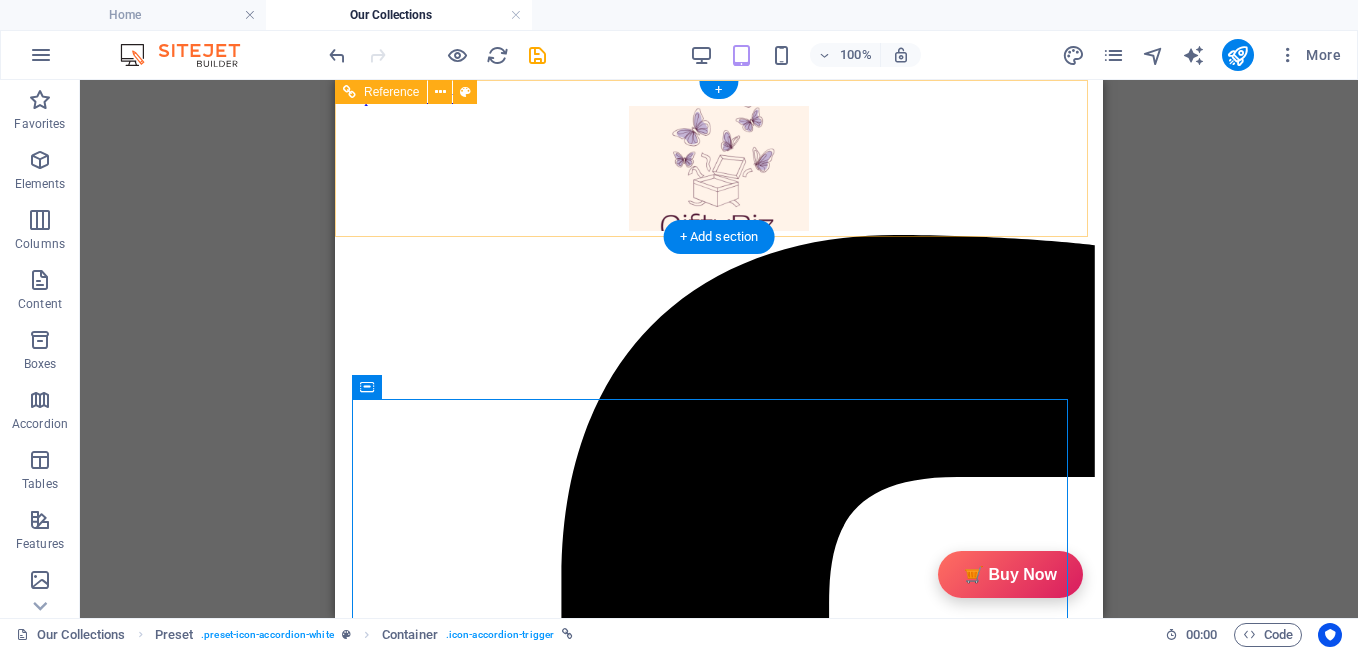 click at bounding box center [719, 170] 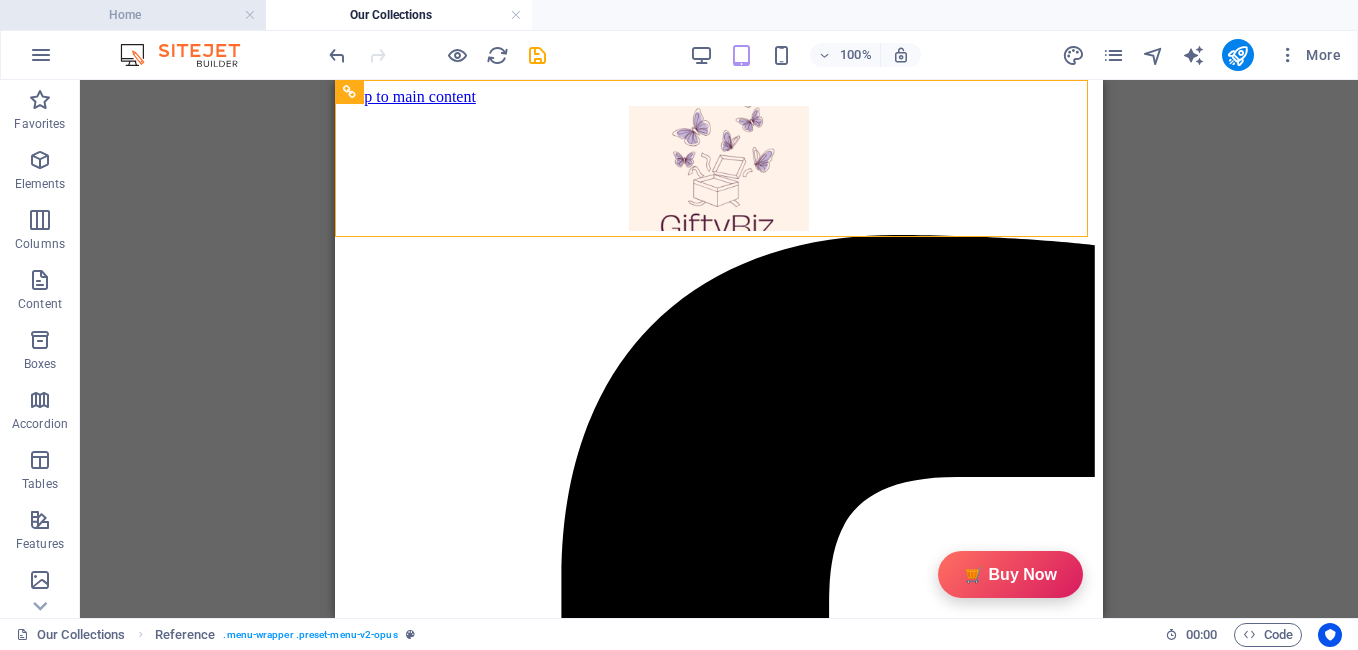 click on "Home" at bounding box center (133, 15) 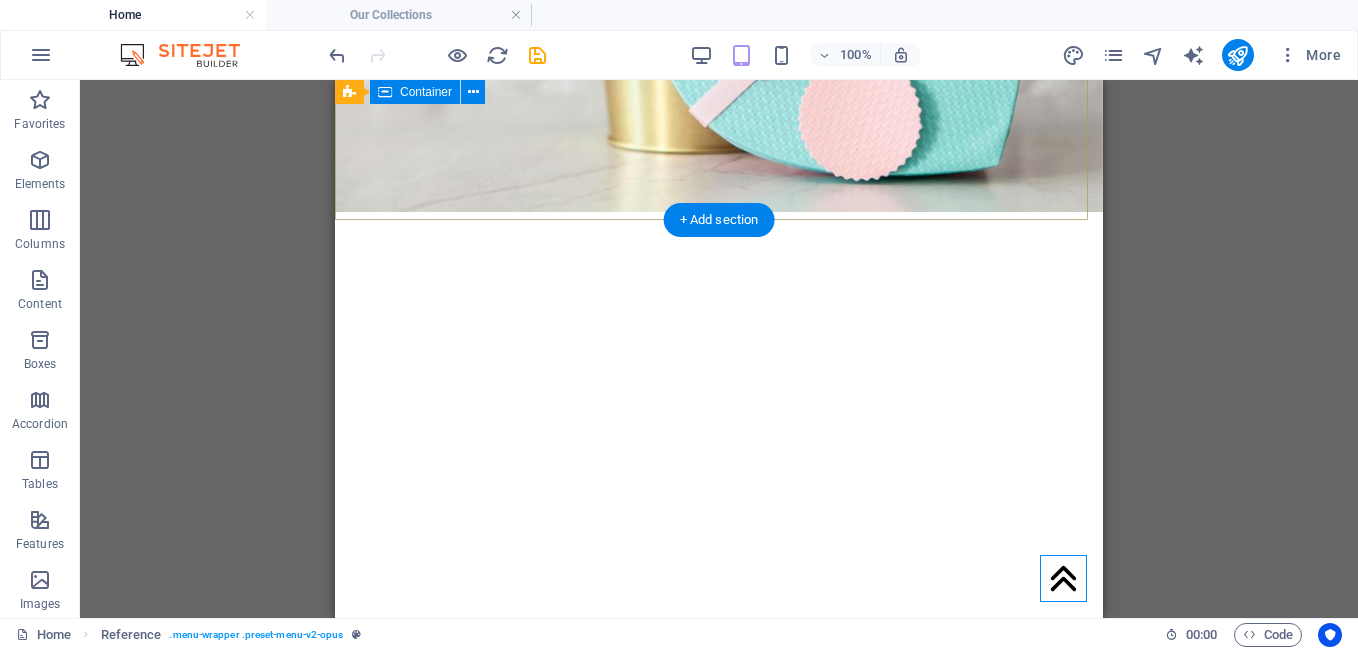 scroll, scrollTop: 0, scrollLeft: 0, axis: both 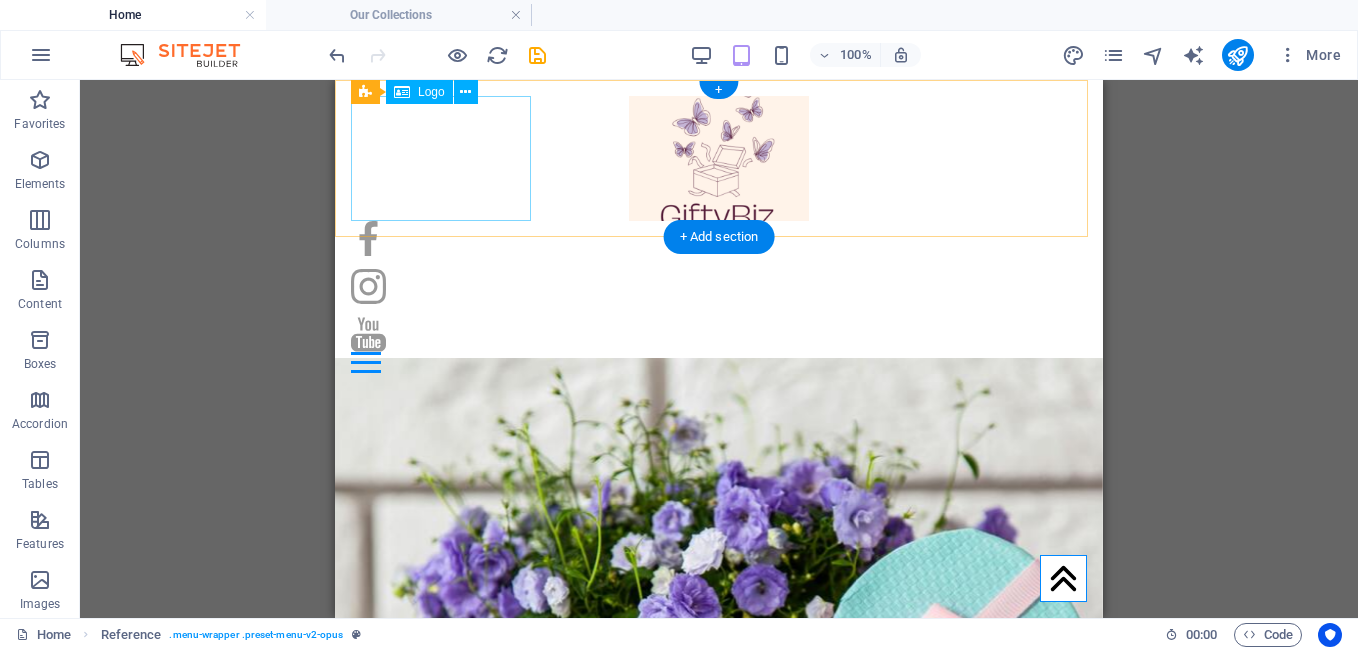 click at bounding box center [719, 158] 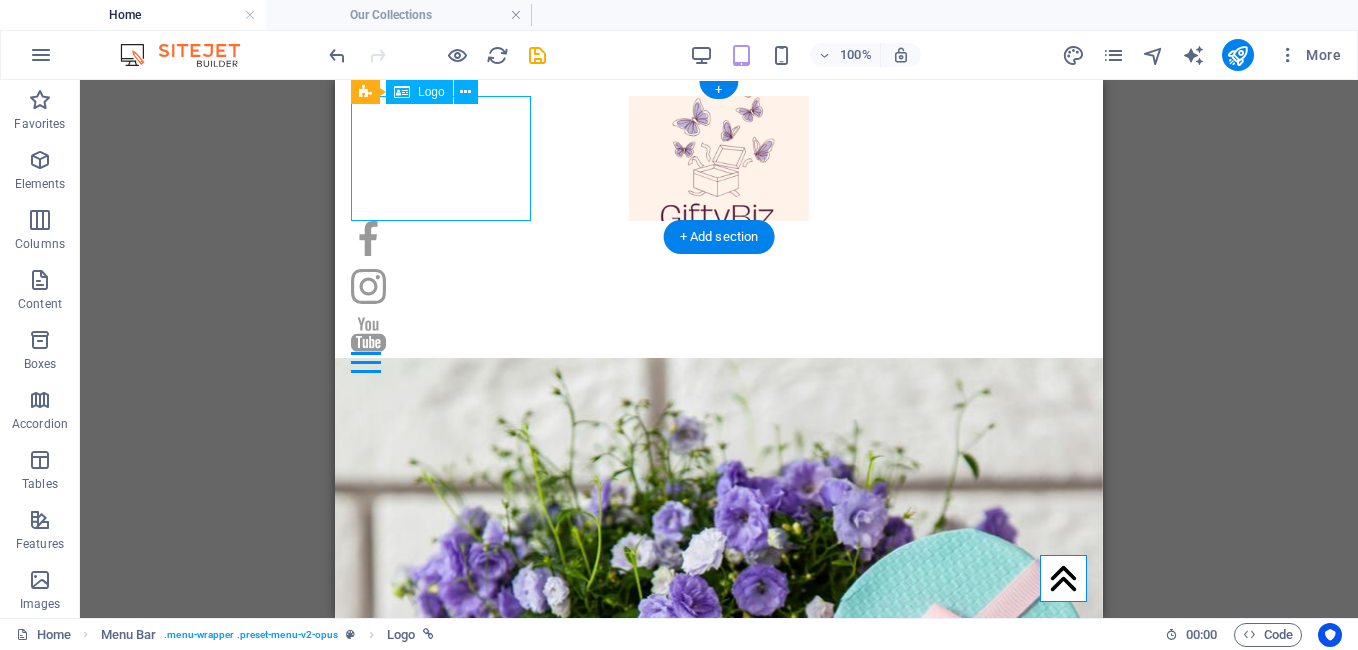 click at bounding box center [719, 158] 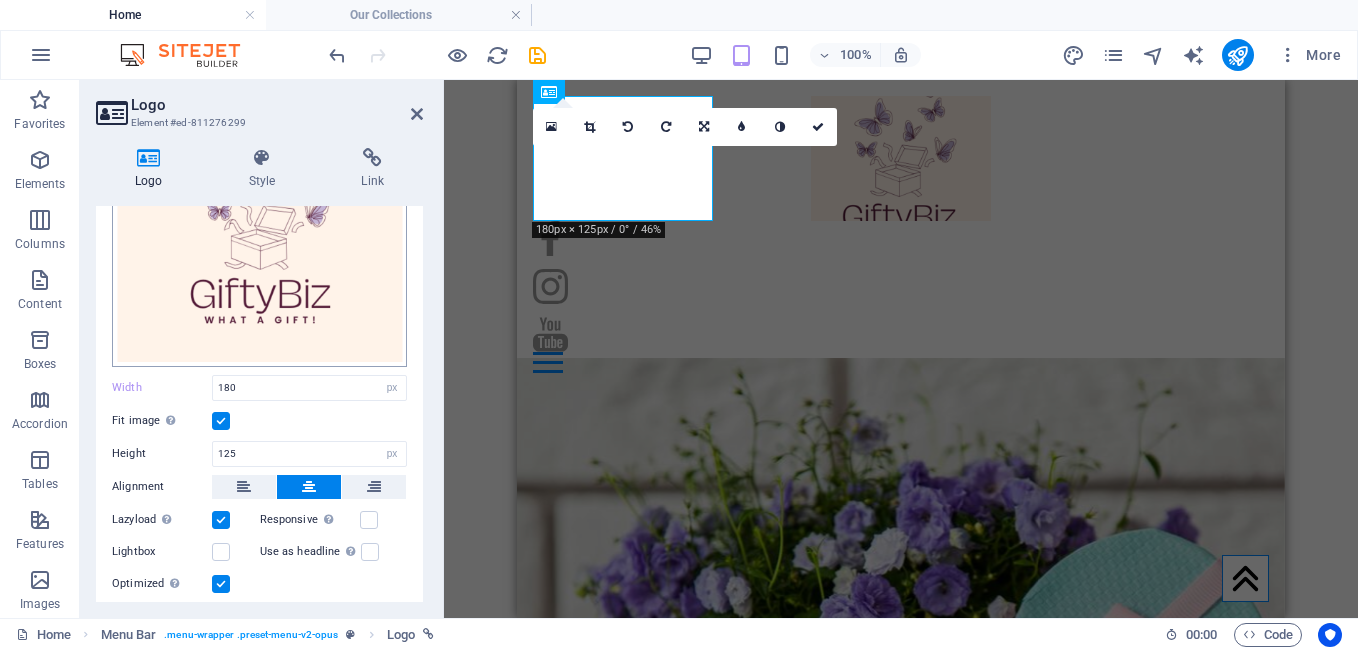 scroll, scrollTop: 232, scrollLeft: 0, axis: vertical 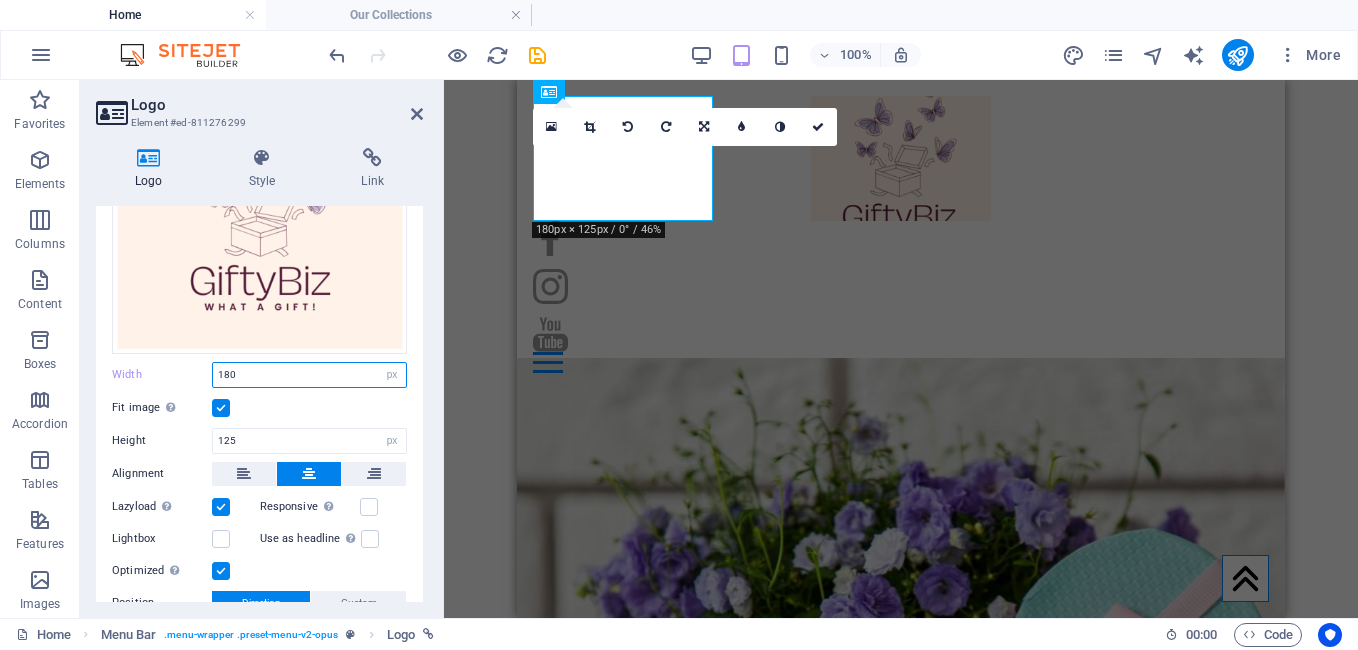click on "180" at bounding box center (309, 375) 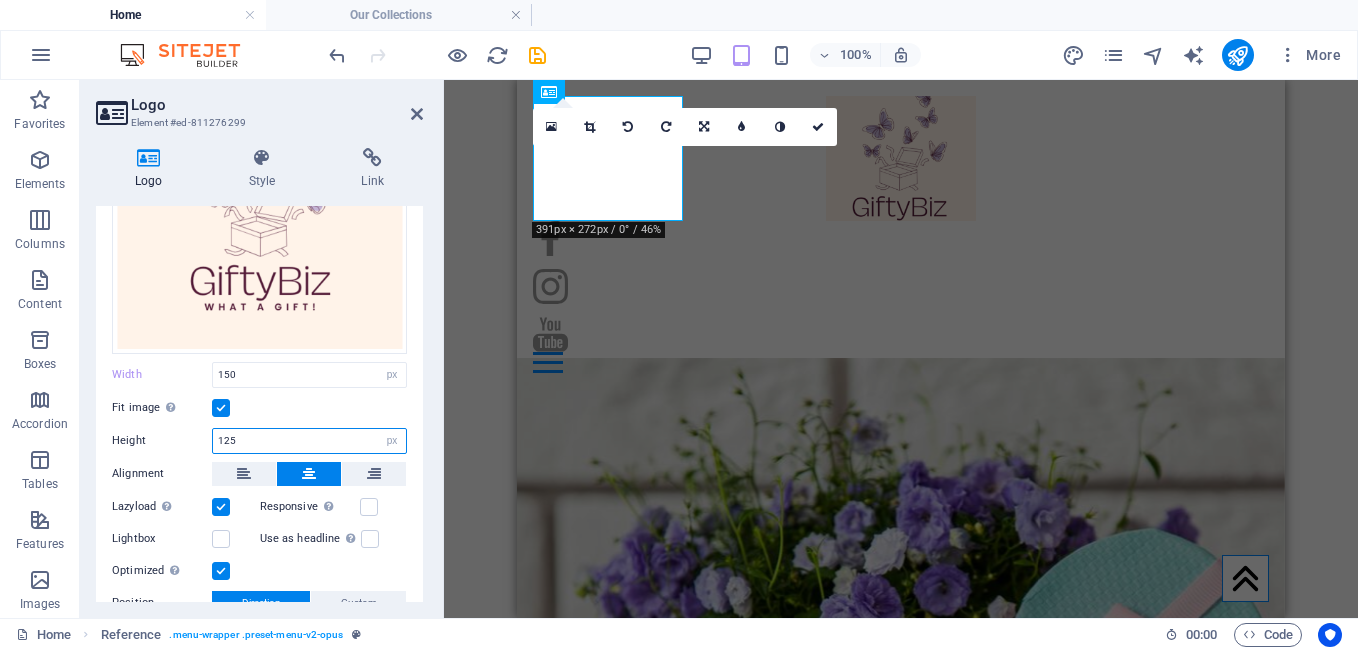 click on "125" at bounding box center (309, 441) 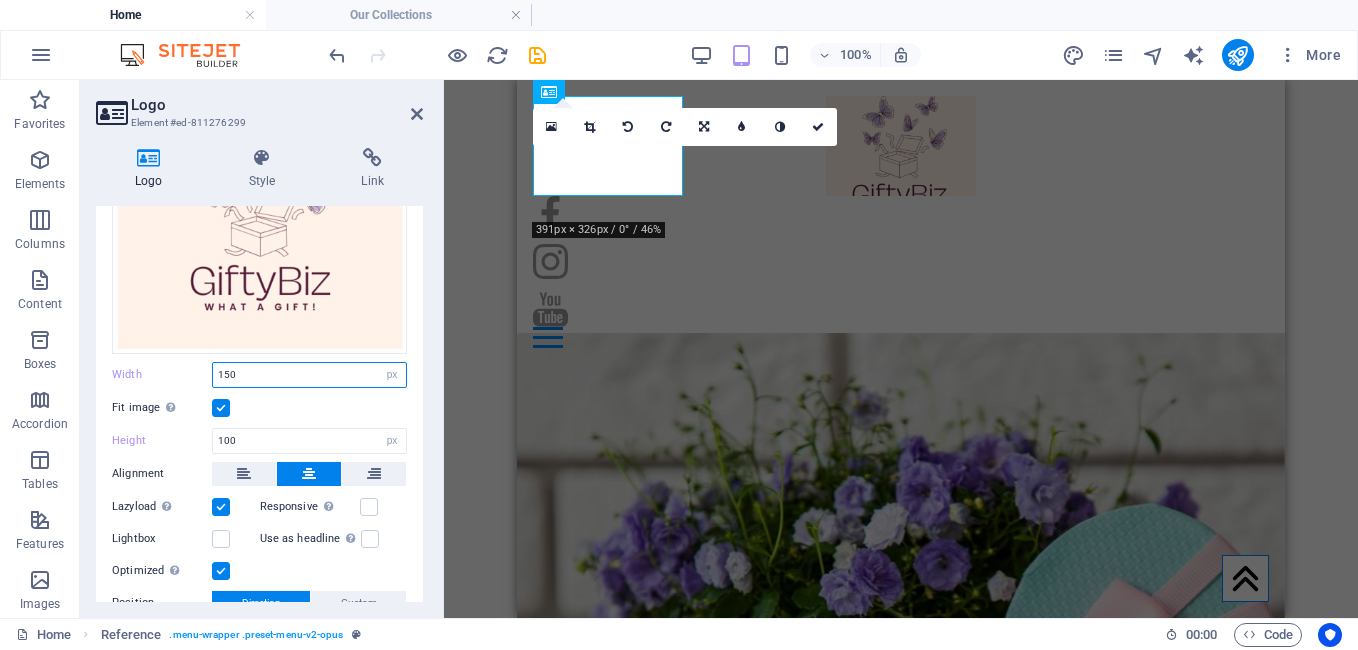 click on "150" at bounding box center [309, 375] 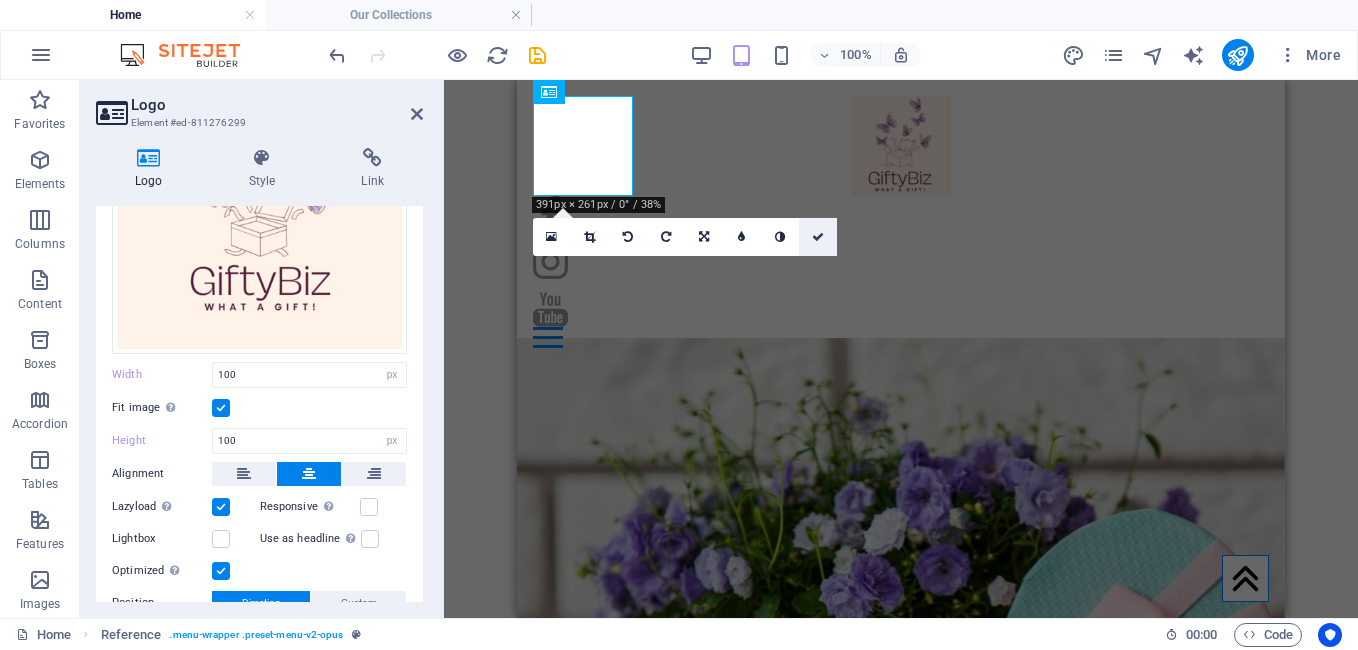 click at bounding box center [818, 237] 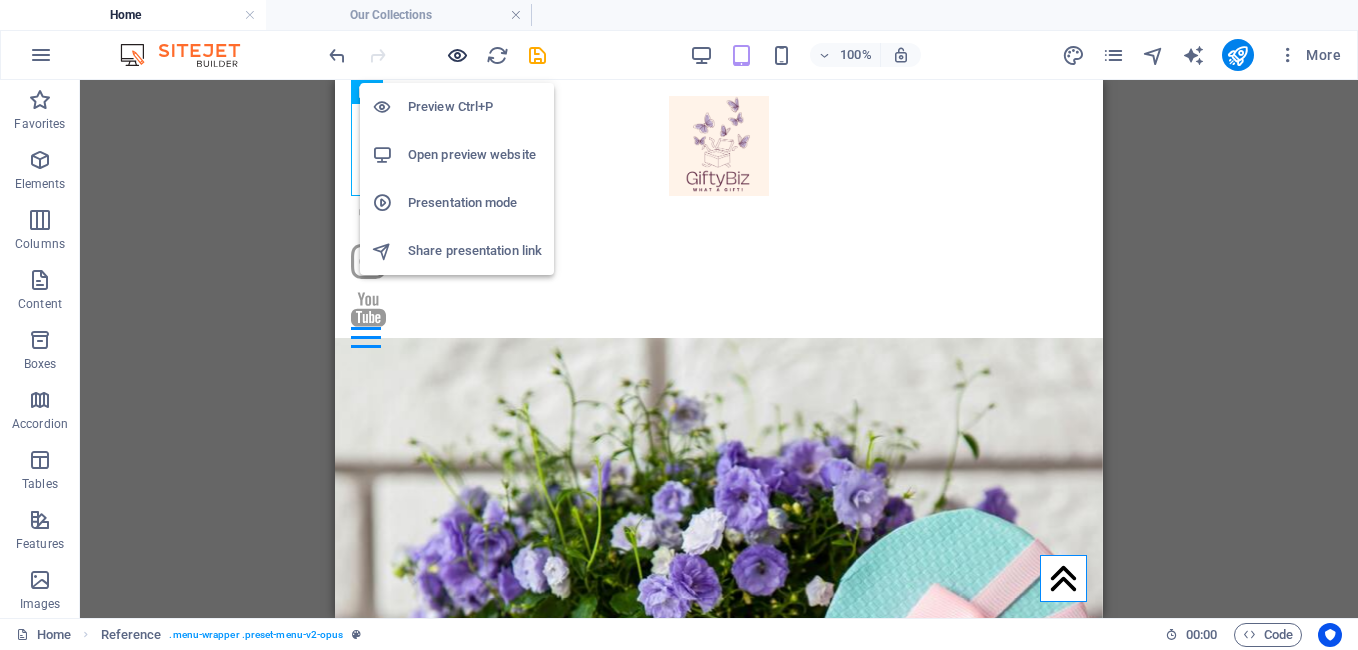 click at bounding box center [457, 55] 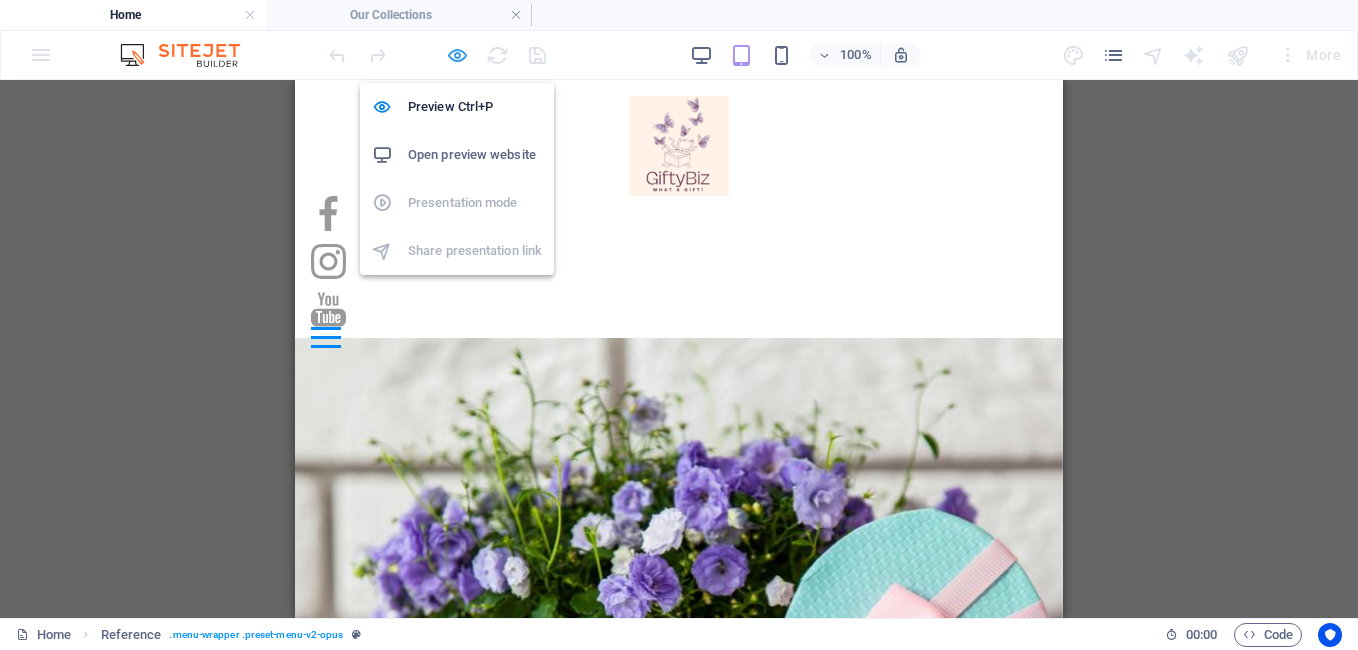click at bounding box center (457, 55) 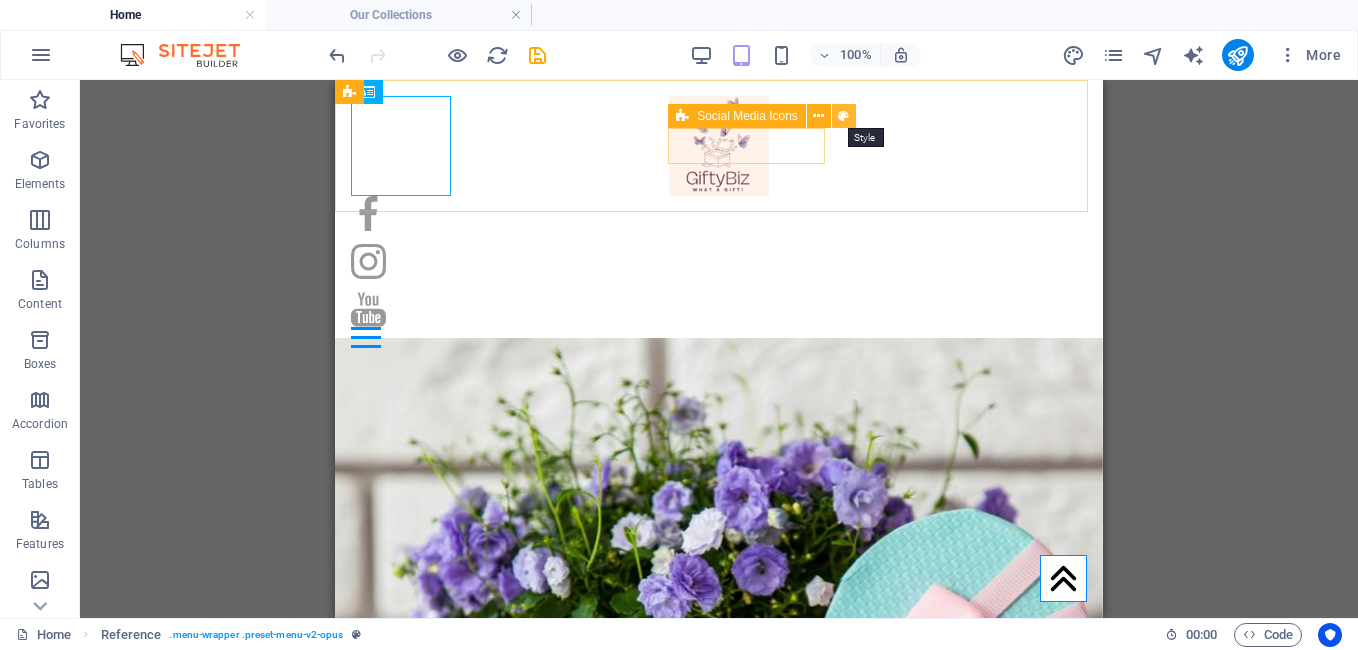 click at bounding box center (843, 116) 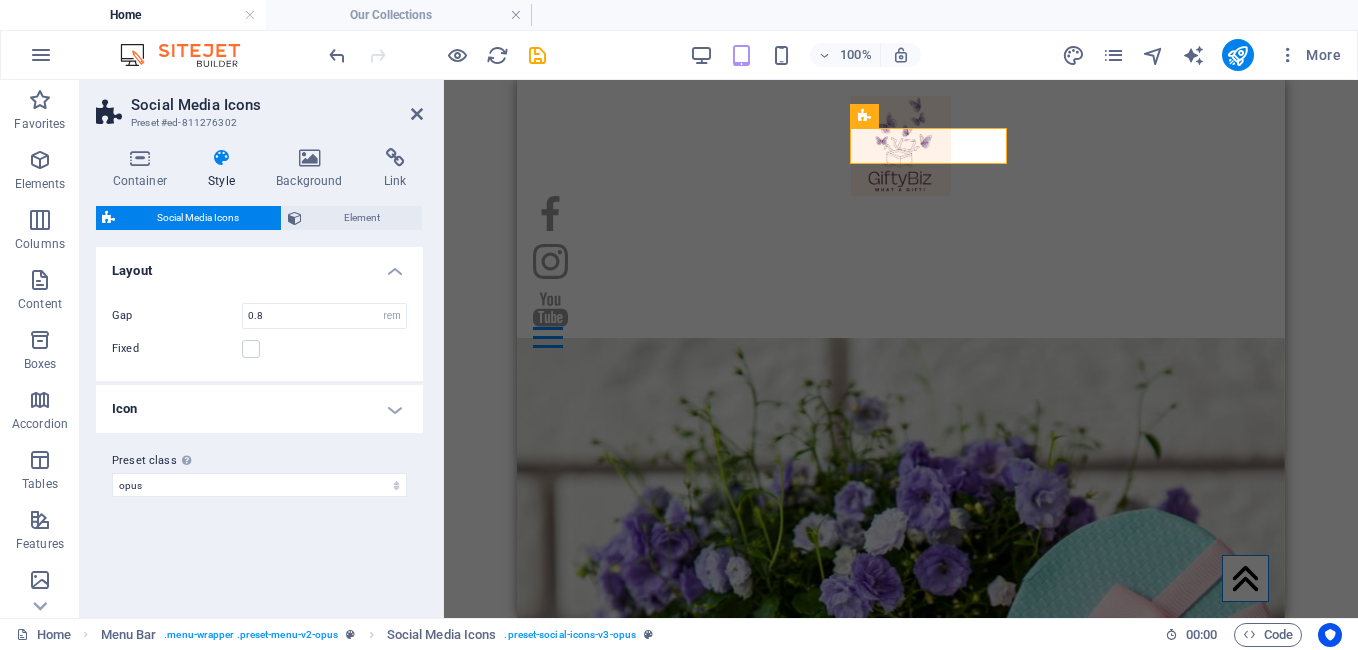click on "Icon" at bounding box center [259, 409] 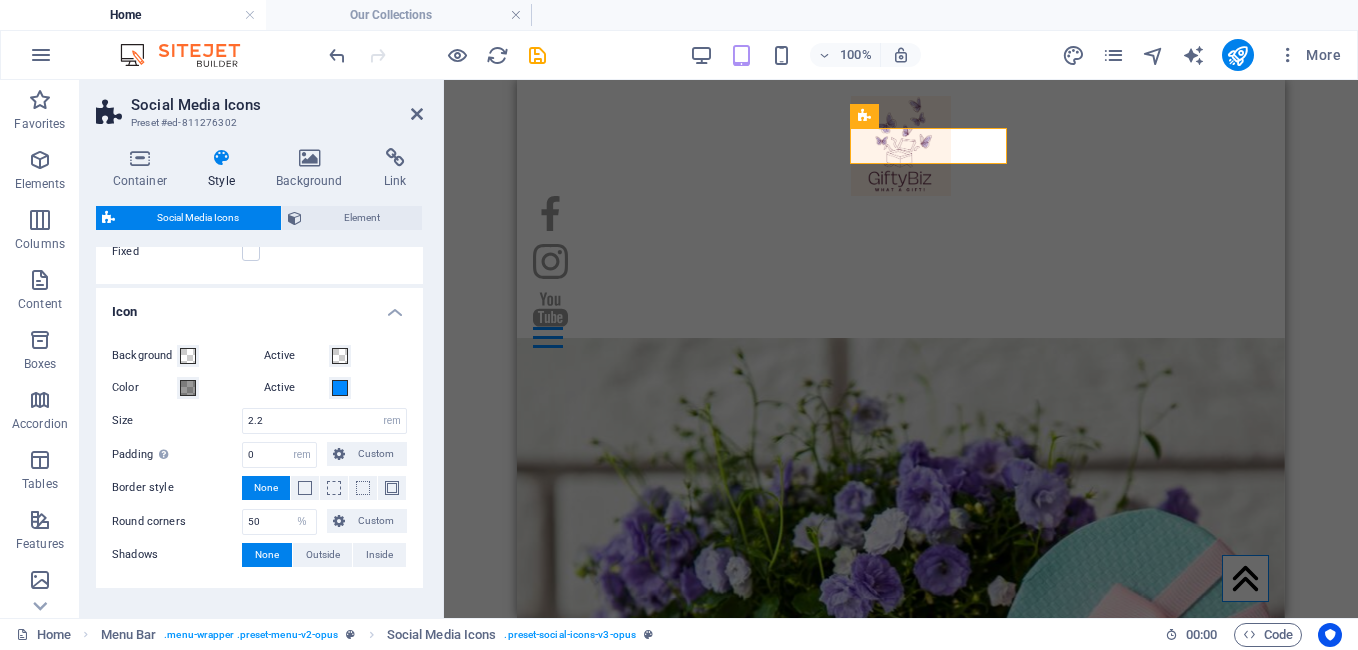 scroll, scrollTop: 131, scrollLeft: 0, axis: vertical 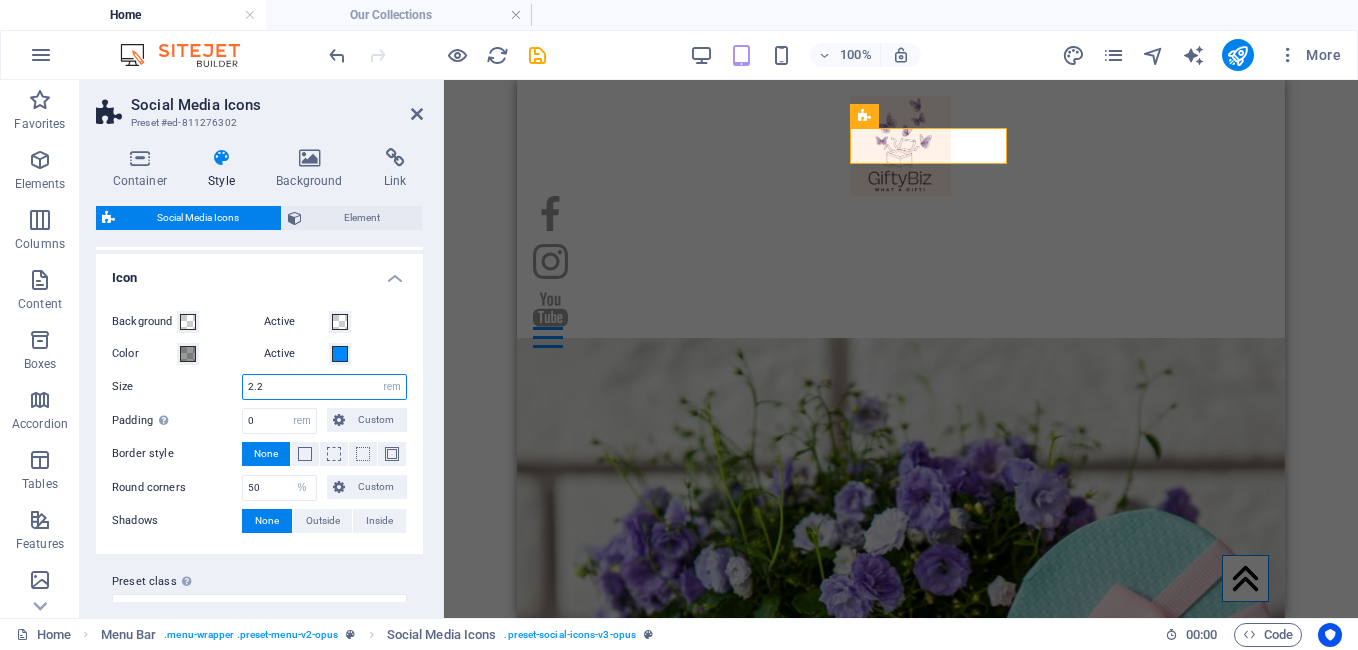 click on "2.2" at bounding box center (324, 387) 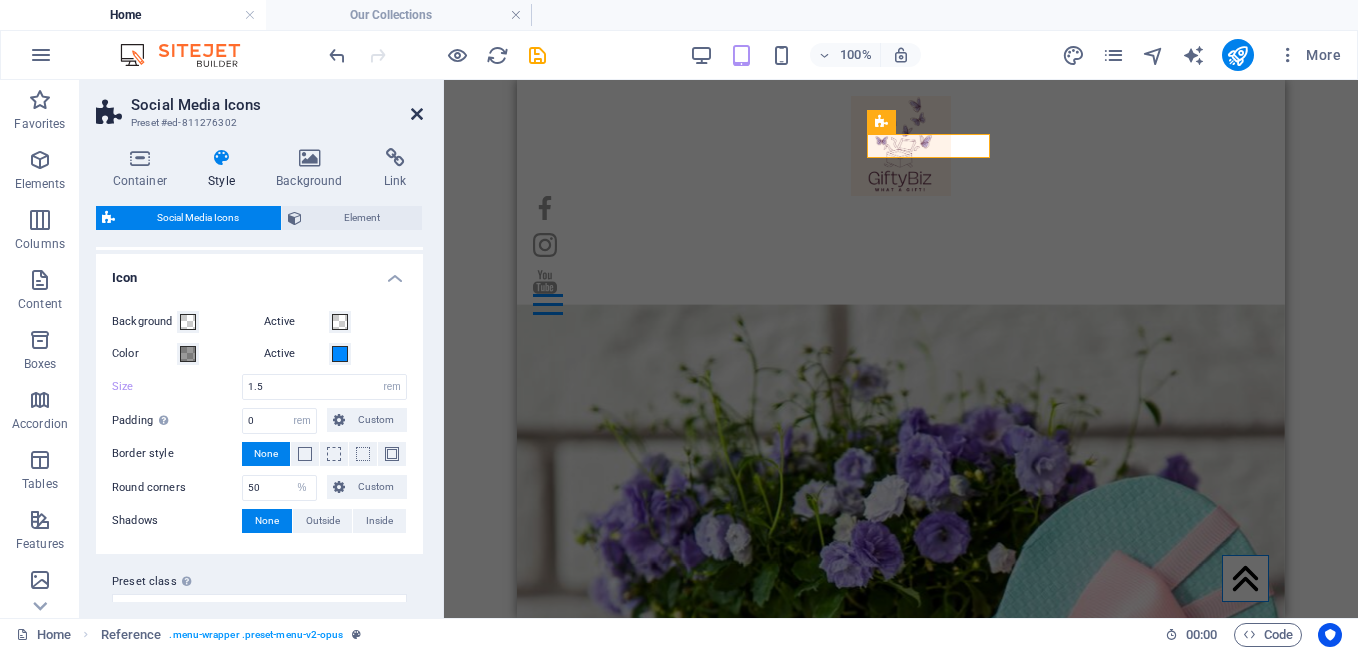 click at bounding box center [417, 114] 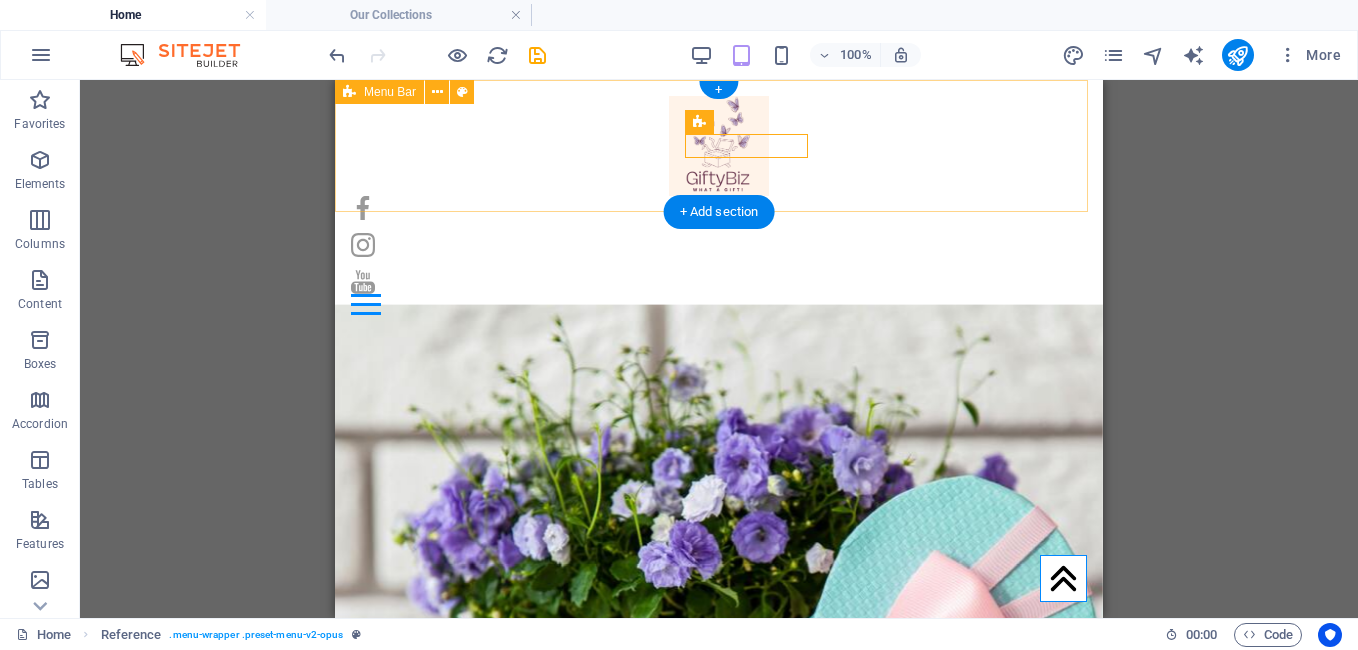 click on "Home About Us Our Collections Review Cancellation & Refund Policy Contact" at bounding box center (719, 205) 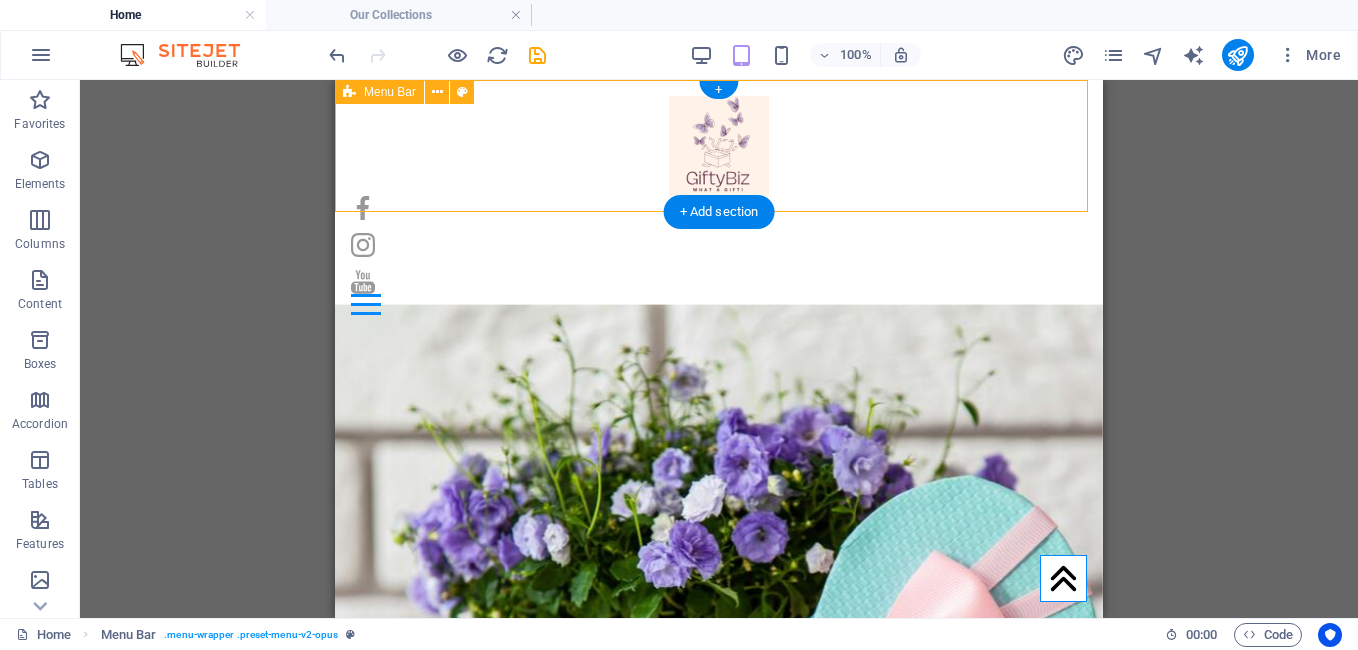 click on "Home About Us Our Collections Review Cancellation & Refund Policy Contact" at bounding box center [719, 205] 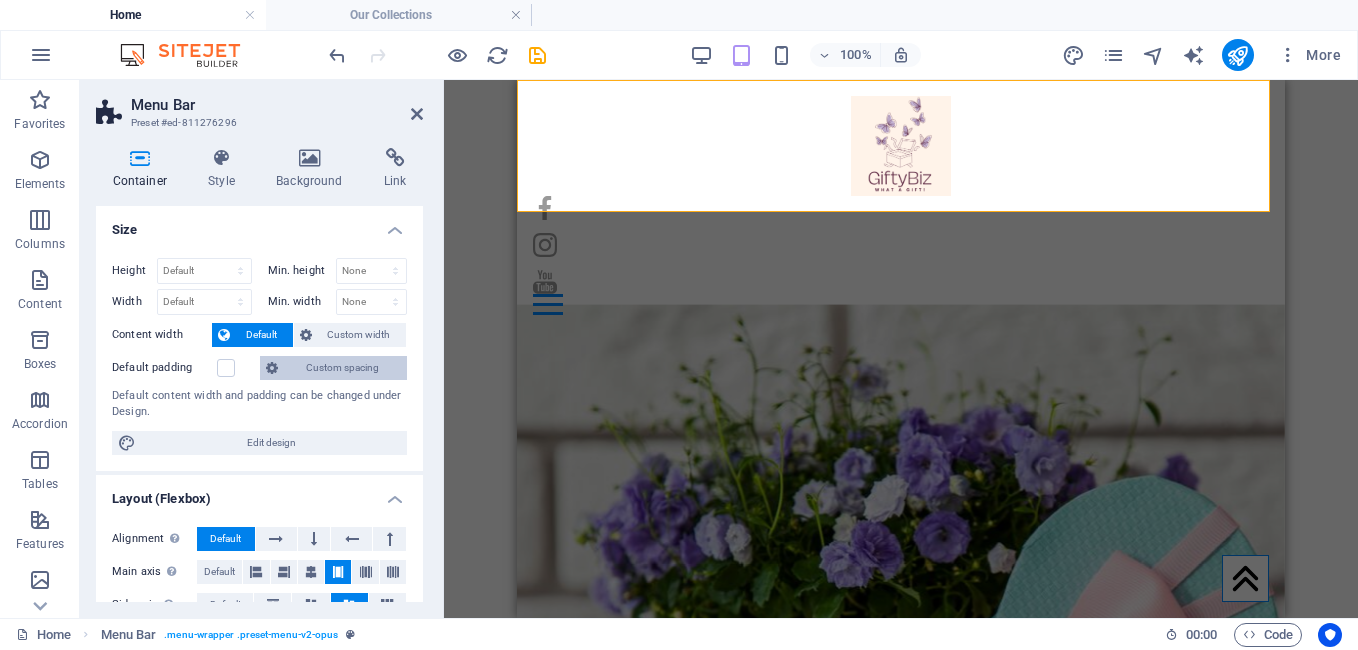 click on "Custom spacing" at bounding box center [342, 368] 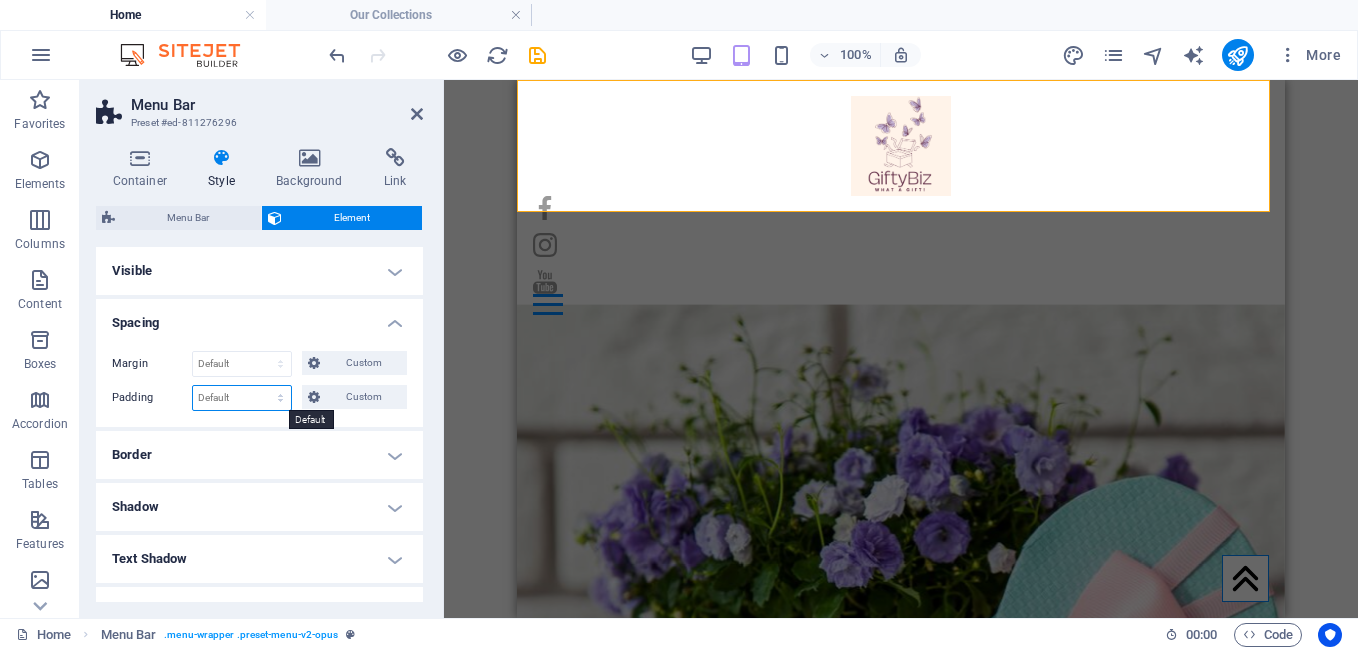 click on "Default px rem % vh vw Custom" at bounding box center (242, 398) 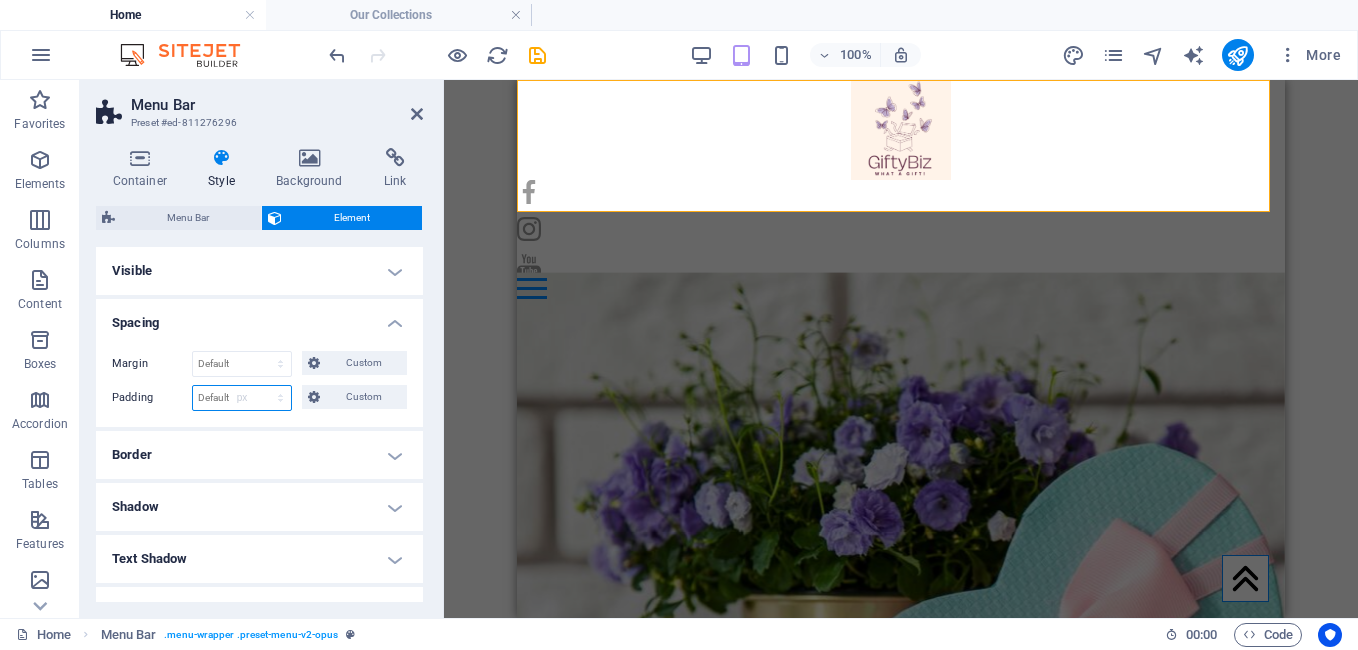 click on "Default px rem % vh vw Custom" at bounding box center (242, 398) 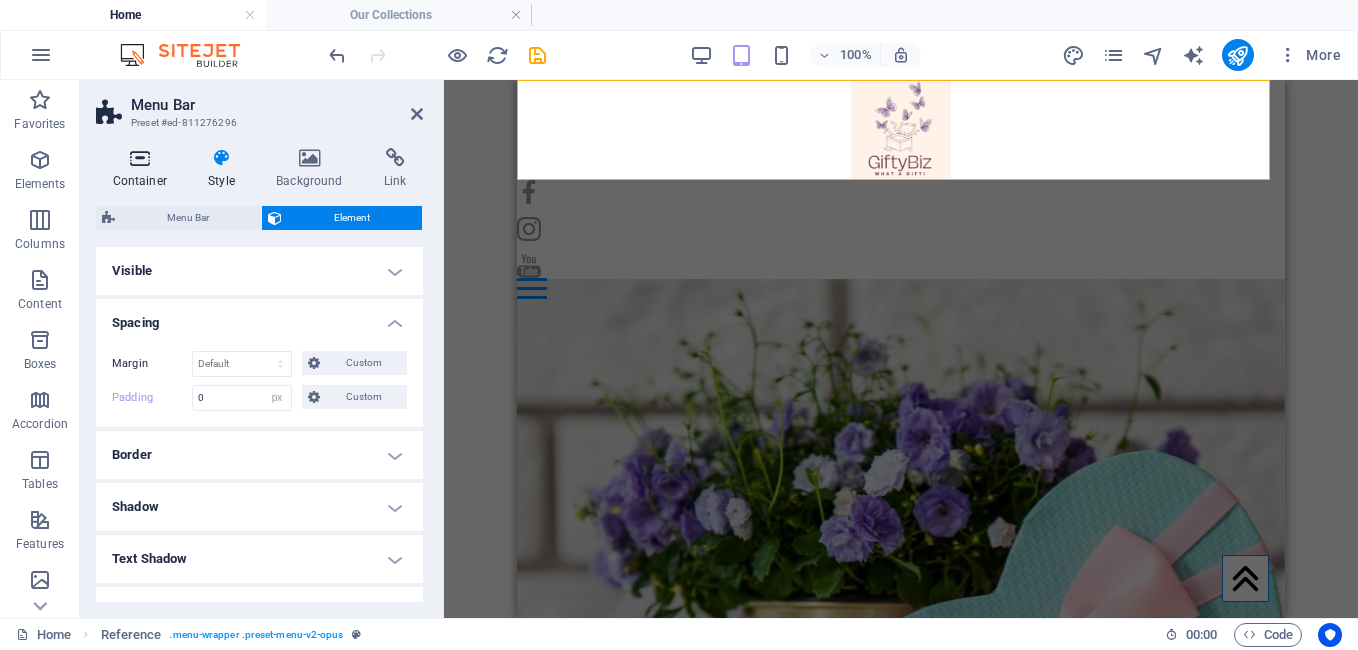 click at bounding box center [140, 158] 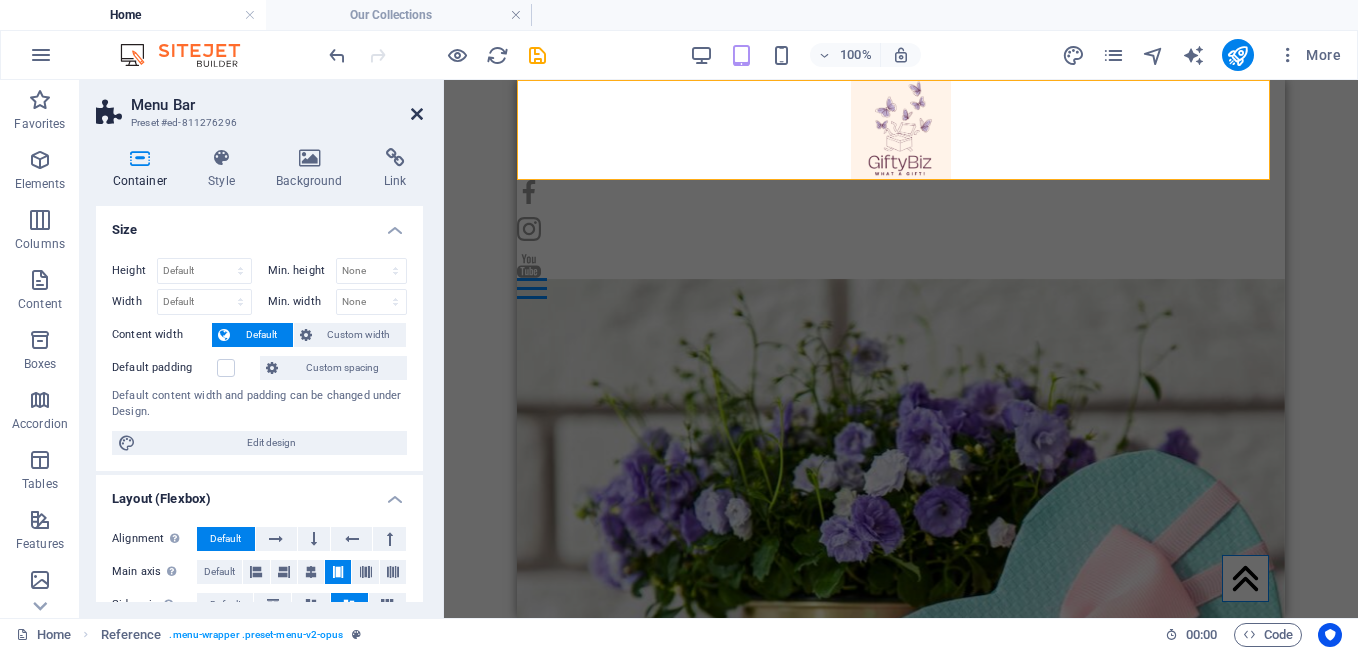 click at bounding box center [417, 114] 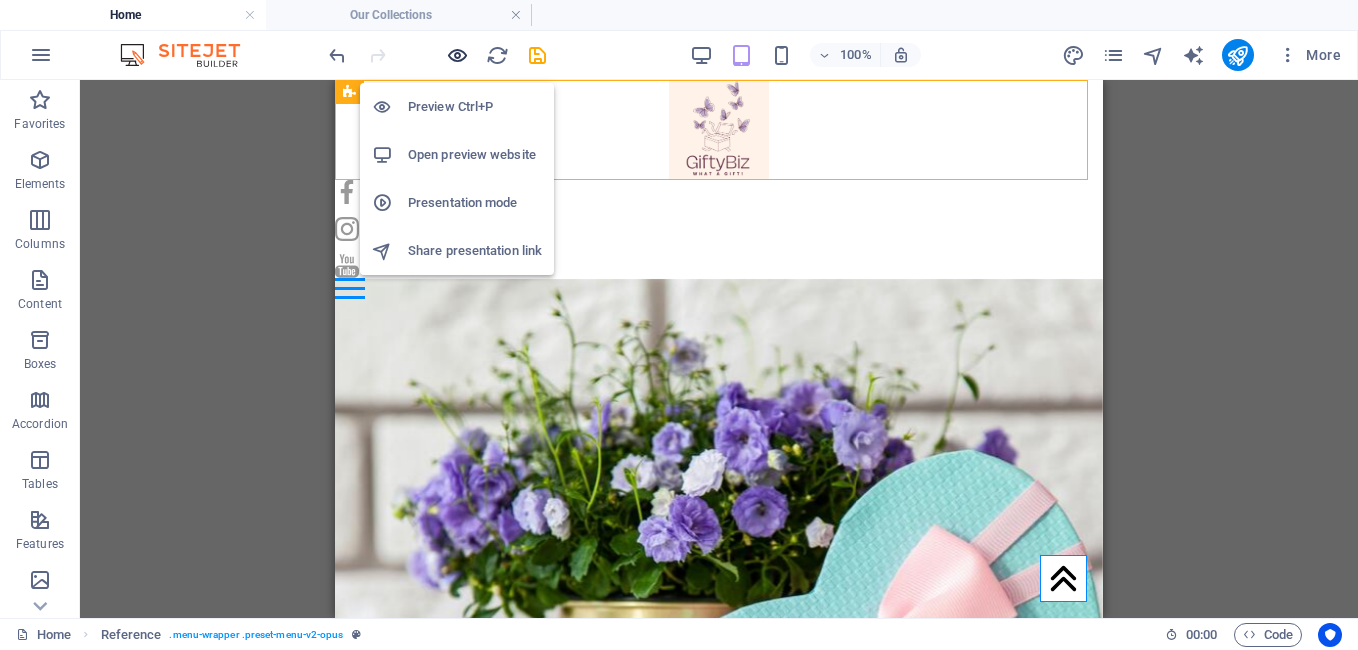 click at bounding box center [457, 55] 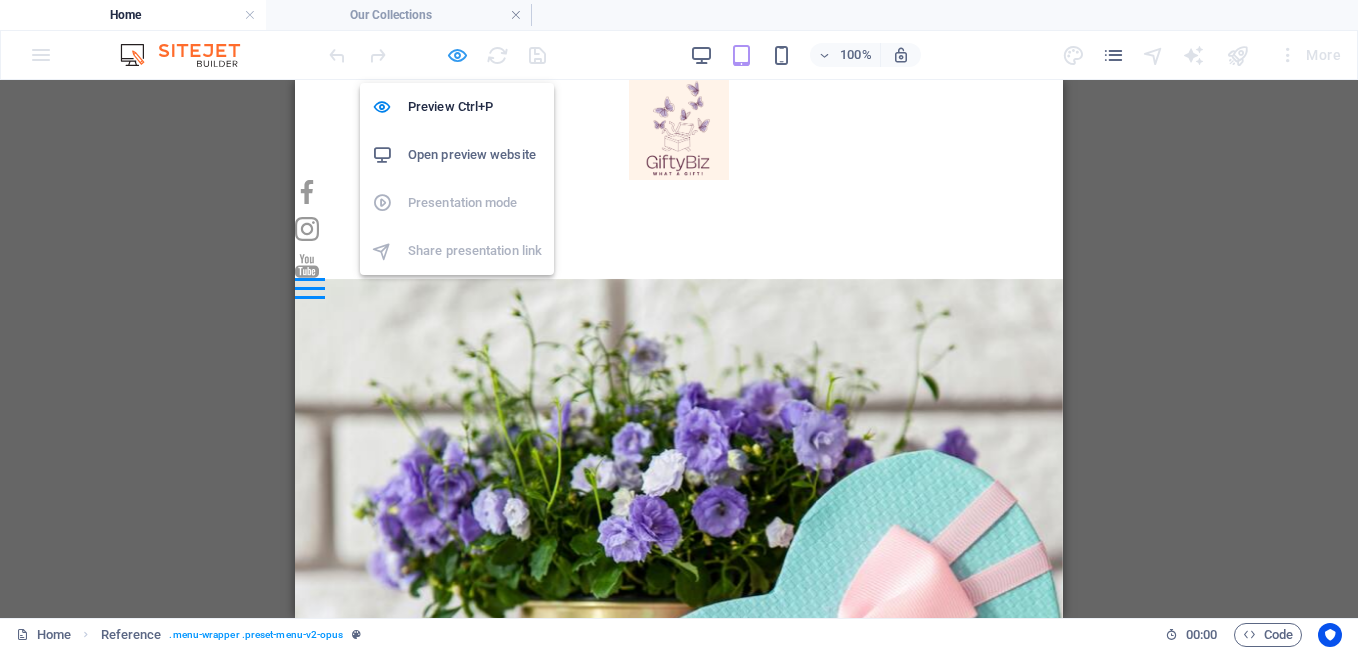 click at bounding box center [457, 55] 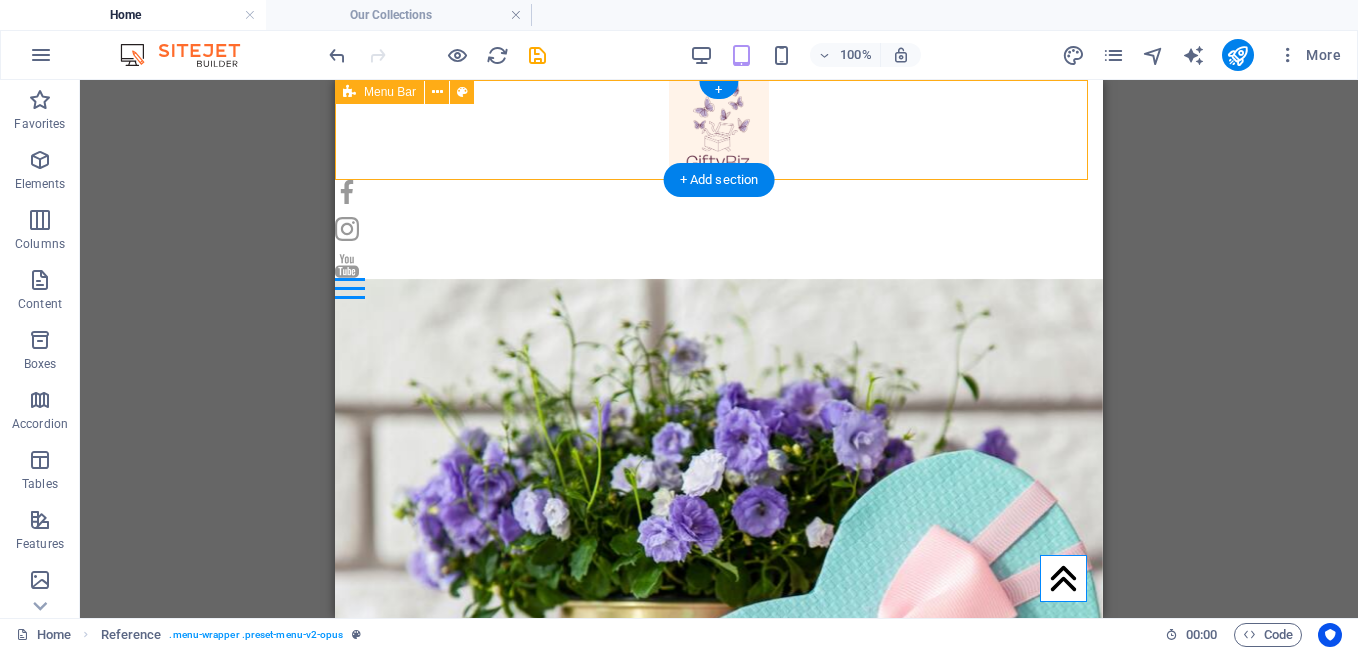 click on "Home About Us Our Collections Review Cancellation & Refund Policy Contact" at bounding box center [719, 189] 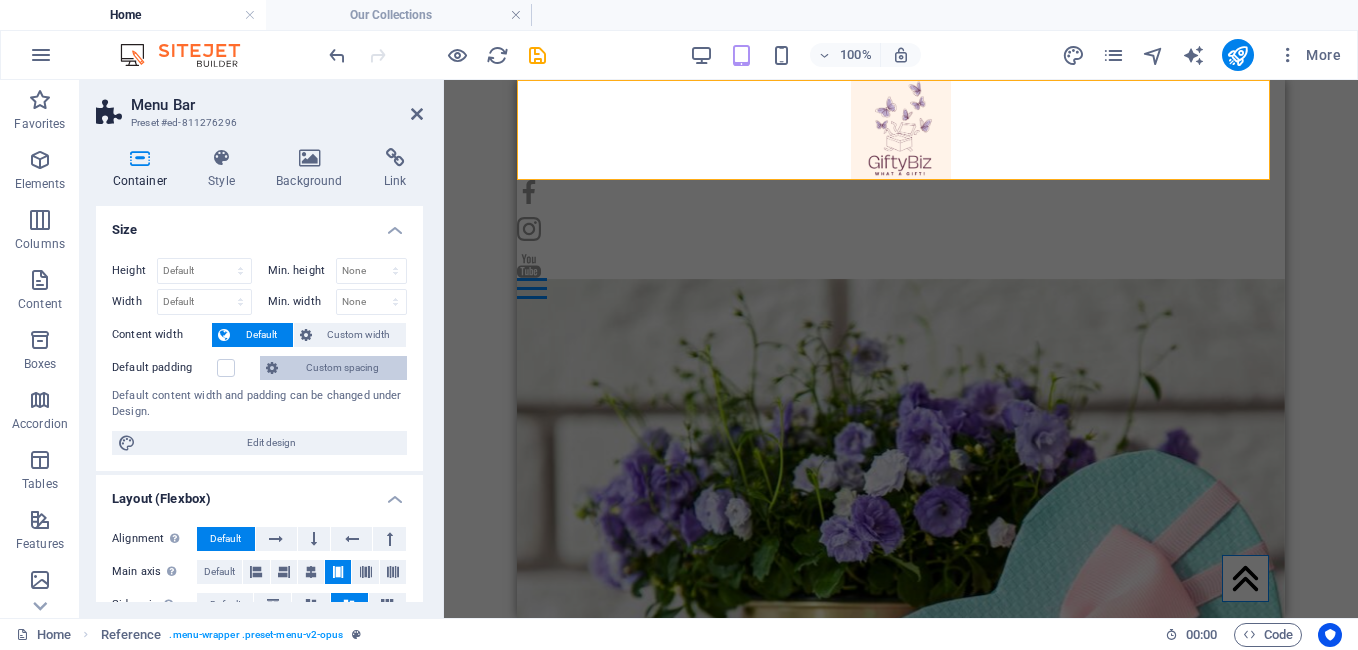 click on "Custom spacing" at bounding box center (342, 368) 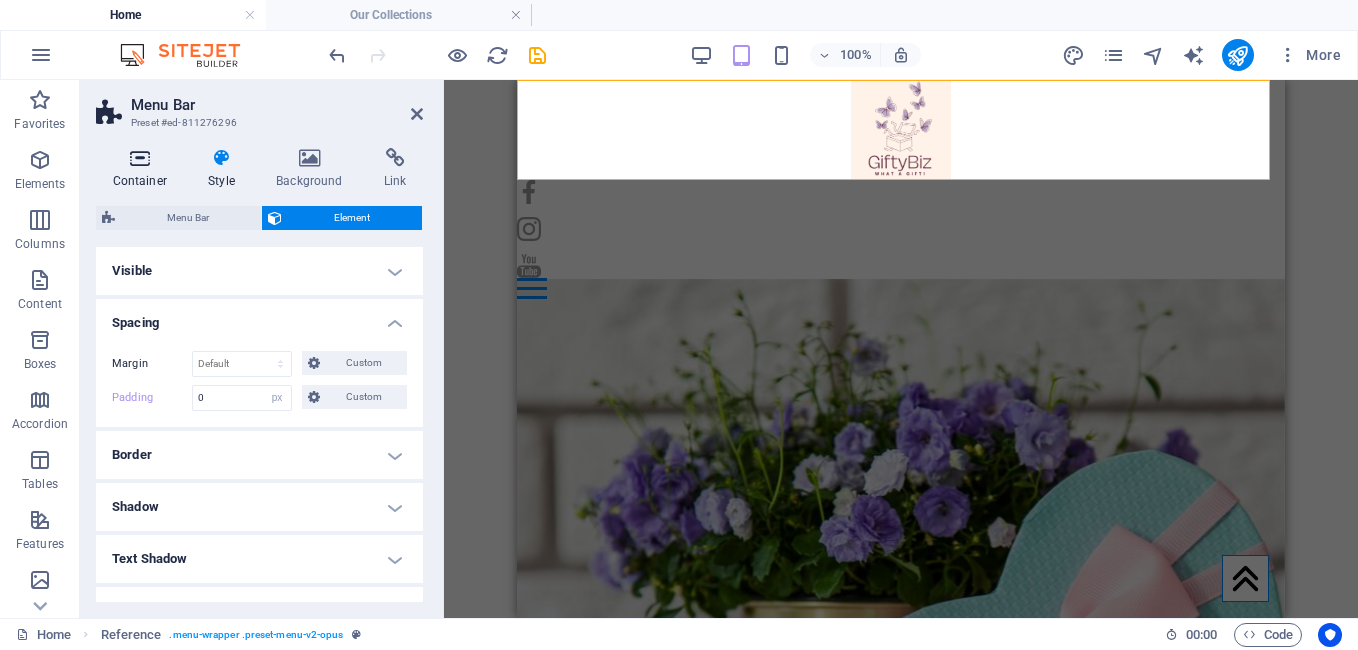 click at bounding box center (140, 158) 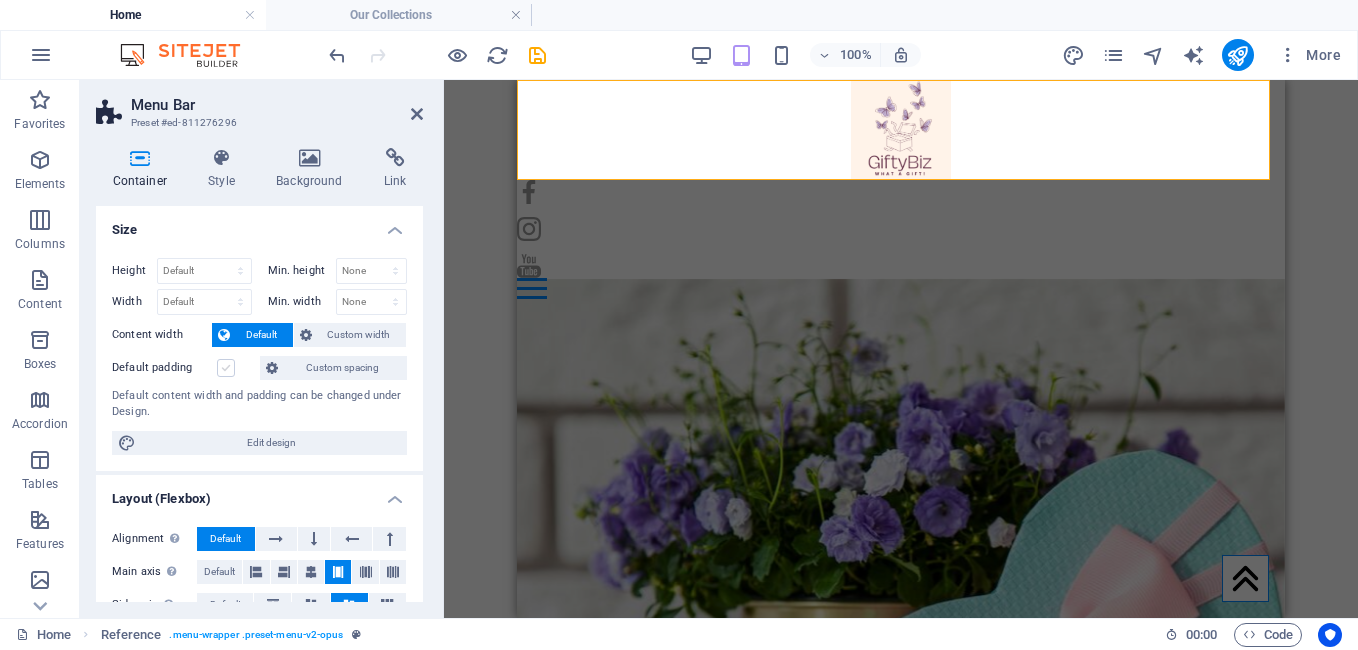click at bounding box center (226, 368) 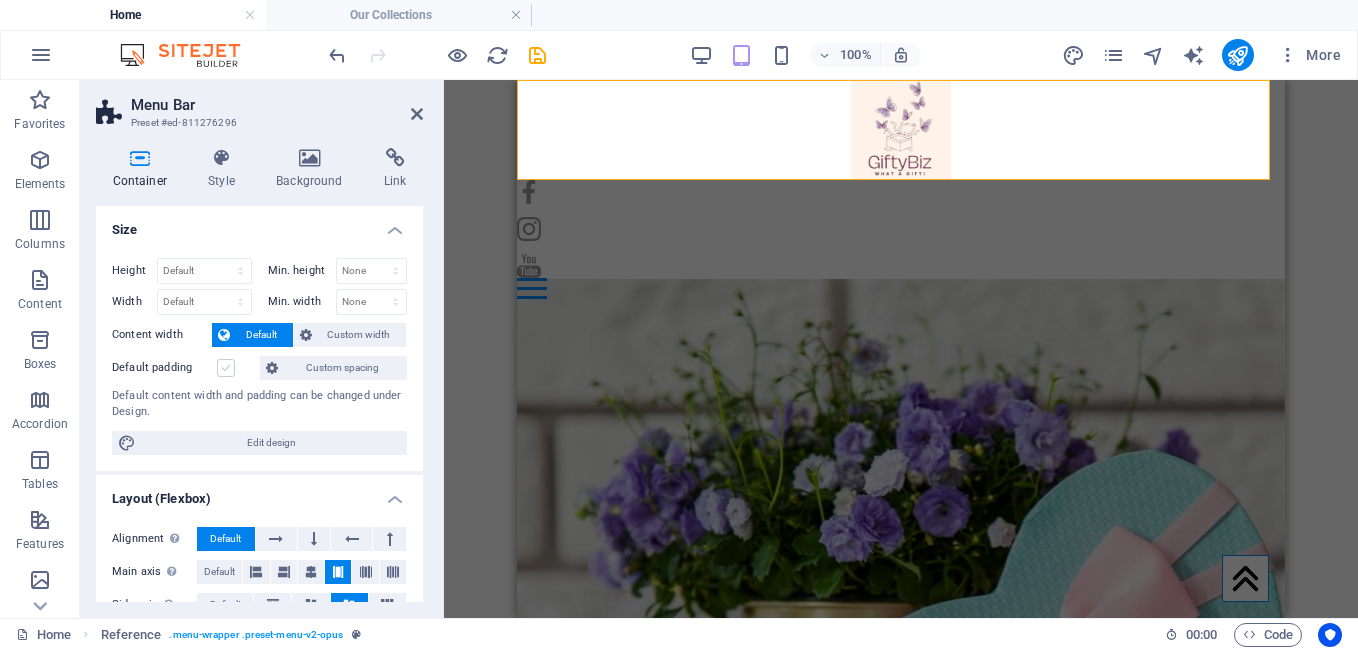 click on "Default padding" at bounding box center [0, 0] 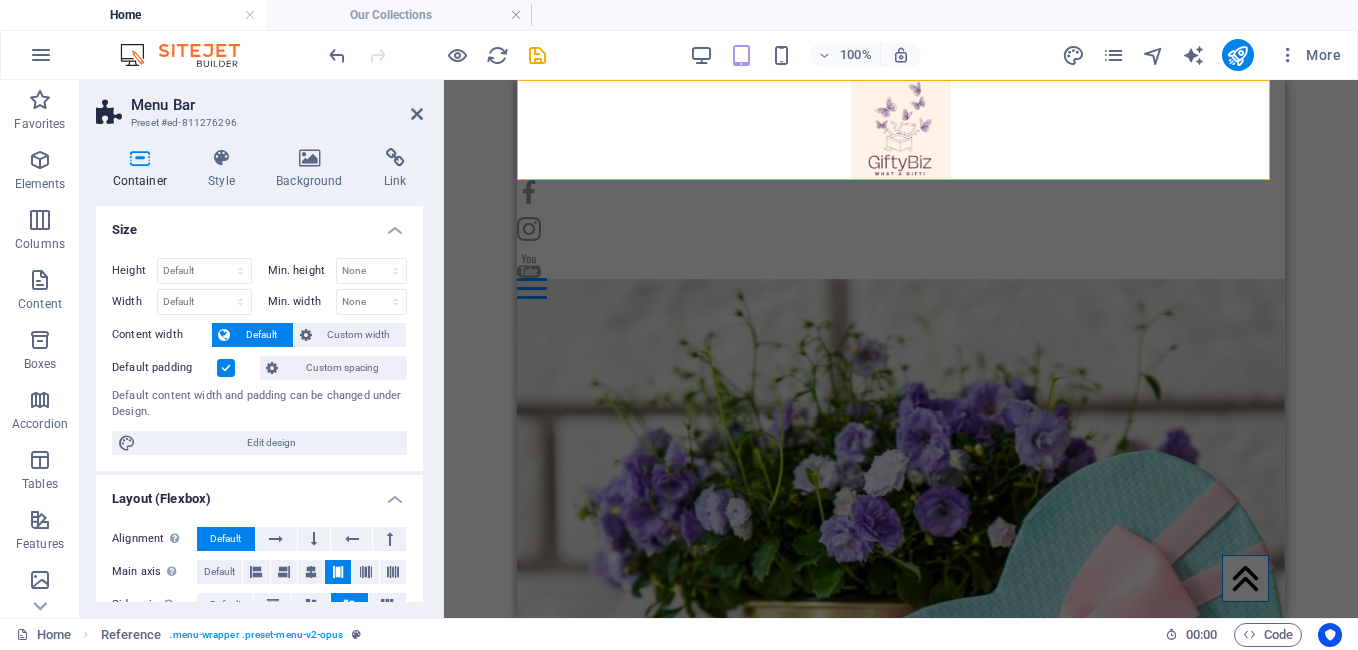 click at bounding box center (226, 368) 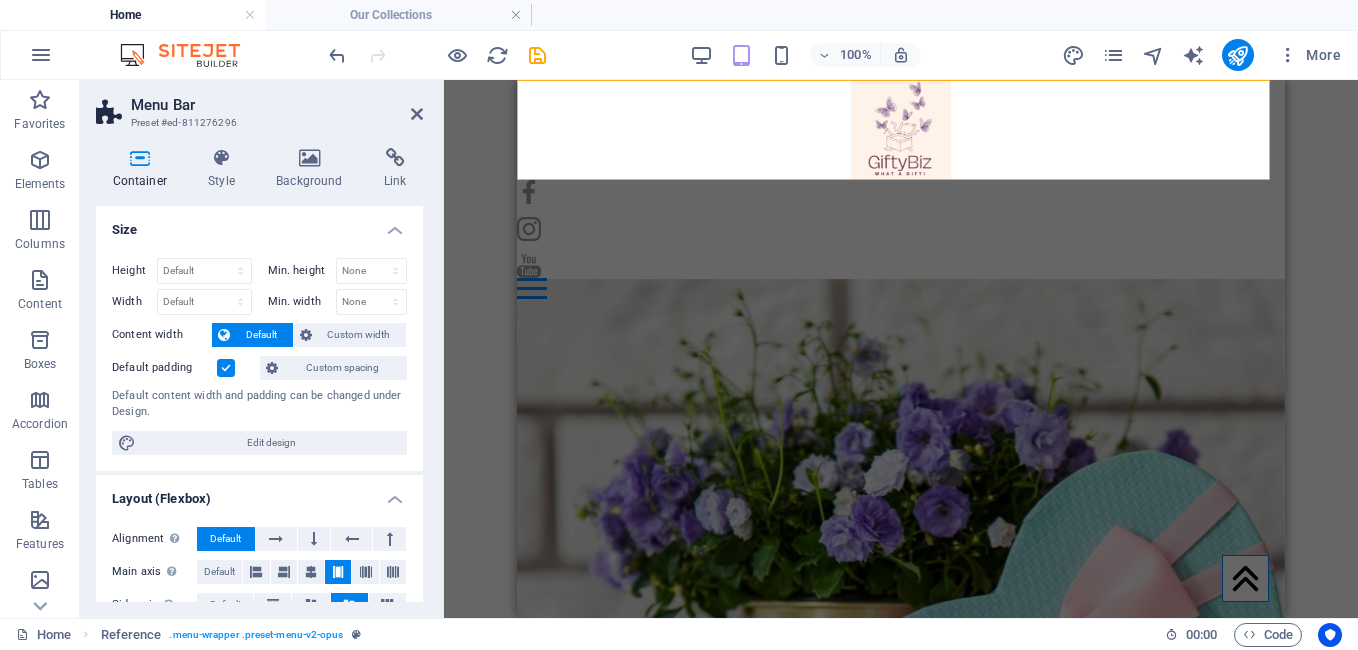 click on "Default padding" at bounding box center (0, 0) 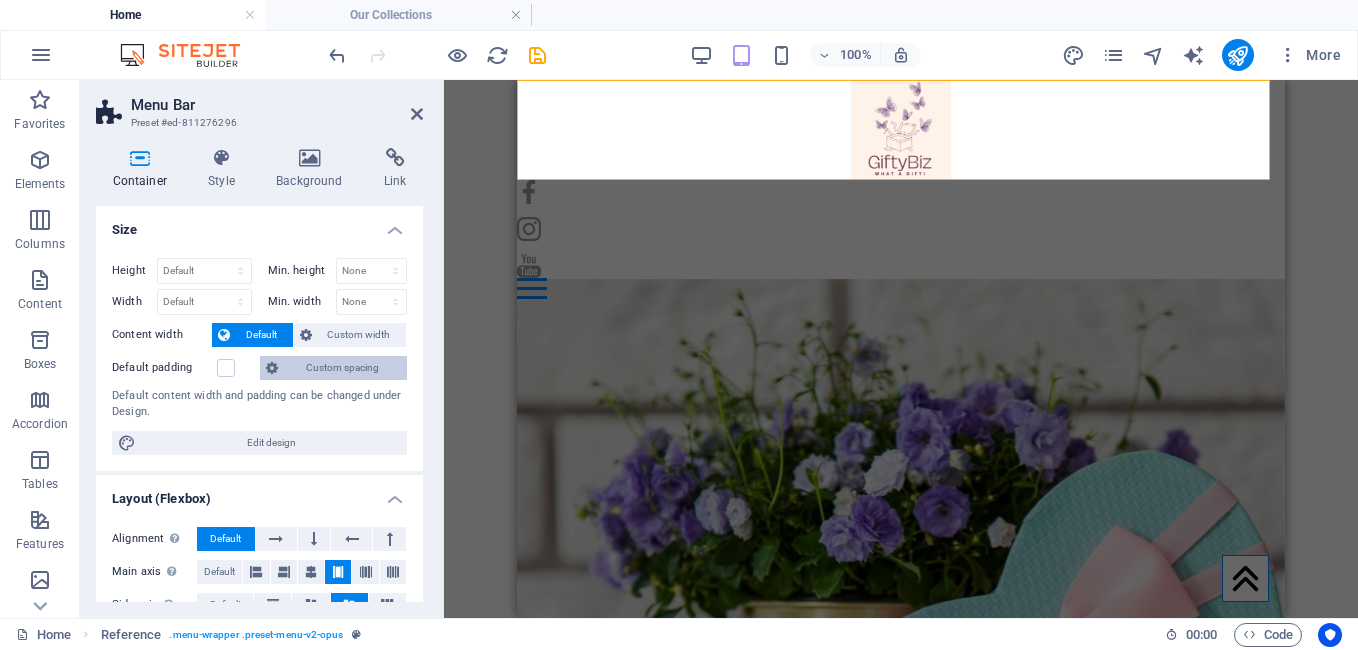 click on "Custom spacing" at bounding box center [342, 368] 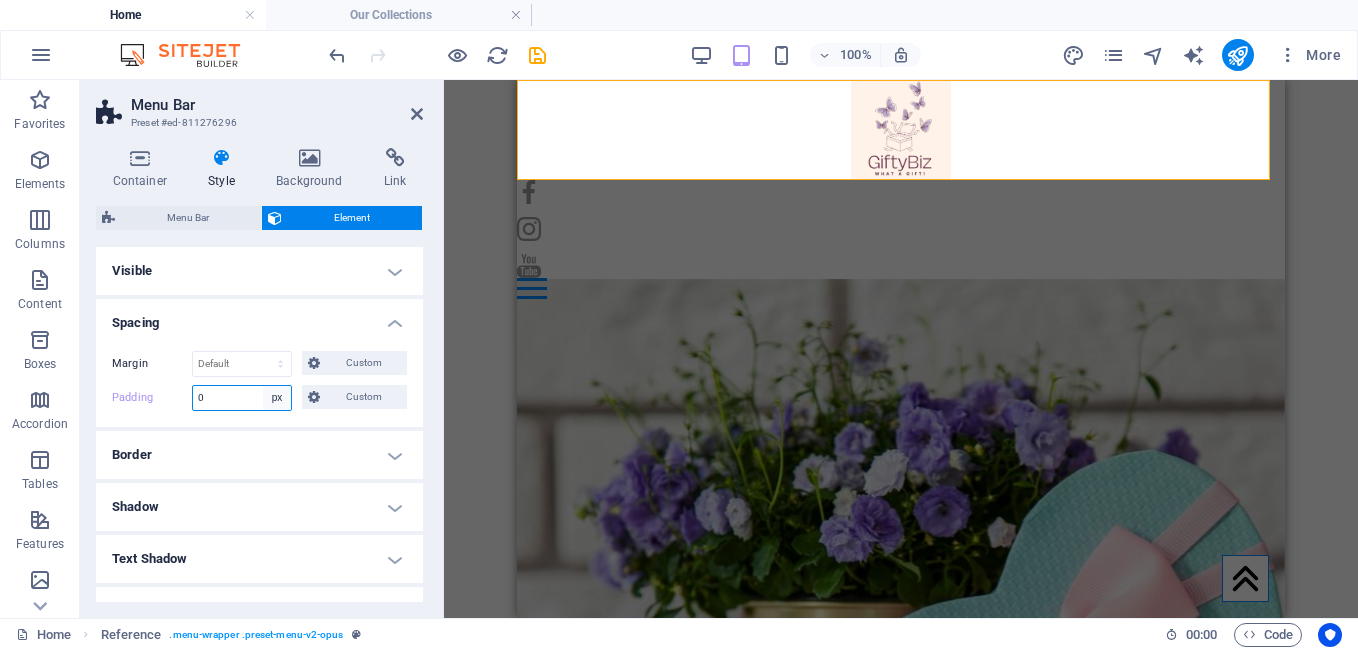 click on "Default px rem % vh vw Custom" at bounding box center (277, 398) 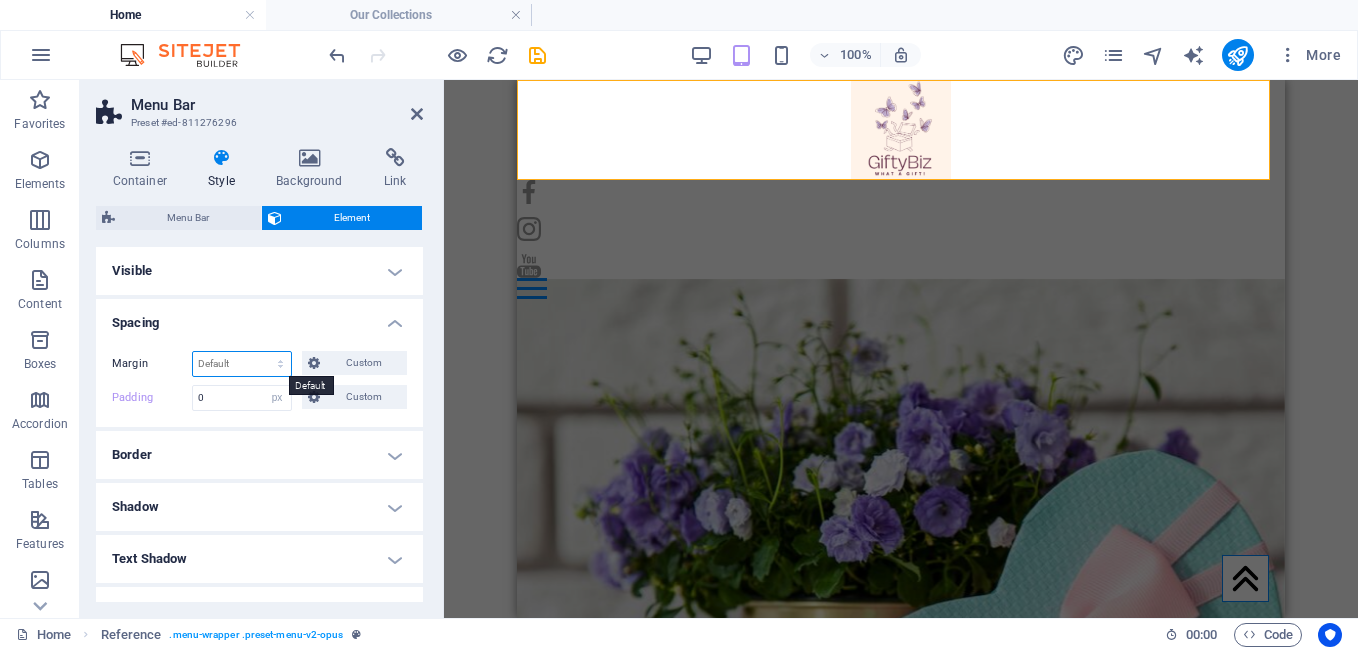 click on "Default auto px % rem vw vh Custom" at bounding box center [242, 364] 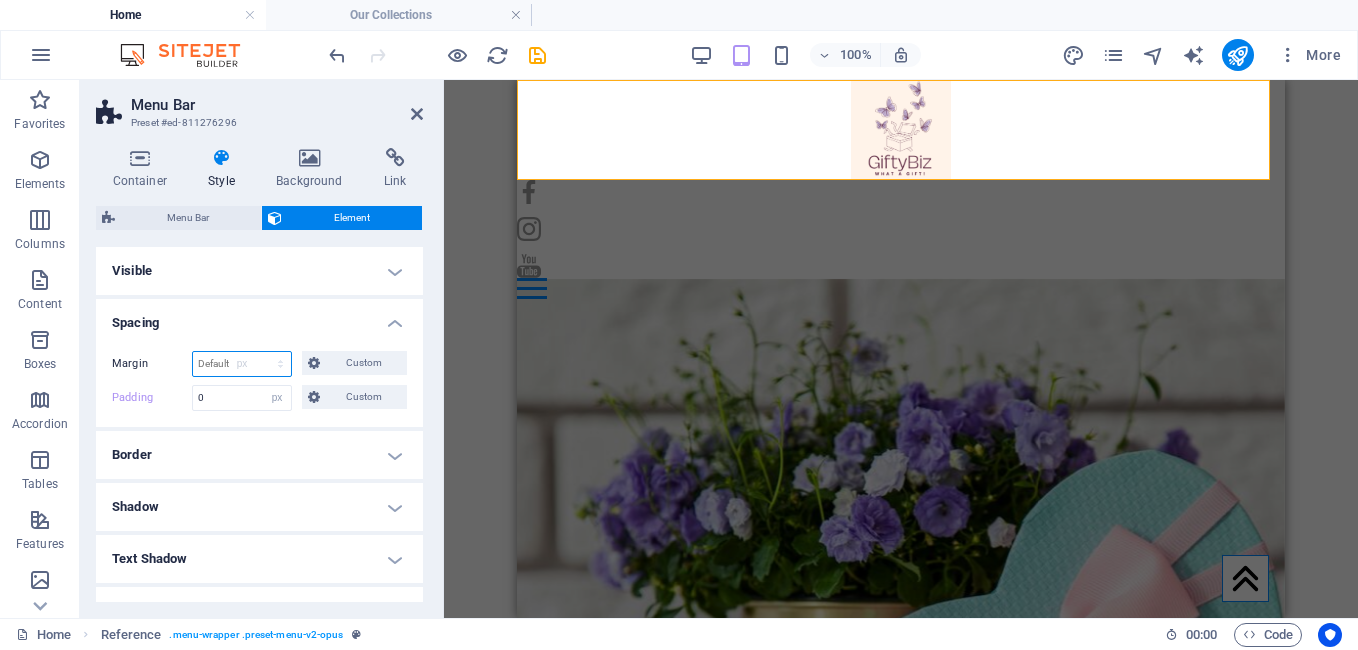 click on "Default auto px % rem vw vh Custom" at bounding box center [242, 364] 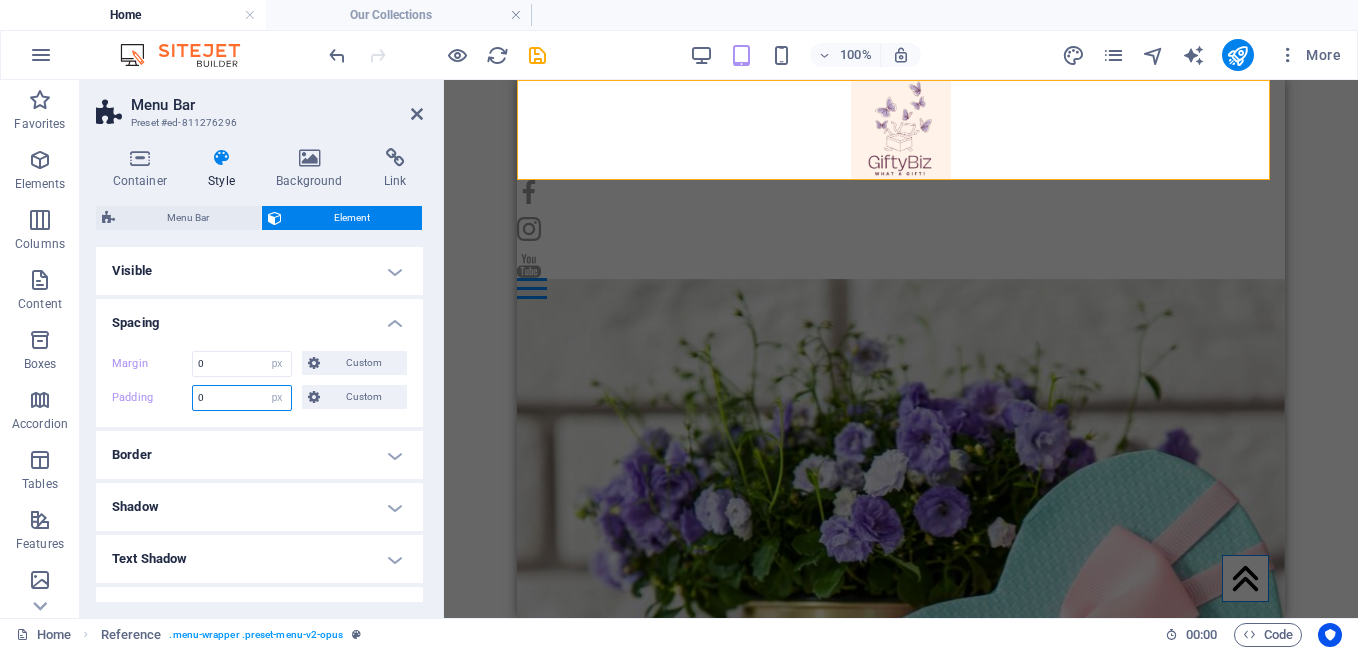 click on "0" at bounding box center (242, 398) 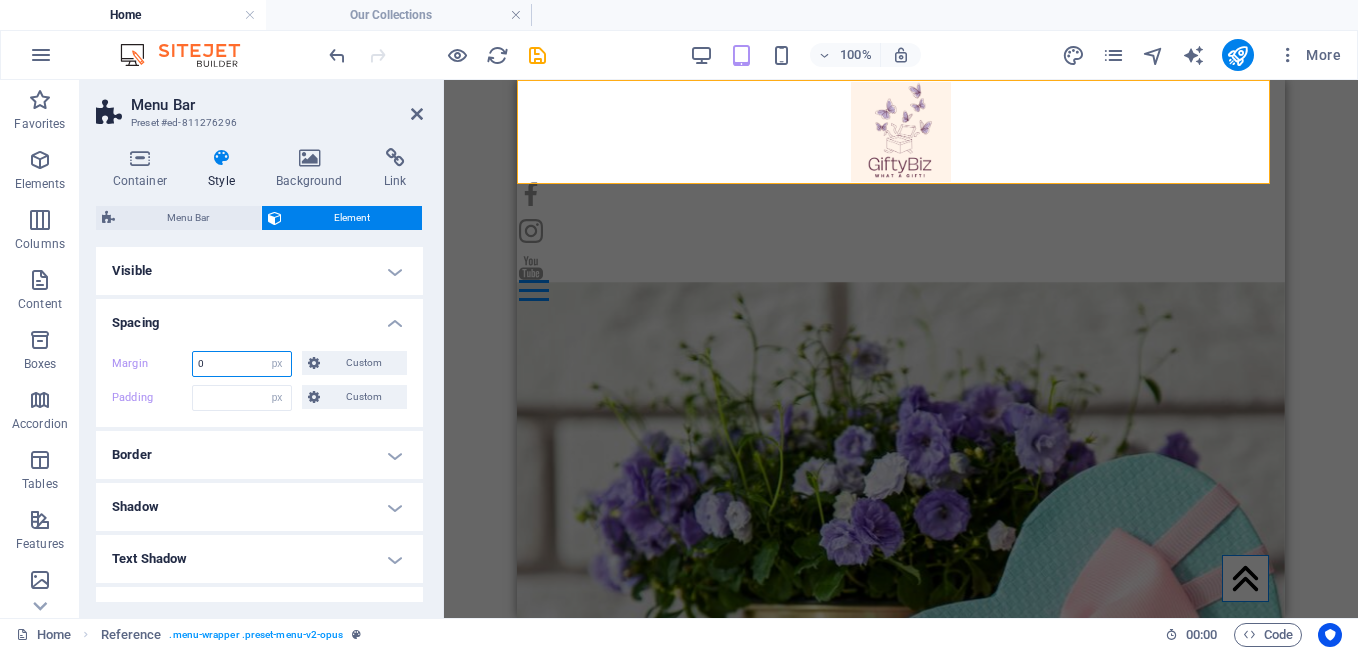 click on "0" at bounding box center [242, 364] 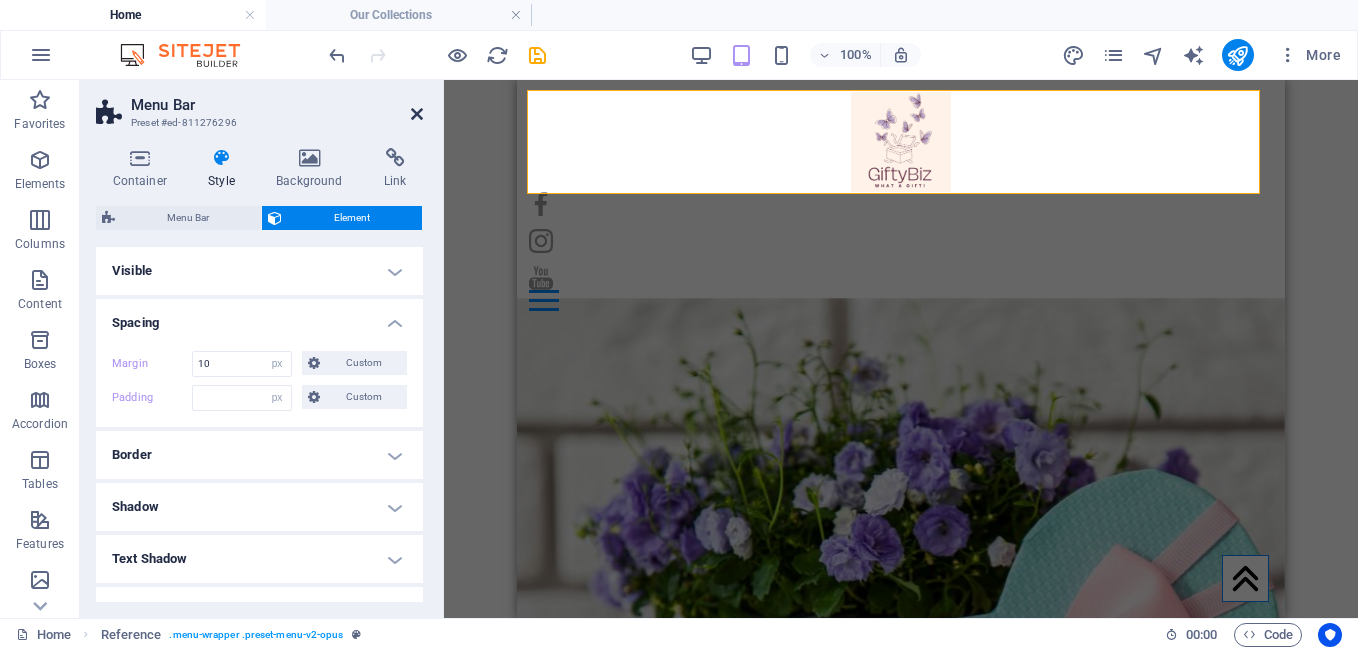 click at bounding box center (417, 114) 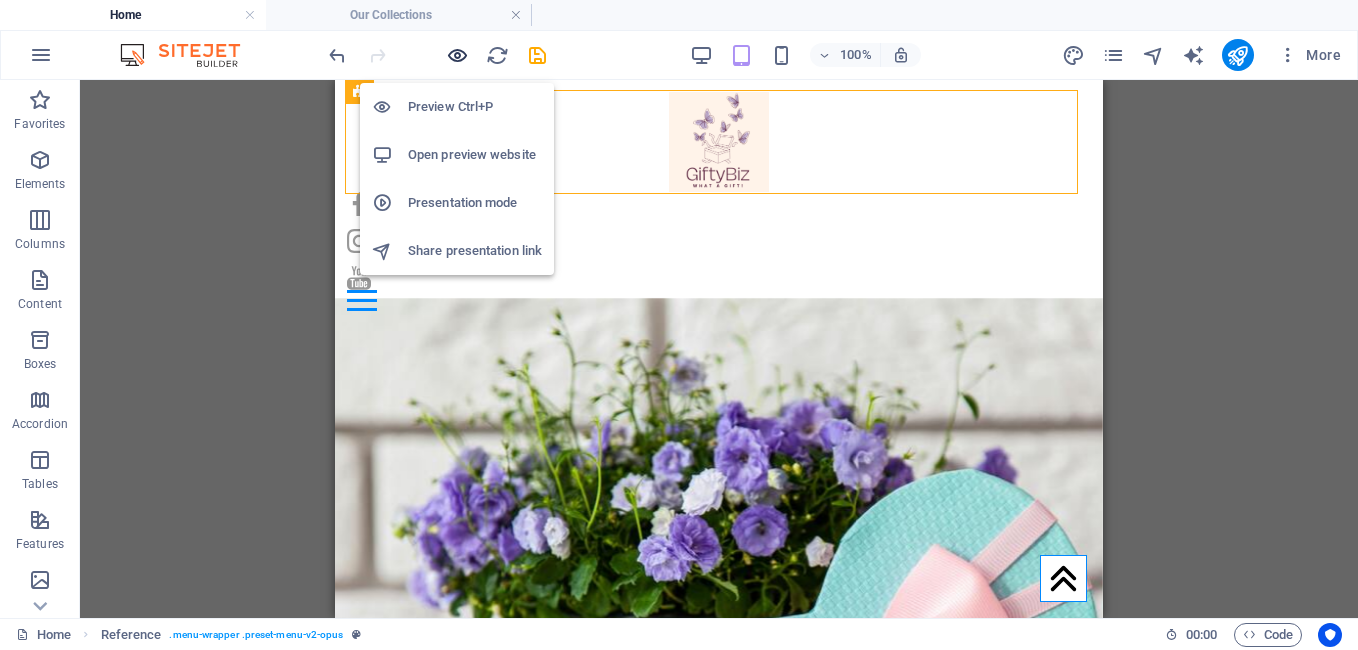 click at bounding box center (457, 55) 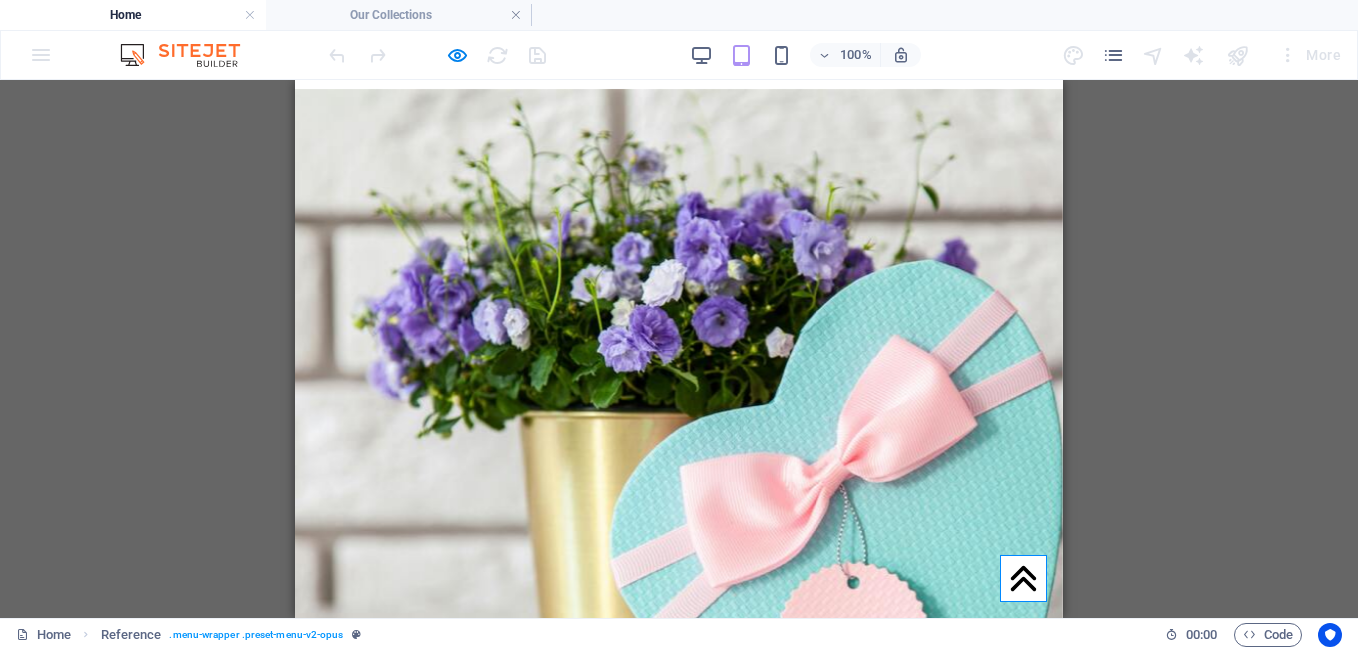 scroll, scrollTop: 0, scrollLeft: 0, axis: both 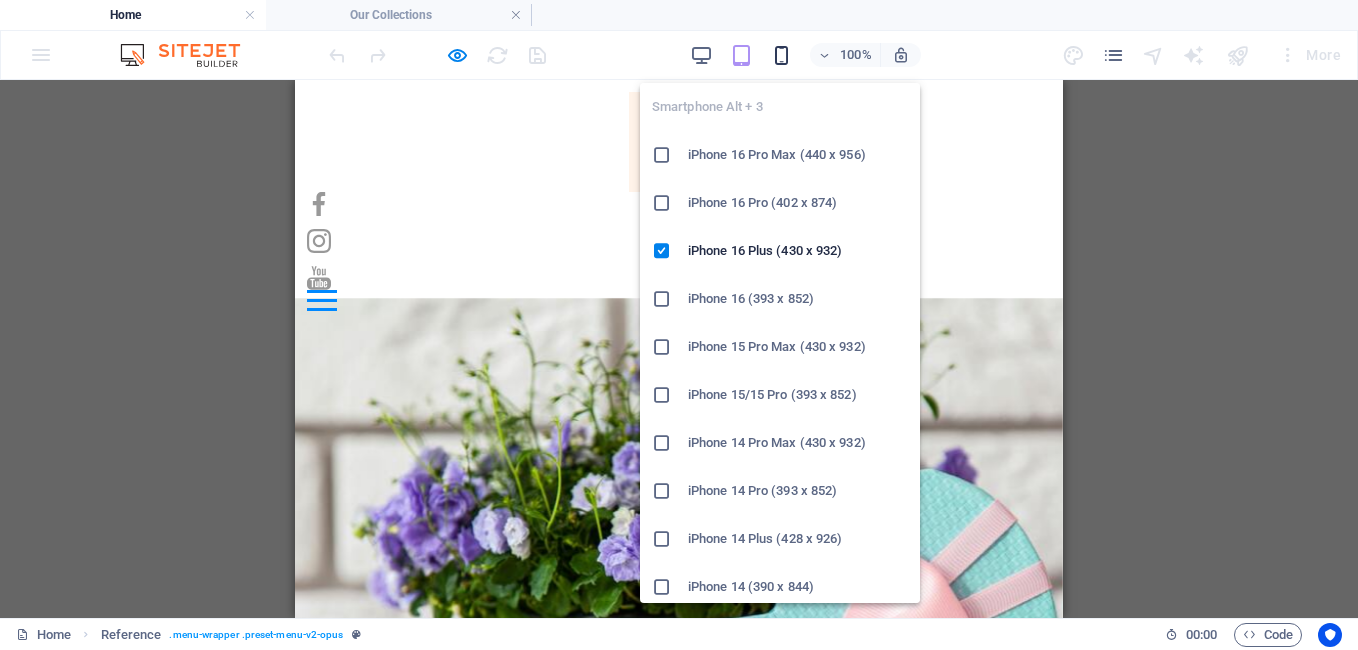 click at bounding box center [781, 55] 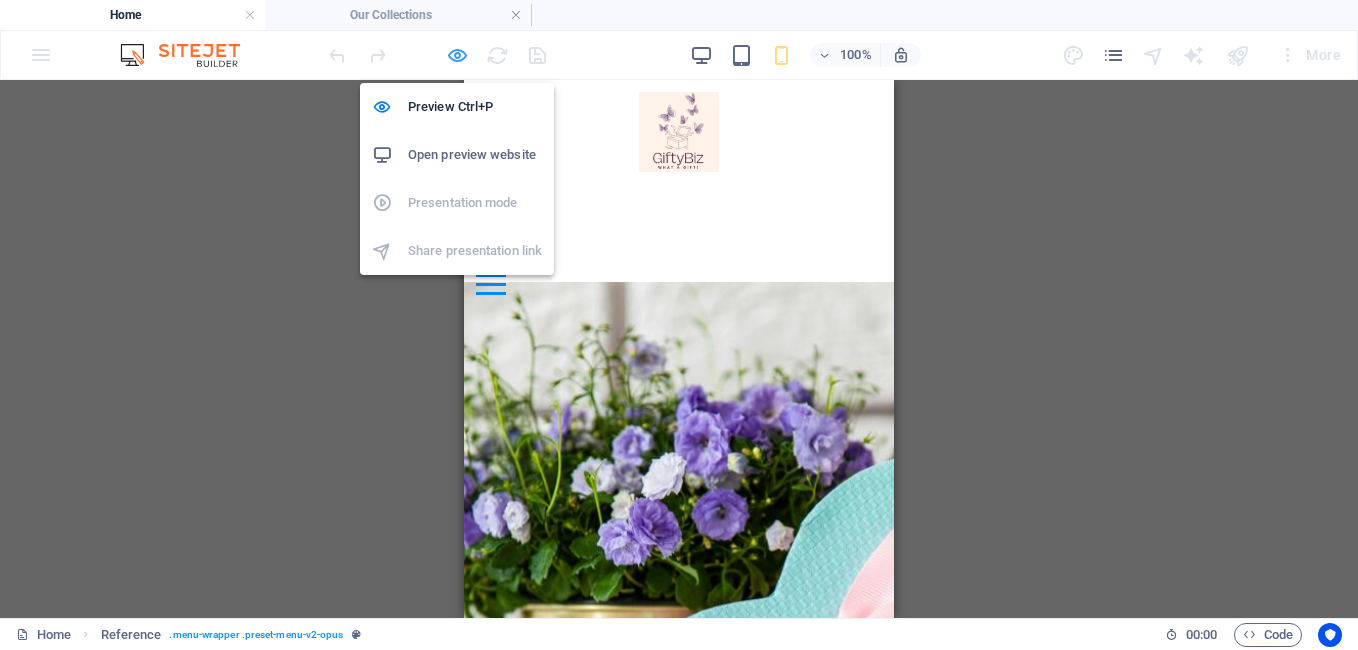 click at bounding box center [457, 55] 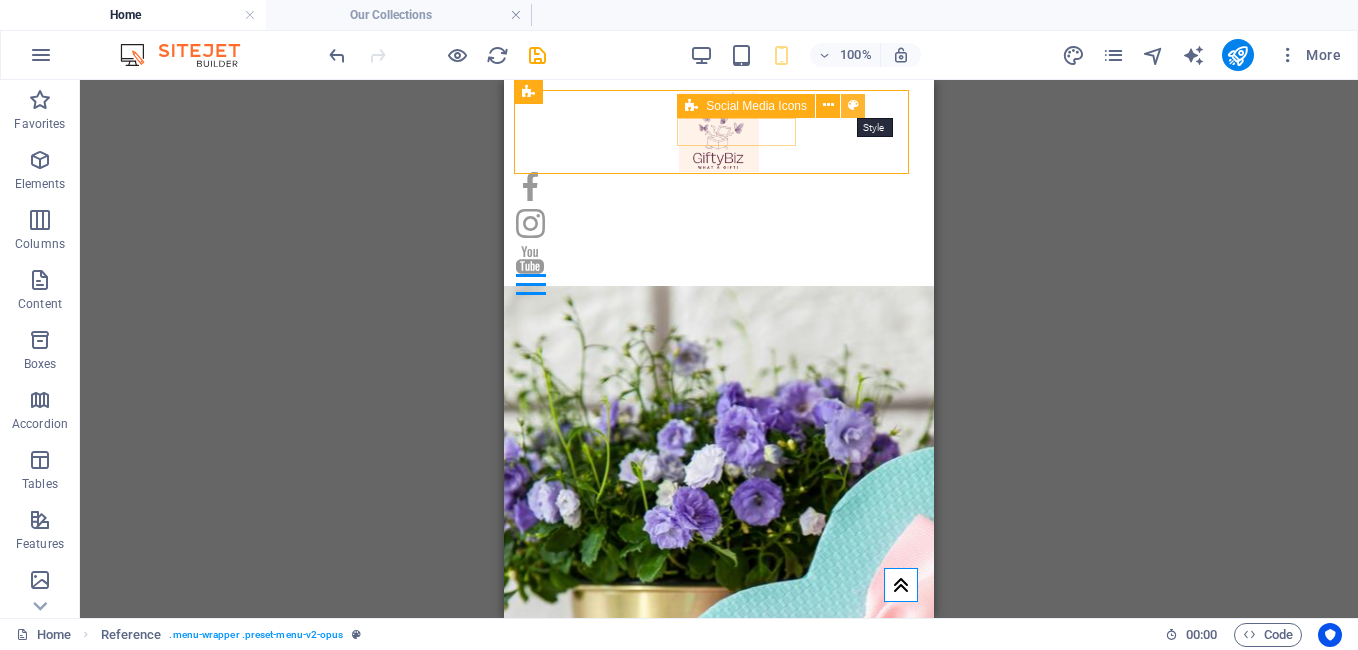click at bounding box center [853, 105] 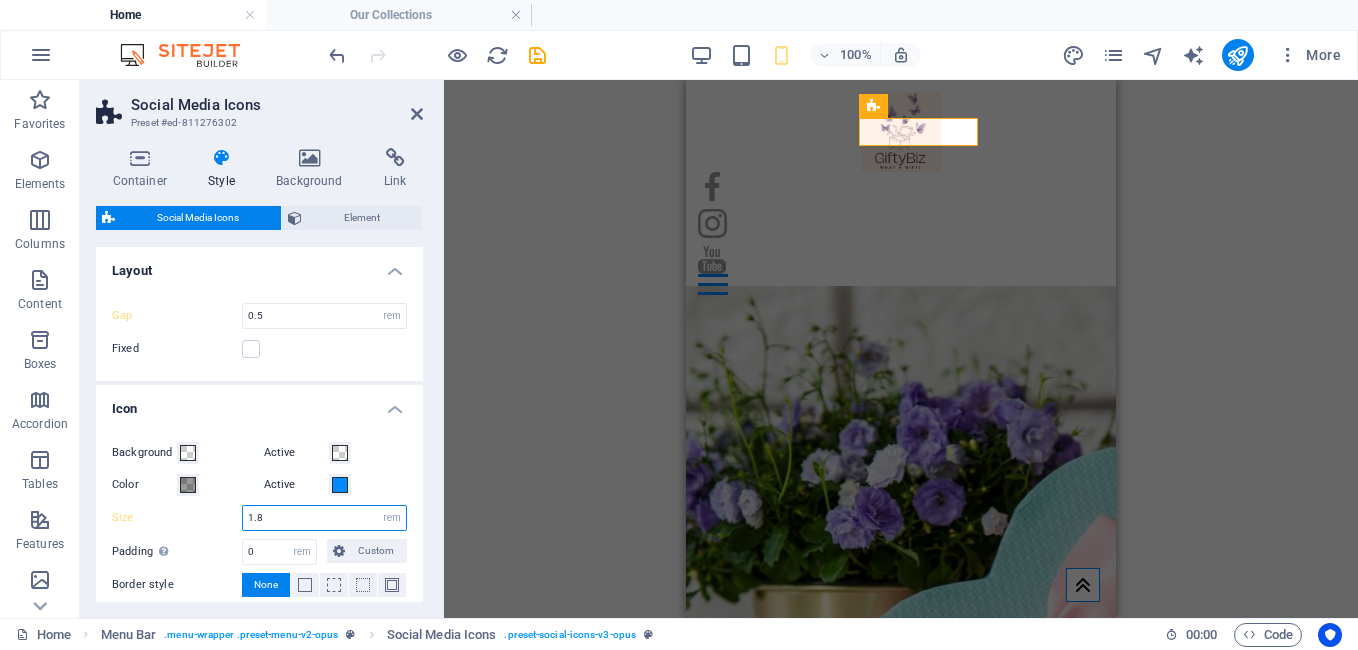 click on "1.8" at bounding box center [324, 518] 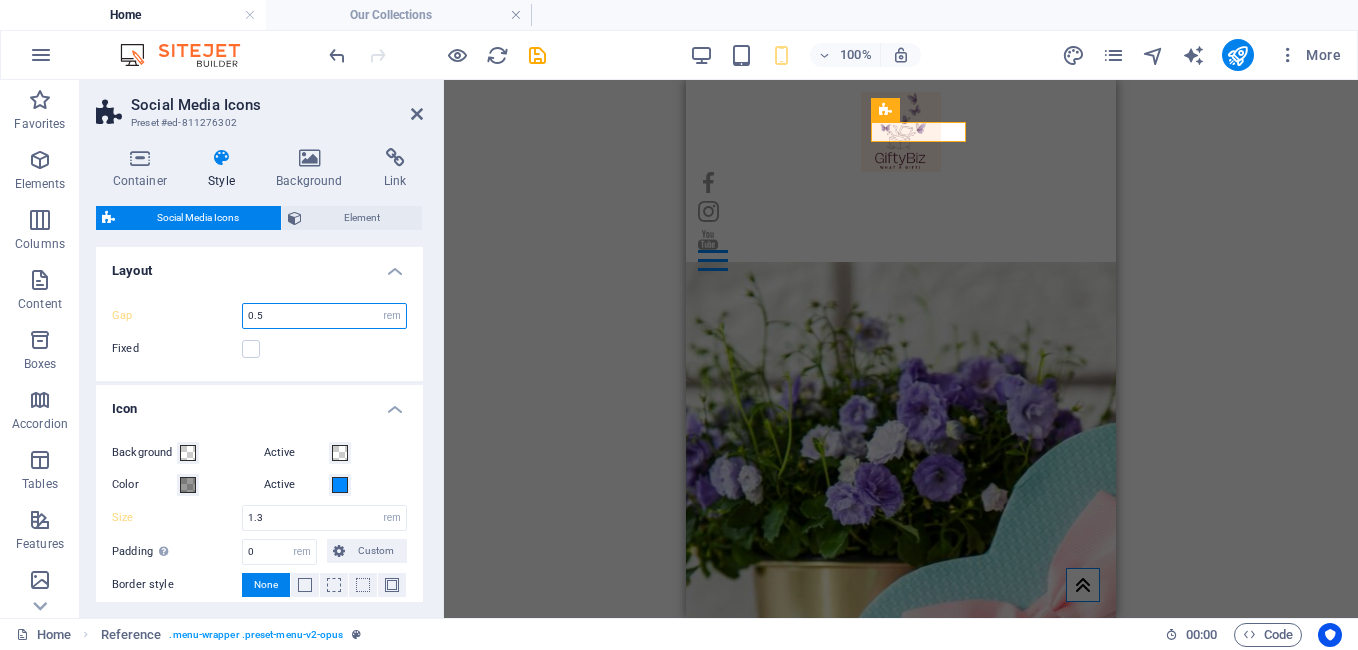 click on "0.5" at bounding box center [324, 316] 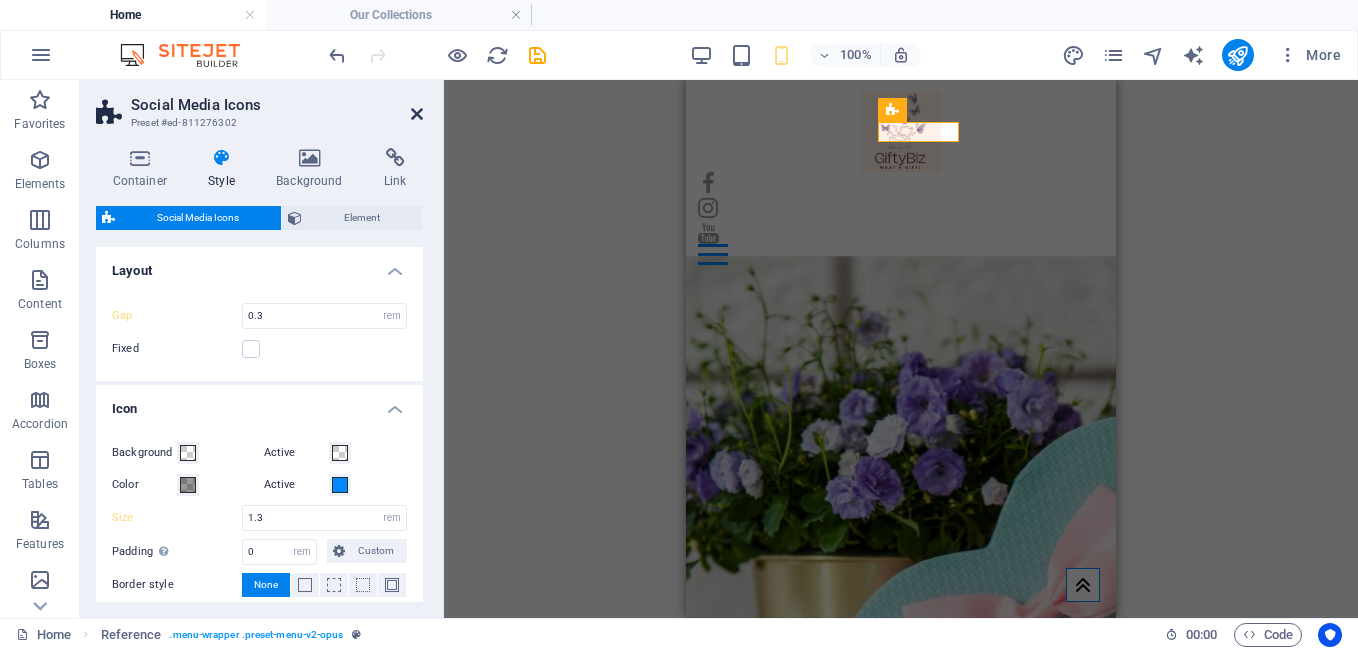 click at bounding box center (417, 114) 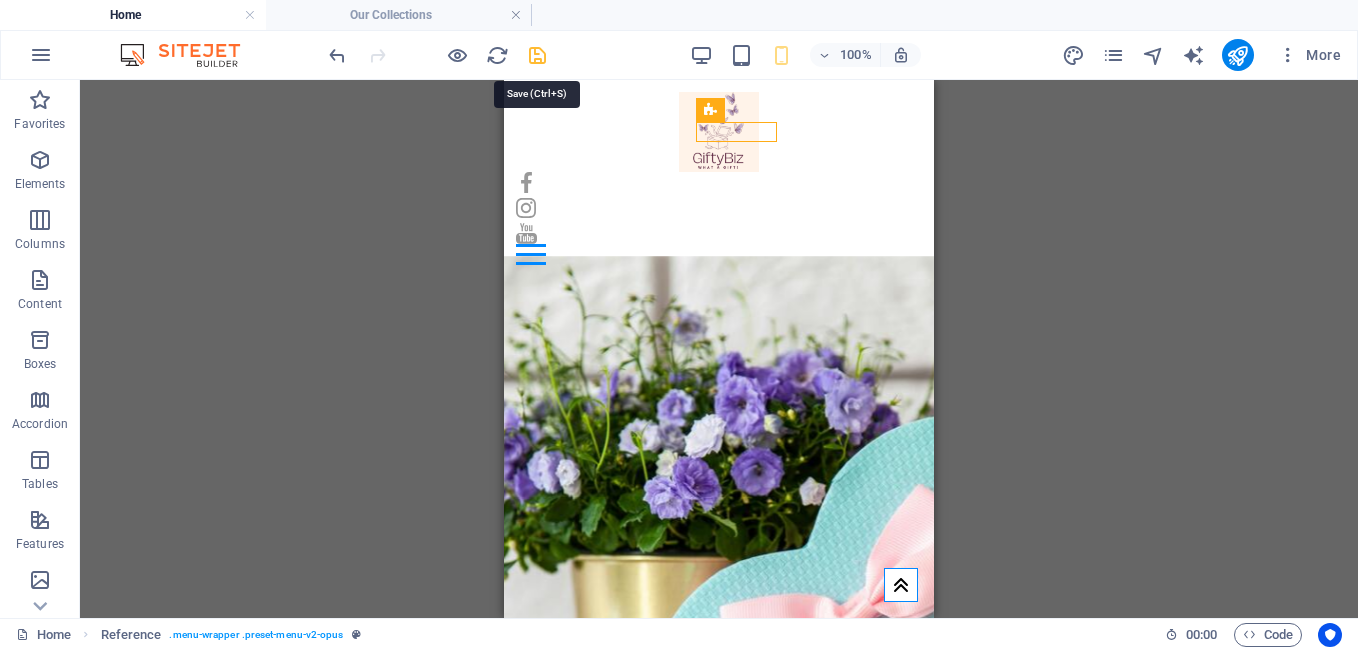 click at bounding box center (537, 55) 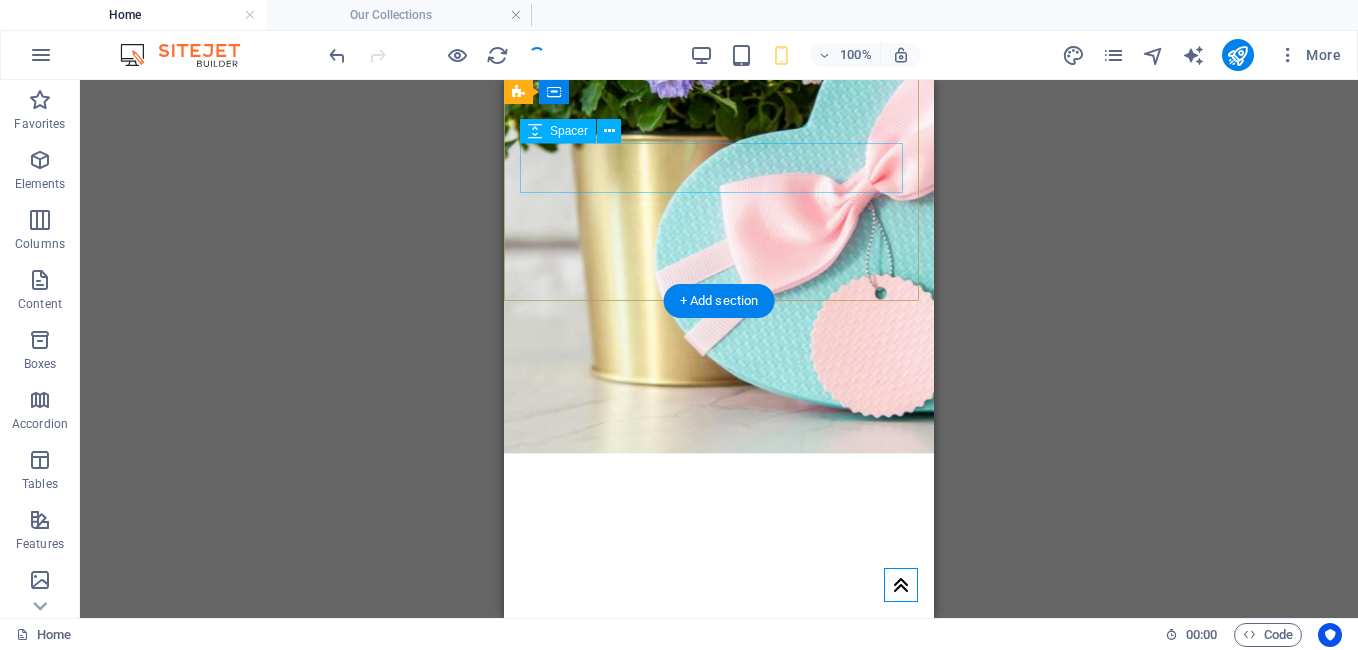 scroll, scrollTop: 527, scrollLeft: 0, axis: vertical 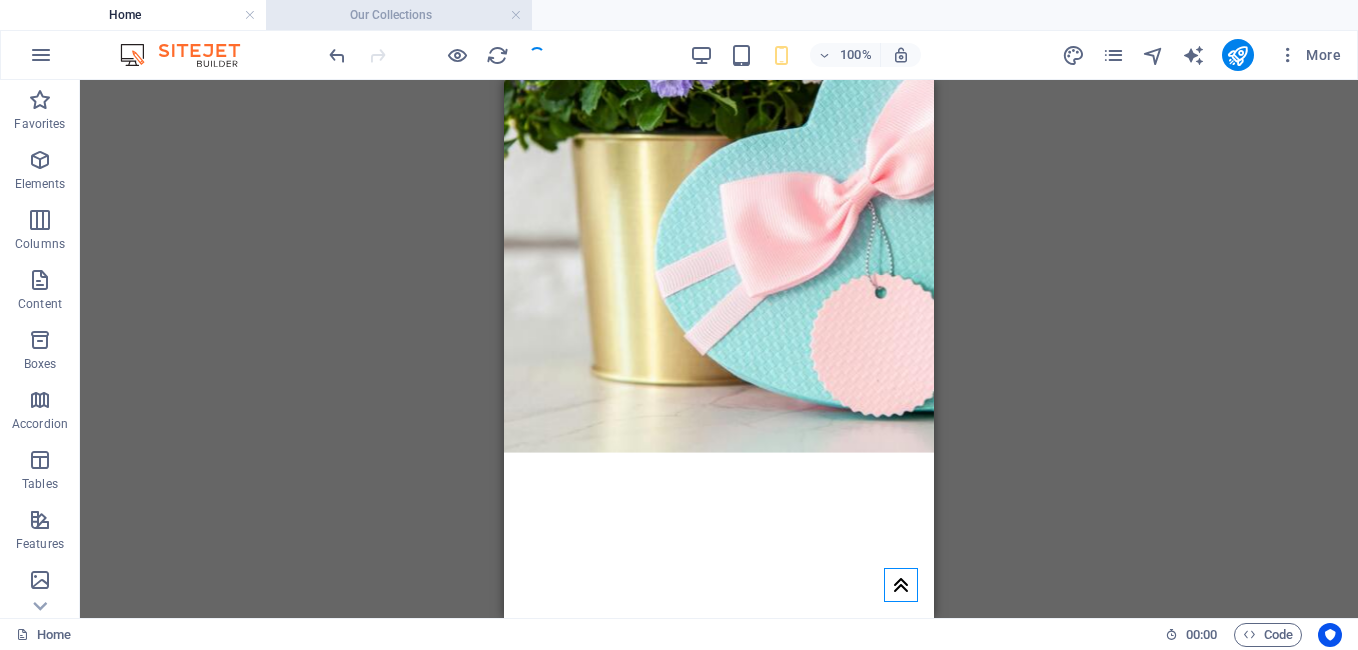click on "Our Collections" at bounding box center [399, 15] 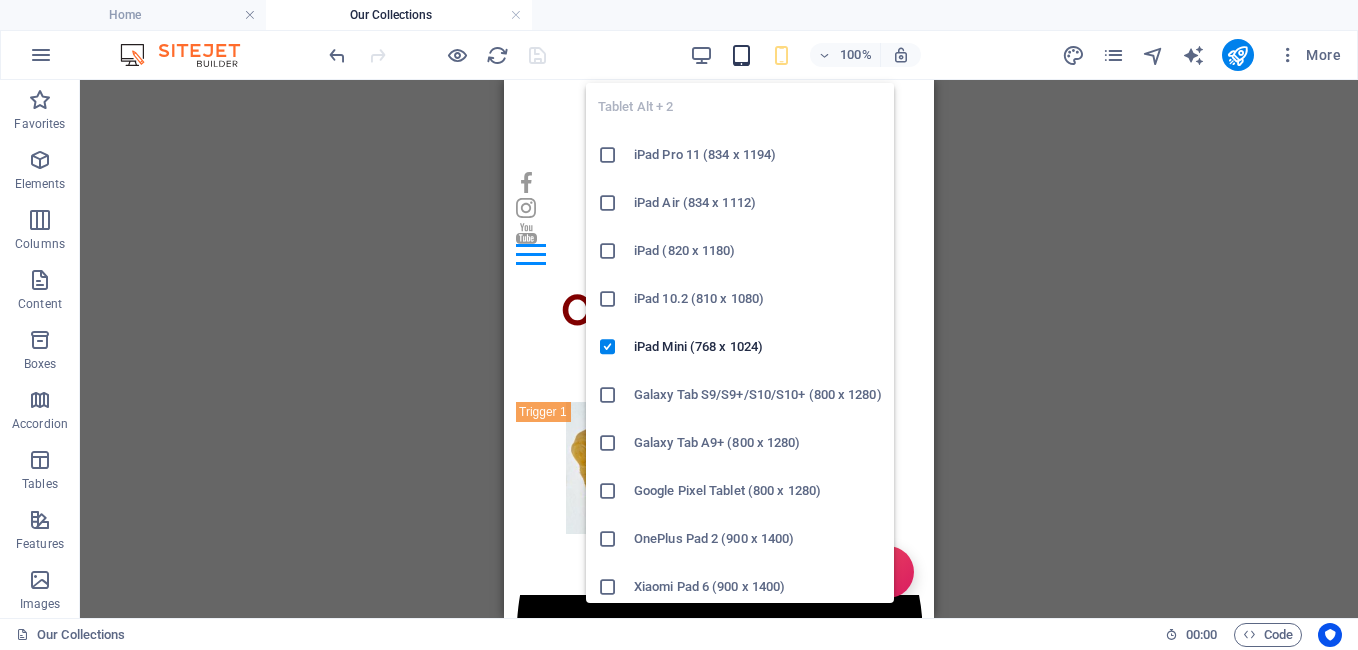 click at bounding box center (741, 55) 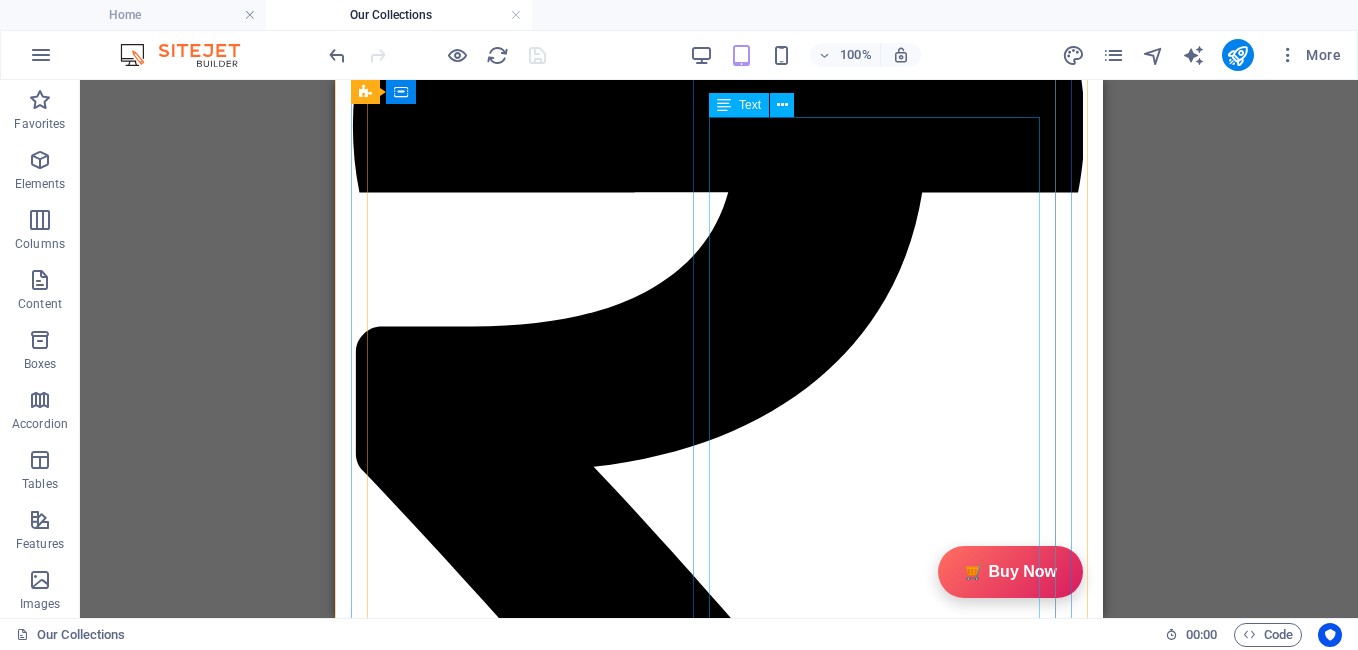 scroll, scrollTop: 1041, scrollLeft: 0, axis: vertical 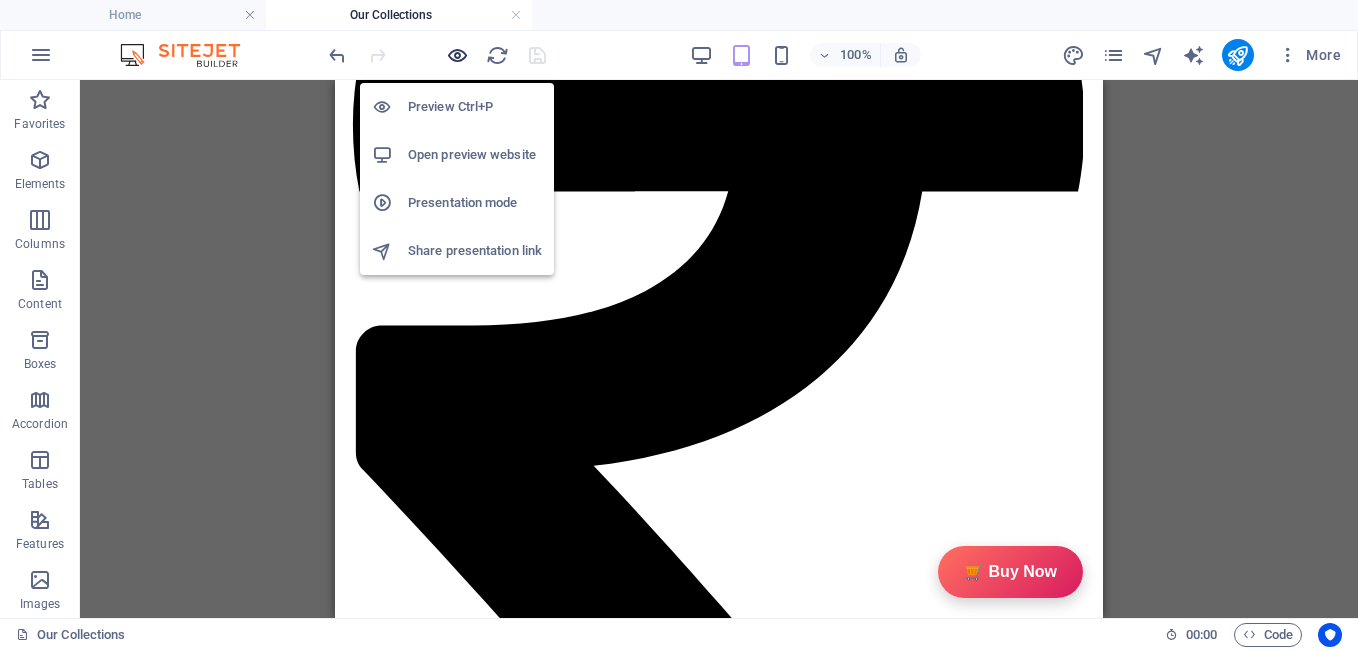 click at bounding box center (457, 55) 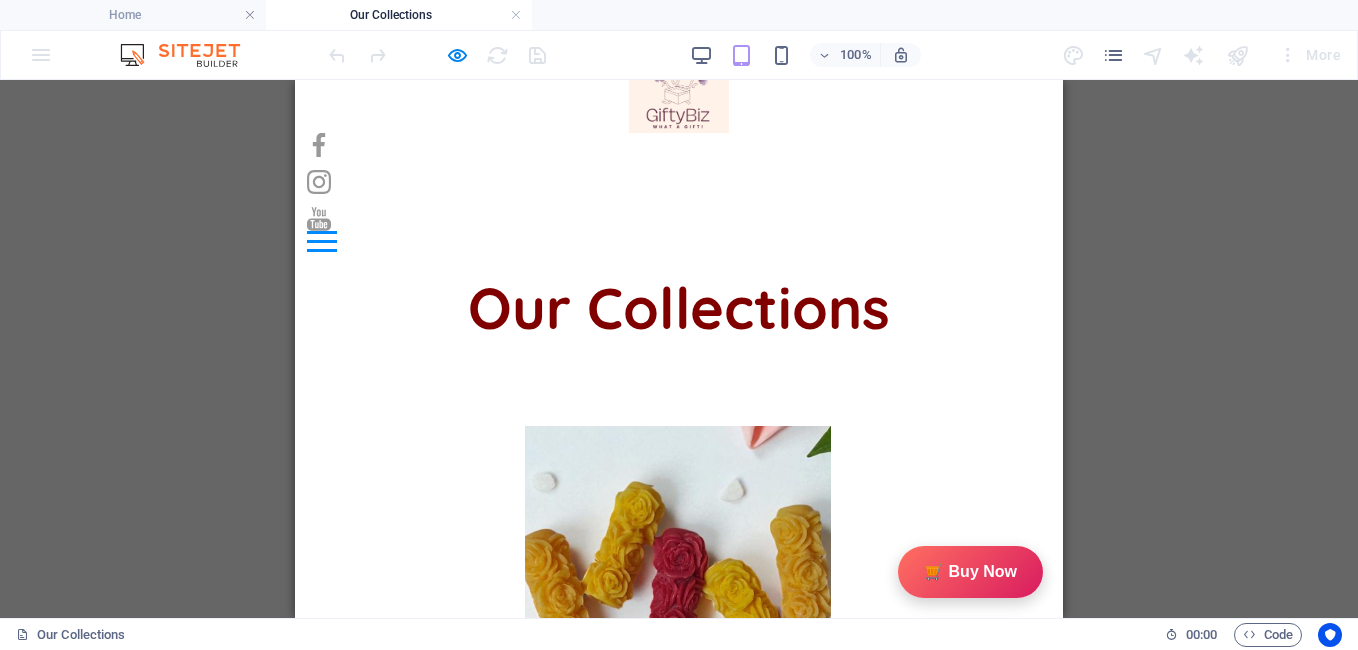 scroll, scrollTop: 57, scrollLeft: 0, axis: vertical 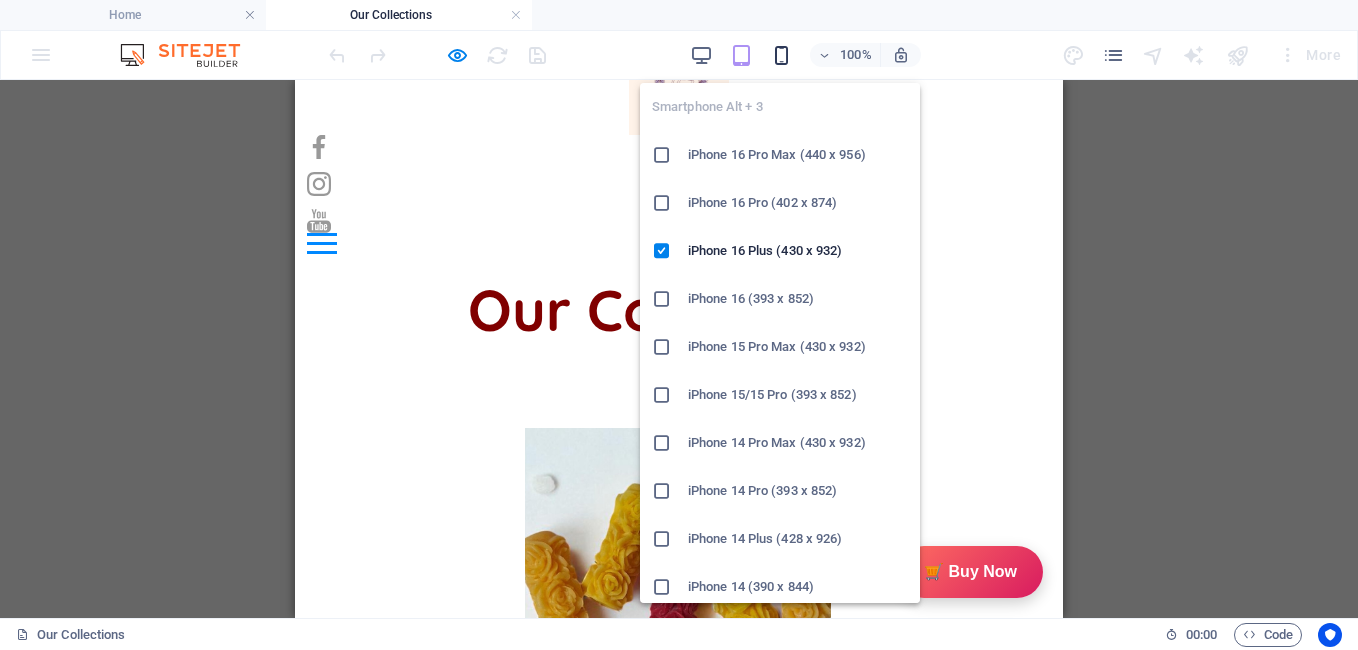 click at bounding box center [781, 55] 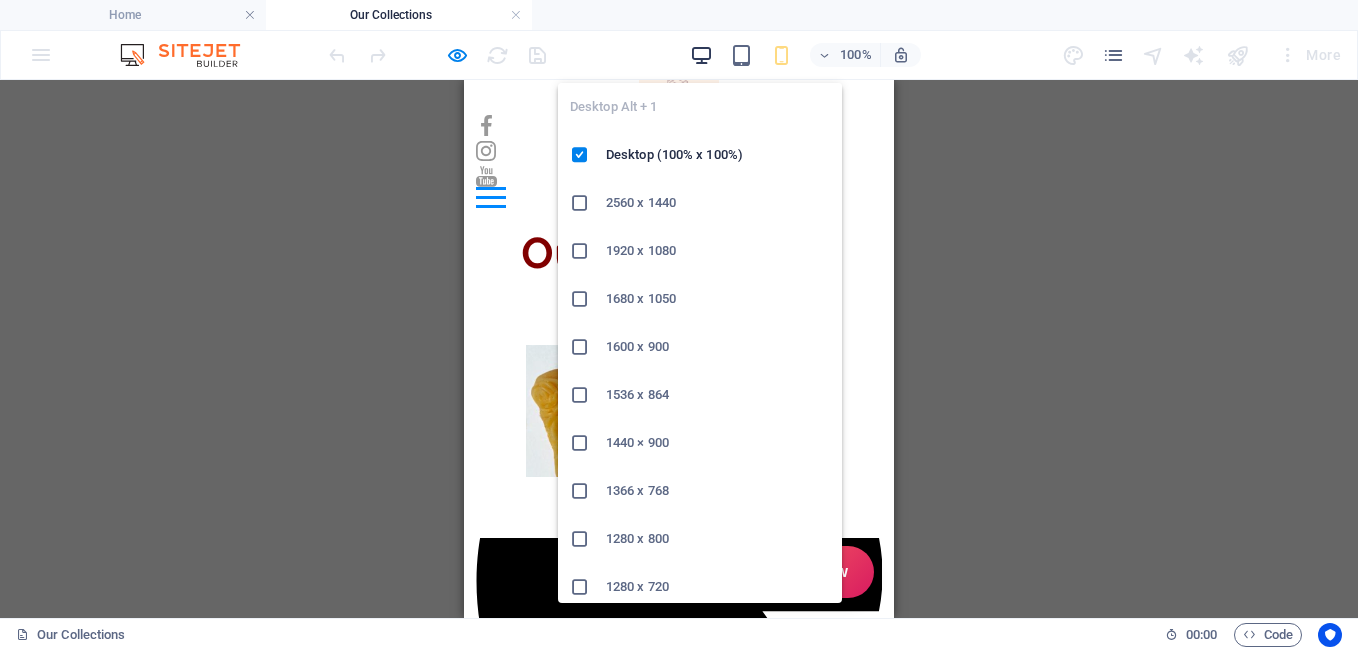 click at bounding box center (701, 55) 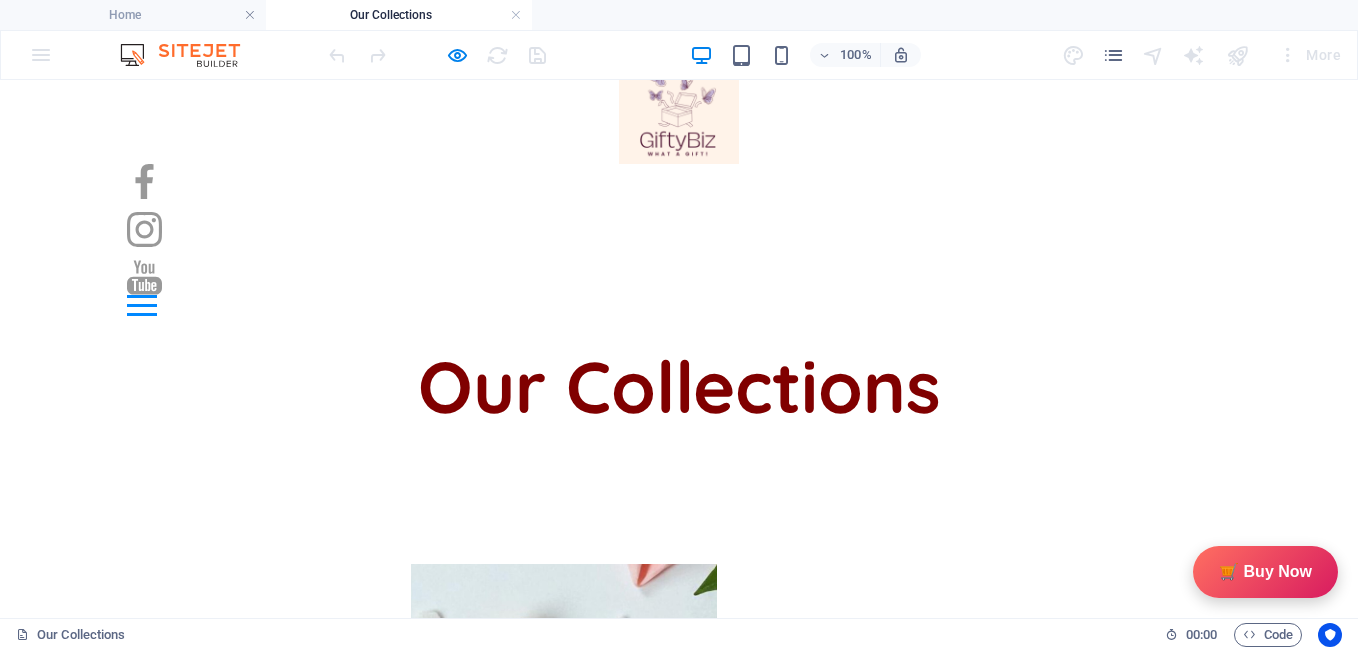 scroll, scrollTop: 278, scrollLeft: 0, axis: vertical 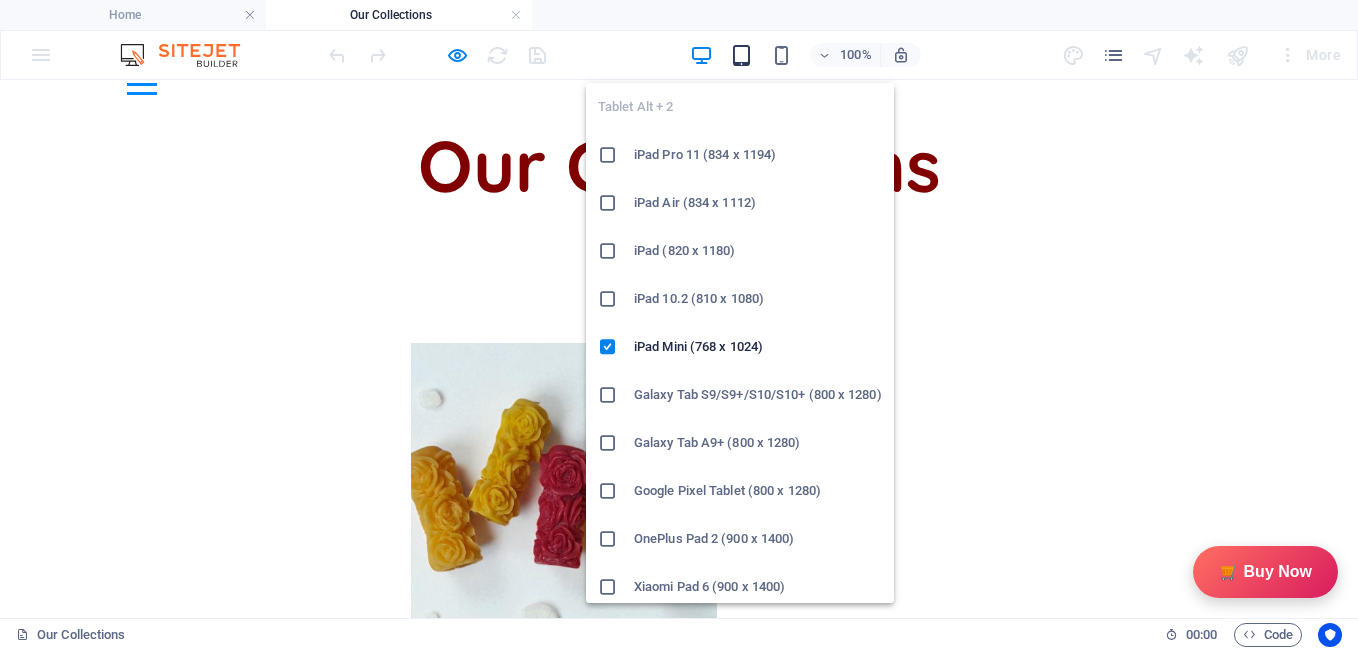 click at bounding box center (741, 55) 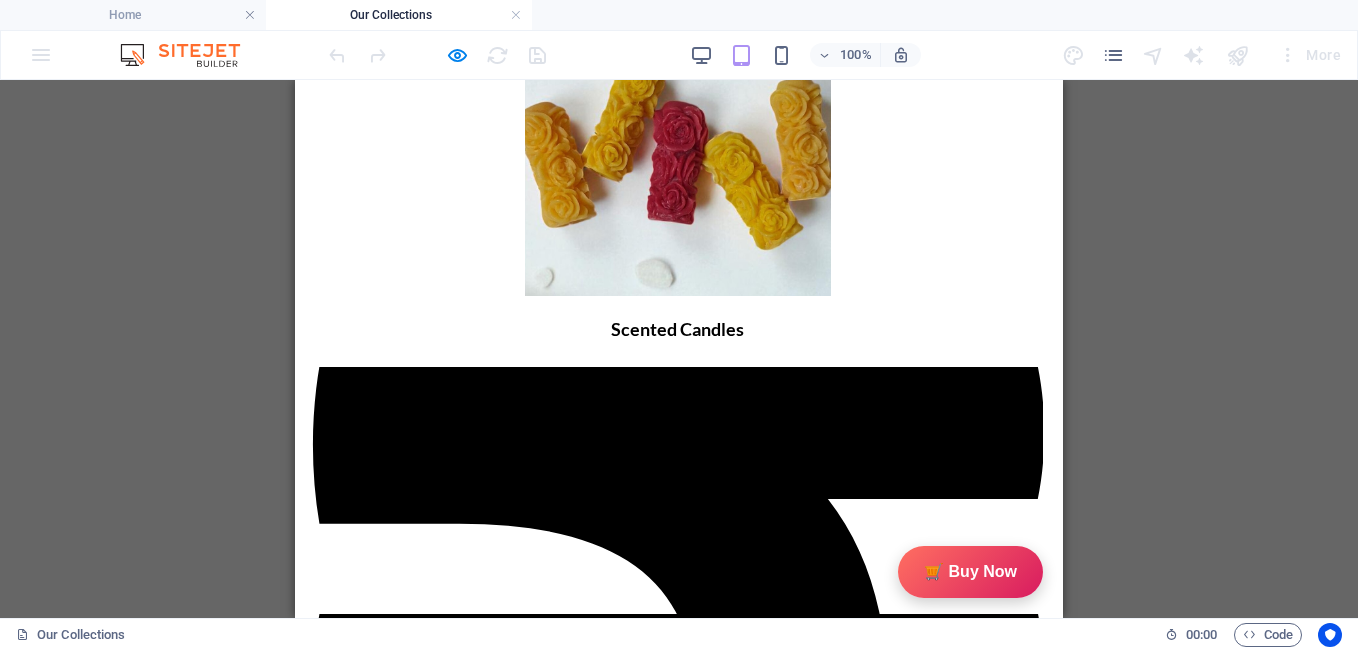 scroll, scrollTop: 492, scrollLeft: 0, axis: vertical 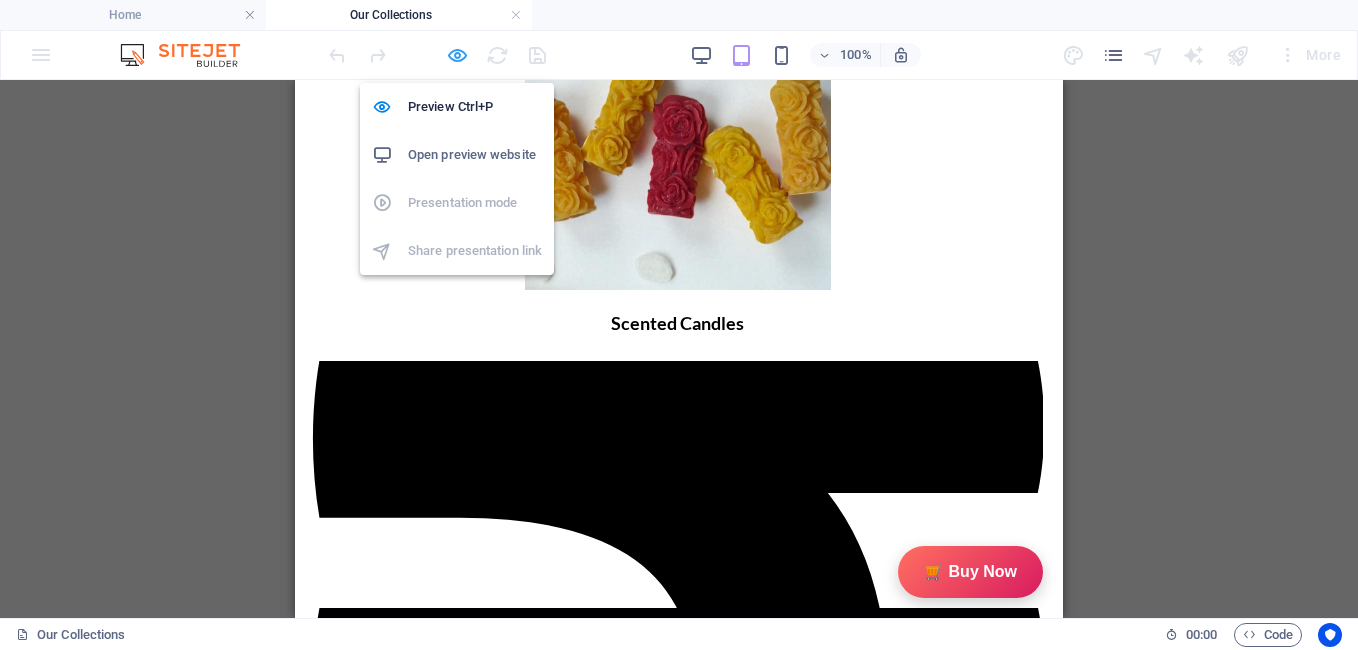 click at bounding box center (457, 55) 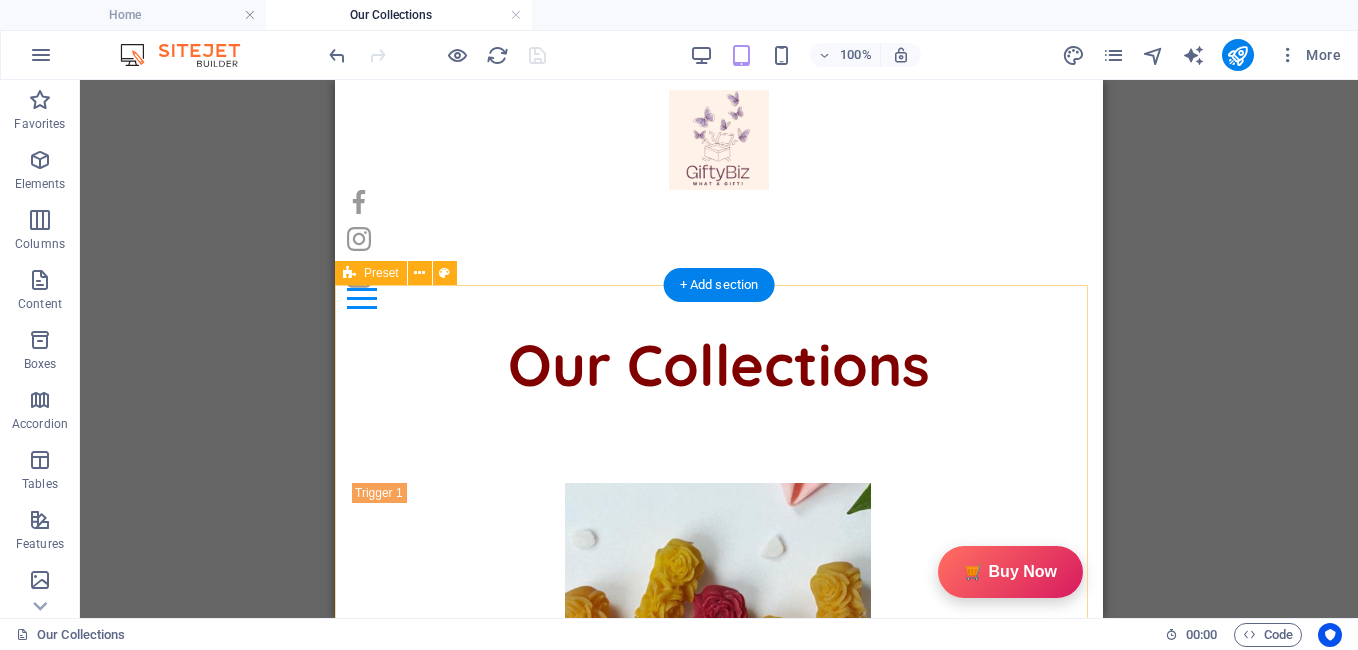 scroll, scrollTop: 1, scrollLeft: 0, axis: vertical 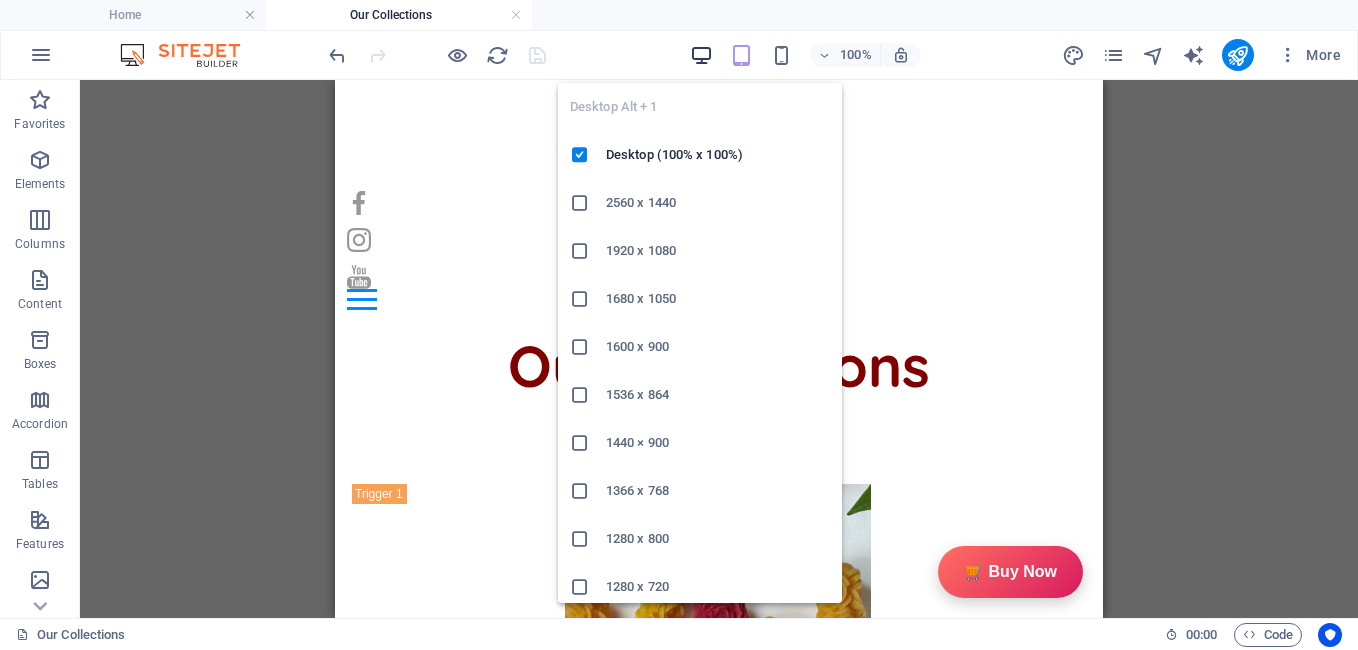 click at bounding box center (701, 55) 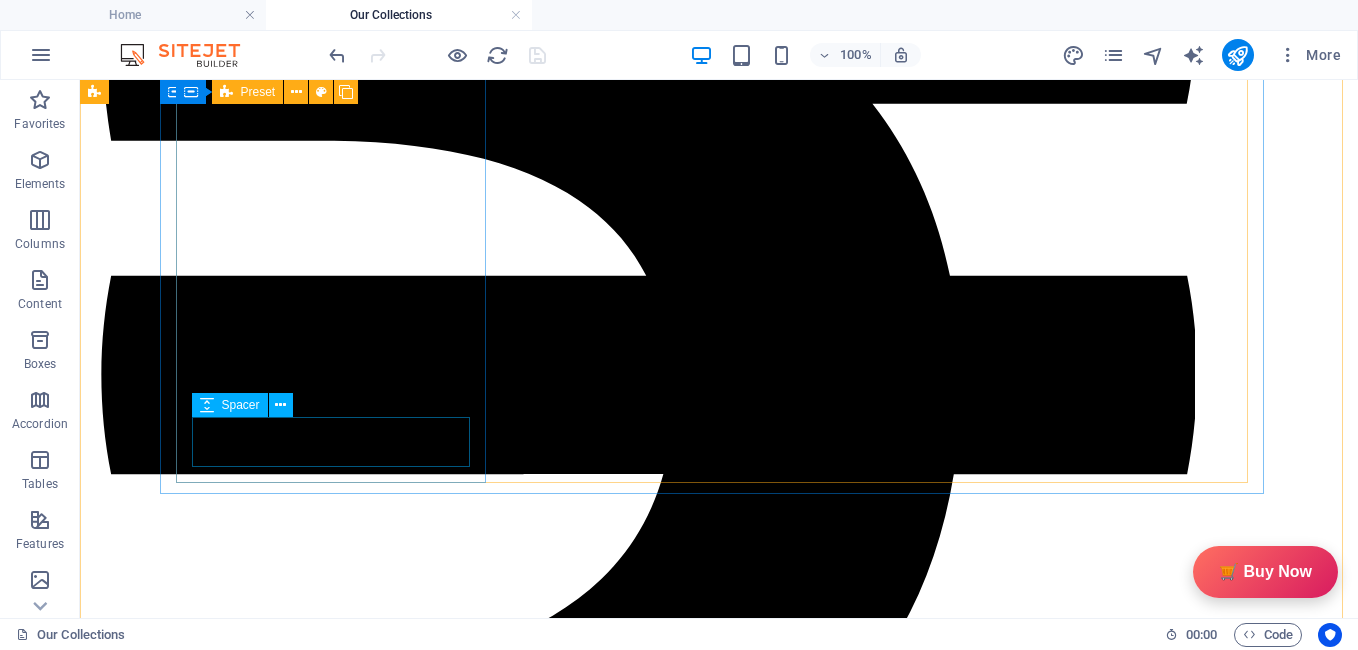 scroll, scrollTop: 6055, scrollLeft: 0, axis: vertical 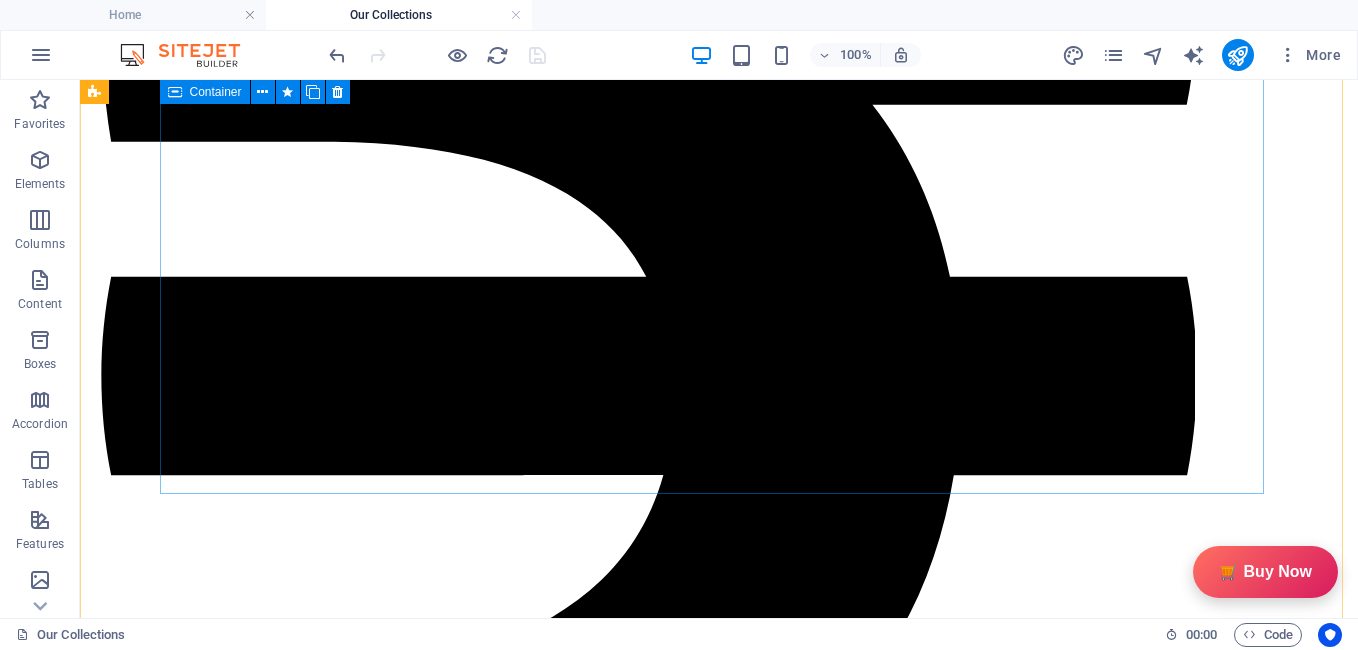 click on "Description GiftyBiz Scented Candles – Light Up Moments Hand-poured with love, GiftyBiz scented candles are crafted to bring warmth, elegance, and a touch of serenity to your space. Made from high-quality wax and infused with soothing fragrances, each candle is designed to elevate your mood and enhance any setting. Whether you're gifting or unwinding, our candles add charm, calm, and luxury in every flicker. Perfect for decor, self-care, or as a part of our curated gift boxes. Specification In The Box Sales Packages  1 Jar Candle No. of Content in Sales Packages Pack of 1 General Brand GiftyBiz Model Name Type Container Candle Series Jar Candle Ideal For Men, Women, Girls Fragrance Rose Material Soy Wax Occasion Anniversary, Birthday, Party Shape Cylindrical Burn Time 15 hrs Suitable For Home Decor, Gift Quantity 150 gm Gift Pack Nos Net Quantity 01   Review
★★★★☆
4.8/5.0
(120 Reviews)
Customer Reviews
Riya Sharma  - ★★★★★
Ajay Mehta" at bounding box center [648, 13896] 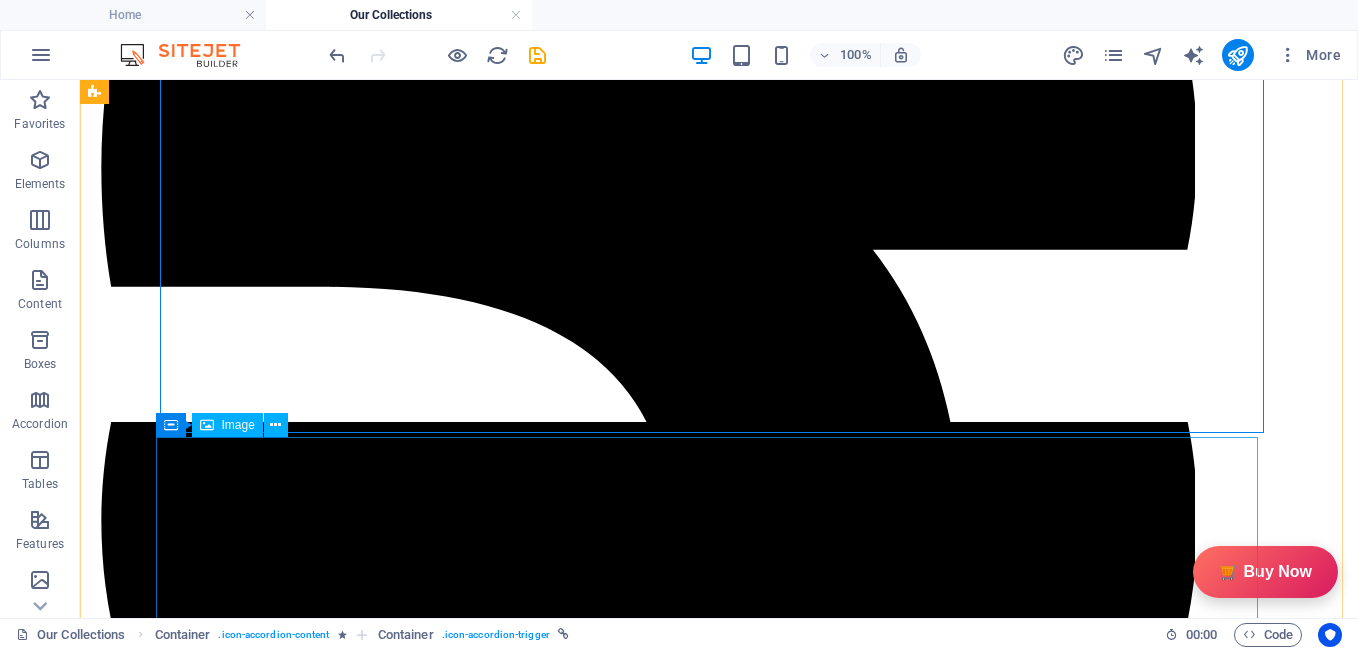 scroll, scrollTop: 7642, scrollLeft: 0, axis: vertical 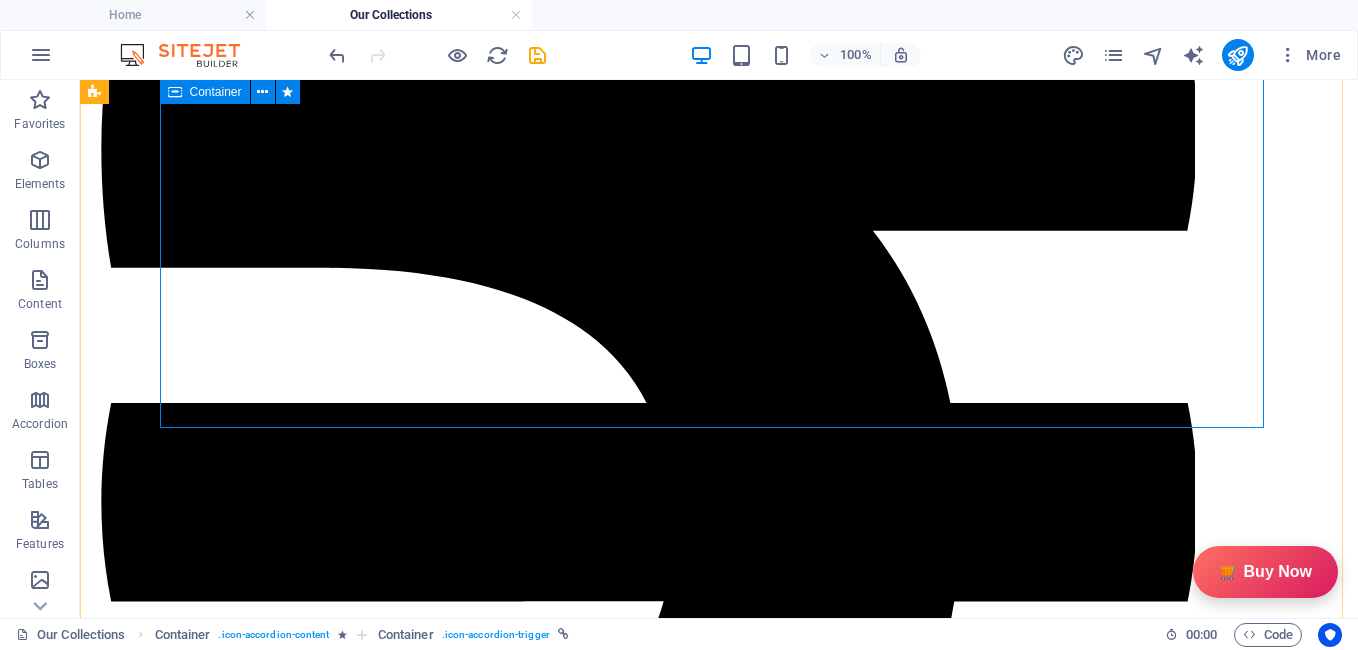 click on "Description GiftyBiz Scented Candles – Light Up Moments Hand-poured with love, GiftyBiz scented candles are crafted to bring warmth, elegance, and a touch of serenity to your space. Made from high-quality wax and infused with soothing fragrances, each candle is designed to elevate your mood and enhance any setting. Whether you're gifting or unwinding, our candles add charm, calm, and luxury in every flicker. Perfect for decor, self-care, or as a part of our curated gift boxes. Specification In The Box Sales Packages  1 Jar Candle No. of Content in Sales Packages Pack of 1 General Brand GiftyBiz Model Name Type Container Candle Series Jar Candle Ideal For Men, Women, Girls Fragrance Rose Material Soy Wax Occasion Anniversary, Birthday, Party Shape Cylindrical Burn Time 15 hrs Suitable For Home Decor, Gift Quantity 150 gm Gift Pack Nos Net Quantity 01   Review
★★★★☆
4.8/5.0
(120 Reviews)
Customer Reviews
Riya Sharma  - ★★★★★
Ajay Mehta" at bounding box center [648, 17281] 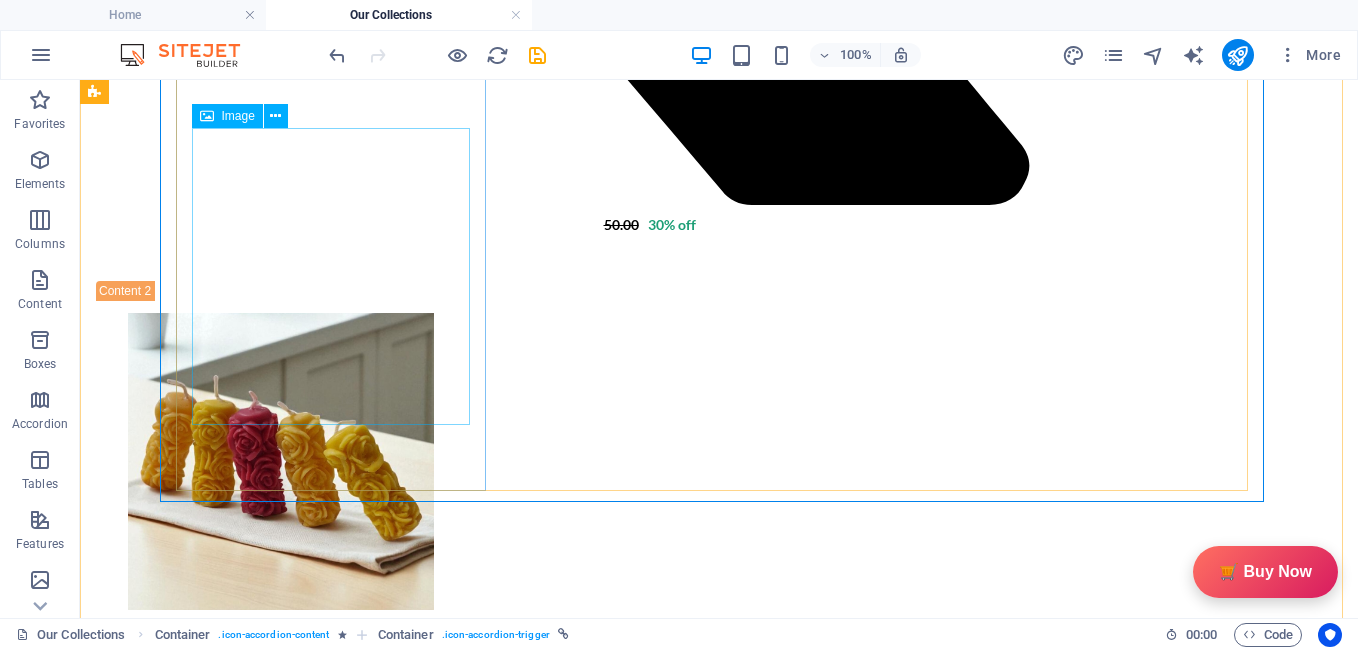 scroll, scrollTop: 9287, scrollLeft: 0, axis: vertical 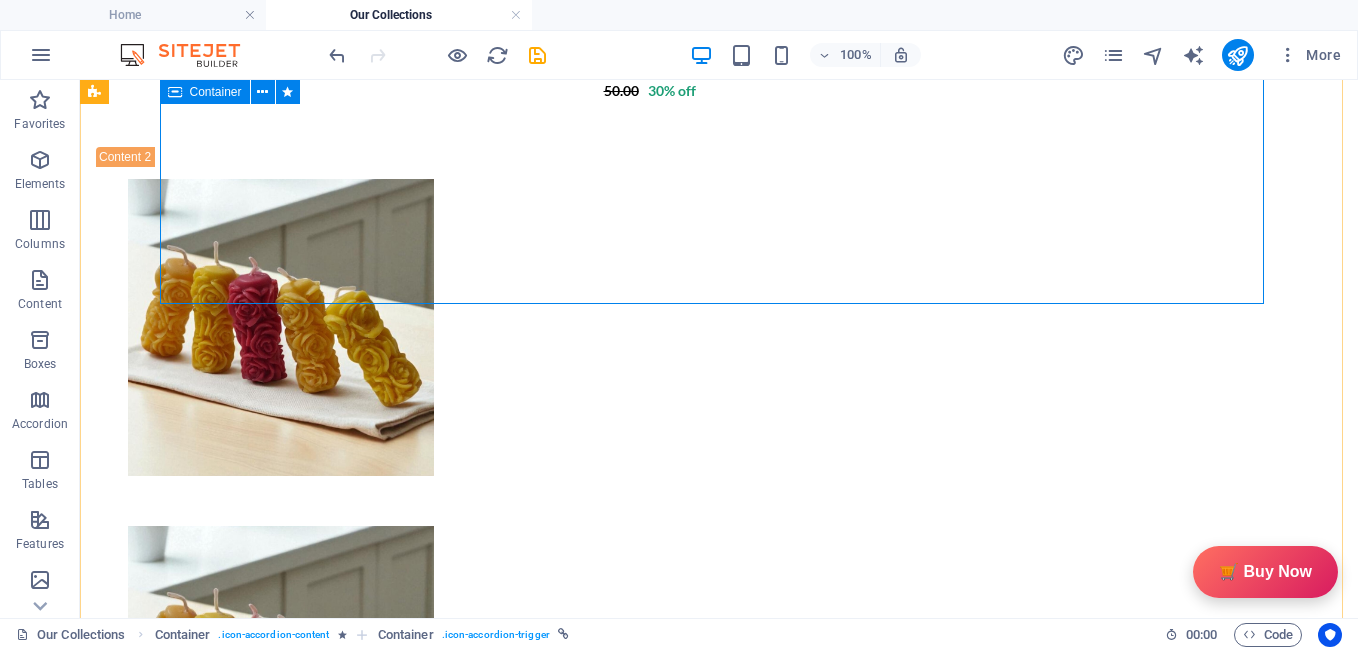 click on "Description GiftyBiz Scented Candles – Light Up Moments Hand-poured with love, GiftyBiz scented candles are crafted to bring warmth, elegance, and a touch of serenity to your space. Made from high-quality wax and infused with soothing fragrances, each candle is designed to elevate your mood and enhance any setting. Whether you're gifting or unwinding, our candles add charm, calm, and luxury in every flicker. Perfect for decor, self-care, or as a part of our curated gift boxes. Specification In The Box Sales Packages  1 Jar Candle No. of Content in Sales Packages Pack of 1 General Brand GiftyBiz Model Name Type Container Candle Series Jar Candle Ideal For Men, Women, Girls Fragrance Rose Material Soy Wax Occasion Anniversary, Birthday, Party Shape Cylindrical Burn Time 15 hrs Suitable For Home Decor, Gift Quantity 150 gm Gift Pack Nos Net Quantity 01   Review
★★★★☆
4.8/5.0
(120 Reviews)
Customer Reviews
Riya Sharma  - ★★★★★
Ajay Mehta" at bounding box center (648, 20609) 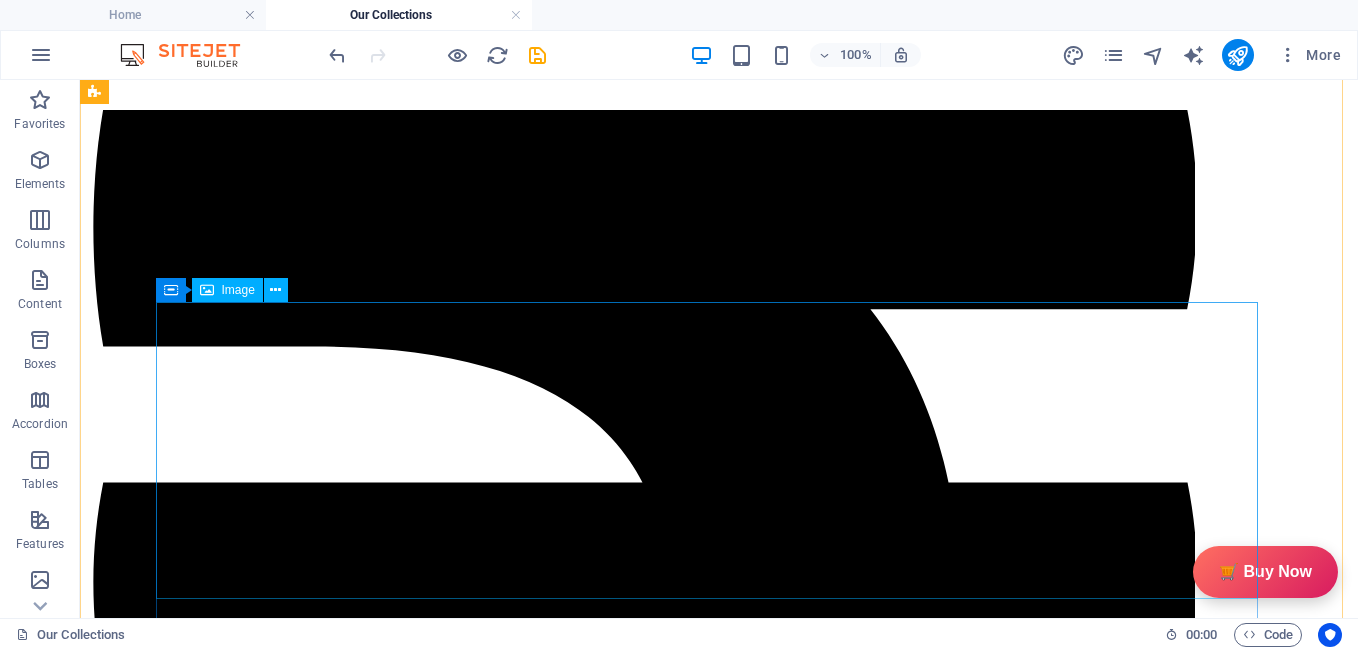 scroll, scrollTop: 10794, scrollLeft: 0, axis: vertical 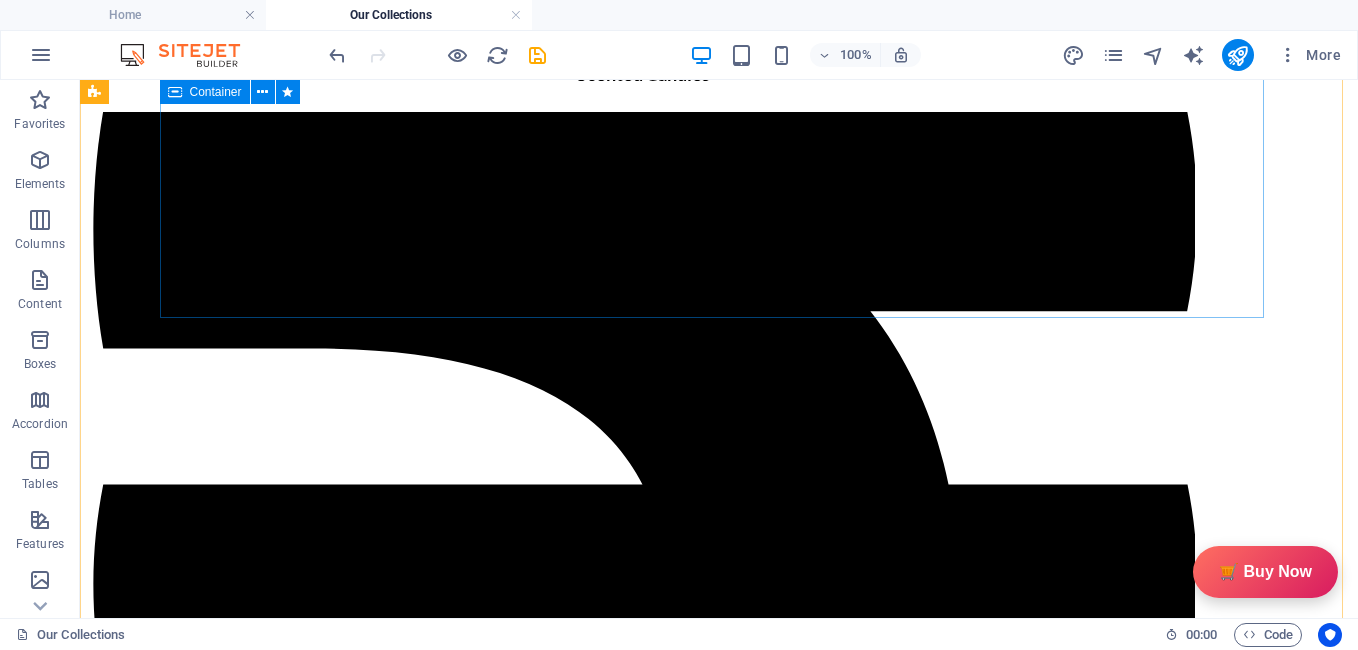 click on "Description GiftyBiz Scented Candles – Light Up Moments Hand-poured with love, GiftyBiz scented candles are crafted to bring warmth, elegance, and a touch of serenity to your space. Made from high-quality wax and infused with soothing fragrances, each candle is designed to elevate your mood and enhance any setting. Whether you're gifting or unwinding, our candles add charm, calm, and luxury in every flicker. Perfect for decor, self-care, or as a part of our curated gift boxes. Specification In The Box Sales Packages  1 Jar Candle No. of Content in Sales Packages Pack of 1 General Brand GiftyBiz Model Name Type Container Candle Series Jar Candle Ideal For Men, Women, Girls Fragrance Rose Material Soy Wax Occasion Anniversary, Birthday, Party Shape Cylindrical Burn Time 15 hrs Suitable For Home Decor, Gift Quantity 150 gm Gift Pack Nos Net Quantity 01   Review
★★★★☆
4.8/5.0
(120 Reviews)
Customer Reviews
Riya Sharma  - ★★★★★
Ajay Mehta" at bounding box center (648, 24074) 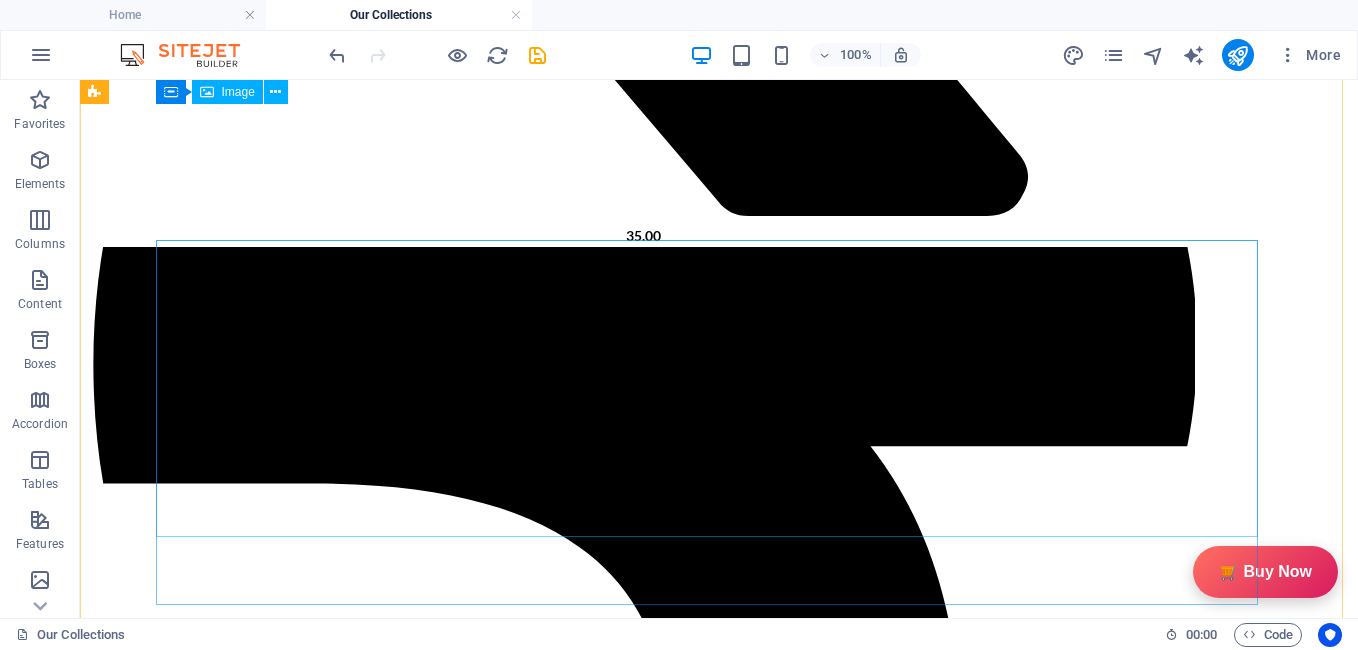 scroll, scrollTop: 12384, scrollLeft: 0, axis: vertical 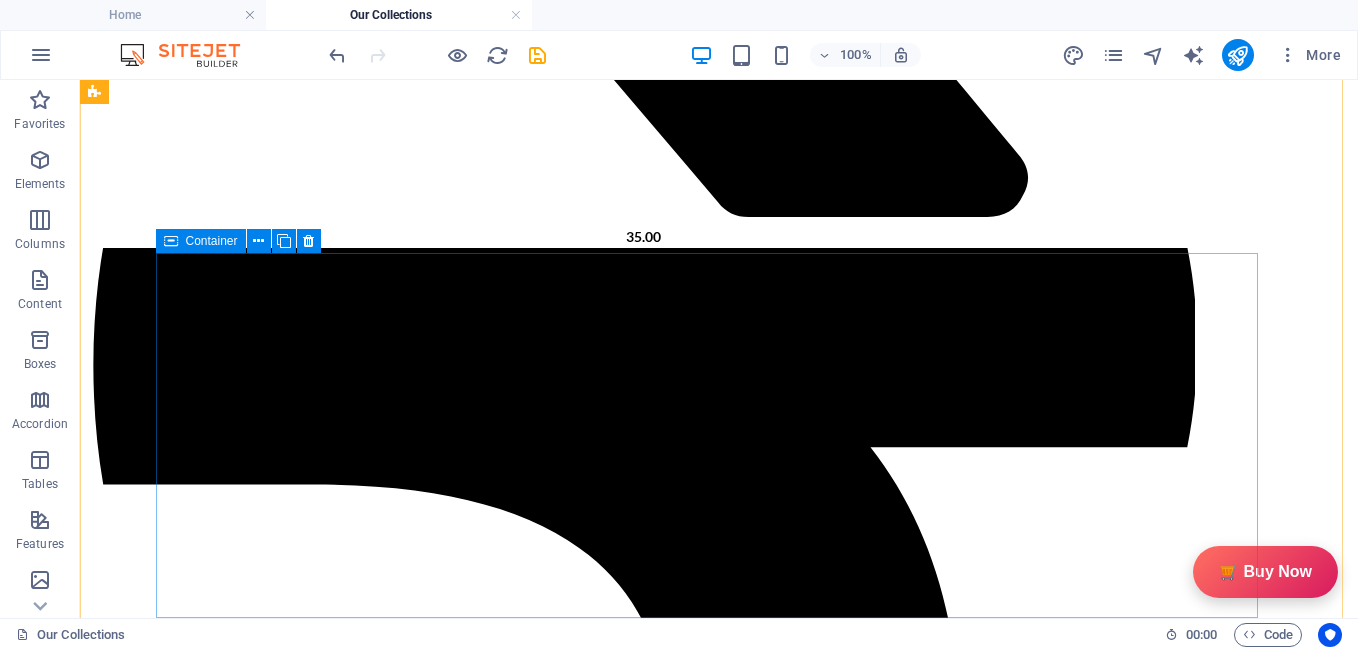 click at bounding box center (171, 241) 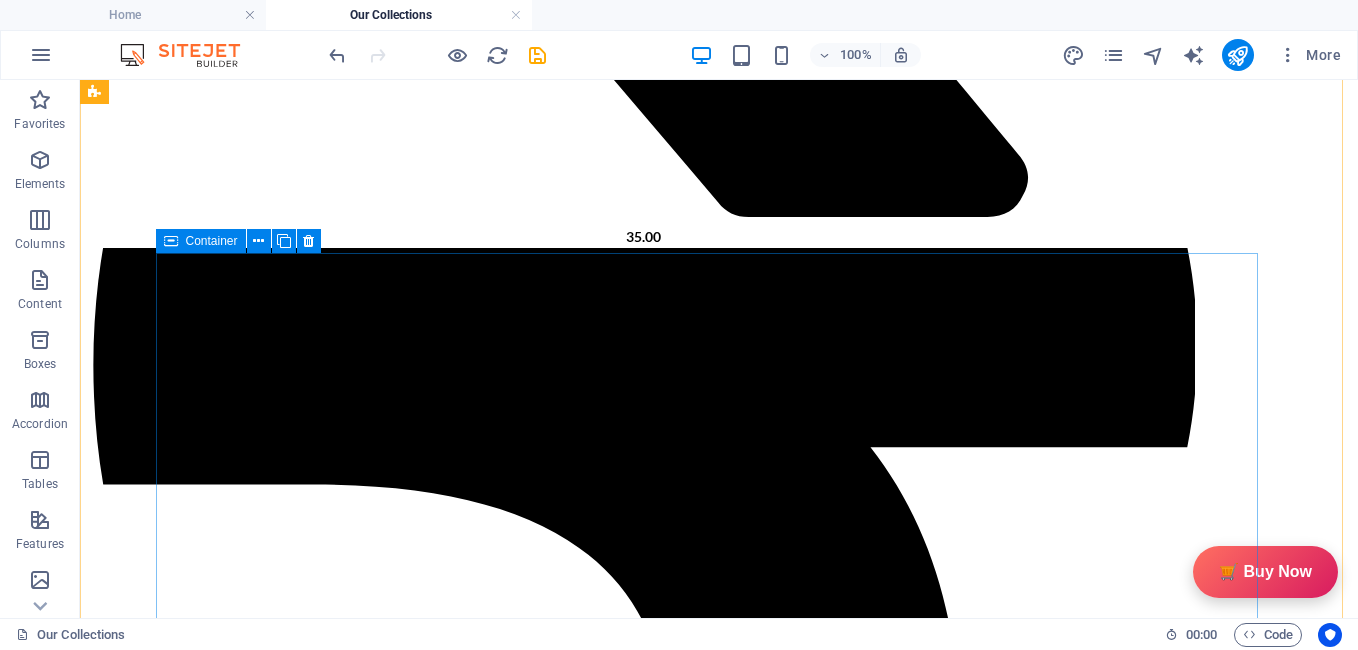 click at bounding box center [171, 241] 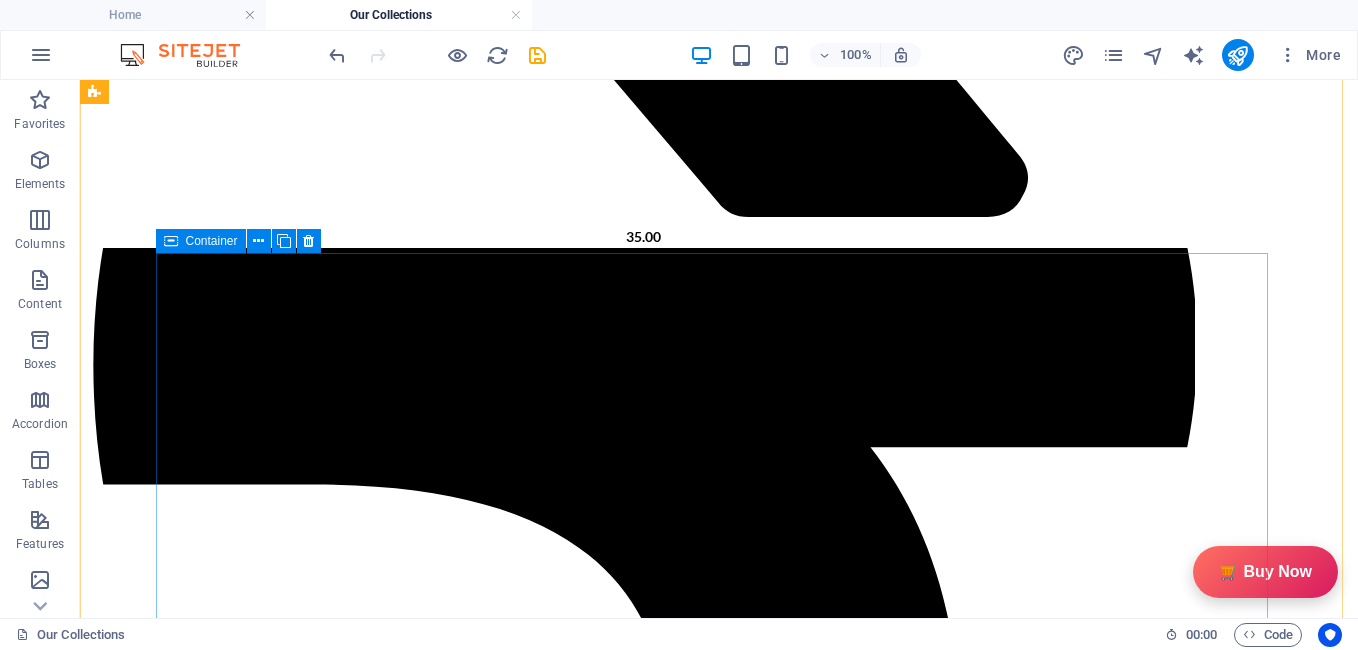 click at bounding box center [171, 241] 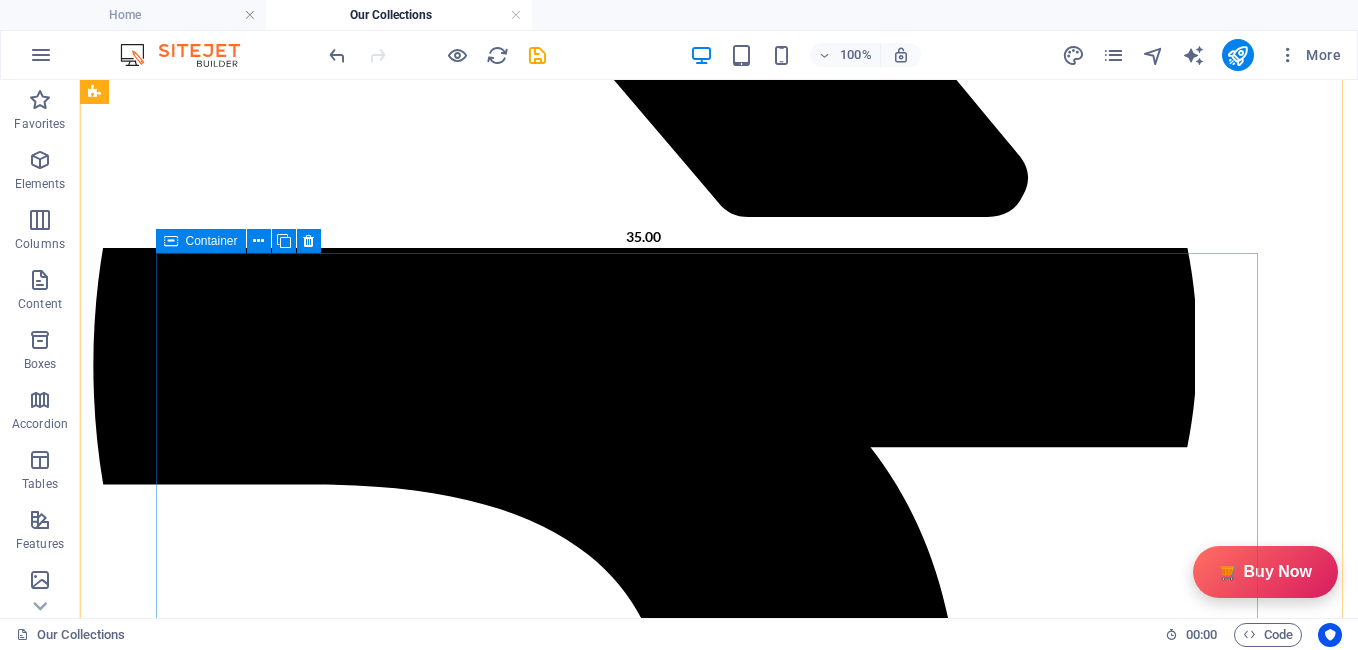 click at bounding box center [171, 241] 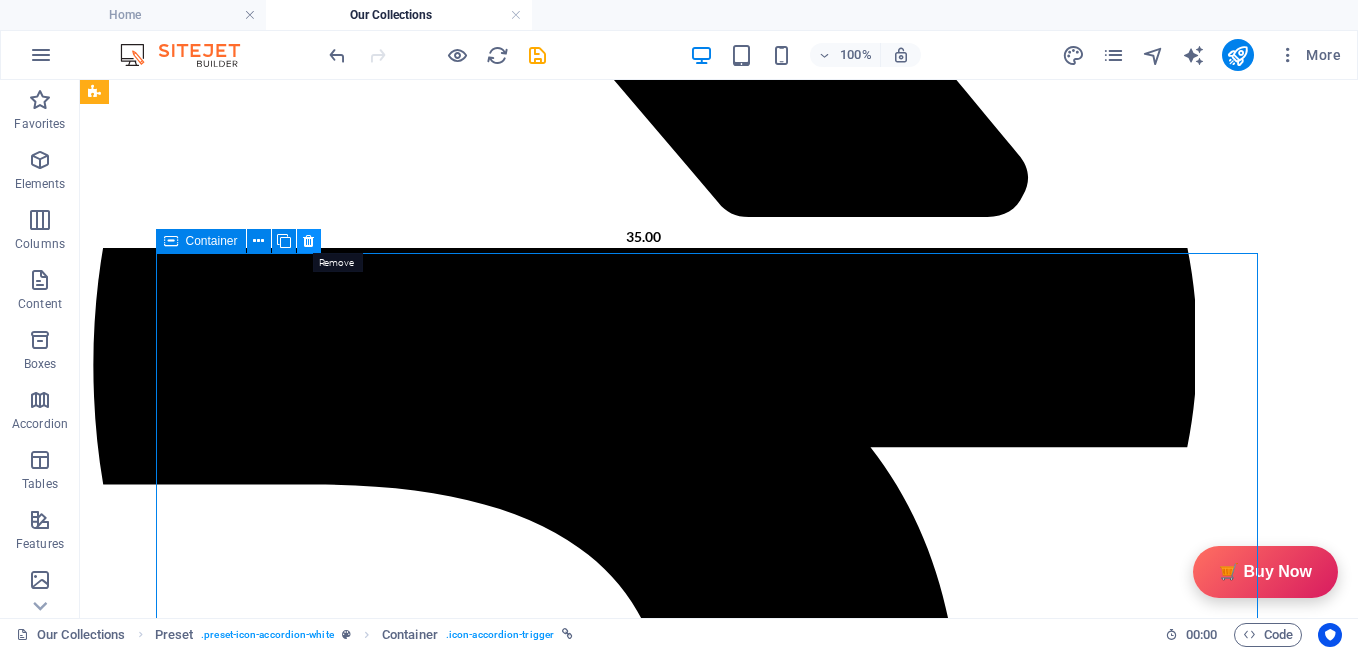 click at bounding box center [308, 241] 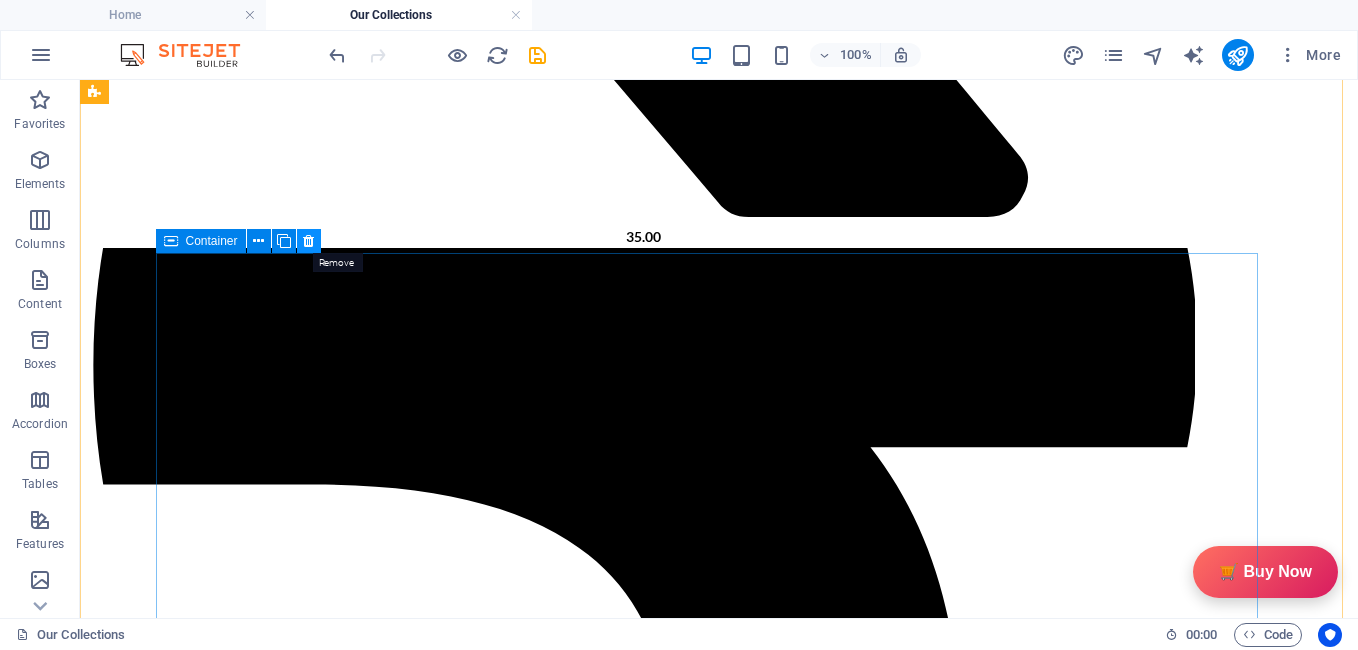 click at bounding box center [308, 241] 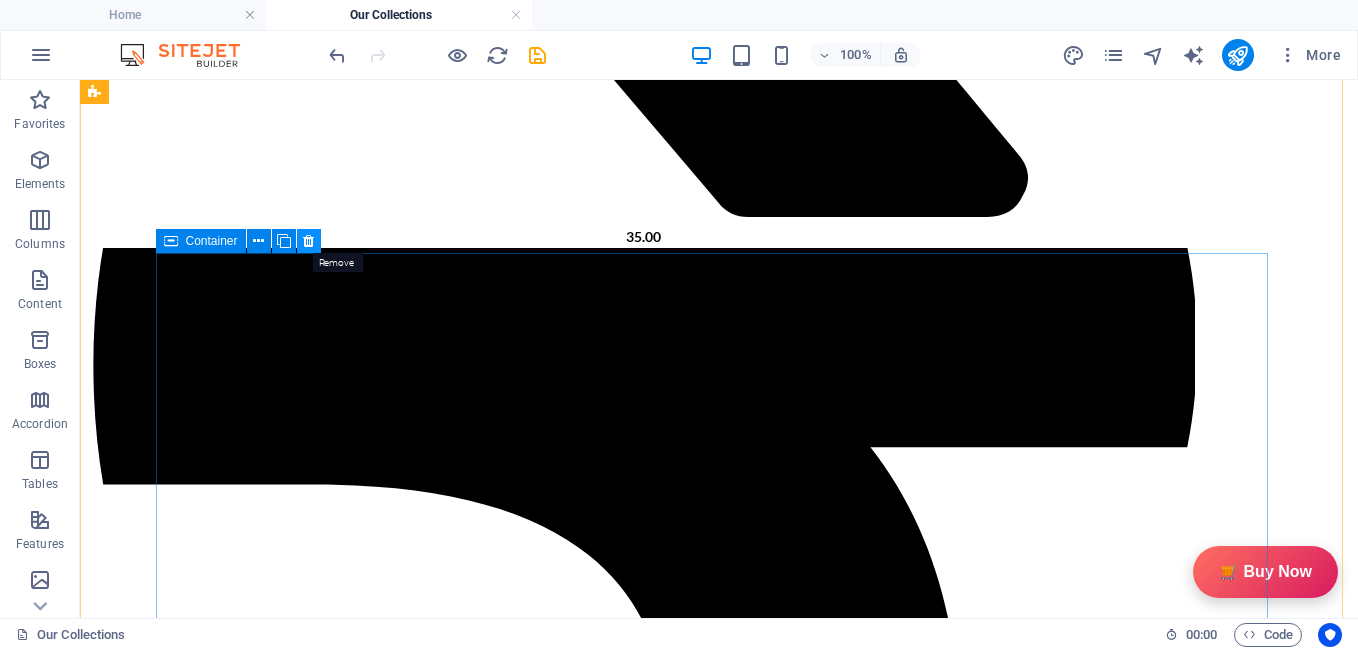 click at bounding box center (308, 241) 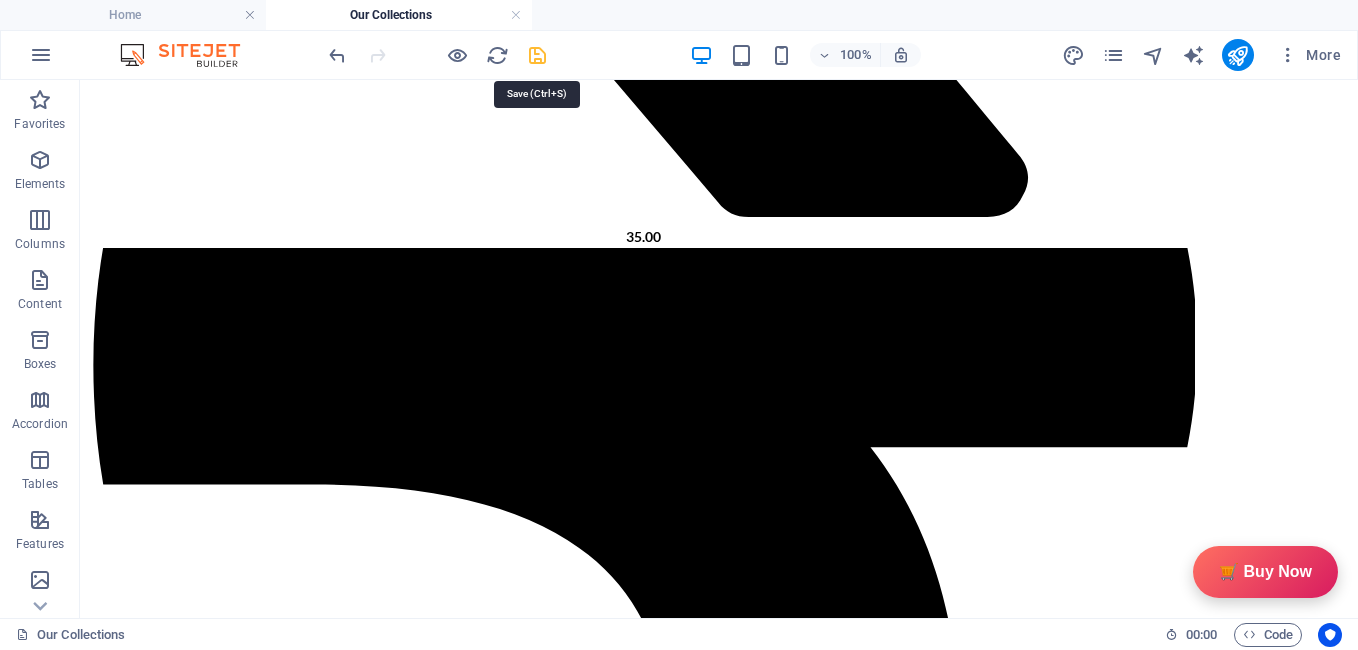 click at bounding box center [537, 55] 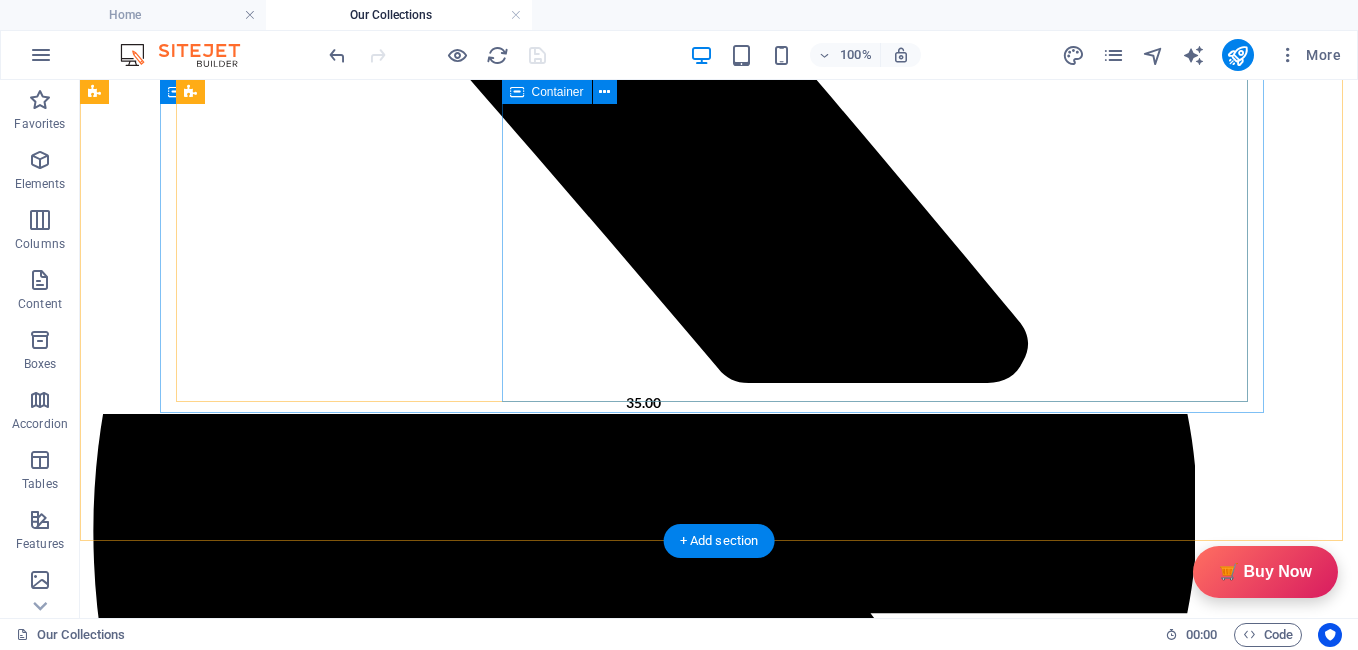 scroll, scrollTop: 12217, scrollLeft: 0, axis: vertical 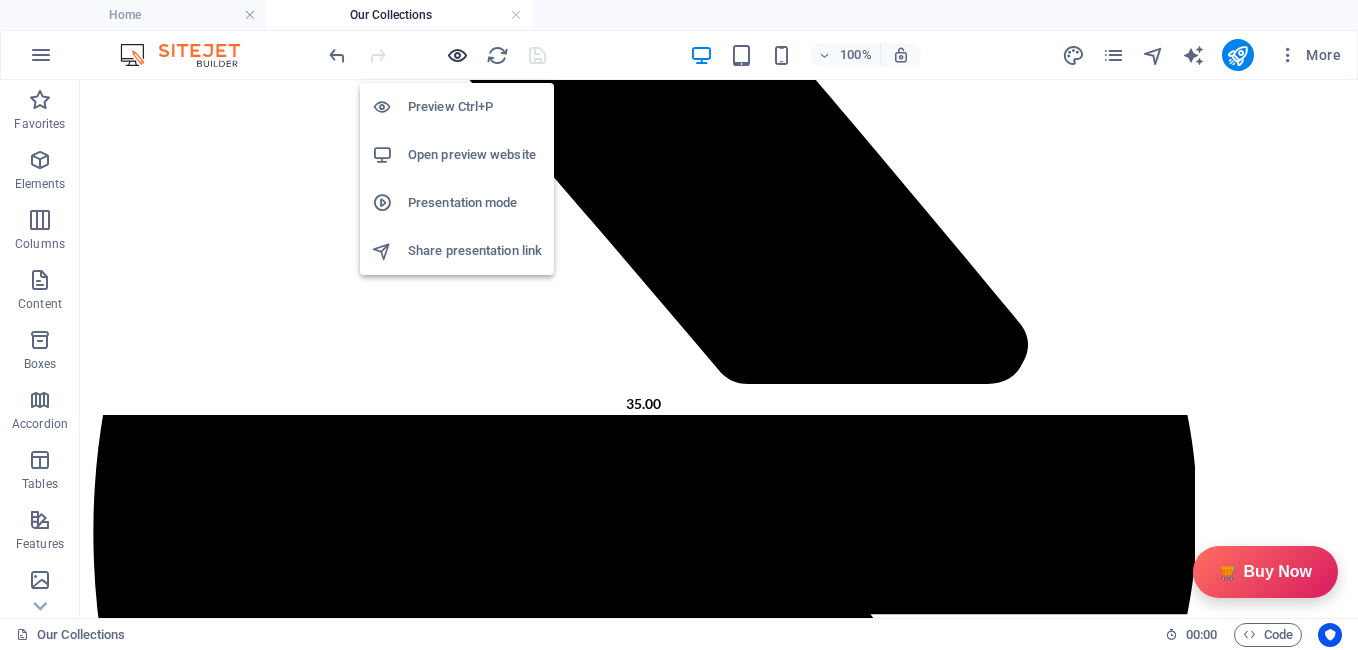 click at bounding box center [457, 55] 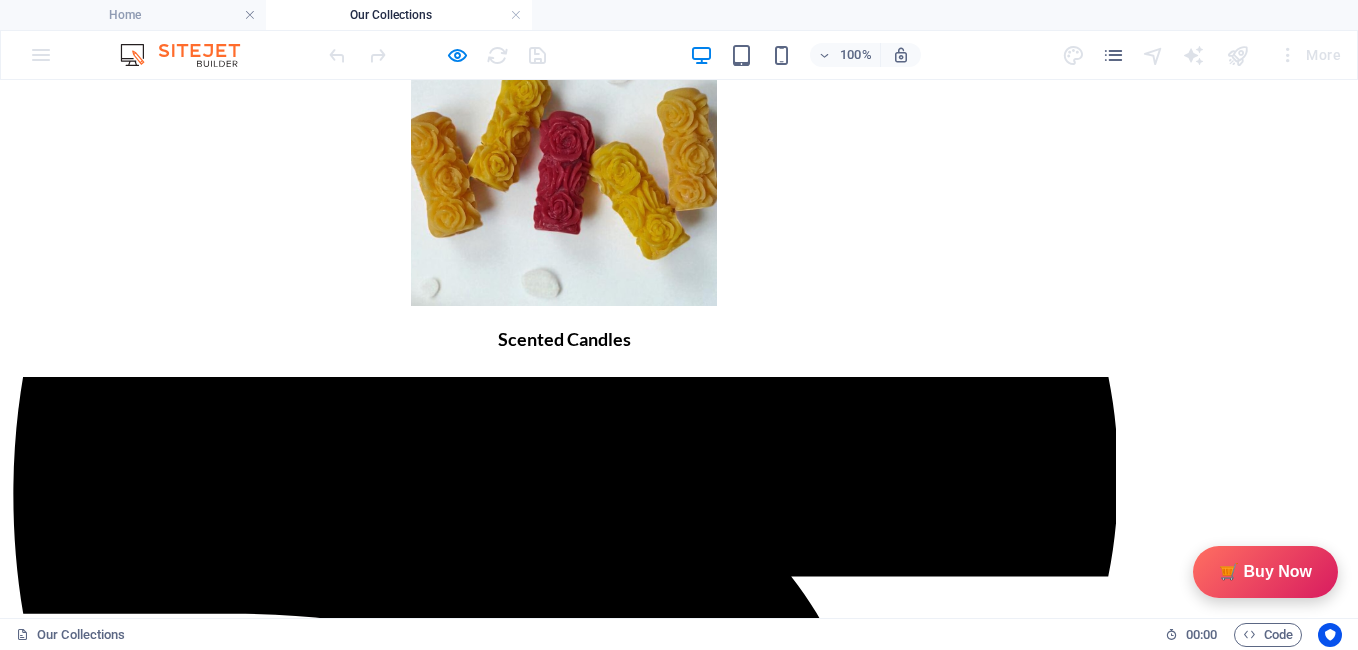 scroll, scrollTop: 610, scrollLeft: 0, axis: vertical 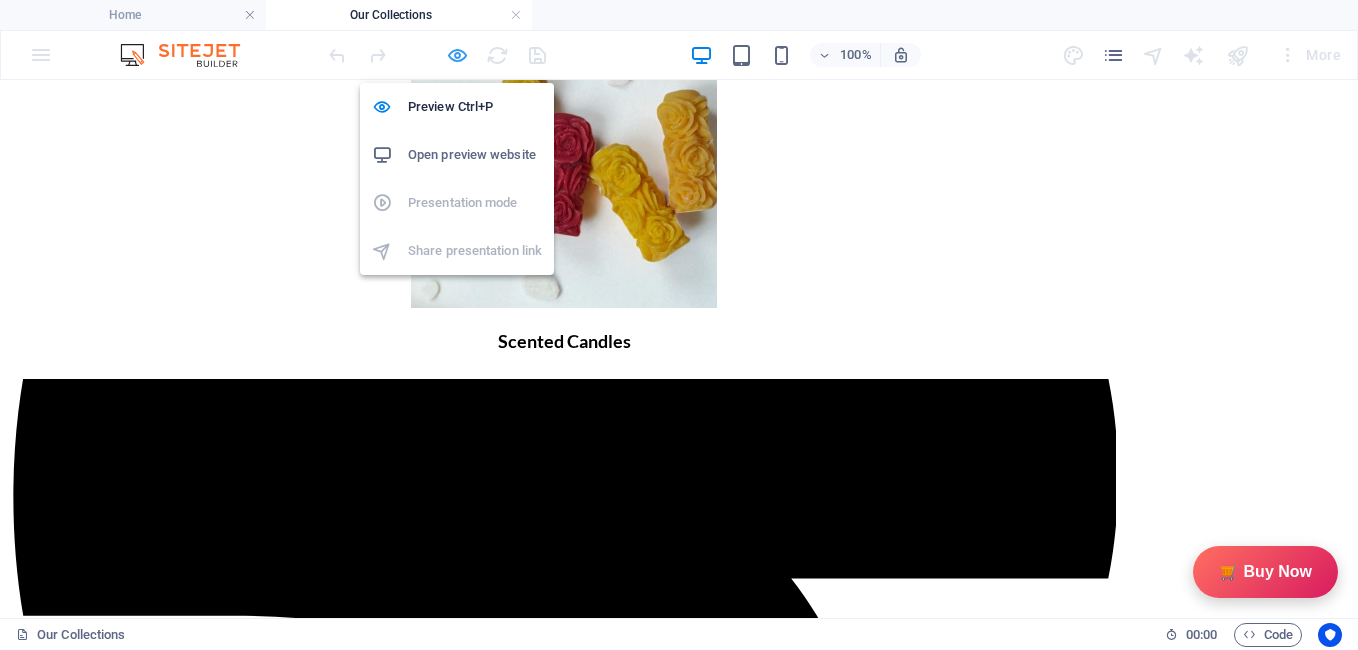 click at bounding box center [457, 55] 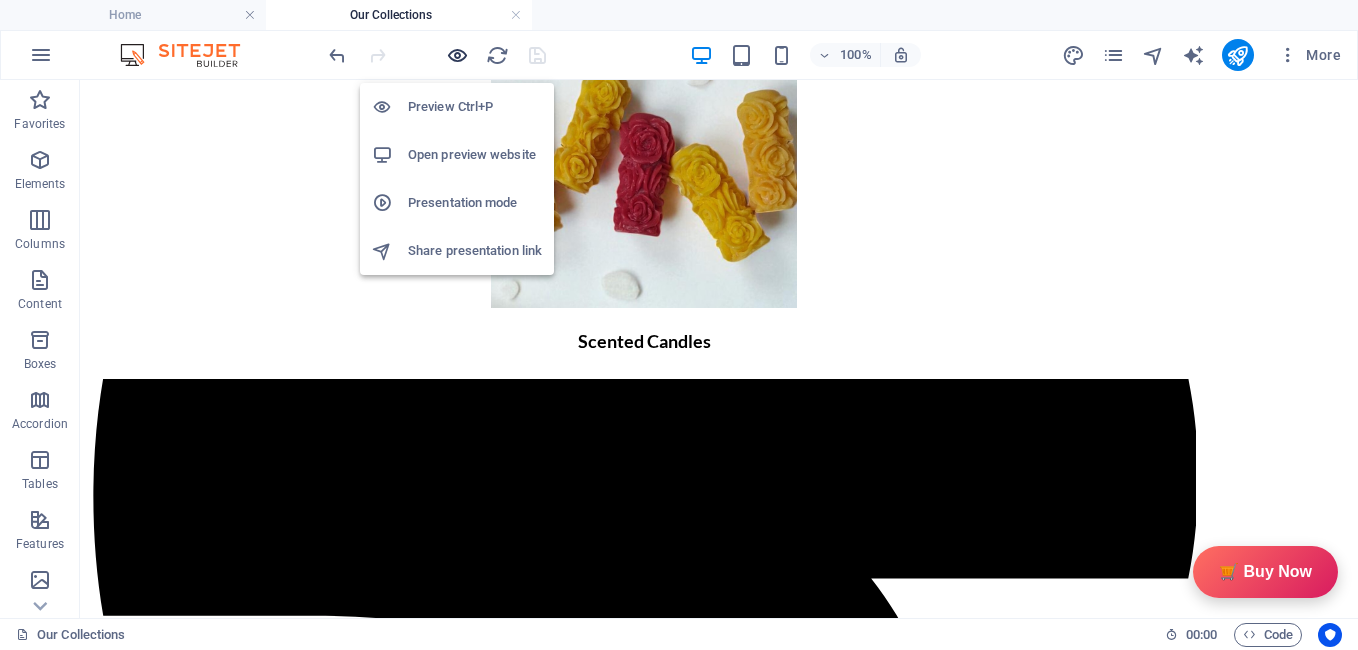 click at bounding box center (457, 55) 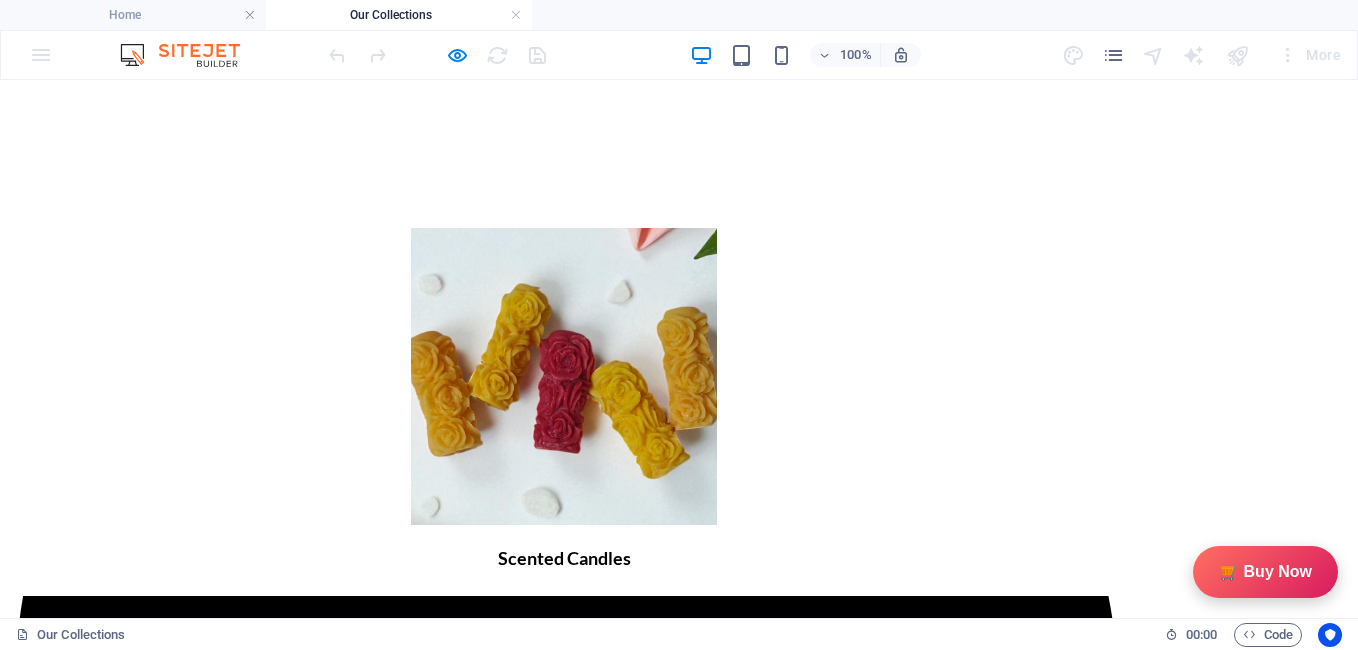 scroll, scrollTop: 395, scrollLeft: 0, axis: vertical 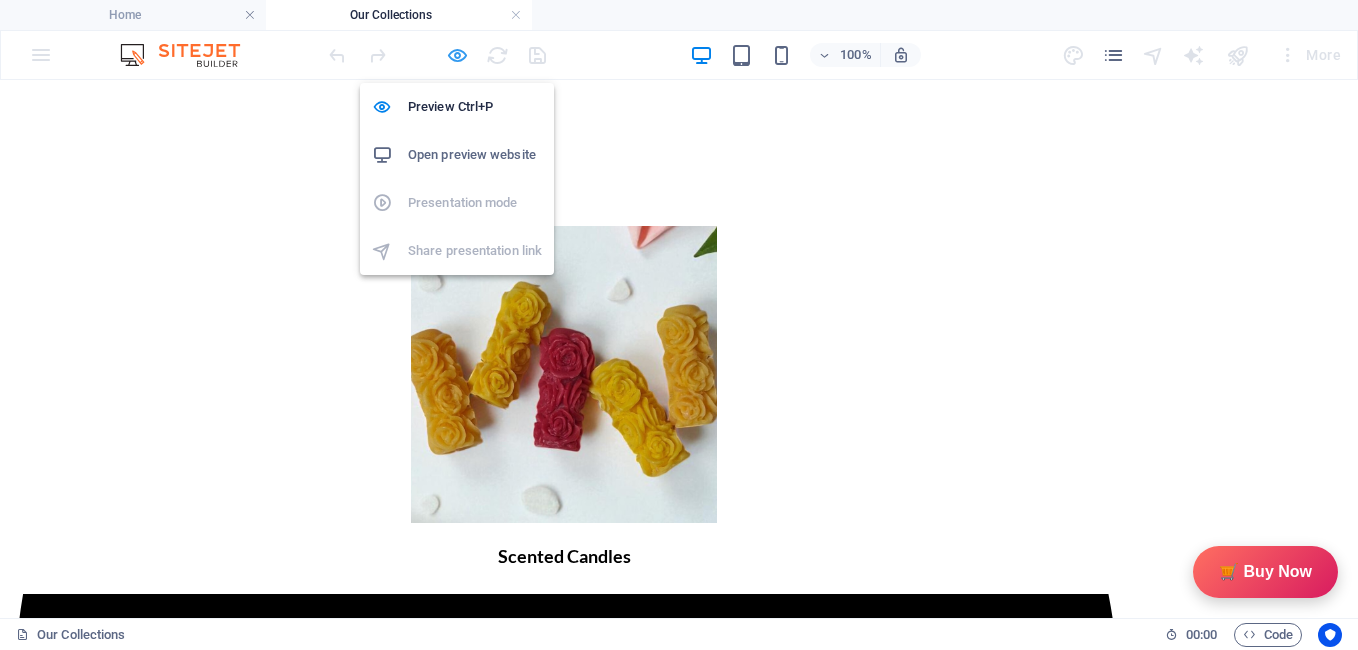 click at bounding box center (457, 55) 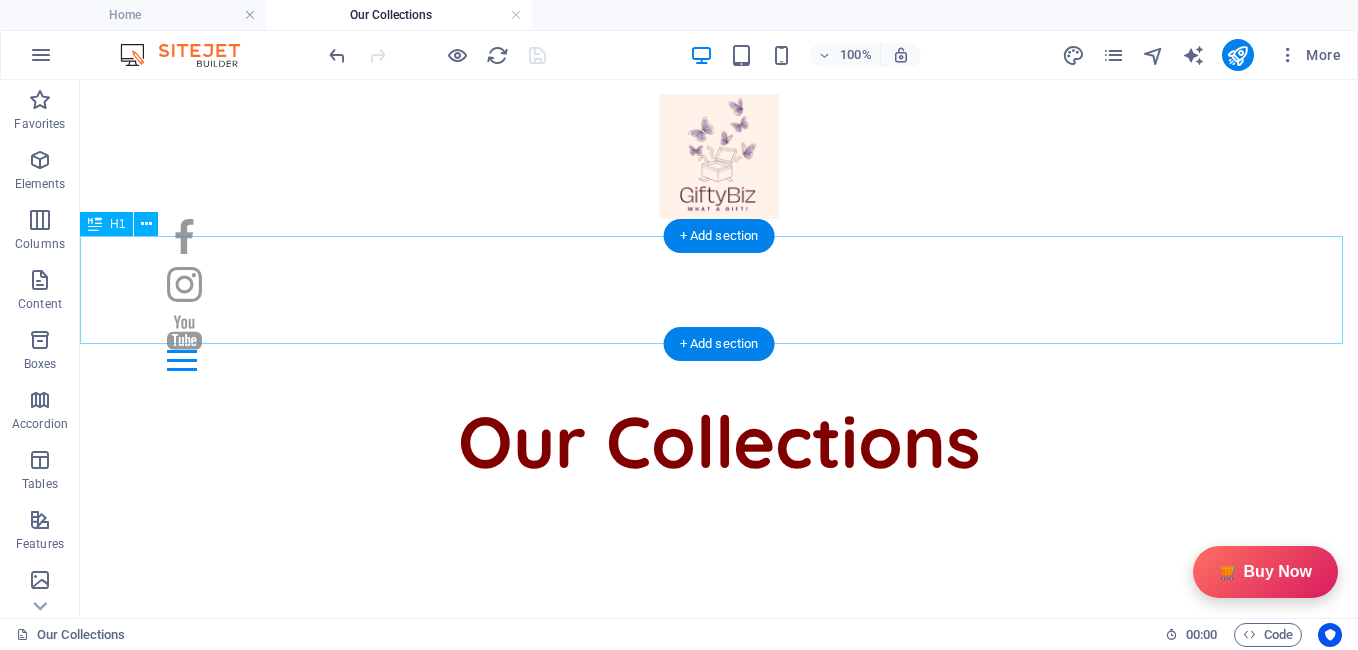 scroll, scrollTop: 1, scrollLeft: 0, axis: vertical 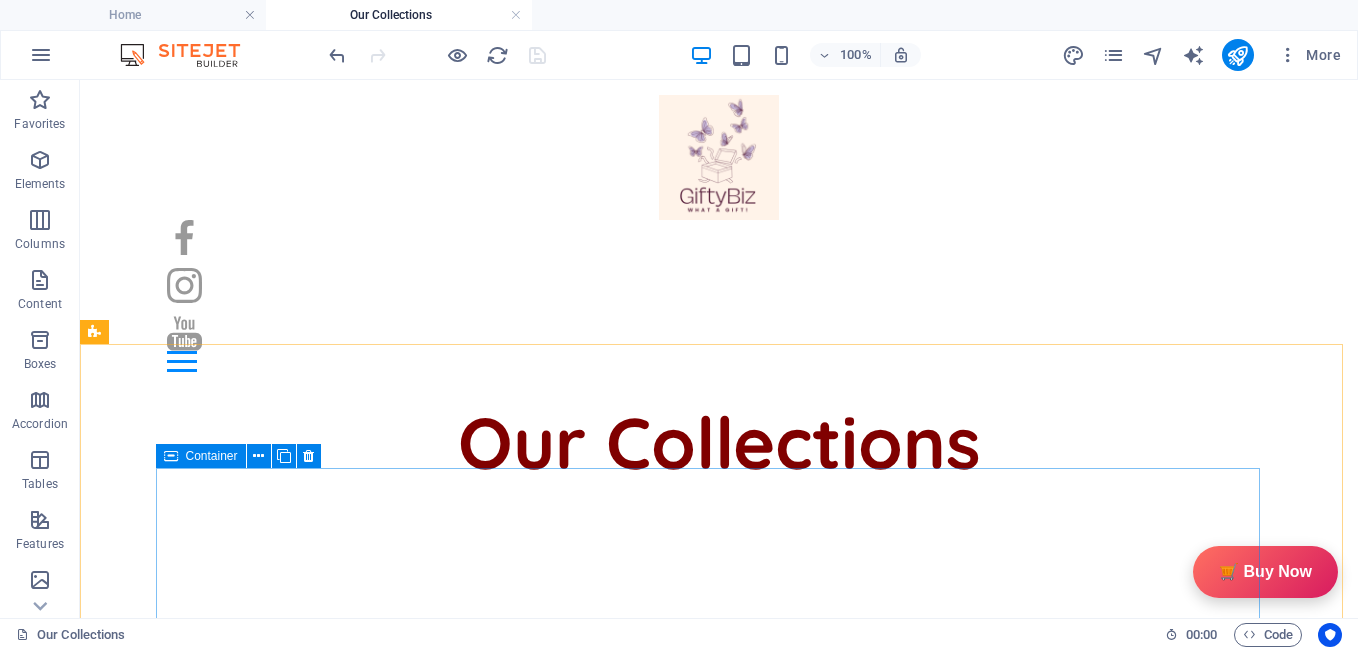 click at bounding box center [171, 456] 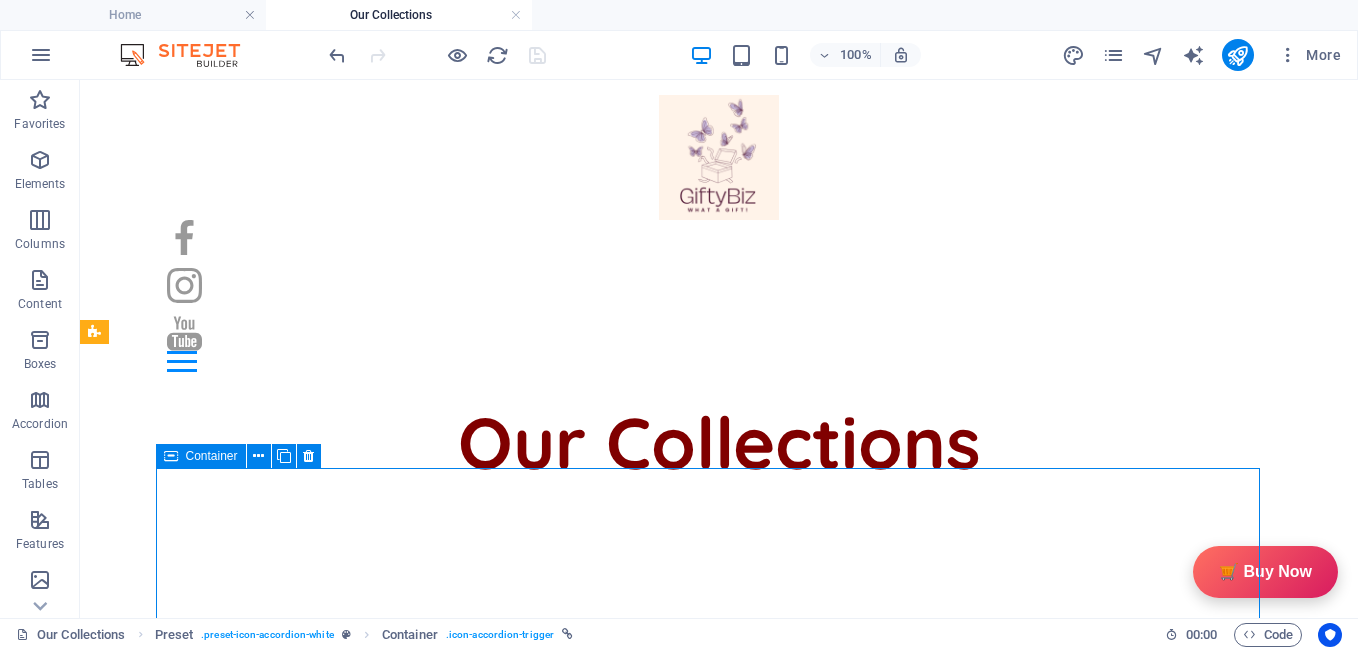 click at bounding box center [171, 456] 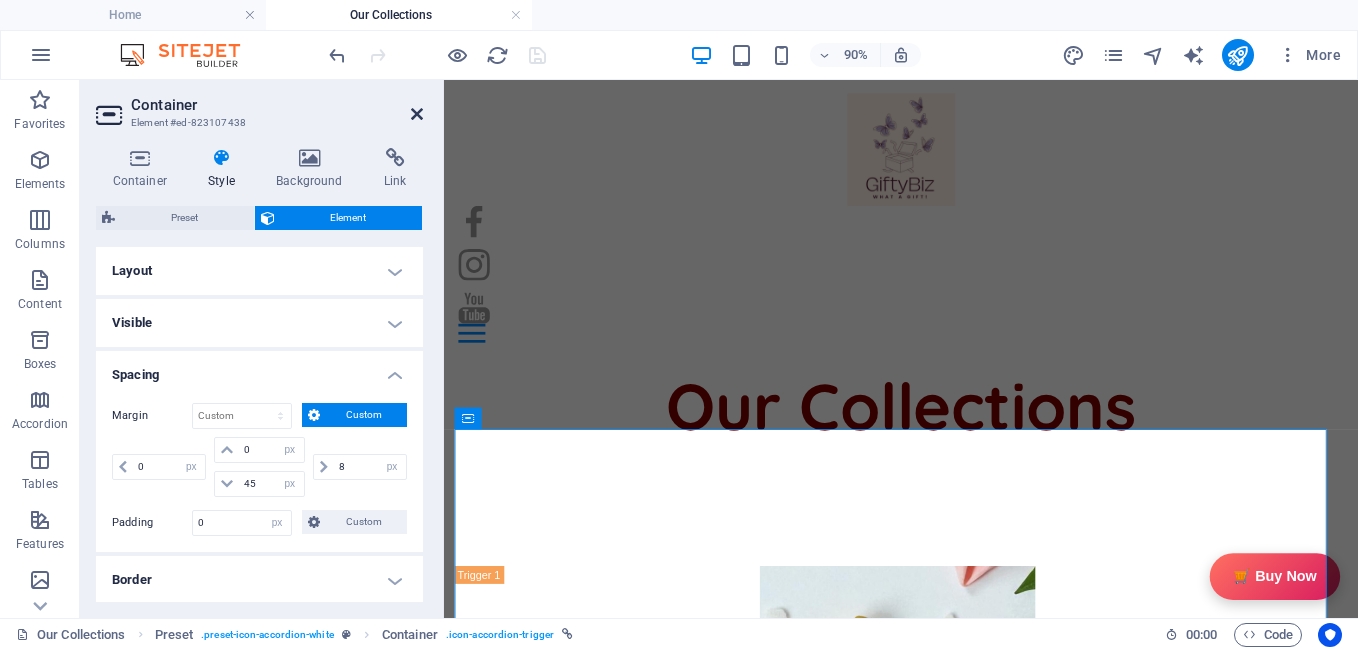 click at bounding box center (417, 114) 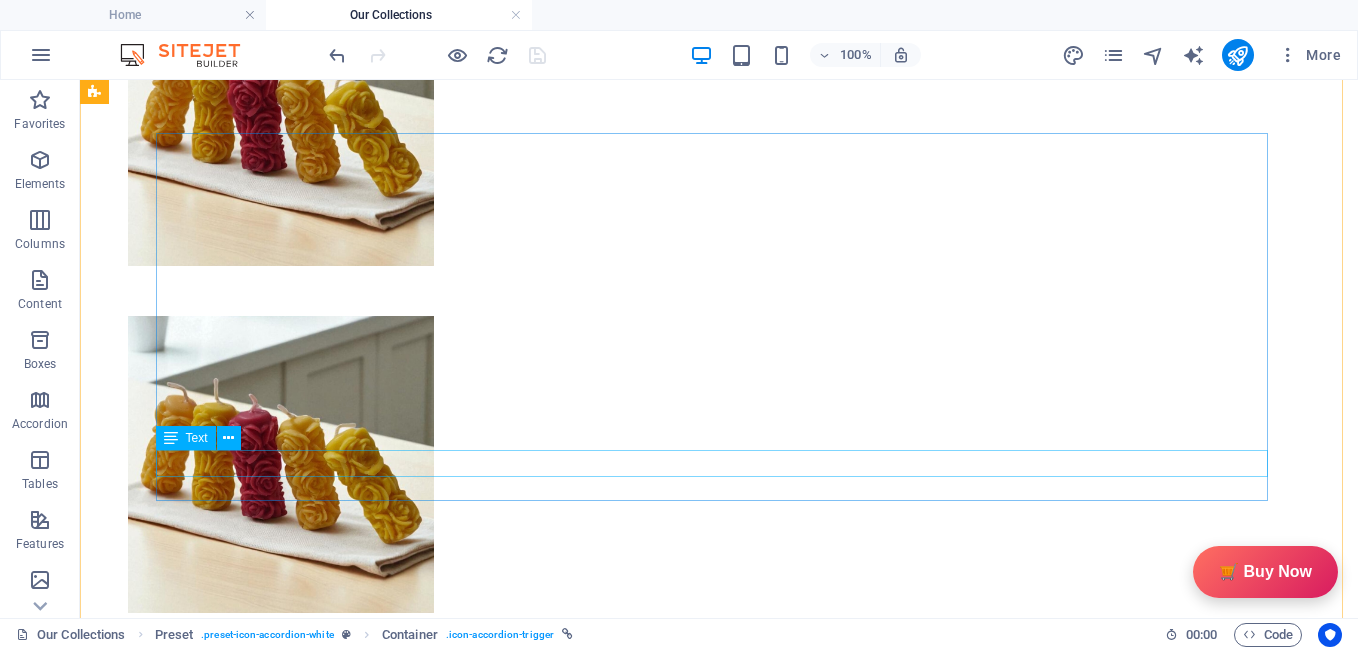 scroll, scrollTop: 4901, scrollLeft: 0, axis: vertical 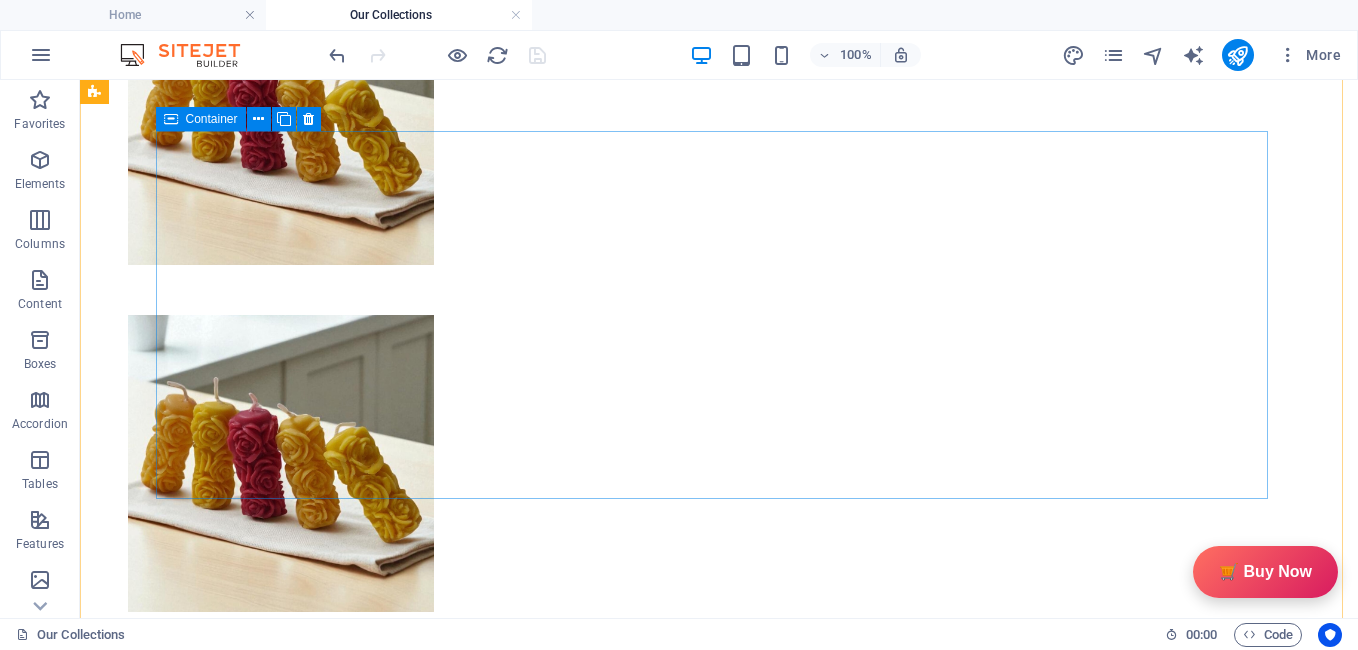 click at bounding box center (171, 119) 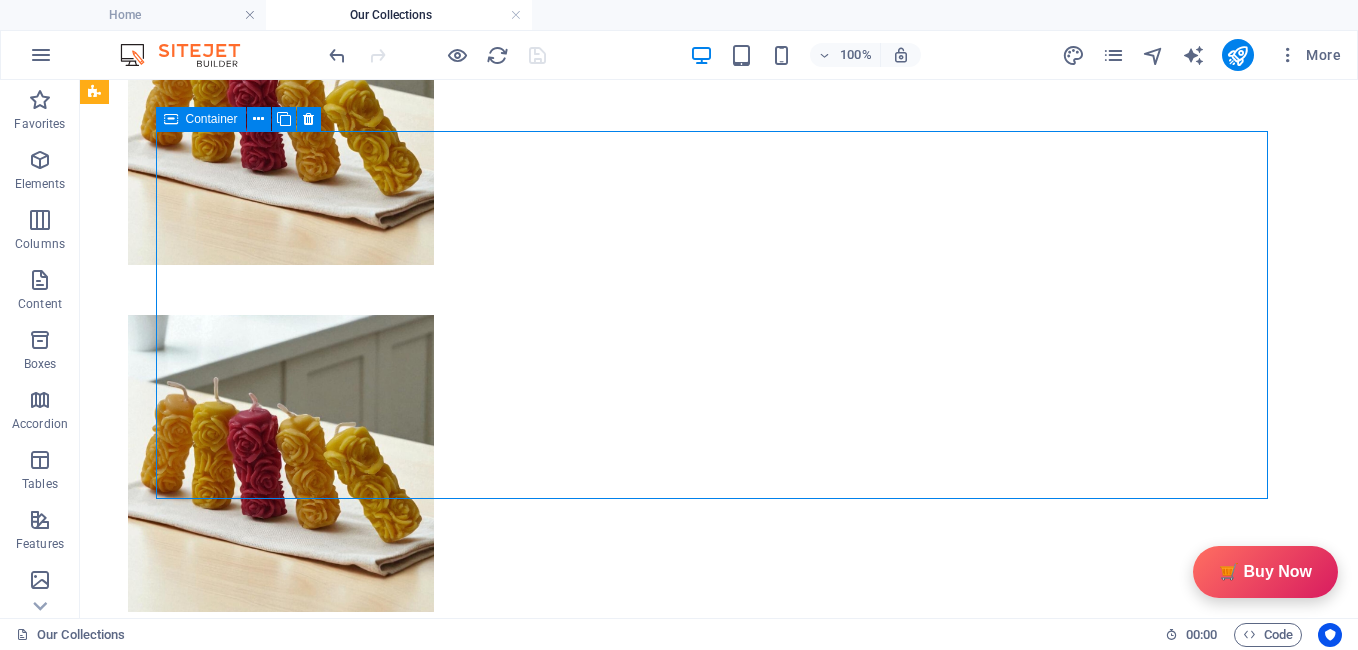 click at bounding box center (171, 119) 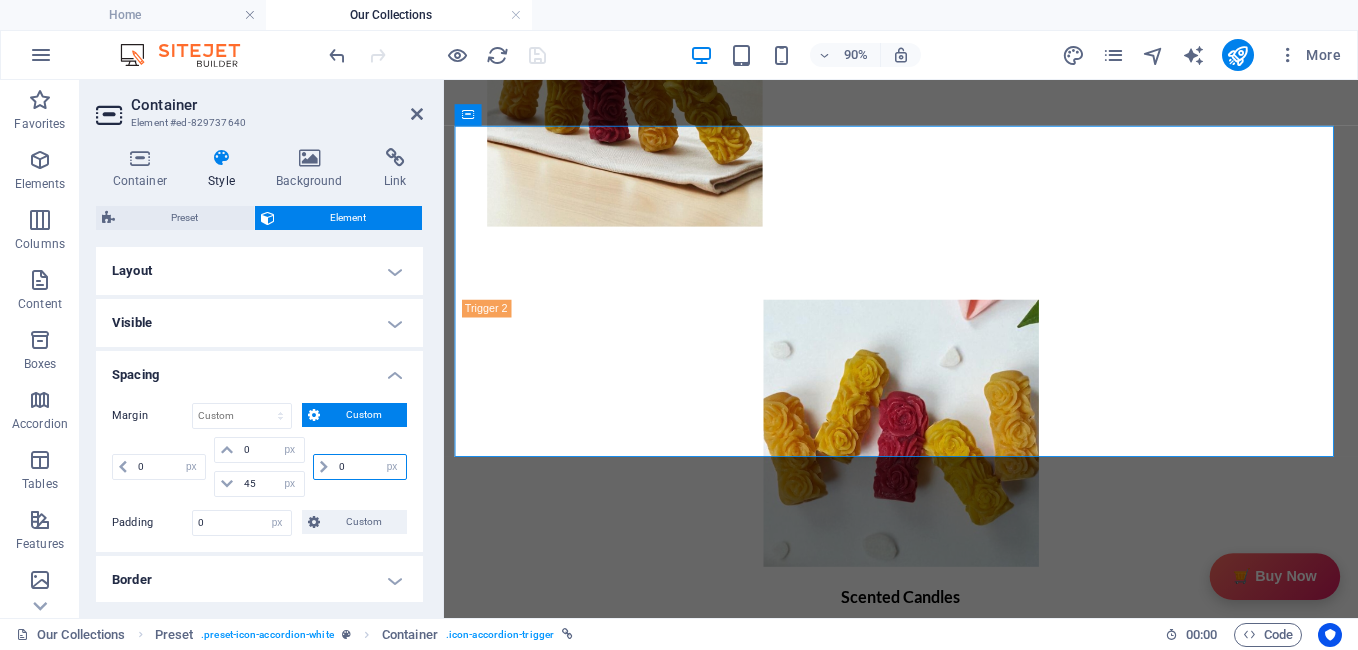 click on "0" at bounding box center [370, 467] 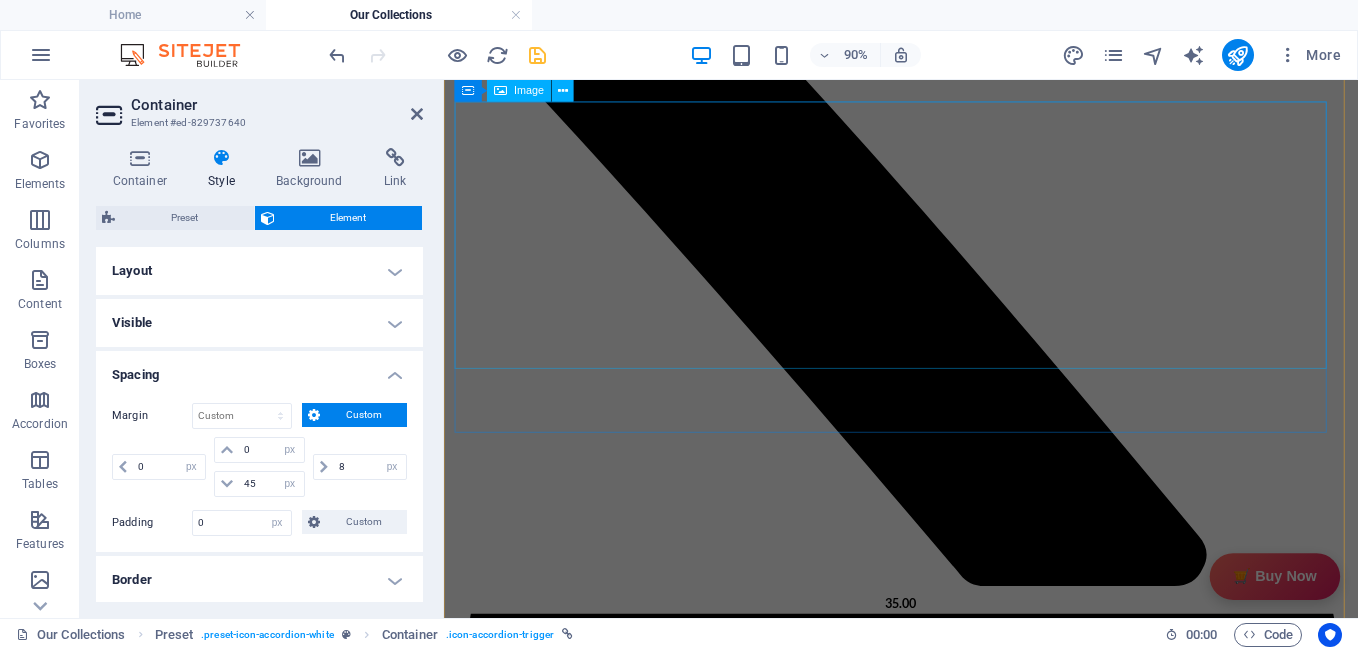 scroll, scrollTop: 6339, scrollLeft: 0, axis: vertical 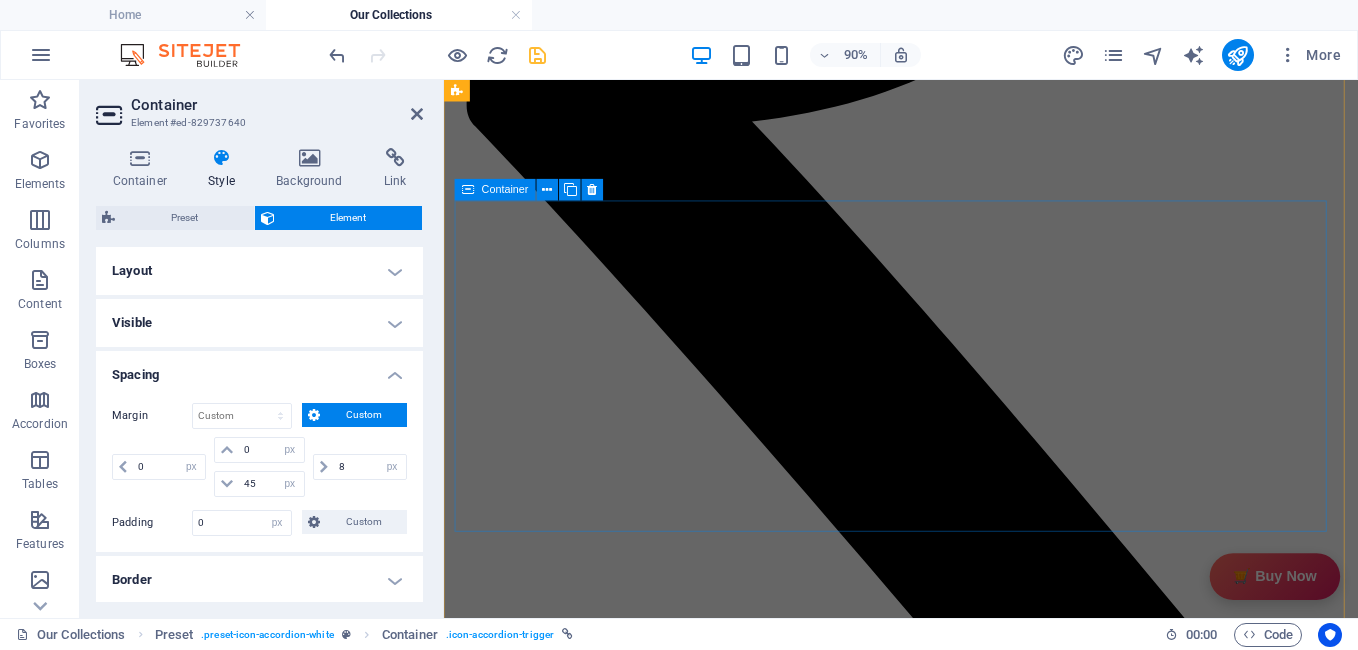 click at bounding box center (468, 190) 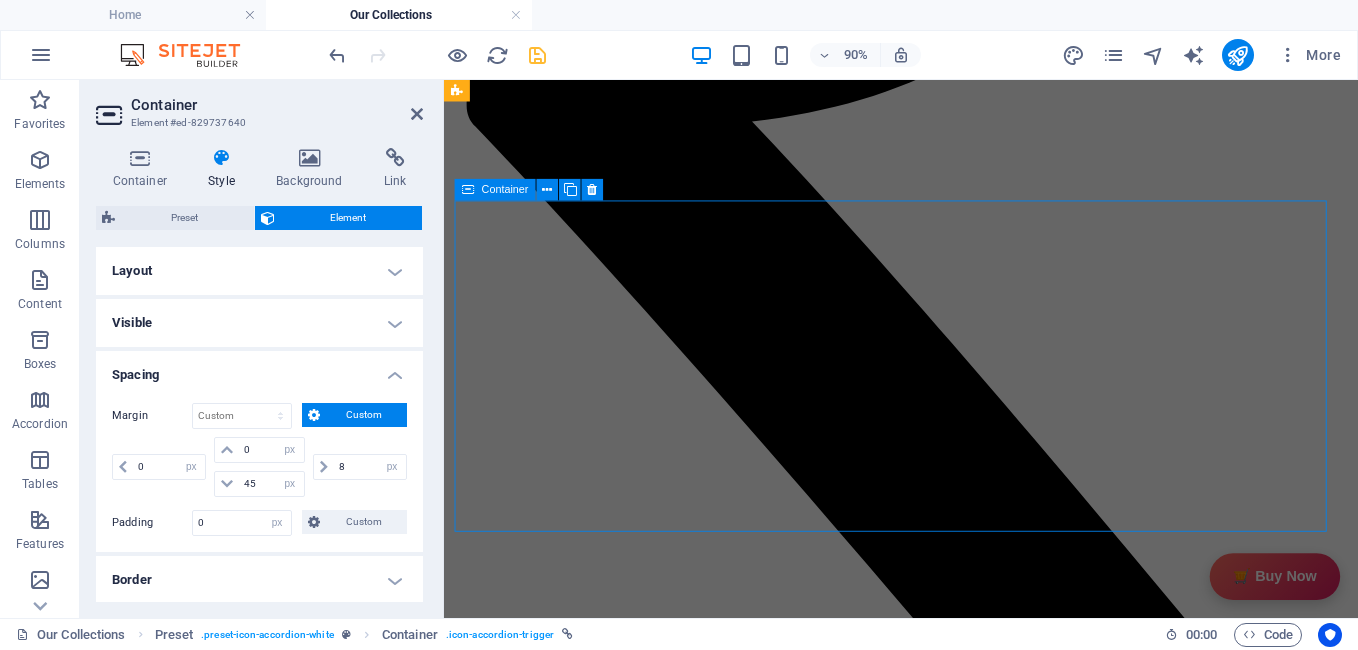 click at bounding box center [468, 190] 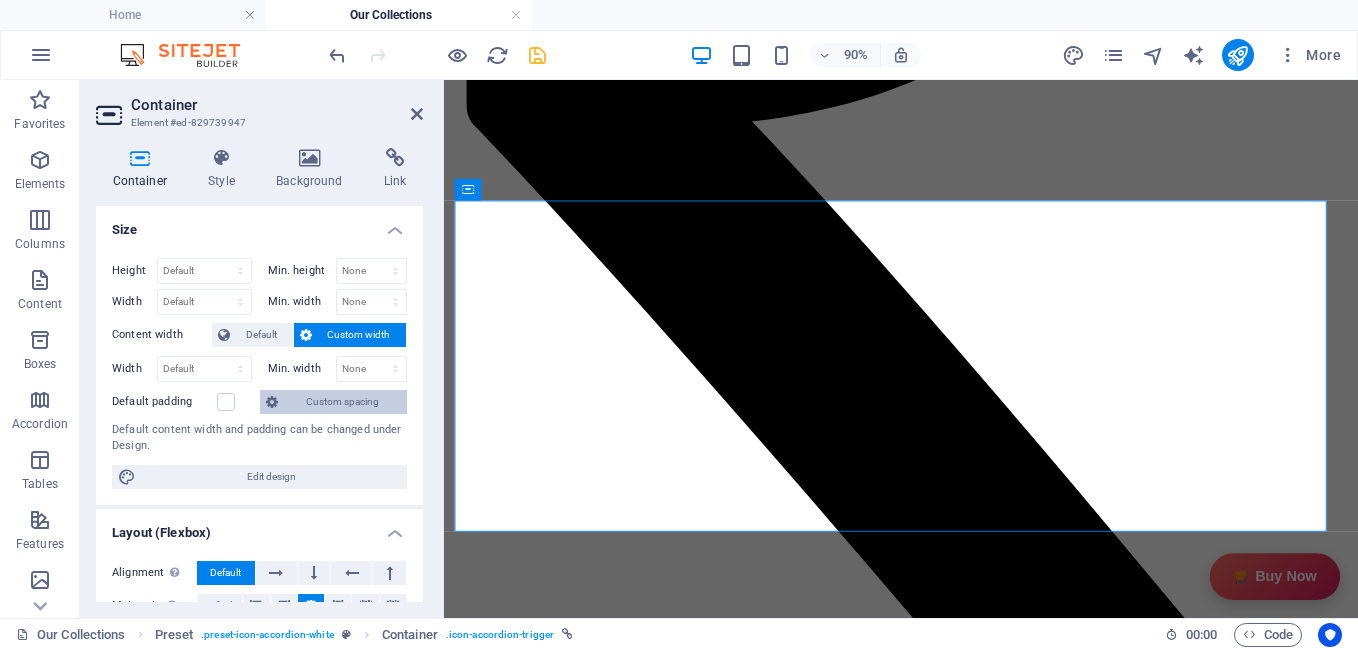 click on "Custom spacing" at bounding box center (342, 402) 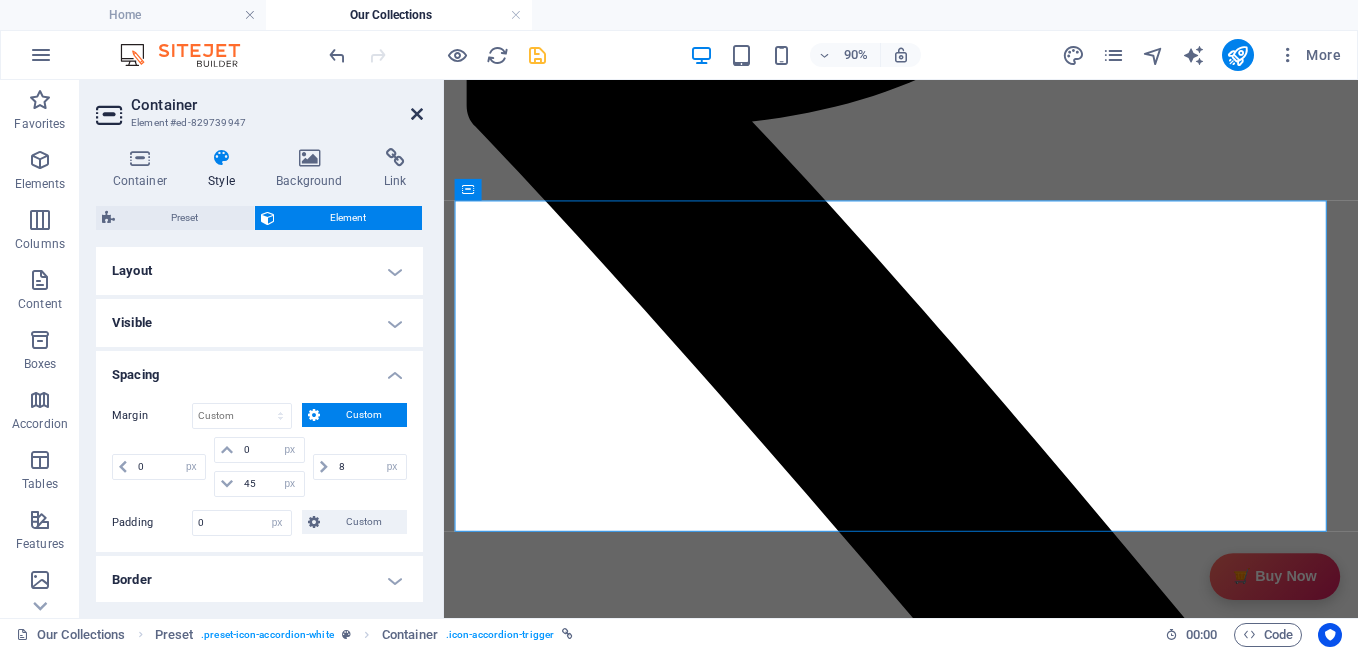 click at bounding box center (417, 114) 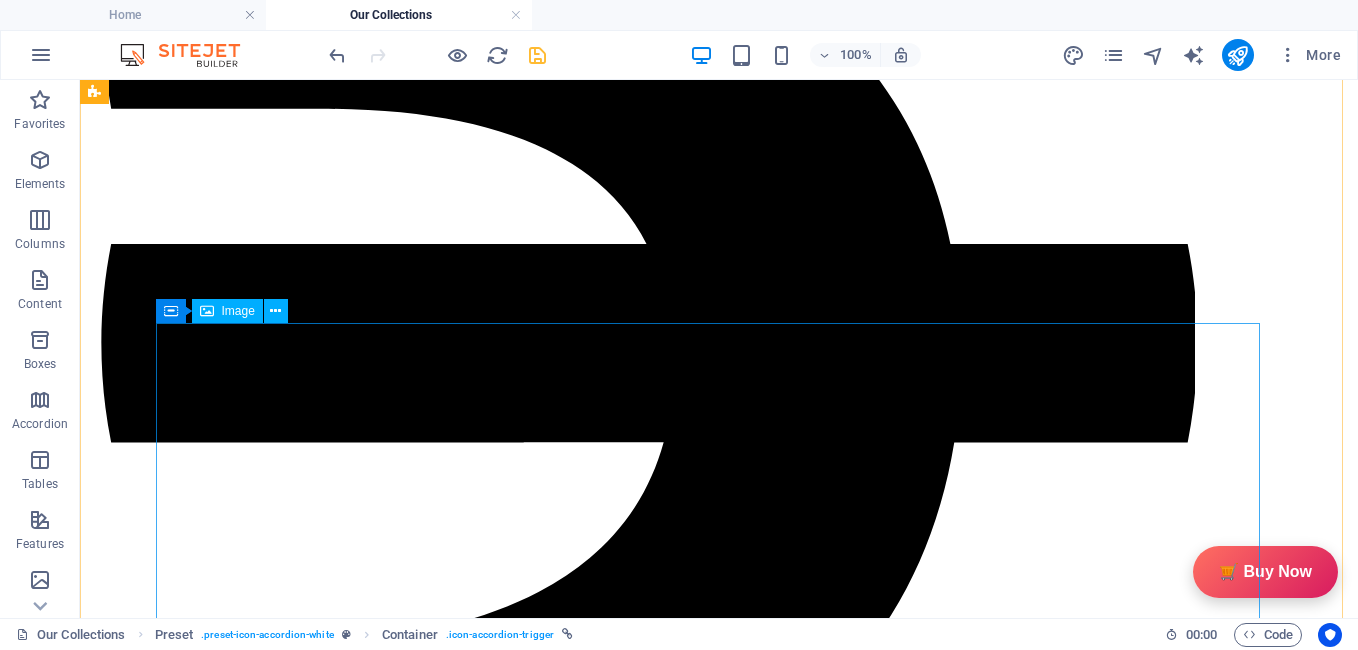 scroll, scrollTop: 7808, scrollLeft: 0, axis: vertical 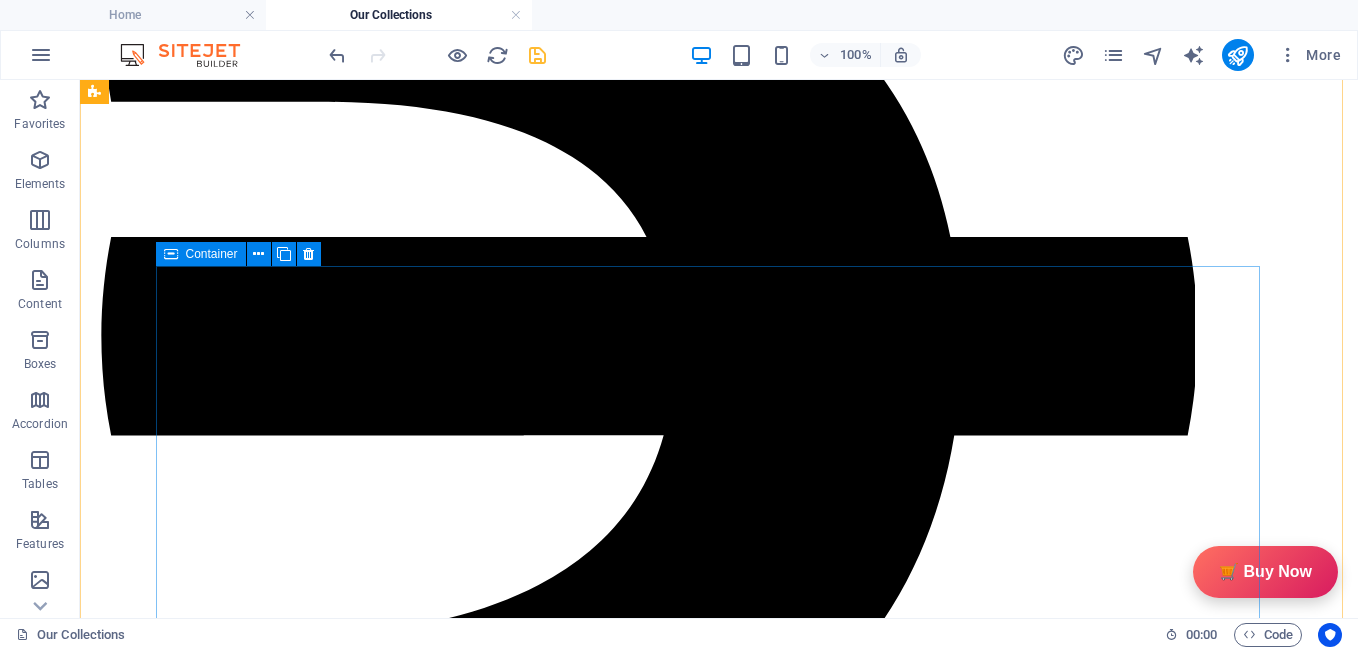click at bounding box center (171, 254) 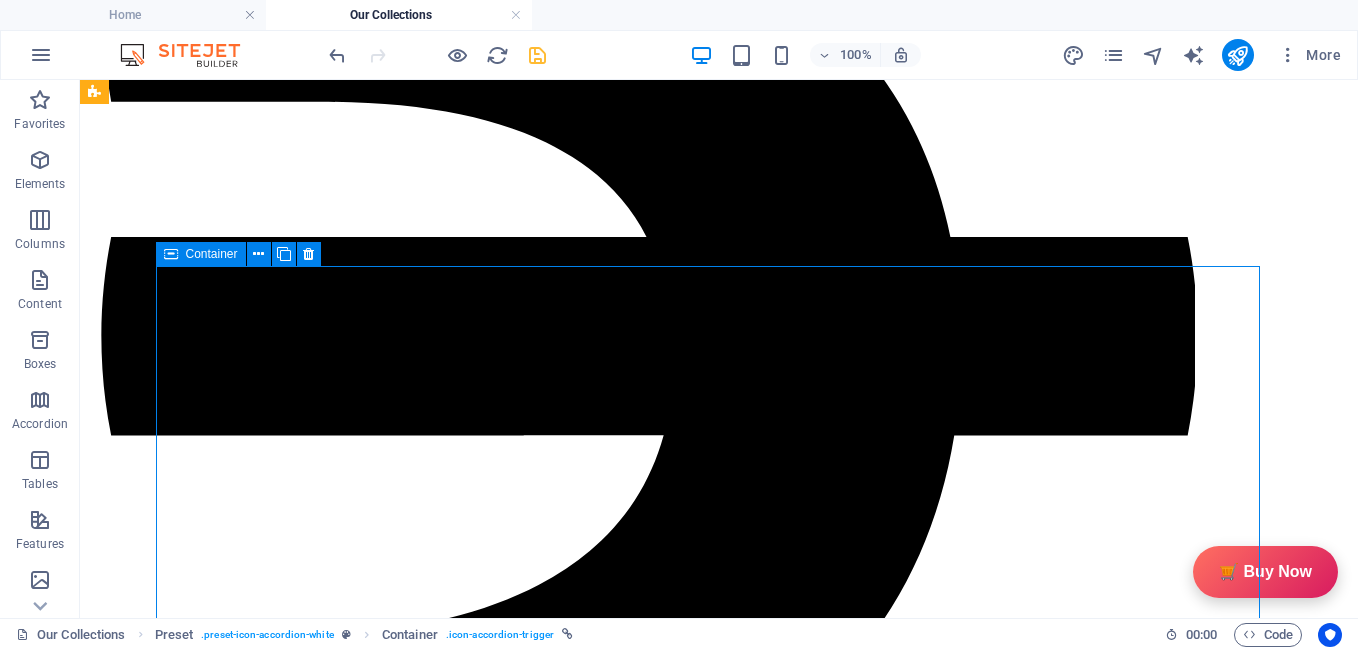 click at bounding box center (171, 254) 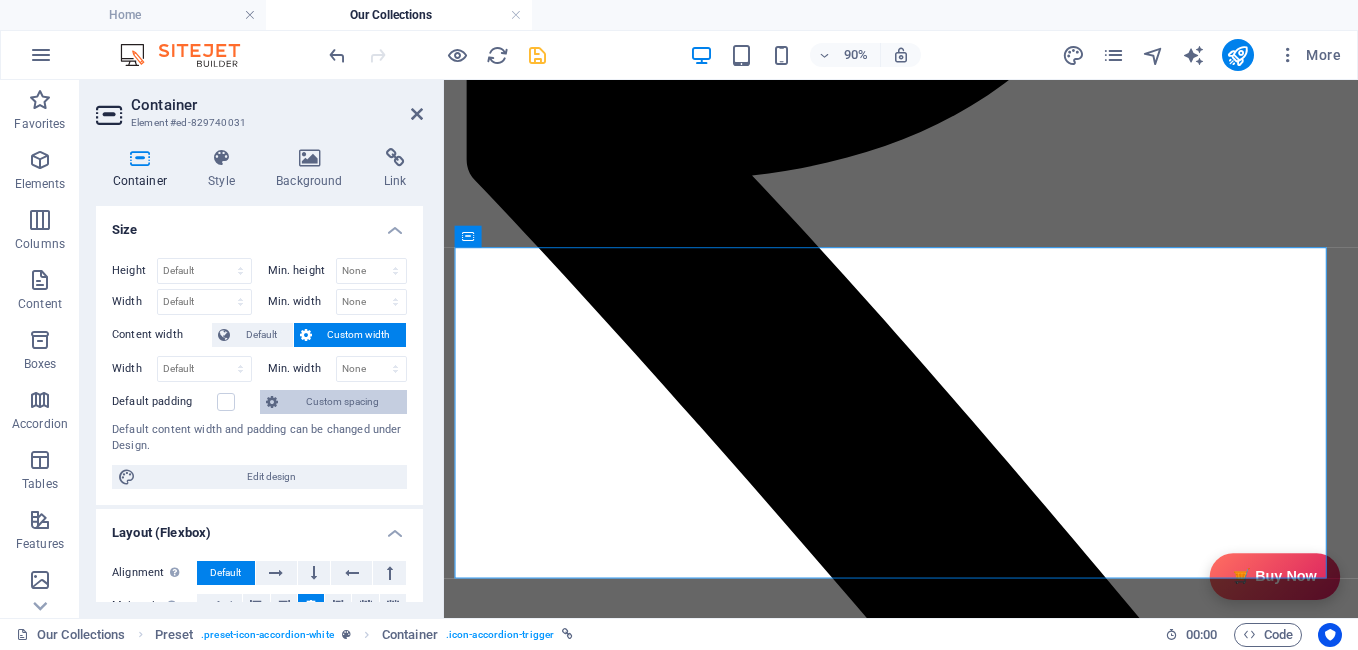 click on "Custom spacing" at bounding box center [342, 402] 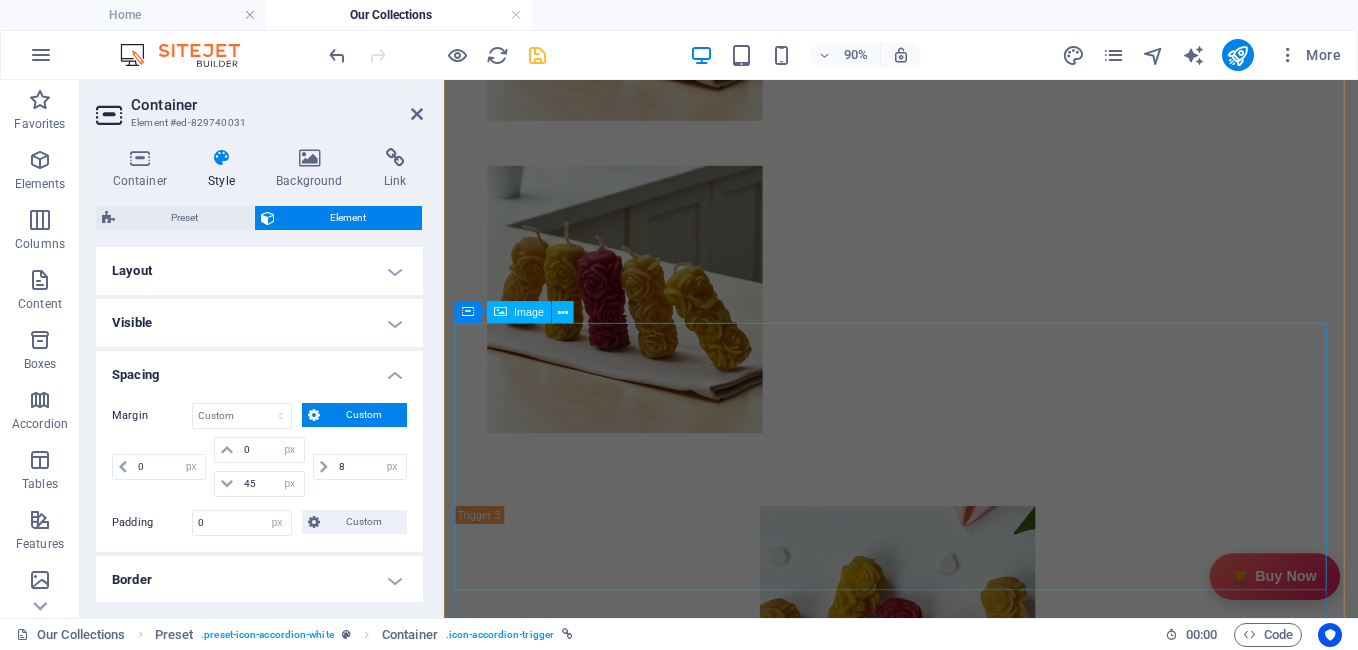 scroll, scrollTop: 9247, scrollLeft: 0, axis: vertical 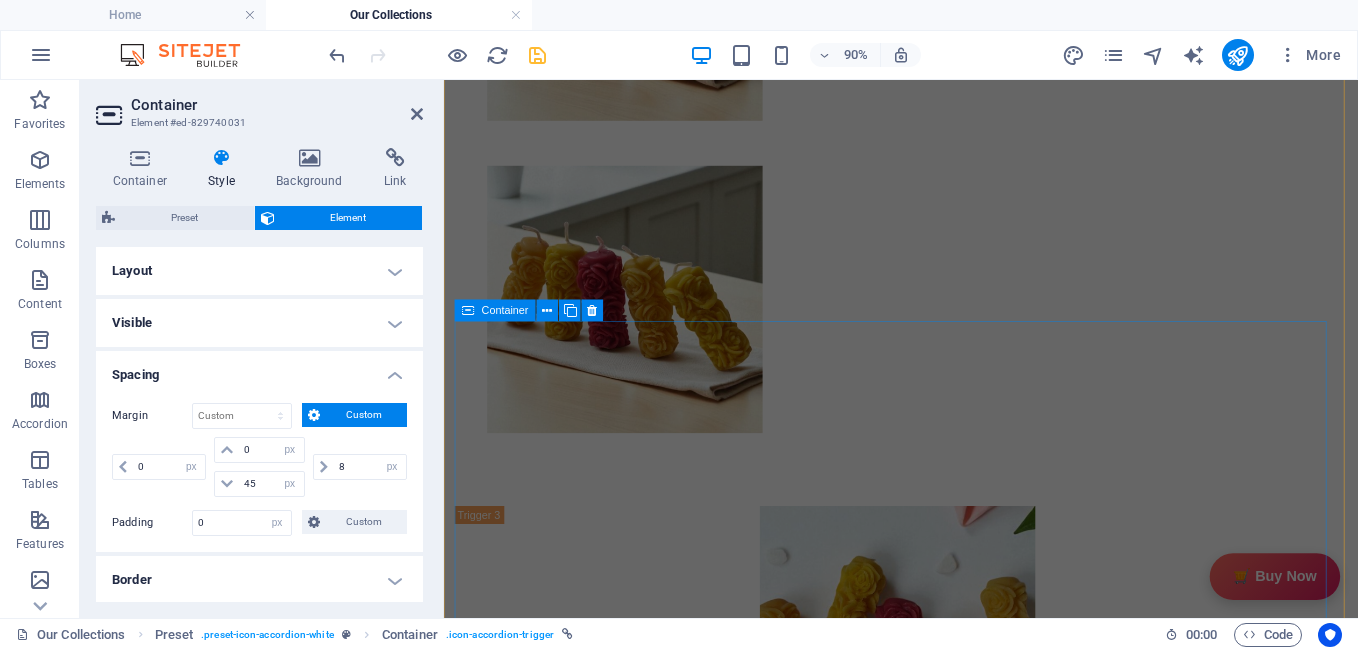 click at bounding box center [468, 311] 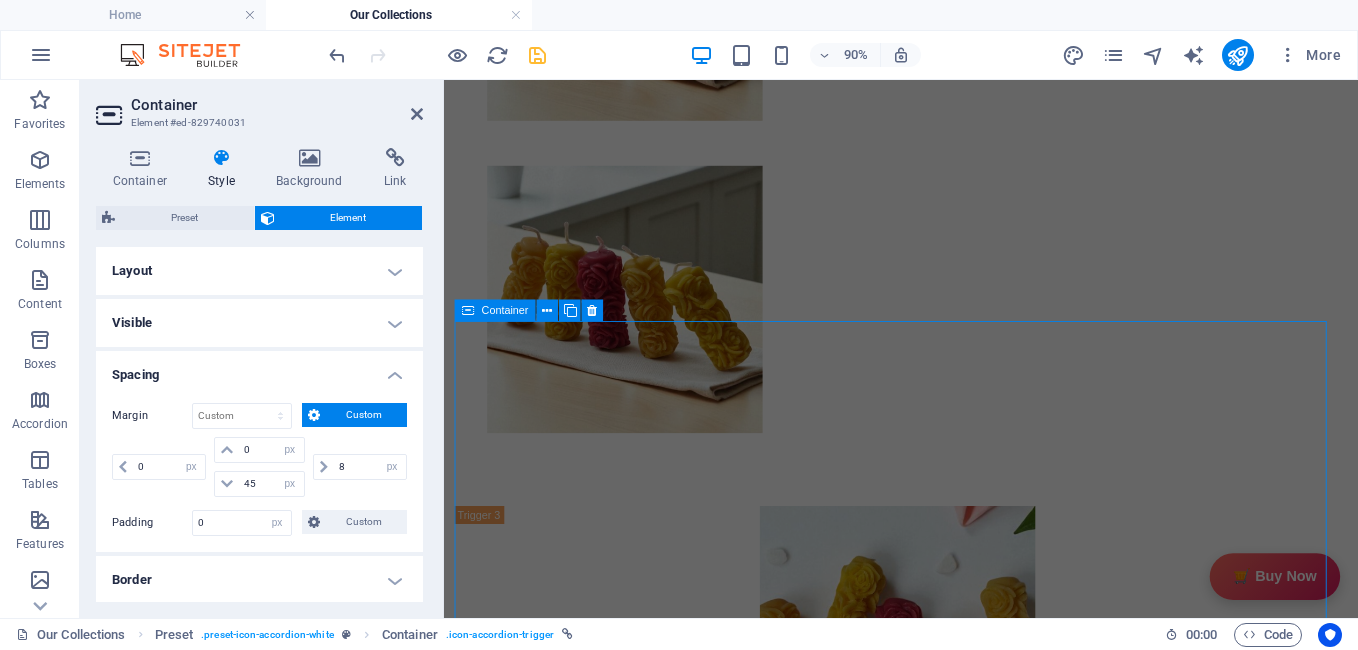 click at bounding box center (468, 311) 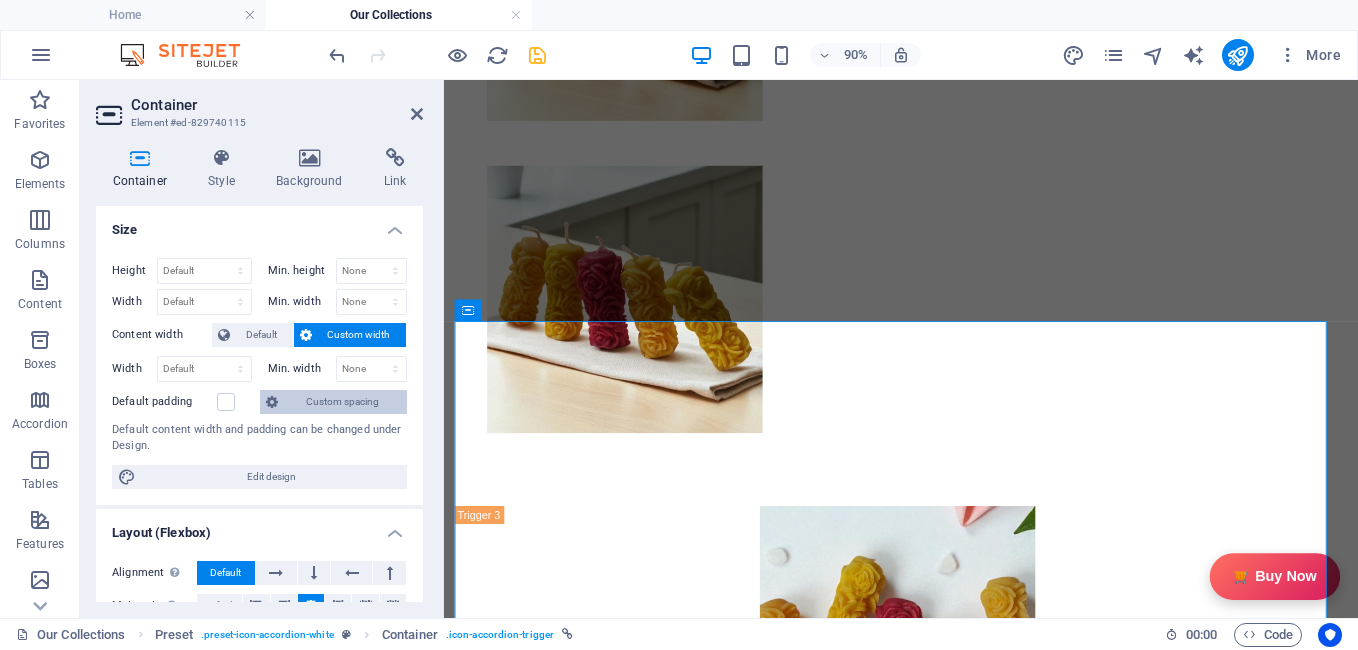 click on "Custom spacing" at bounding box center [342, 402] 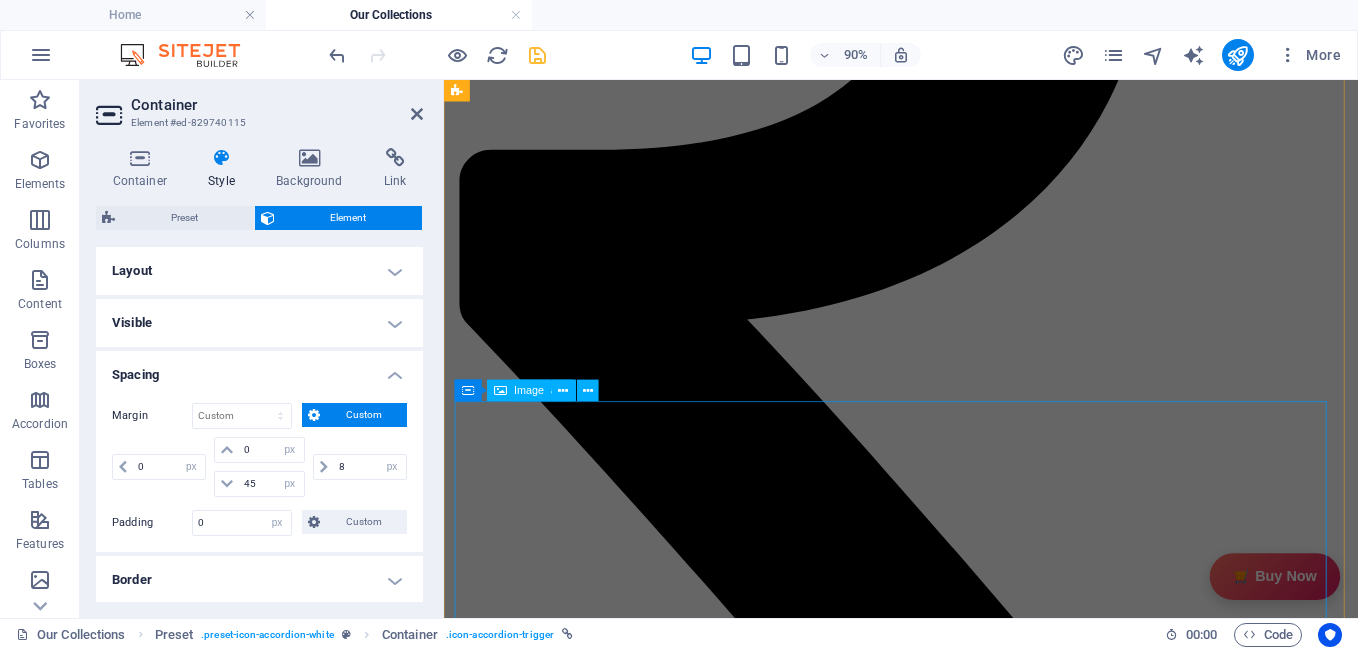 scroll, scrollTop: 10707, scrollLeft: 0, axis: vertical 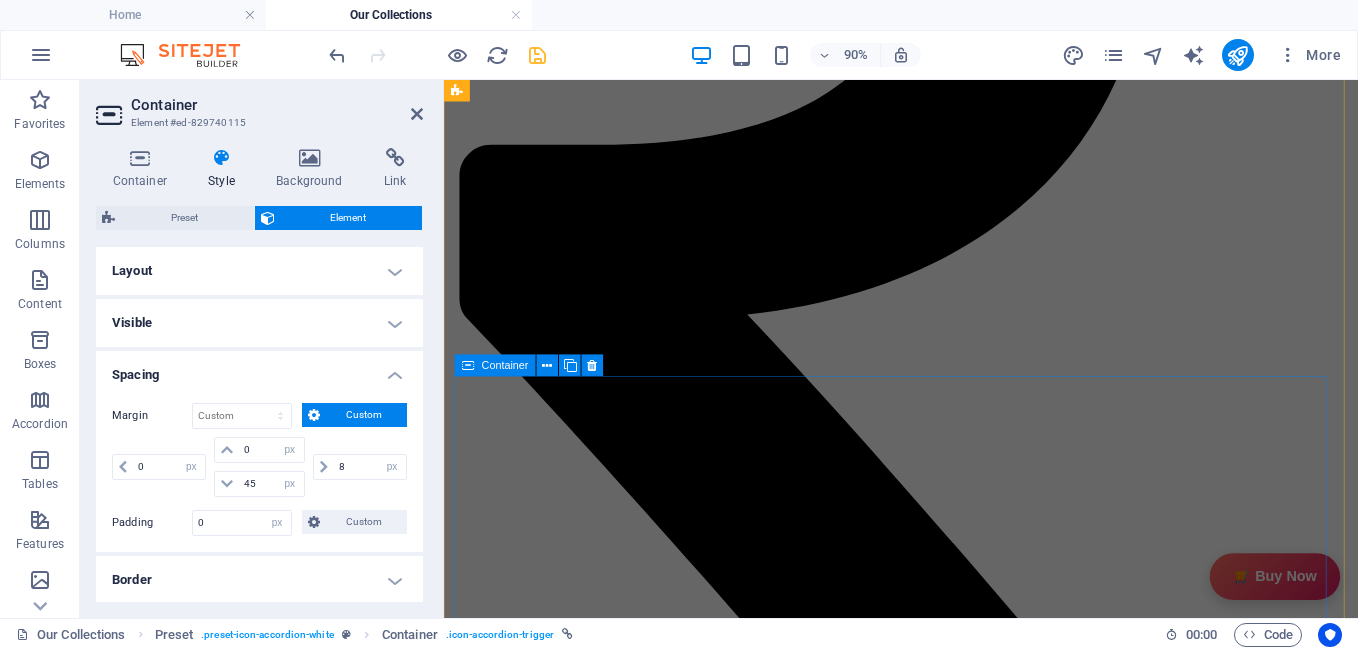 click at bounding box center (468, 366) 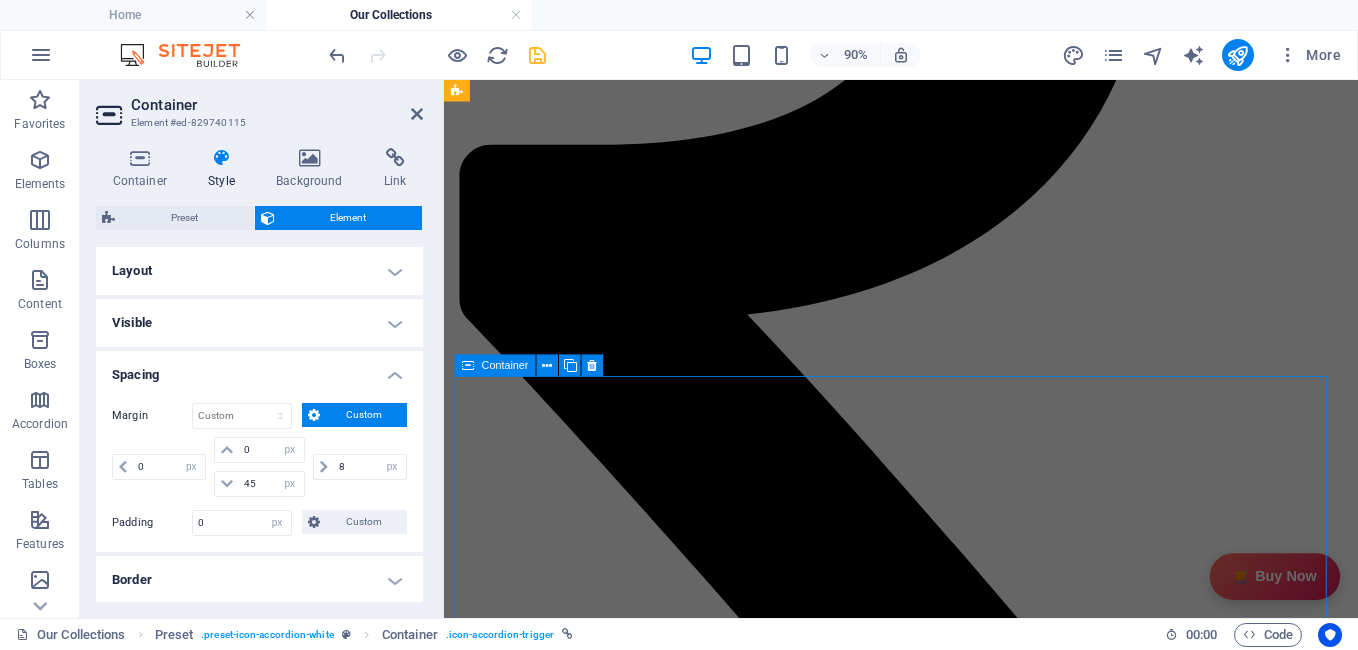 click at bounding box center (468, 366) 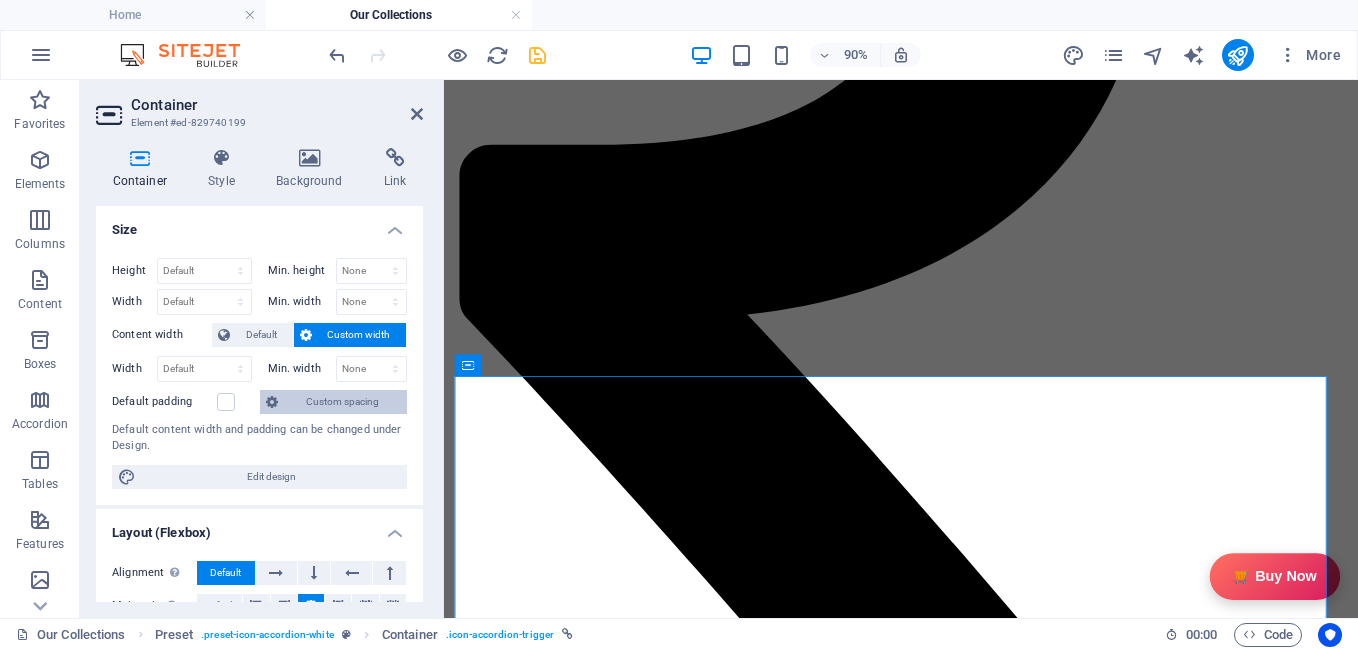 click on "Custom spacing" at bounding box center (342, 402) 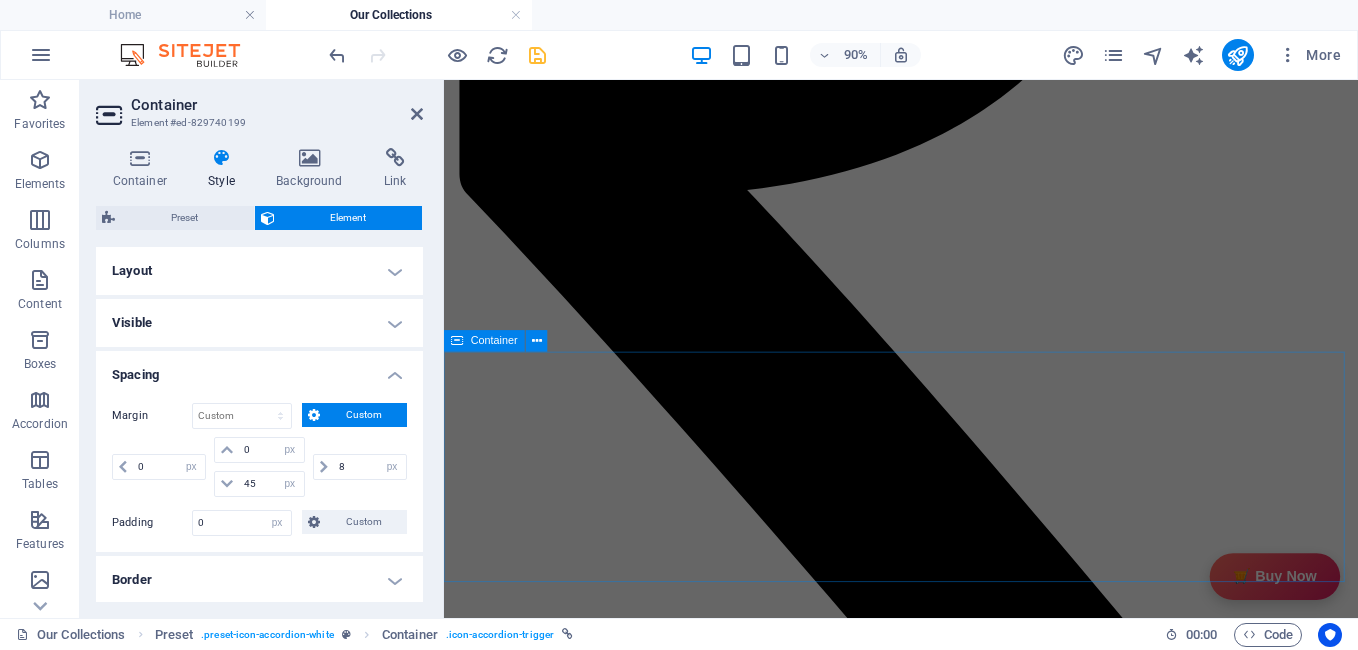 scroll, scrollTop: 12388, scrollLeft: 0, axis: vertical 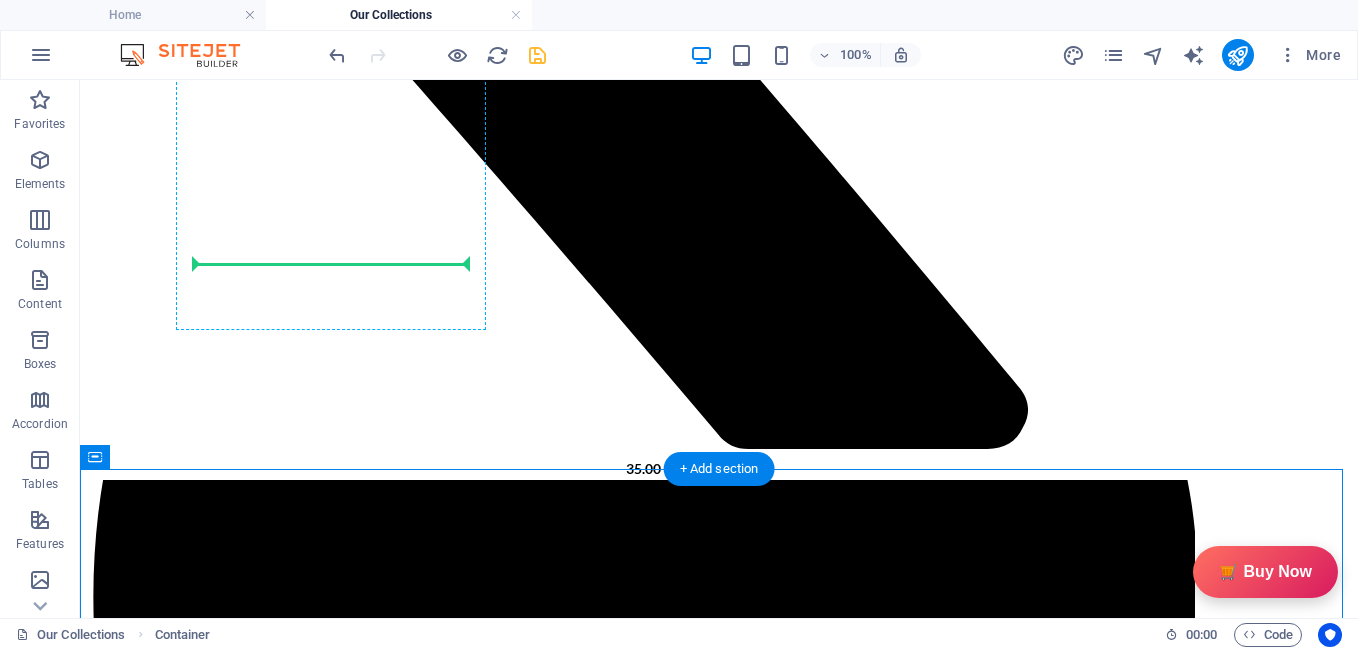 drag, startPoint x: 131, startPoint y: 506, endPoint x: 418, endPoint y: 130, distance: 473.0169 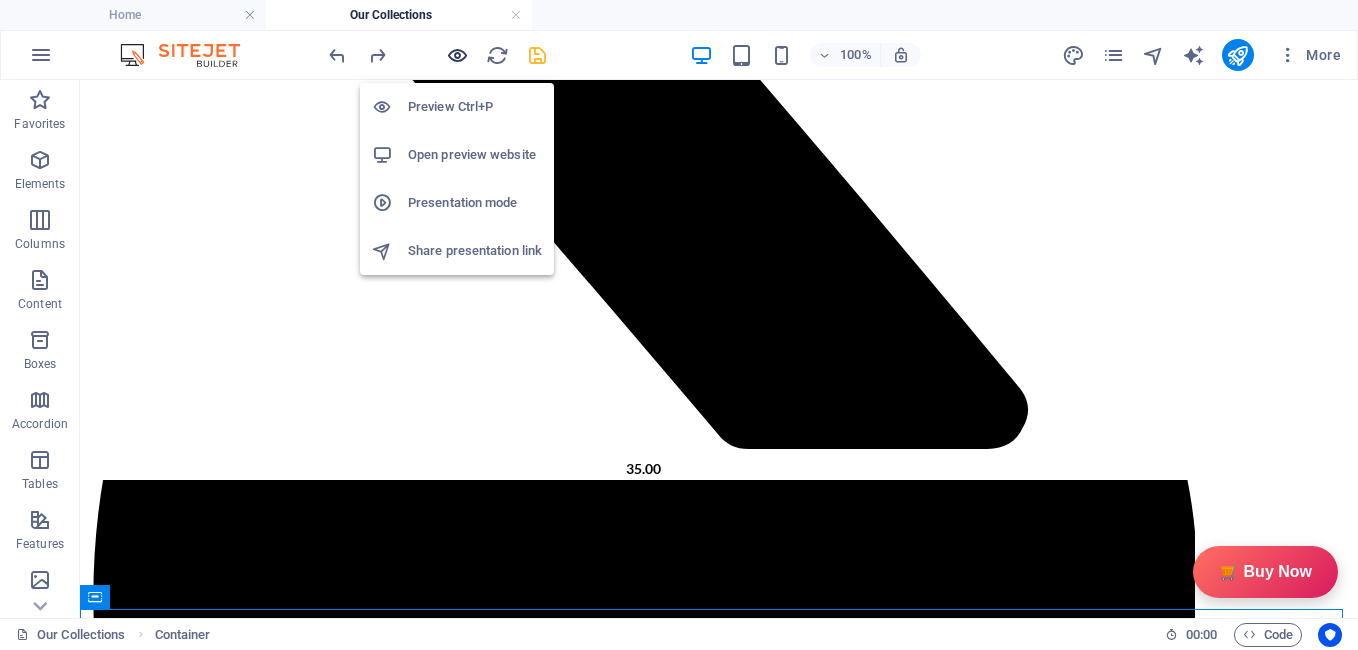 click at bounding box center (457, 55) 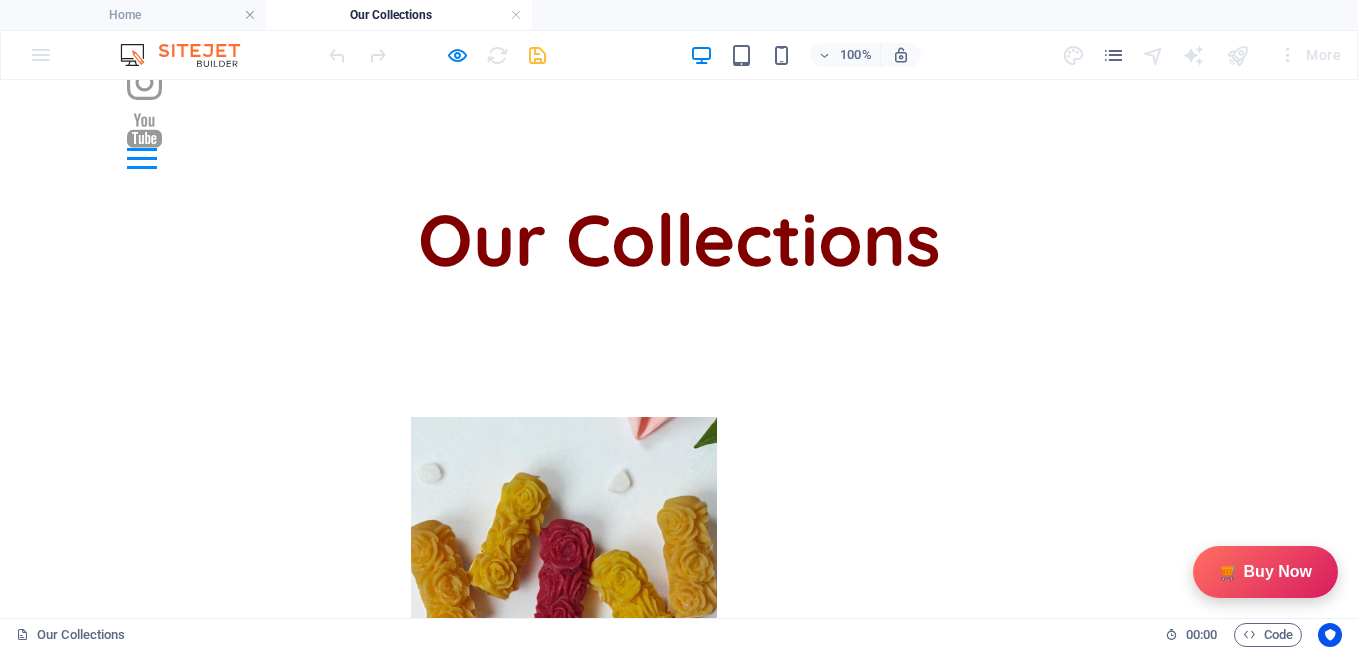 scroll, scrollTop: 202, scrollLeft: 0, axis: vertical 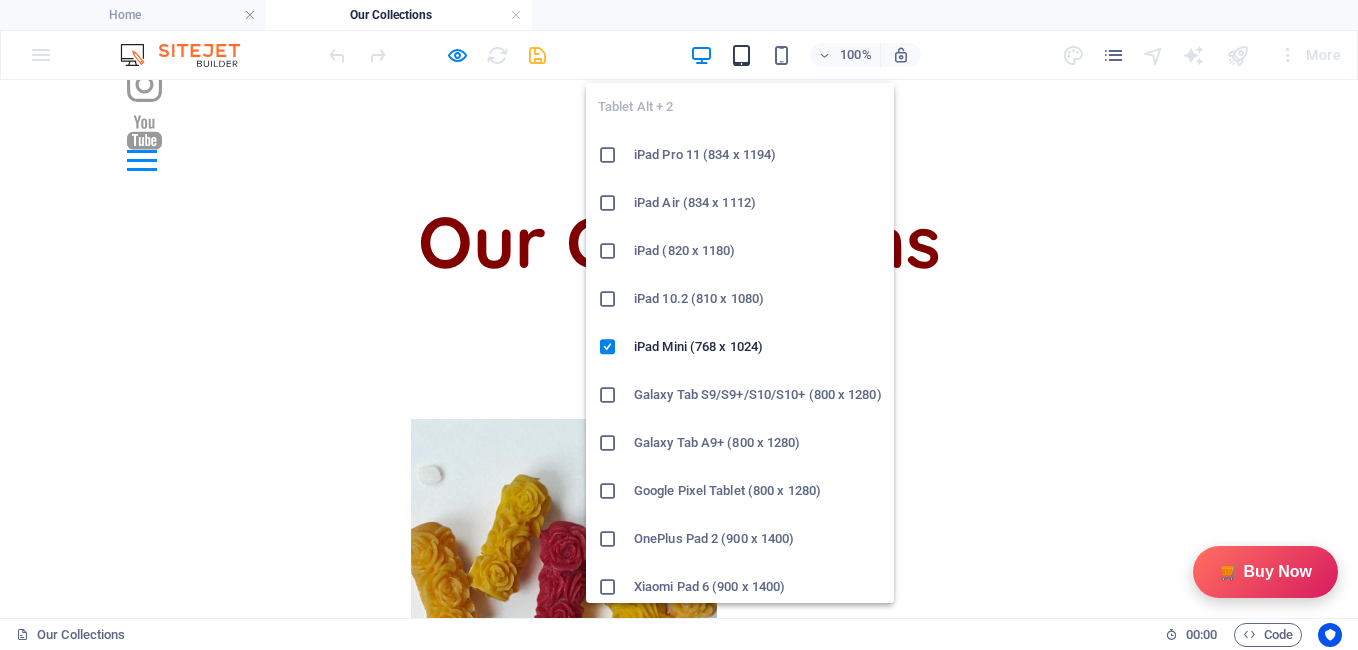click at bounding box center (741, 55) 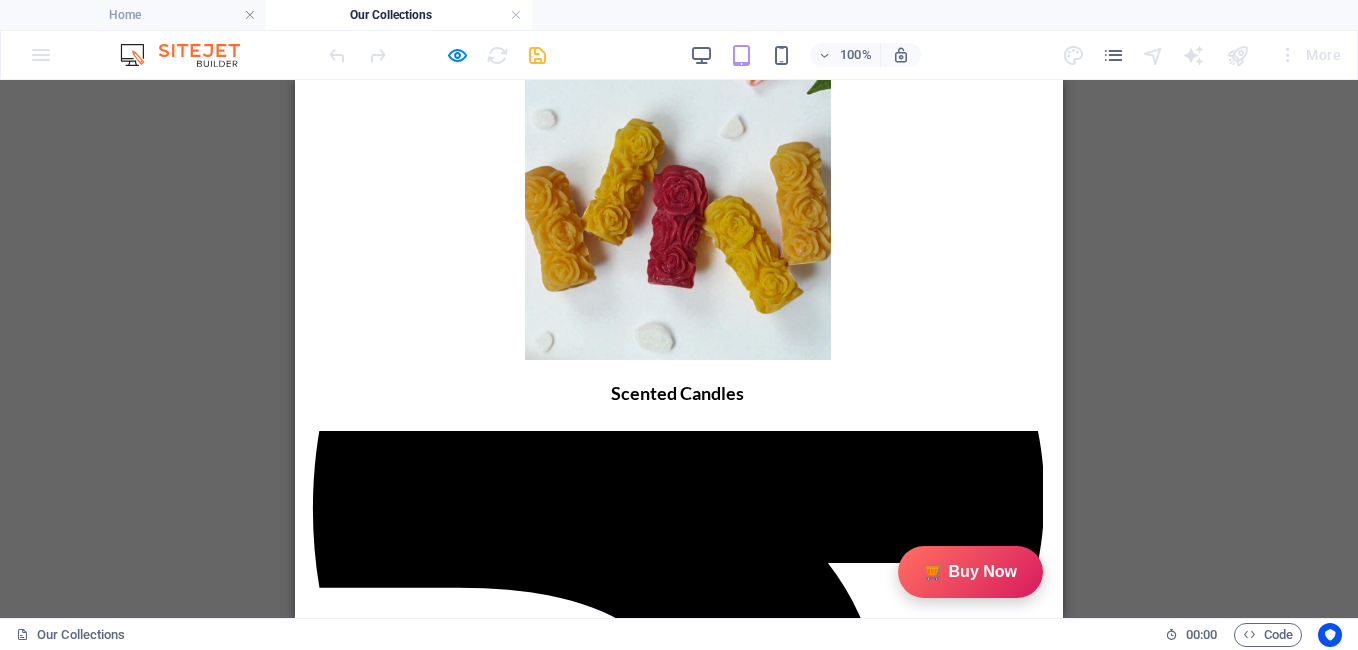 scroll, scrollTop: 425, scrollLeft: 0, axis: vertical 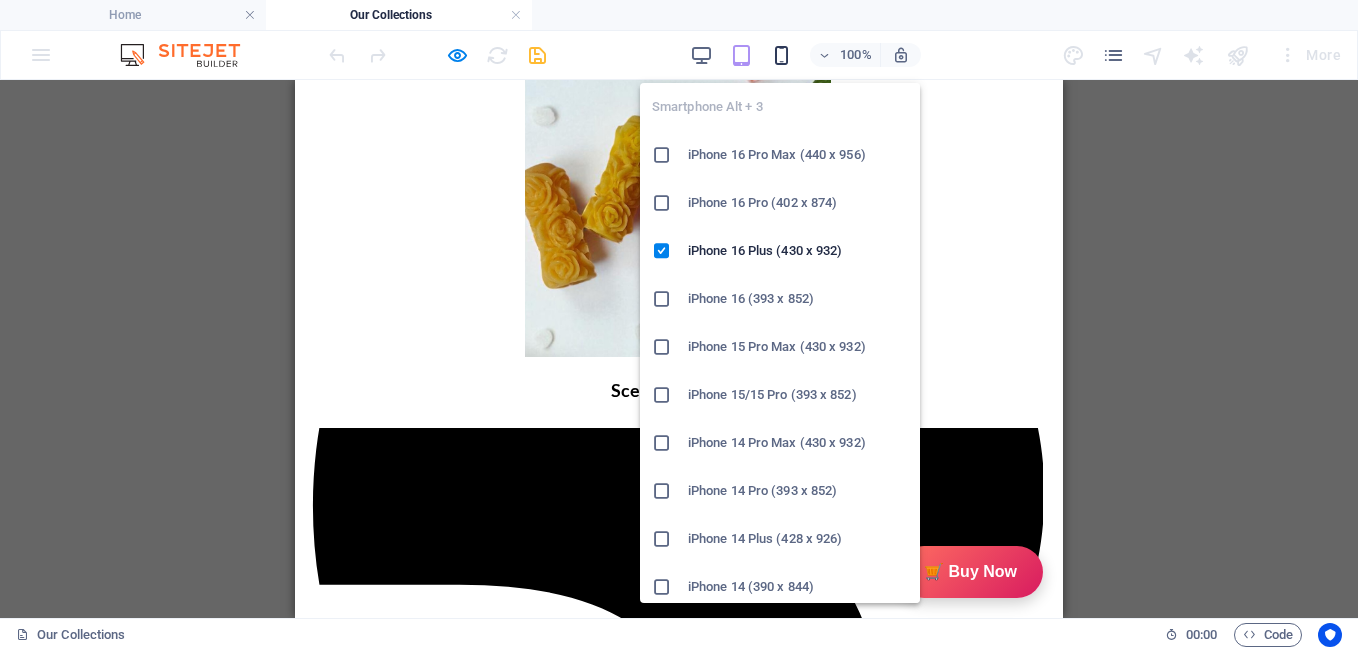 click at bounding box center (781, 55) 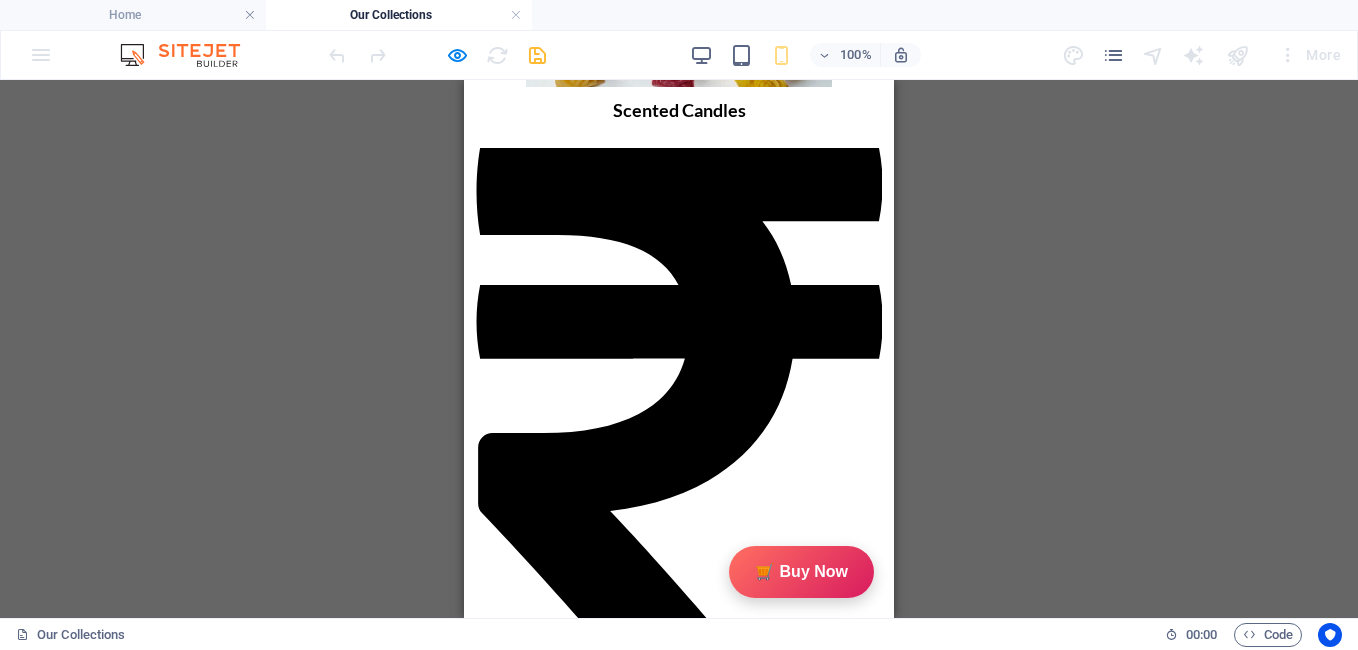 scroll, scrollTop: 445, scrollLeft: 0, axis: vertical 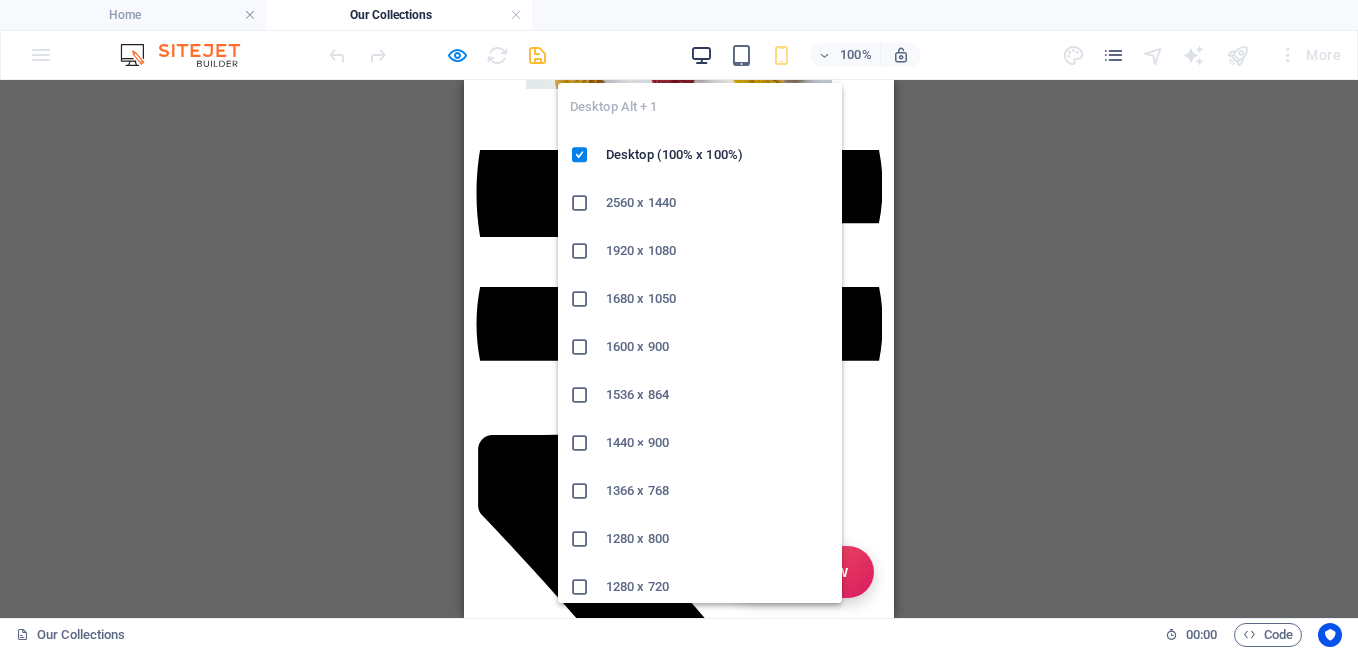 click at bounding box center (701, 55) 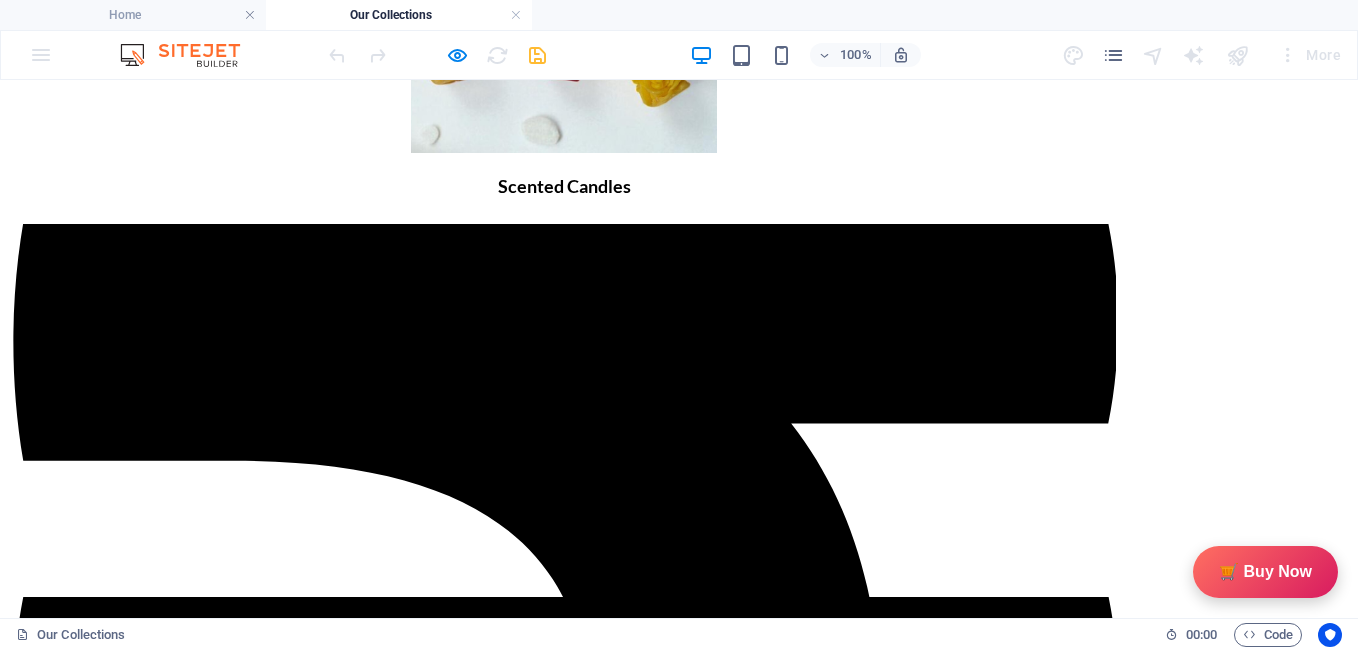 scroll, scrollTop: 768, scrollLeft: 0, axis: vertical 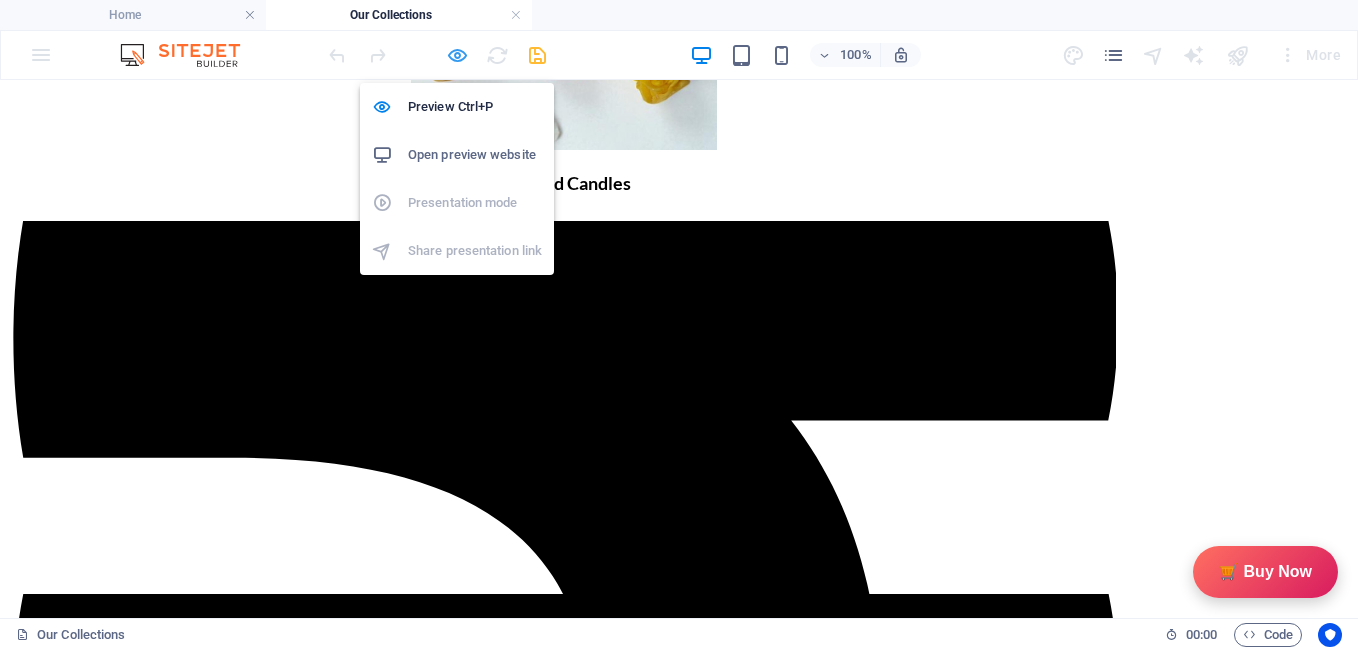click at bounding box center [457, 55] 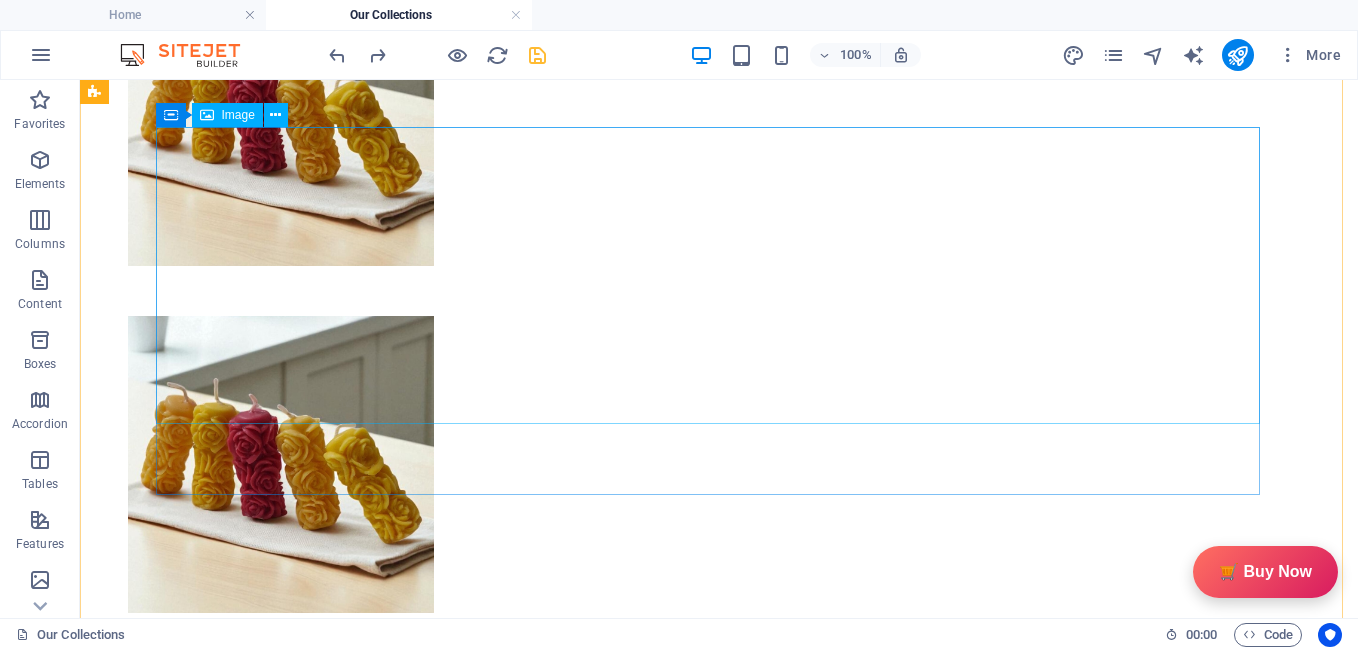 scroll, scrollTop: 4899, scrollLeft: 0, axis: vertical 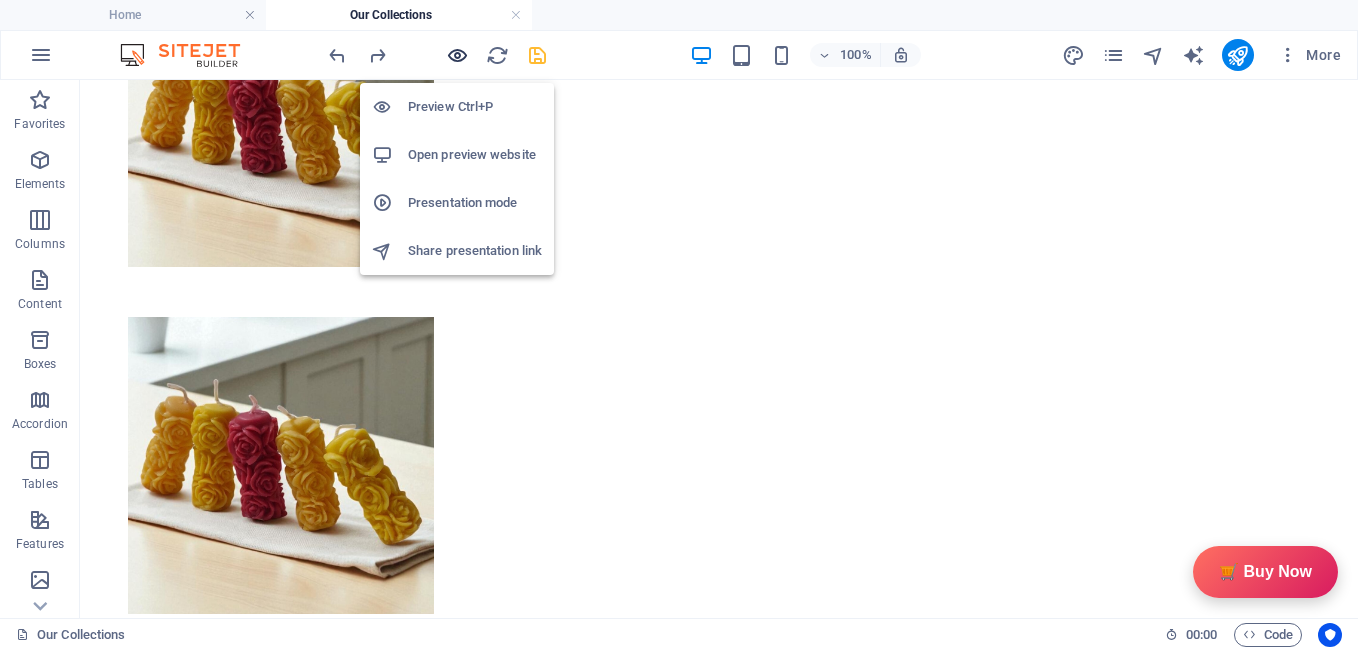 click at bounding box center (457, 55) 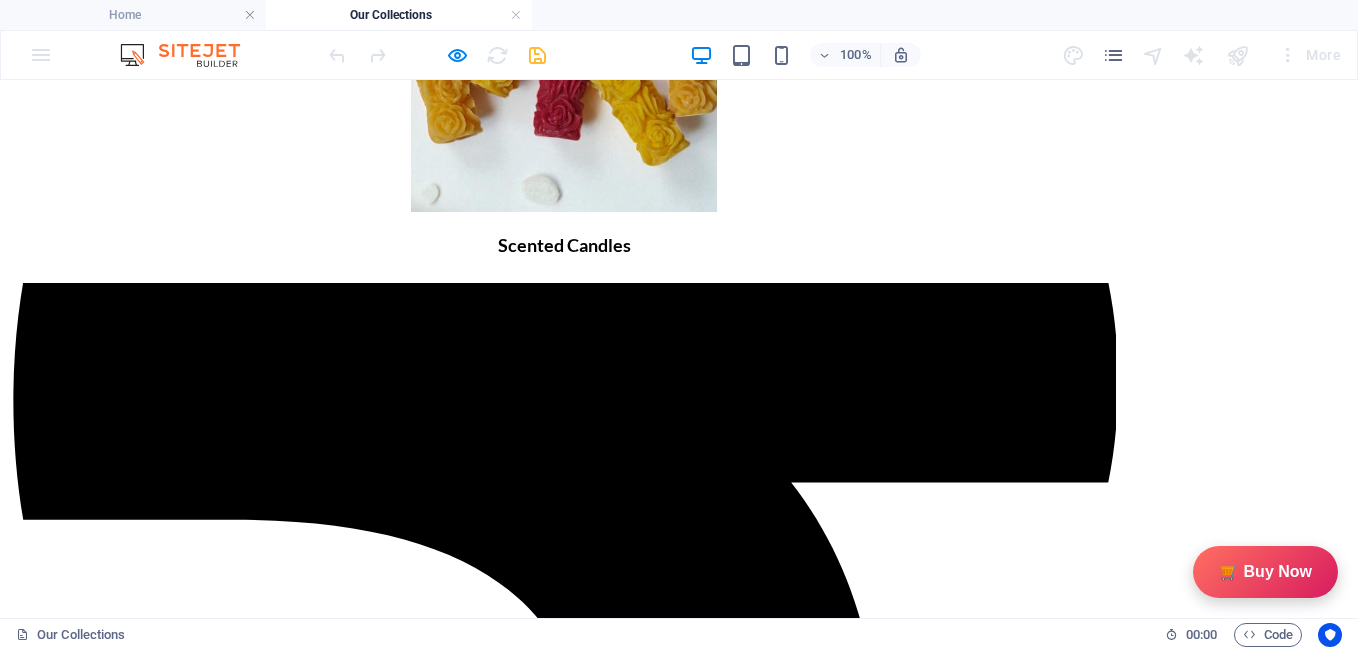 scroll, scrollTop: 727, scrollLeft: 0, axis: vertical 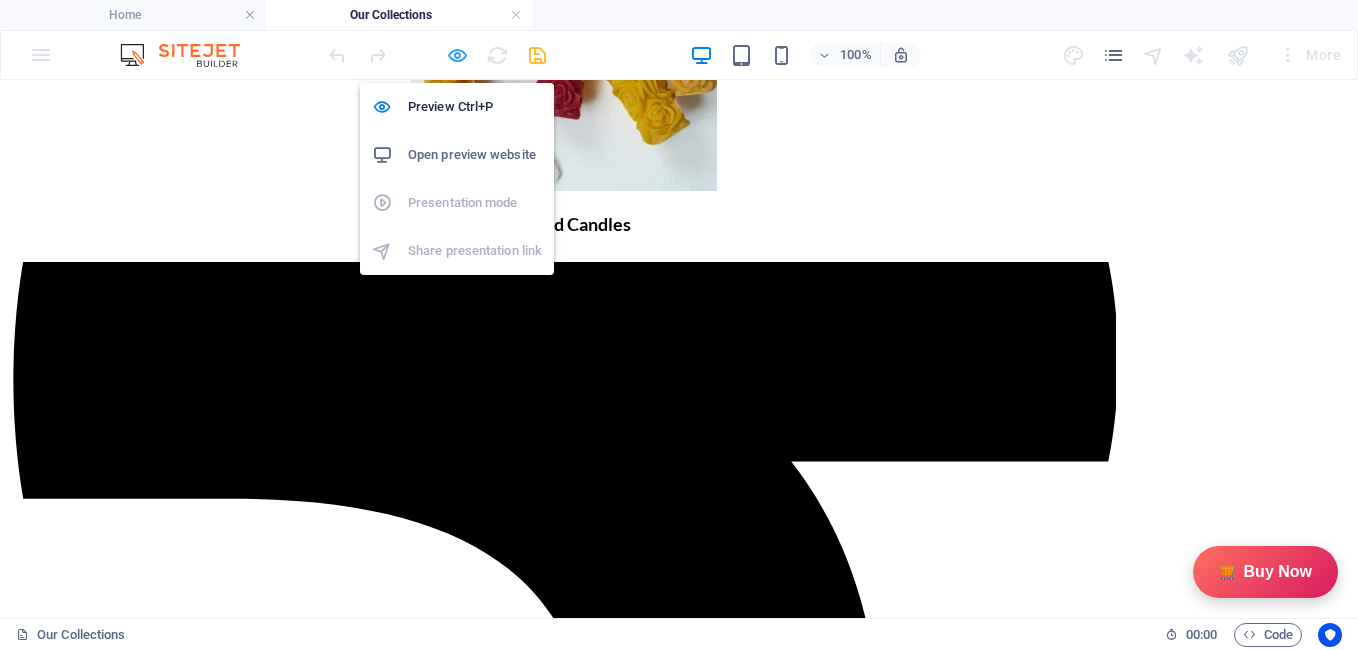 click at bounding box center [457, 55] 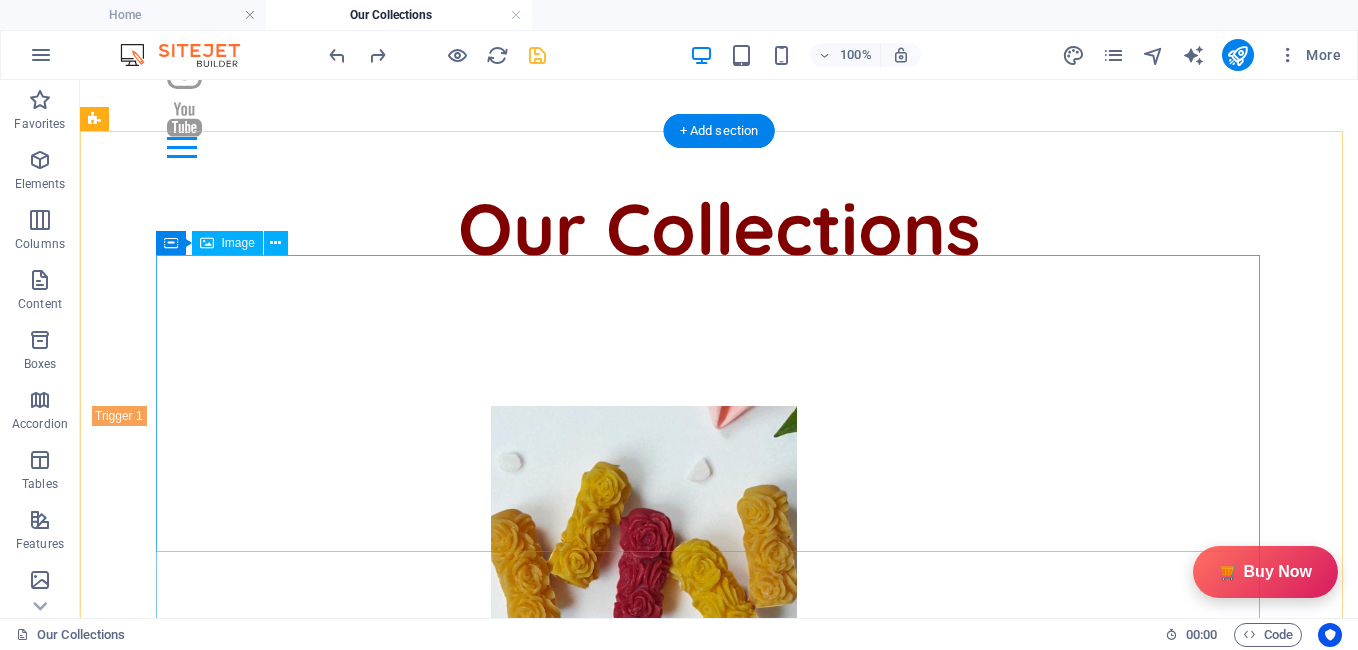 scroll, scrollTop: 214, scrollLeft: 0, axis: vertical 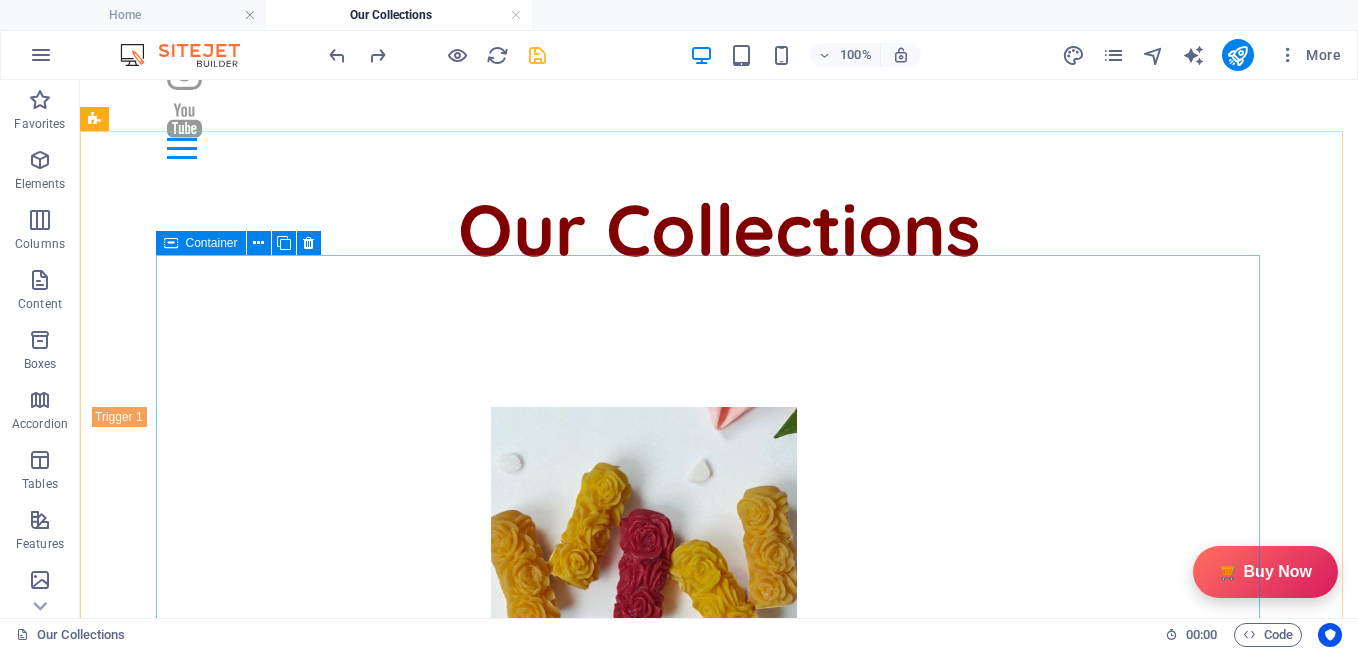 click at bounding box center [171, 243] 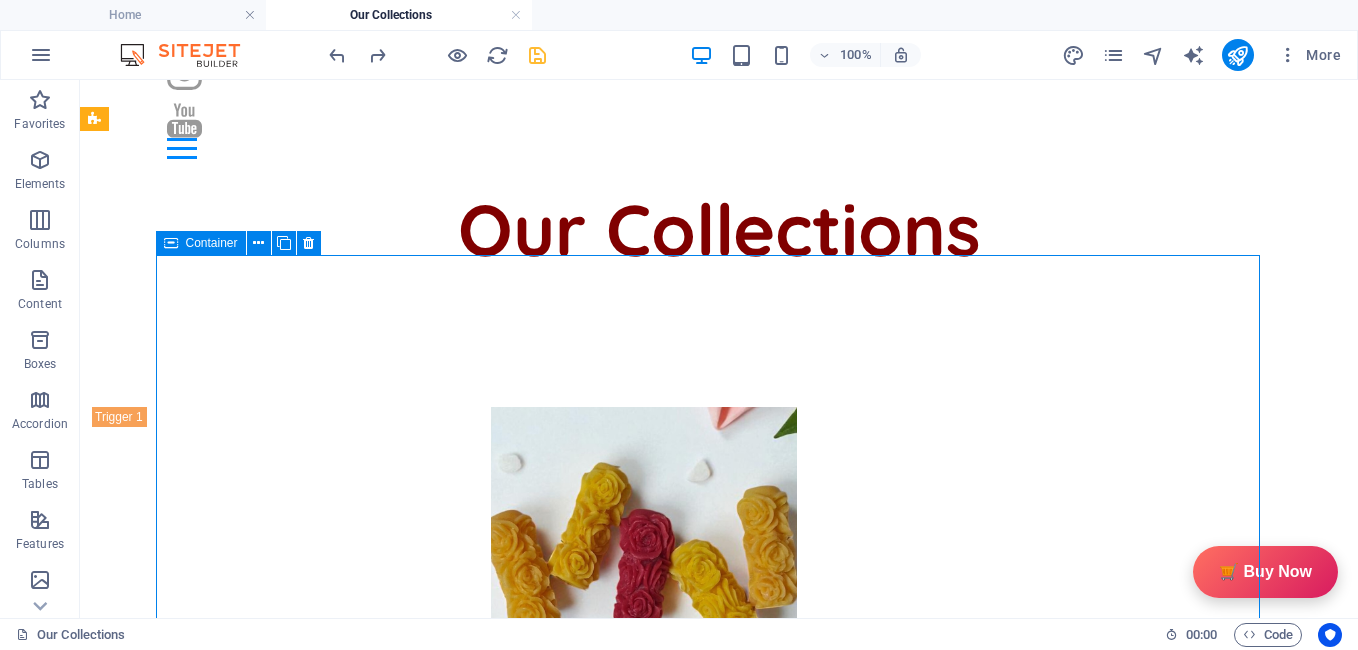 click at bounding box center [171, 243] 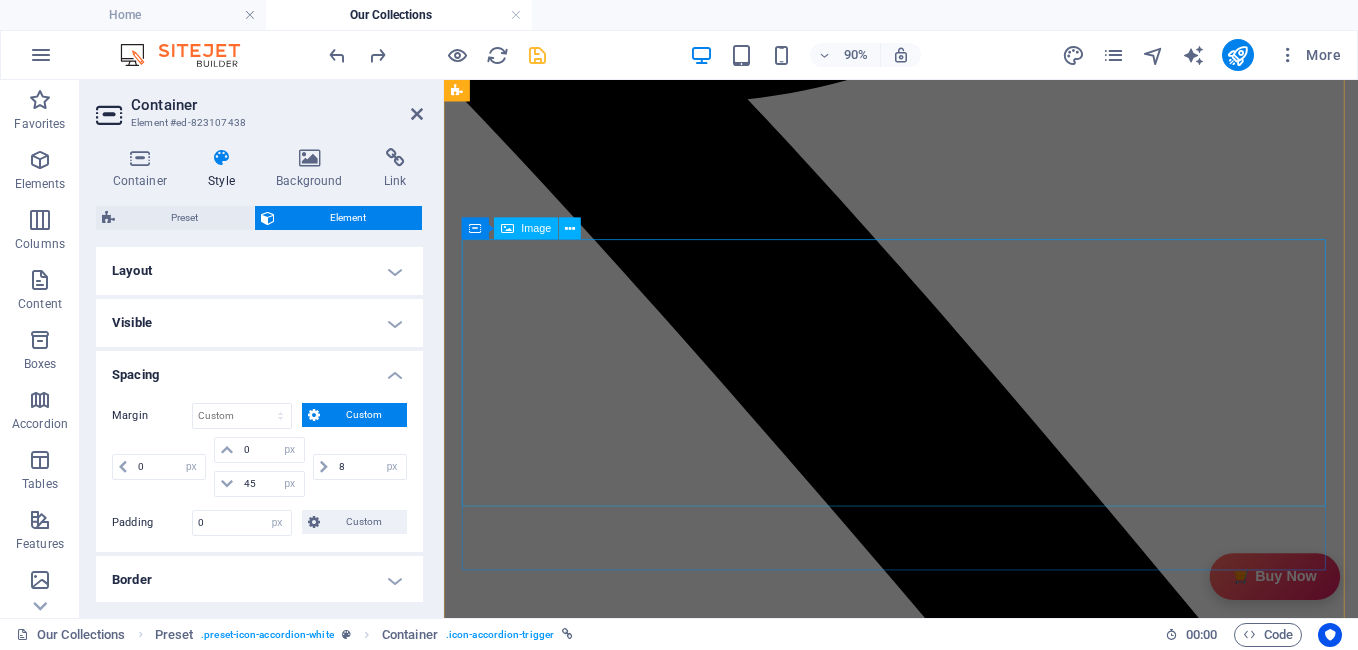 scroll, scrollTop: 1784, scrollLeft: 0, axis: vertical 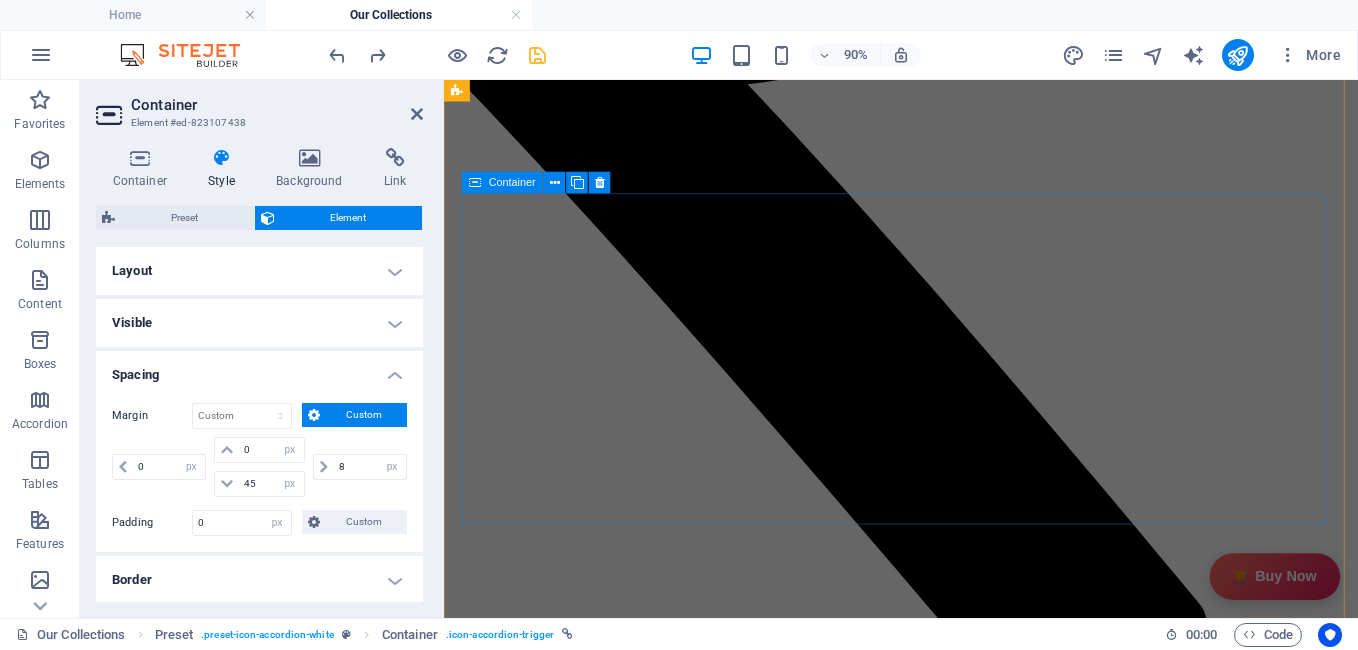 click at bounding box center [475, 183] 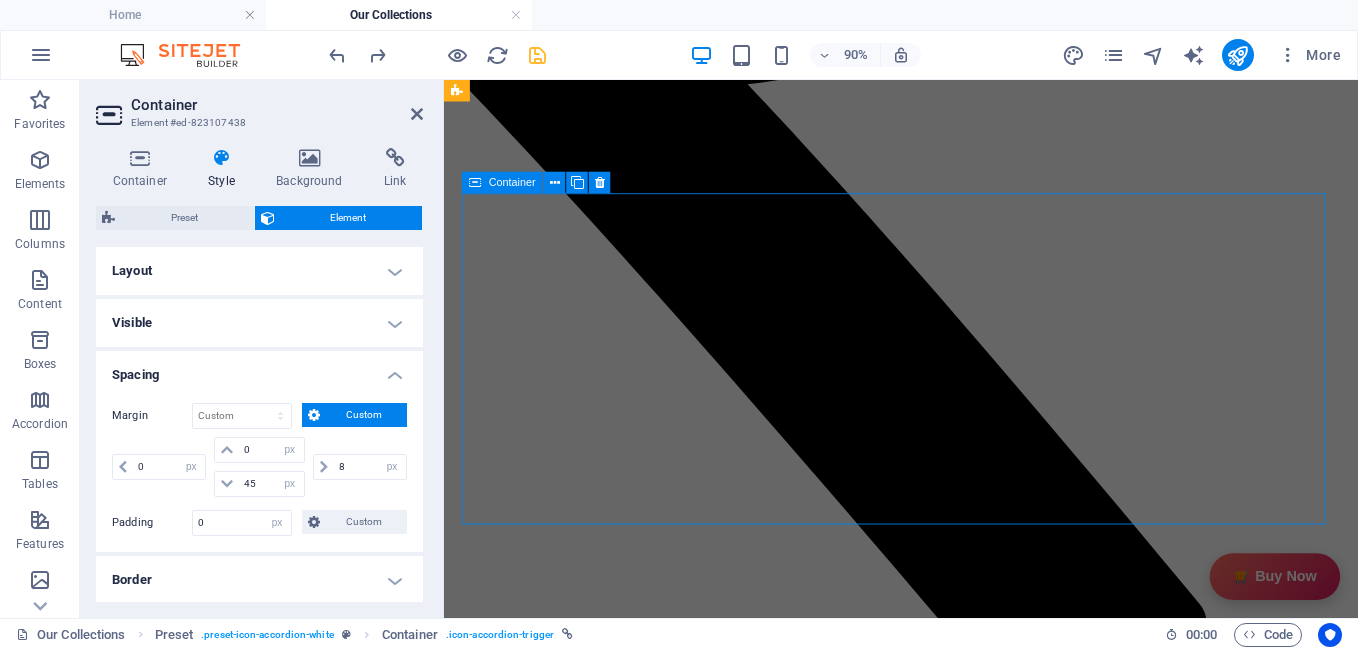 click at bounding box center [475, 183] 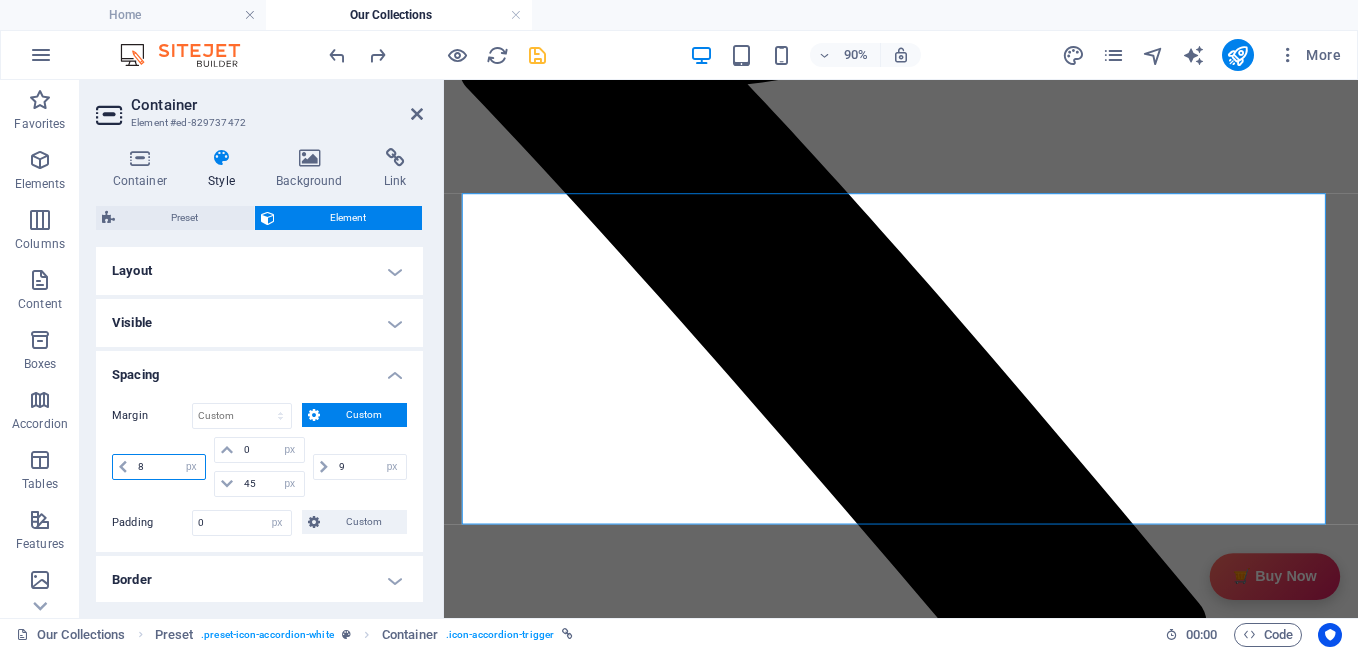 click on "8" at bounding box center (169, 467) 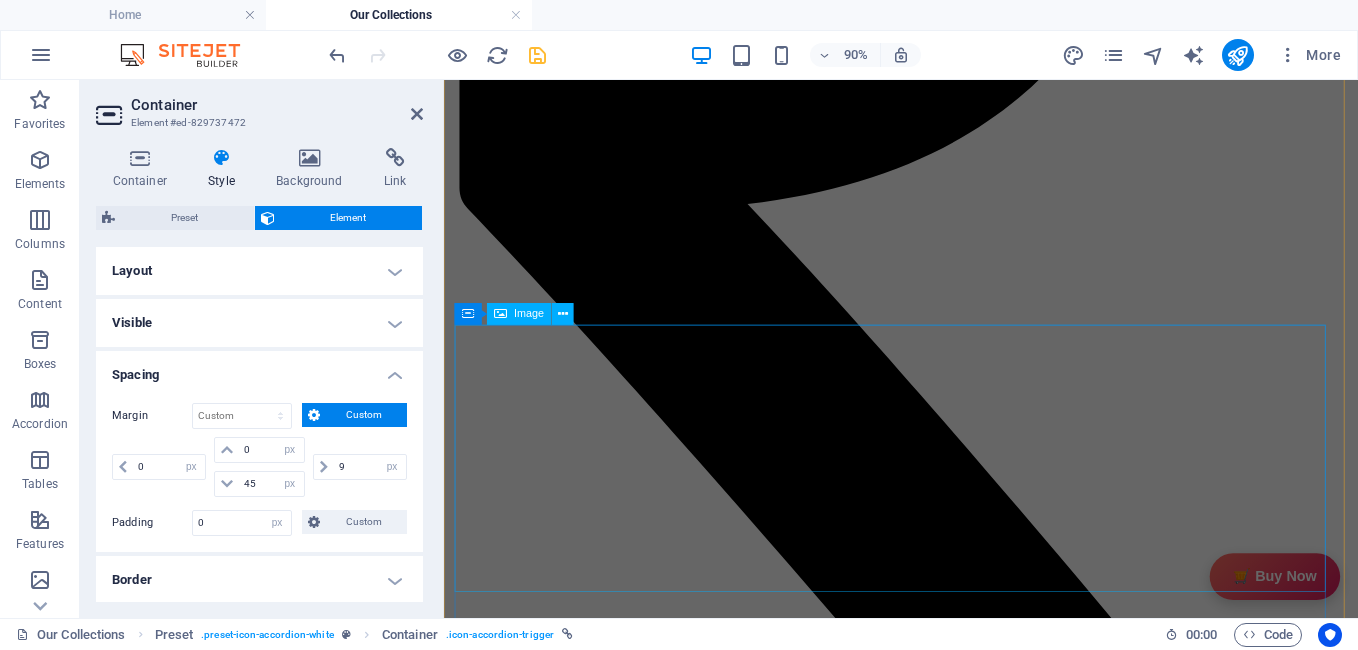 scroll, scrollTop: 3227, scrollLeft: 0, axis: vertical 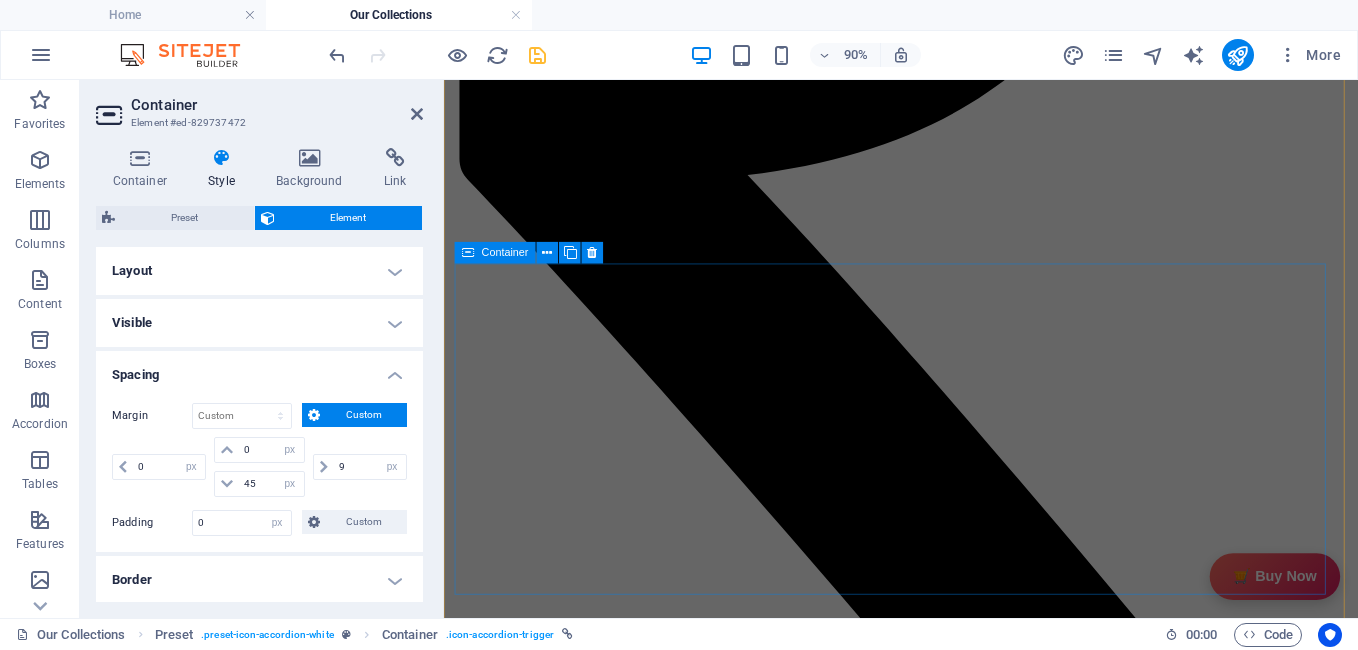 click at bounding box center [468, 253] 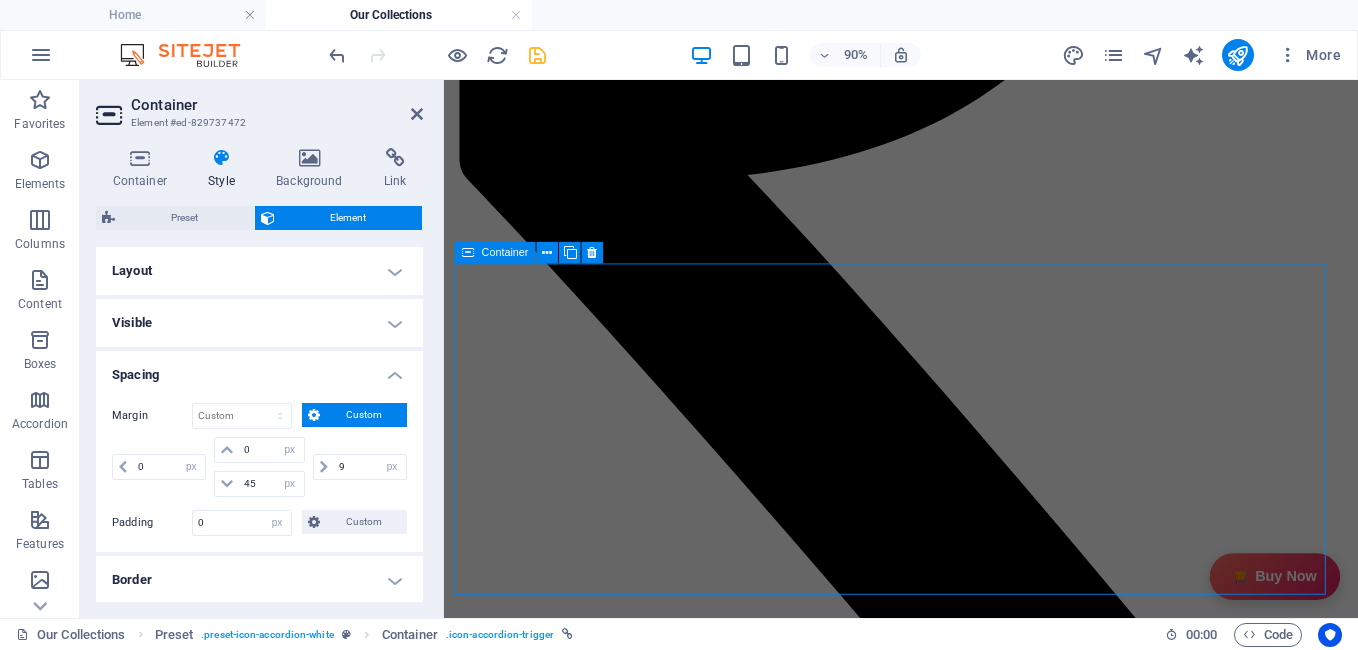 click at bounding box center (468, 253) 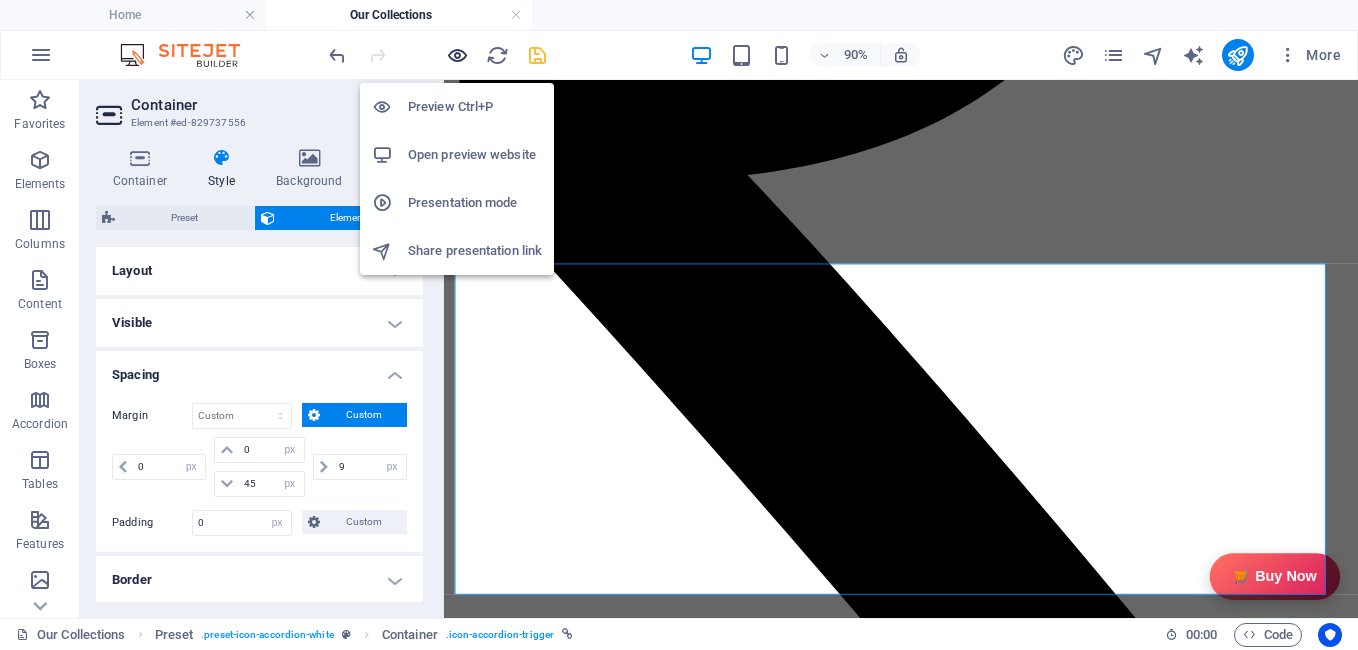 click at bounding box center [457, 55] 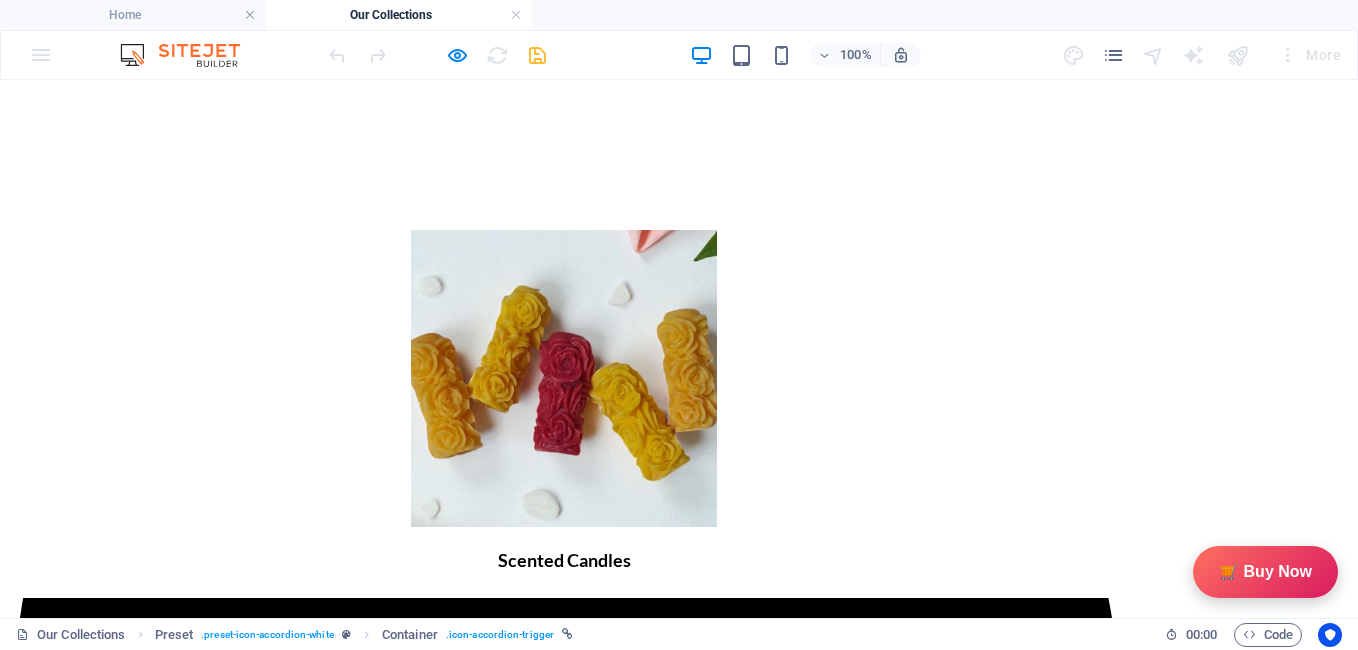 scroll, scrollTop: 393, scrollLeft: 0, axis: vertical 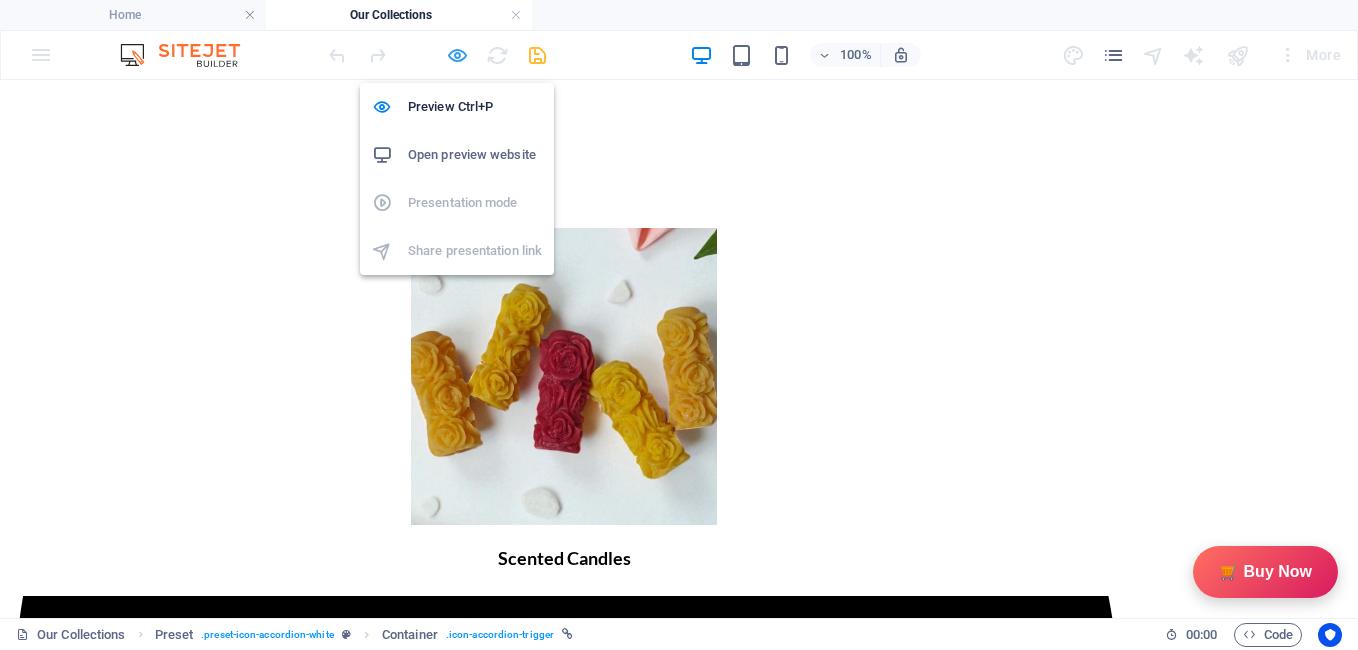 click at bounding box center [457, 55] 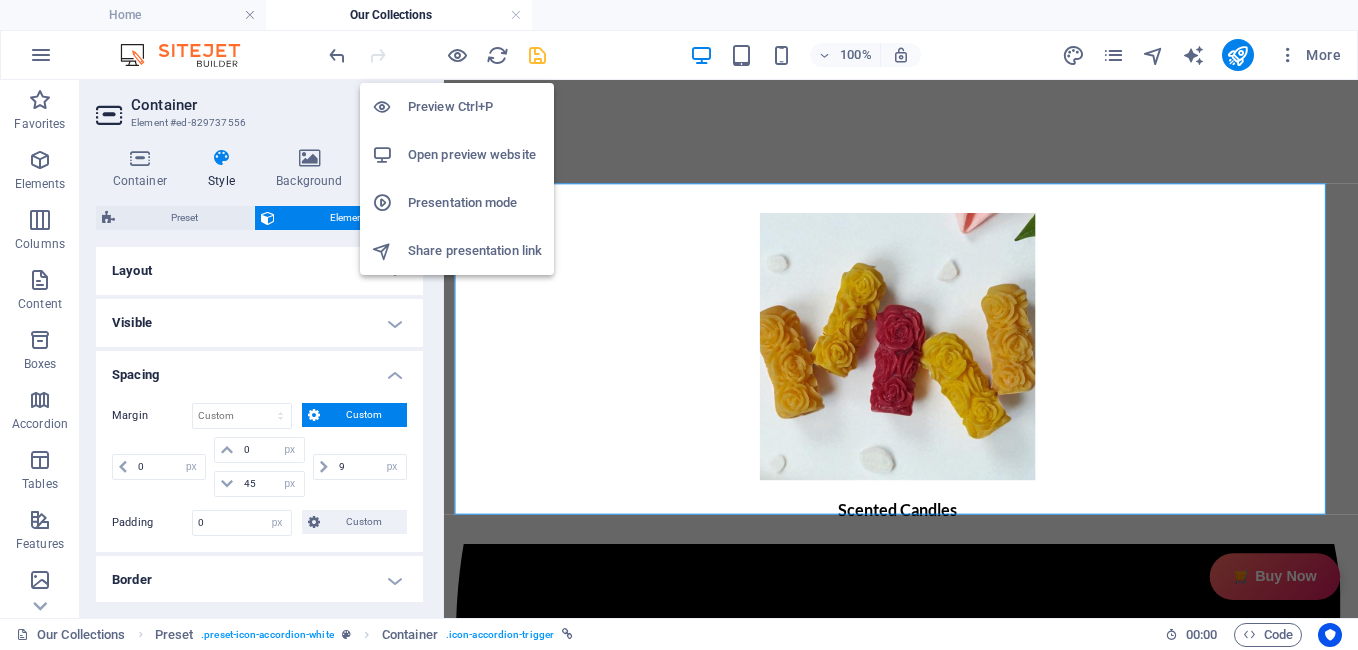 scroll, scrollTop: 3316, scrollLeft: 0, axis: vertical 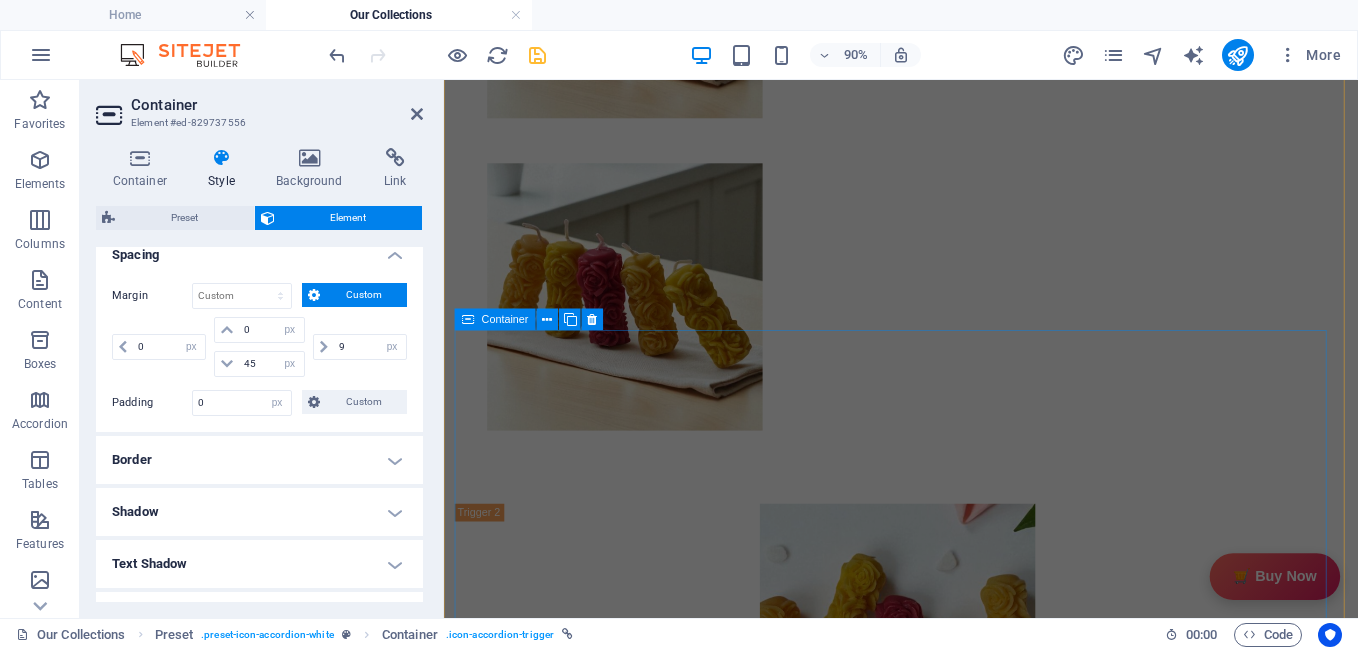 click at bounding box center (468, 320) 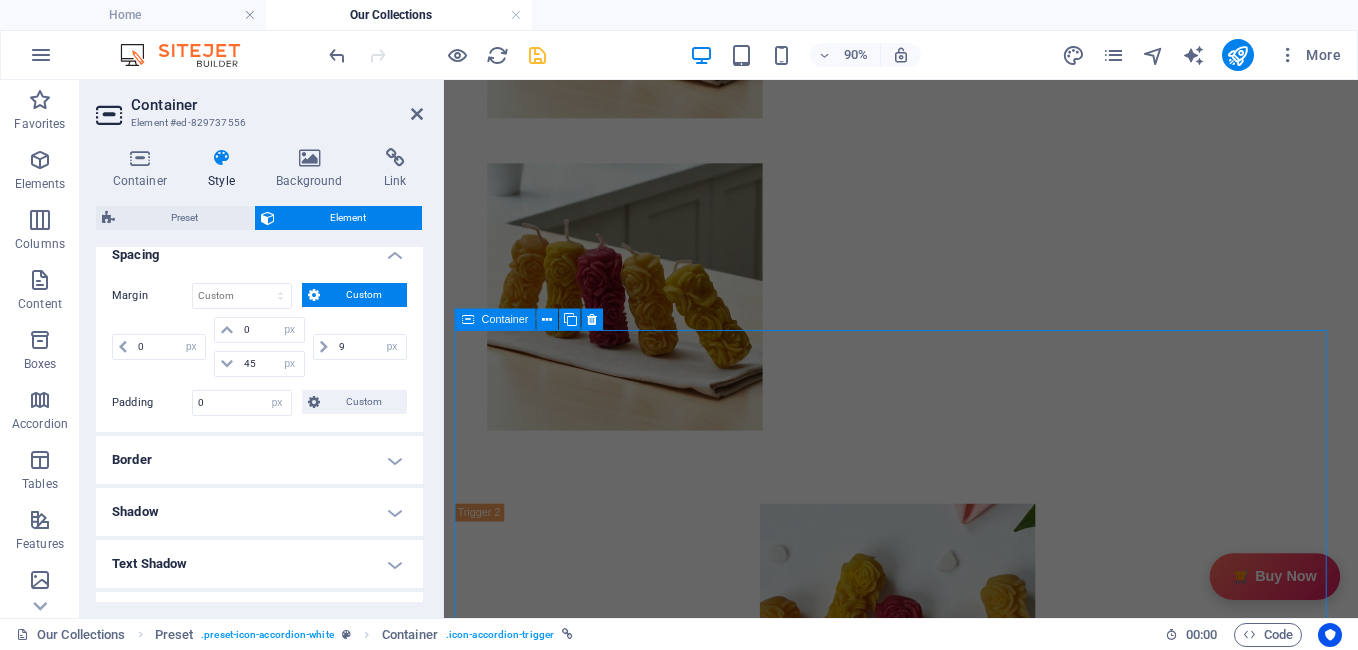 click at bounding box center (468, 320) 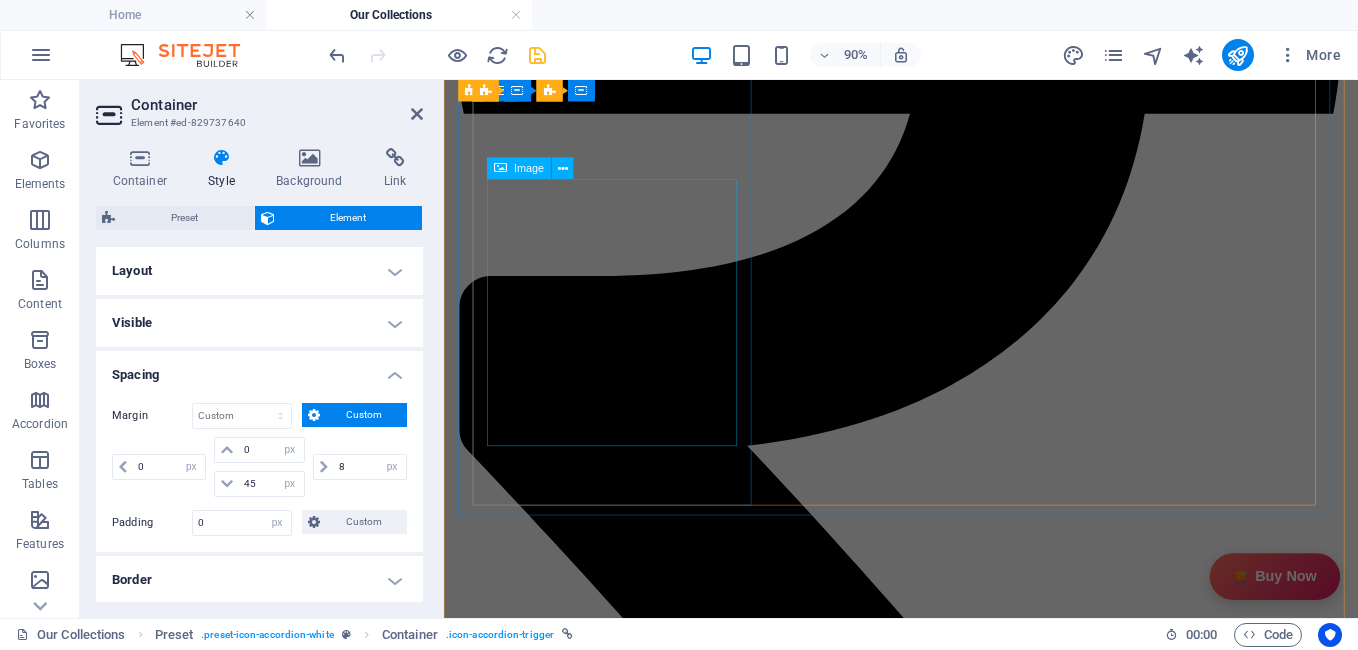 click at bounding box center (631, 12813) 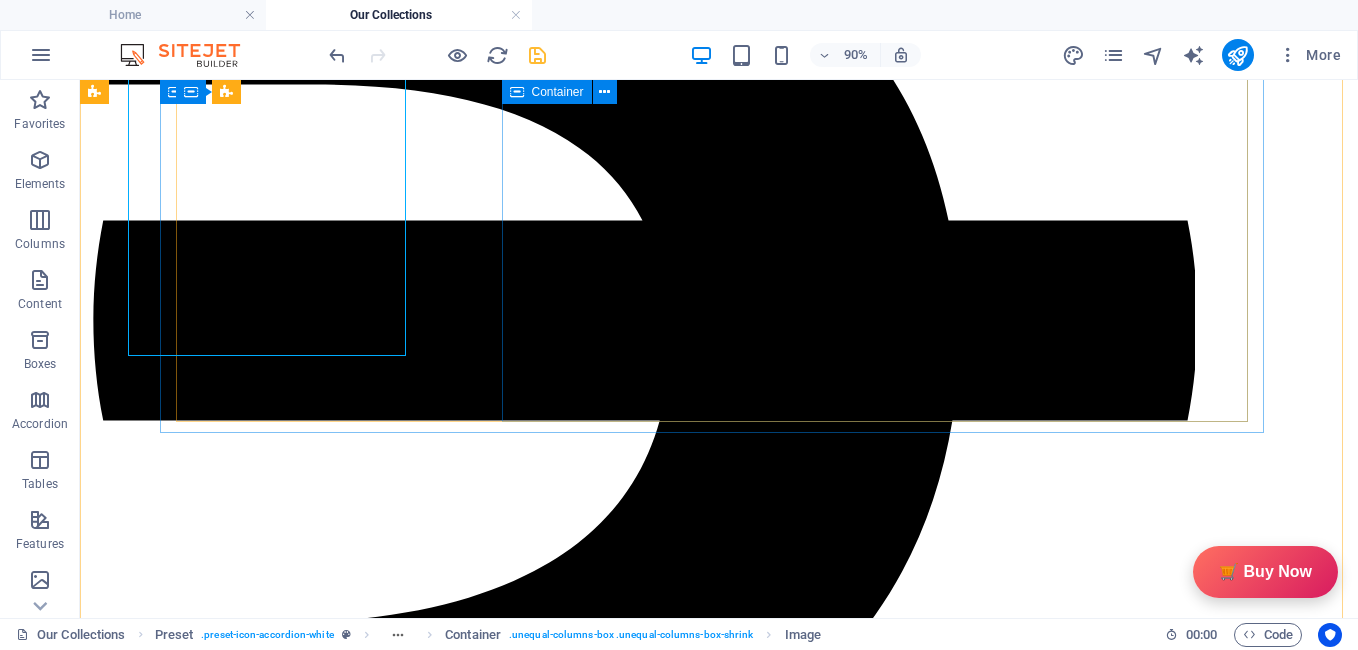 scroll, scrollTop: 6116, scrollLeft: 0, axis: vertical 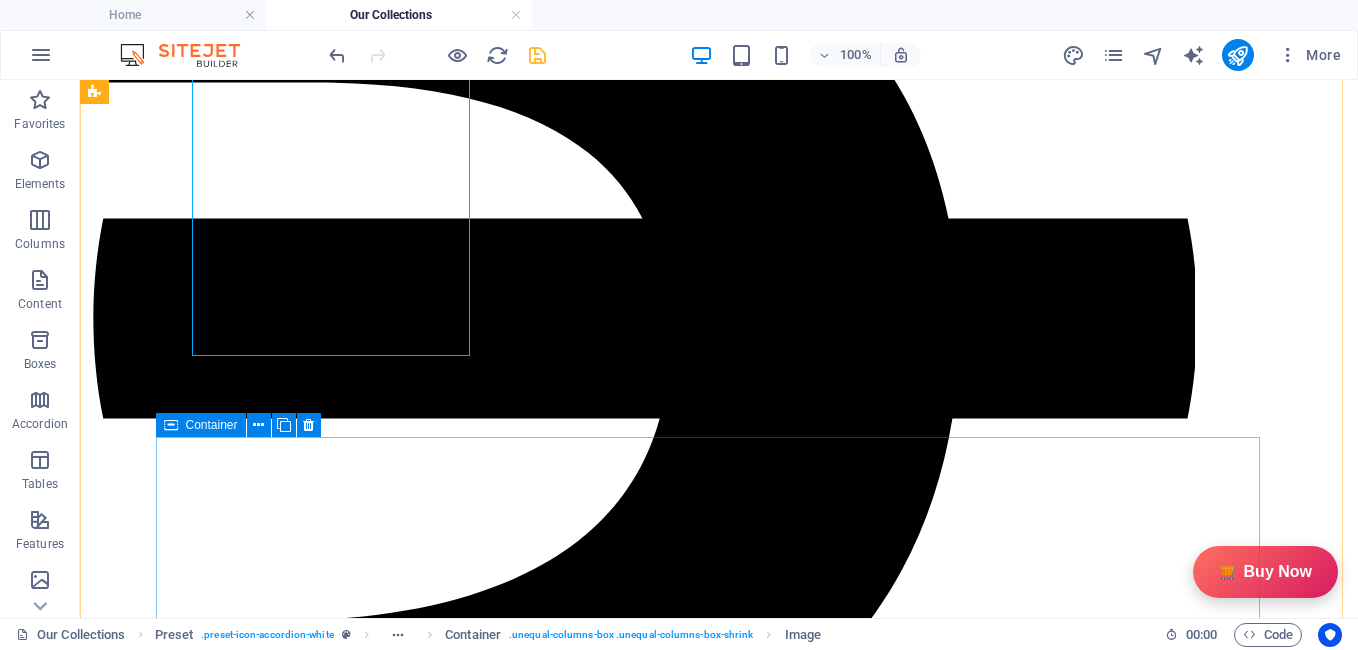 click at bounding box center [171, 425] 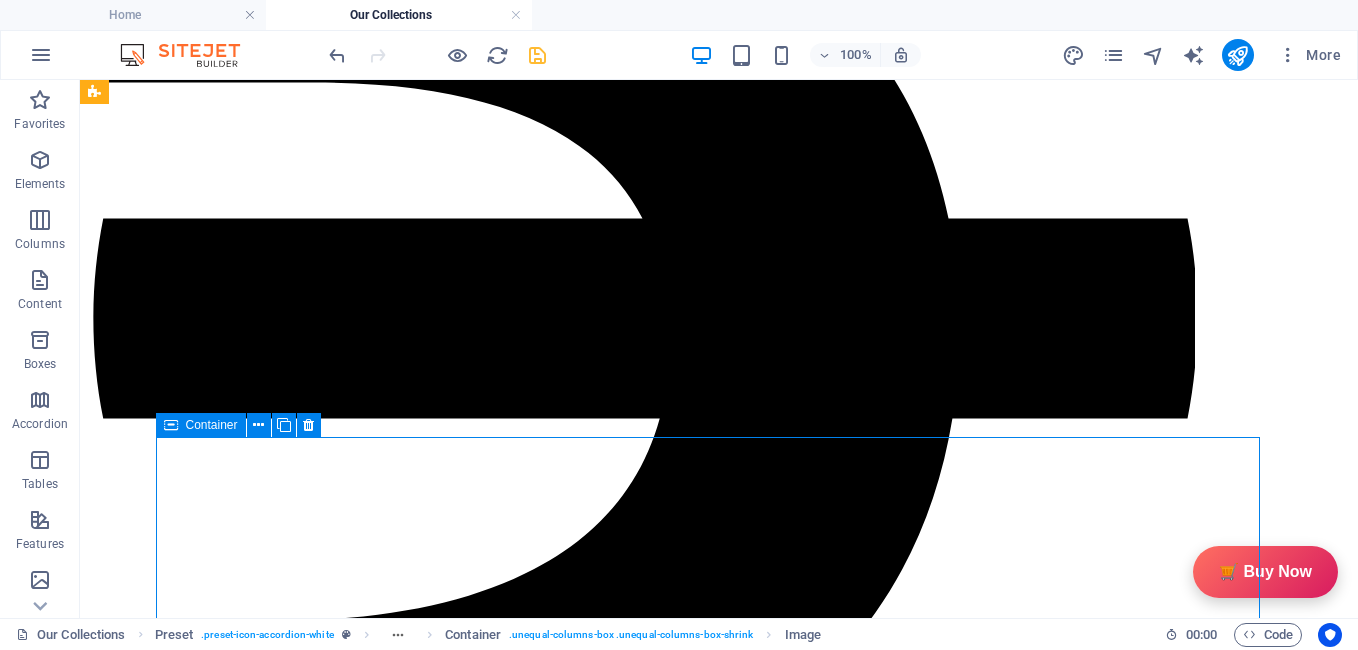 click at bounding box center [171, 425] 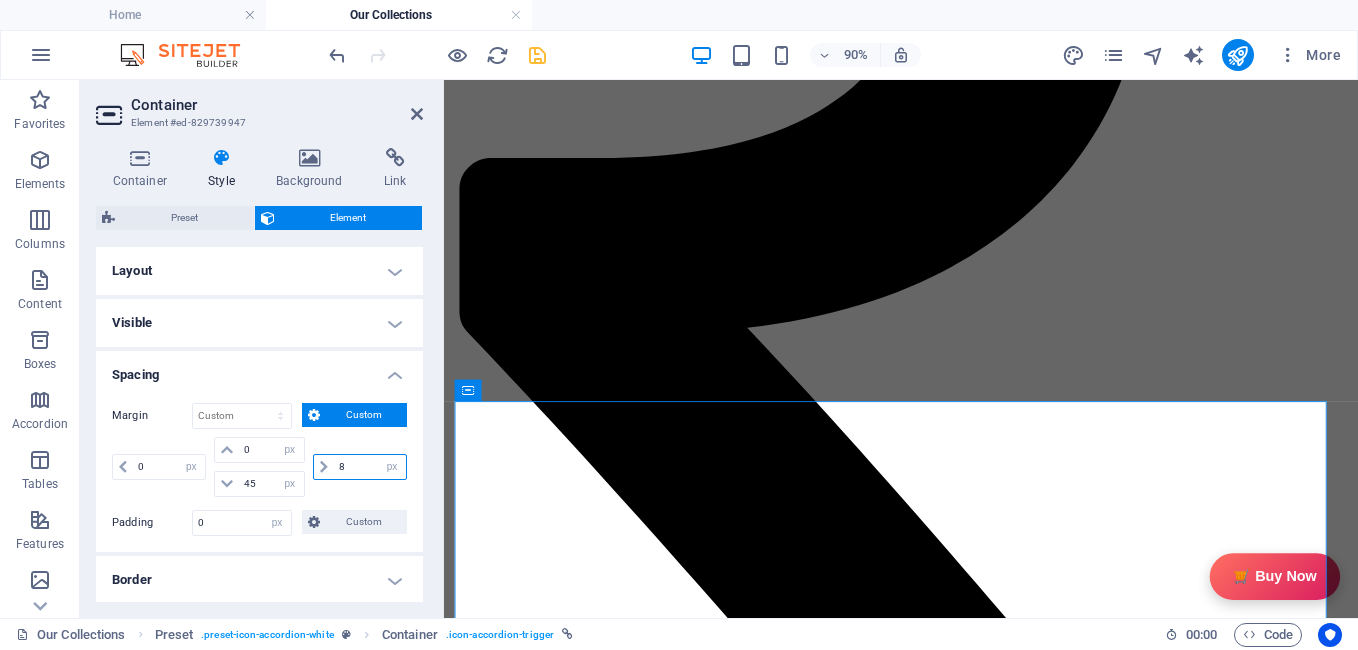 click on "8" at bounding box center [370, 467] 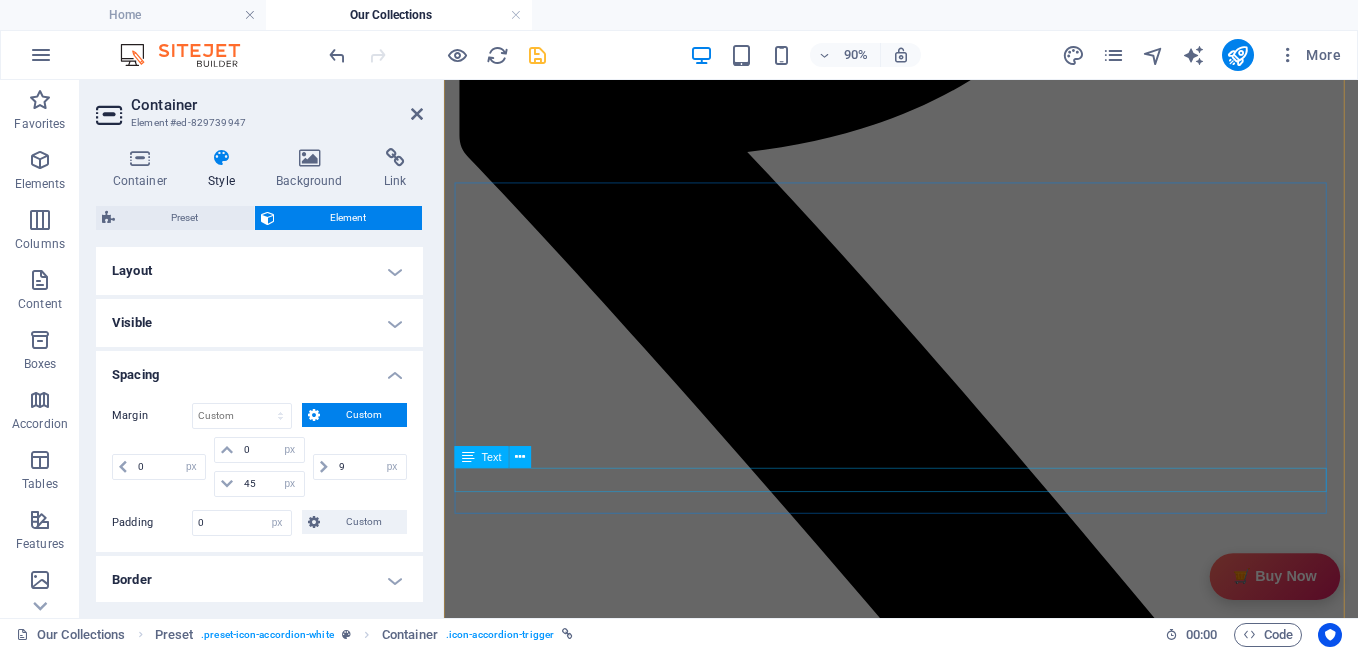 scroll, scrollTop: 7885, scrollLeft: 0, axis: vertical 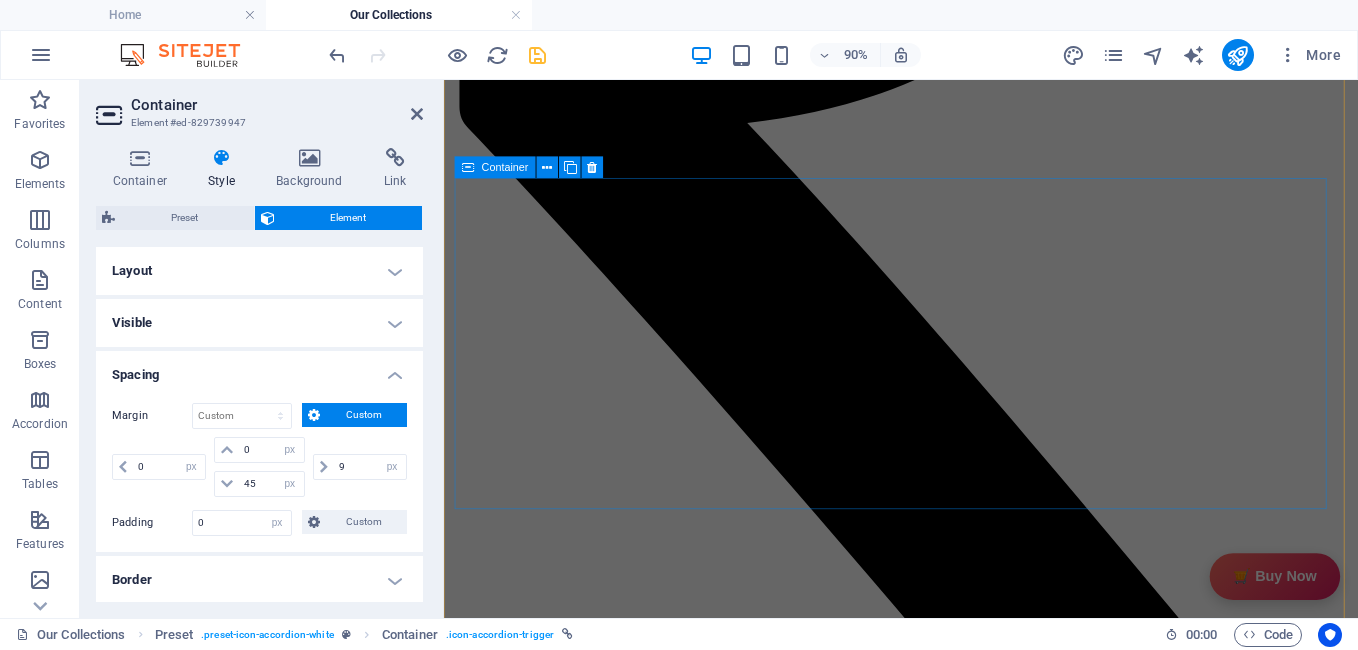 click at bounding box center (468, 168) 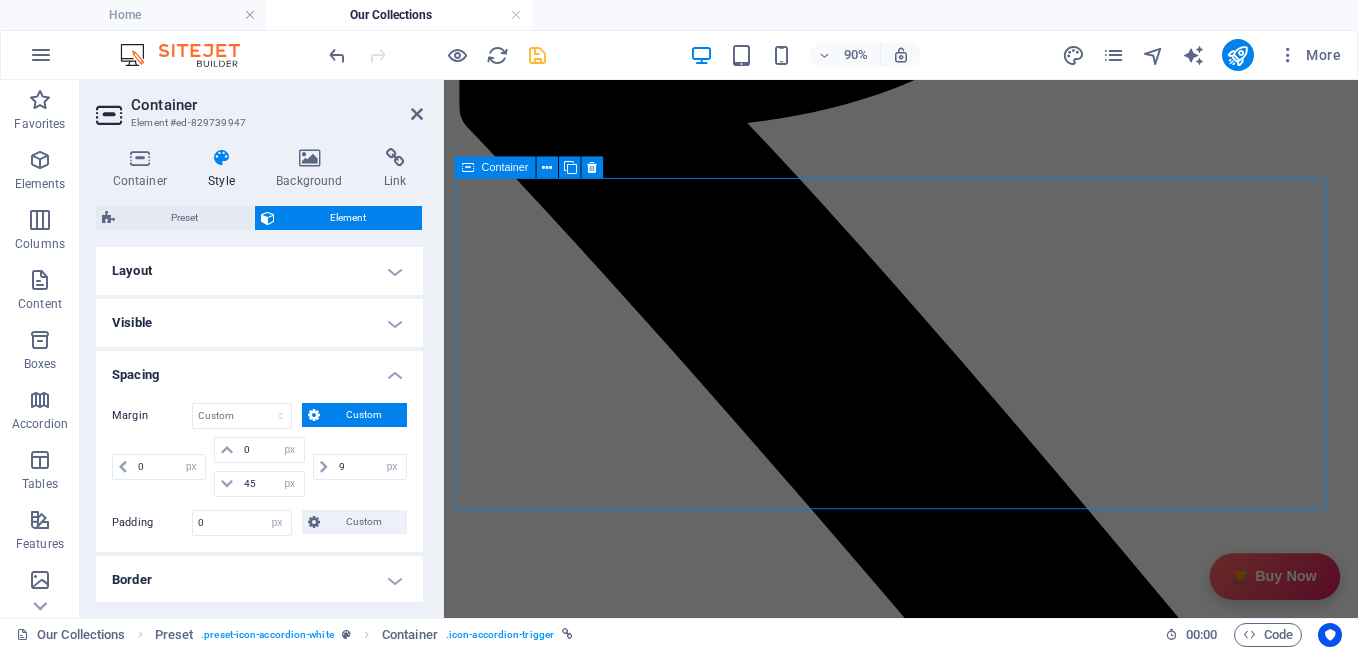click at bounding box center (468, 168) 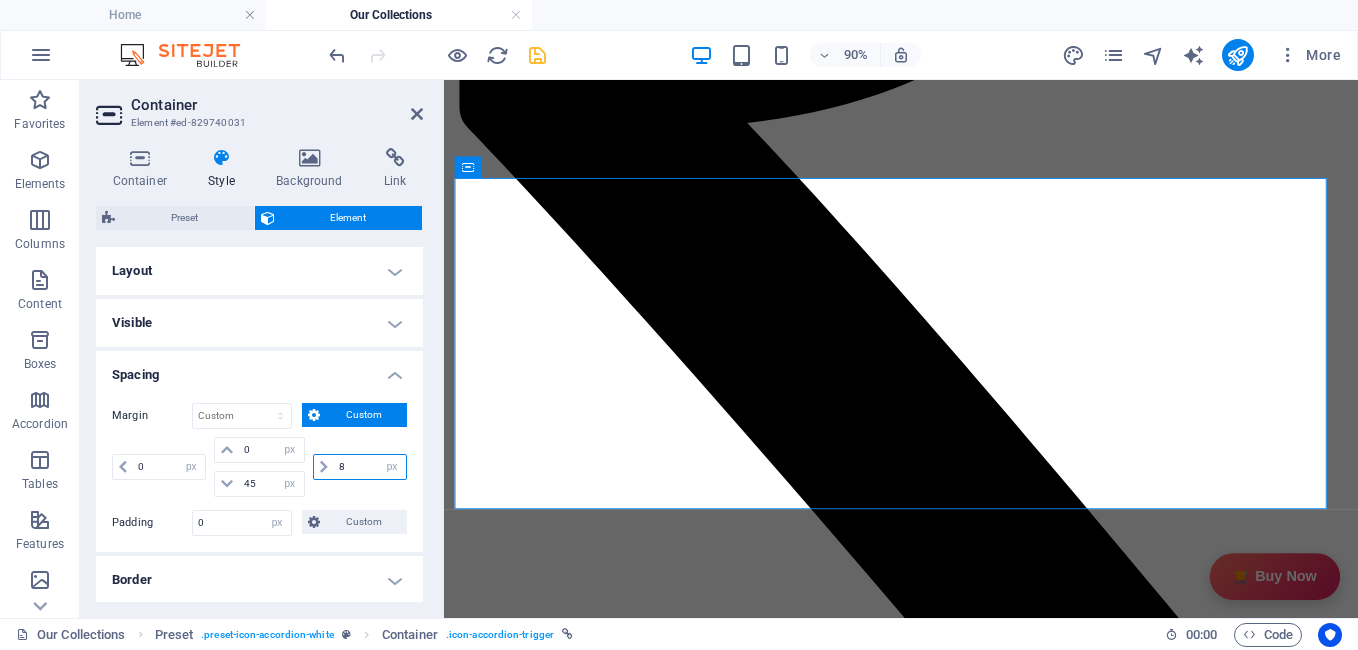 click on "8" at bounding box center (370, 467) 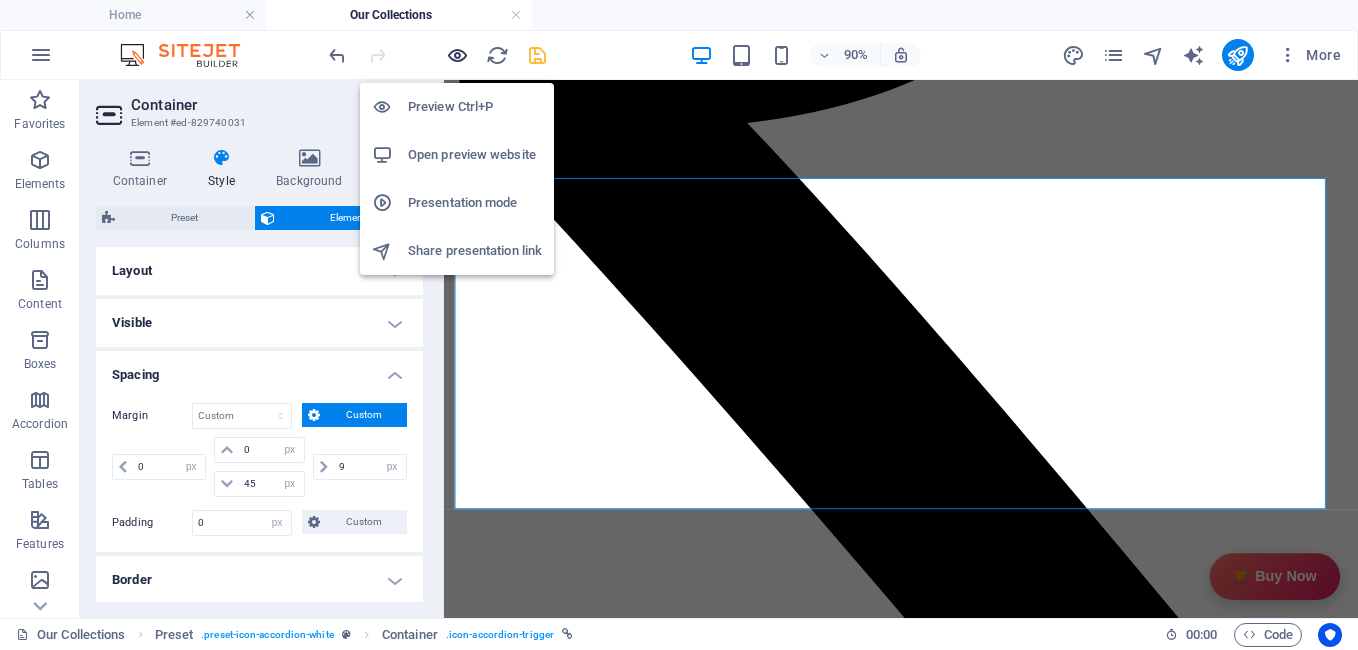 click at bounding box center (457, 55) 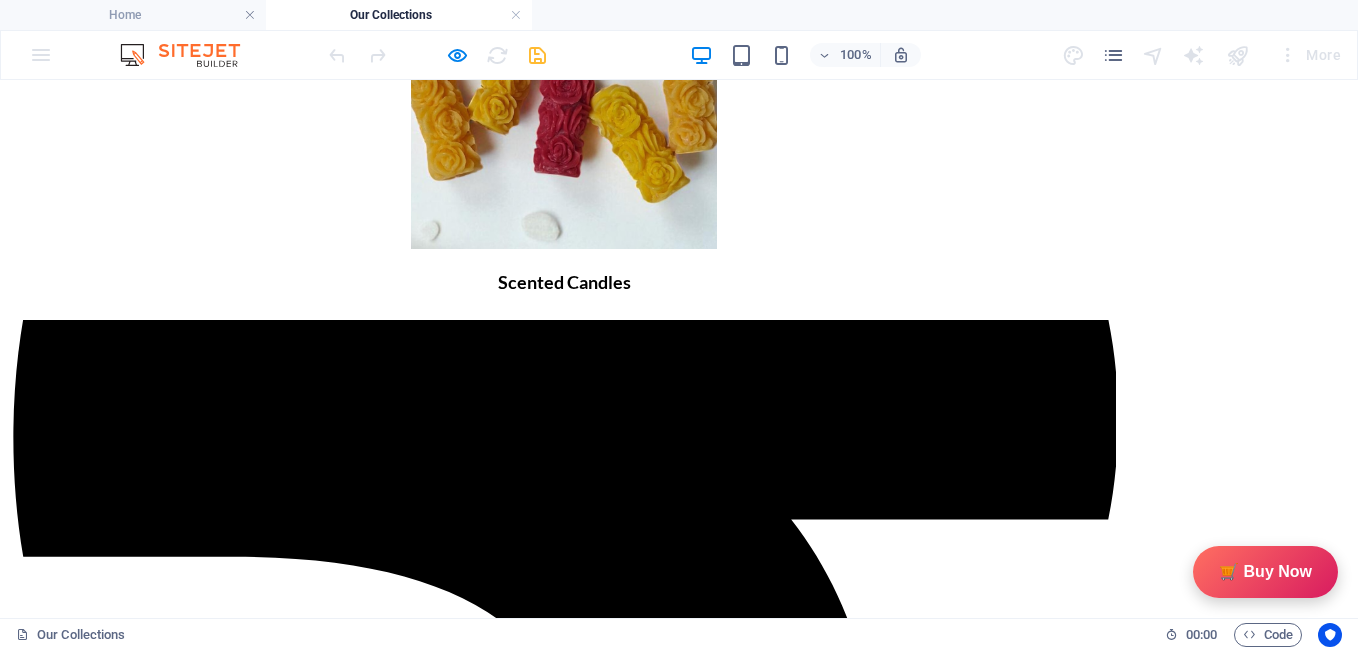 scroll, scrollTop: 671, scrollLeft: 0, axis: vertical 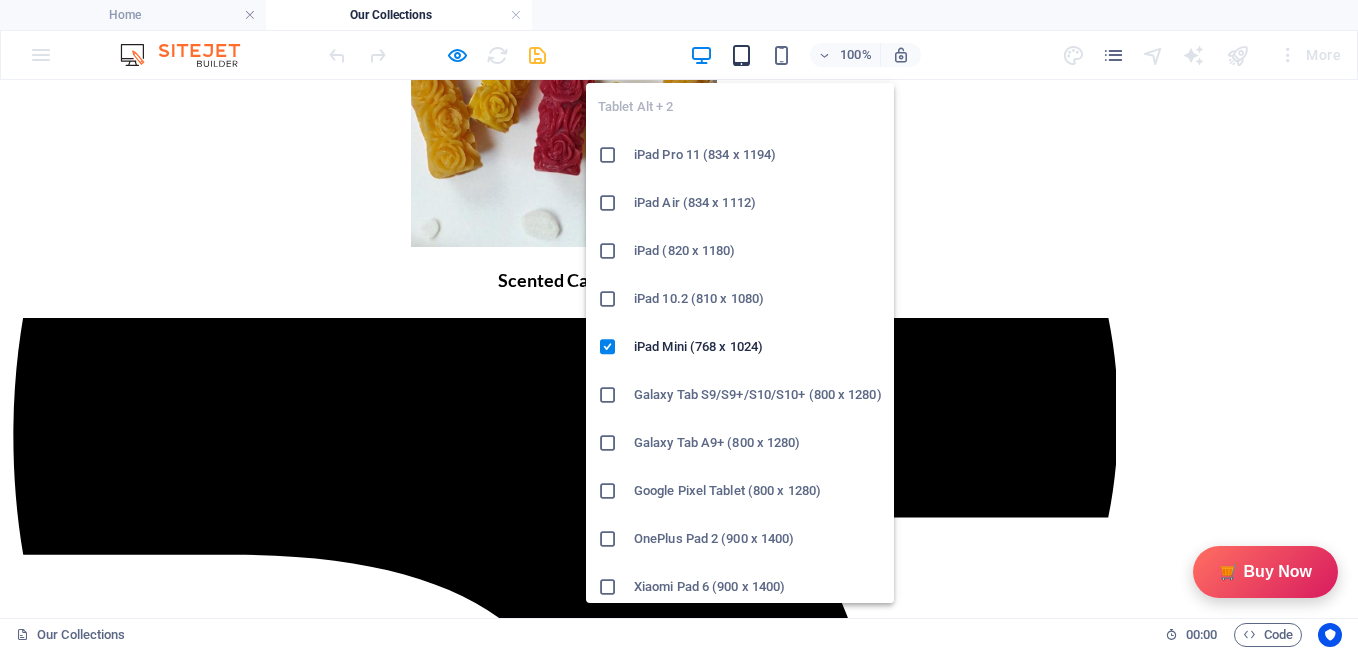 click at bounding box center (741, 55) 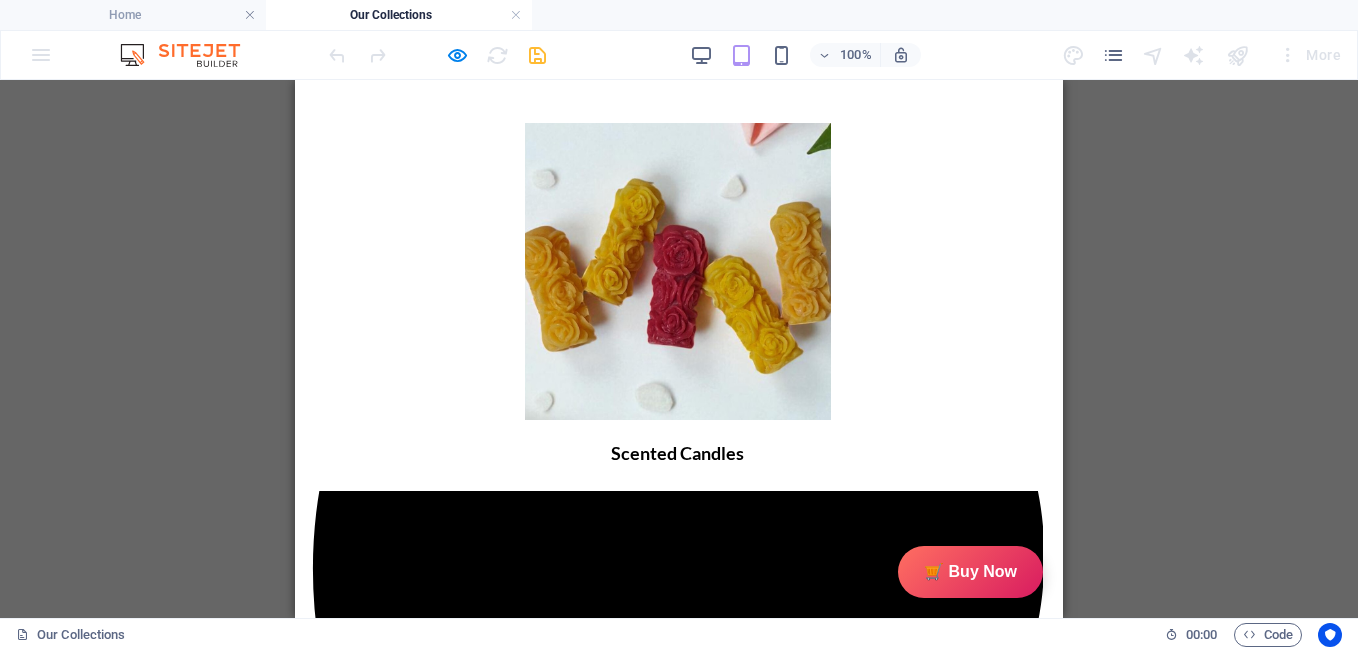 scroll, scrollTop: 363, scrollLeft: 0, axis: vertical 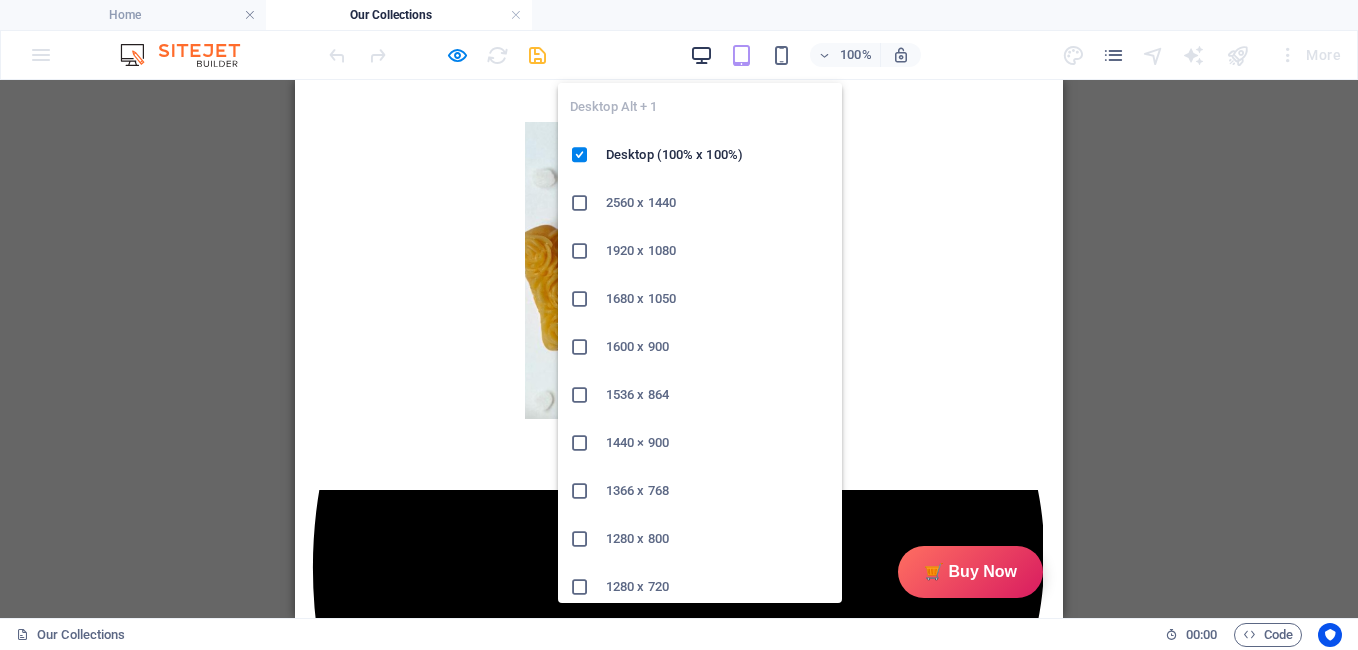 click at bounding box center [701, 55] 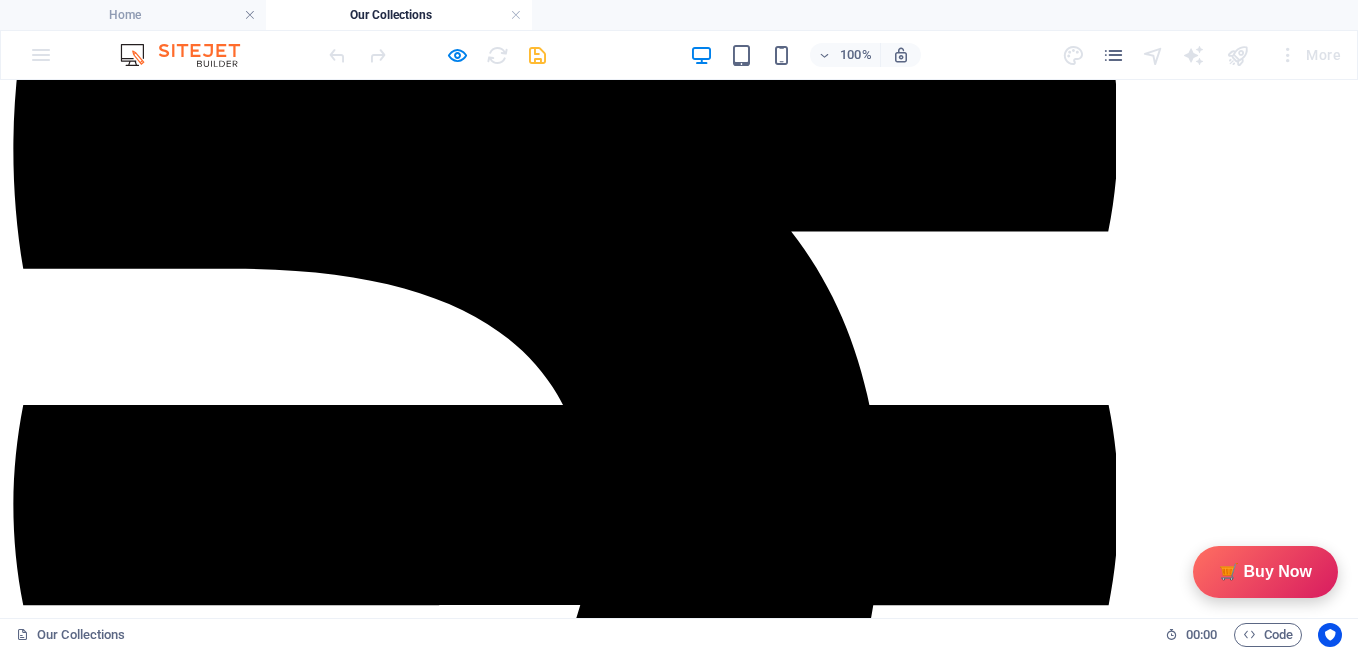 scroll, scrollTop: 958, scrollLeft: 0, axis: vertical 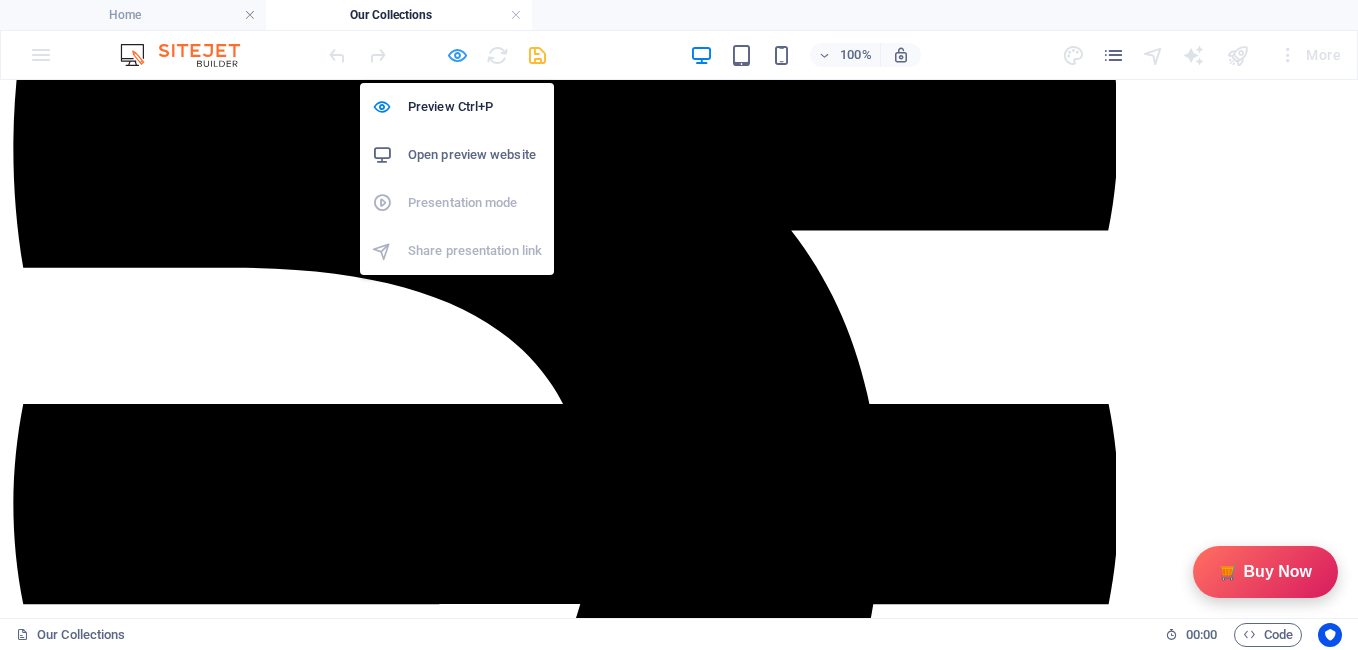 click at bounding box center (457, 55) 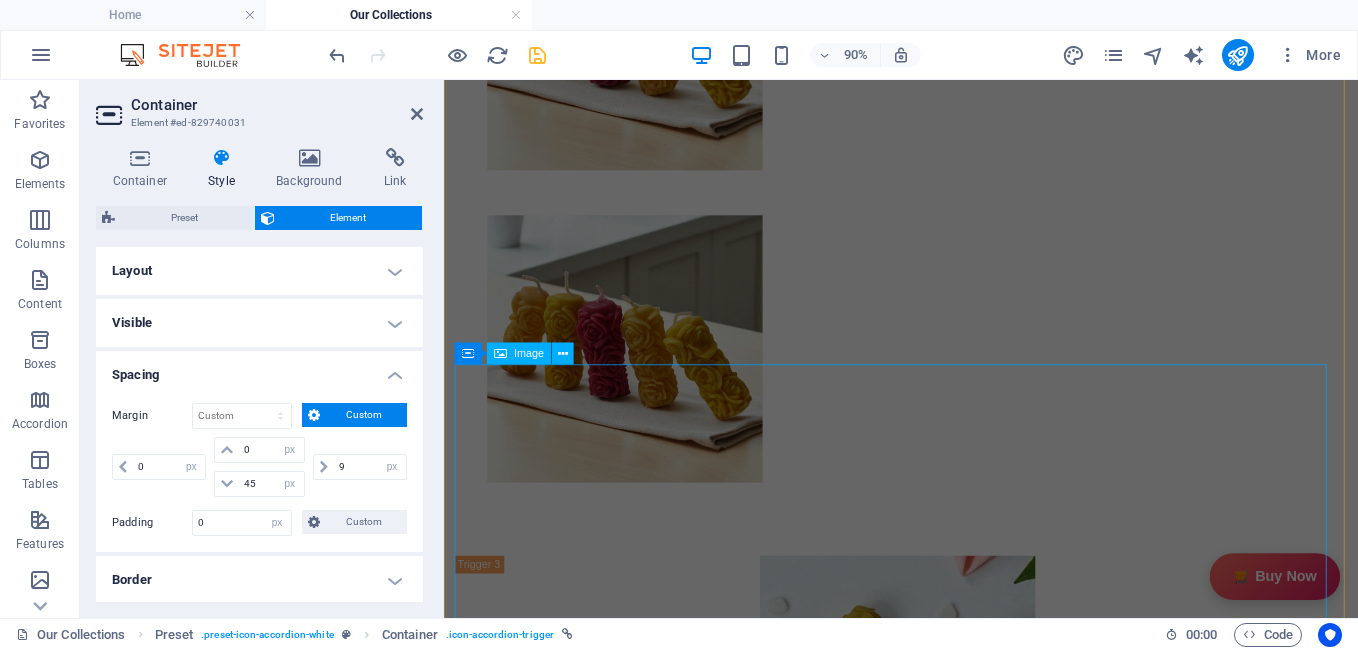scroll, scrollTop: 9217, scrollLeft: 0, axis: vertical 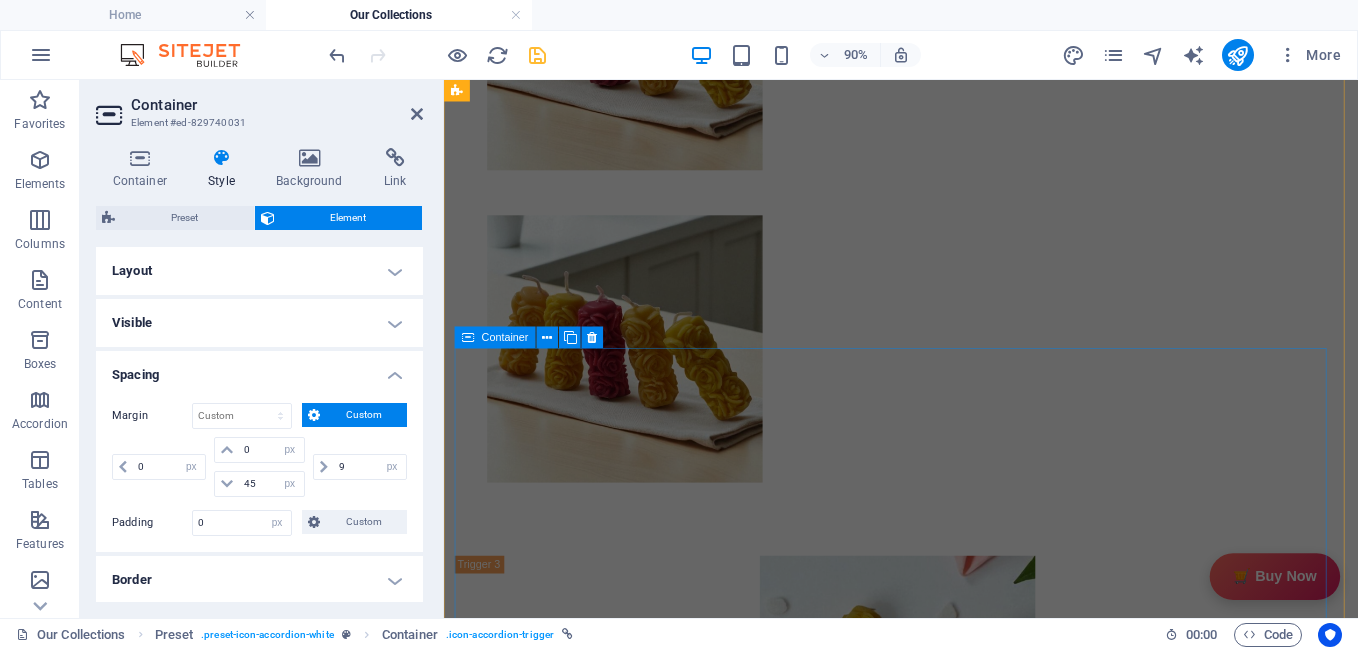 click at bounding box center (468, 338) 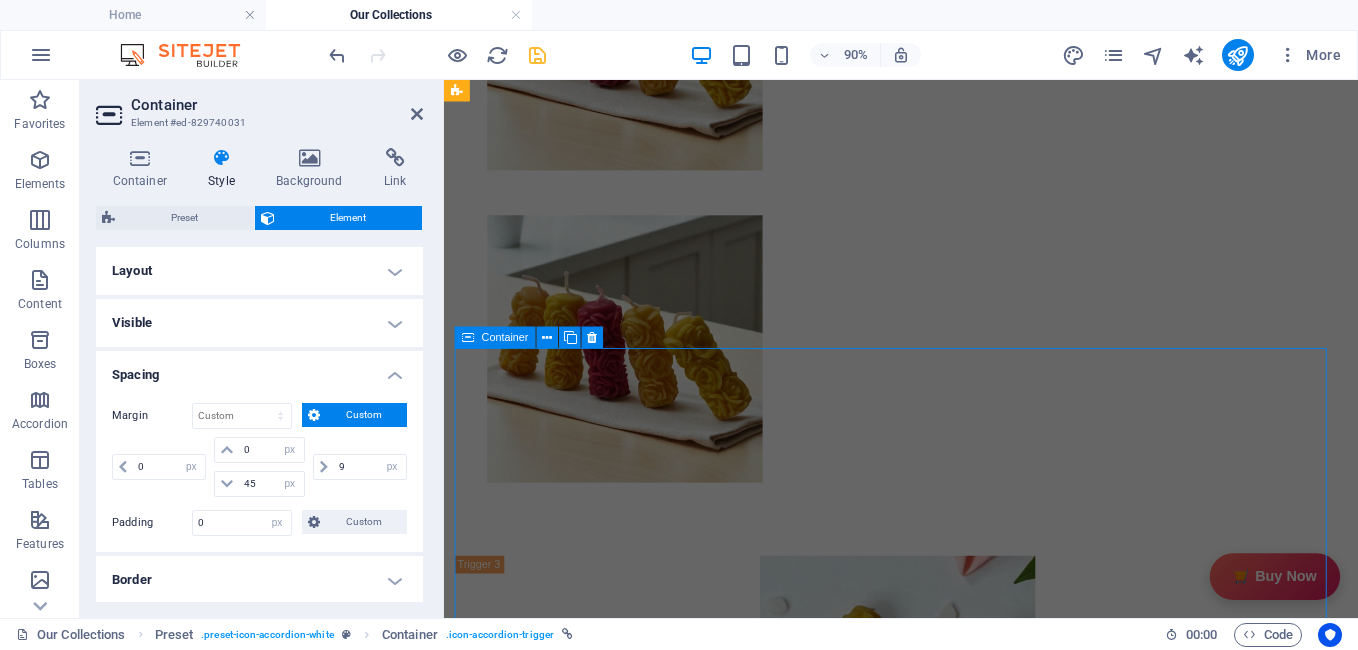 click at bounding box center [468, 338] 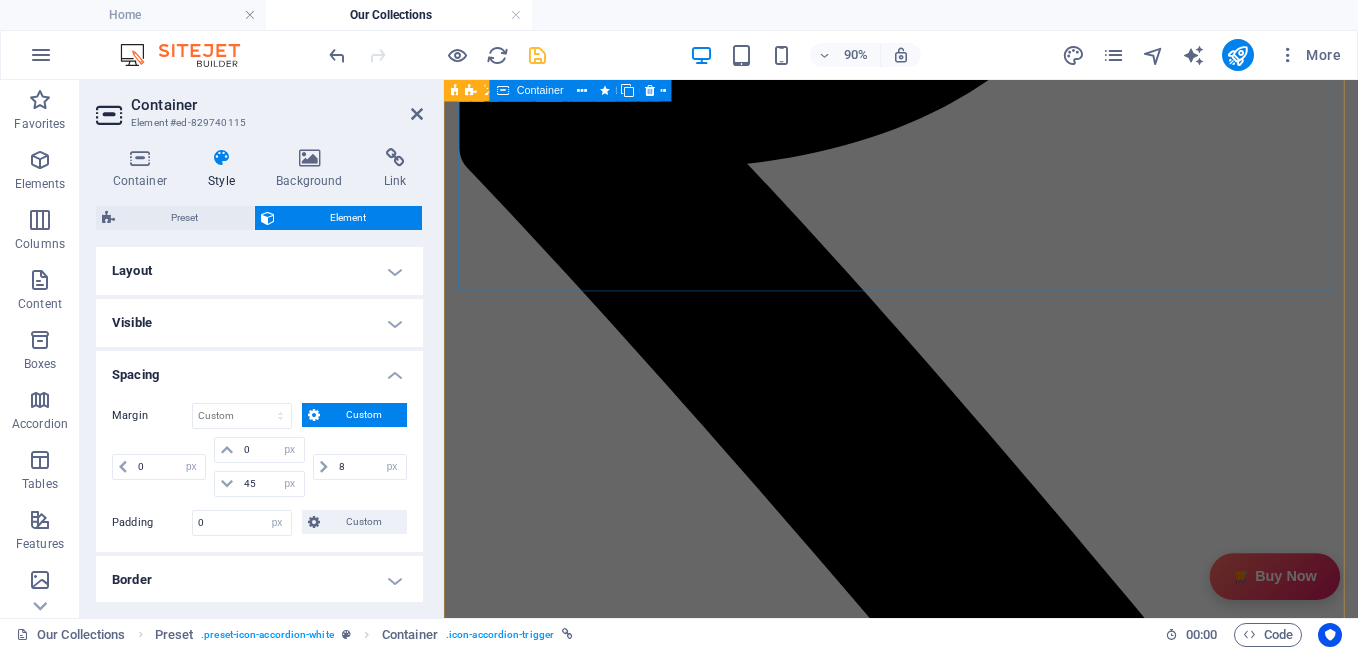 scroll, scrollTop: 10945, scrollLeft: 0, axis: vertical 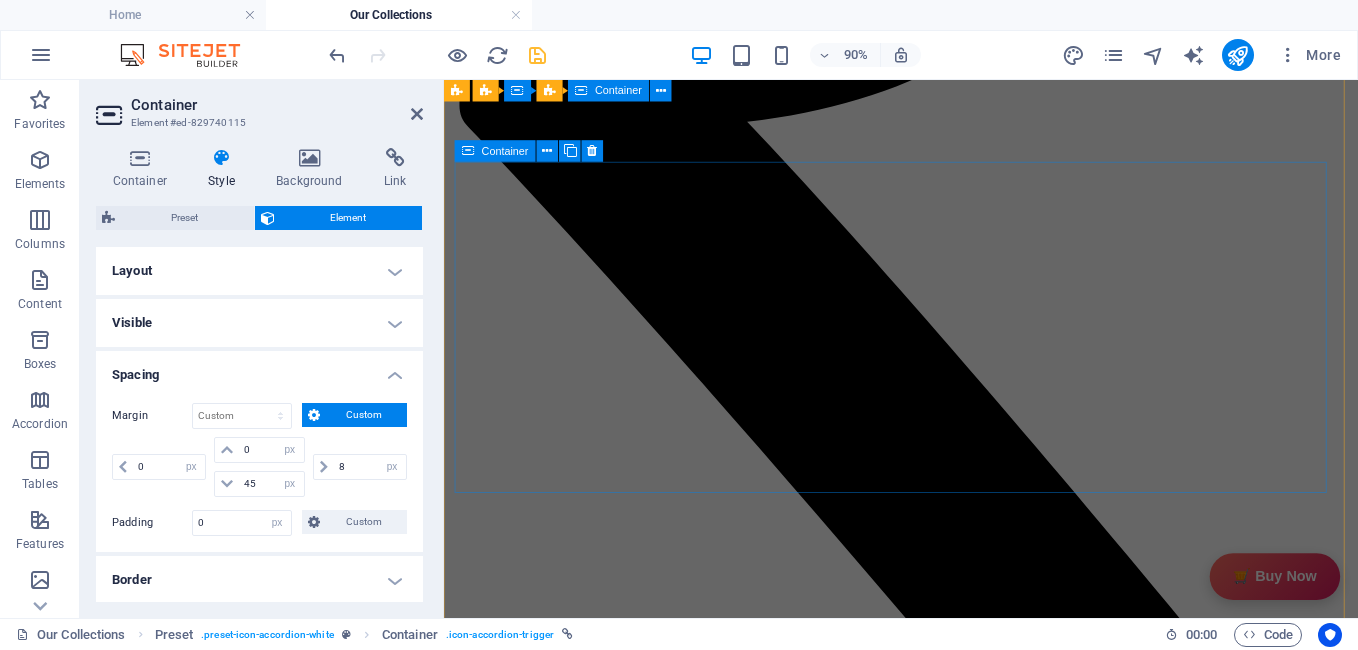 click at bounding box center (468, 151) 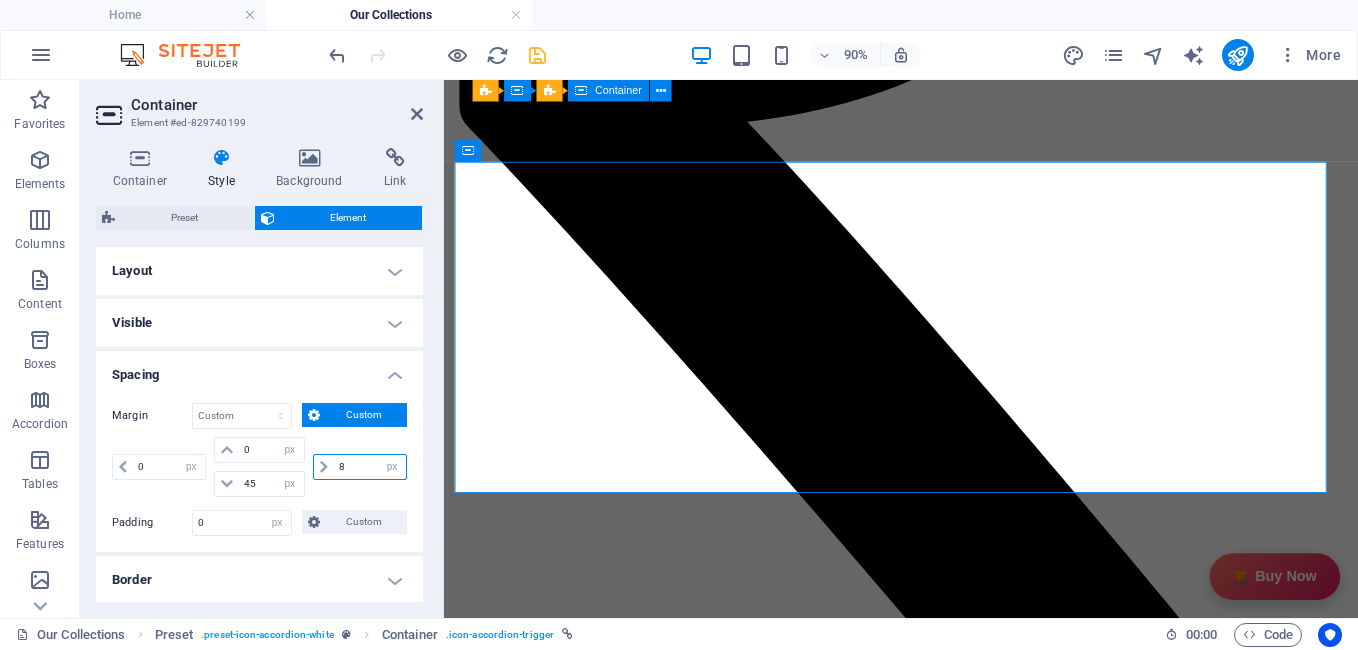 click on "8" at bounding box center (370, 467) 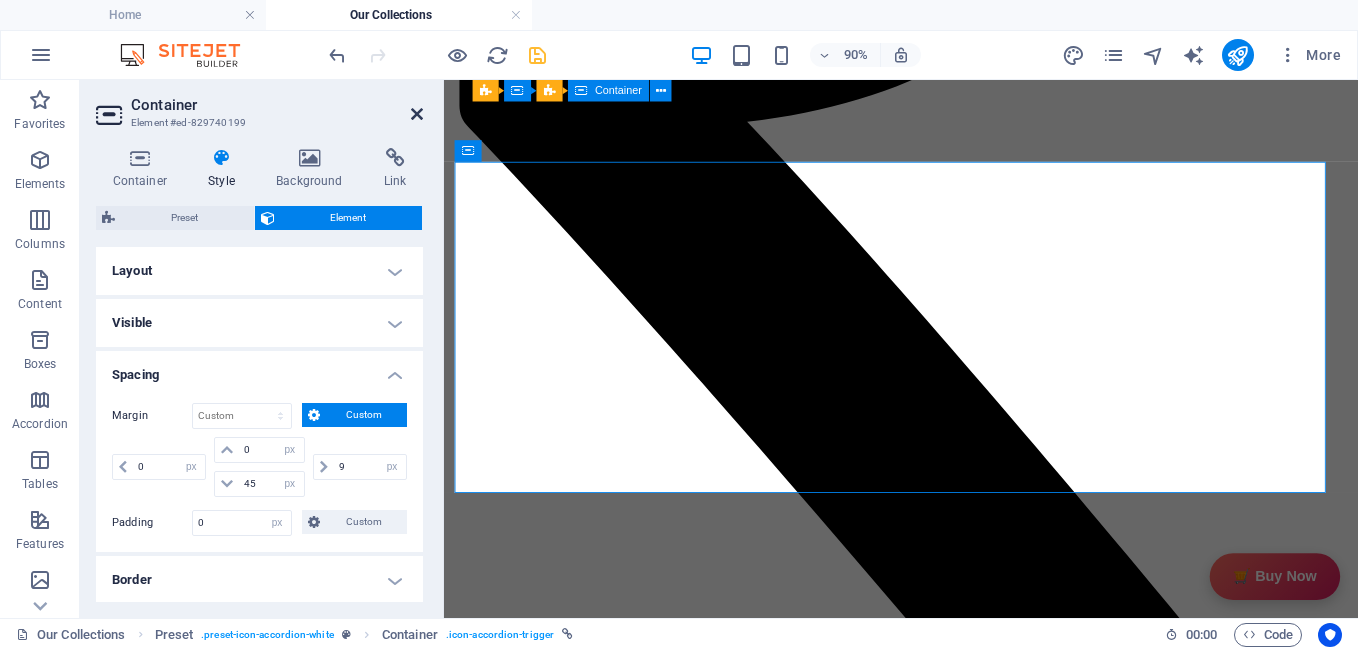 click at bounding box center [417, 114] 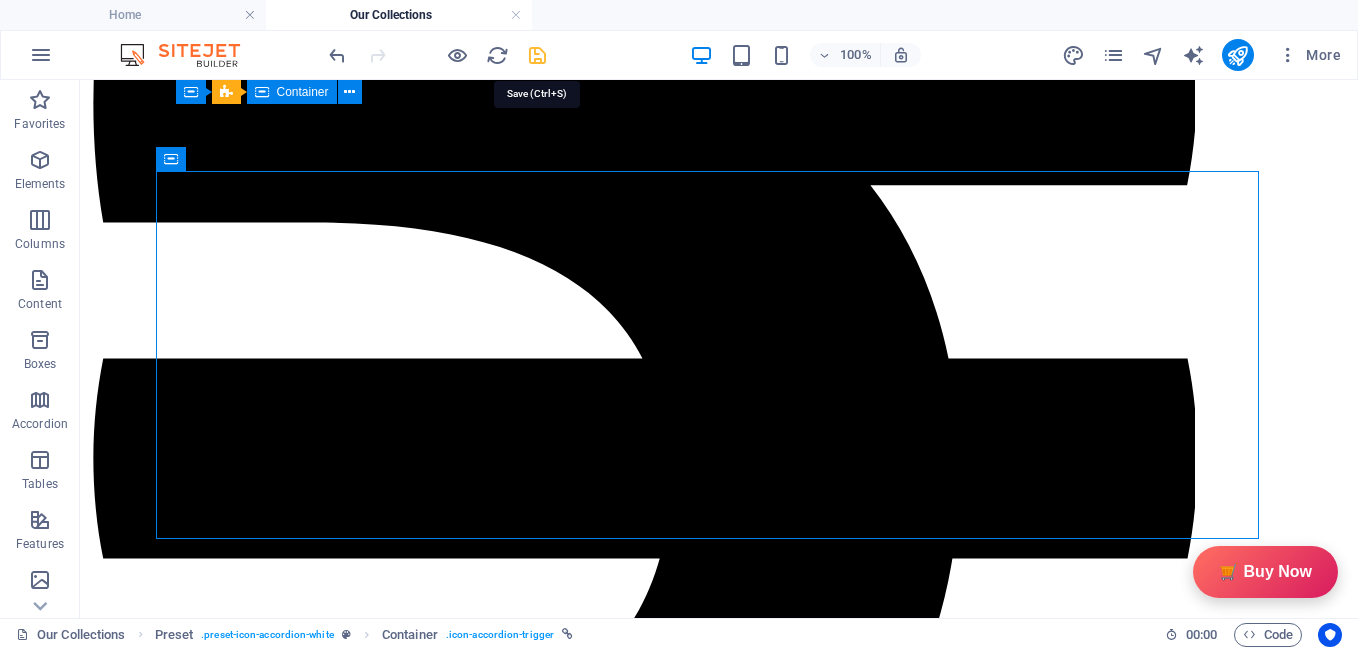 click at bounding box center (537, 55) 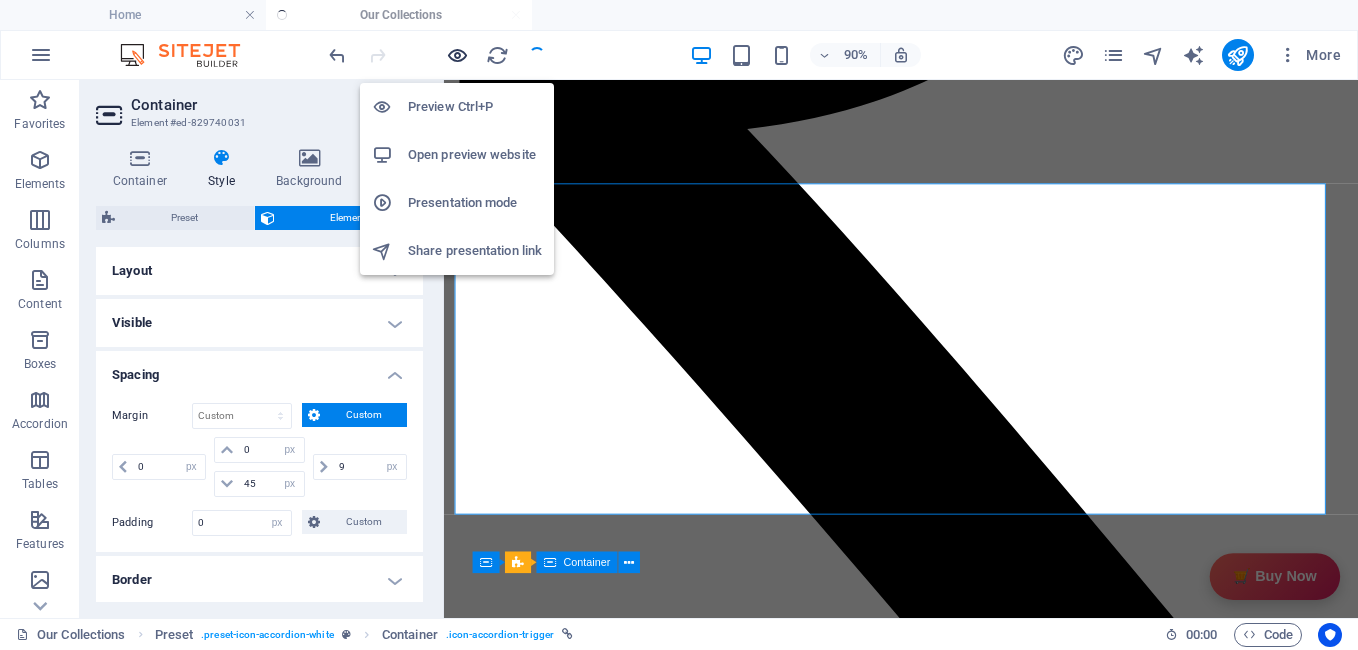click at bounding box center (457, 55) 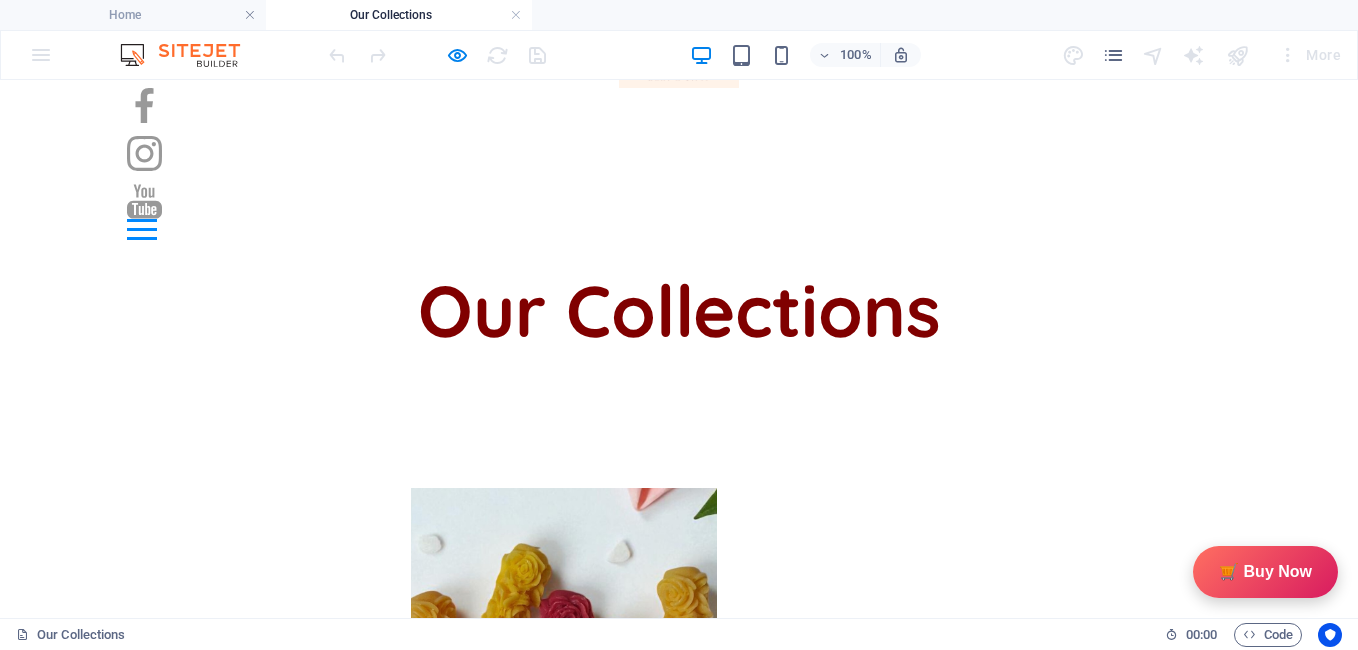 scroll, scrollTop: 141, scrollLeft: 0, axis: vertical 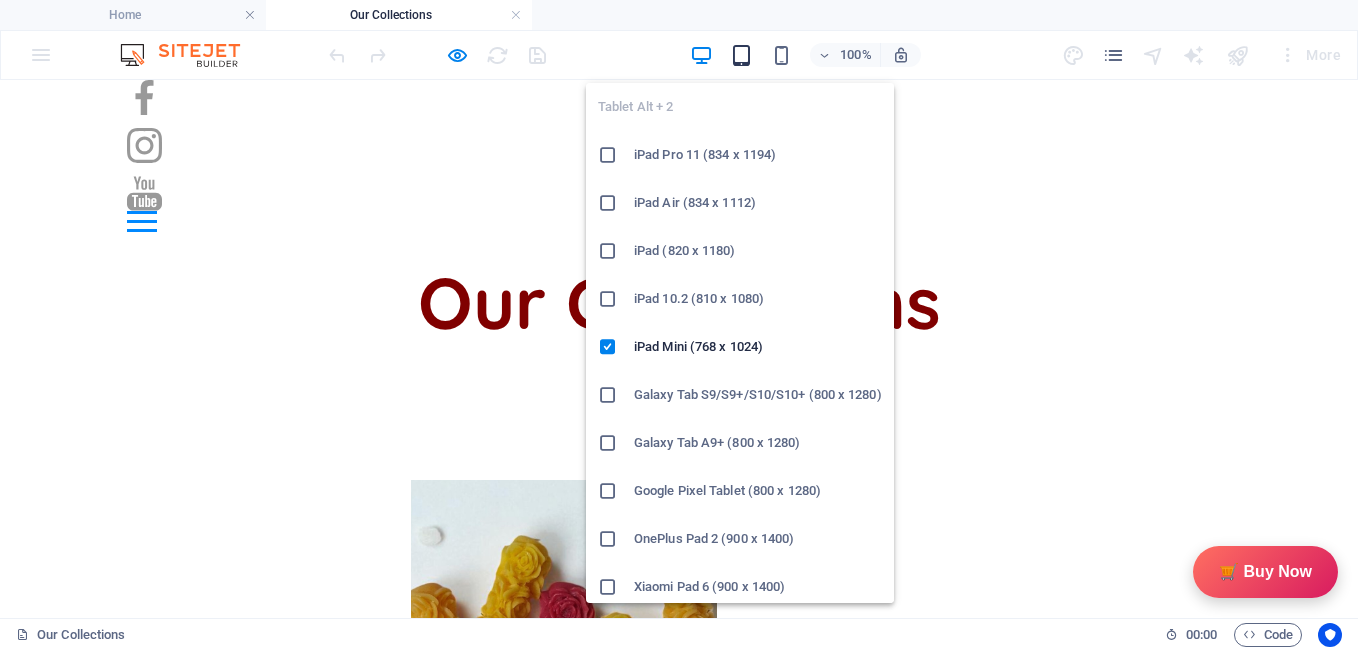 click at bounding box center (741, 55) 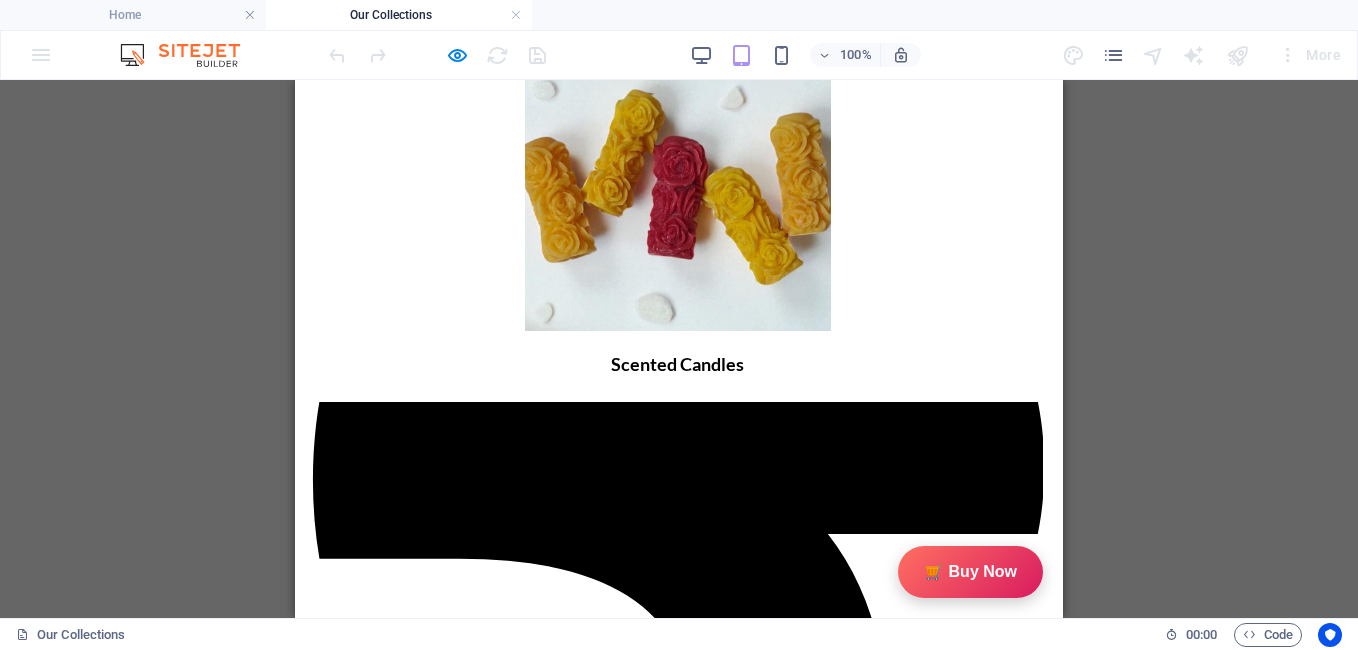 scroll, scrollTop: 452, scrollLeft: 0, axis: vertical 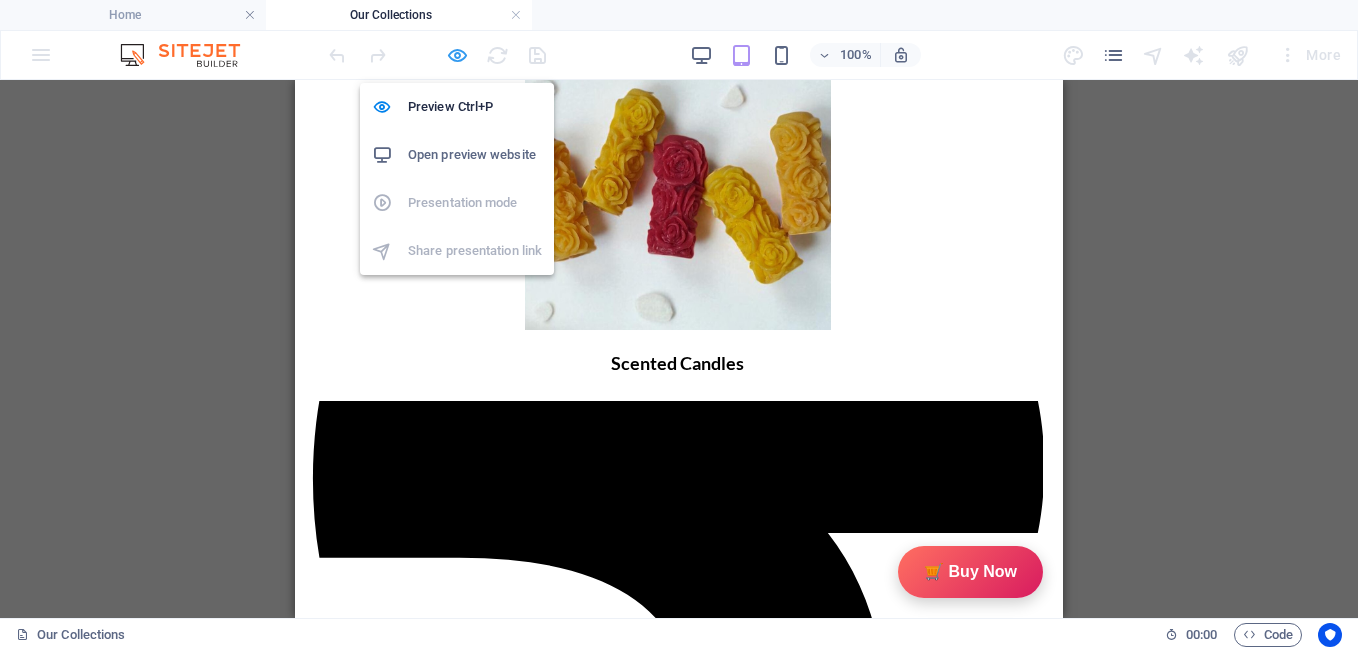 click at bounding box center [457, 55] 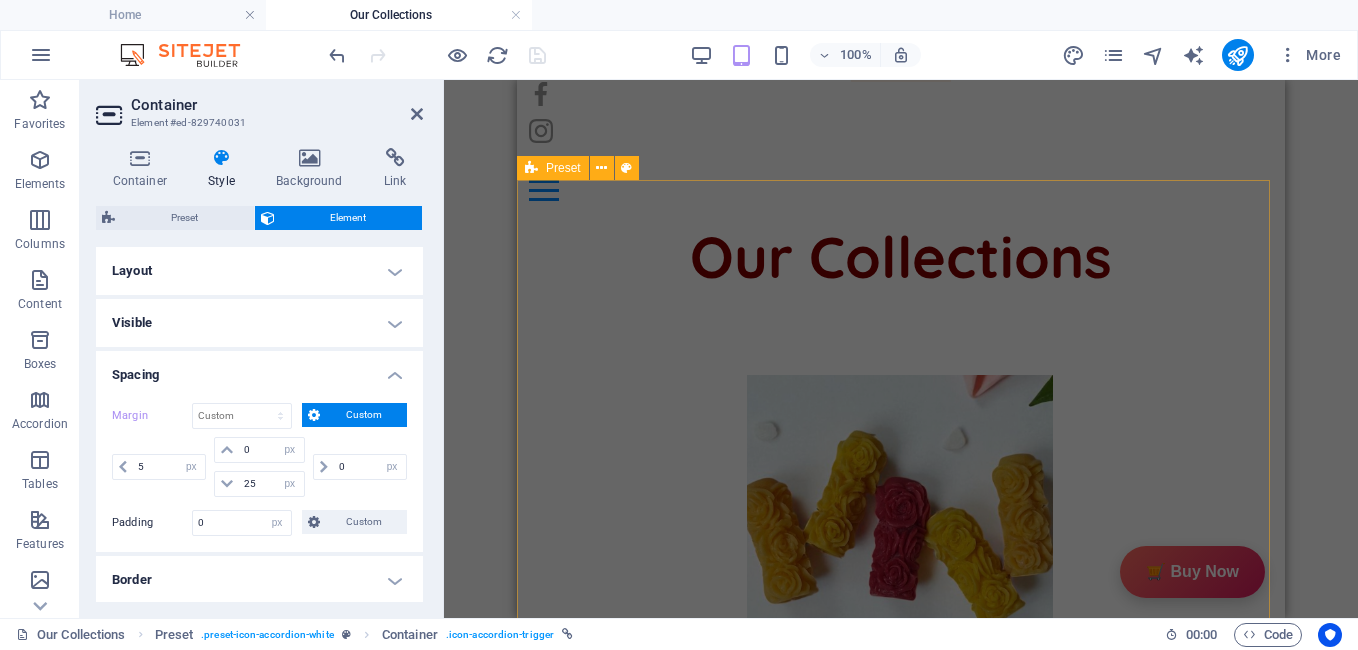 scroll, scrollTop: 109, scrollLeft: 0, axis: vertical 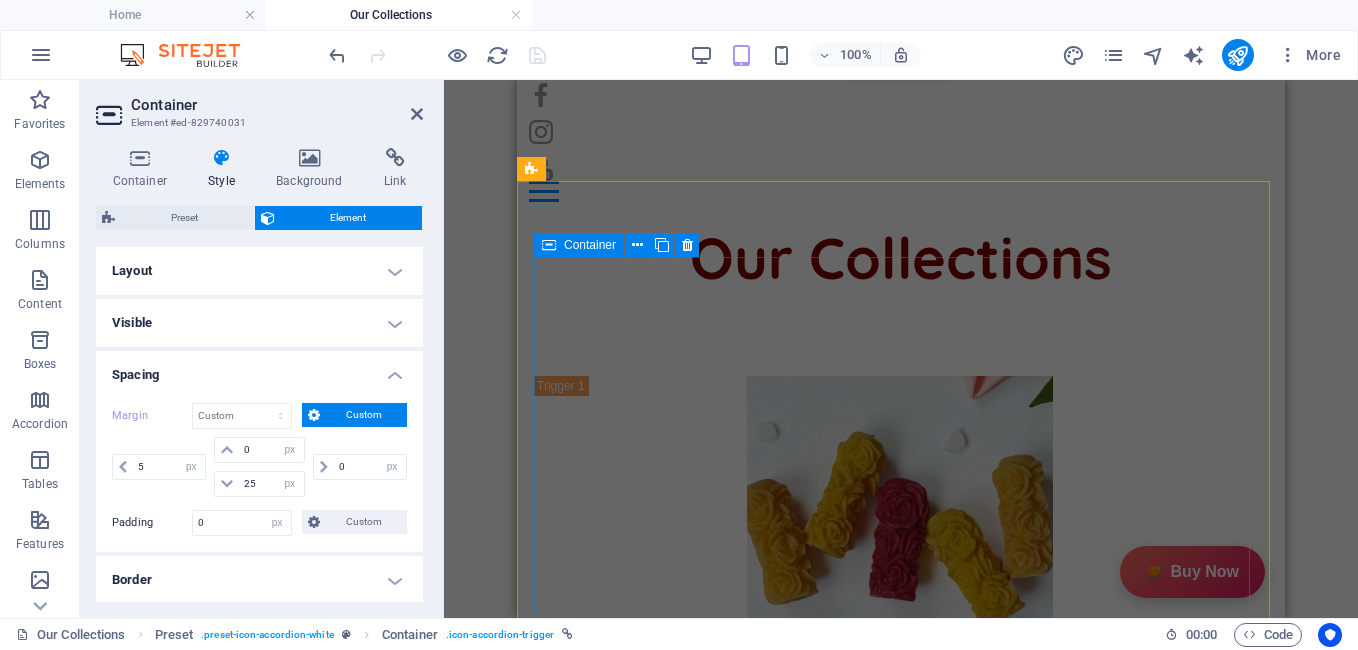 click at bounding box center [549, 245] 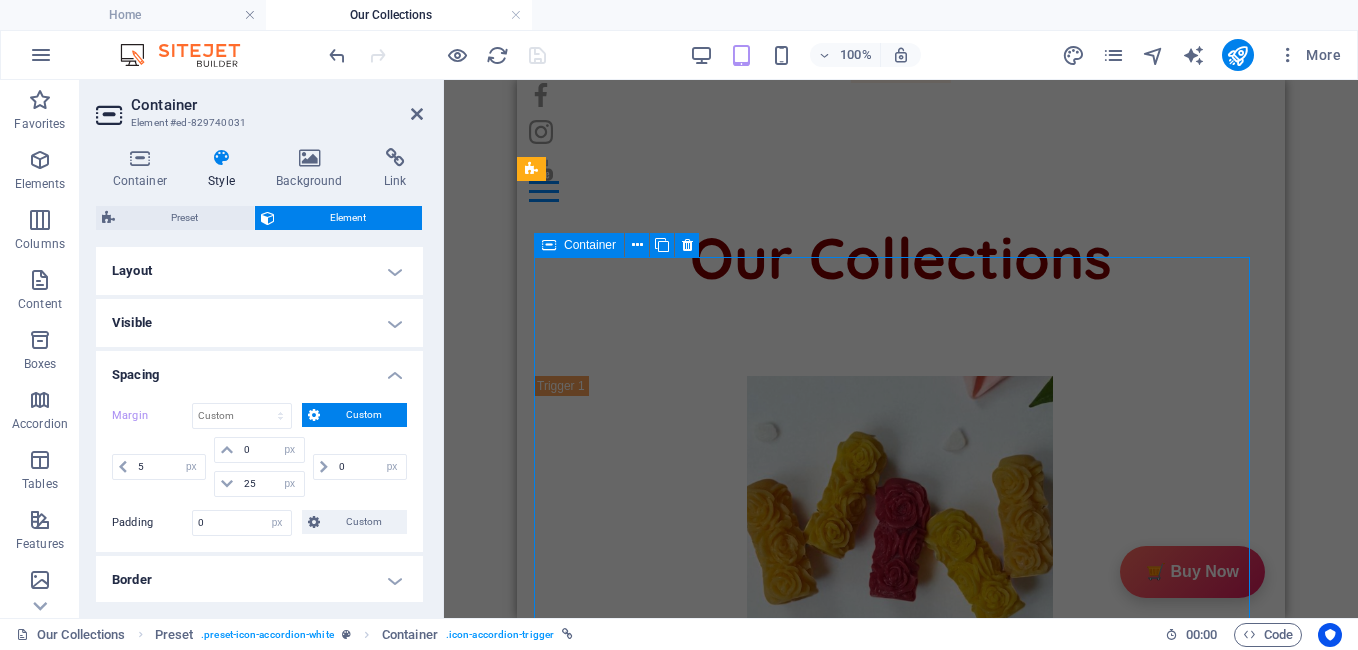 click at bounding box center [549, 245] 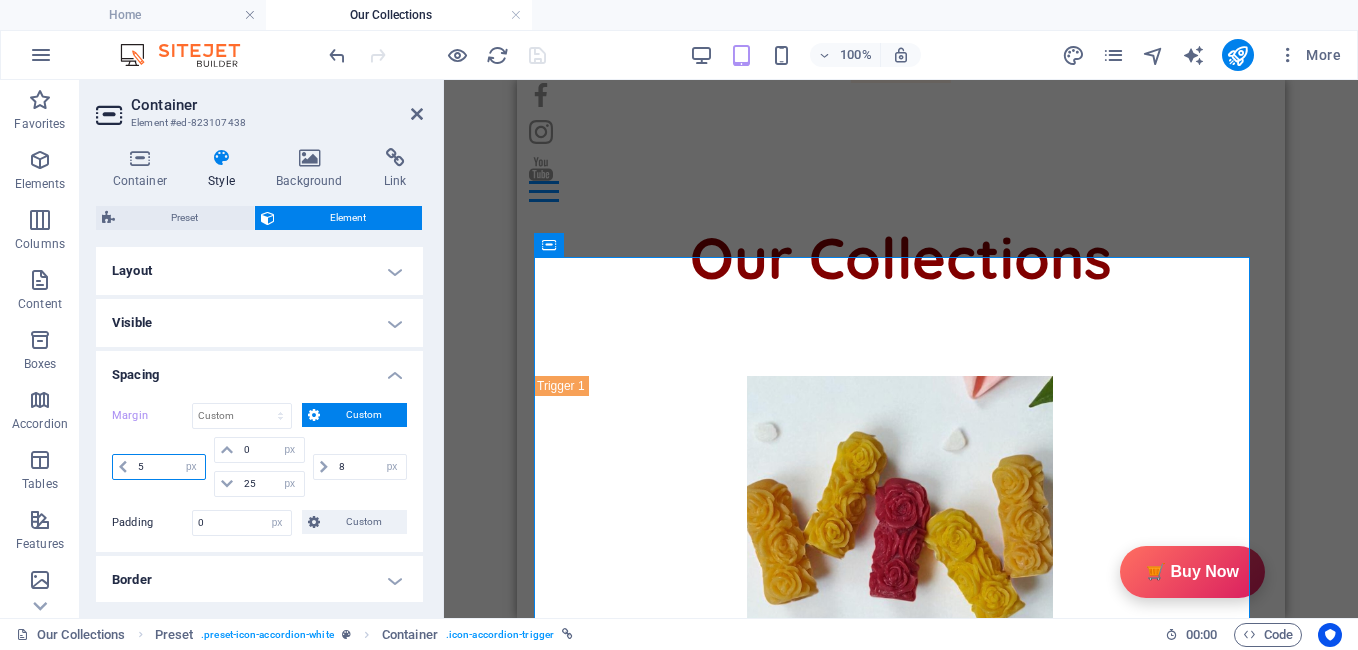 click on "5" at bounding box center [169, 467] 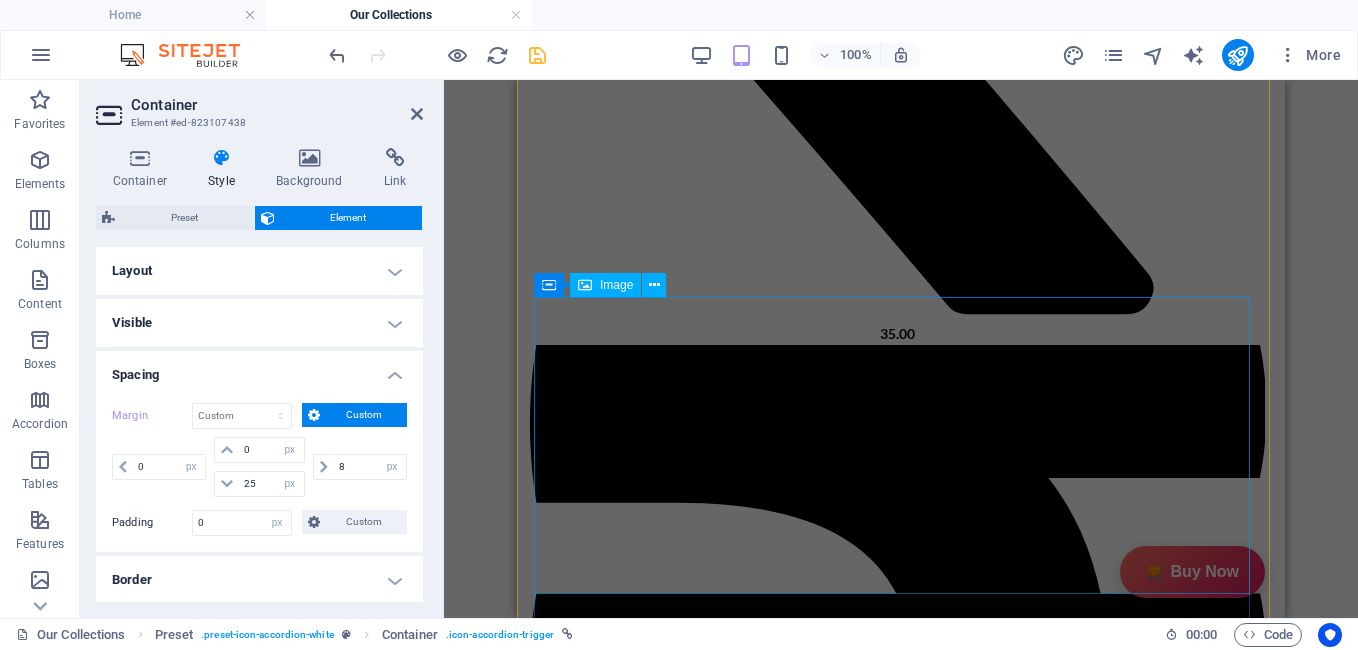 scroll, scrollTop: 1749, scrollLeft: 0, axis: vertical 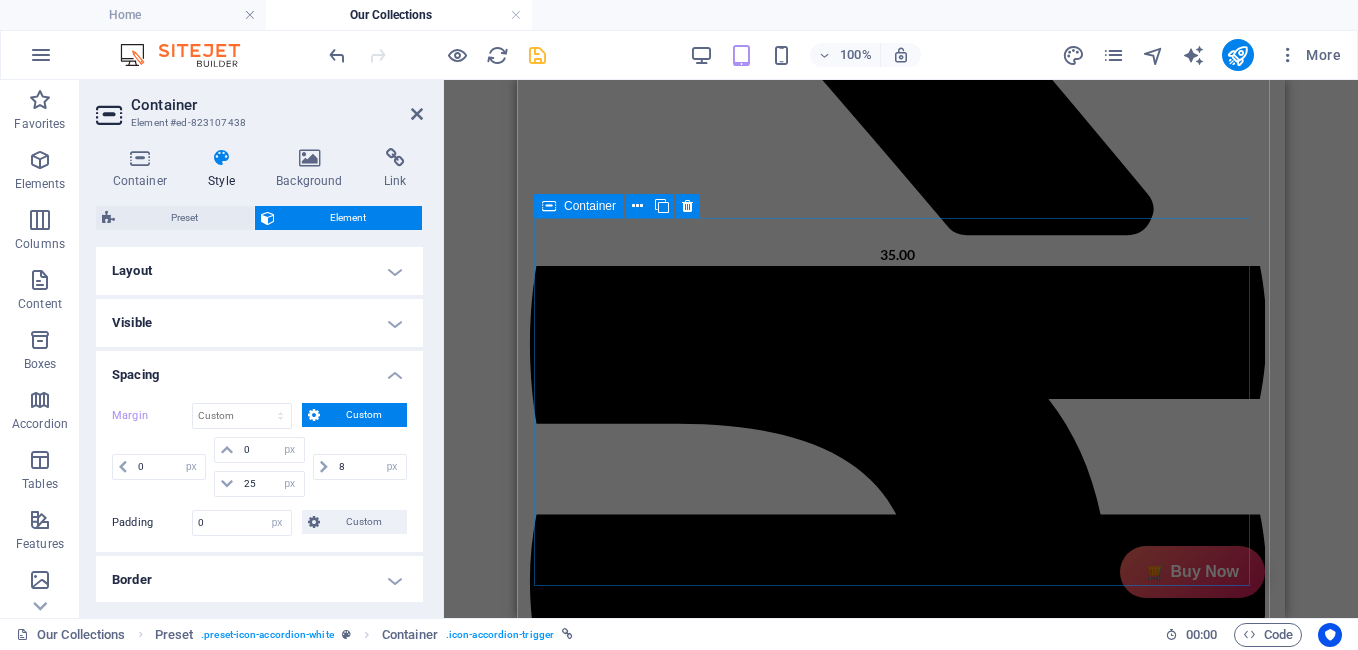 click on "Container" at bounding box center (579, 206) 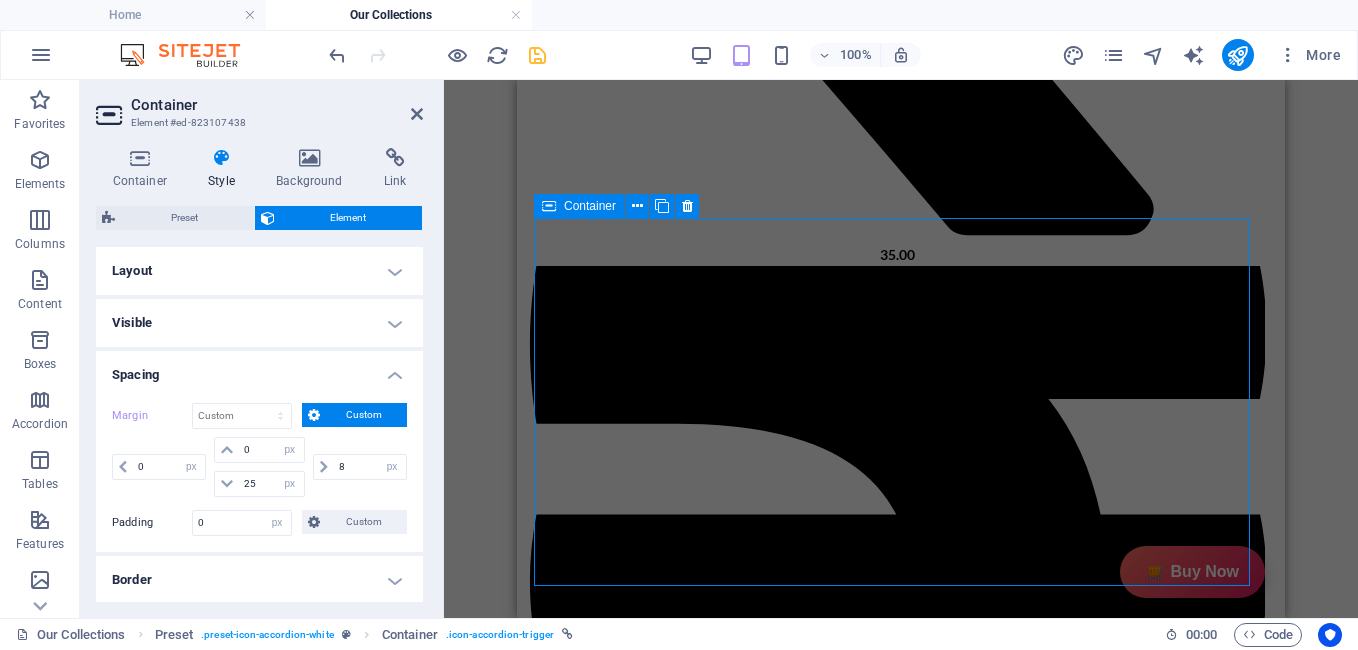 click on "Container" at bounding box center [579, 206] 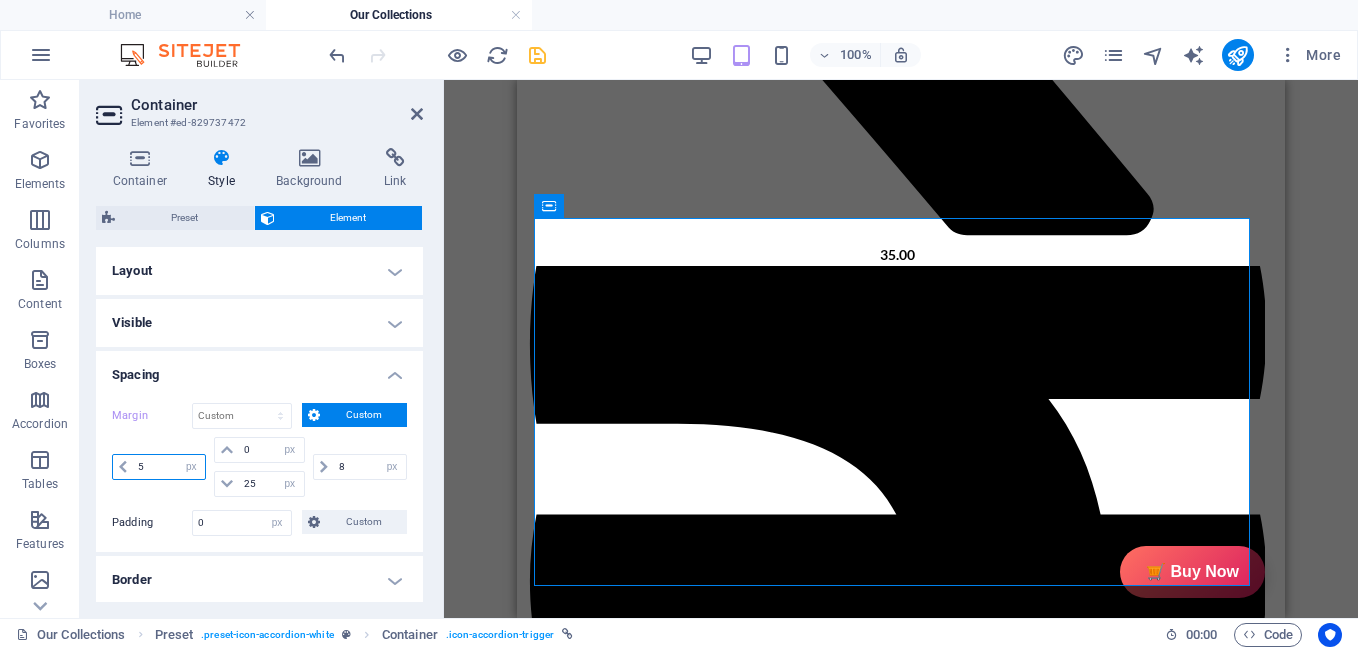 click on "5" at bounding box center (169, 467) 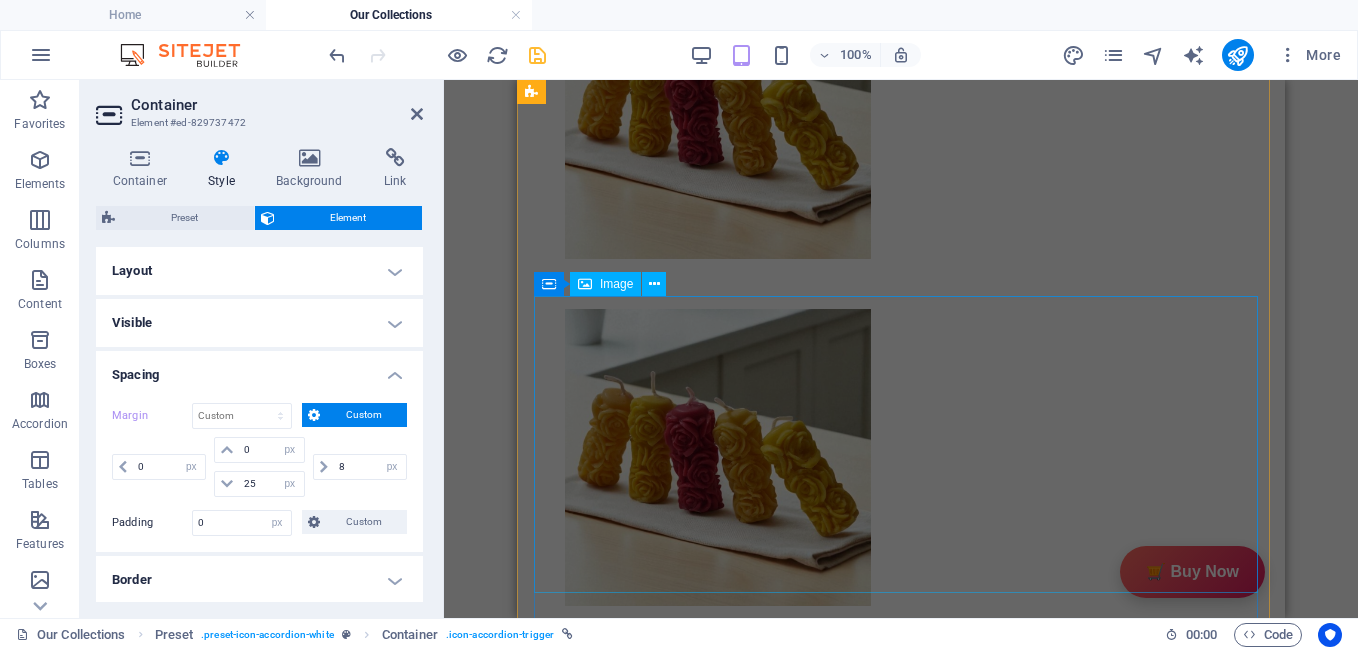 scroll, scrollTop: 3273, scrollLeft: 0, axis: vertical 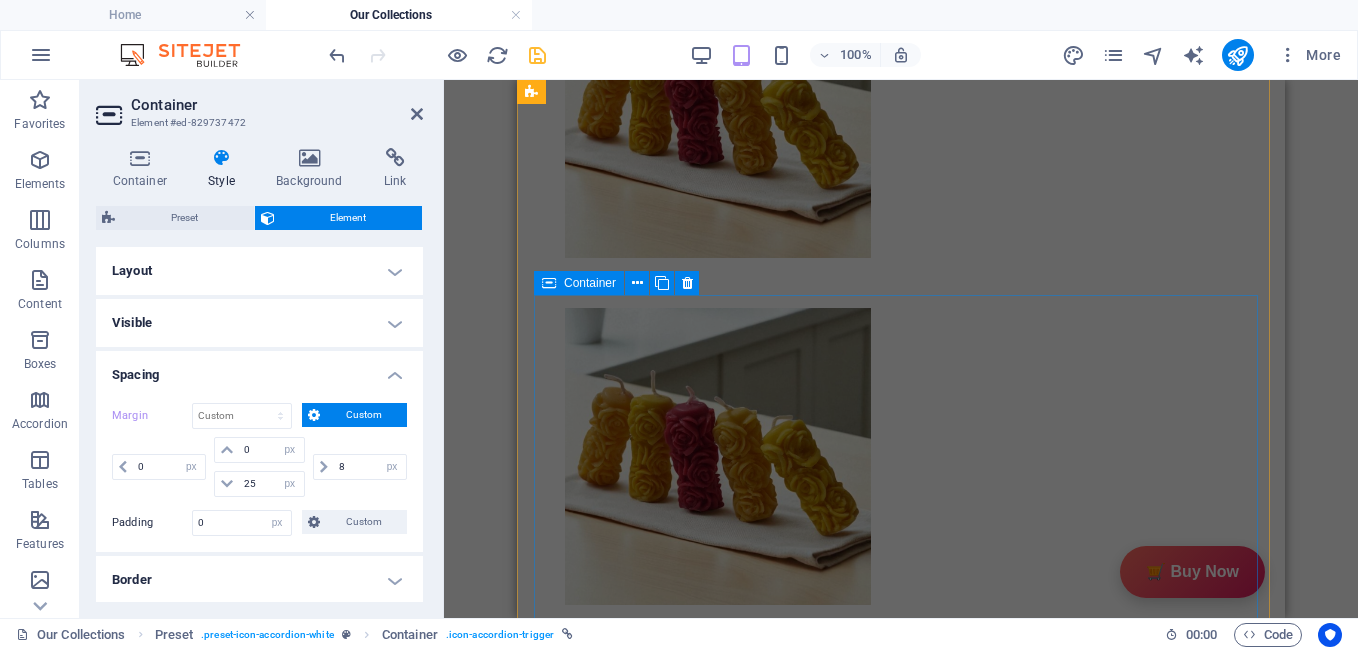 click at bounding box center (549, 283) 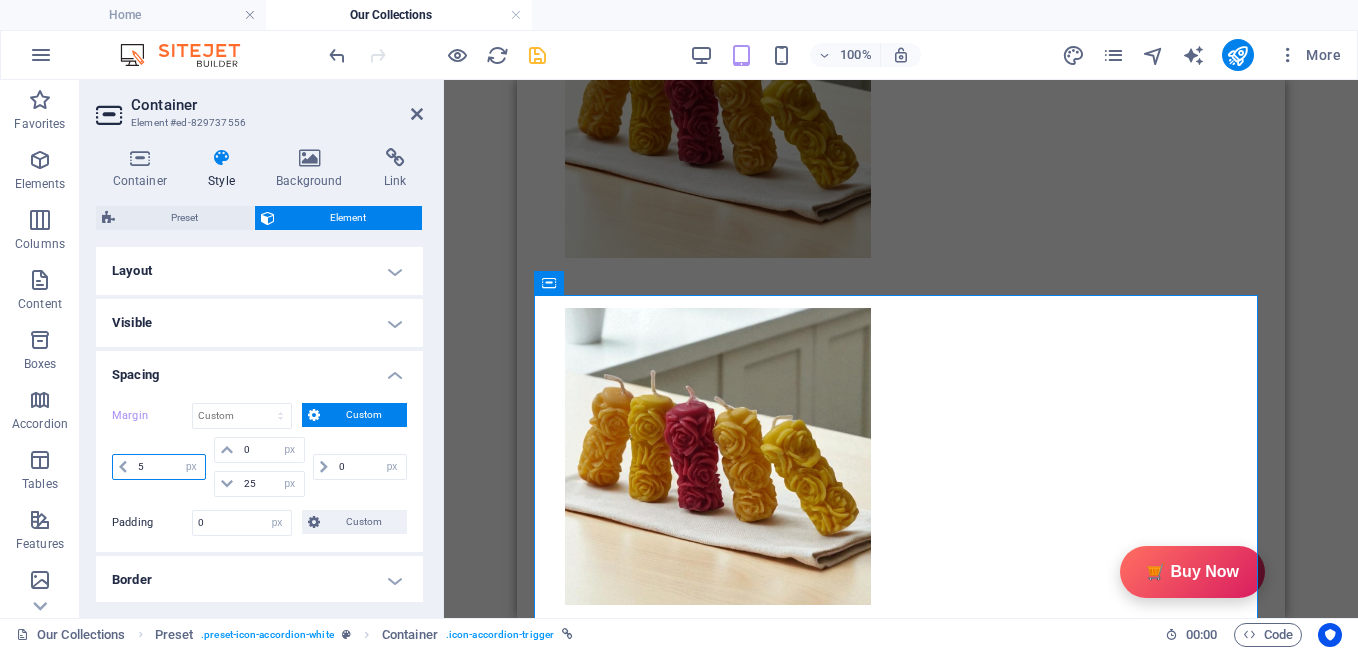 click on "5" at bounding box center [169, 467] 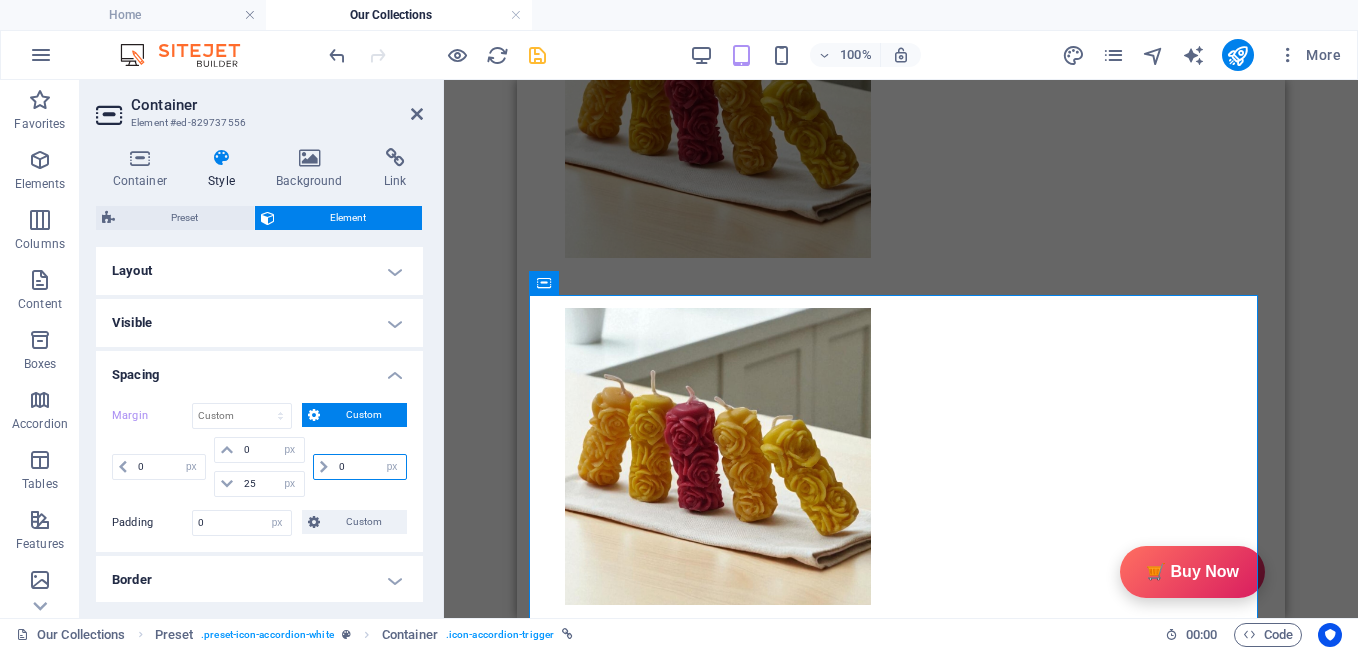 click on "0" at bounding box center [370, 467] 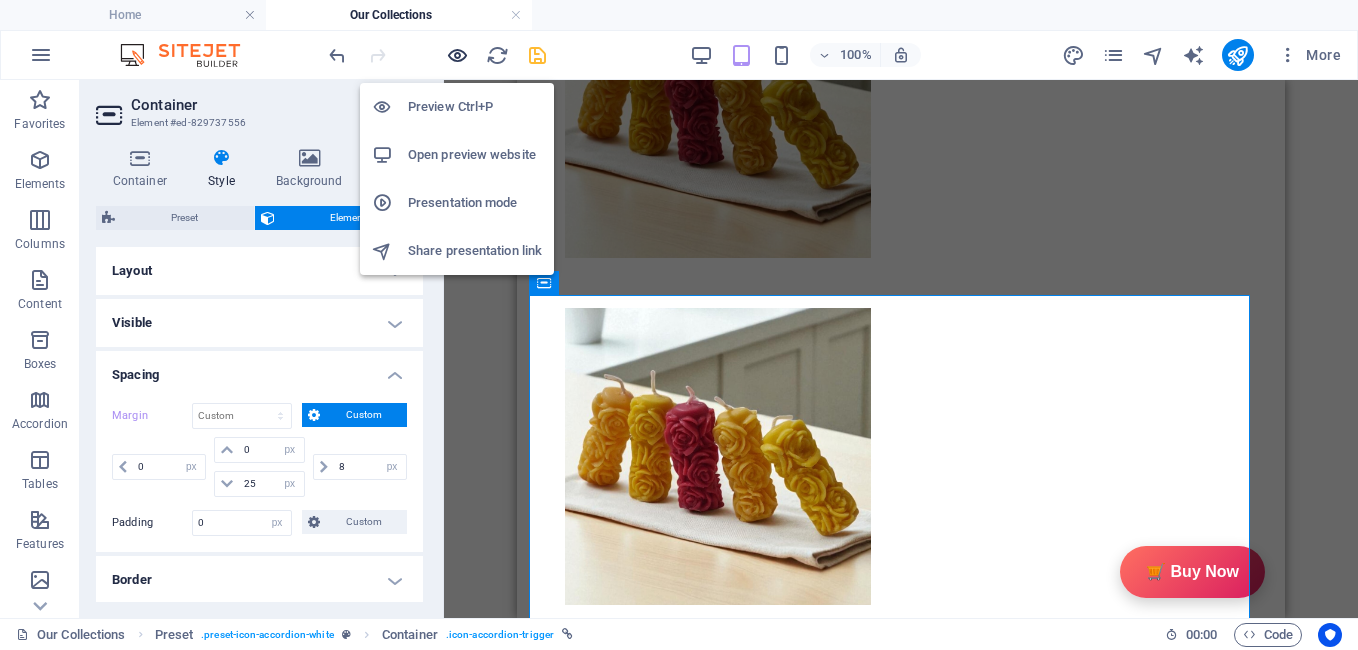 click at bounding box center [457, 55] 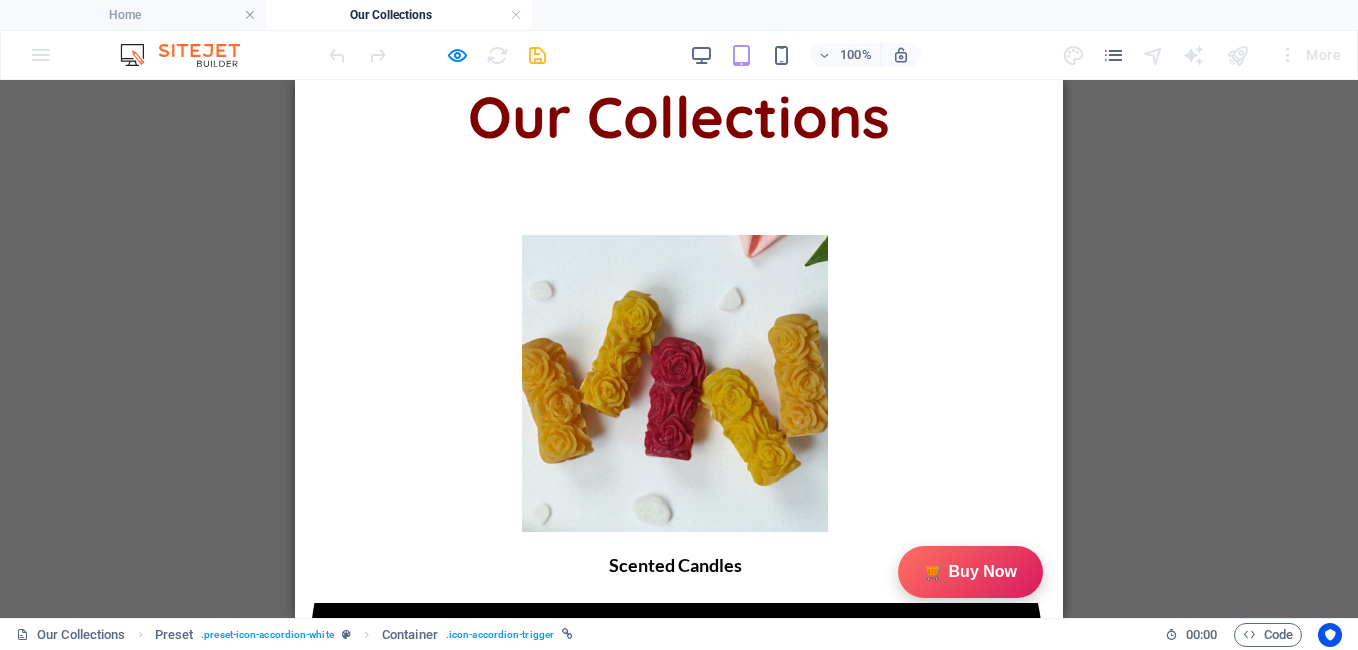 scroll, scrollTop: 253, scrollLeft: 0, axis: vertical 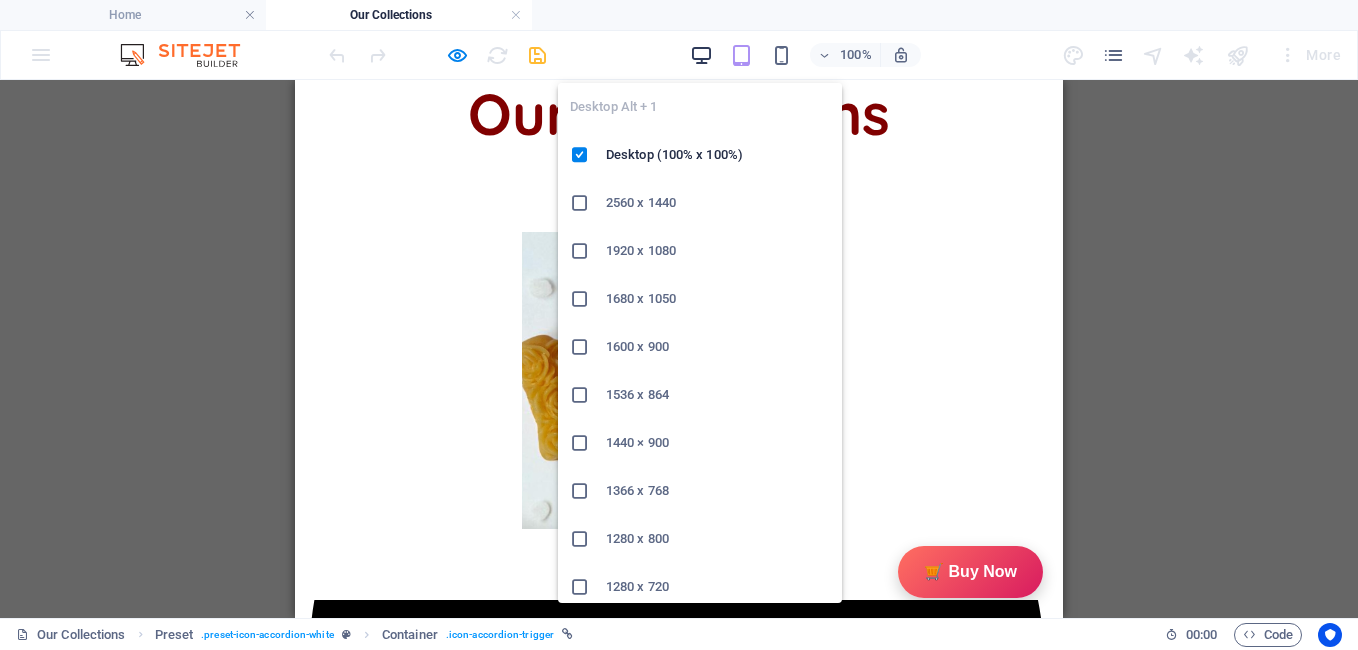 click at bounding box center (701, 55) 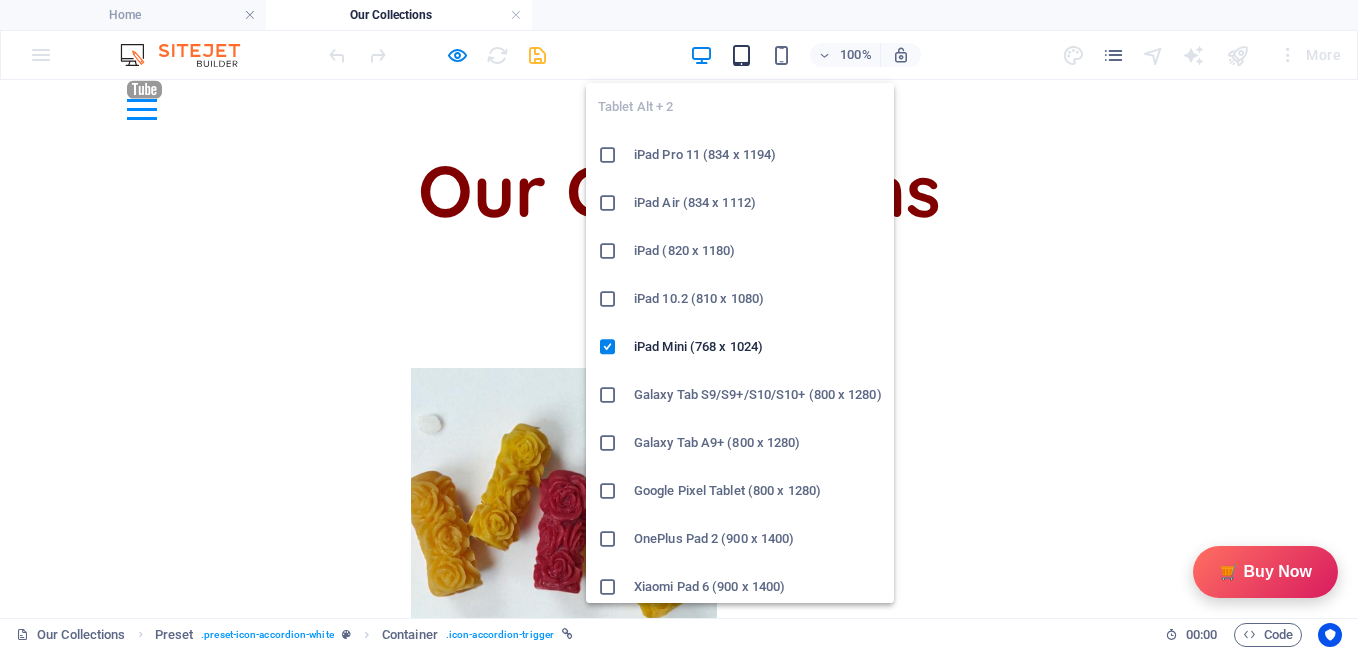 click at bounding box center (741, 55) 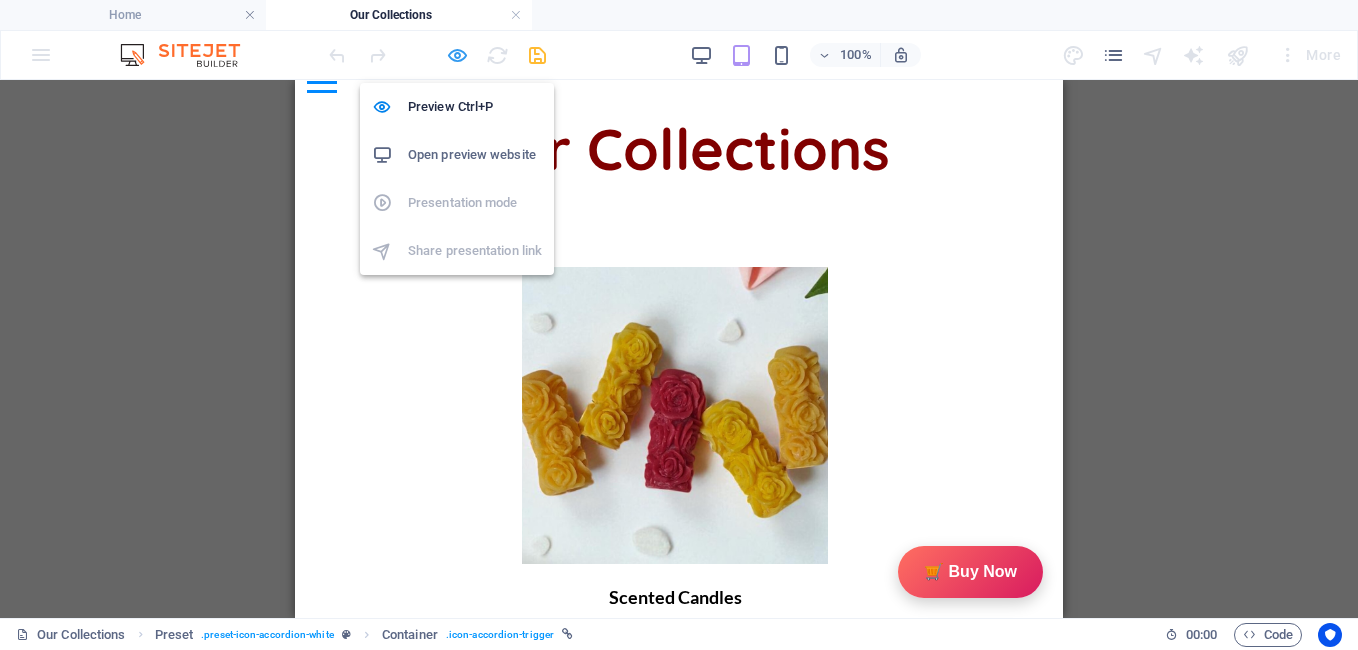 click at bounding box center (457, 55) 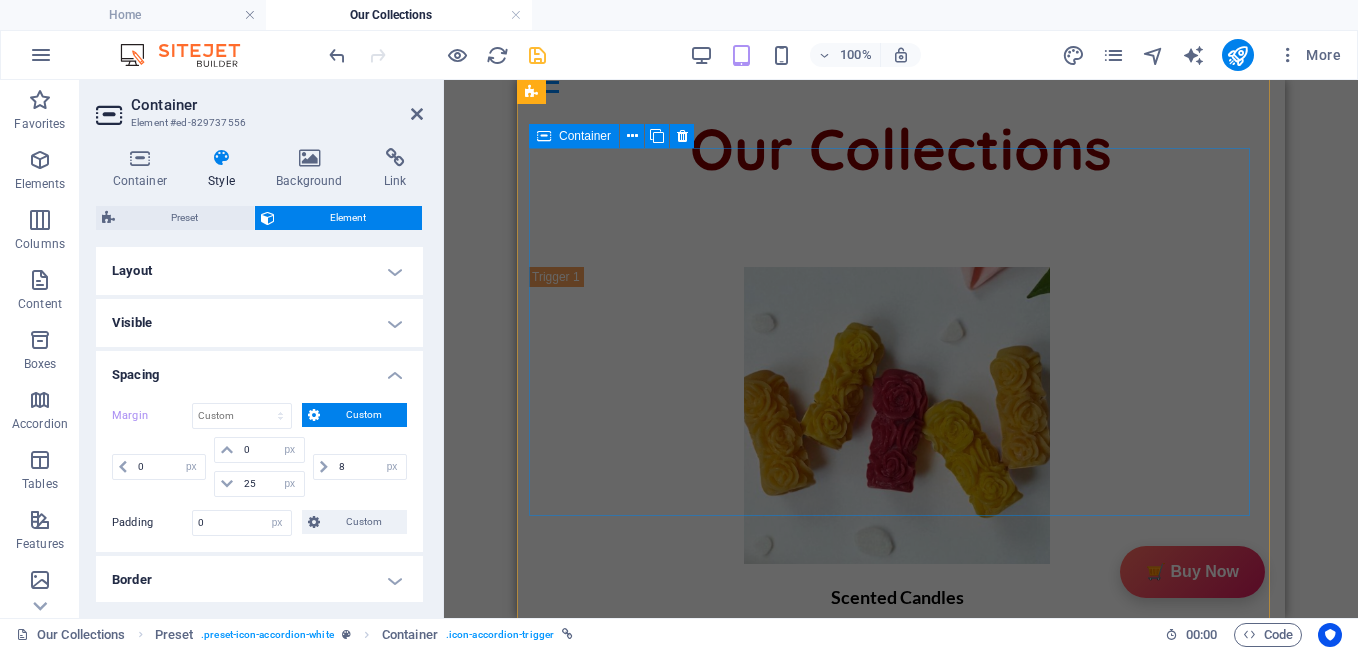 click at bounding box center [544, 136] 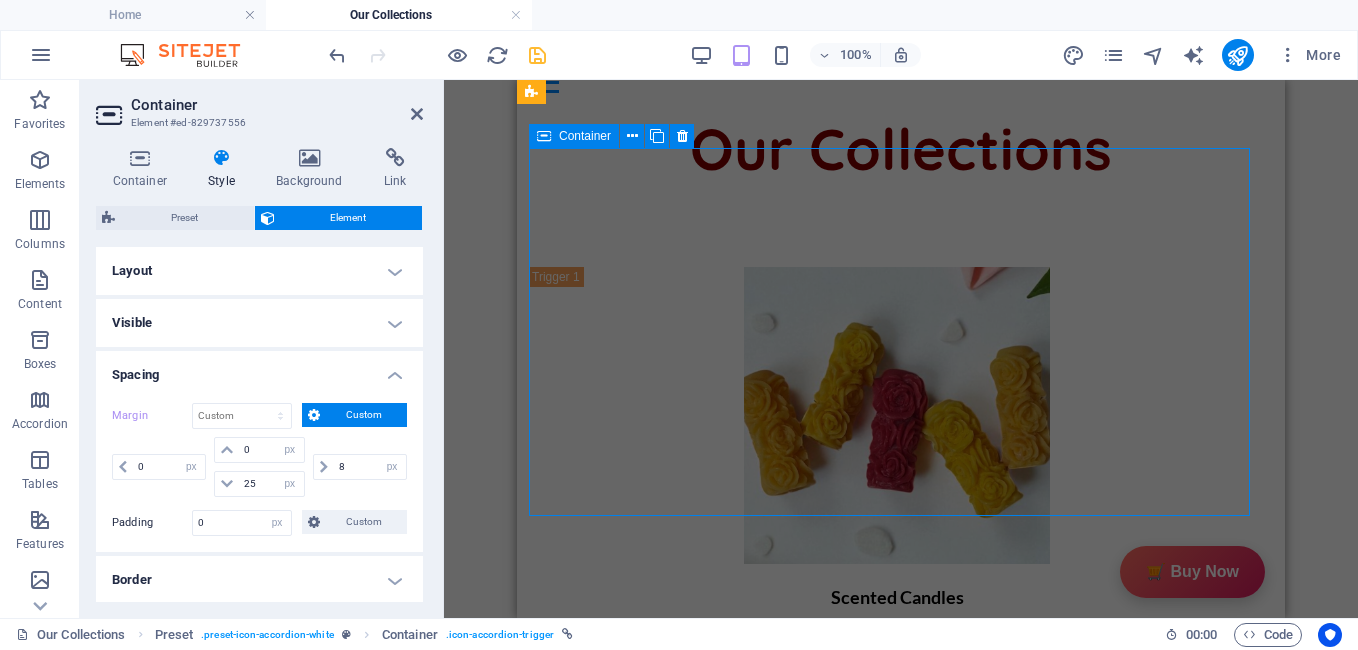 click at bounding box center [544, 136] 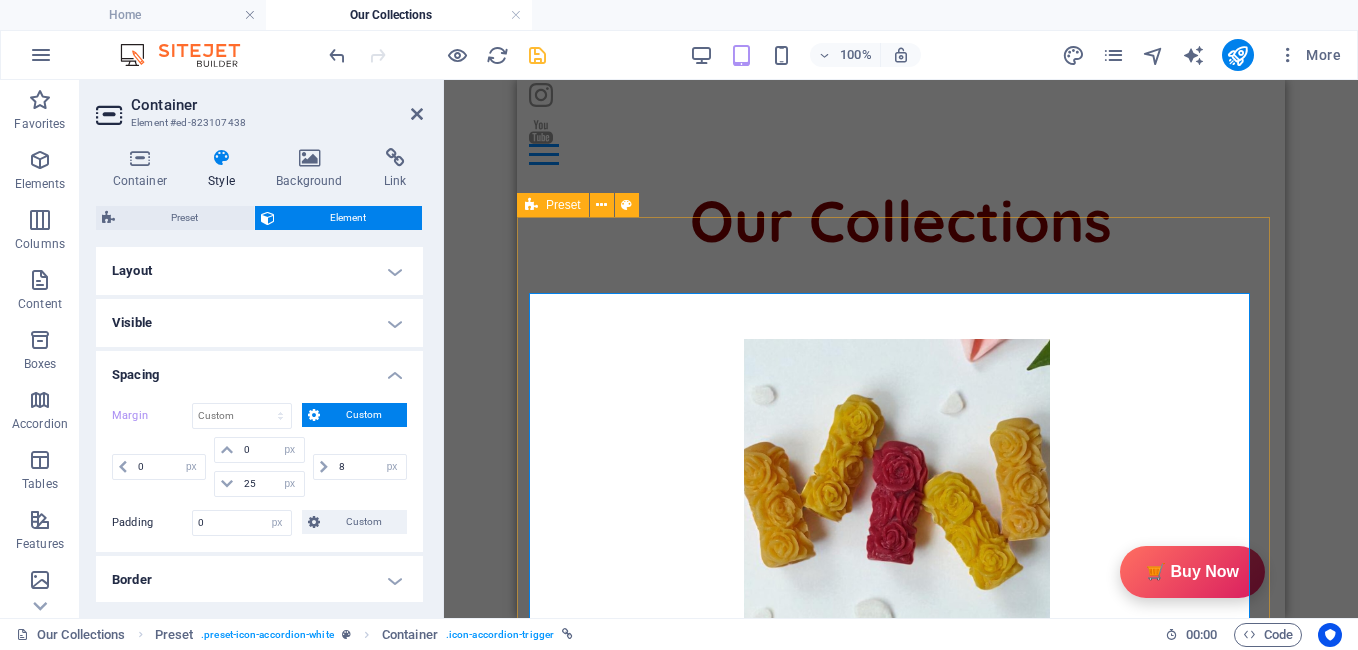 scroll, scrollTop: 180, scrollLeft: 0, axis: vertical 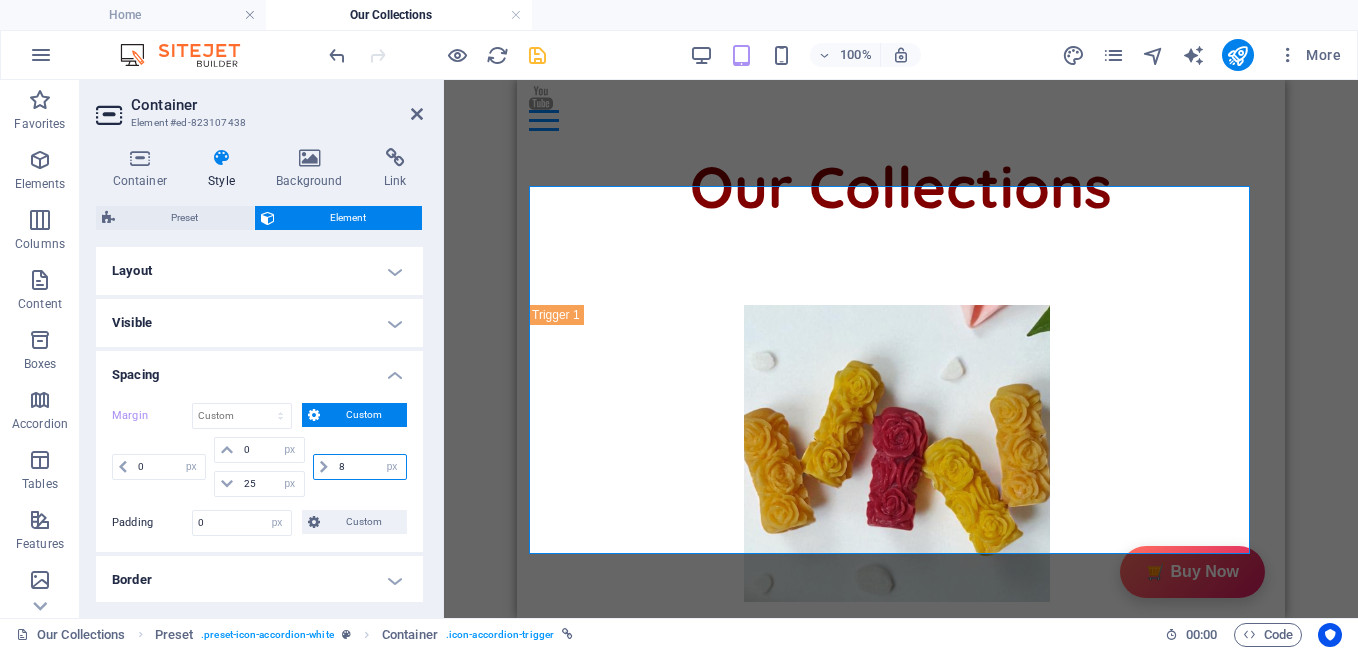 click on "8" at bounding box center (370, 467) 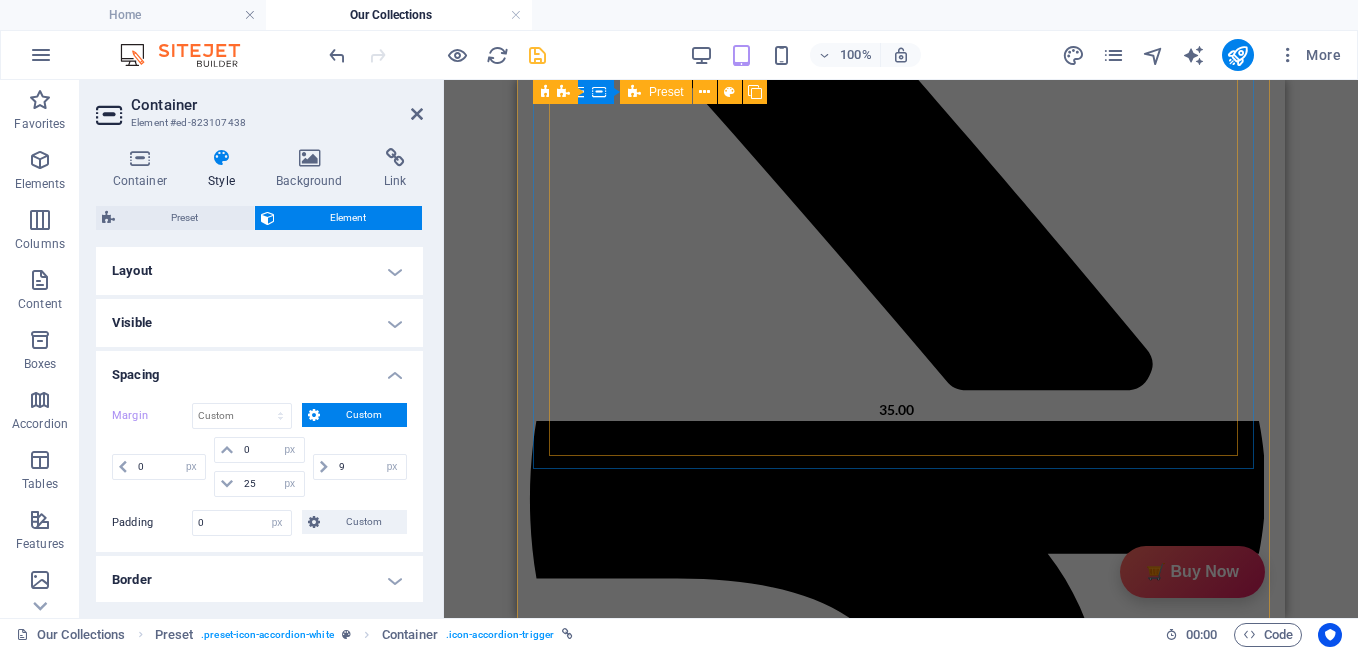 scroll, scrollTop: 1624, scrollLeft: 0, axis: vertical 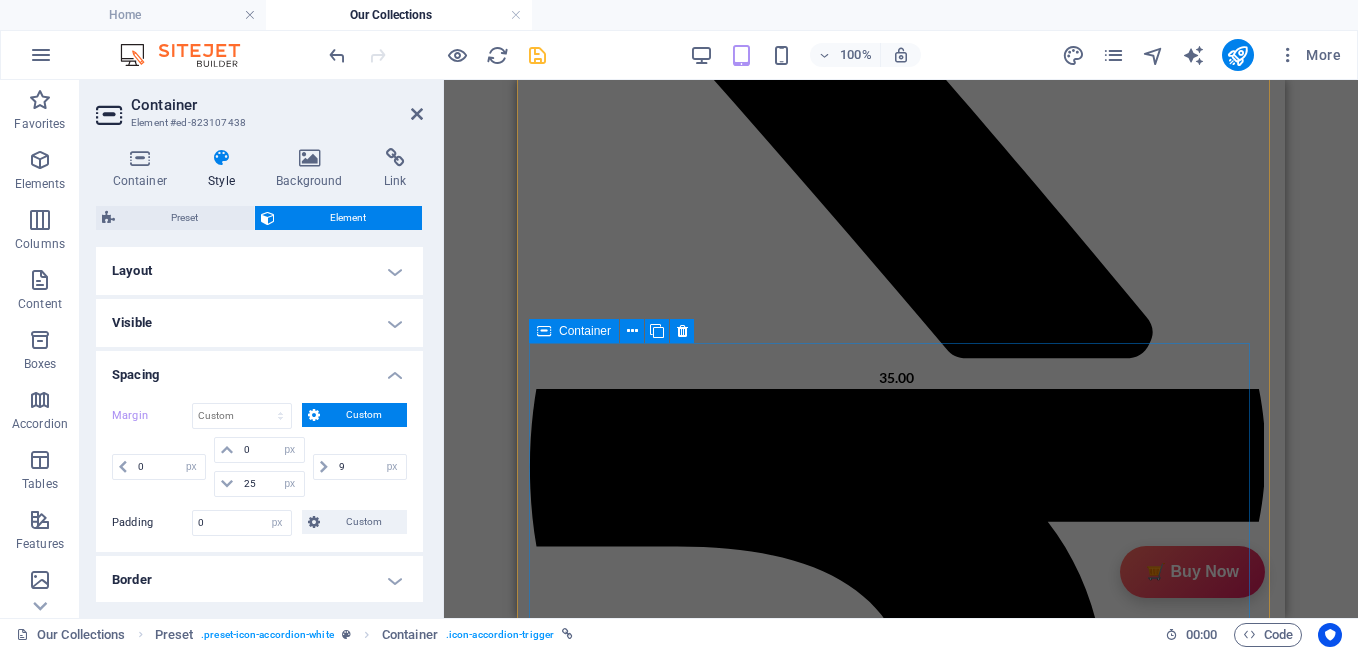 click at bounding box center (544, 331) 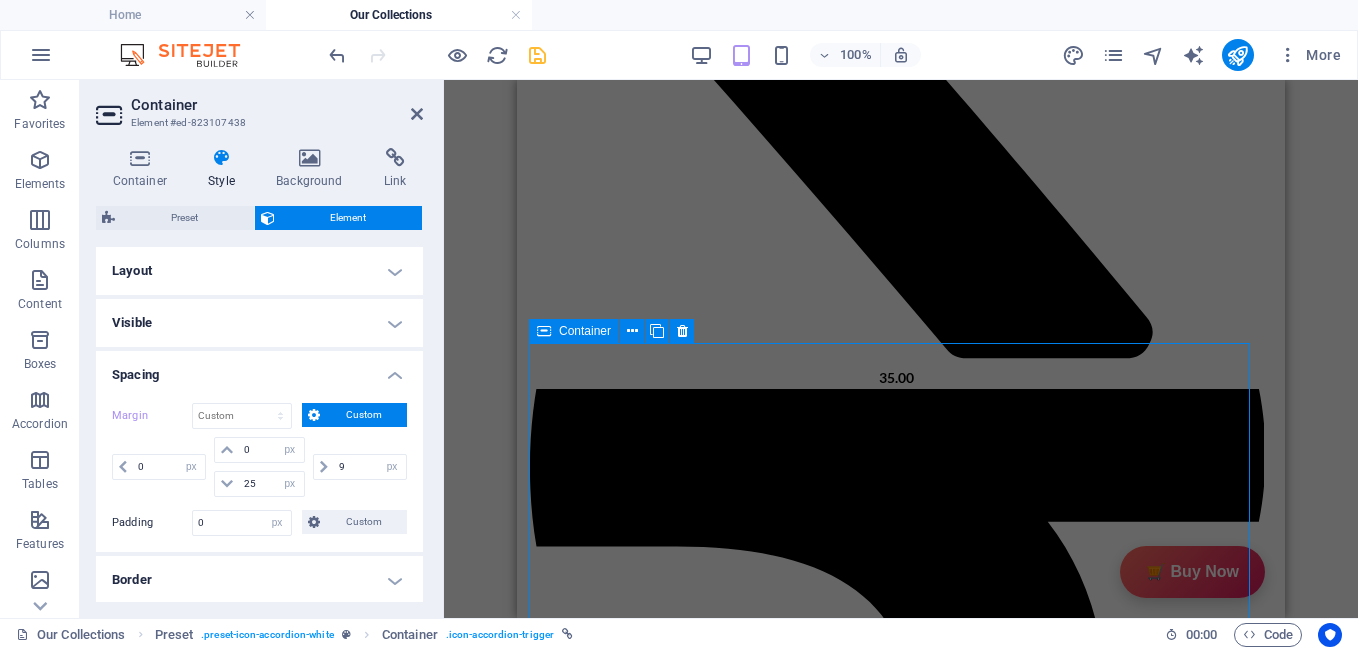 click at bounding box center (544, 331) 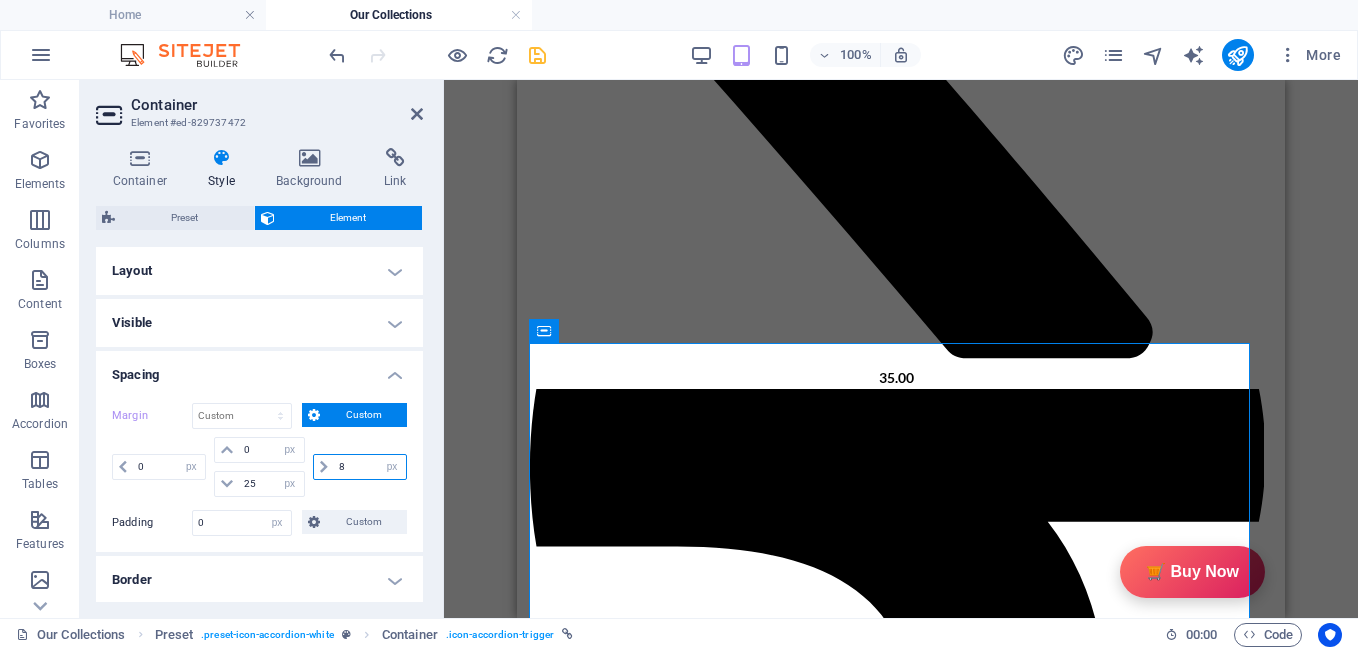 click on "8" at bounding box center [370, 467] 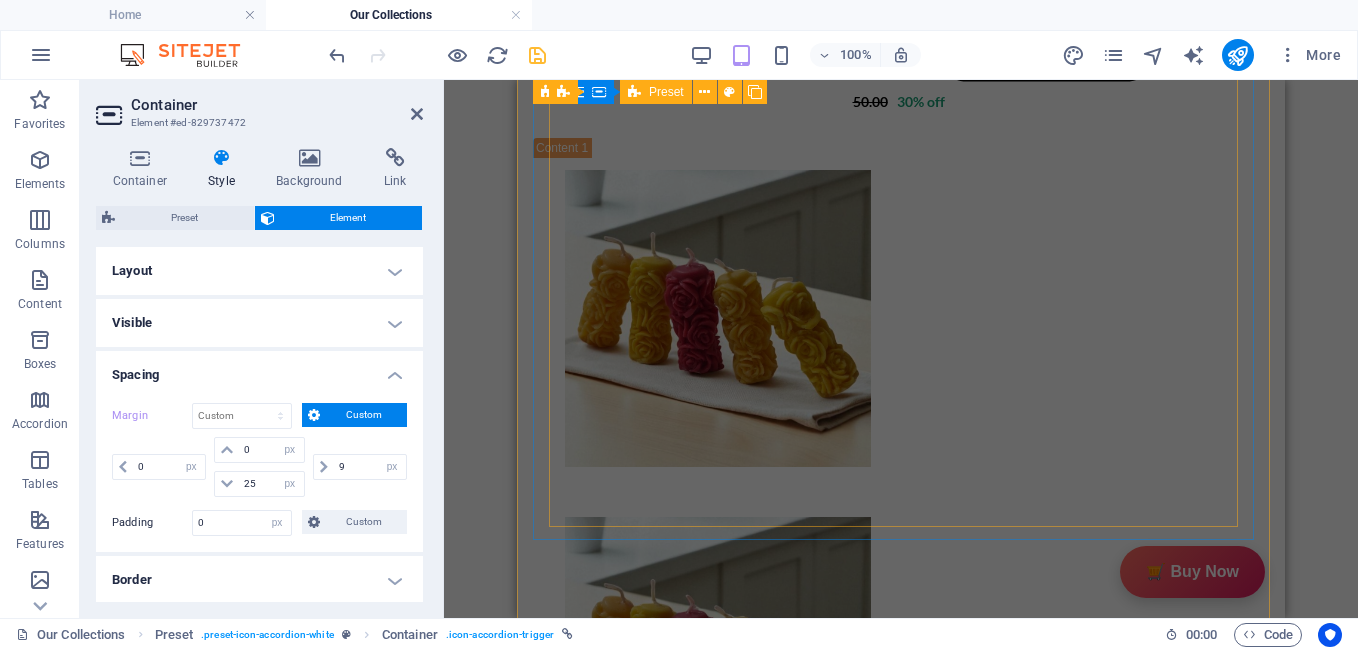 scroll, scrollTop: 3064, scrollLeft: 0, axis: vertical 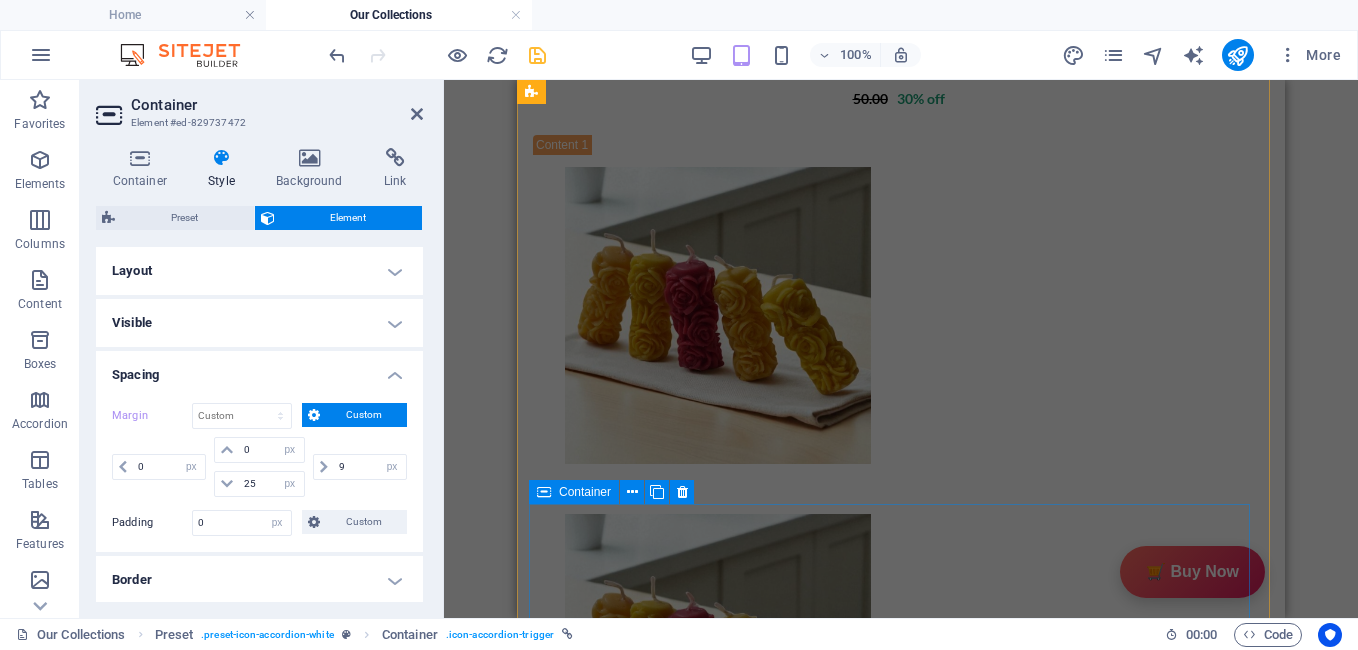 click at bounding box center [544, 492] 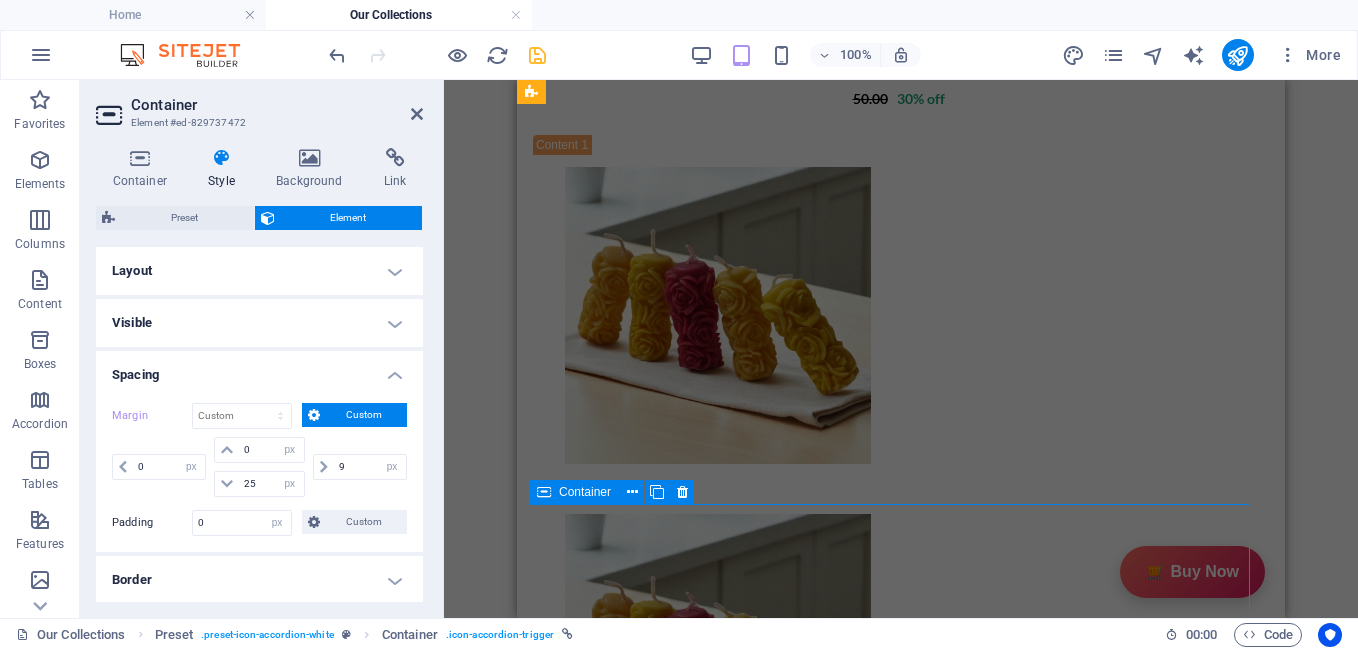 click at bounding box center (544, 492) 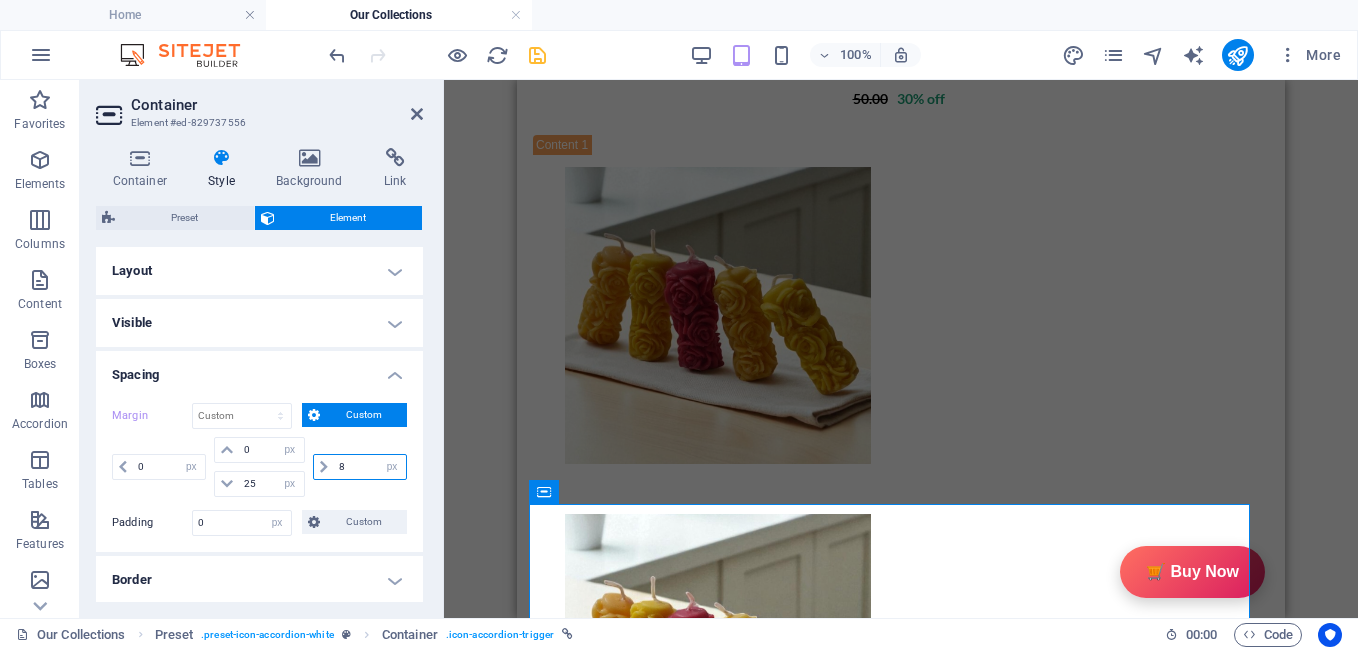 click on "8" at bounding box center [370, 467] 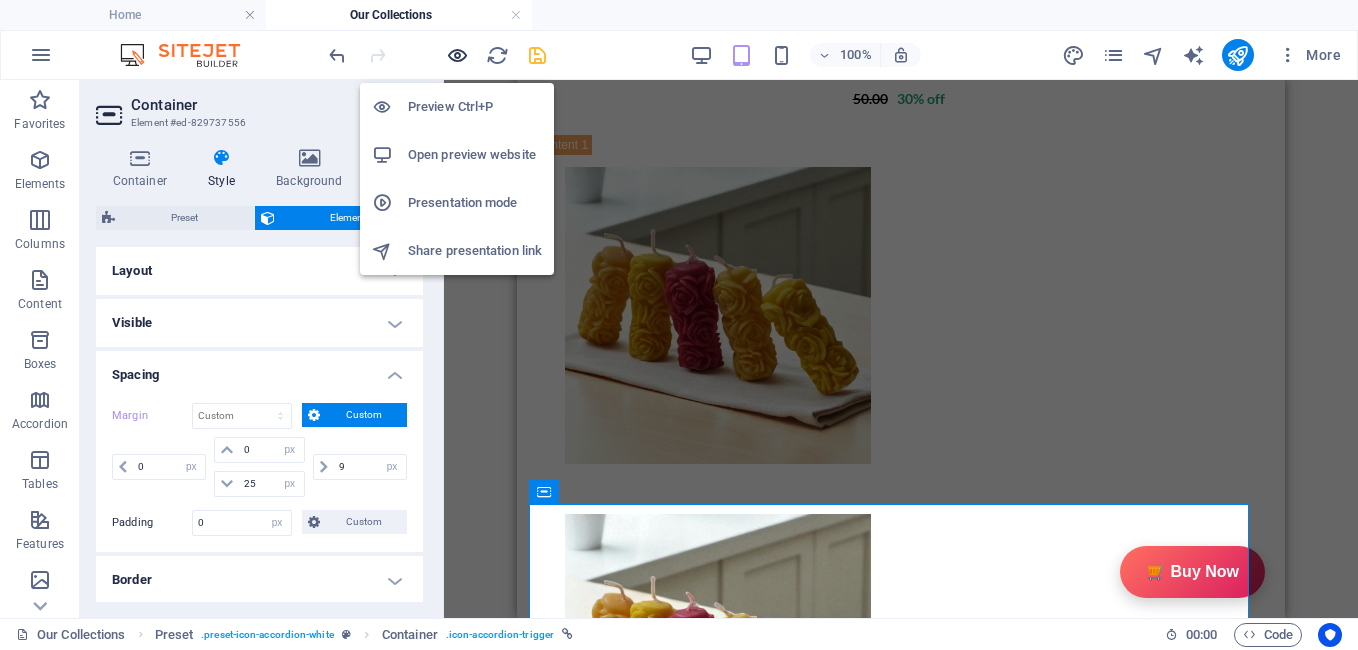 click at bounding box center (457, 55) 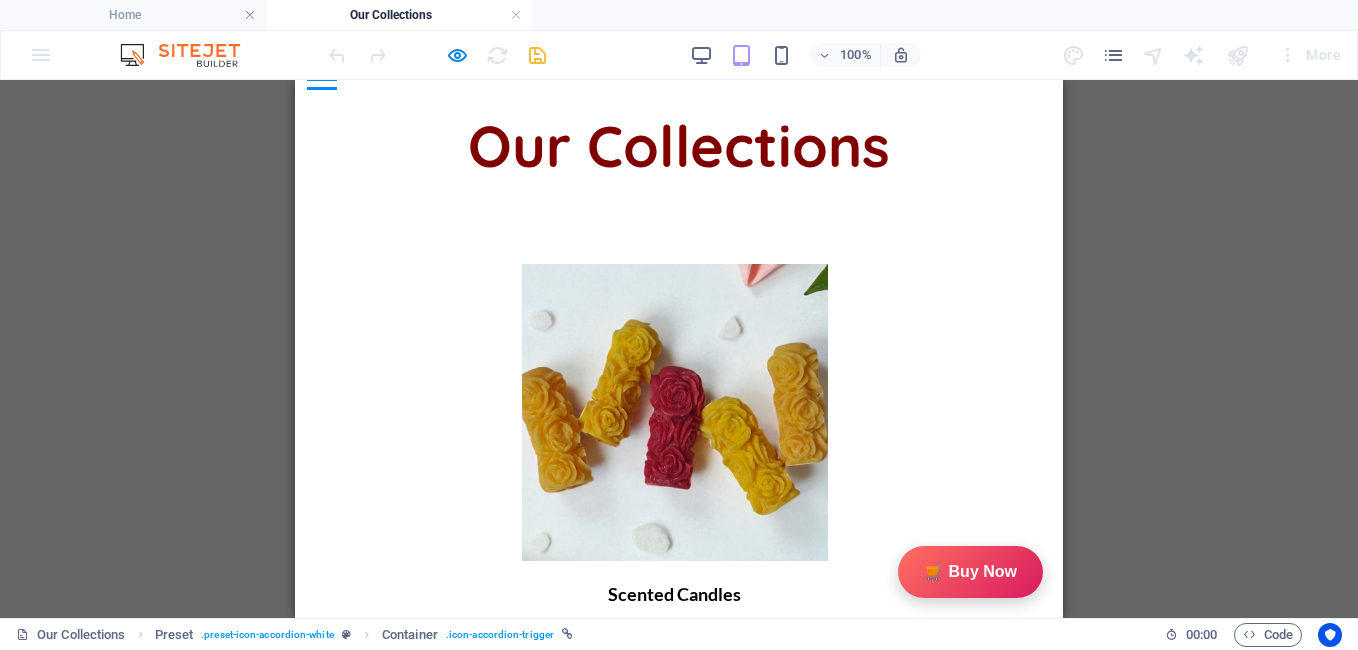 scroll, scrollTop: 220, scrollLeft: 0, axis: vertical 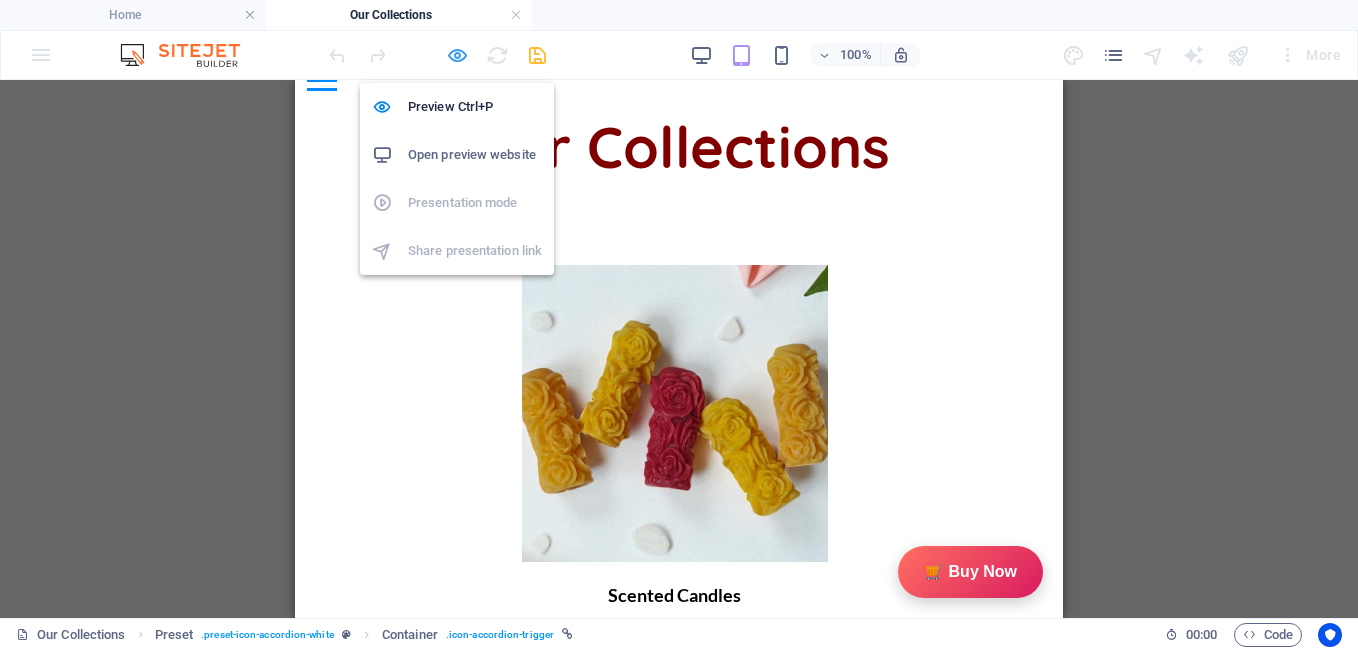 click at bounding box center [457, 55] 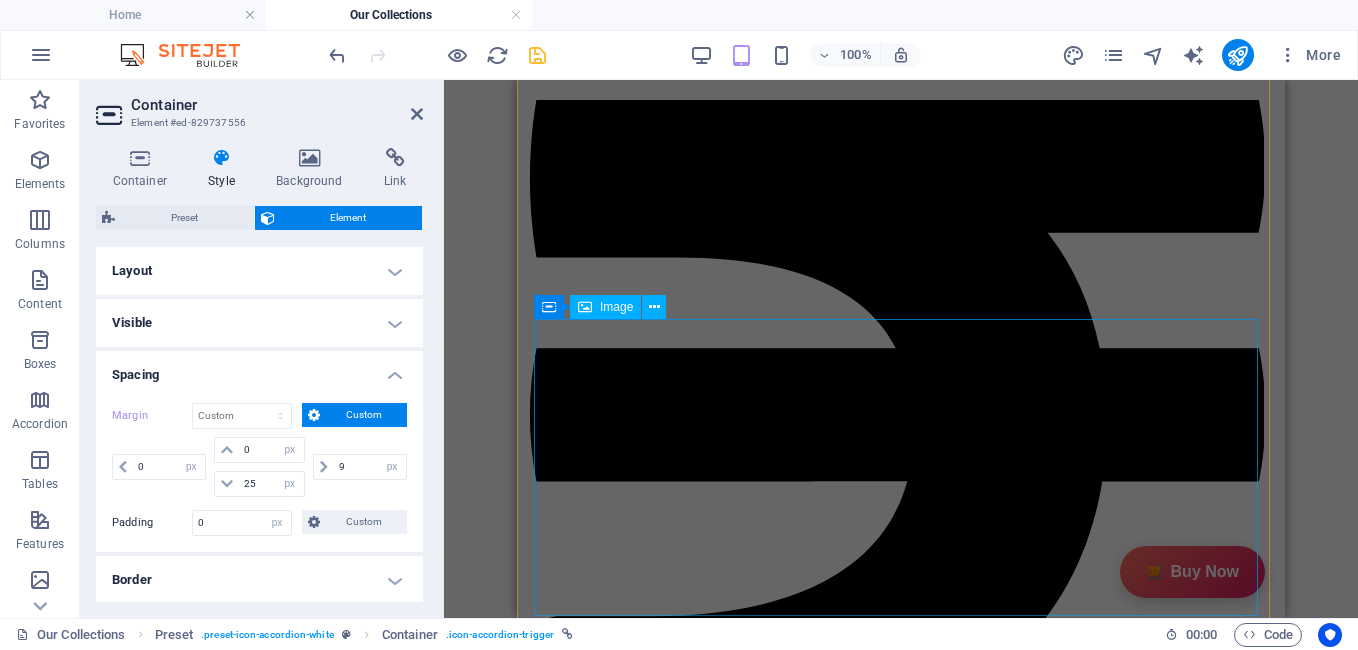 scroll, scrollTop: 4858, scrollLeft: 0, axis: vertical 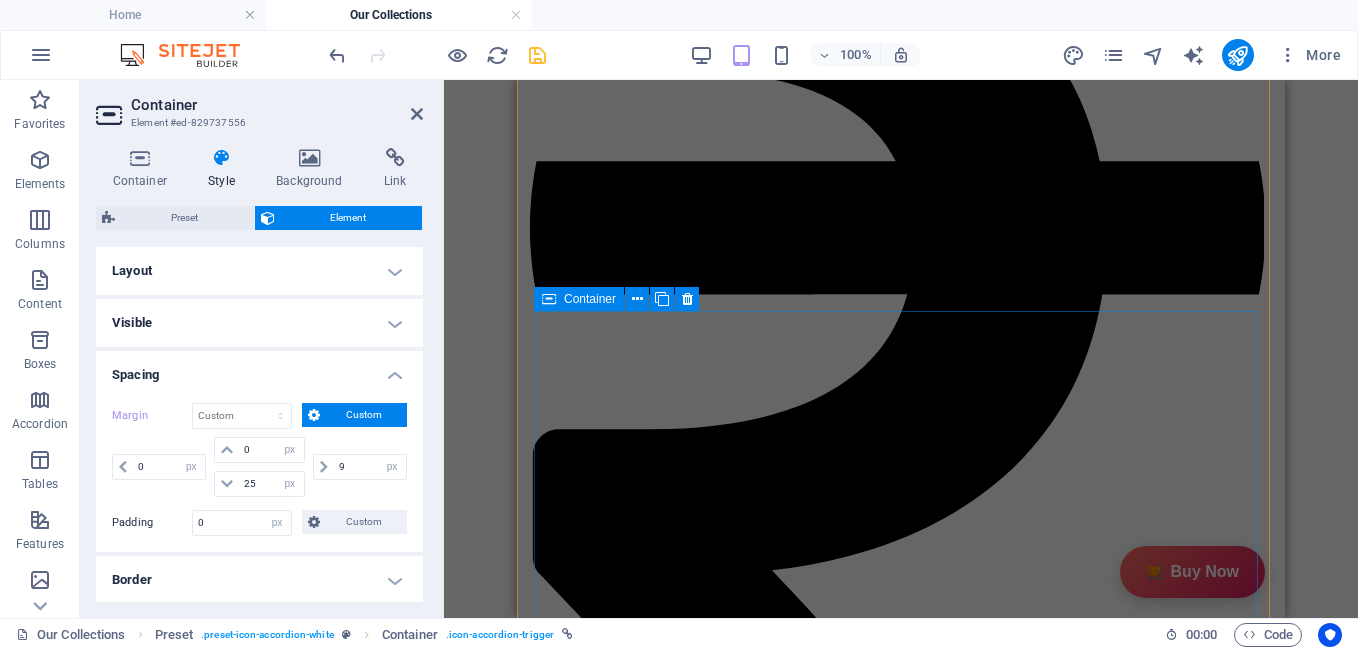 click at bounding box center (549, 299) 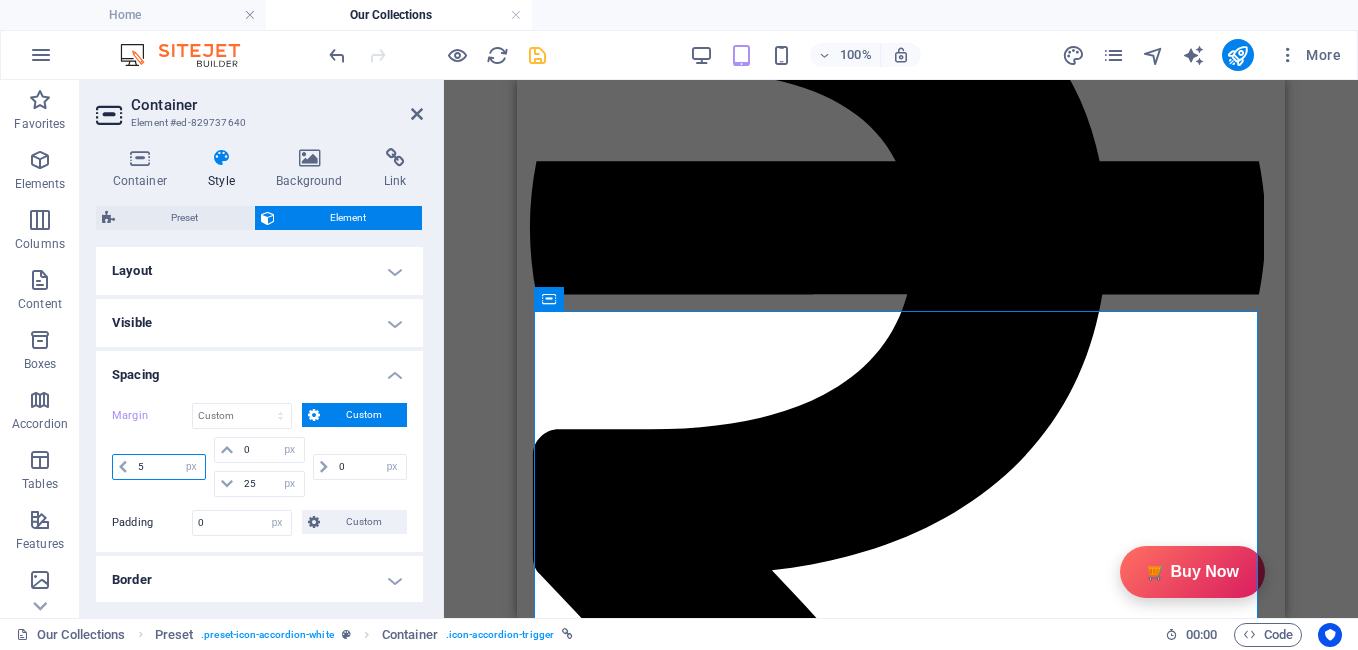 click on "5" at bounding box center [169, 467] 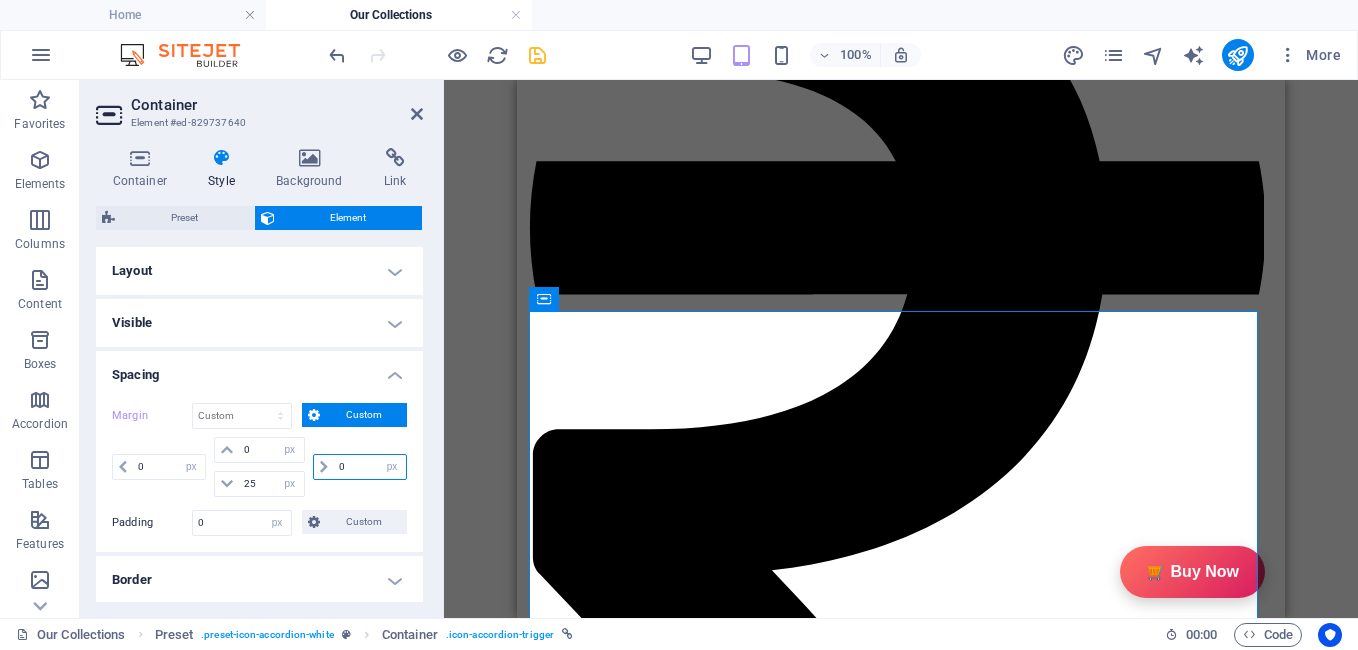 click on "0" at bounding box center (370, 467) 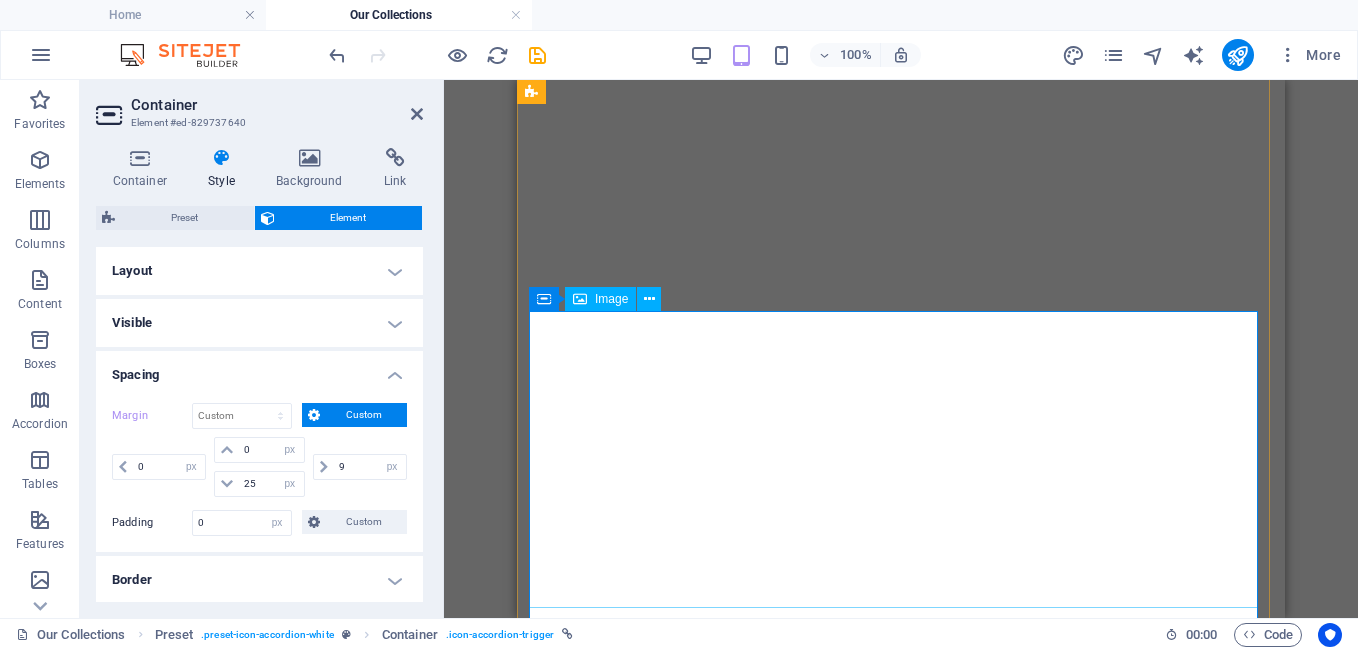 select on "px" 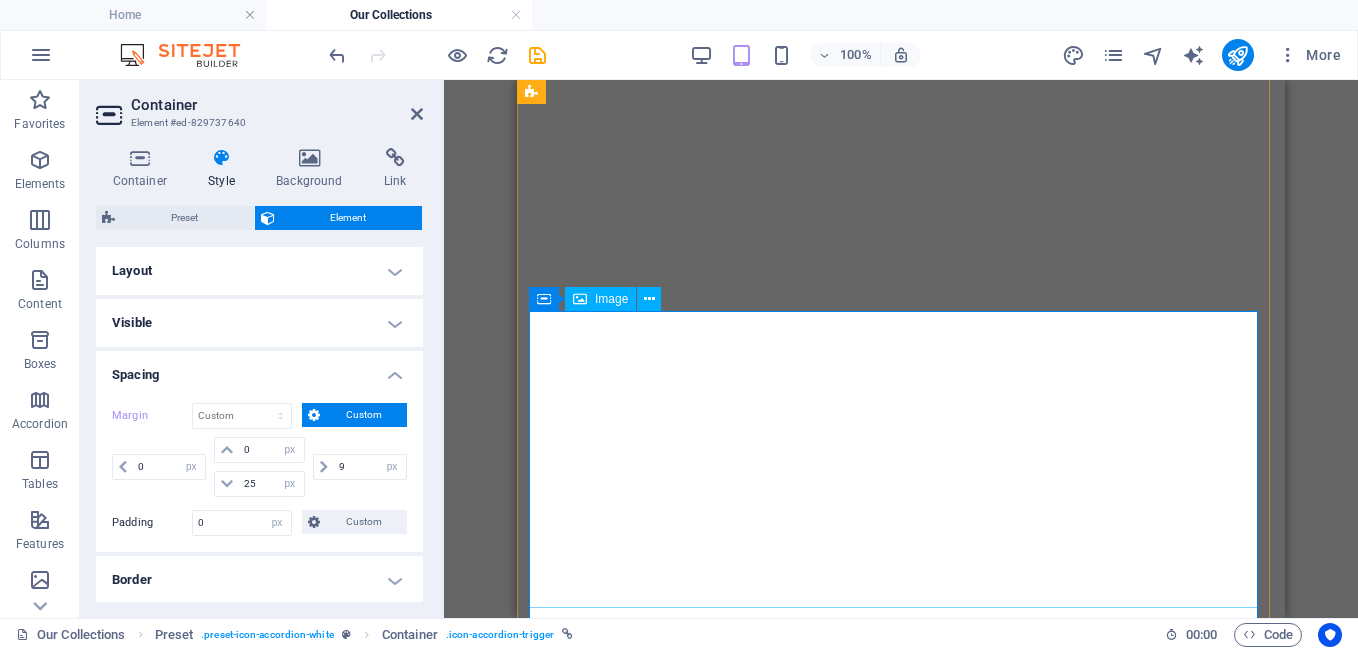 select on "px" 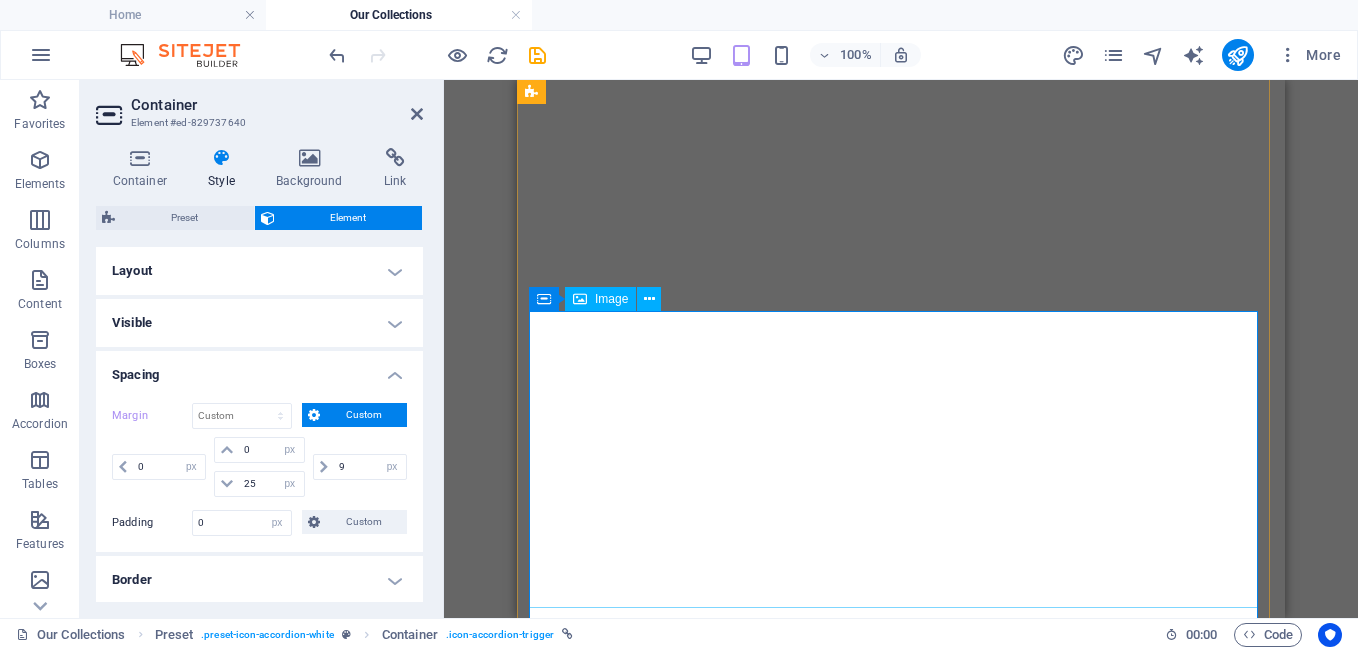 select on "px" 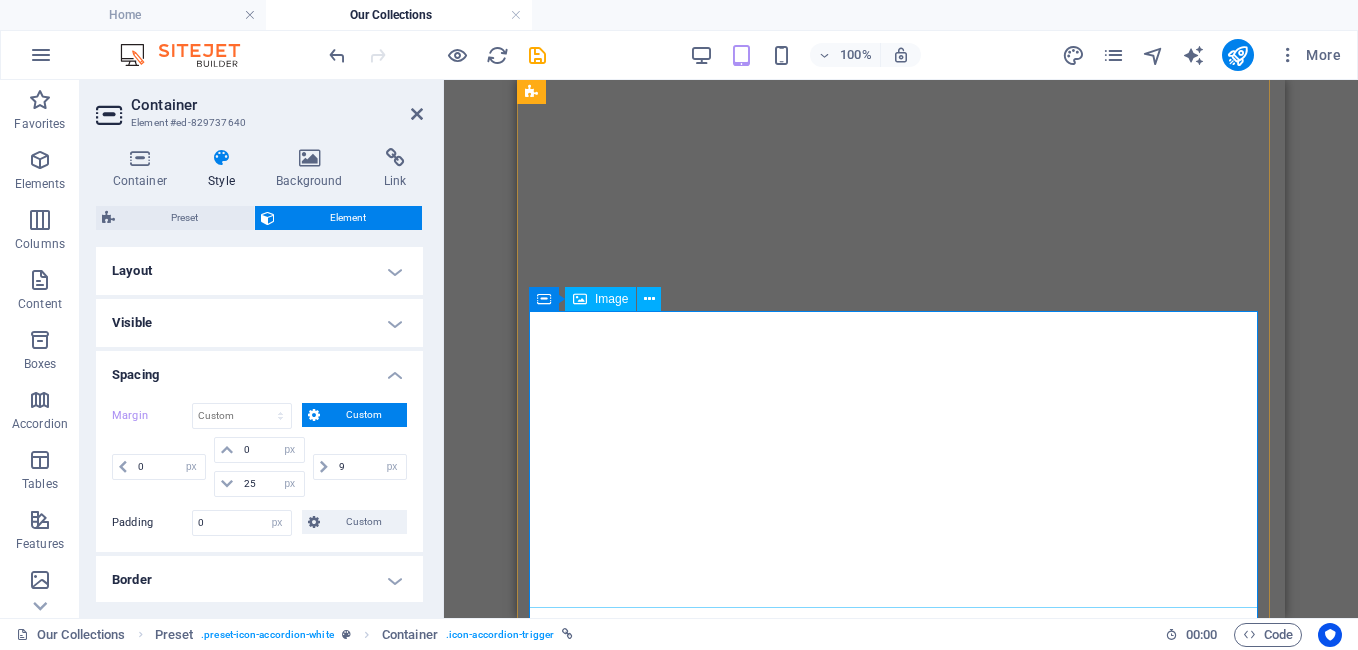 scroll, scrollTop: 0, scrollLeft: 0, axis: both 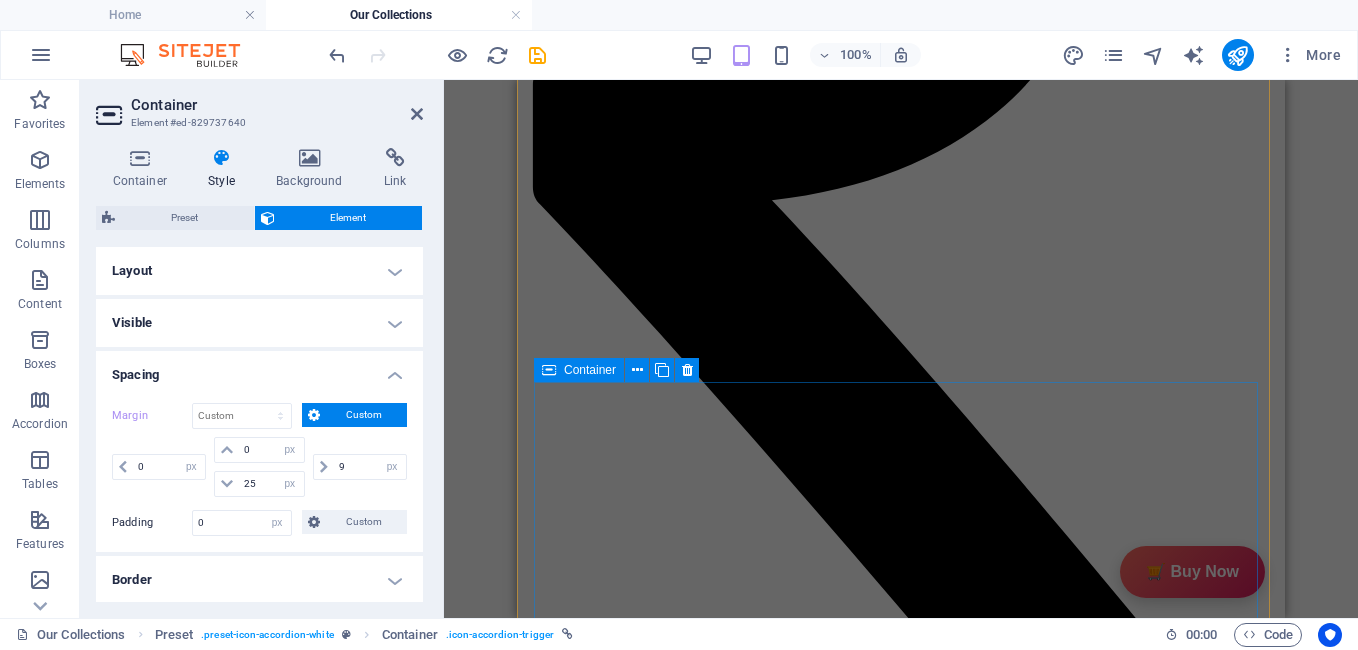 click at bounding box center [549, 370] 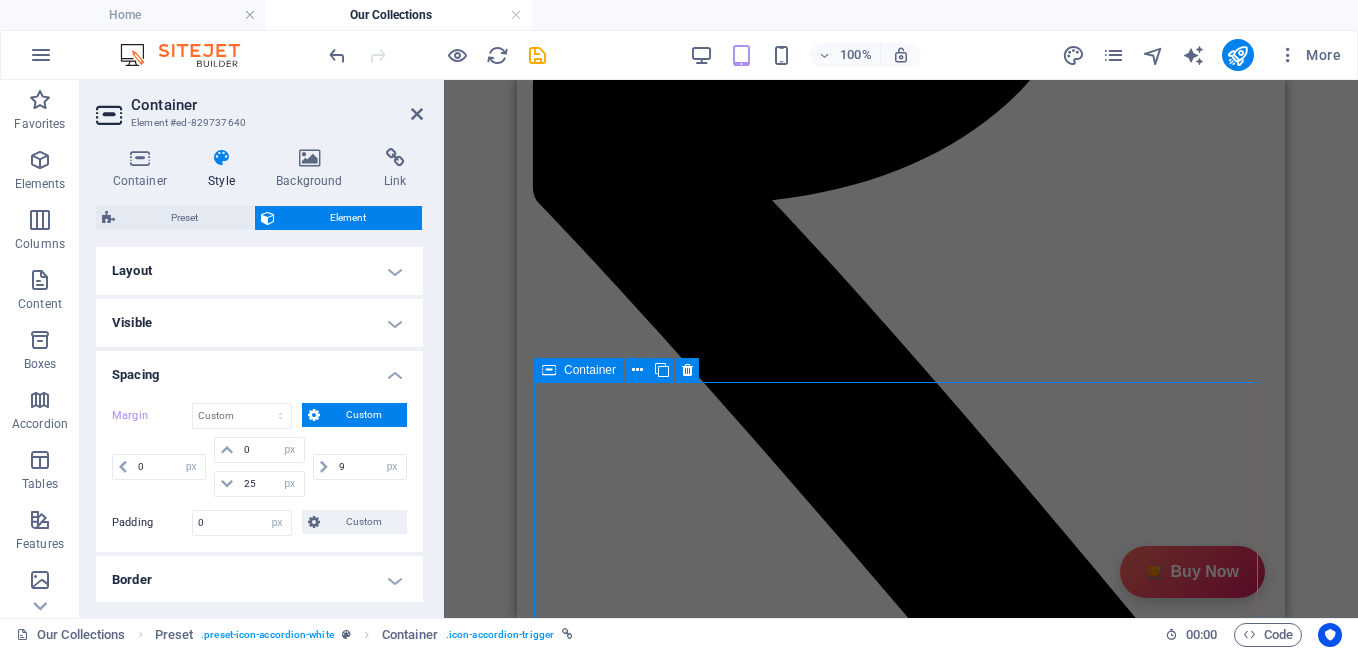 click at bounding box center (549, 370) 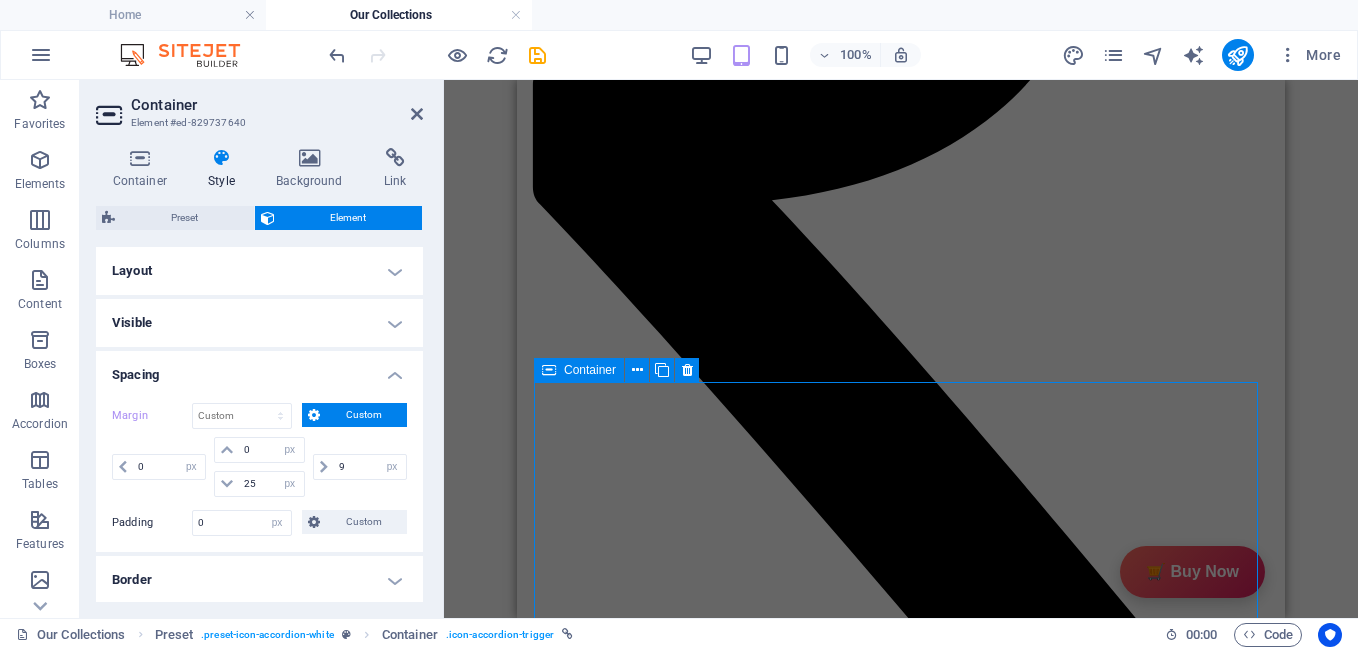 select on "px" 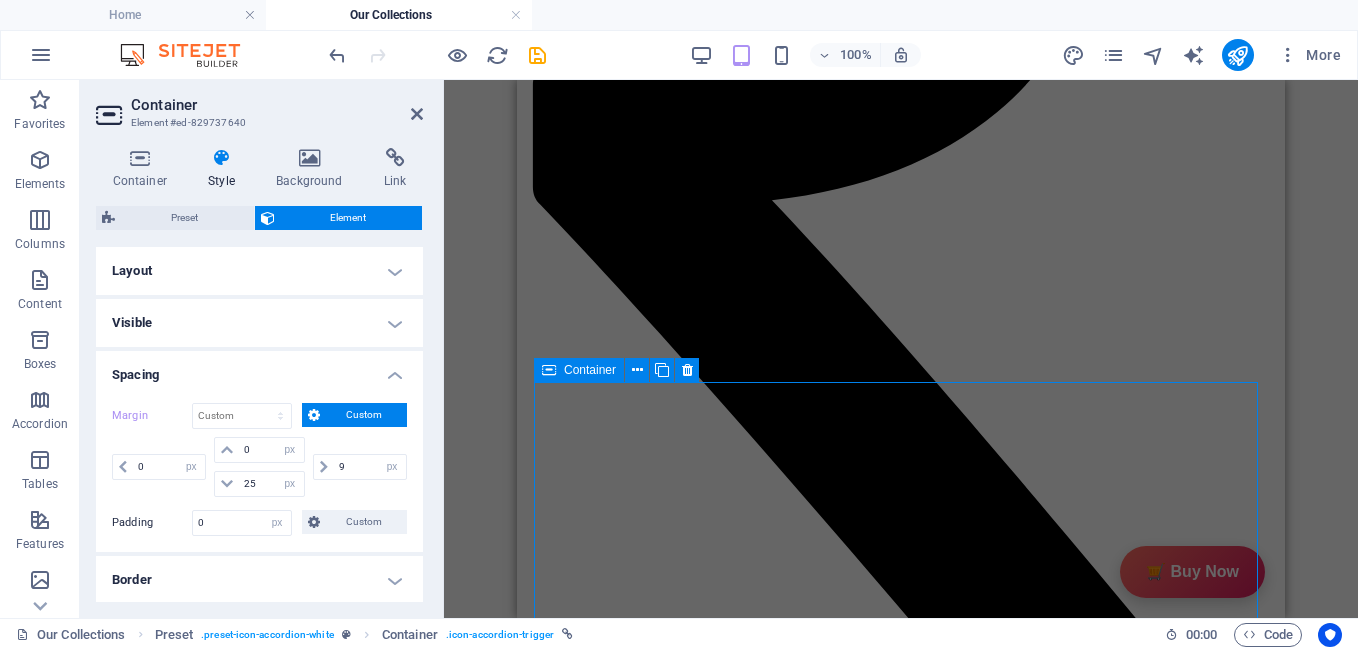 select on "px" 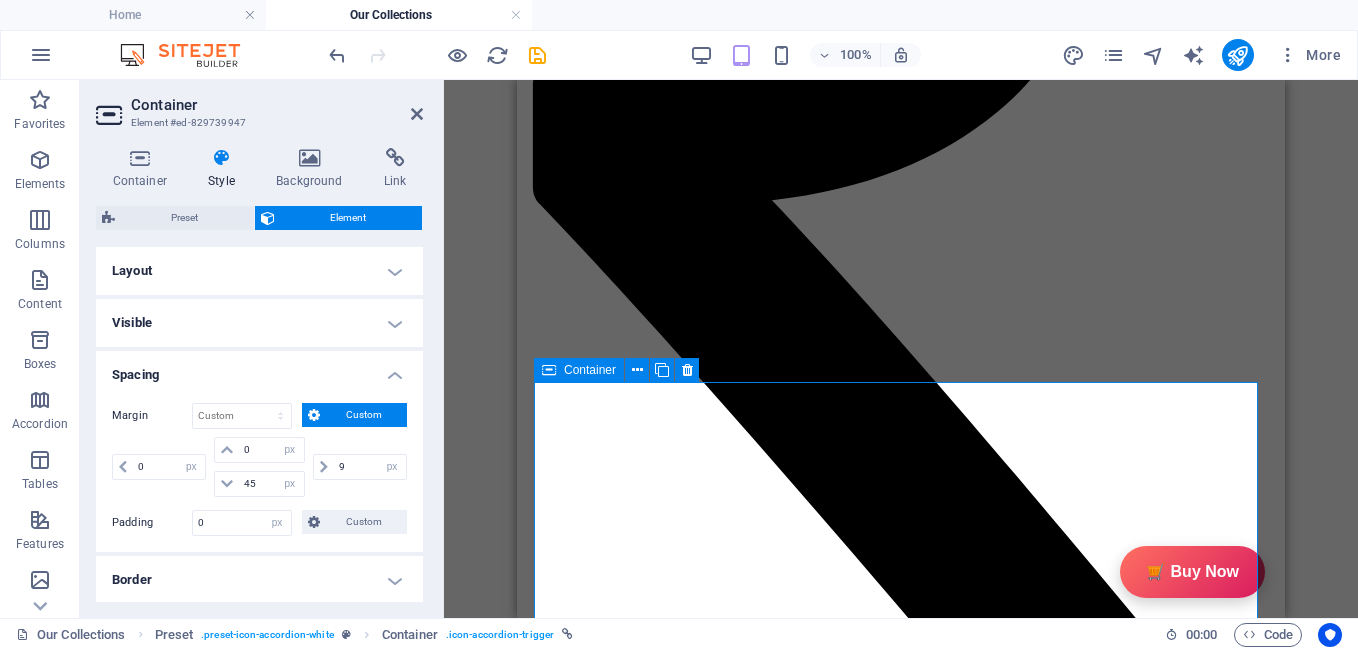 type on "5" 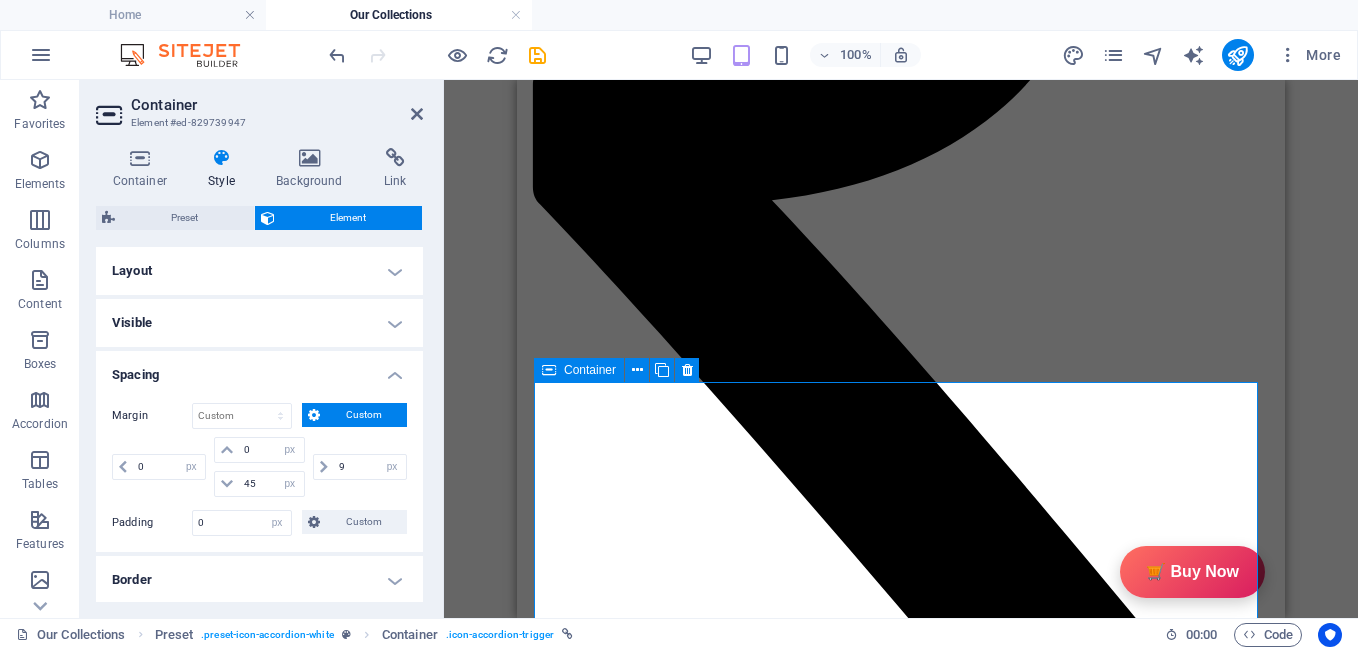 type on "25" 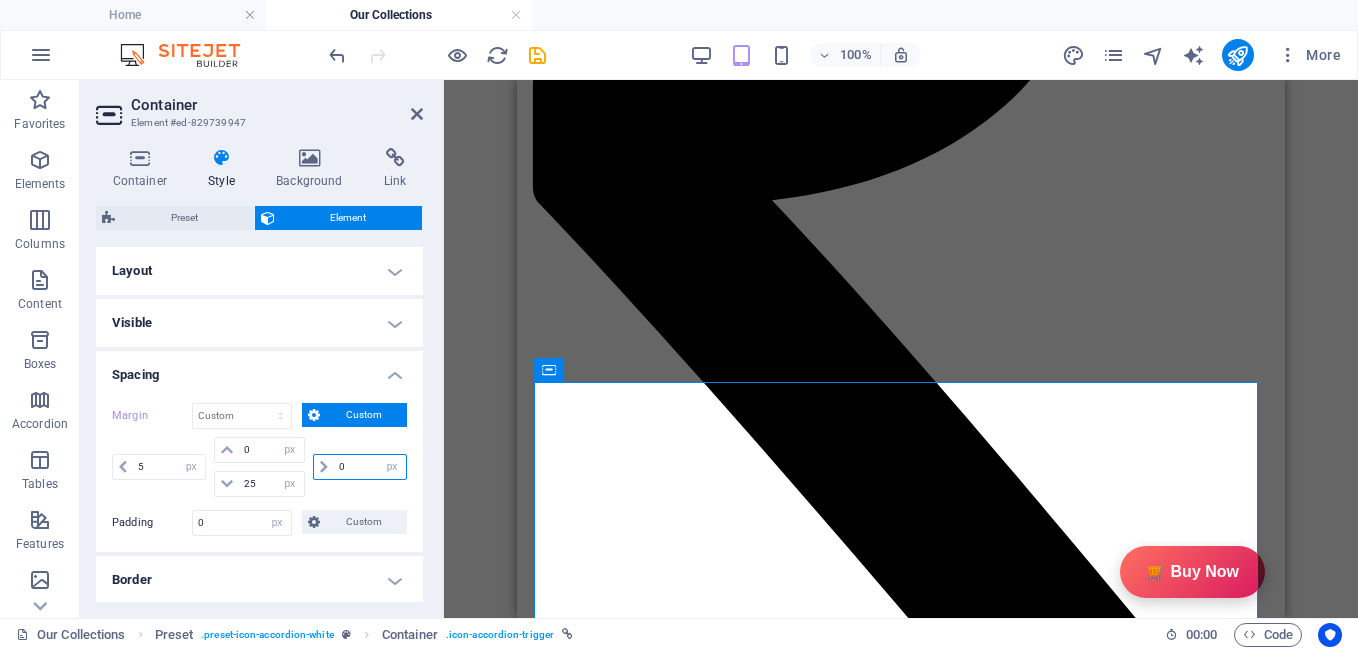 click on "0" at bounding box center (370, 467) 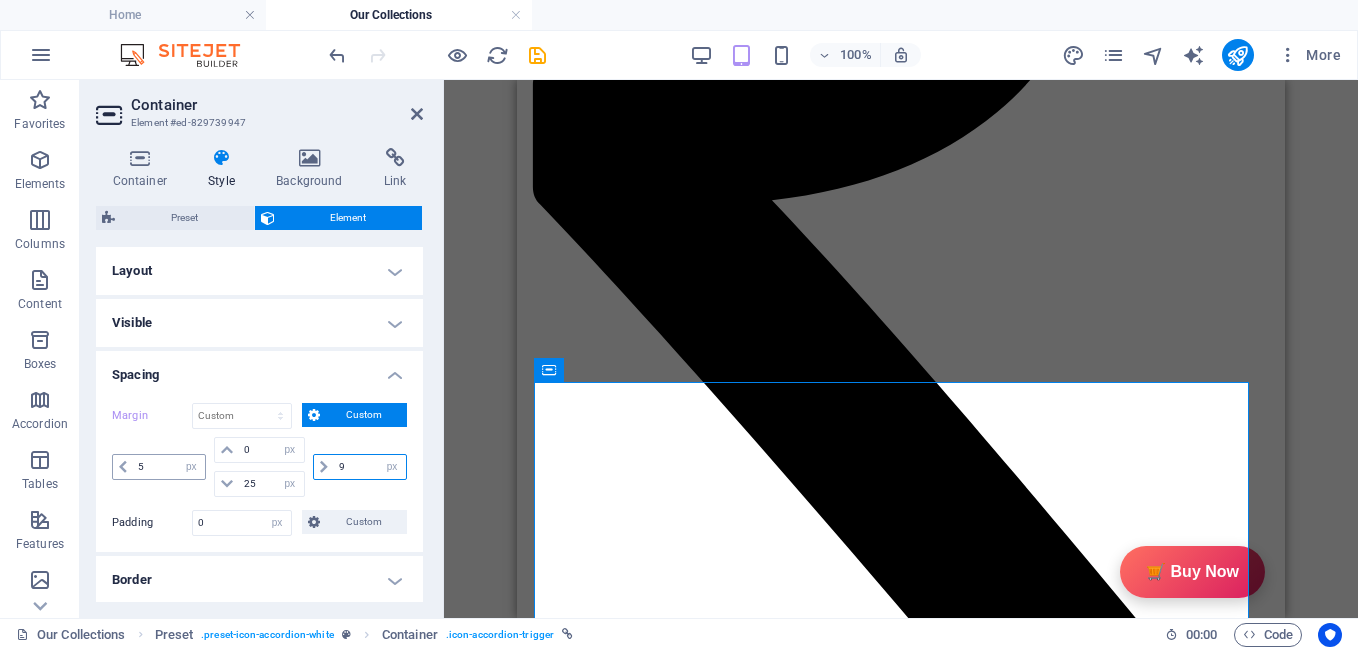 type on "9" 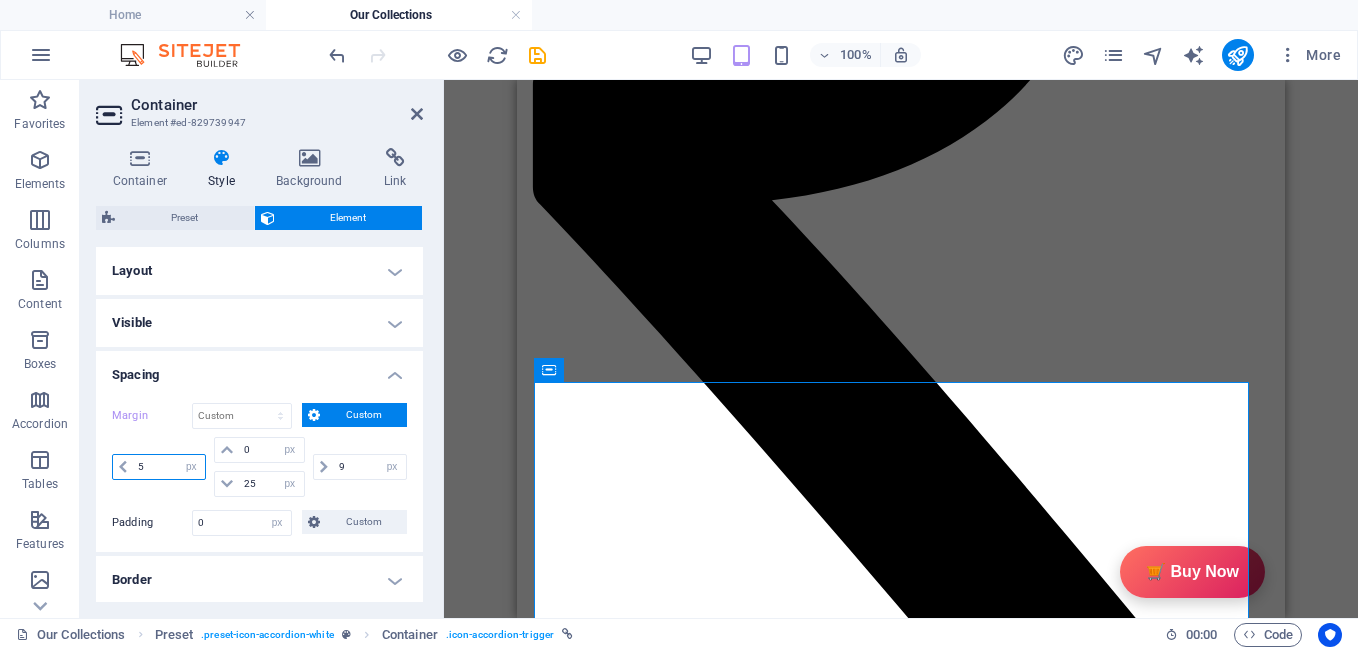 click on "5" at bounding box center [169, 467] 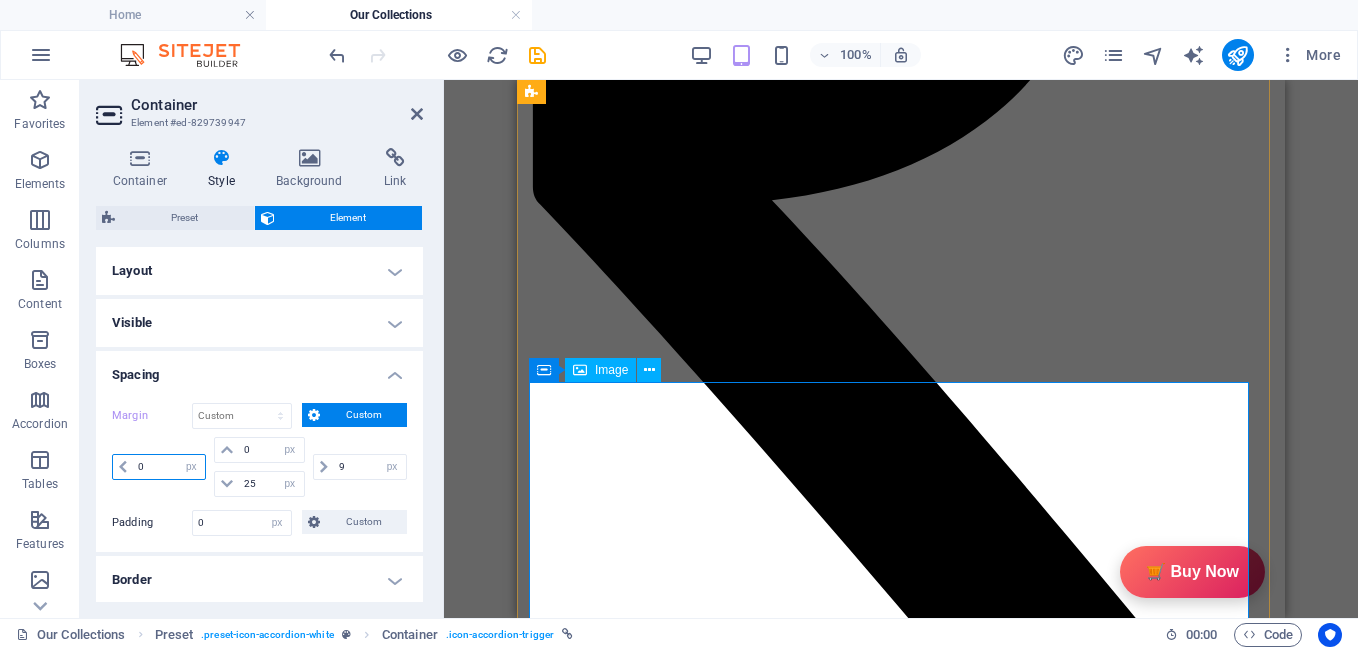 type on "0" 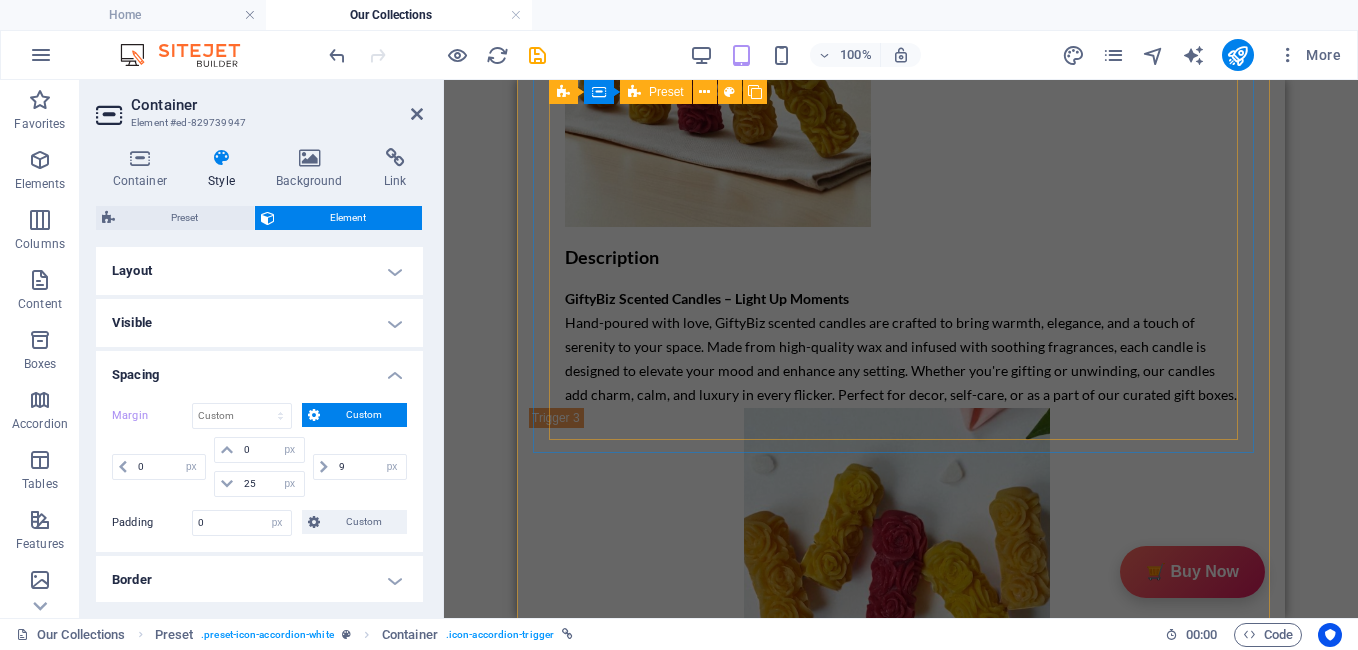 scroll, scrollTop: 7916, scrollLeft: 0, axis: vertical 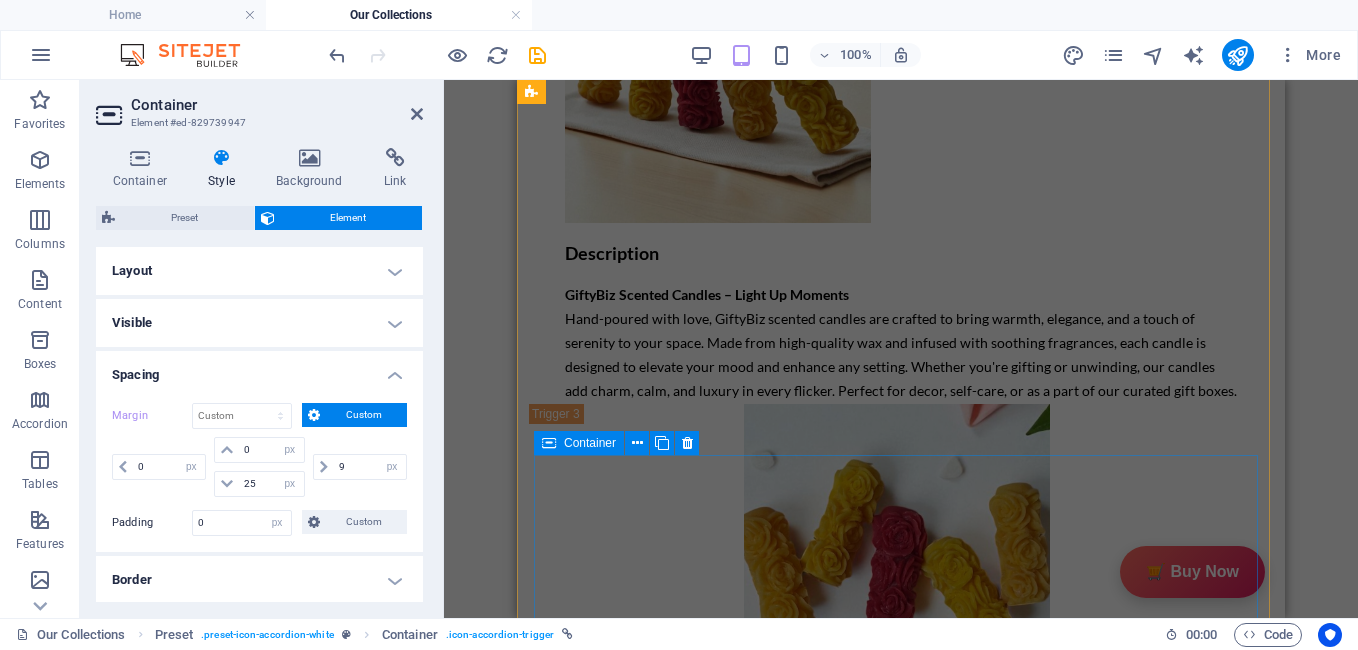 click at bounding box center [549, 443] 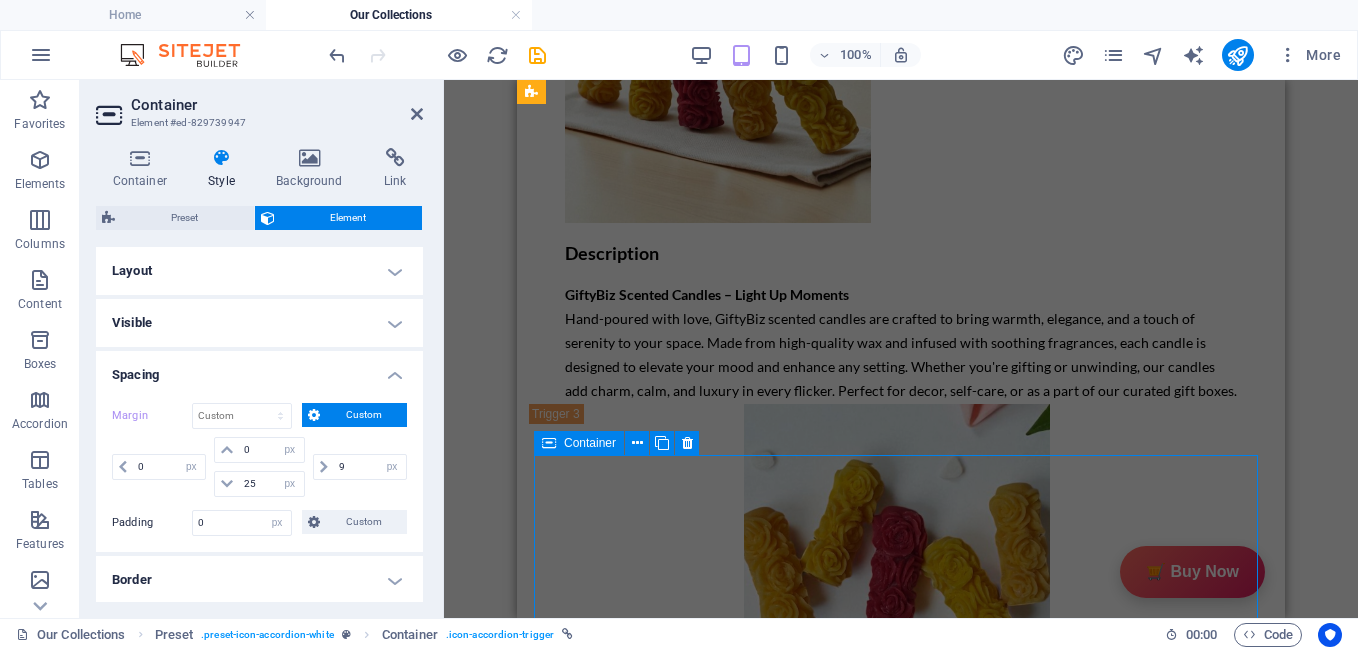click at bounding box center [549, 443] 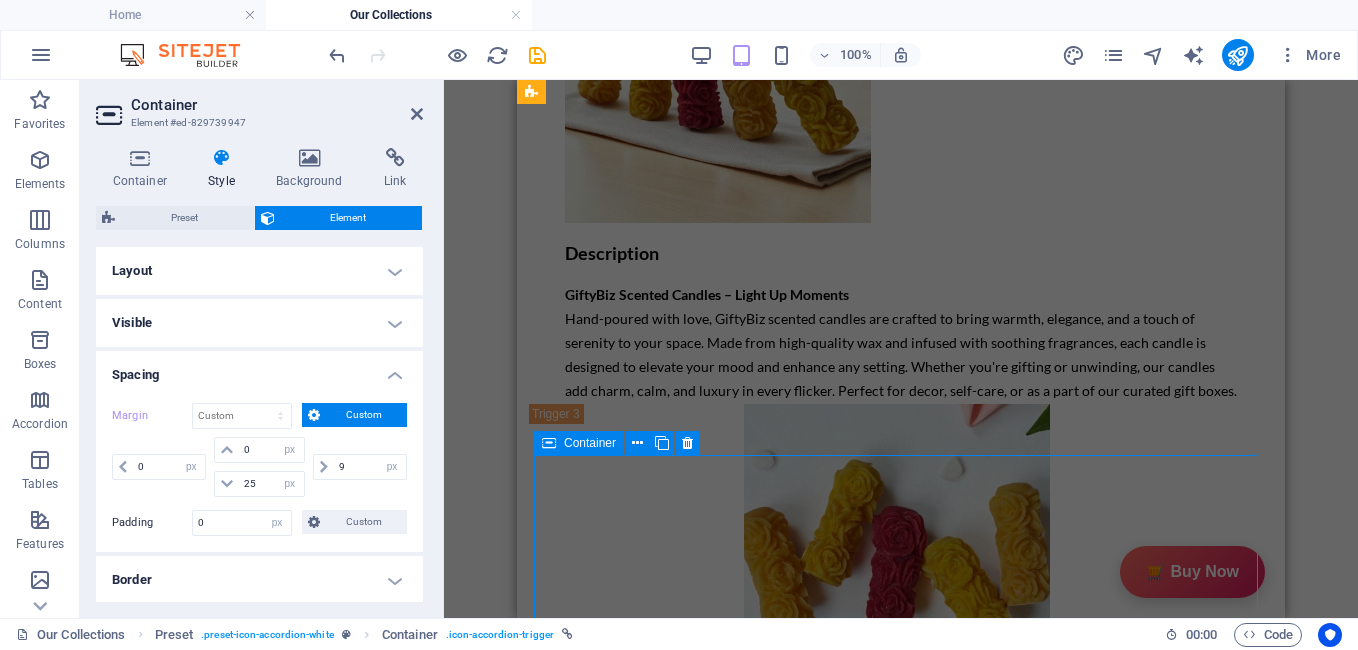 select on "px" 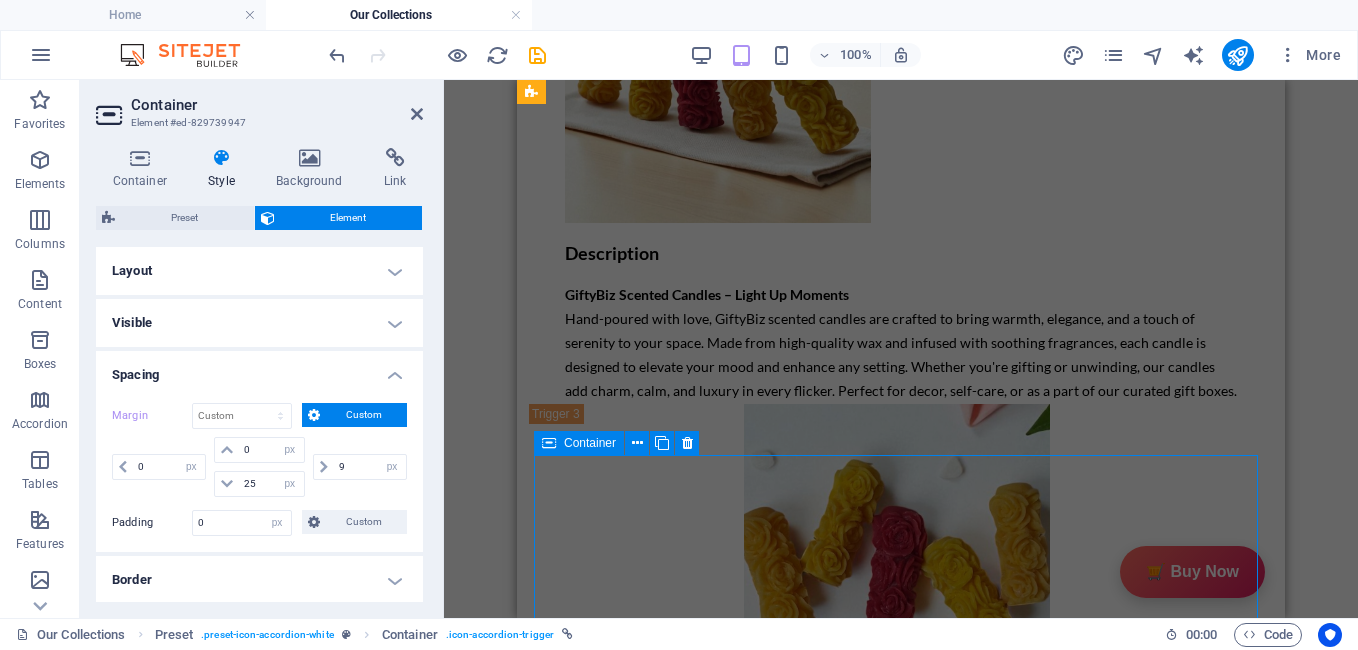 select on "px" 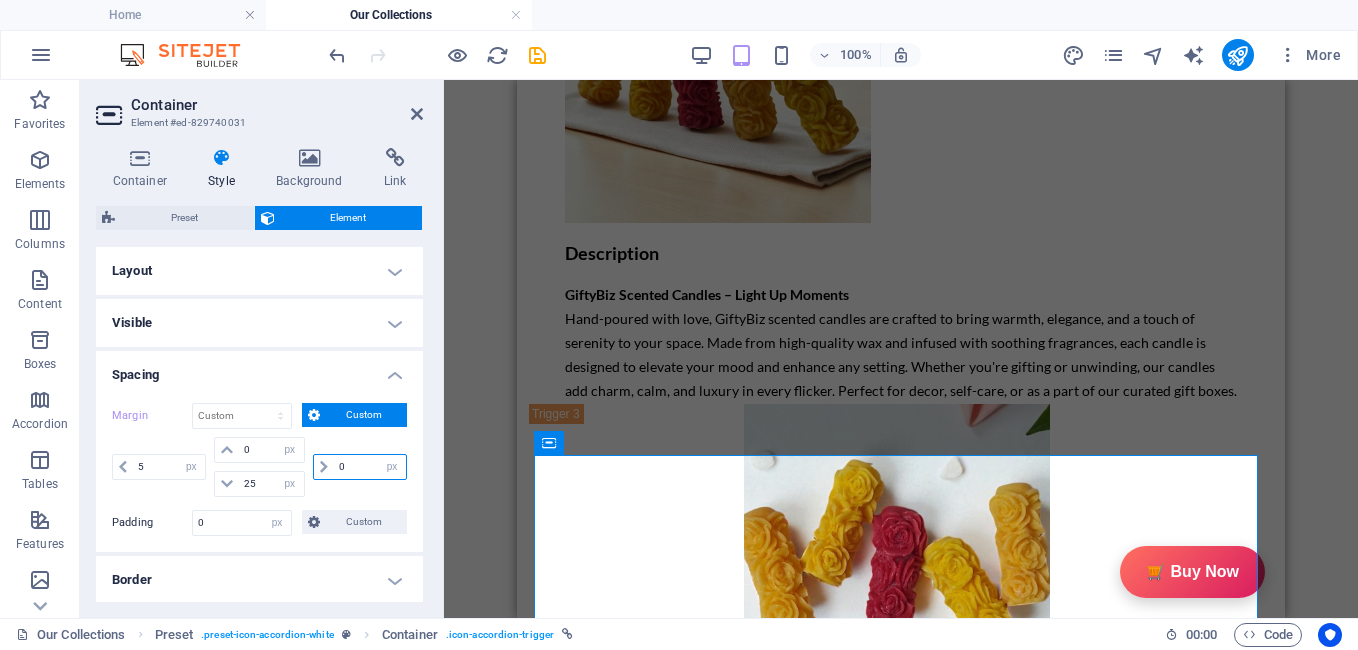 click on "0" at bounding box center (370, 467) 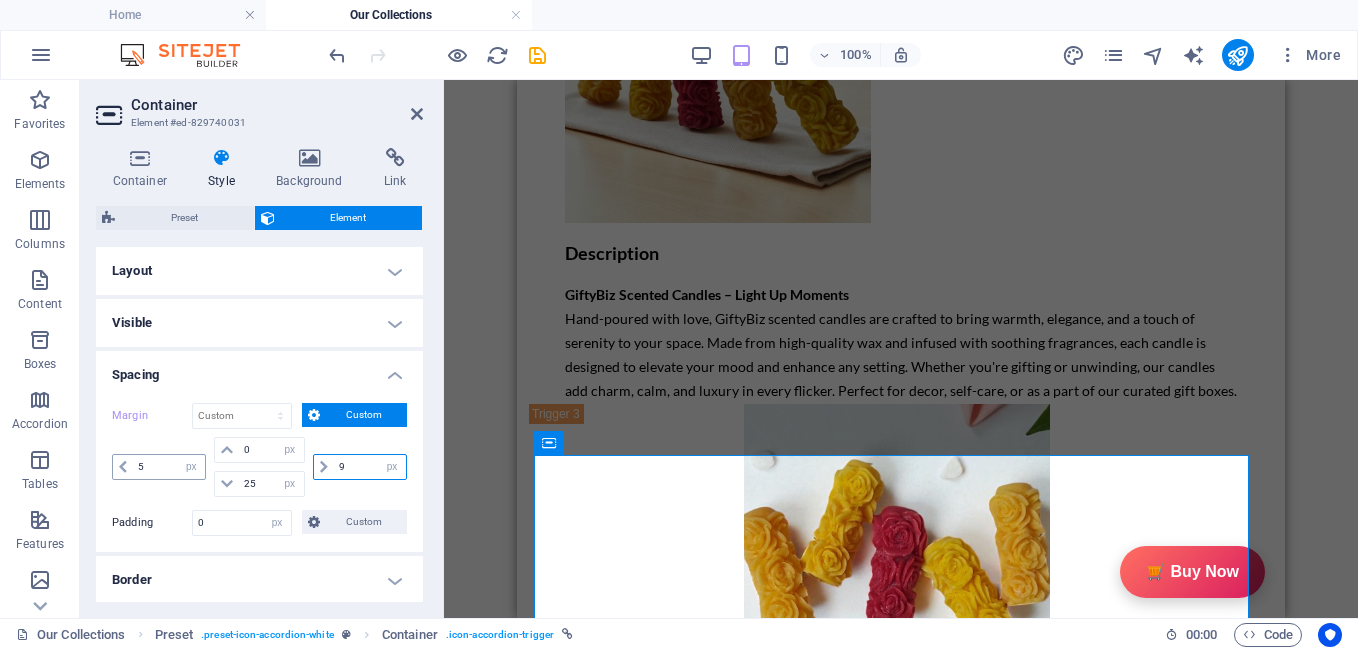 type on "9" 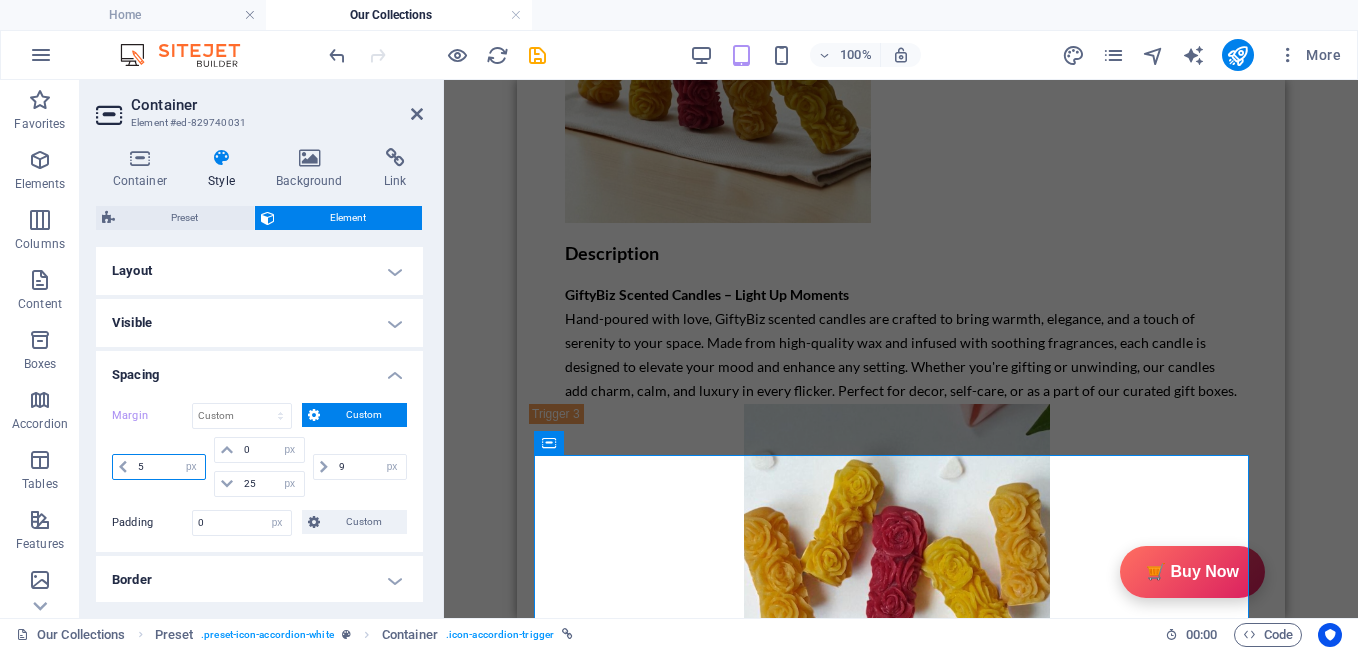 click on "5" at bounding box center (169, 467) 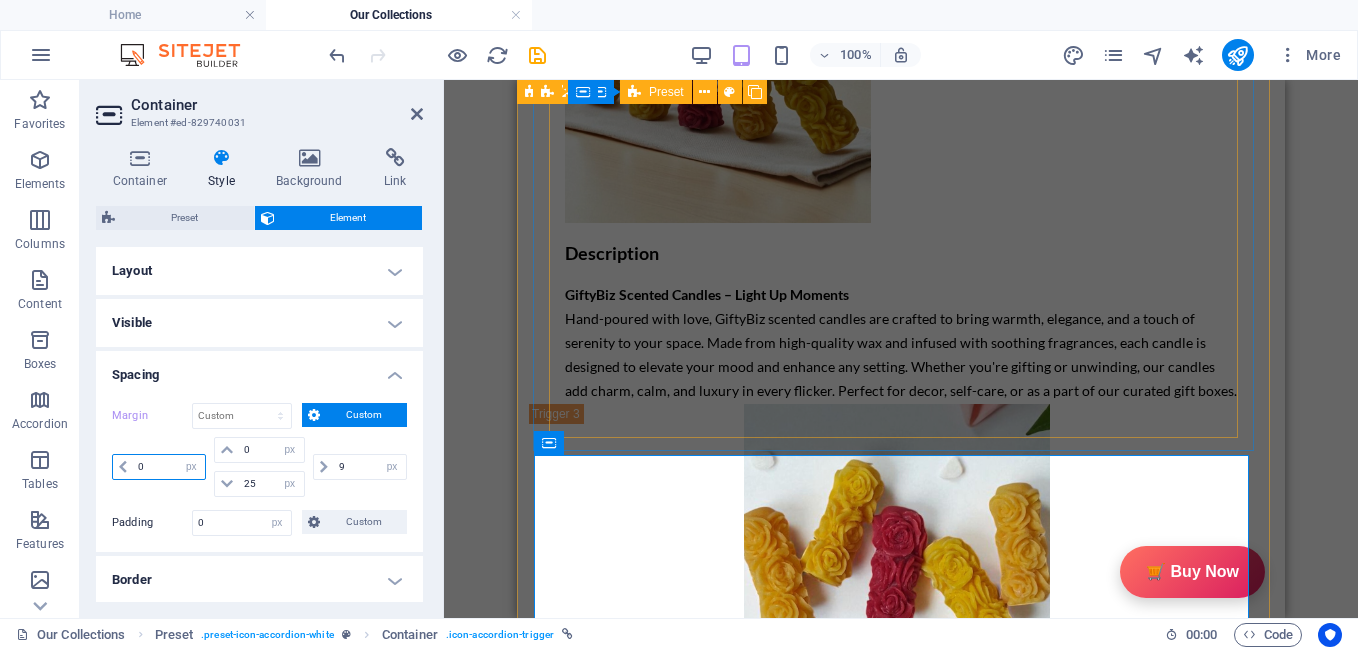 type on "0" 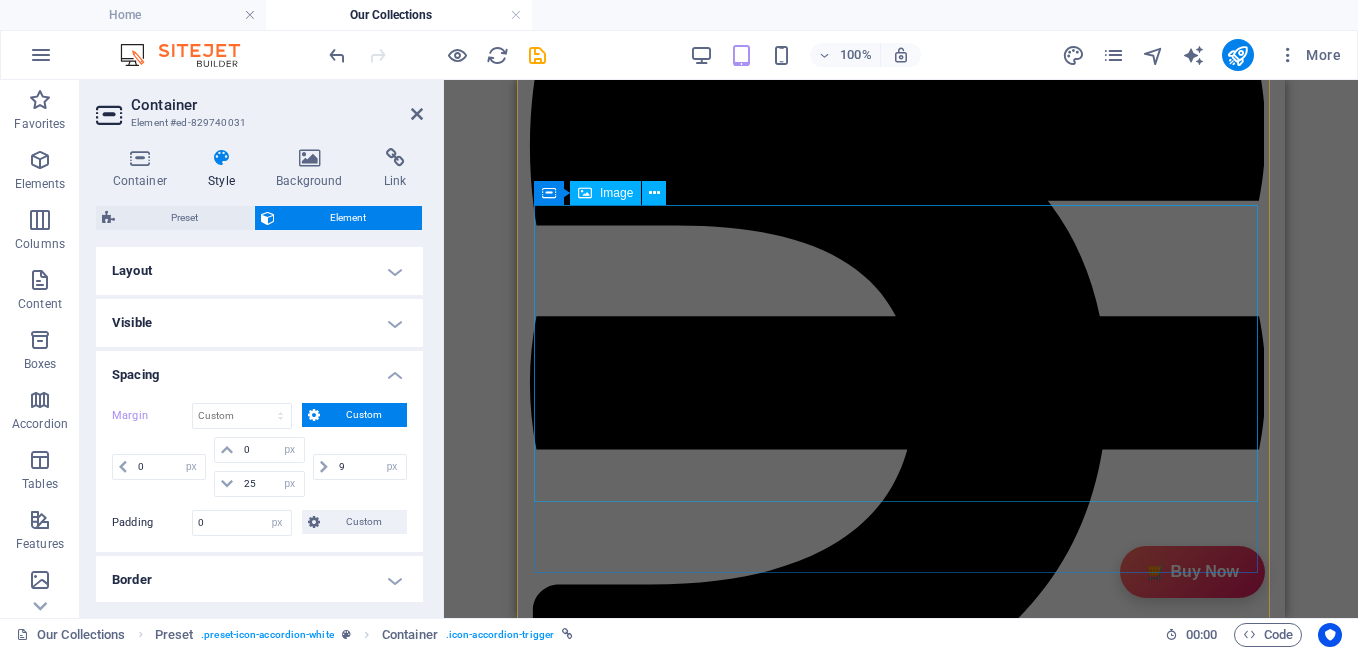 scroll, scrollTop: 9794, scrollLeft: 0, axis: vertical 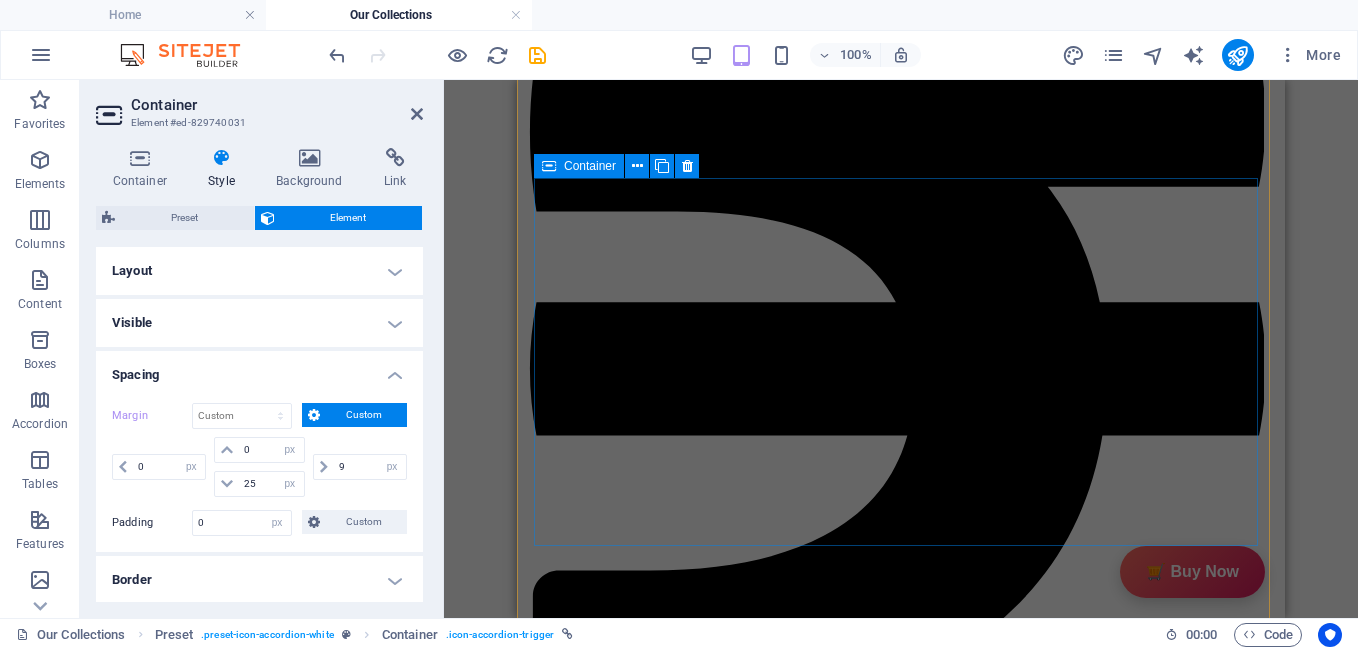 click at bounding box center (549, 166) 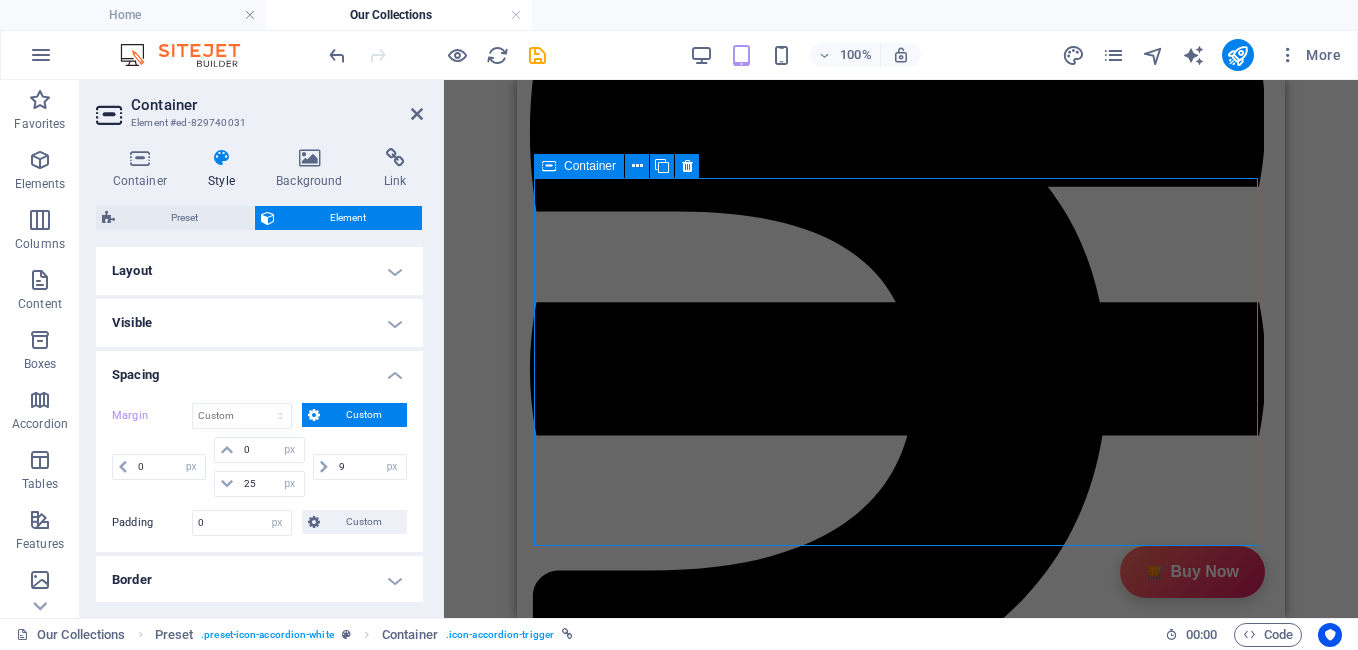 click at bounding box center (549, 166) 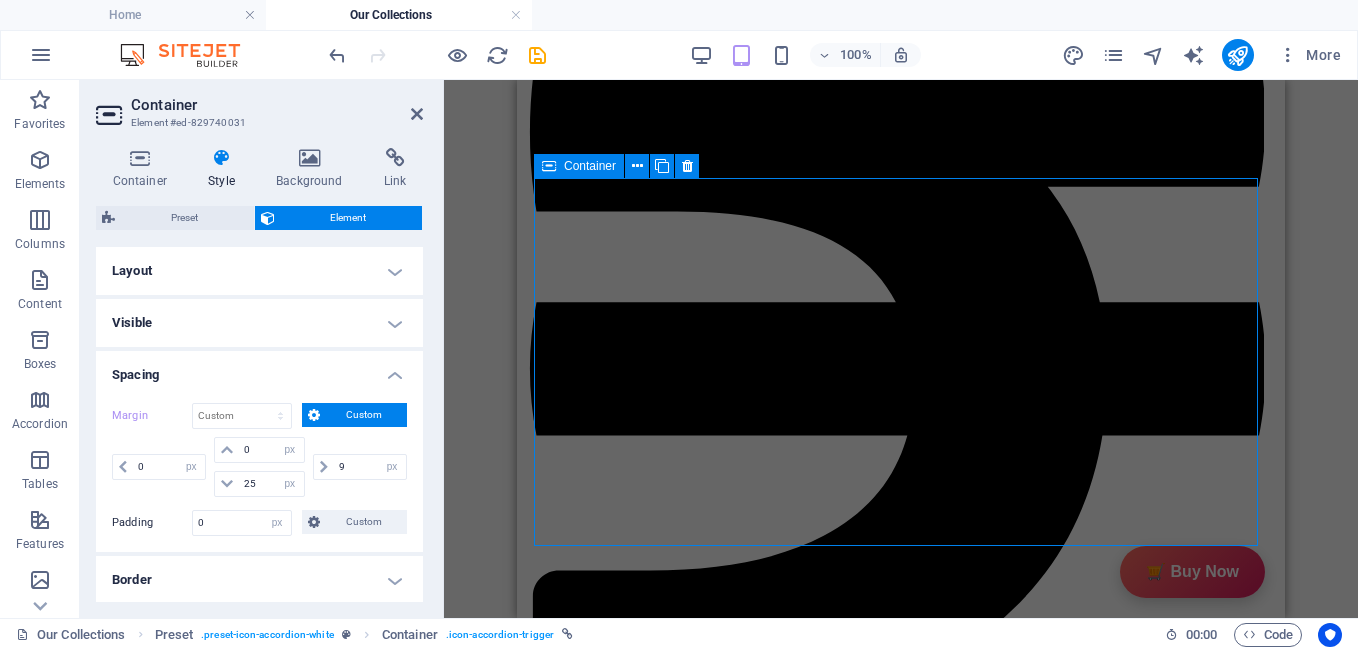 select on "px" 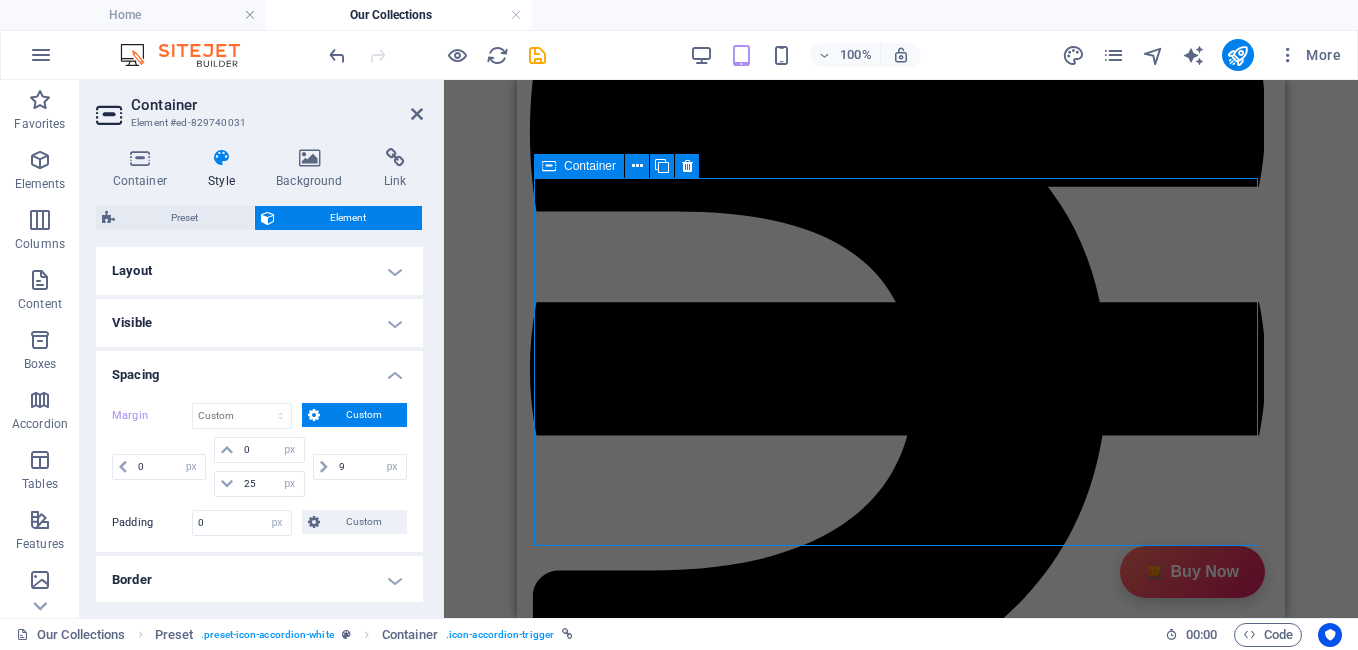 select on "px" 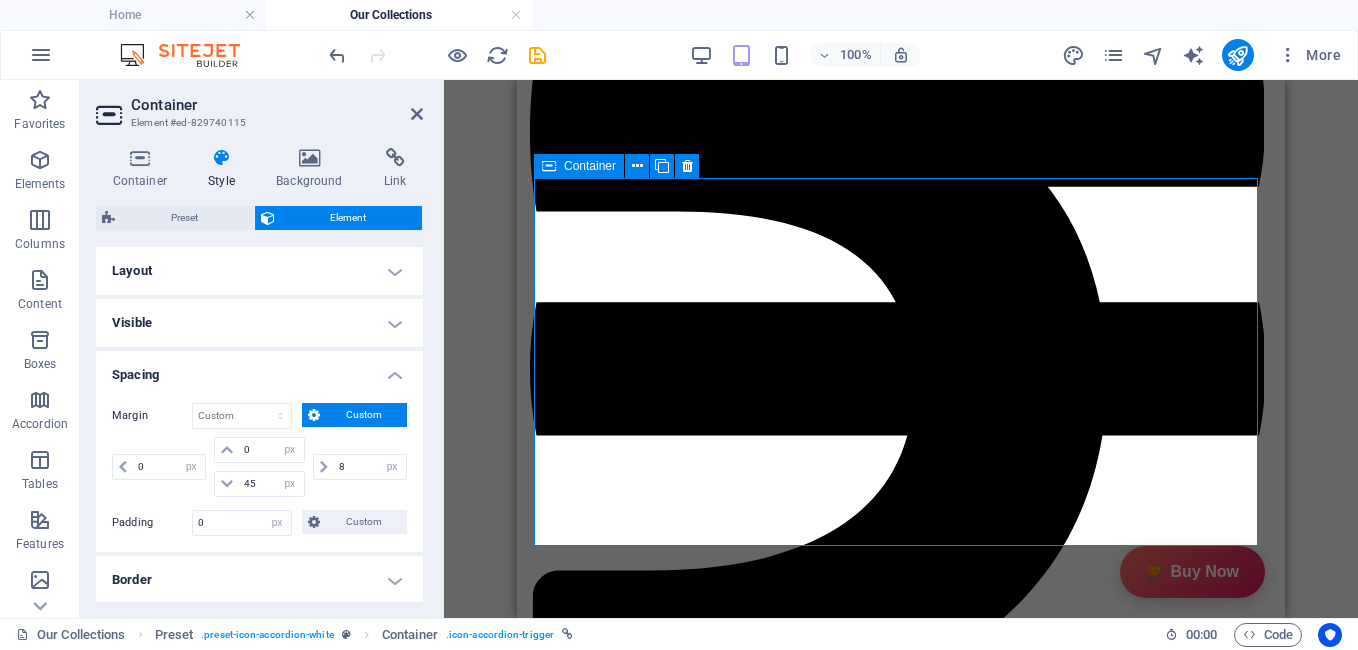 type on "5" 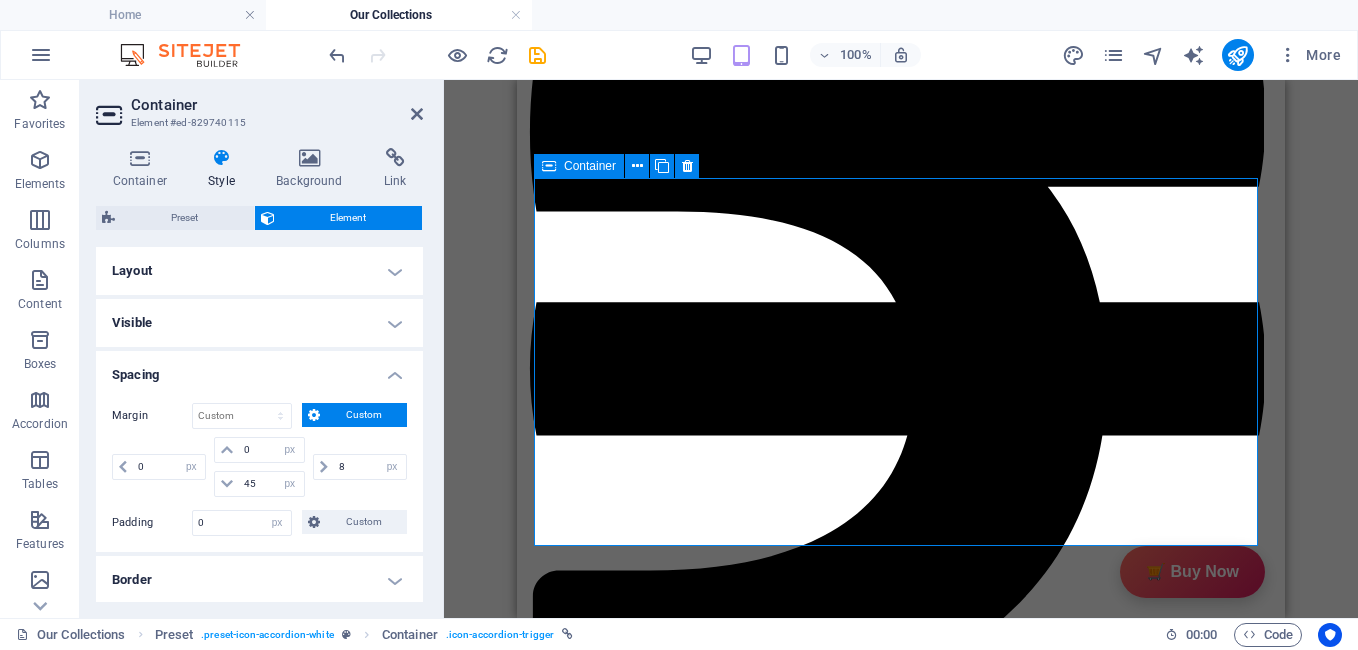 type on "25" 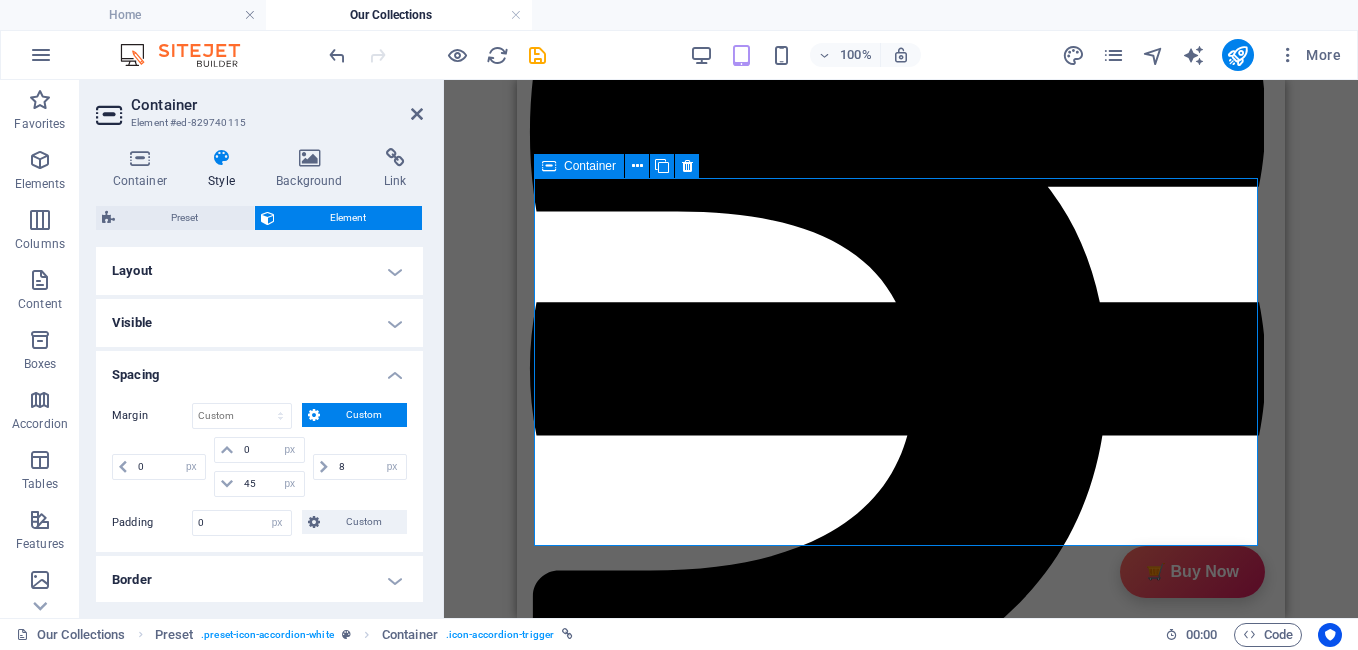type on "0" 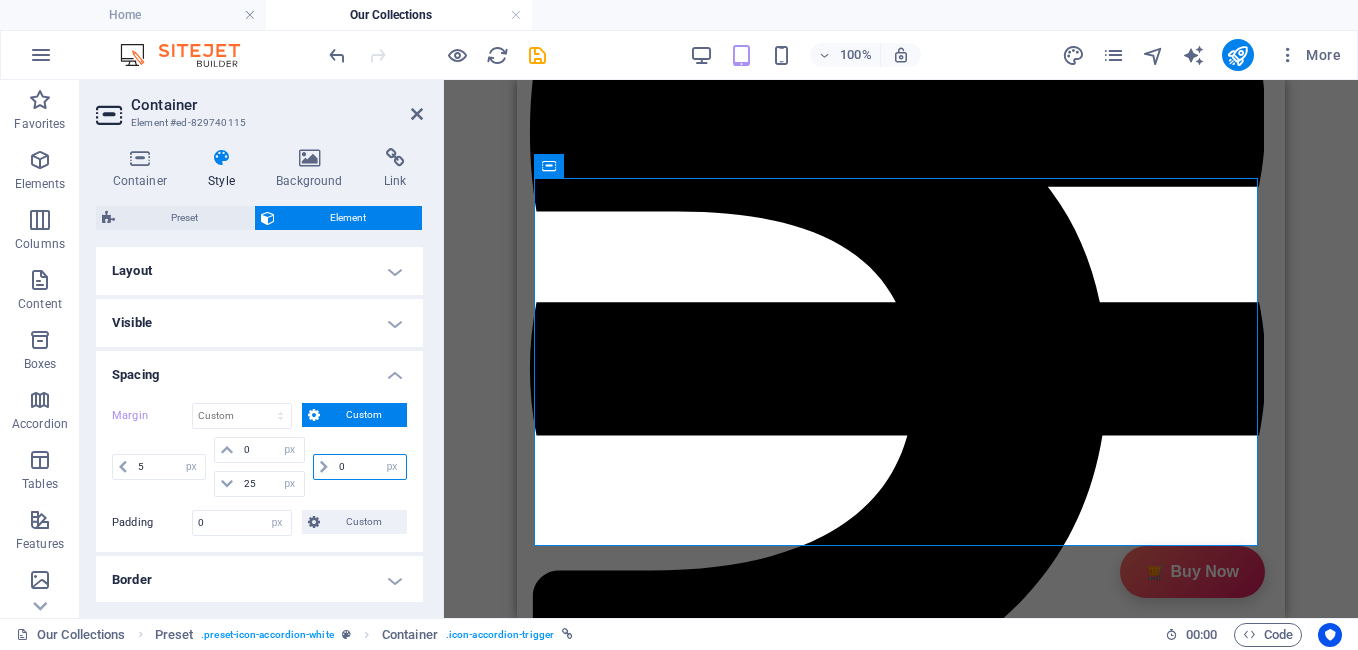 click on "0" at bounding box center [370, 467] 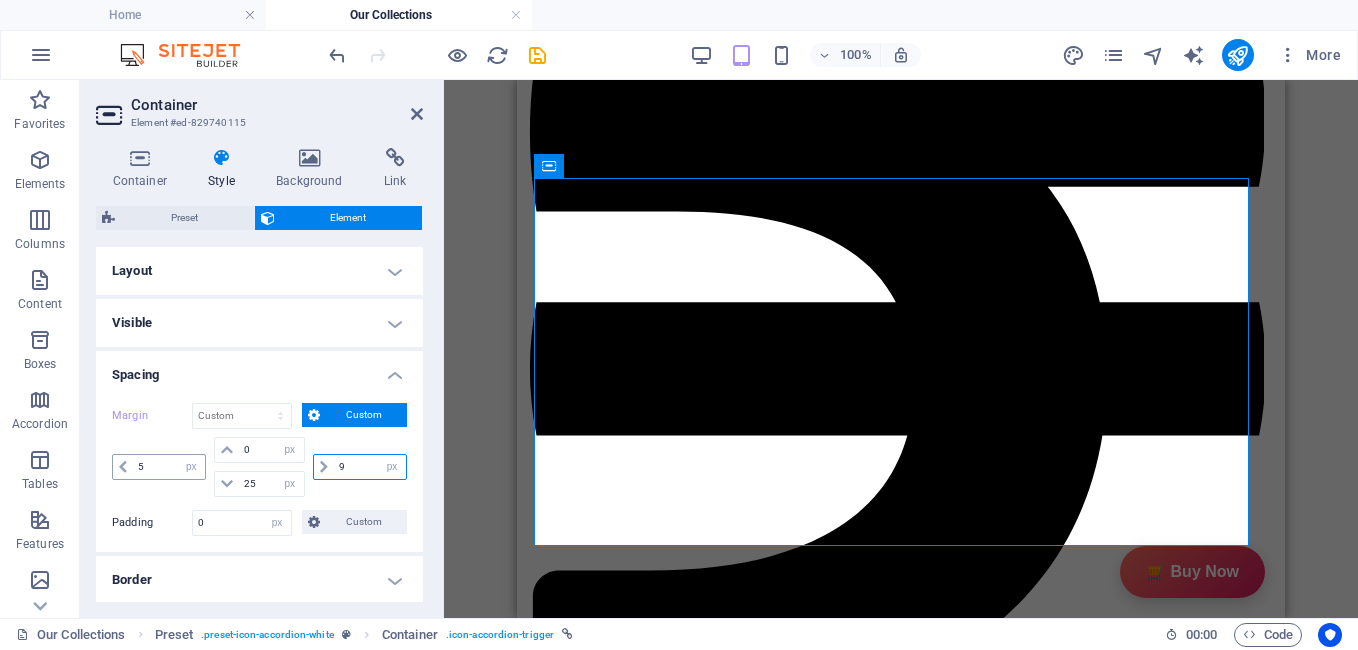 type on "9" 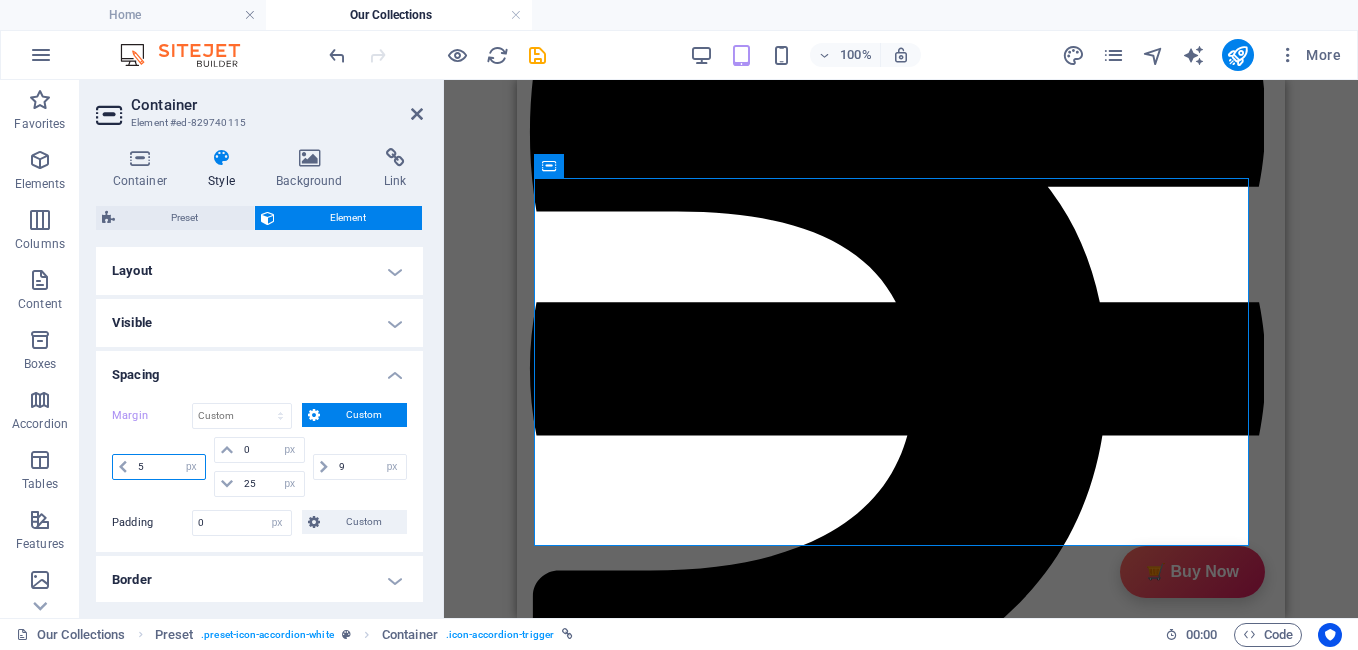 click on "5" at bounding box center (169, 467) 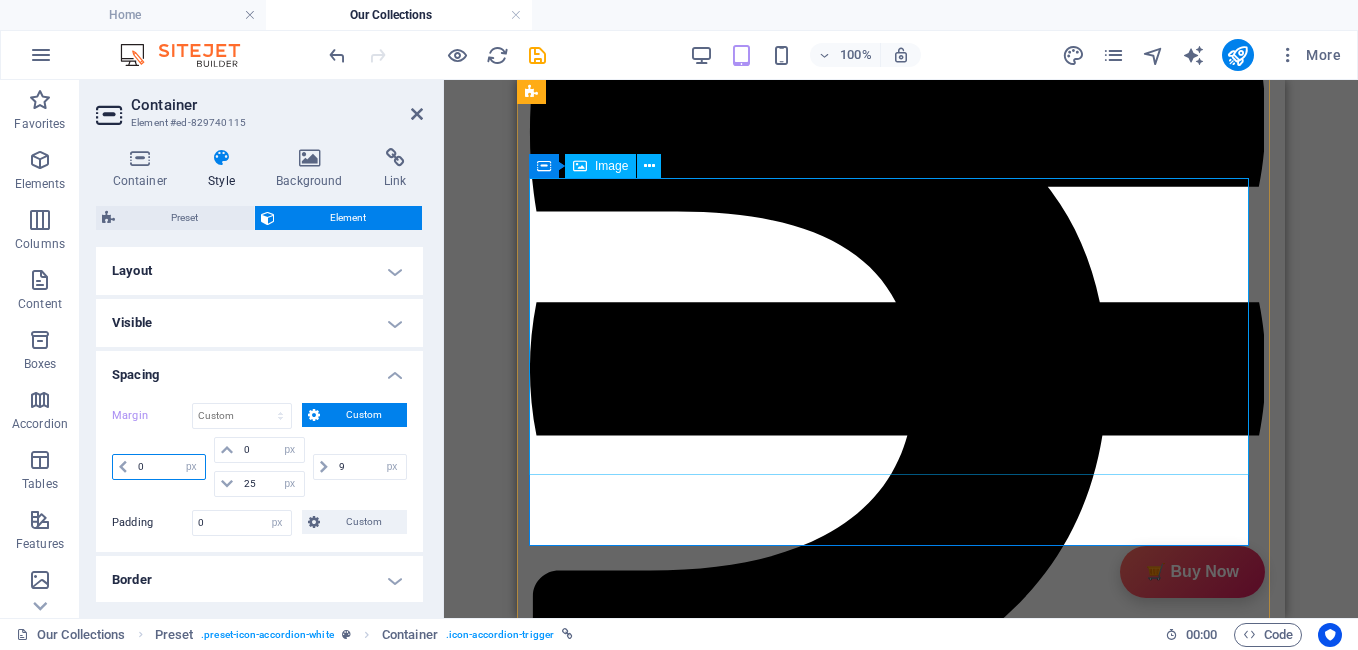 type on "0" 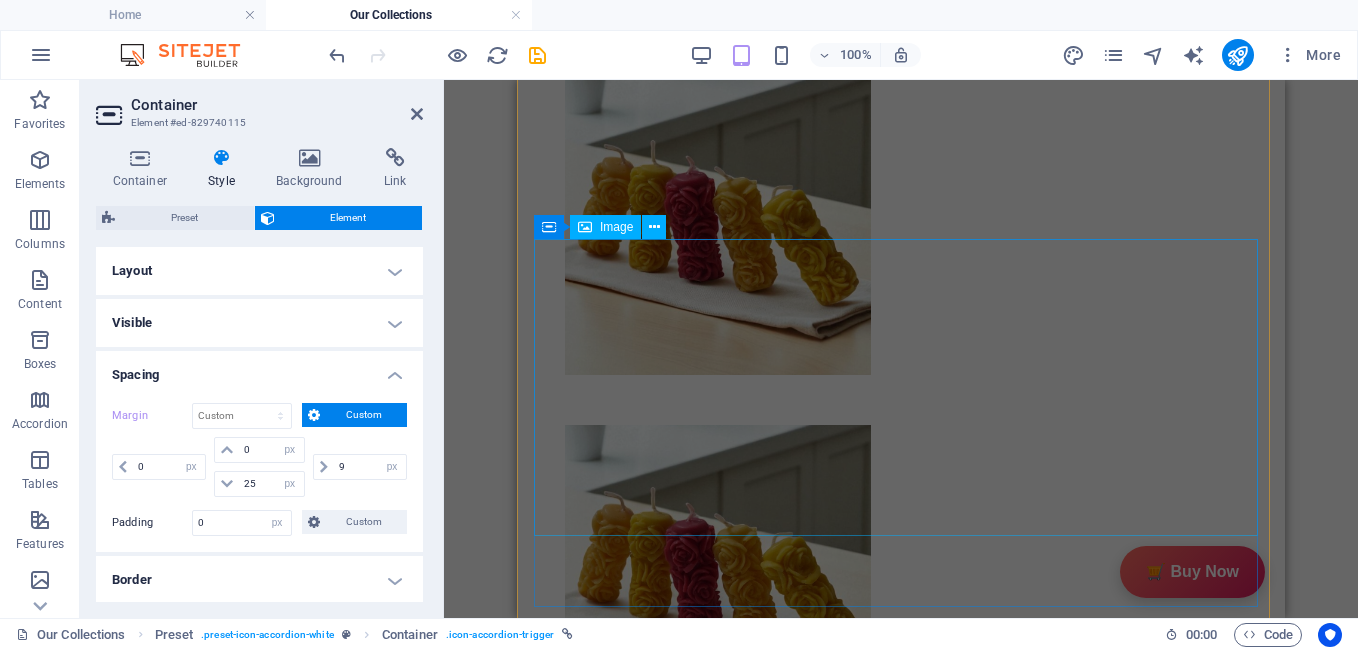 scroll, scrollTop: 11336, scrollLeft: 0, axis: vertical 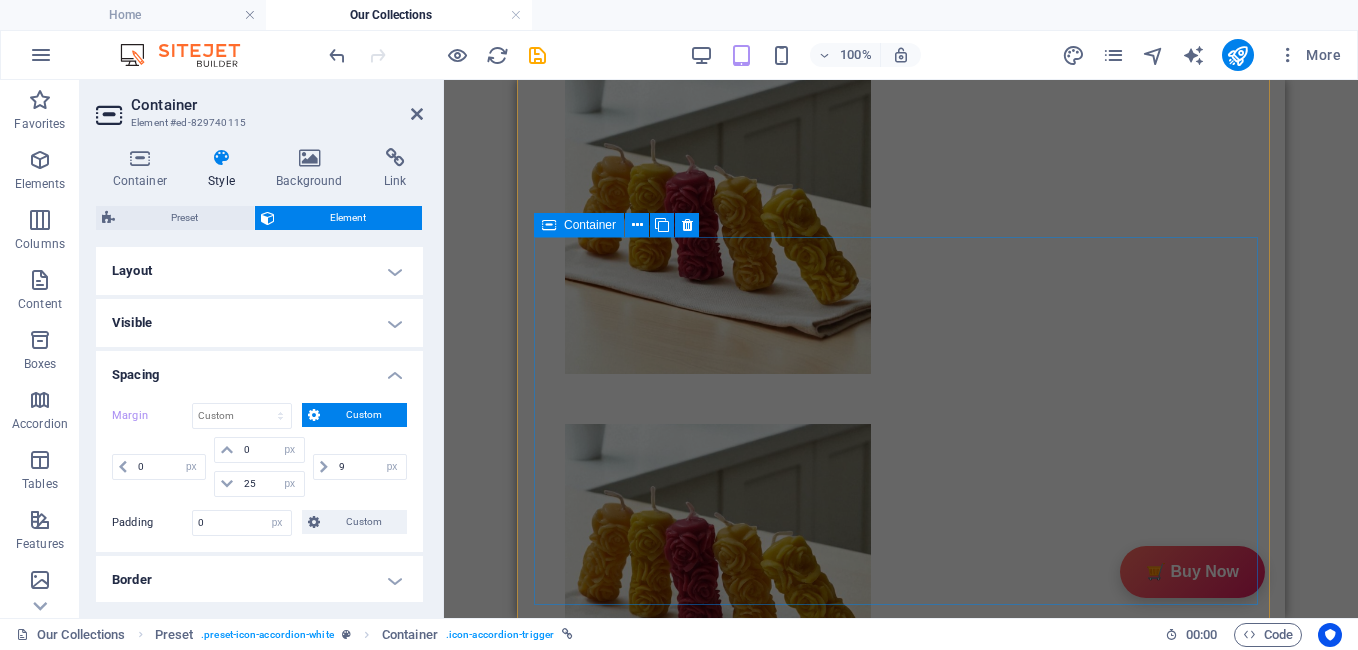 click at bounding box center (549, 225) 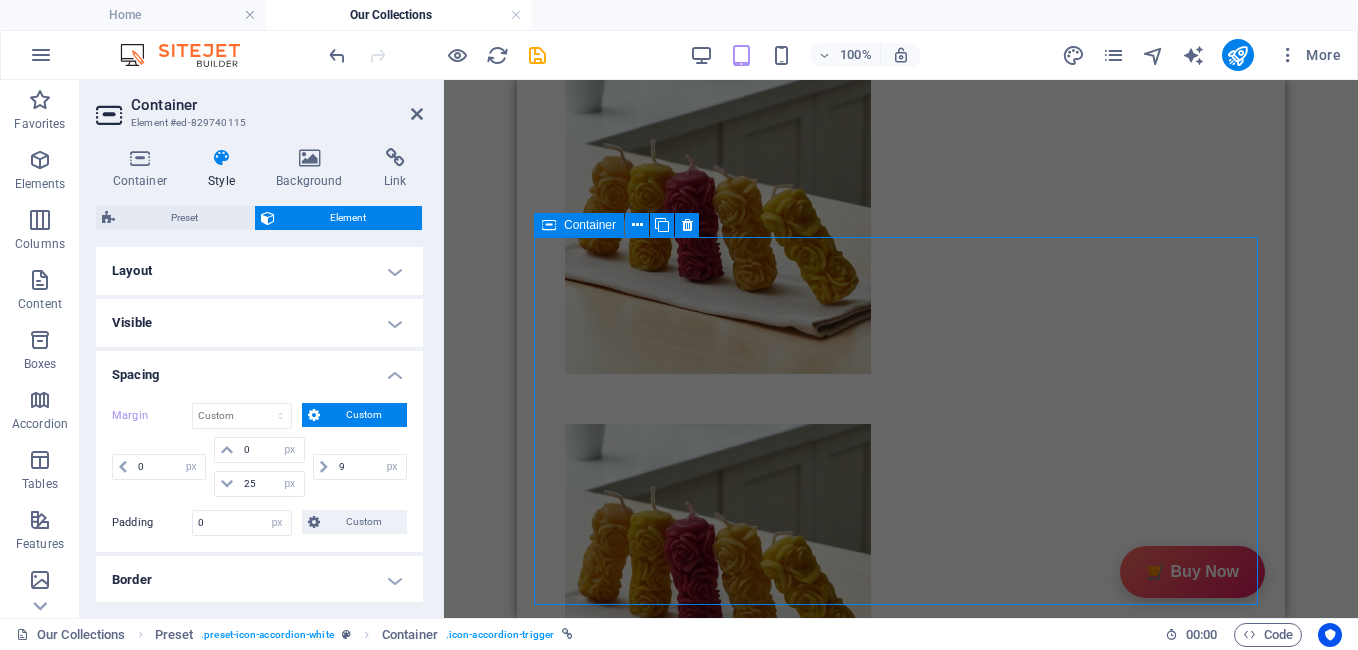 click at bounding box center (549, 225) 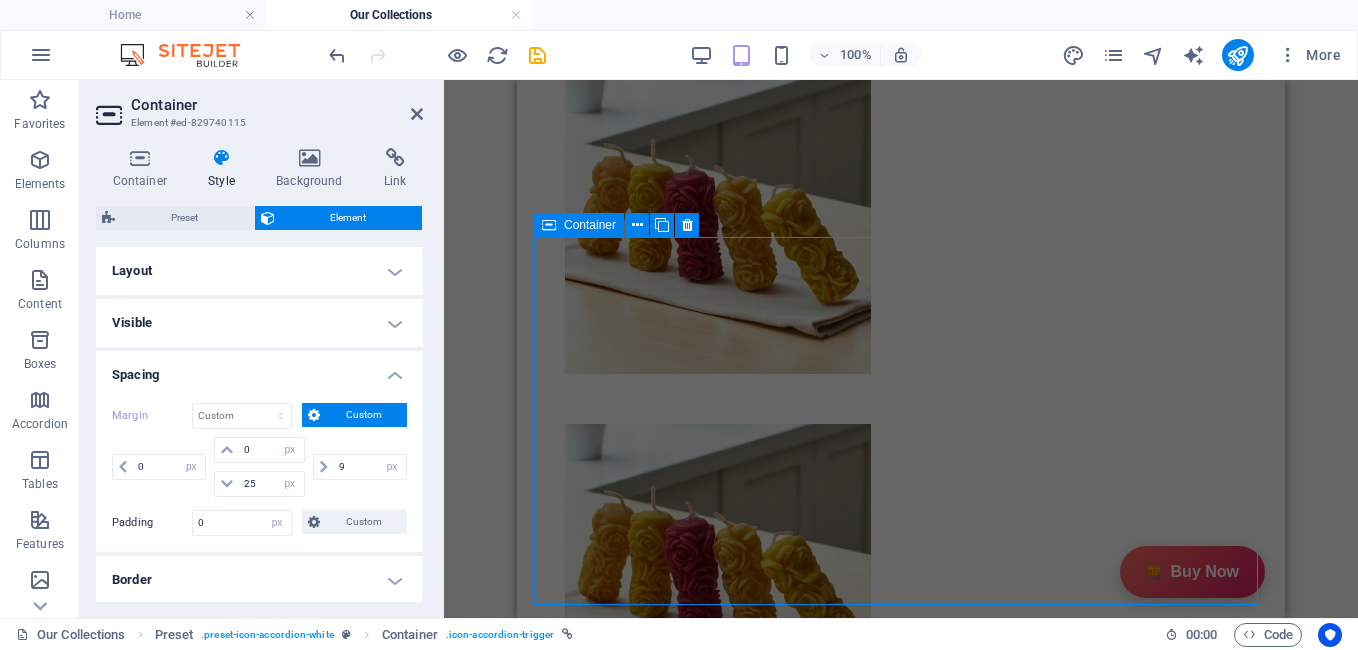 select on "px" 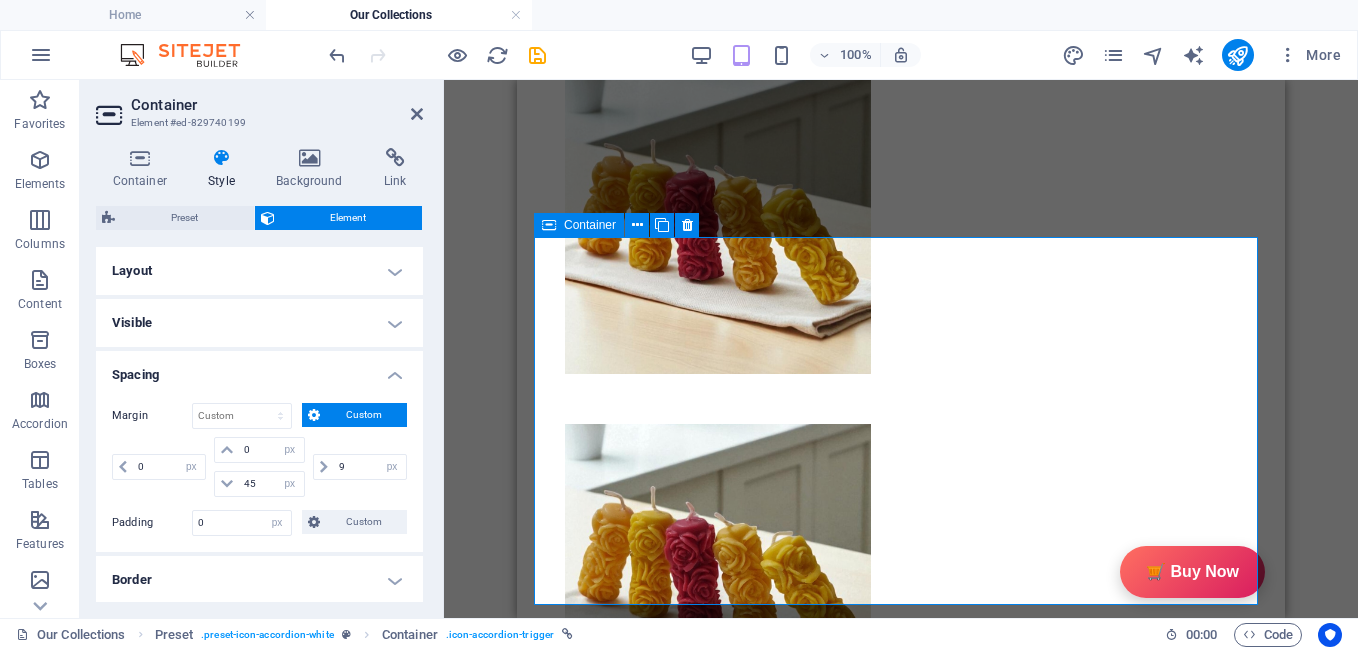 type on "5" 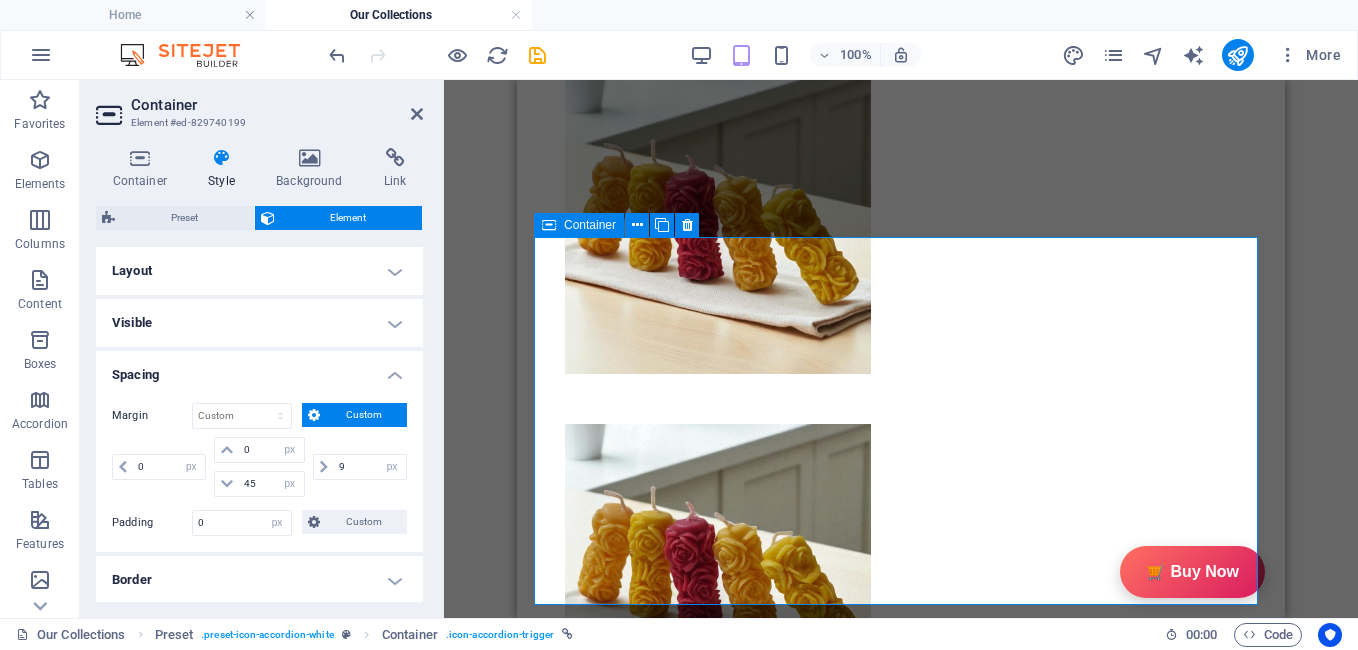 type on "25" 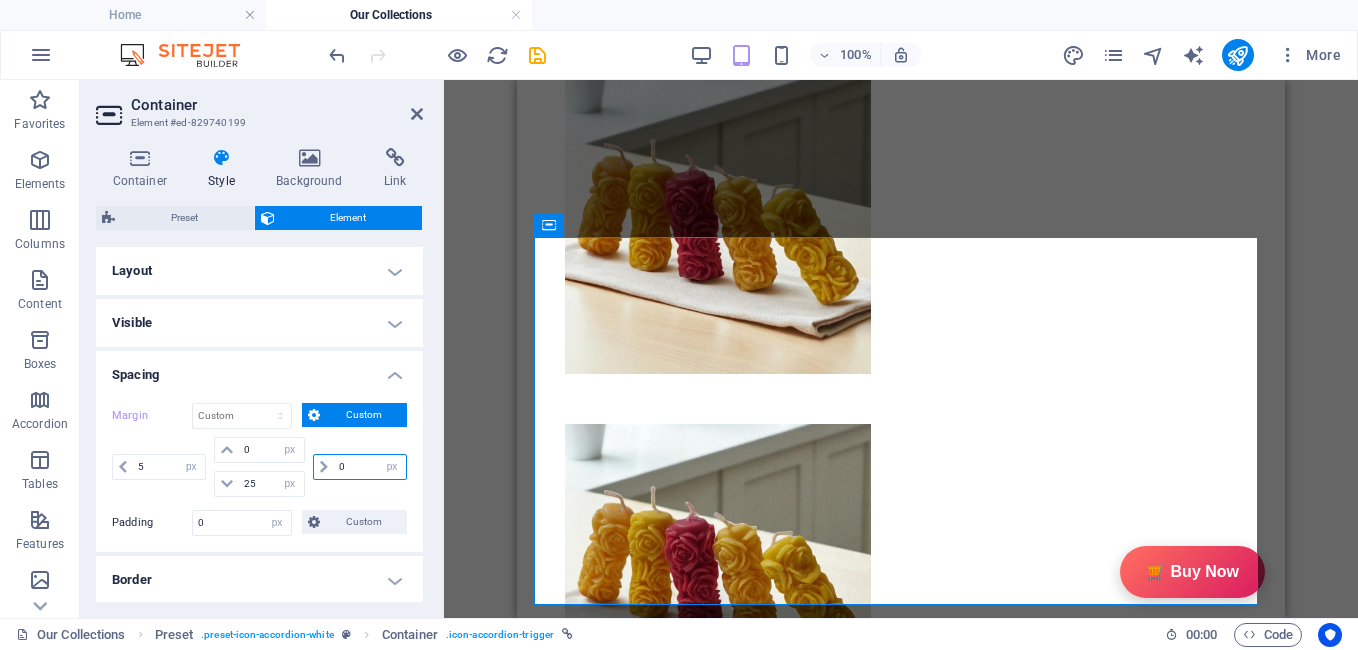 click on "0" at bounding box center [370, 467] 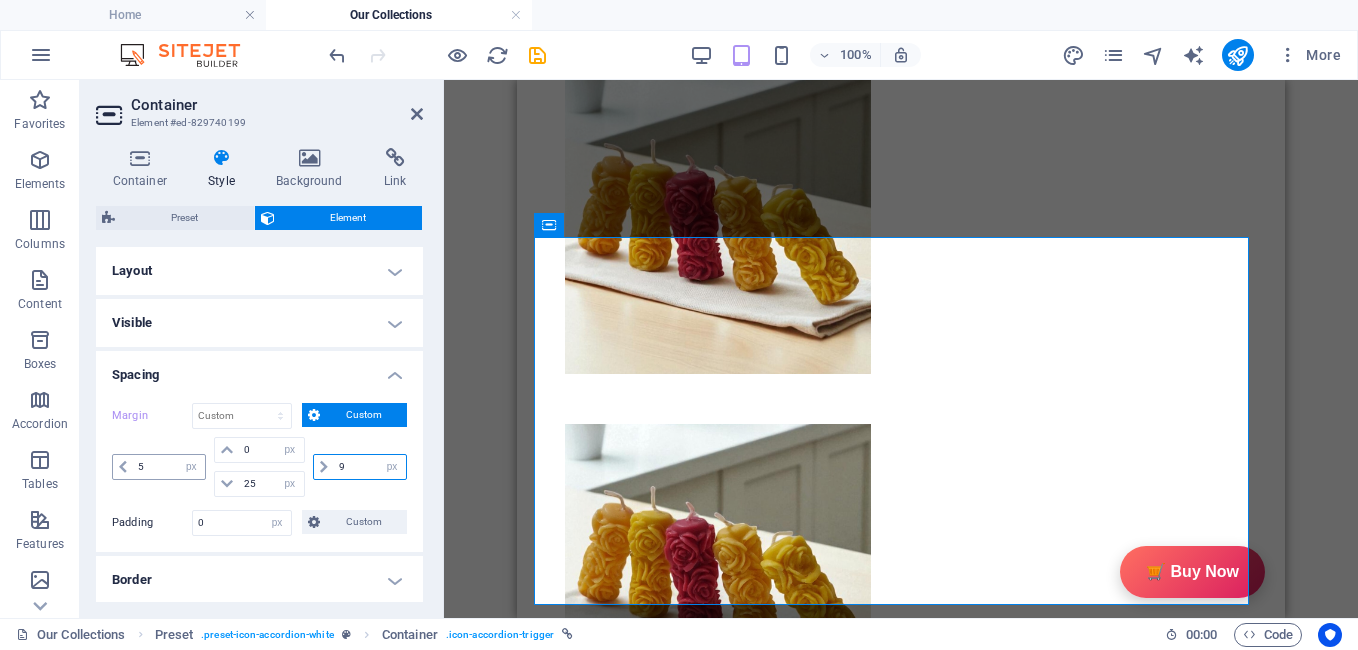 type on "9" 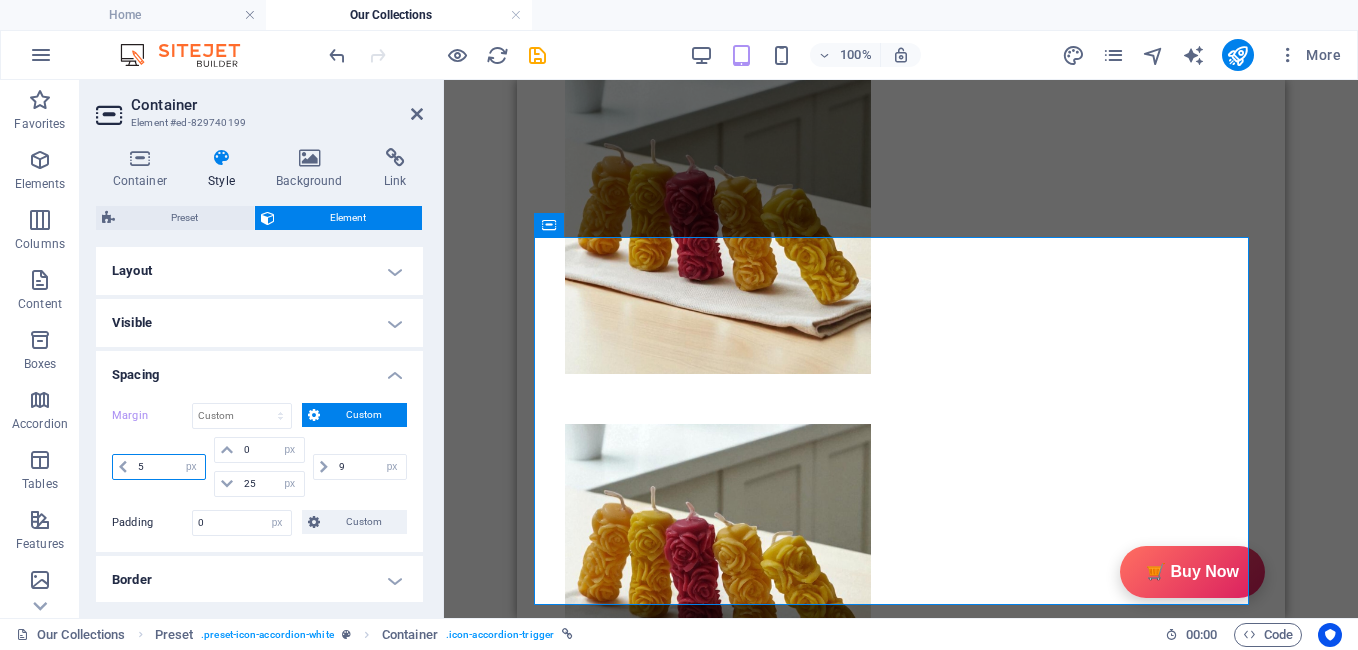 click on "5" at bounding box center (169, 467) 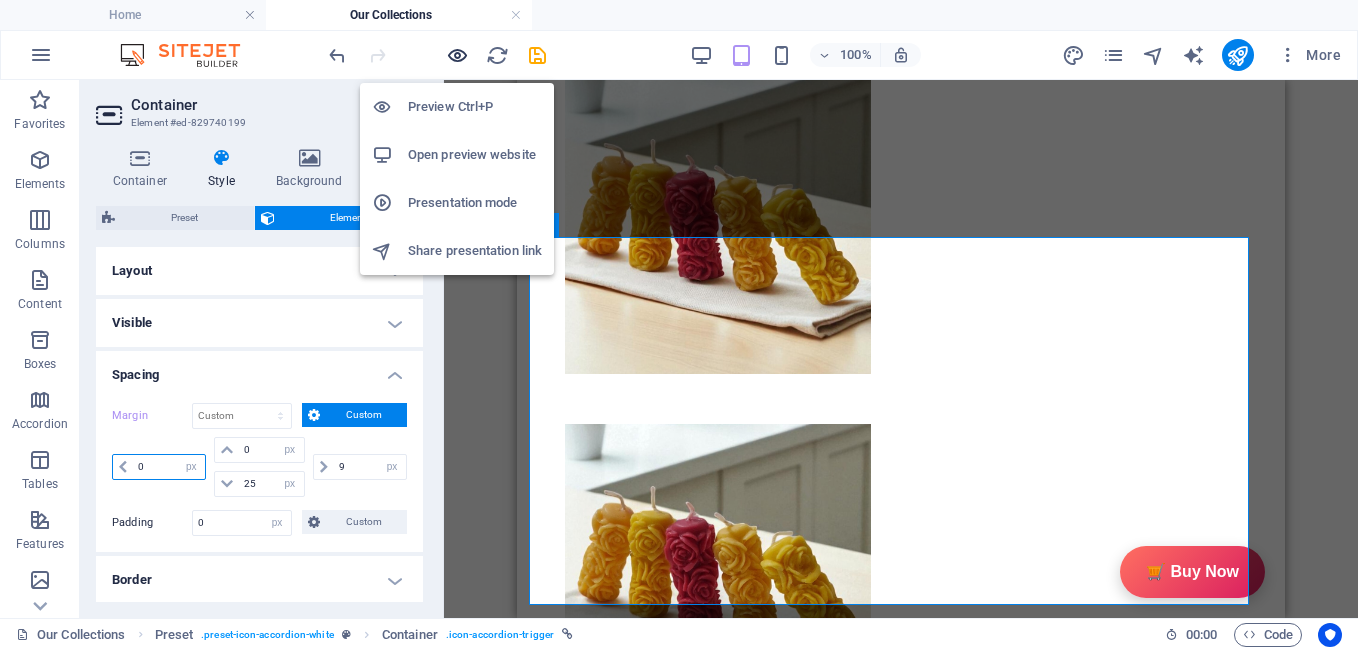 type on "0" 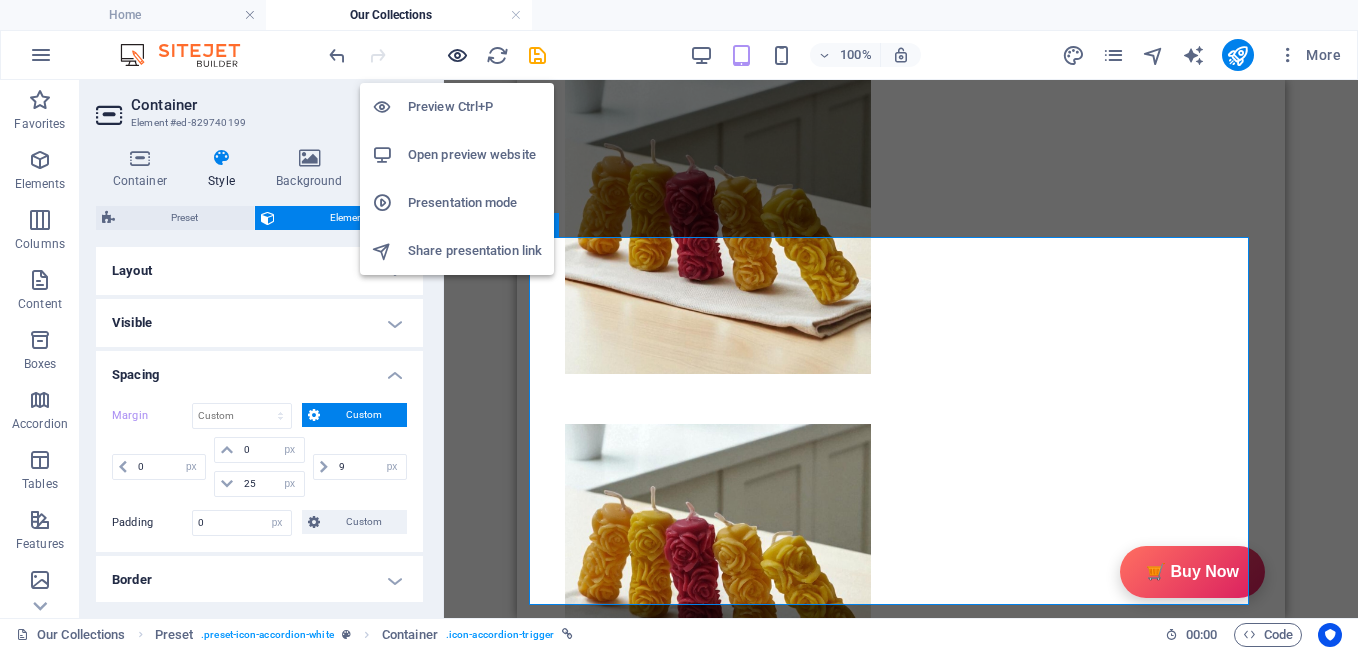 click at bounding box center [457, 55] 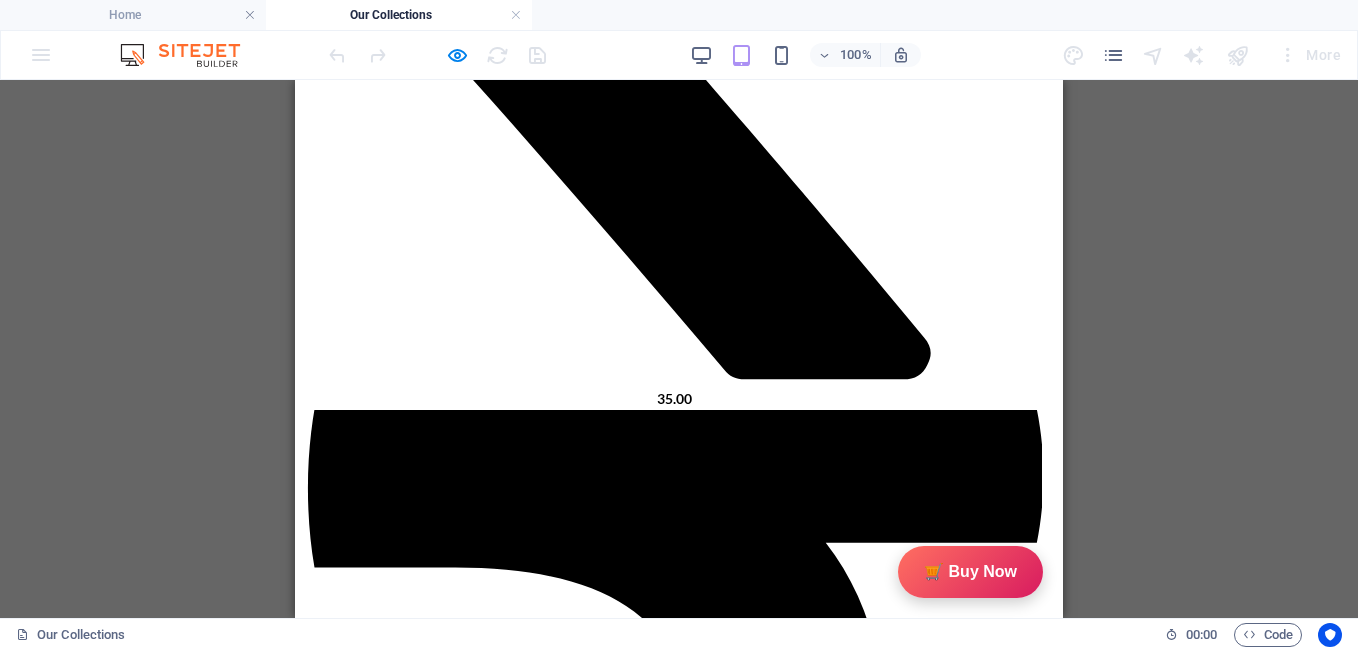 scroll, scrollTop: 1599, scrollLeft: 0, axis: vertical 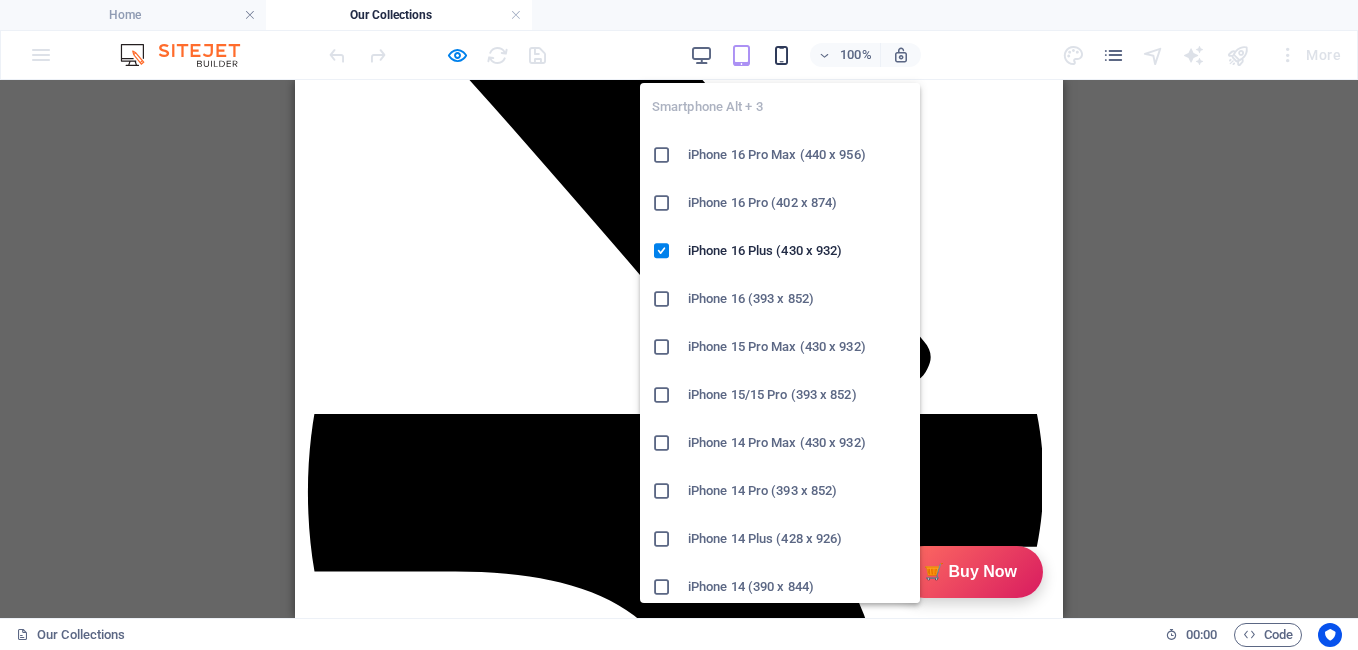 click at bounding box center [781, 55] 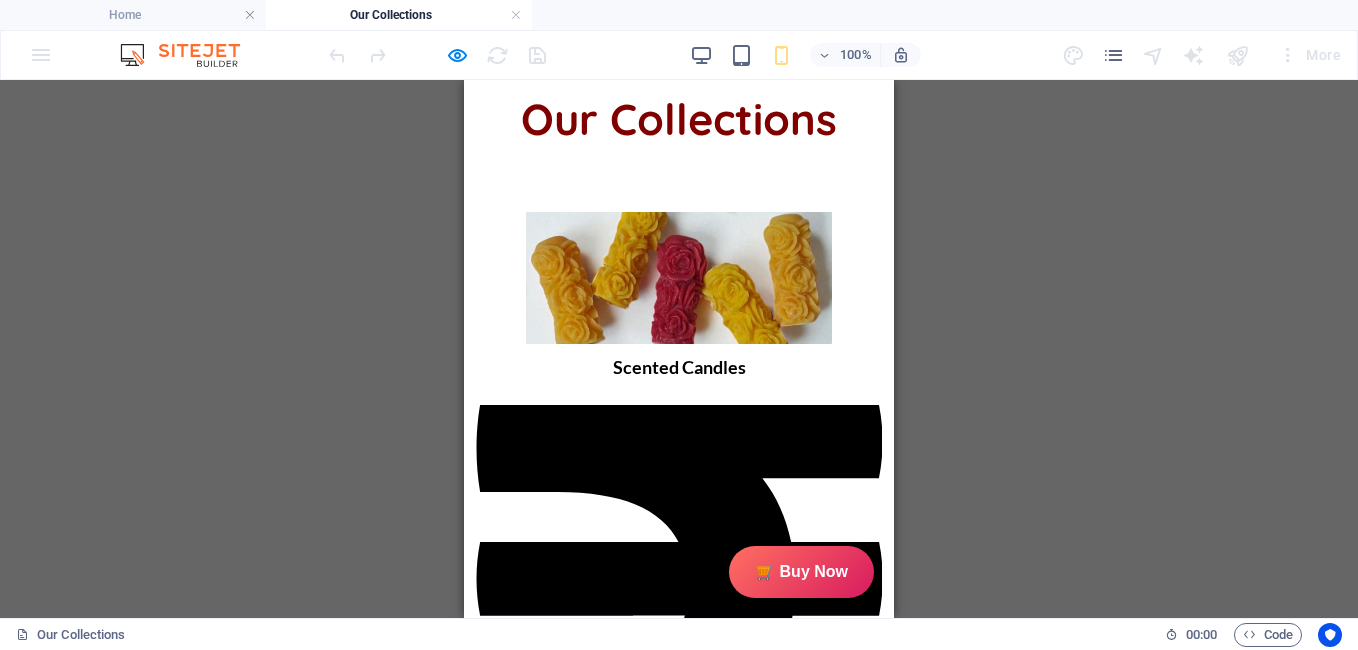 scroll, scrollTop: 180, scrollLeft: 0, axis: vertical 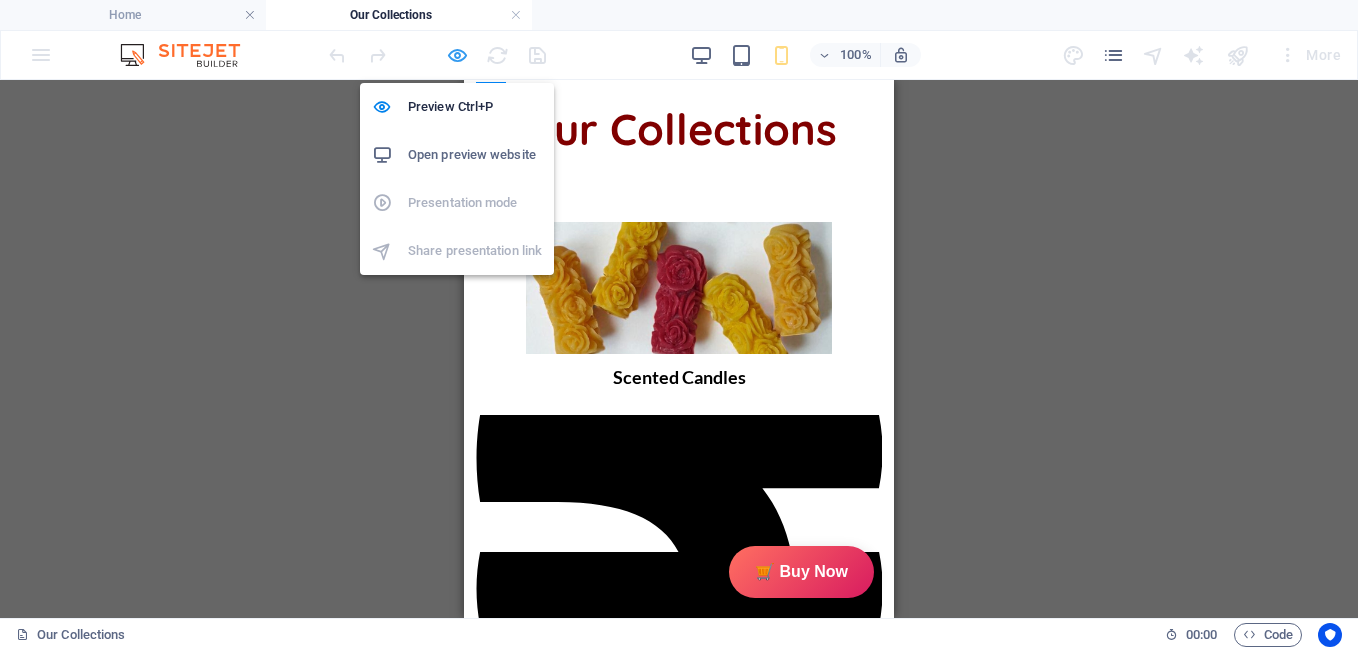 click at bounding box center (457, 55) 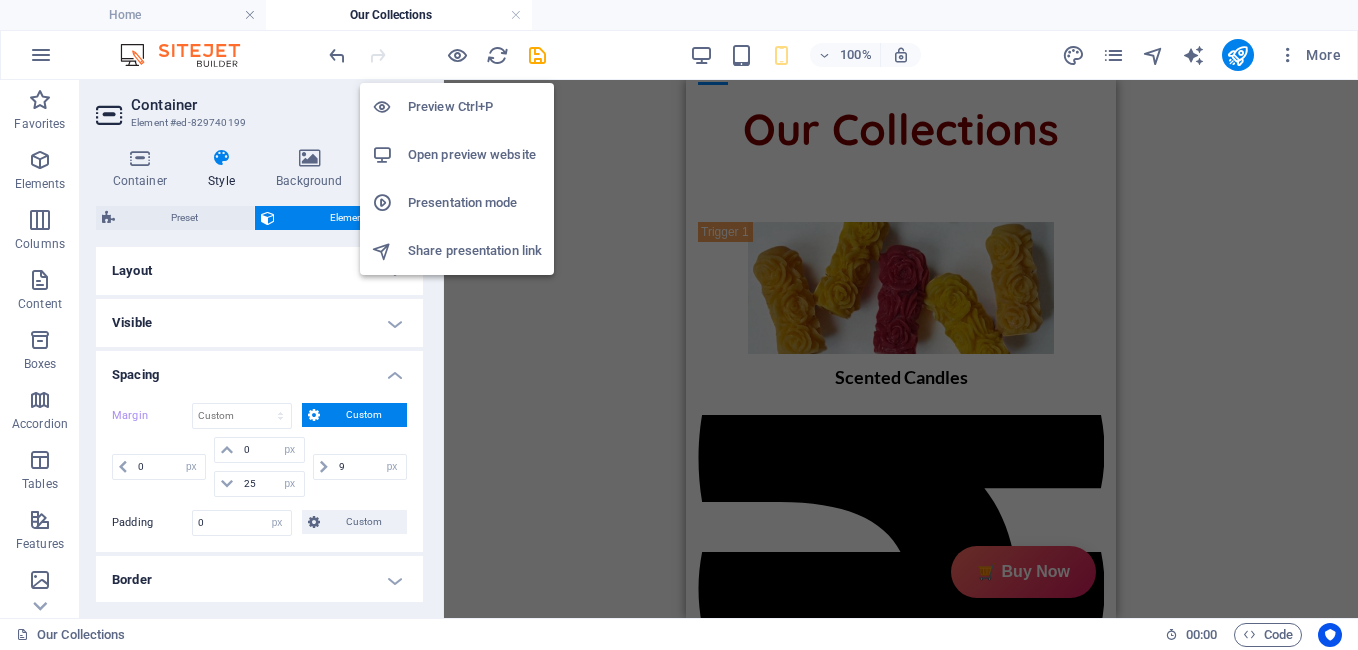 type on "0" 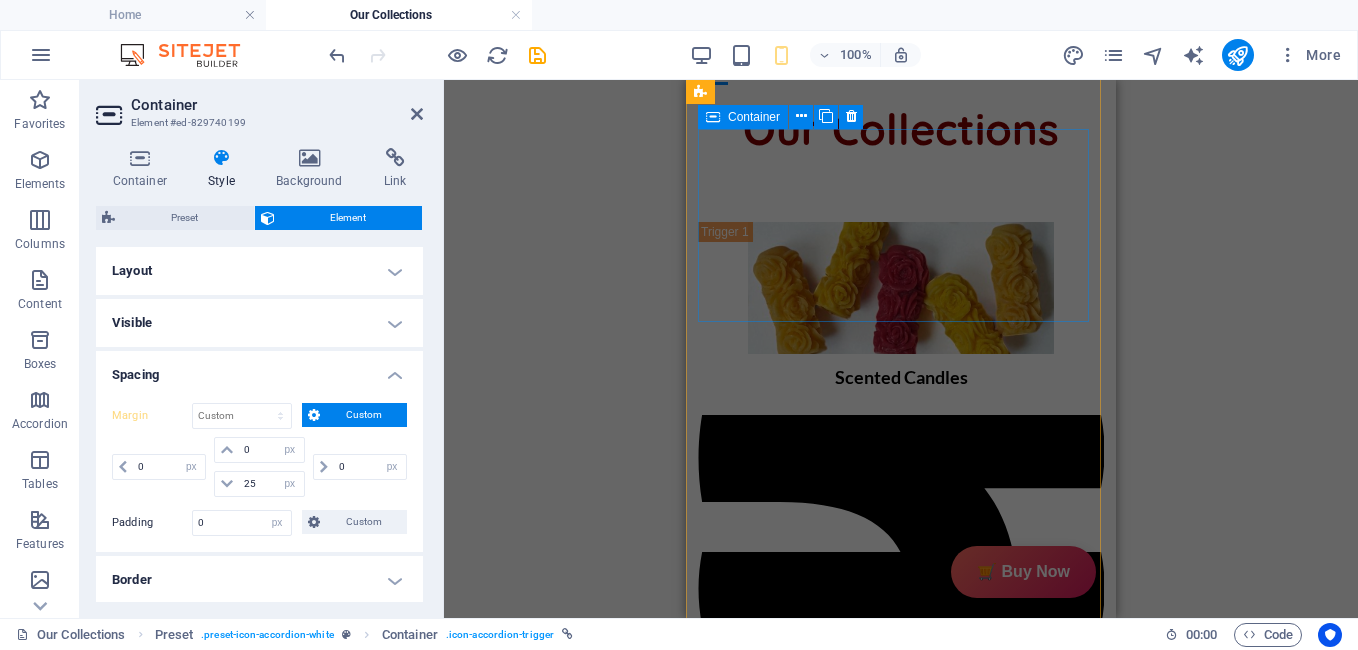 click at bounding box center (713, 117) 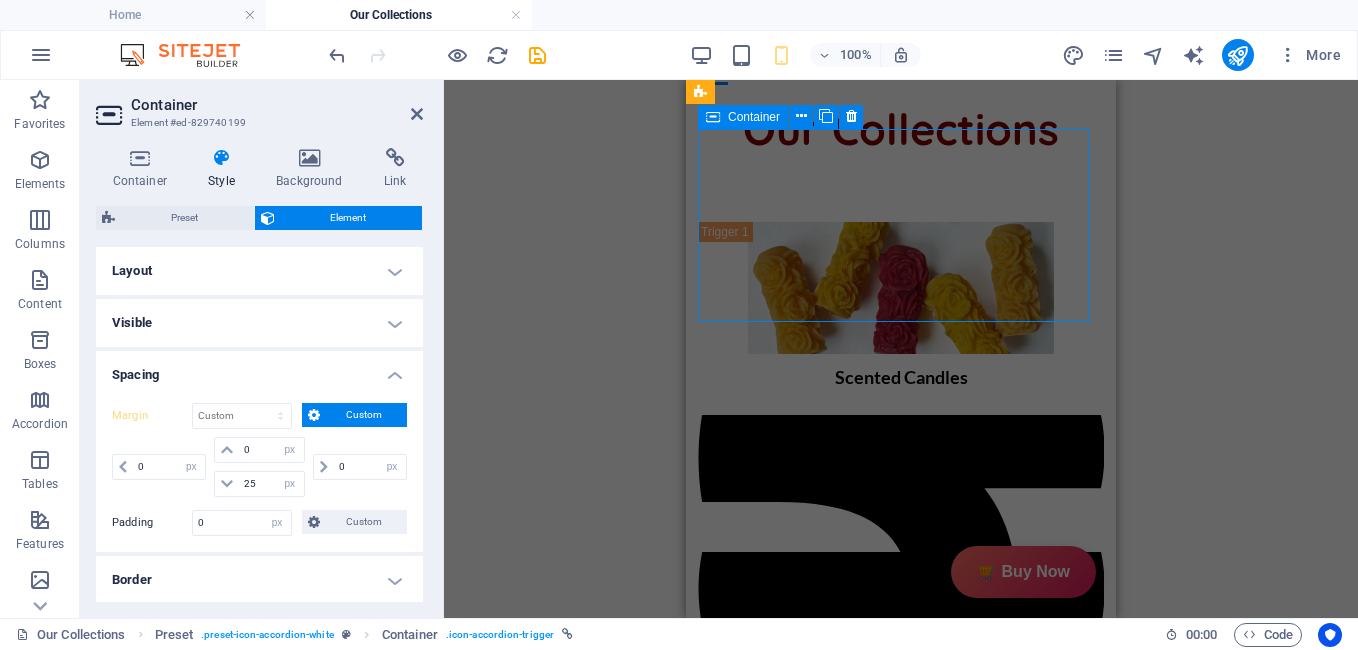 click at bounding box center [713, 117] 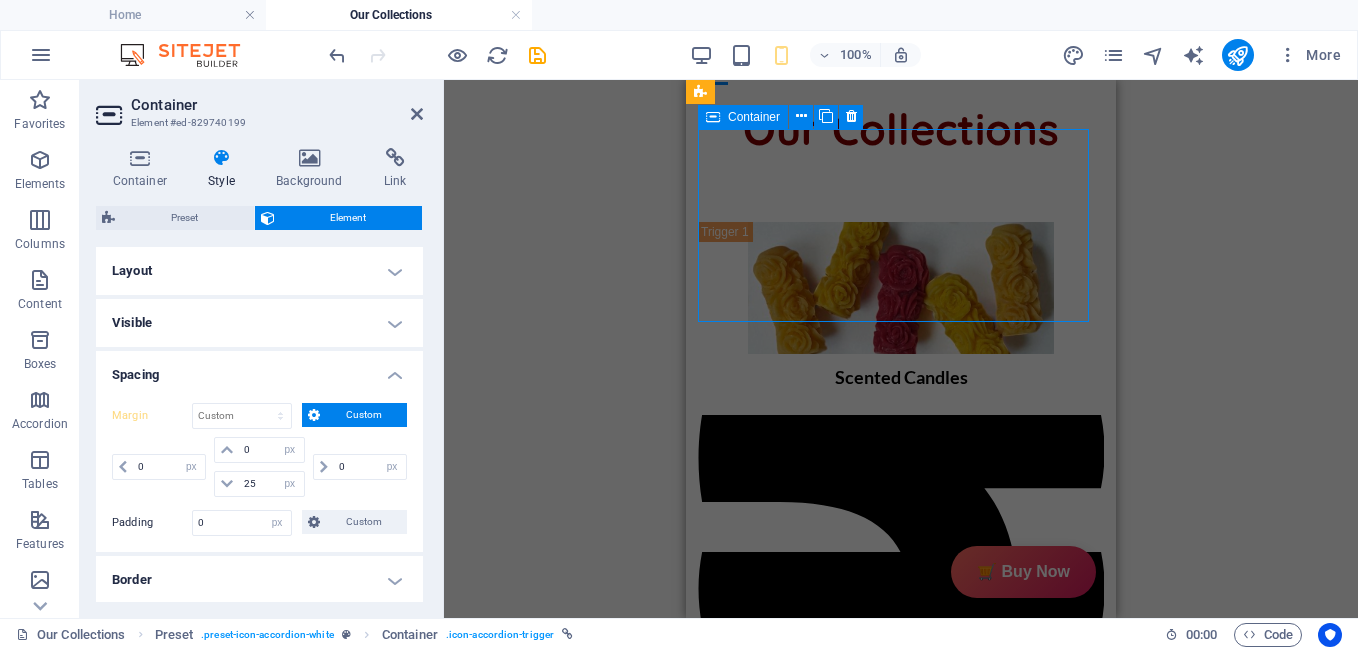 select on "px" 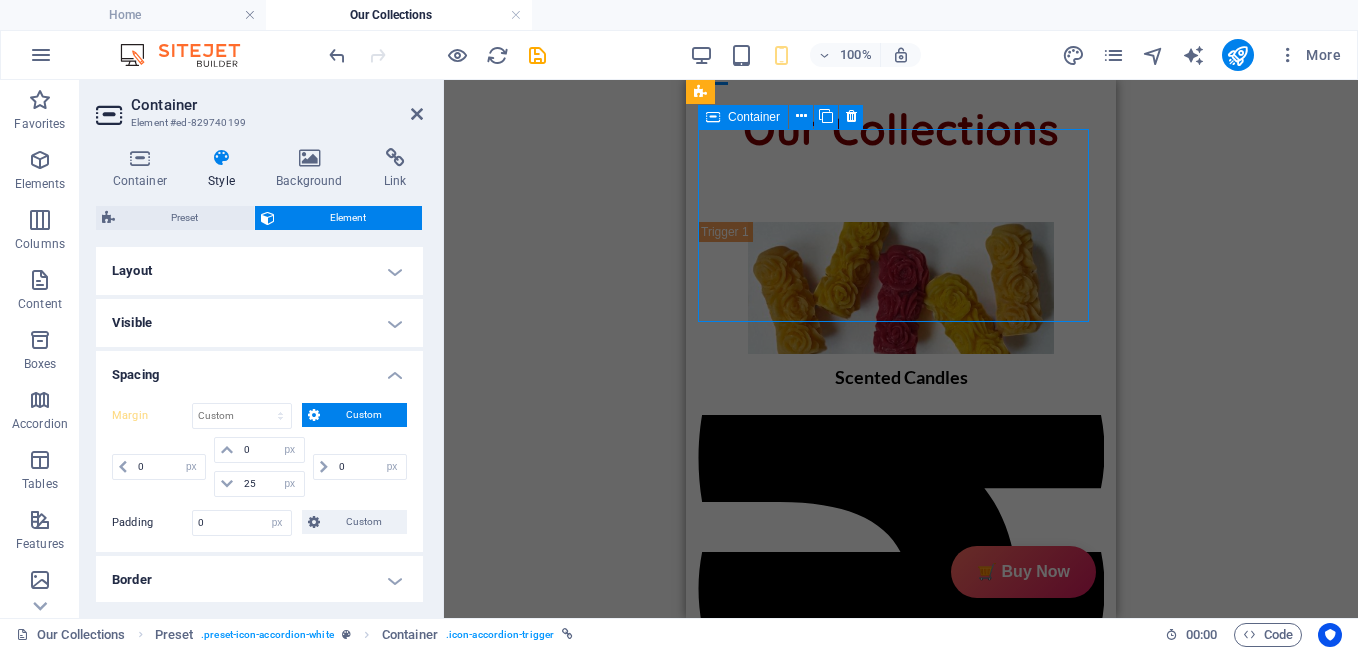 select on "px" 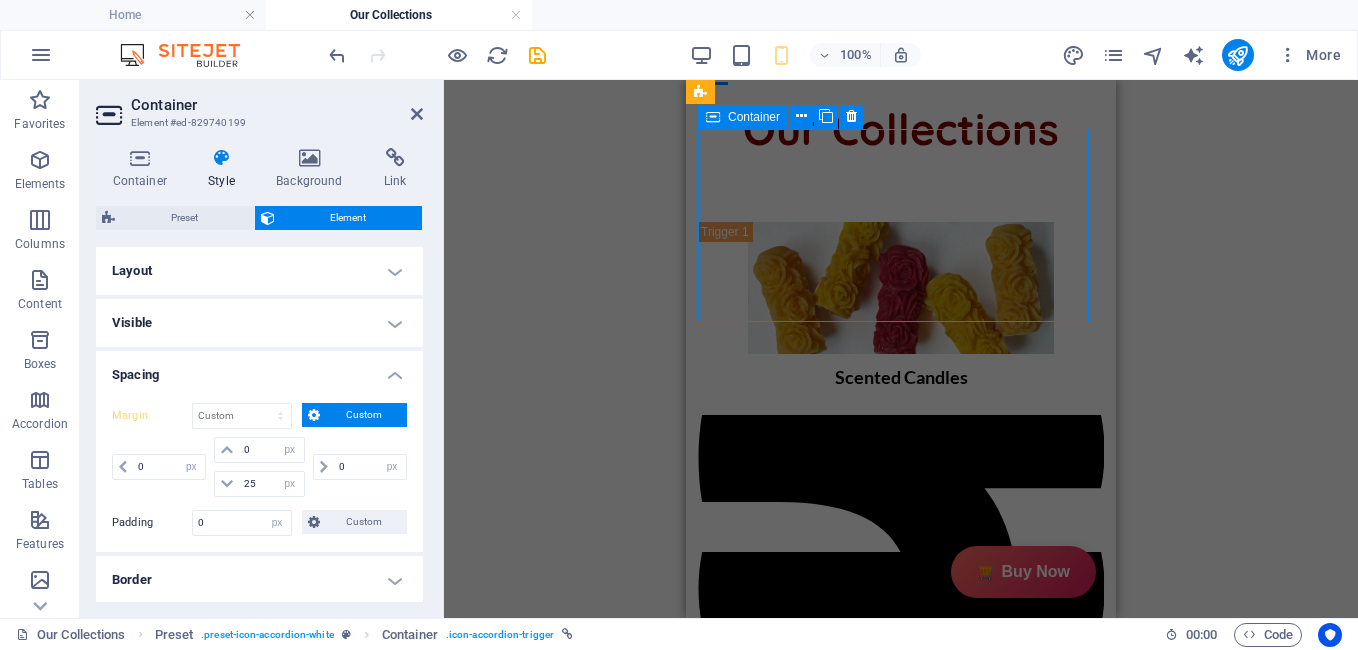 select on "px" 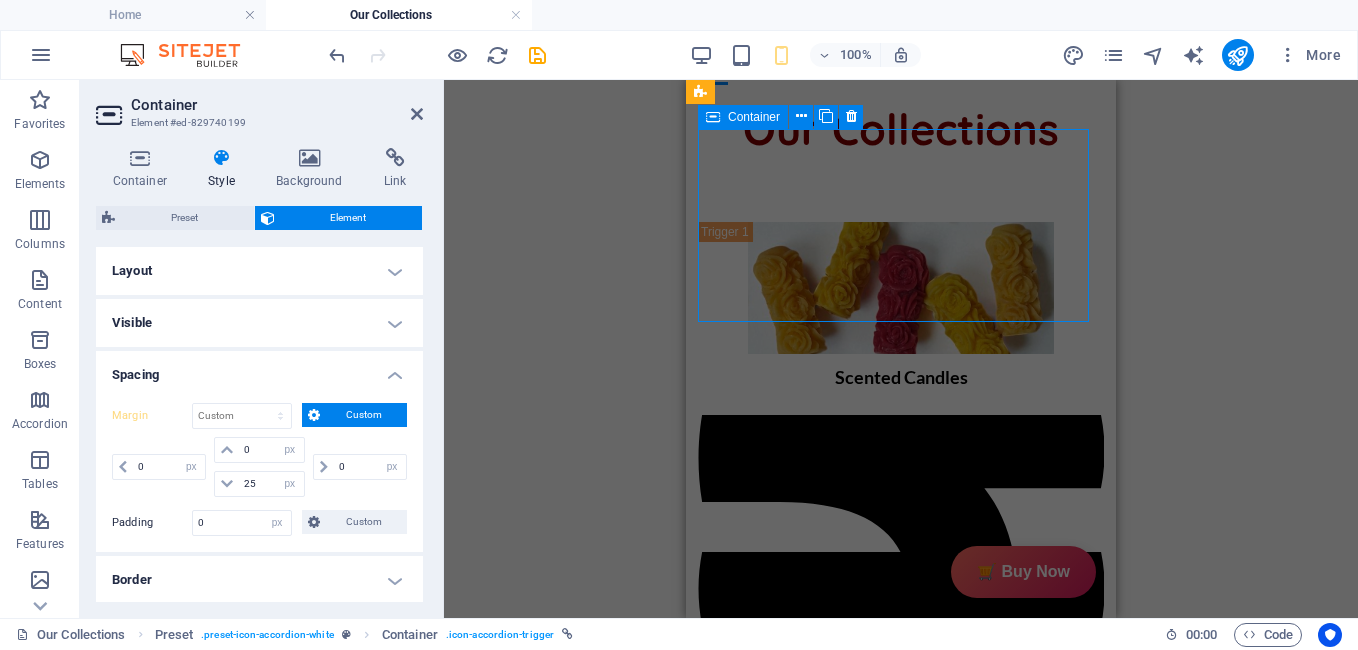 select on "px" 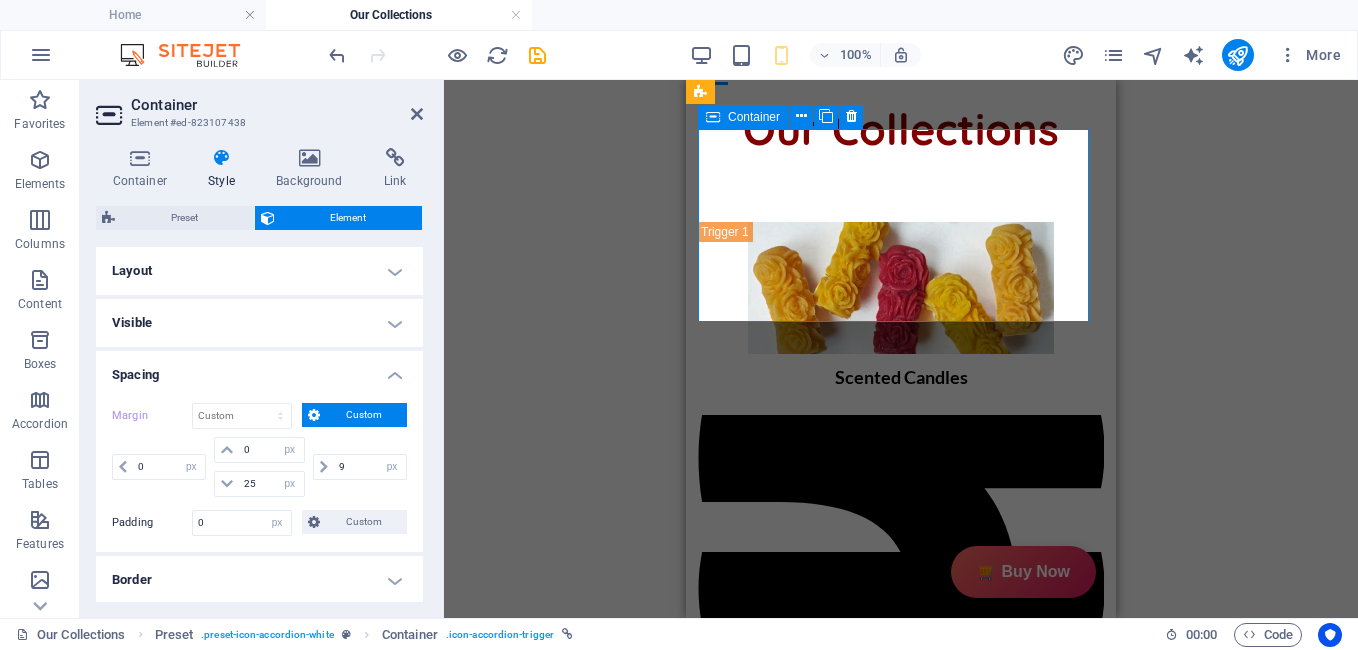 type on "0" 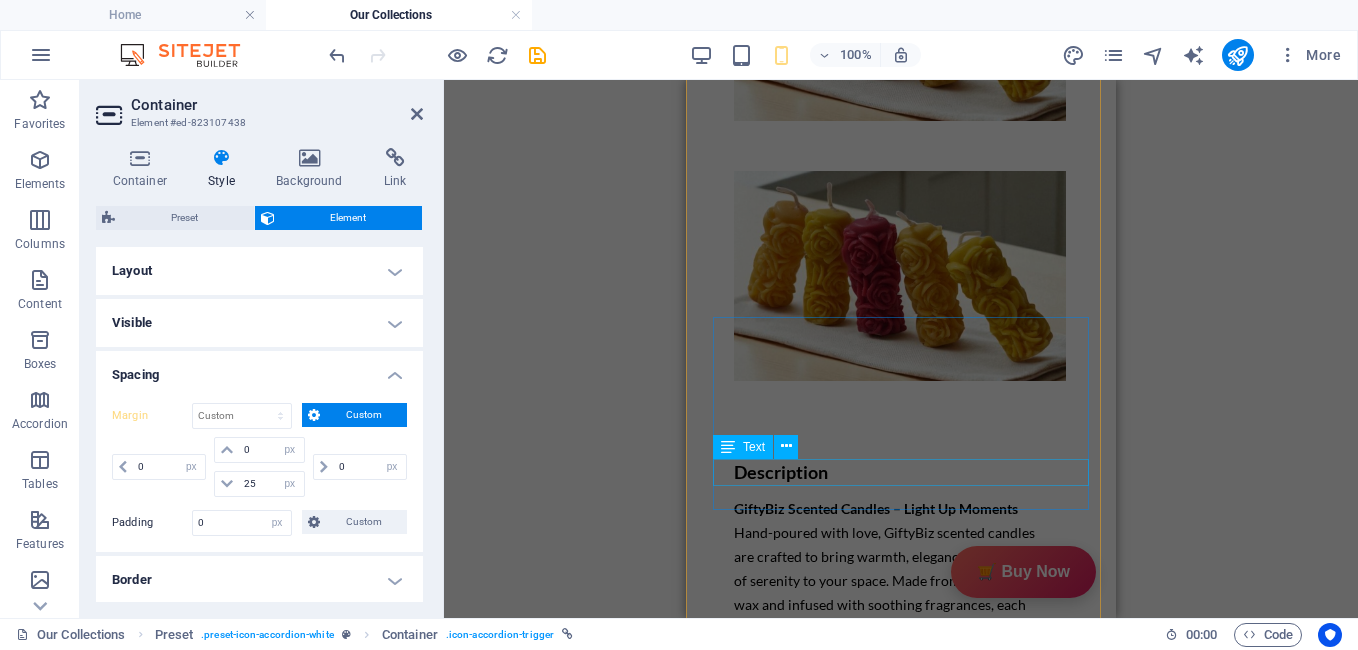 scroll, scrollTop: 2318, scrollLeft: 0, axis: vertical 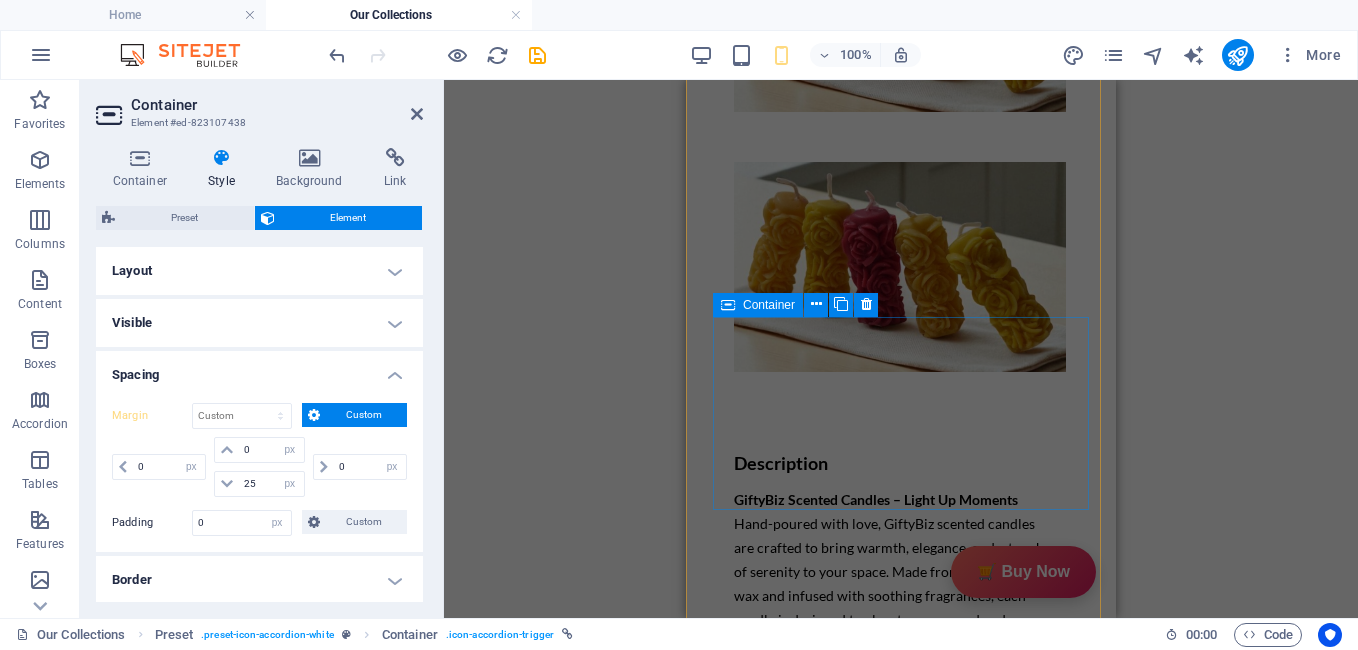 click at bounding box center [728, 305] 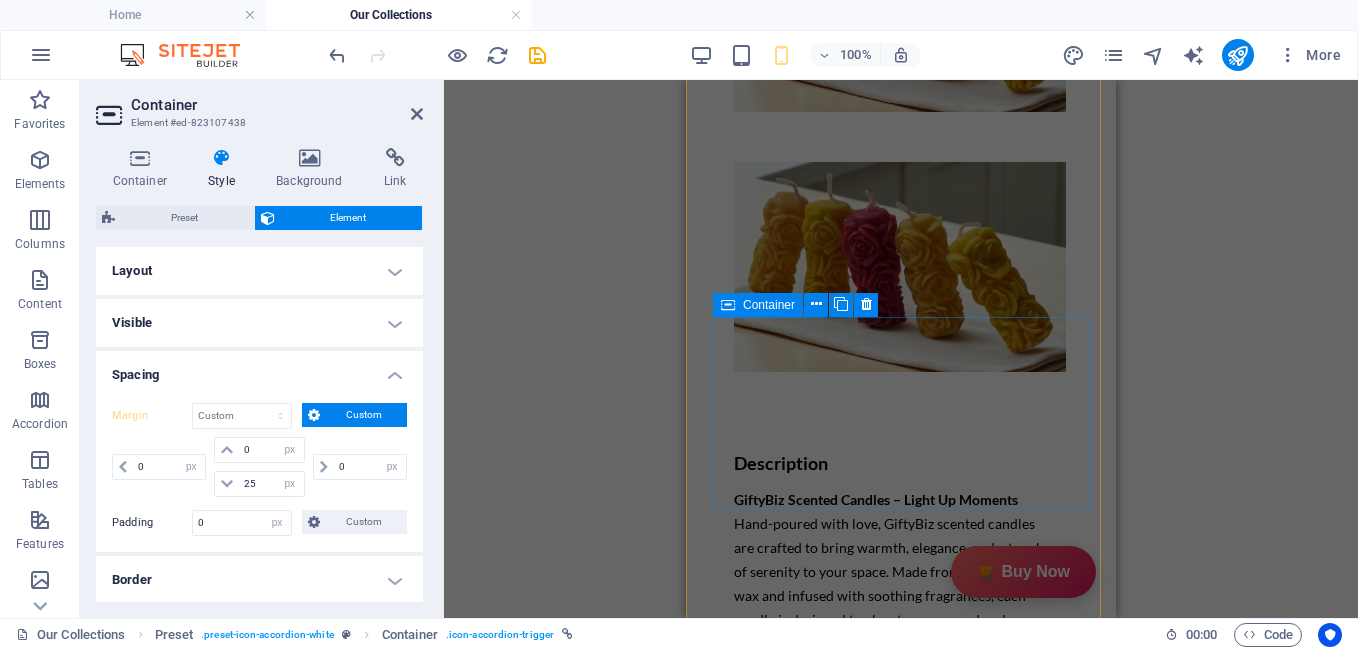 click at bounding box center [728, 305] 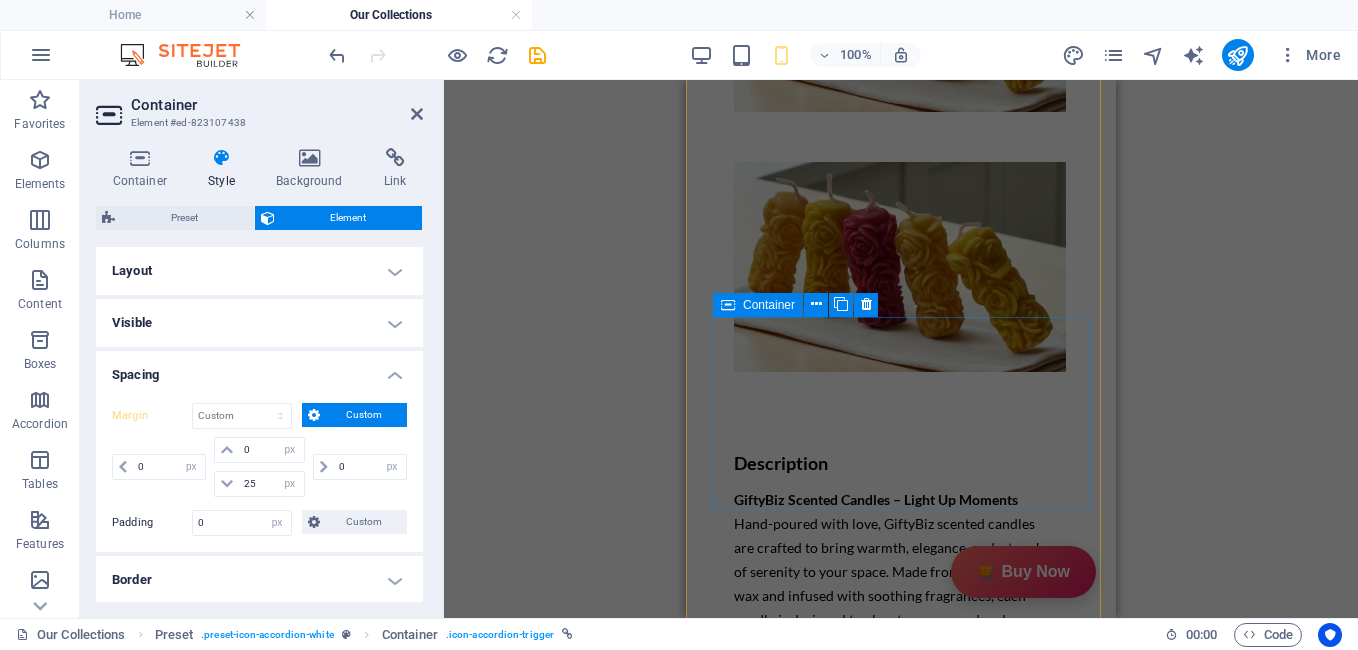 select on "px" 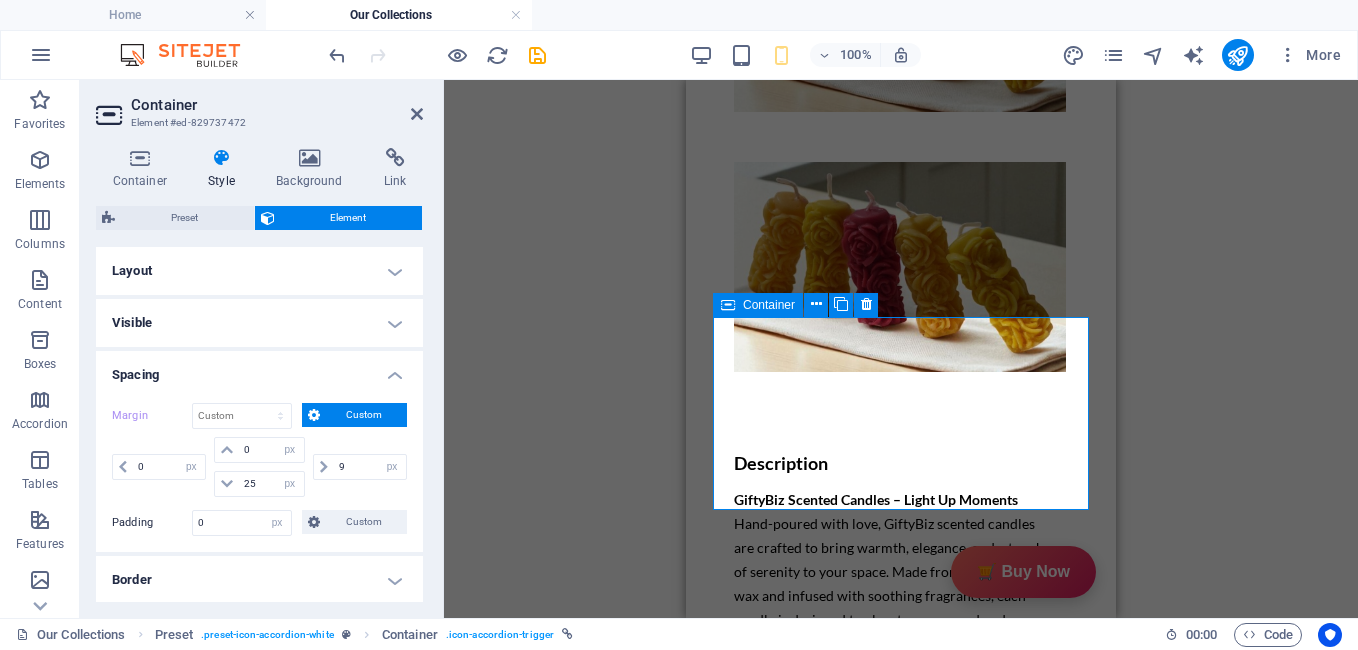 type on "15" 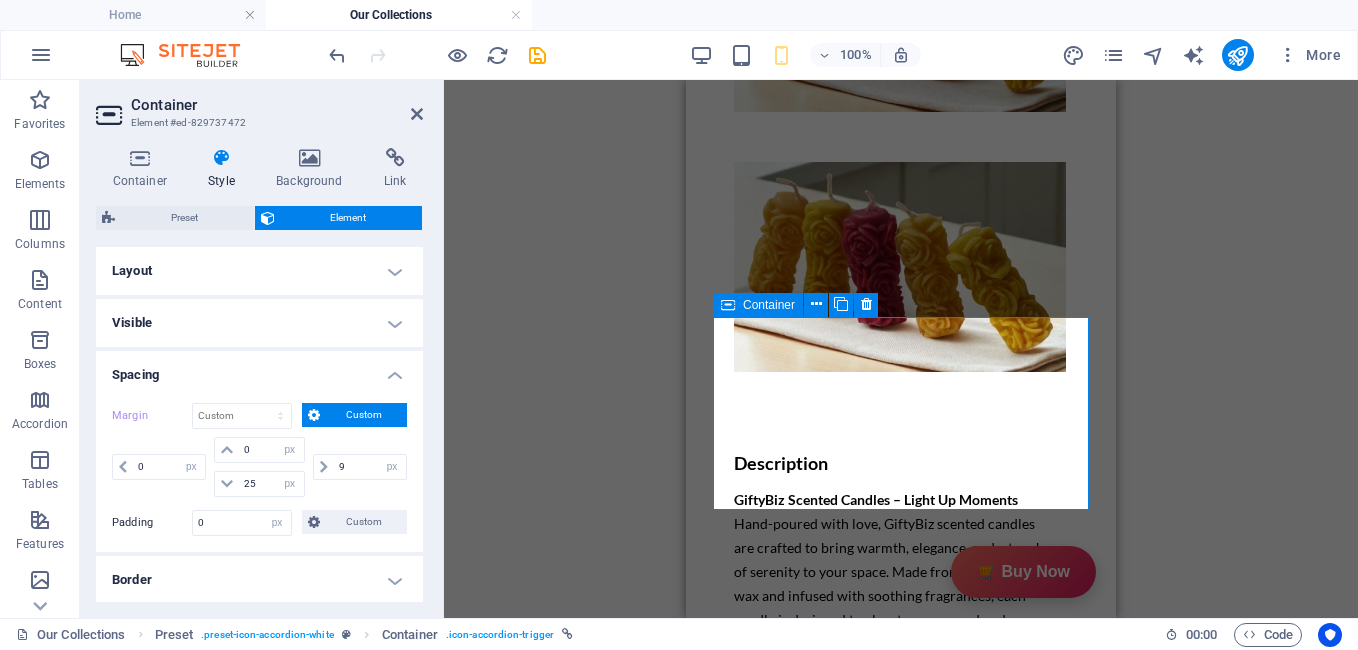 type on "0" 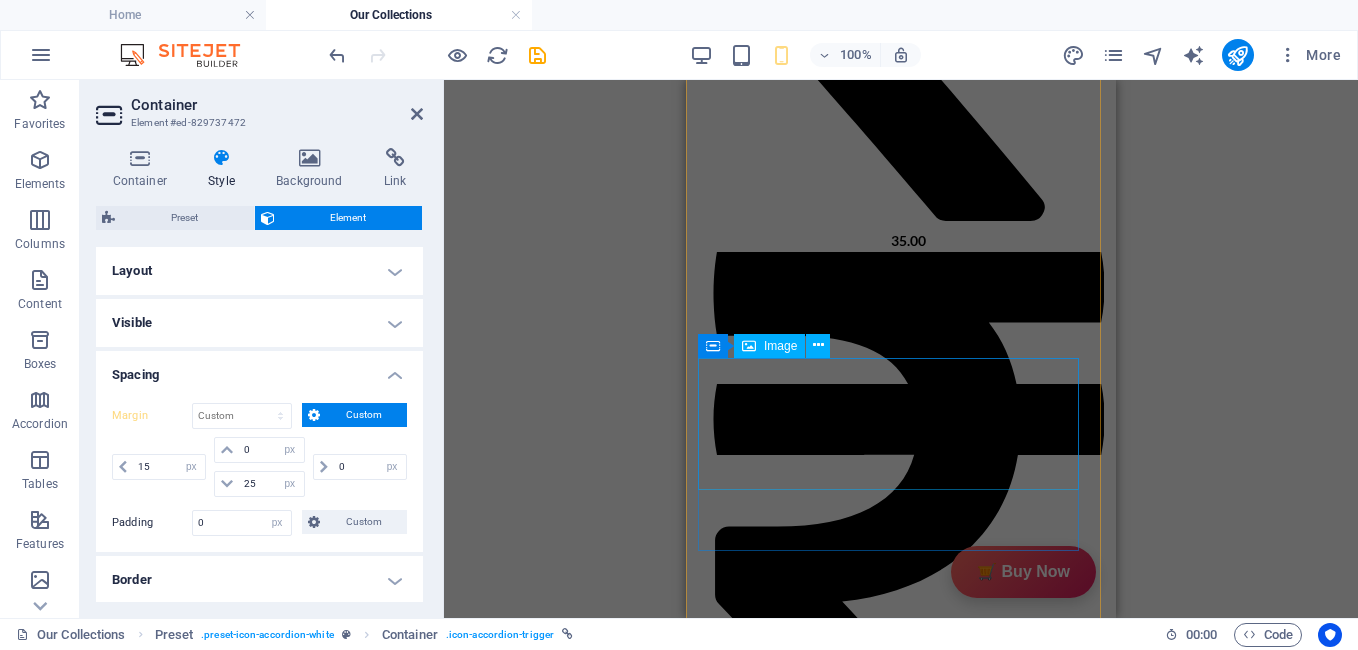 scroll, scrollTop: 4606, scrollLeft: 0, axis: vertical 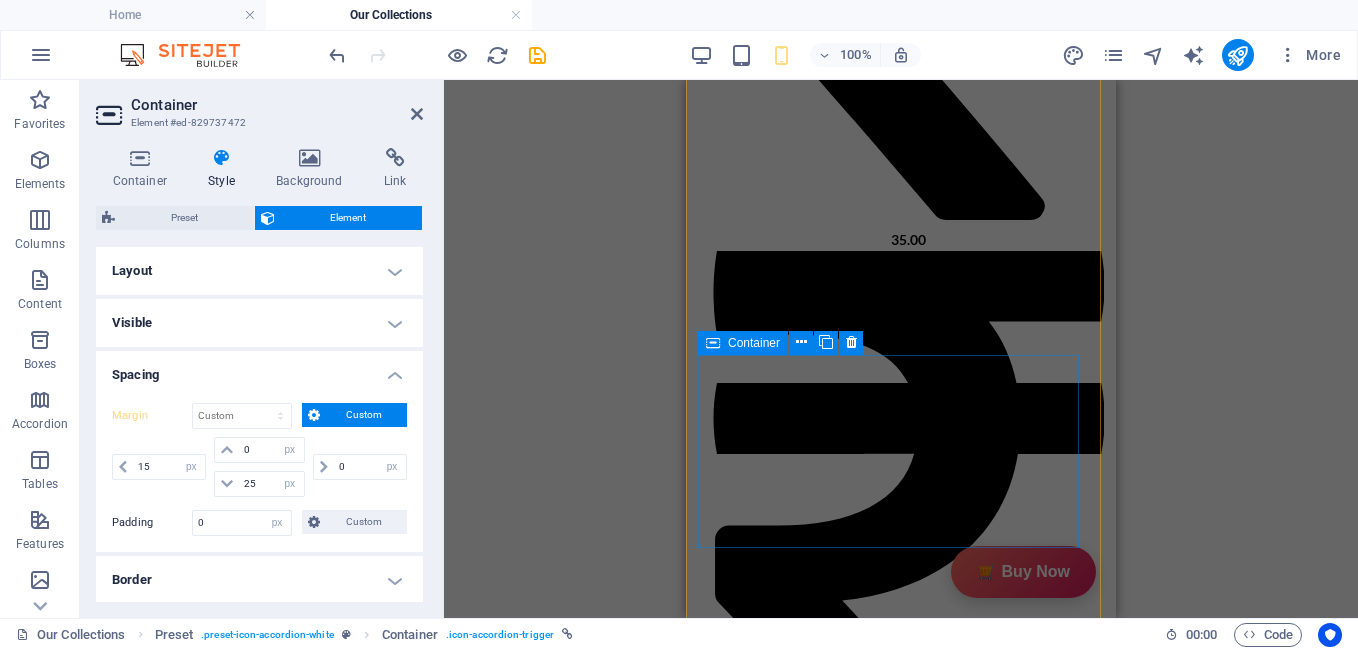 click at bounding box center (713, 343) 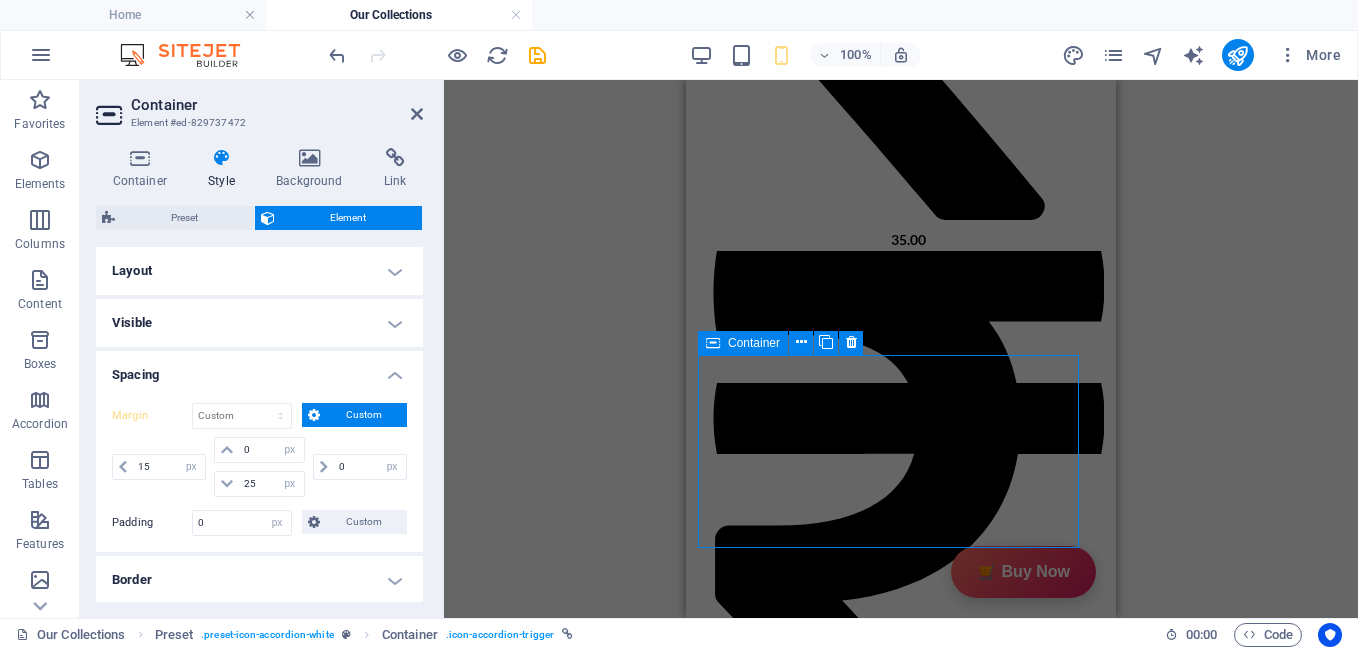 click at bounding box center [713, 343] 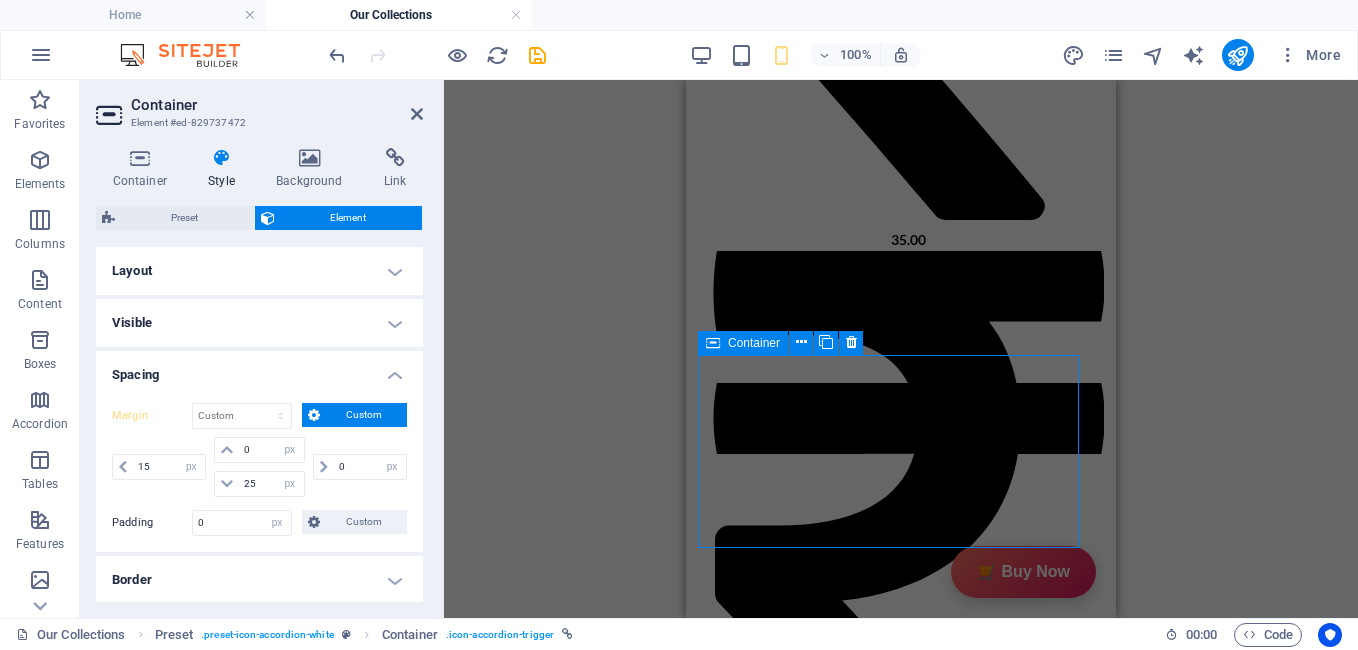 select on "px" 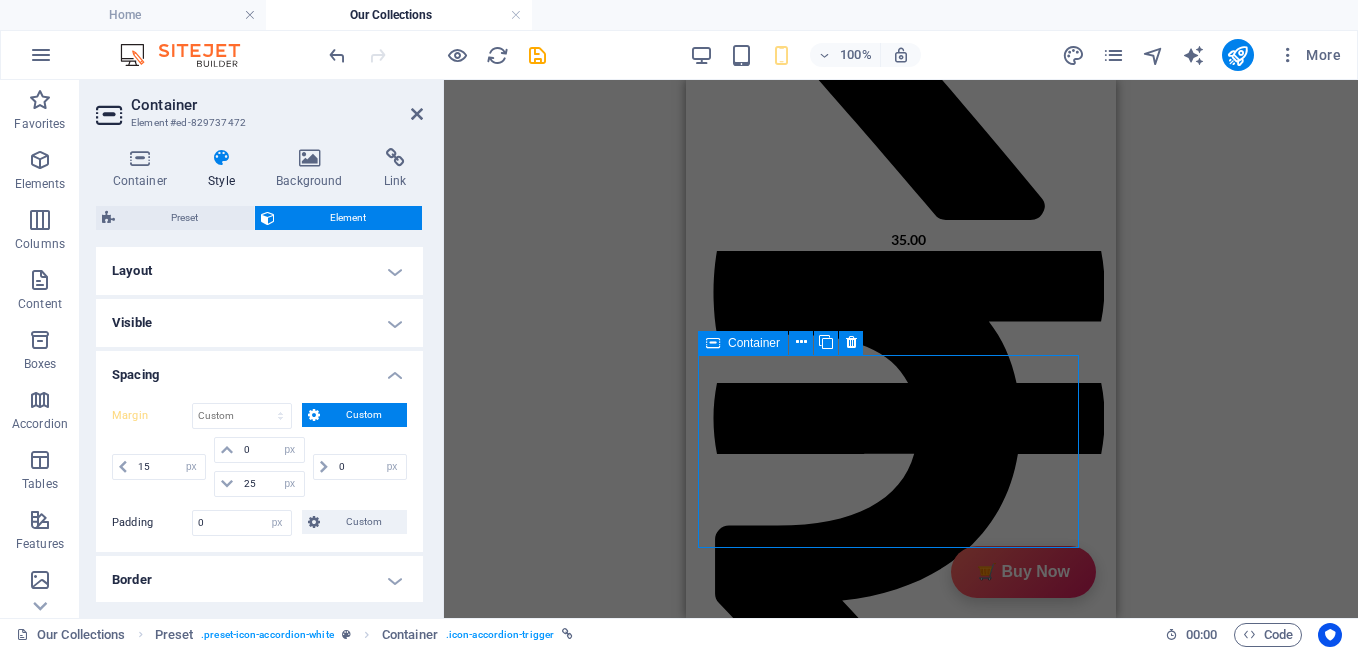 select on "px" 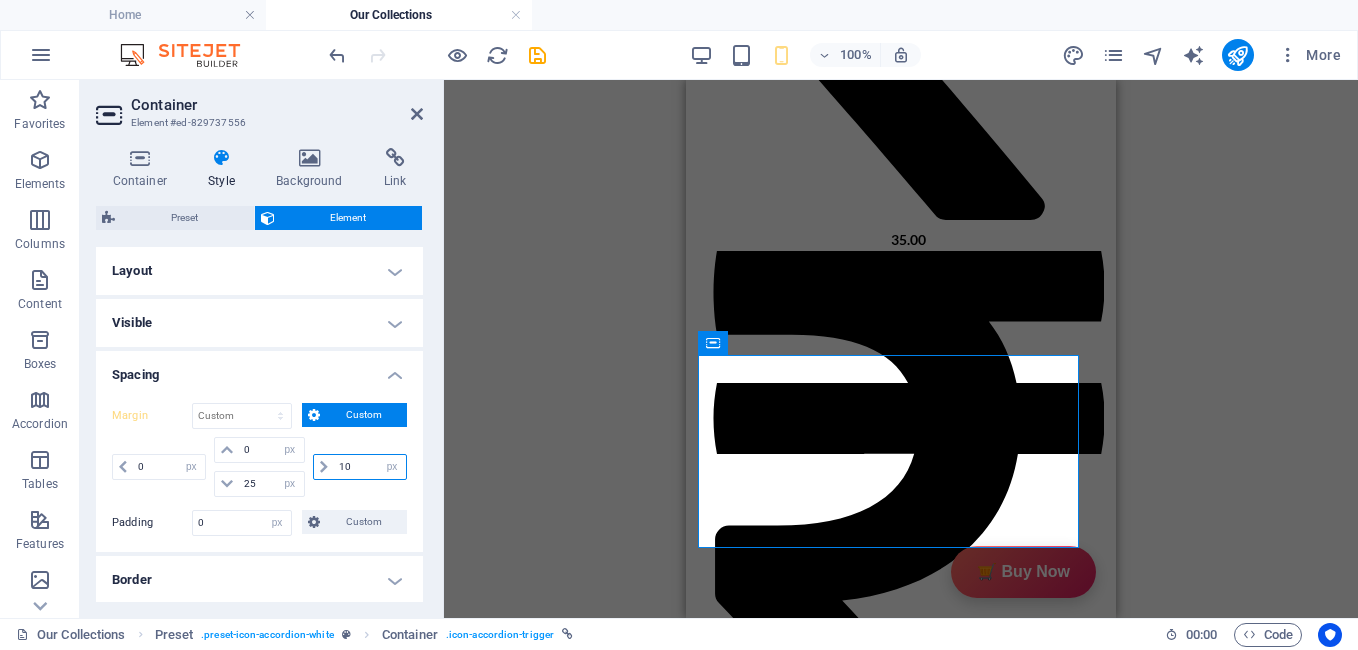 click on "10" at bounding box center [370, 467] 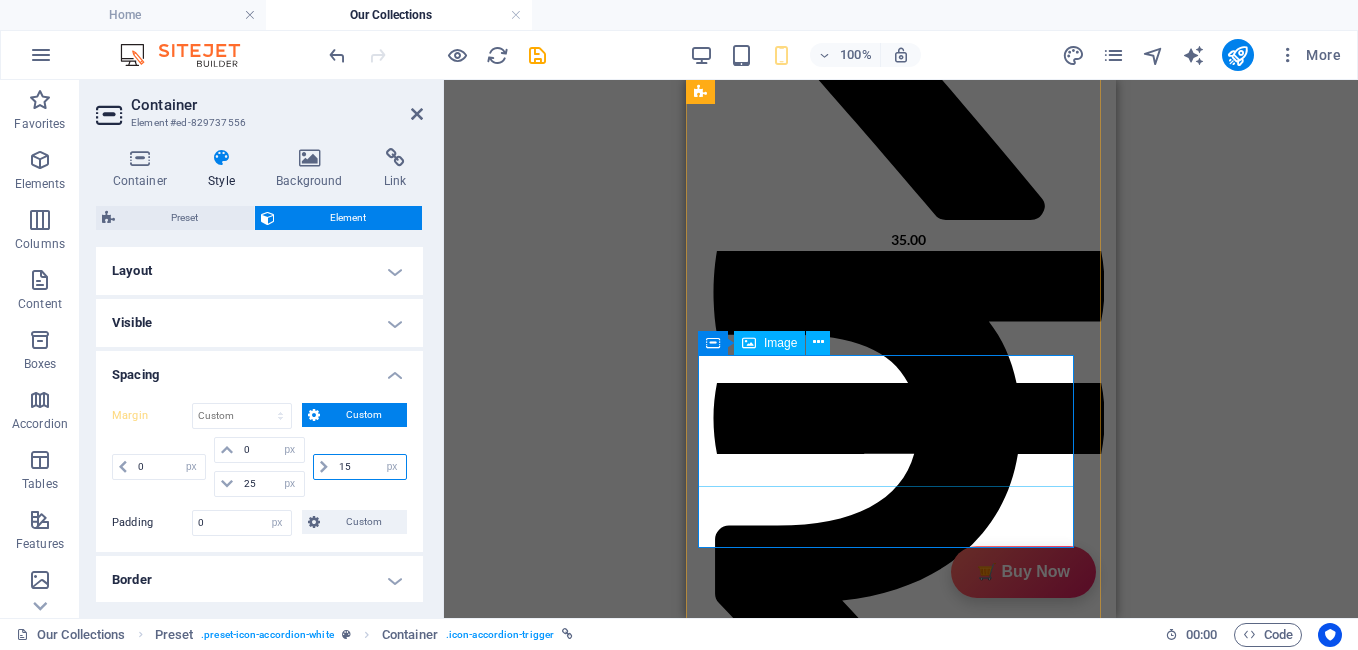 type on "15" 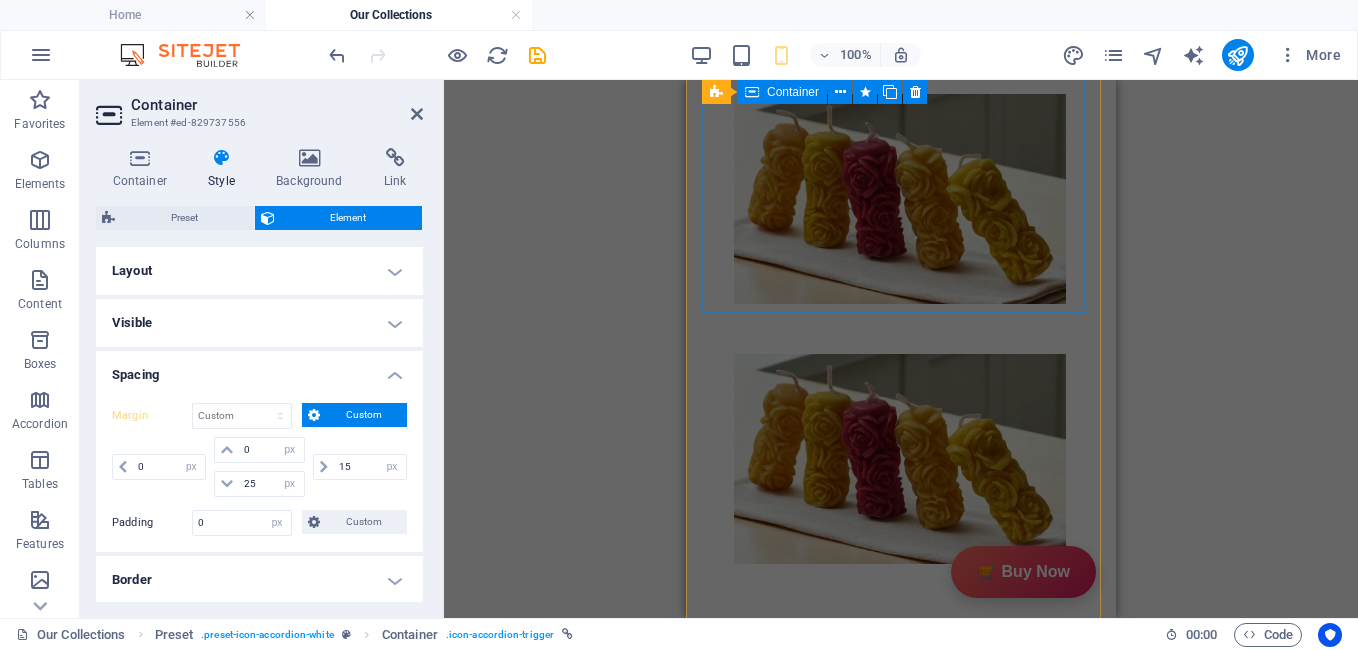 scroll, scrollTop: 9298, scrollLeft: 0, axis: vertical 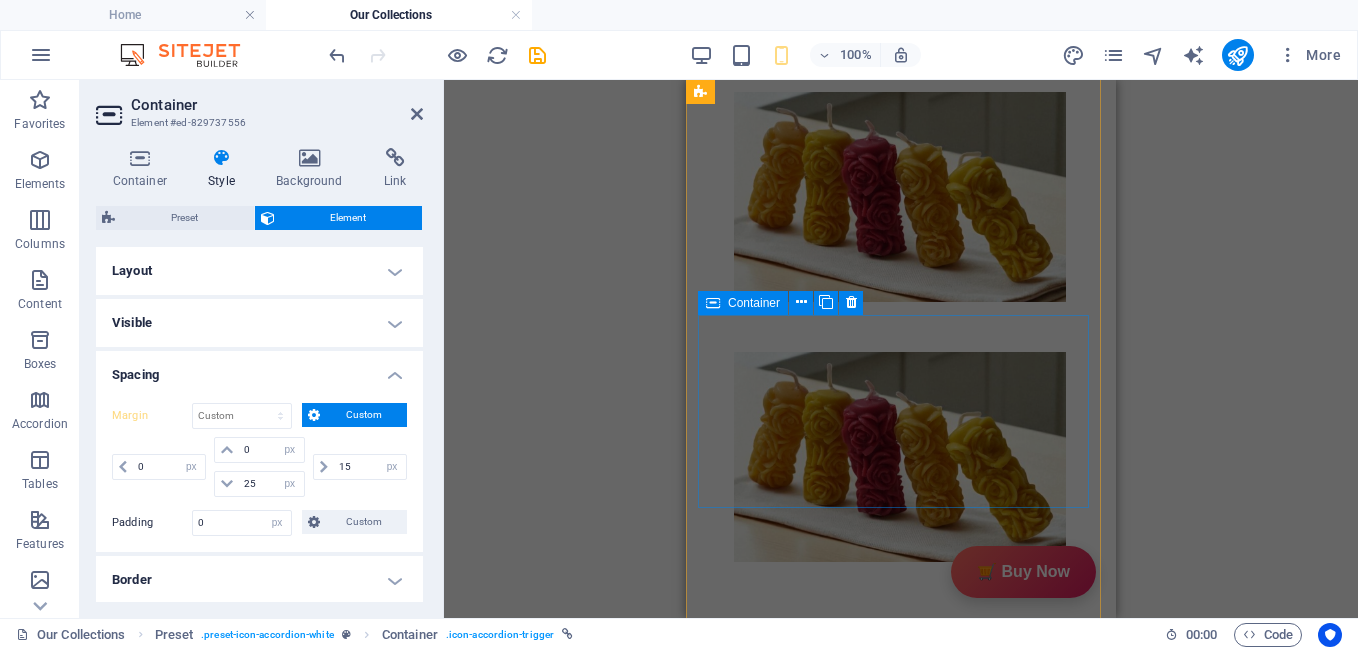 click at bounding box center (713, 303) 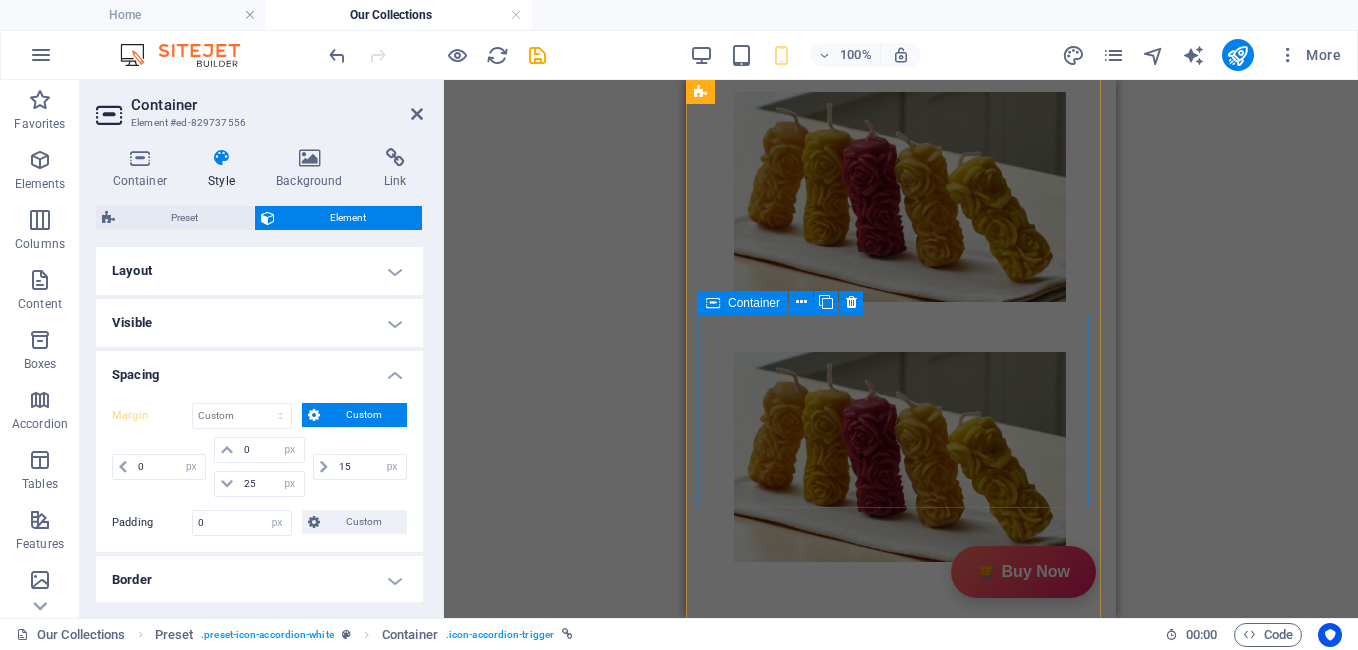 click at bounding box center (713, 303) 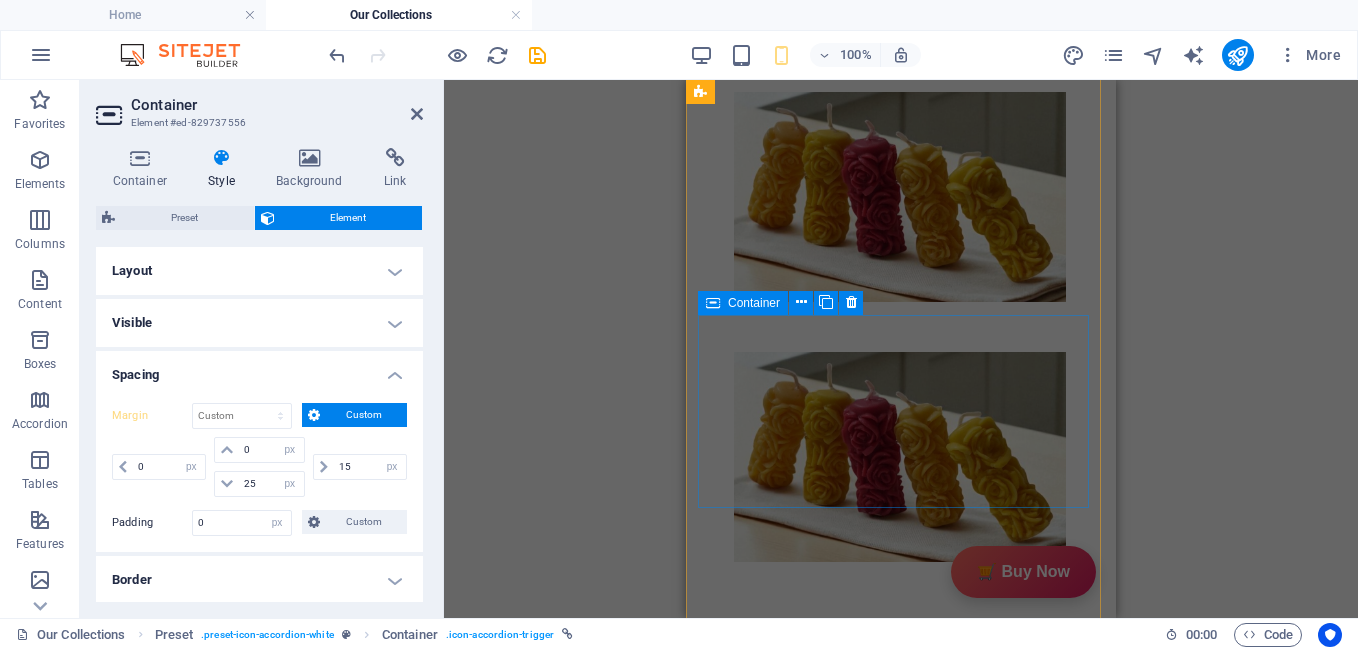select on "px" 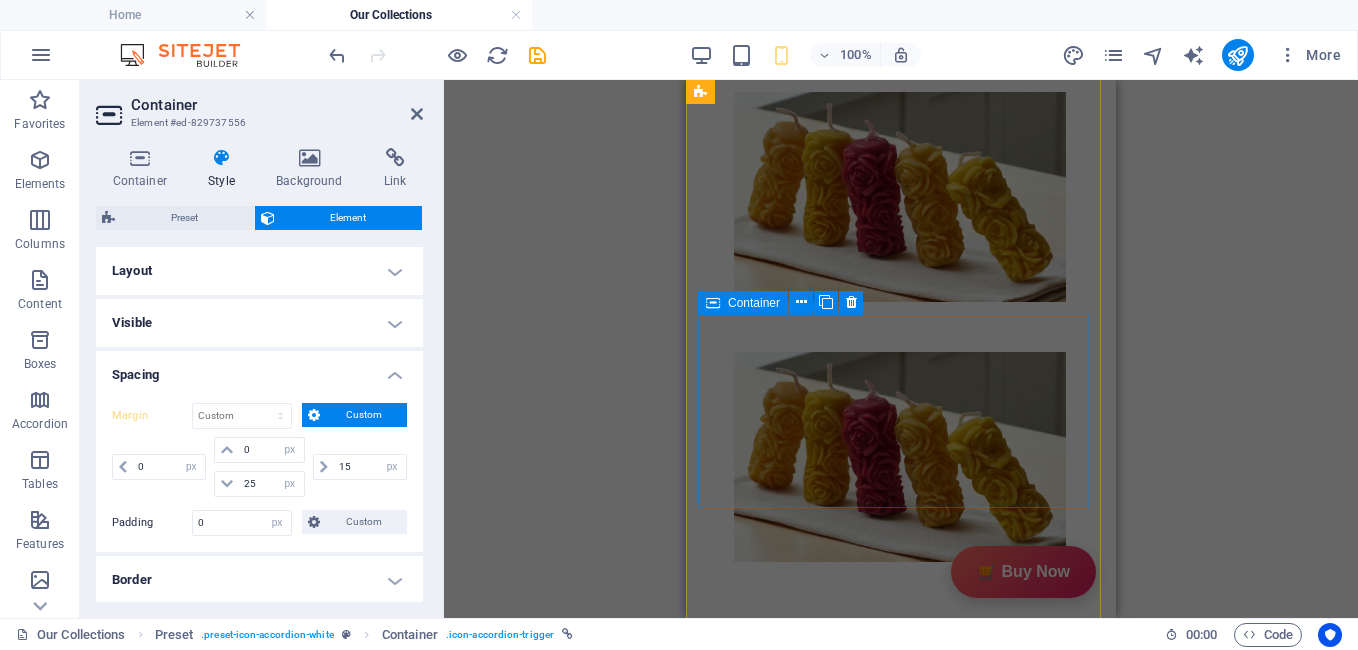 select on "px" 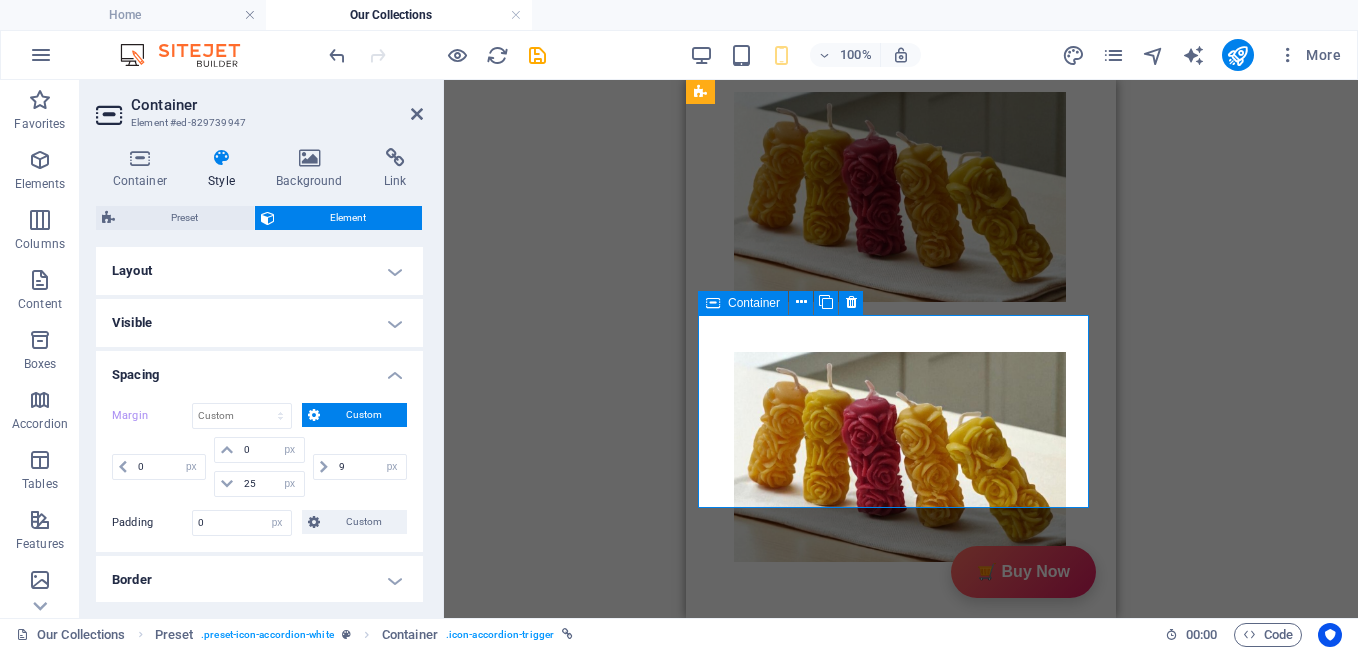 type on "0" 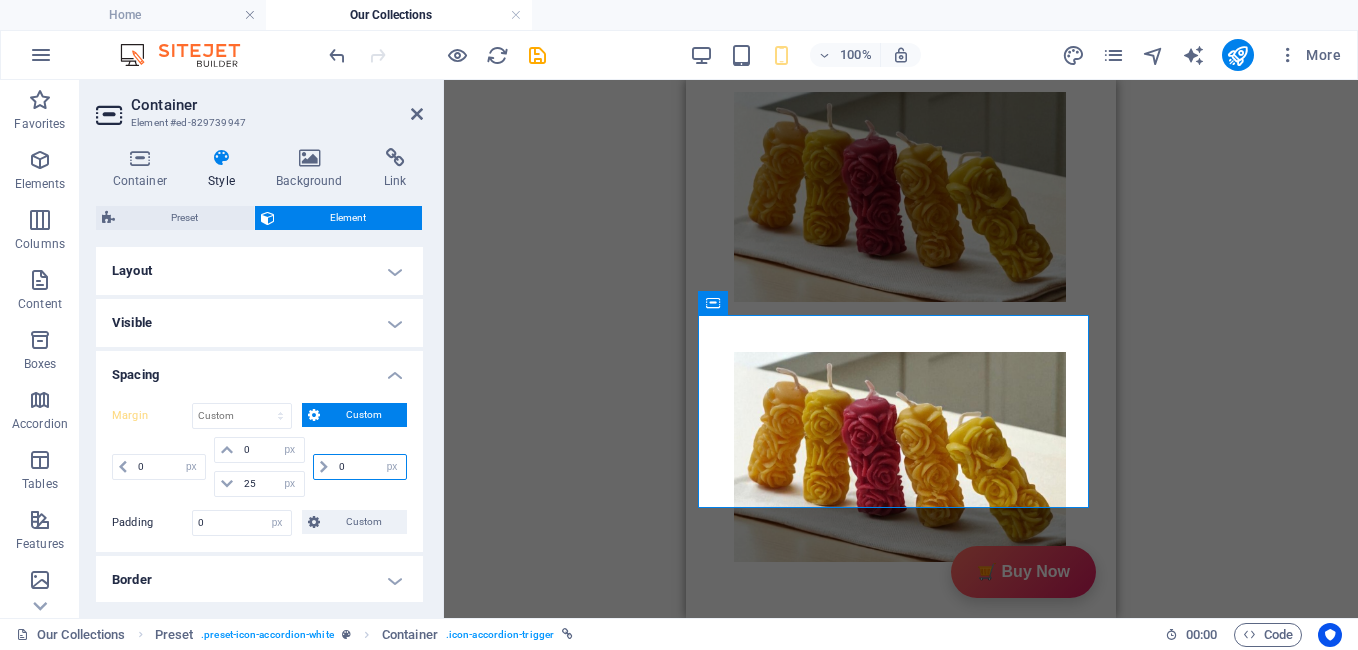 click on "0" at bounding box center (370, 467) 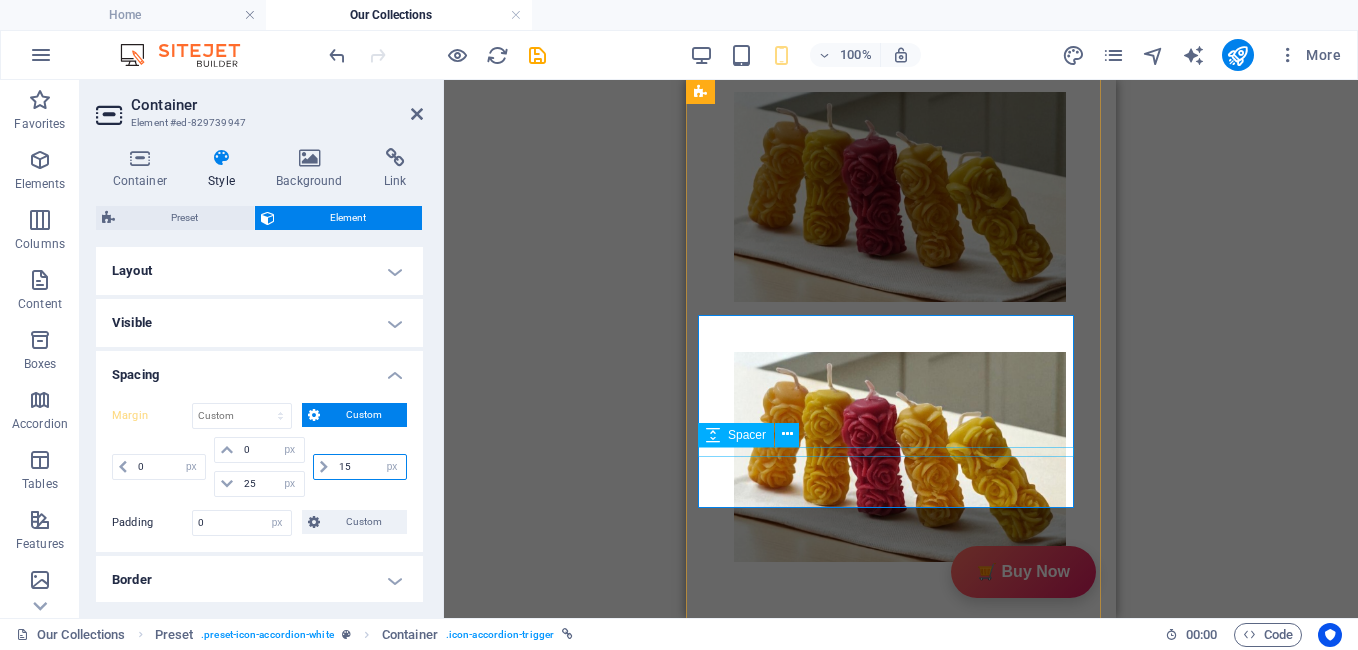 type on "15" 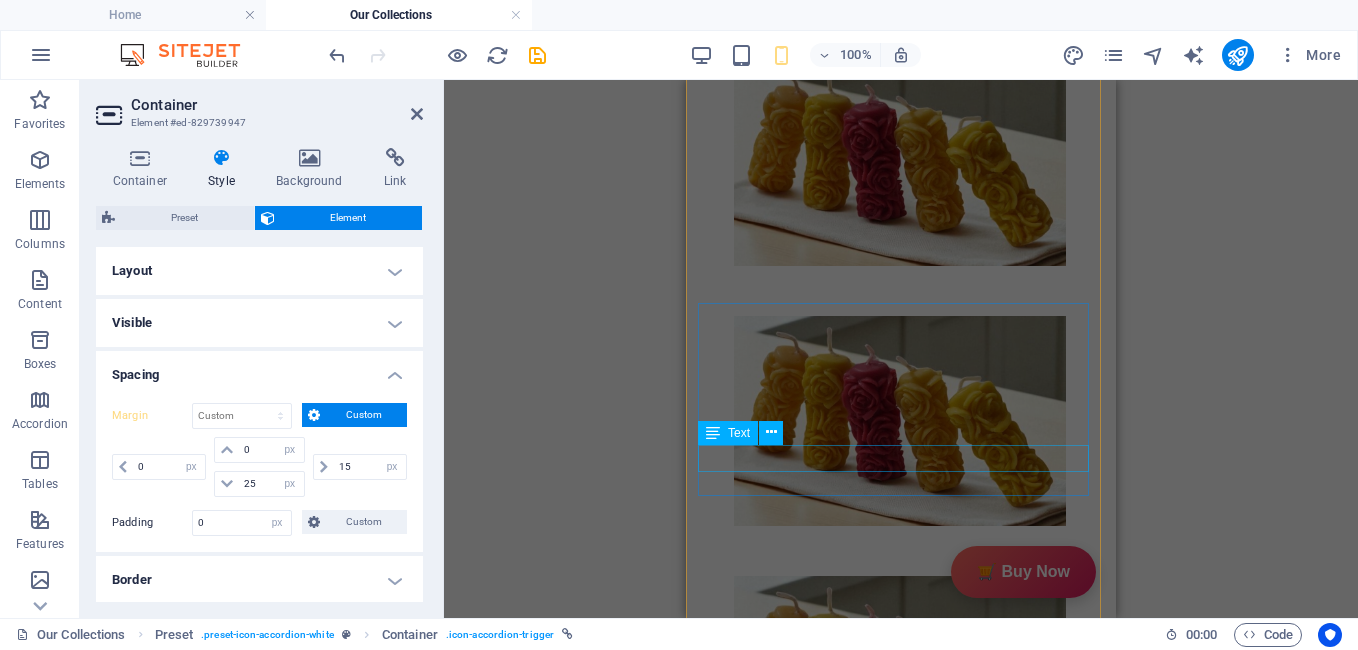 scroll, scrollTop: 16290, scrollLeft: 0, axis: vertical 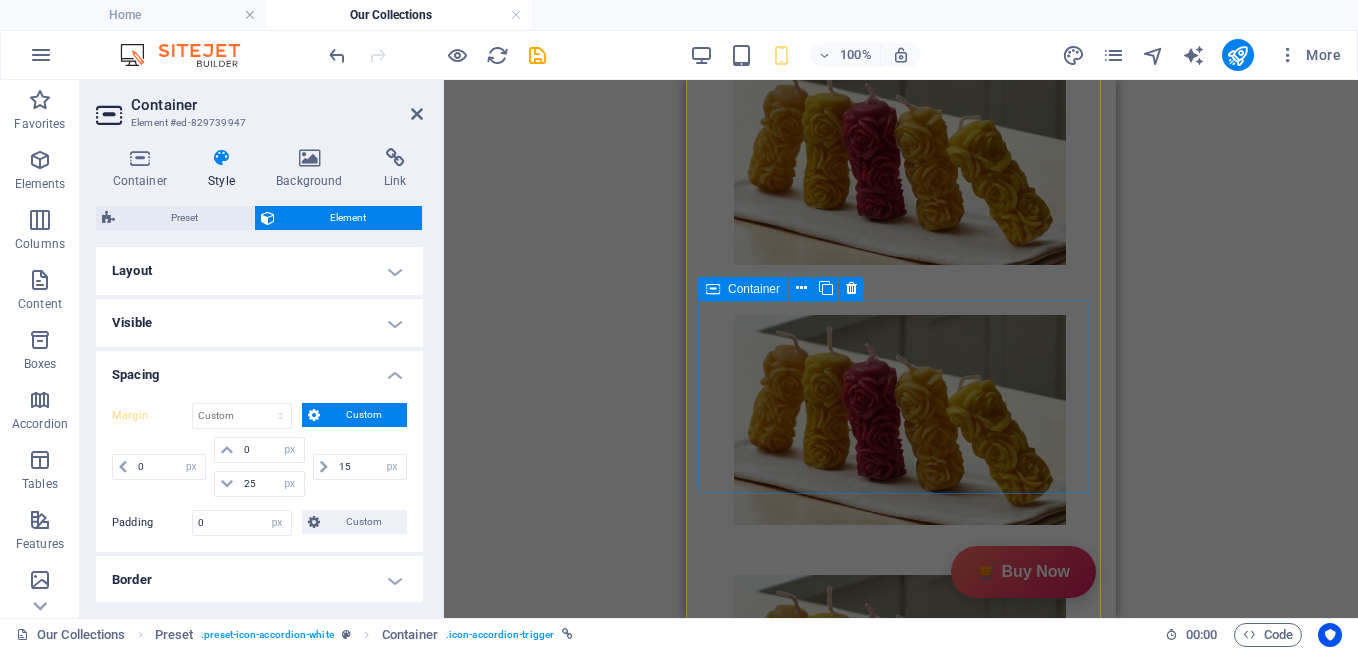 click at bounding box center (713, 289) 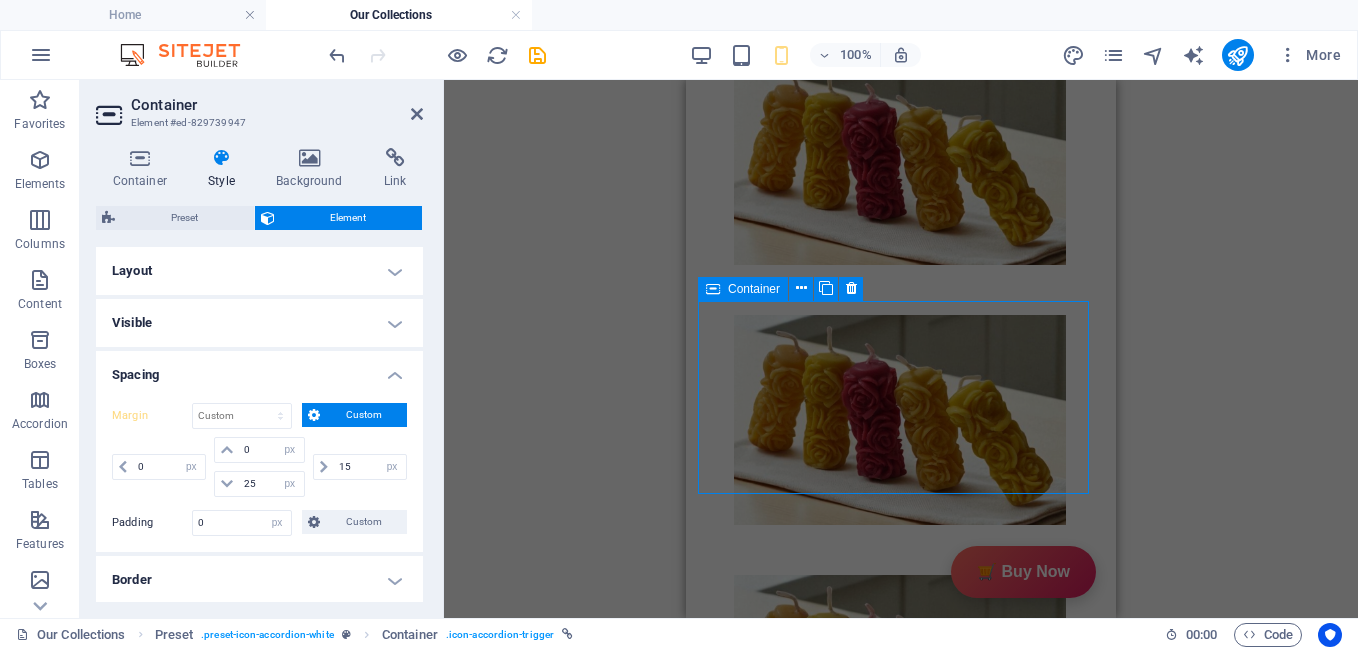 click at bounding box center [713, 289] 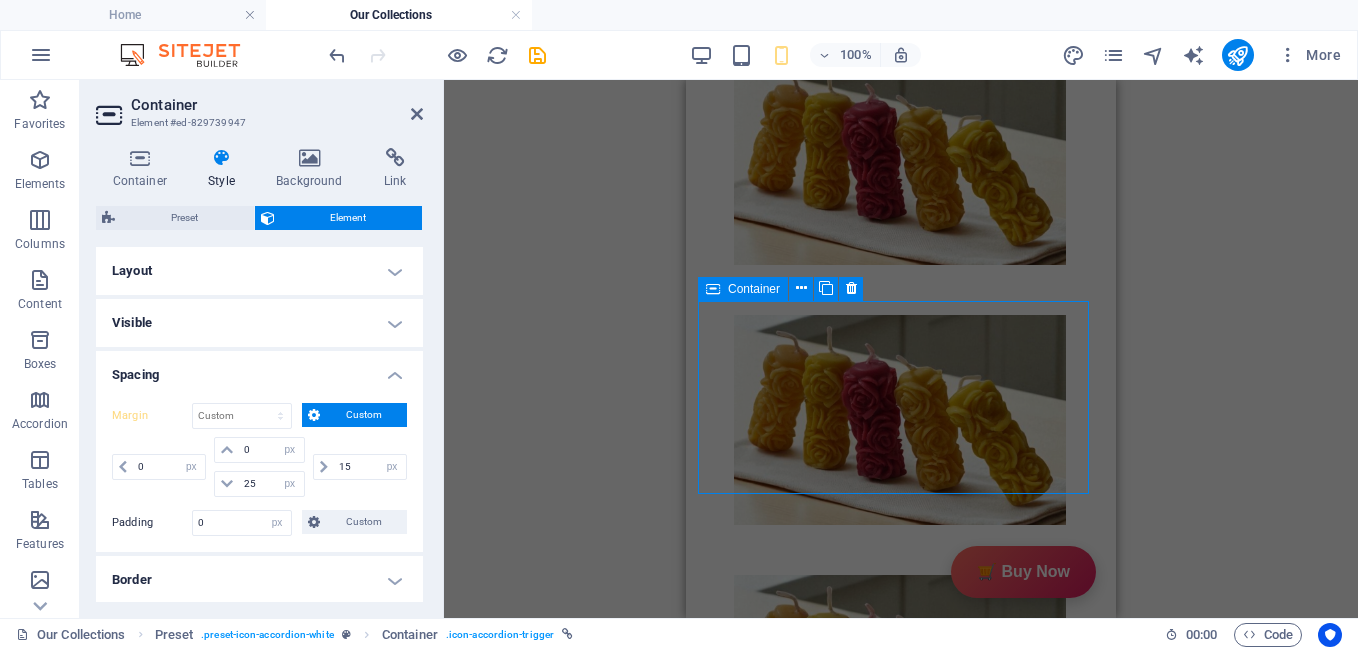 select on "px" 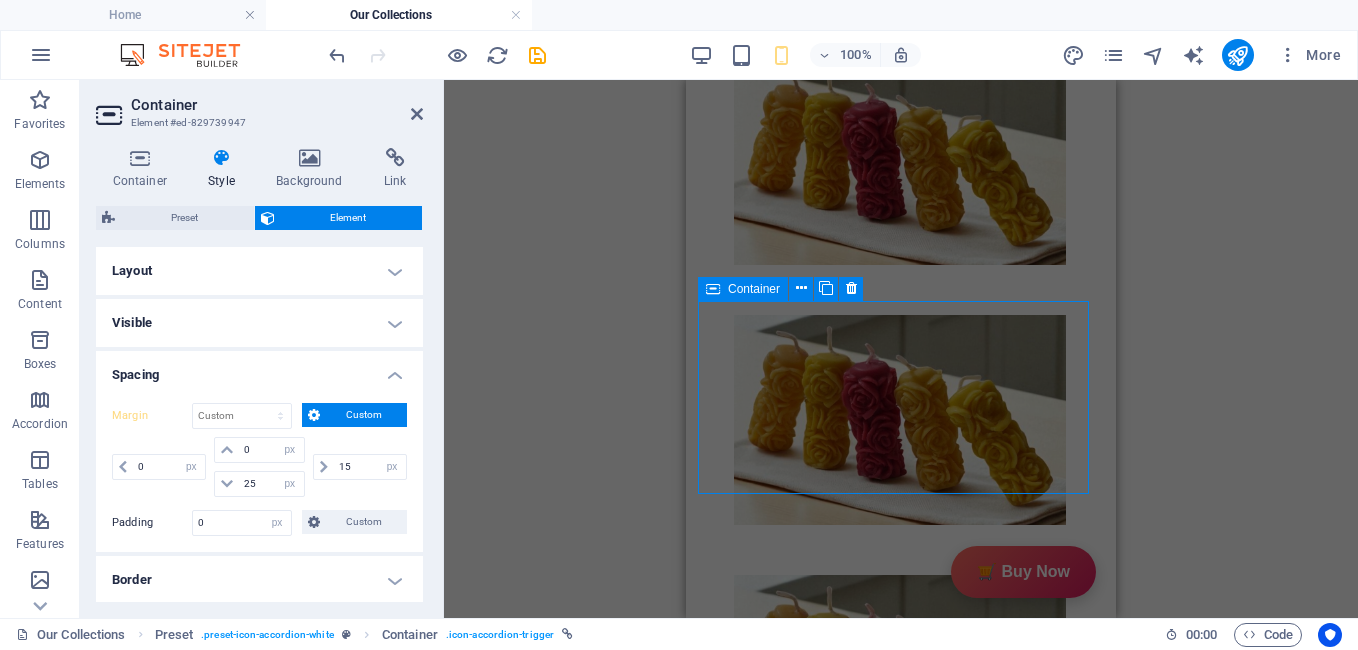select on "px" 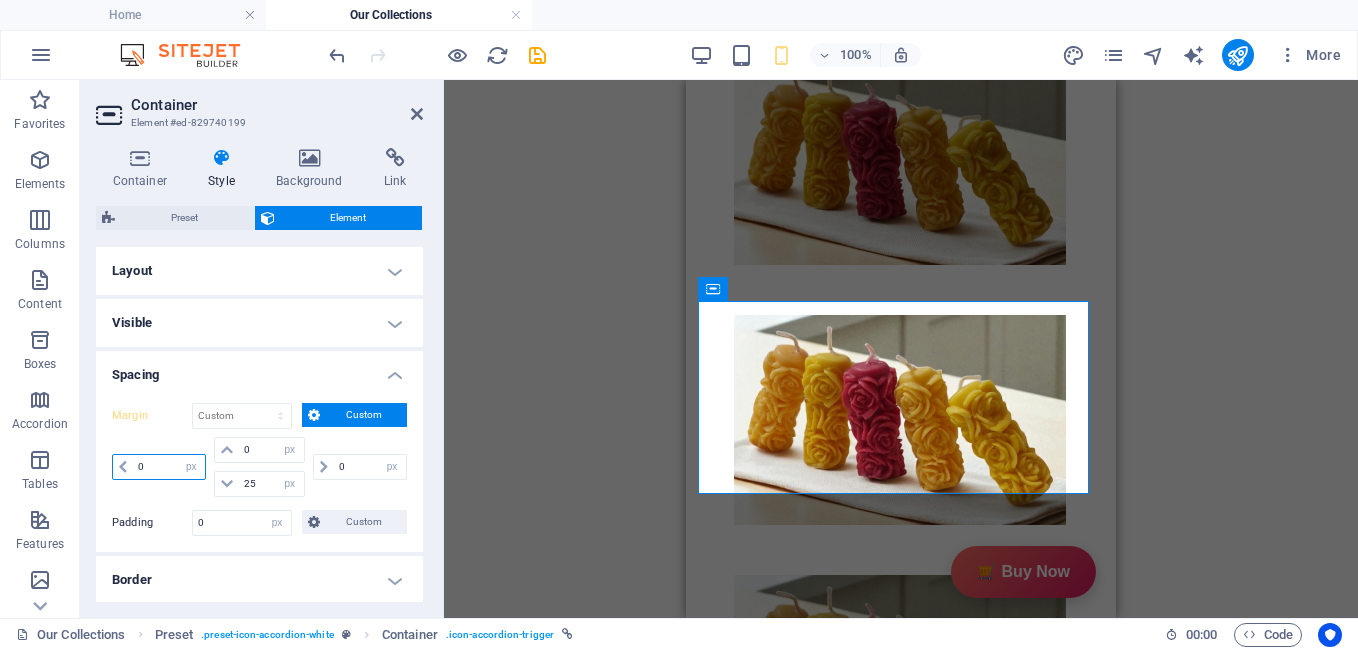 click on "0" at bounding box center (169, 467) 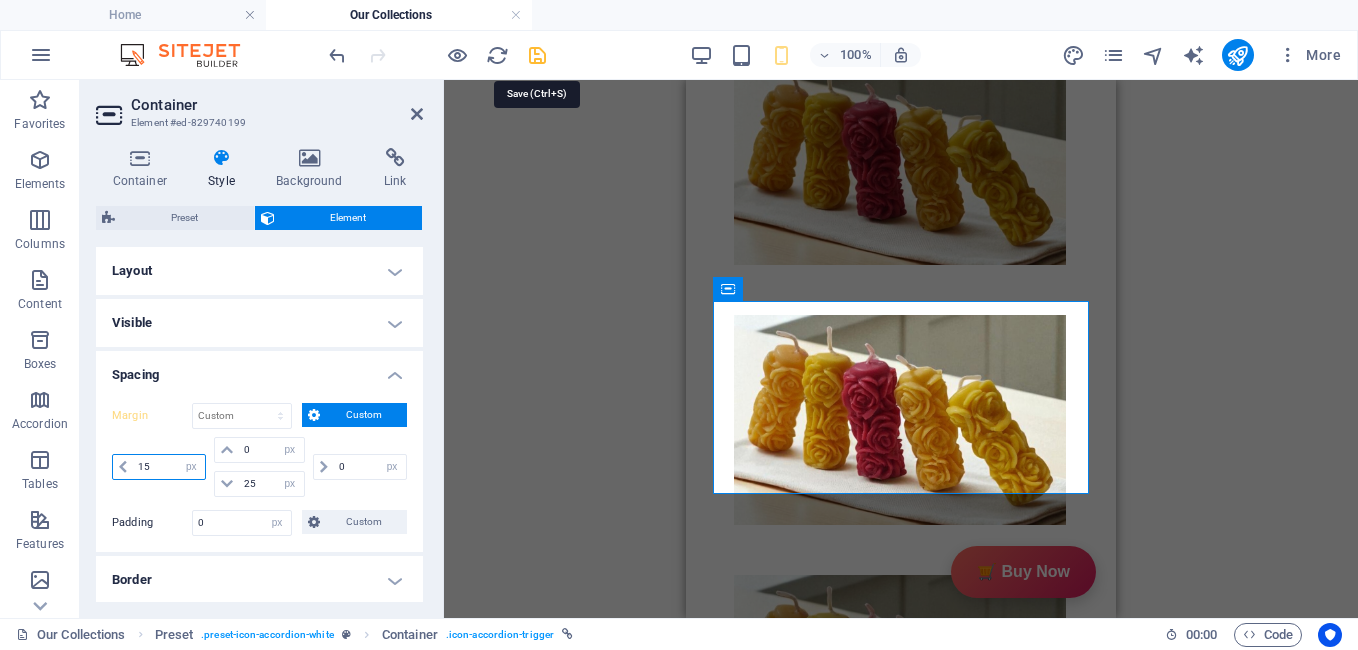 type on "15" 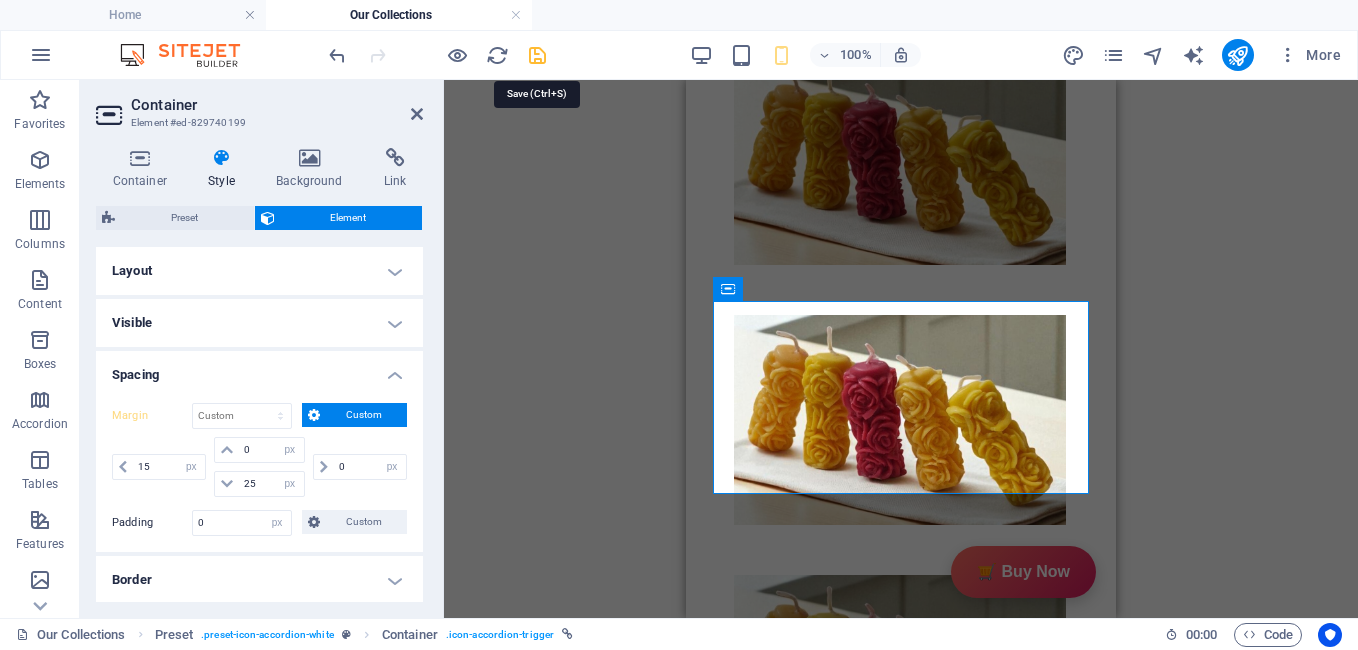 click at bounding box center [537, 55] 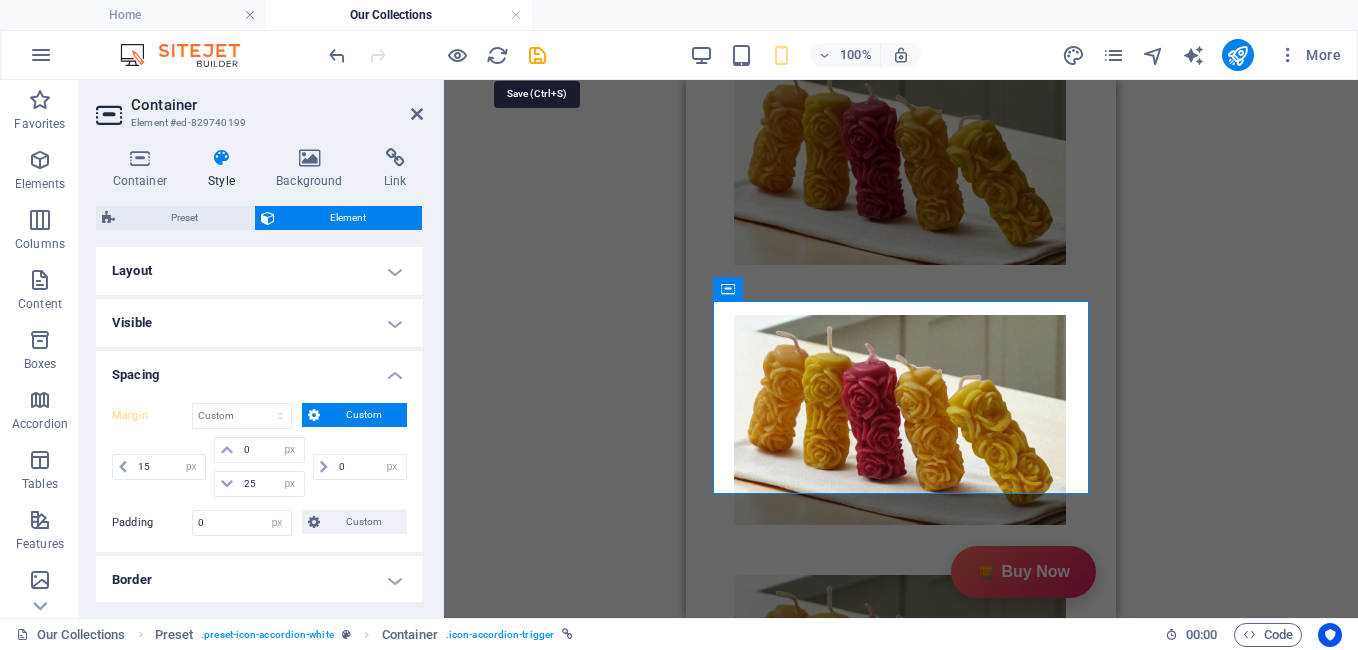 select on "px" 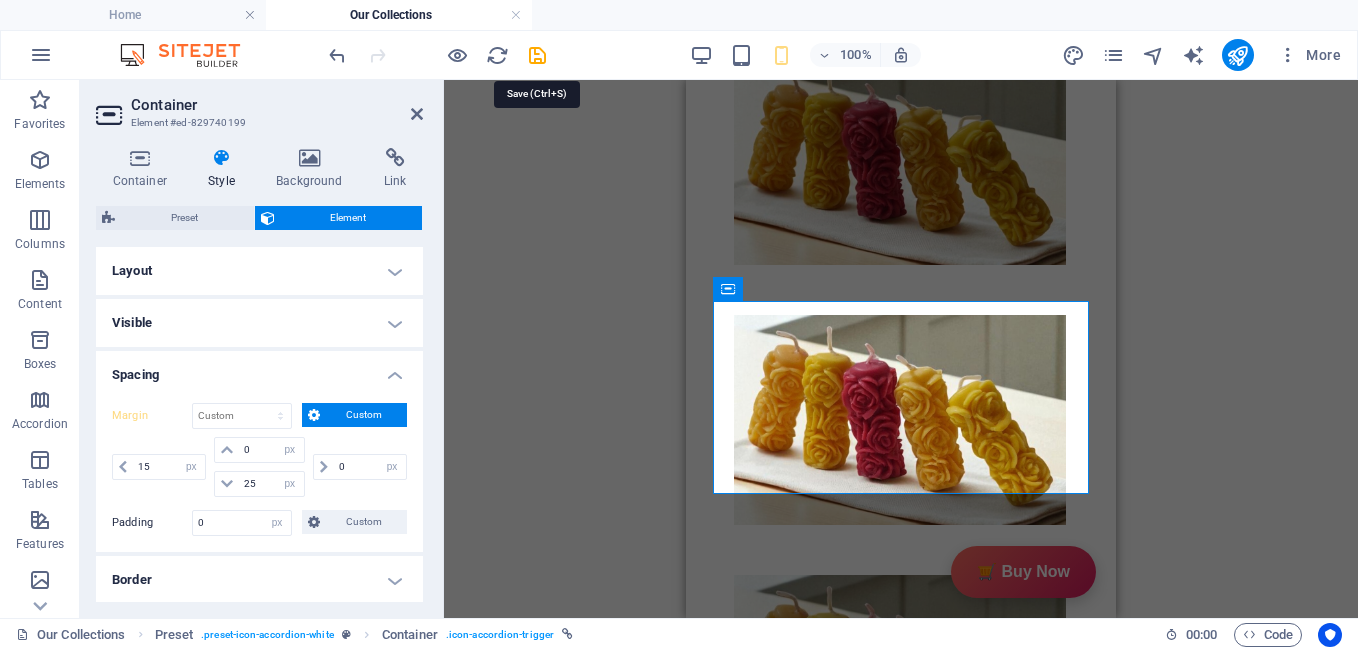 select on "px" 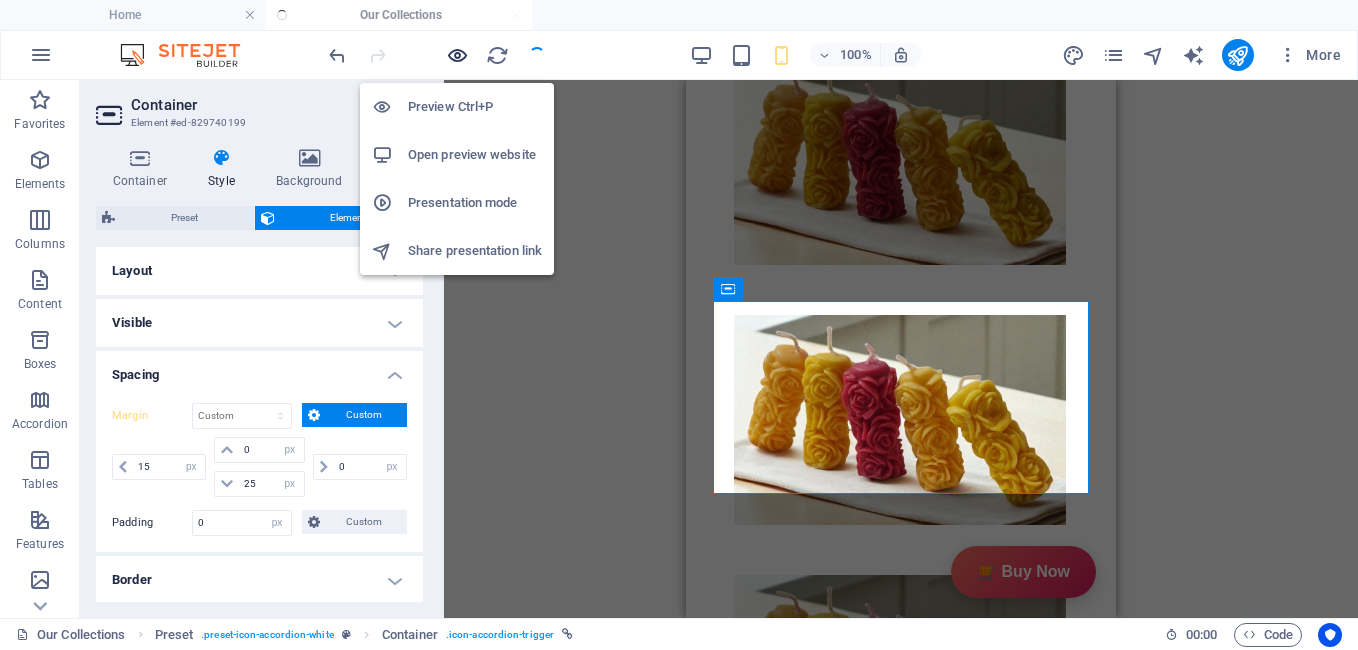 click at bounding box center [457, 55] 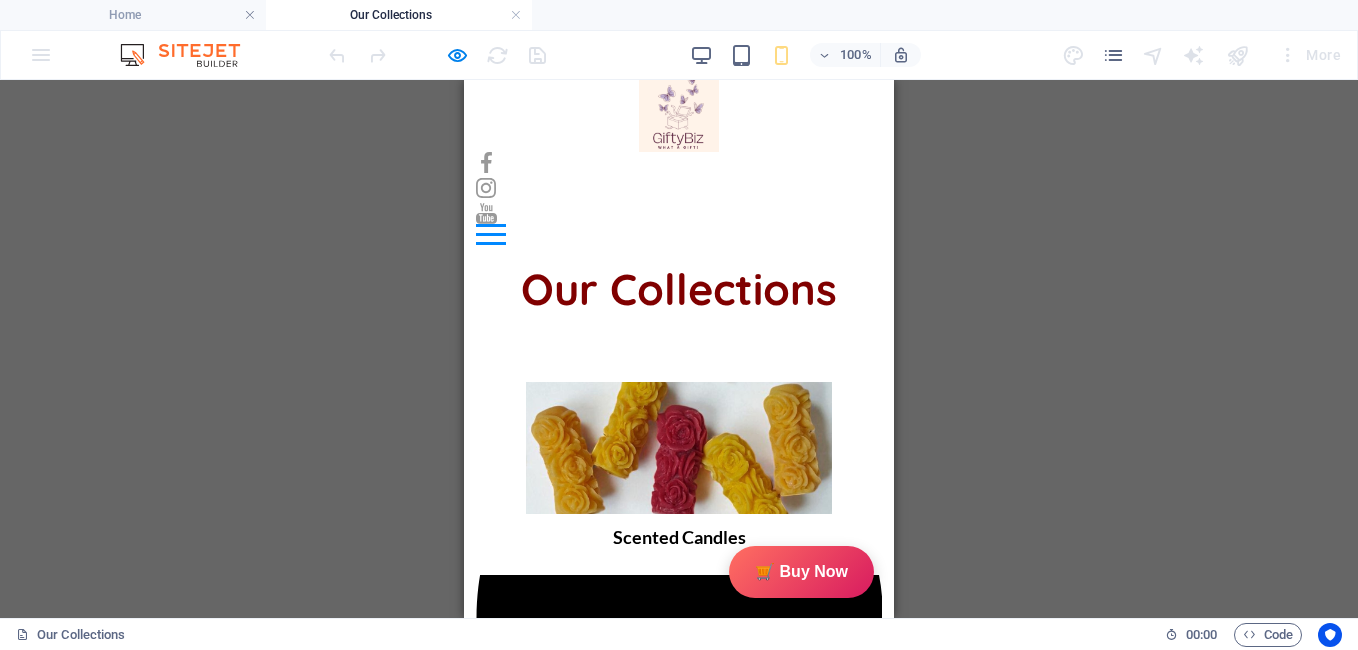 scroll, scrollTop: 0, scrollLeft: 0, axis: both 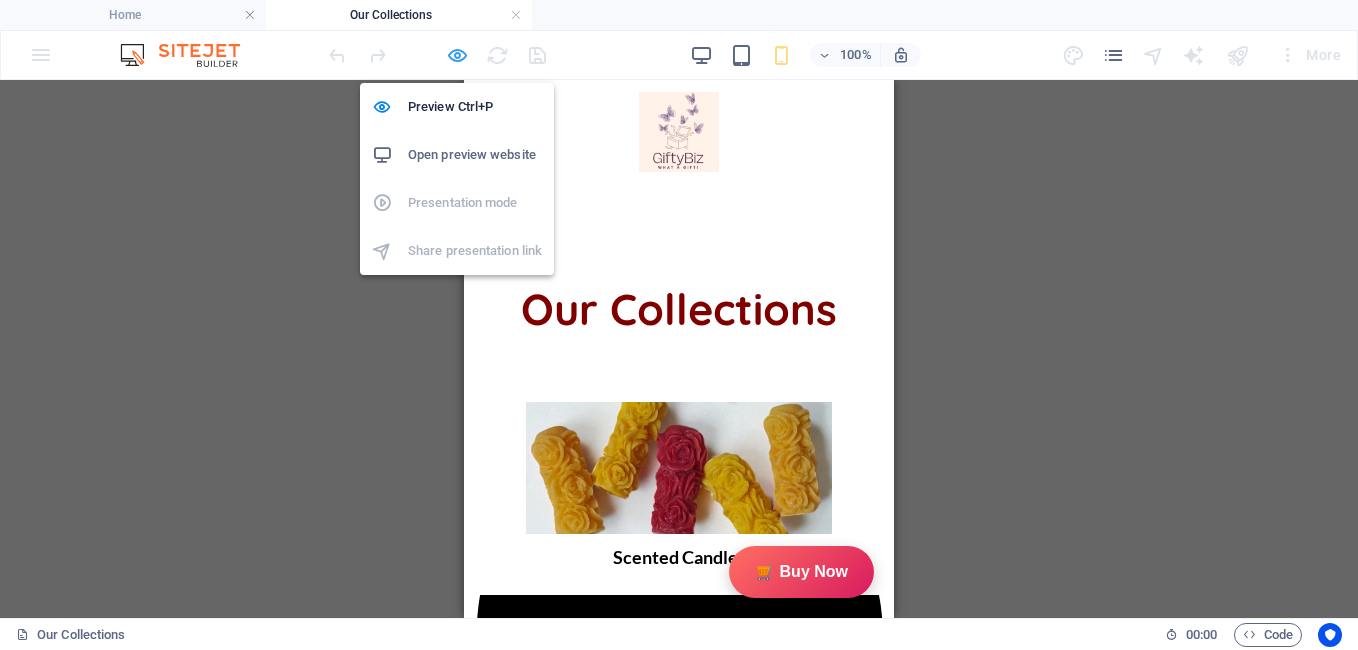 click at bounding box center (457, 55) 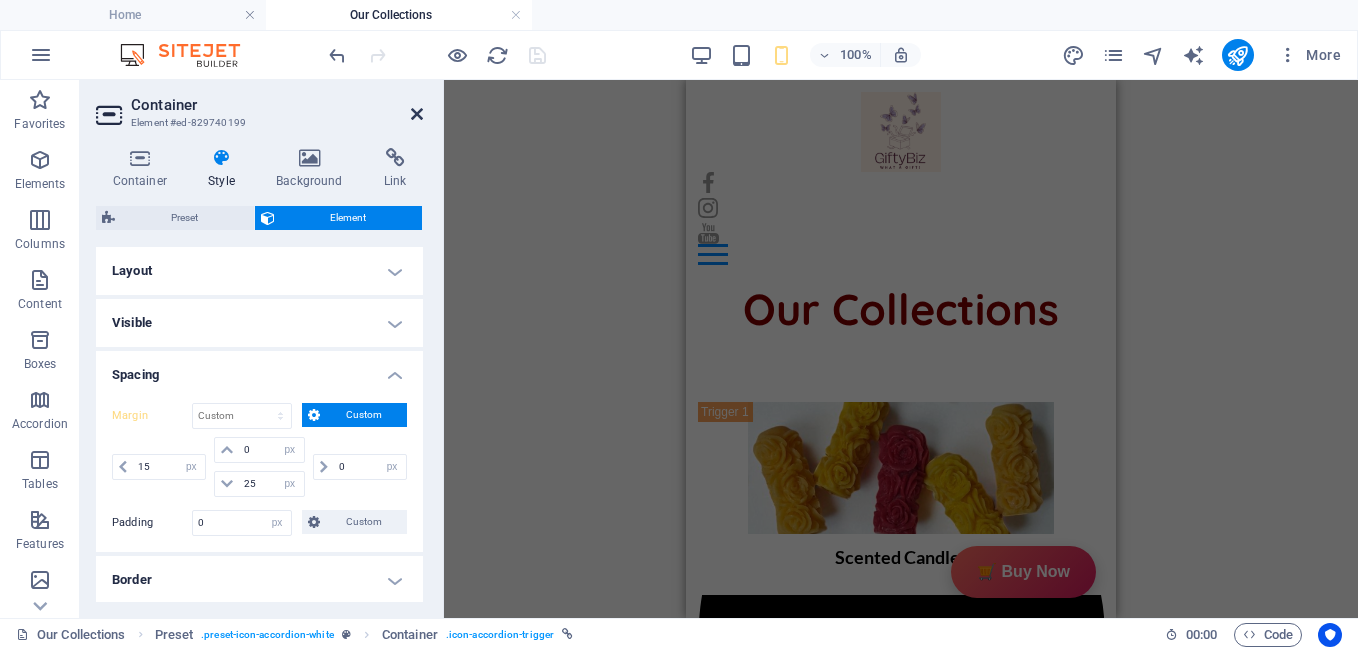 click at bounding box center [417, 114] 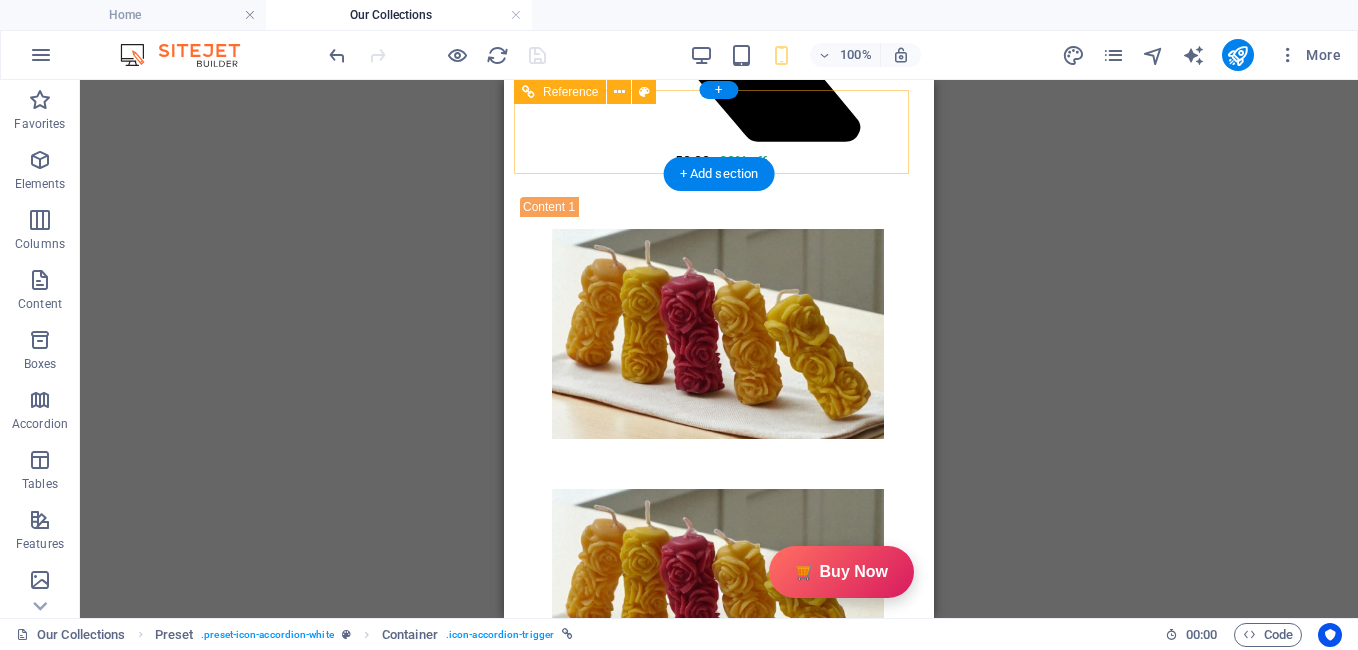 scroll, scrollTop: 0, scrollLeft: 0, axis: both 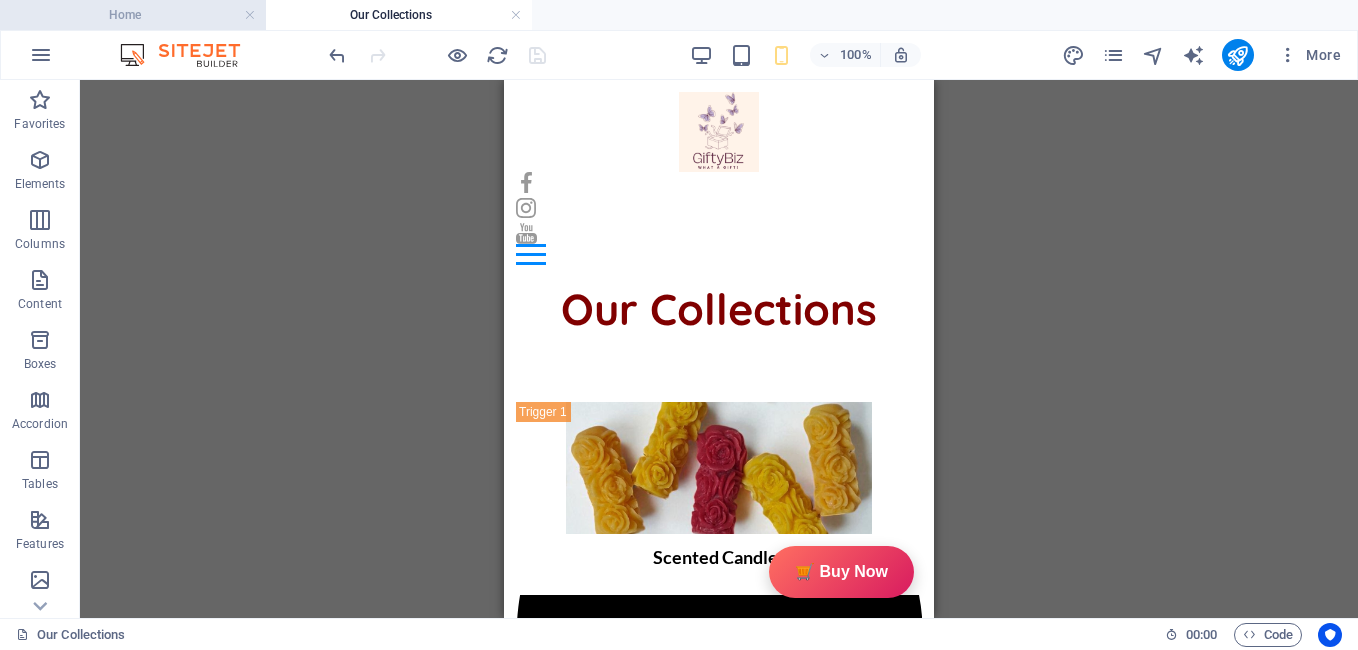 click on "Home" at bounding box center (133, 15) 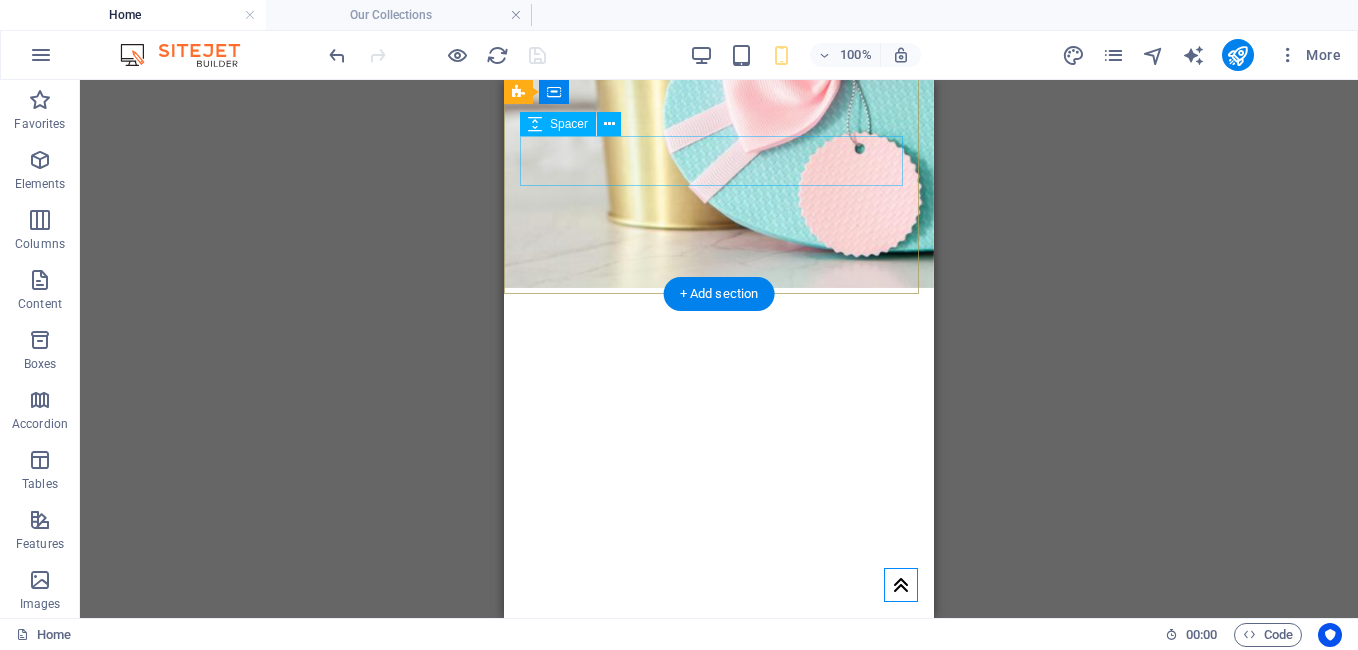 scroll, scrollTop: 0, scrollLeft: 0, axis: both 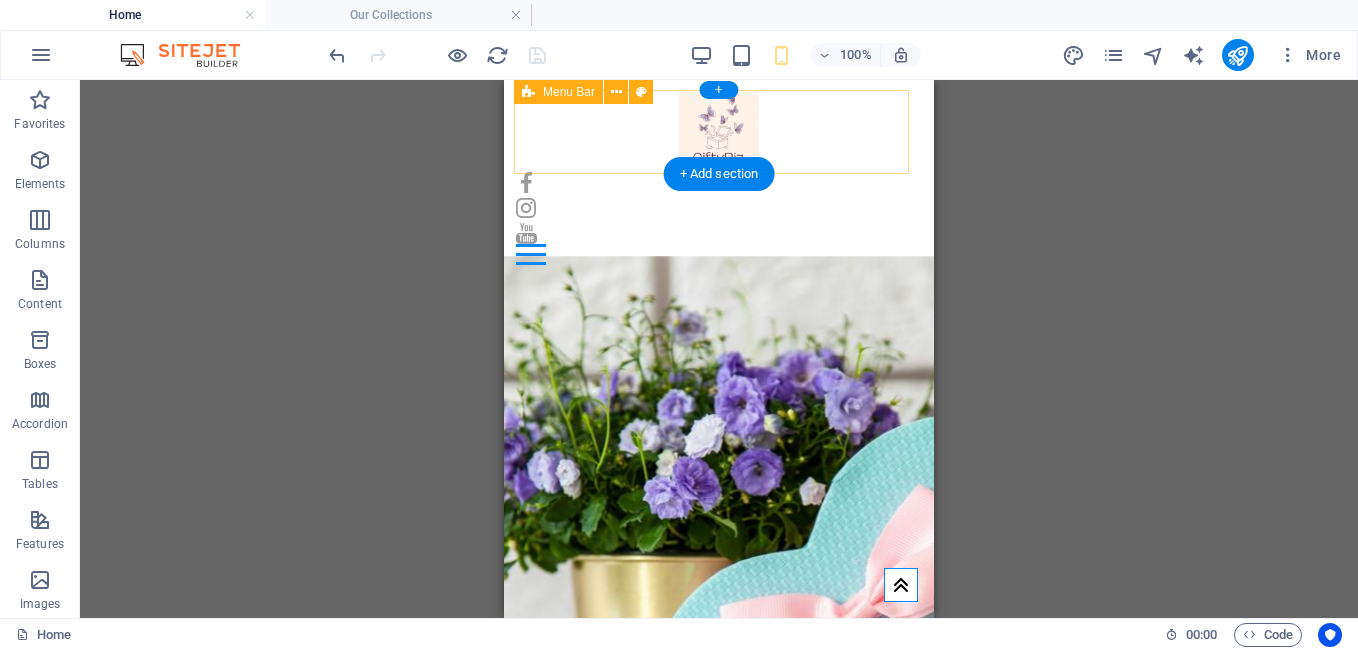click on "Home About Us Our Collections Review Cancellation & Refund Policy Contact" at bounding box center (719, 178) 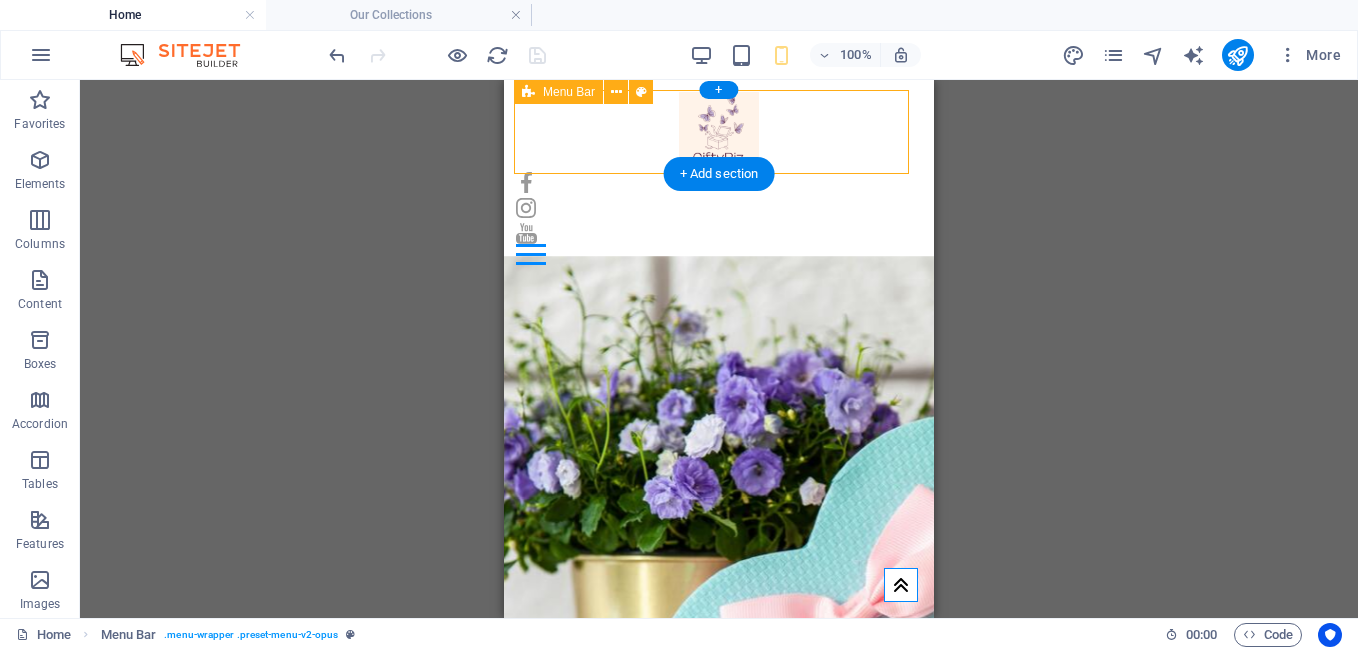 click on "Home About Us Our Collections Review Cancellation & Refund Policy Contact" at bounding box center [719, 178] 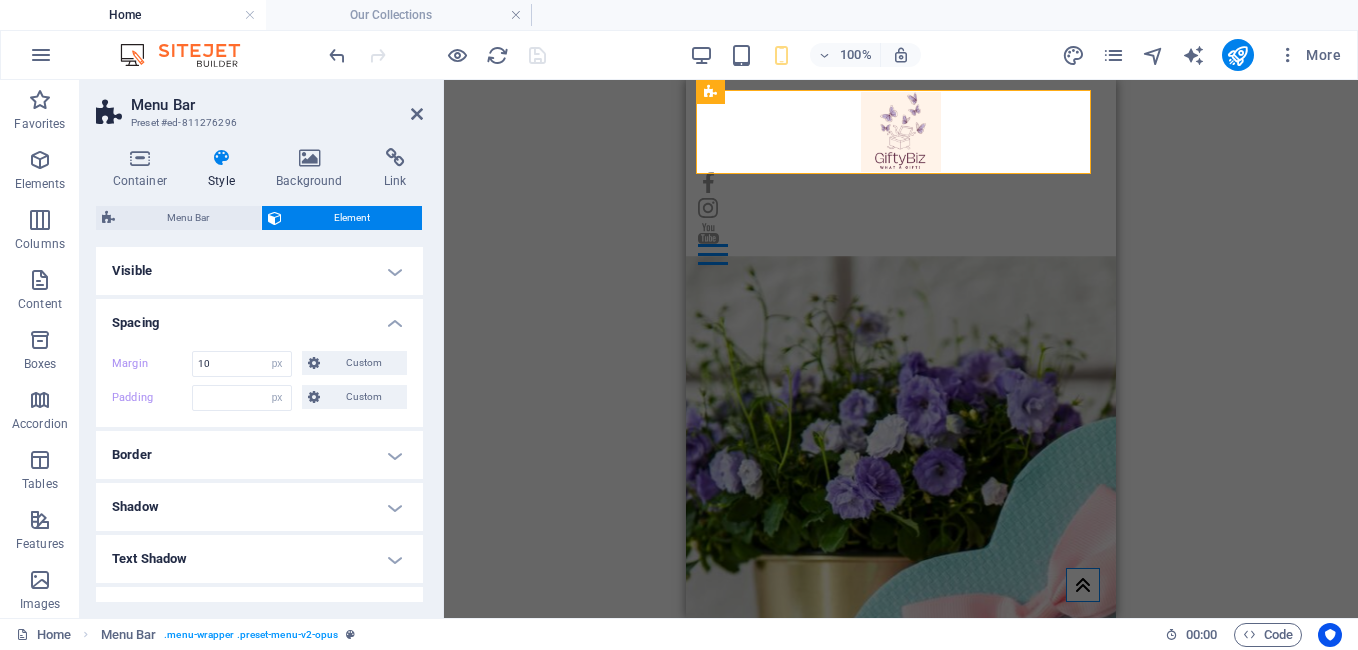 type on "2" 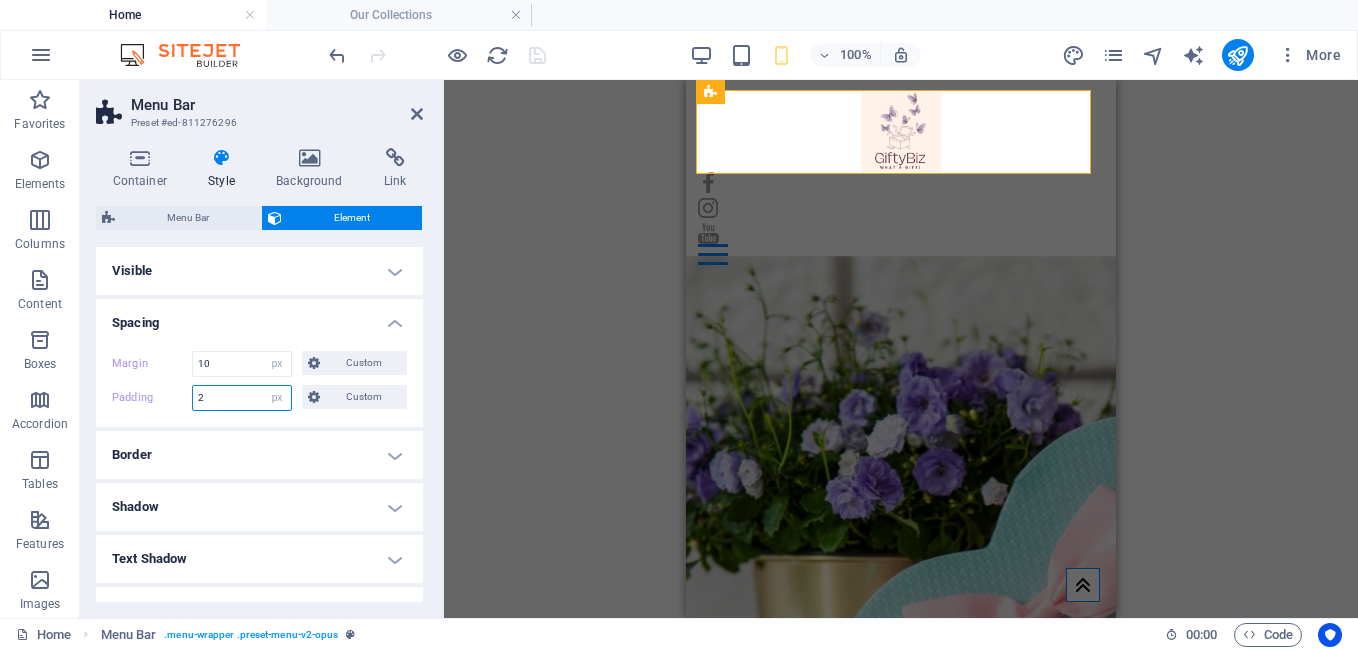 click on "2" at bounding box center [242, 398] 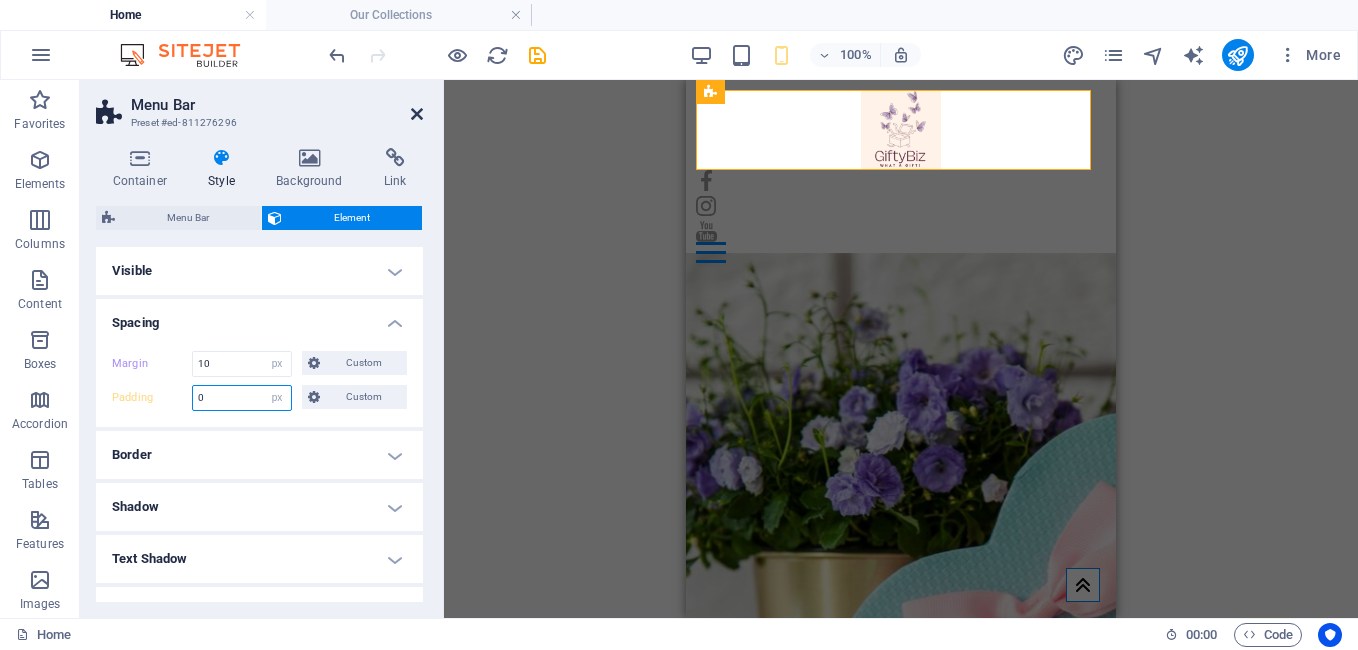 type on "0" 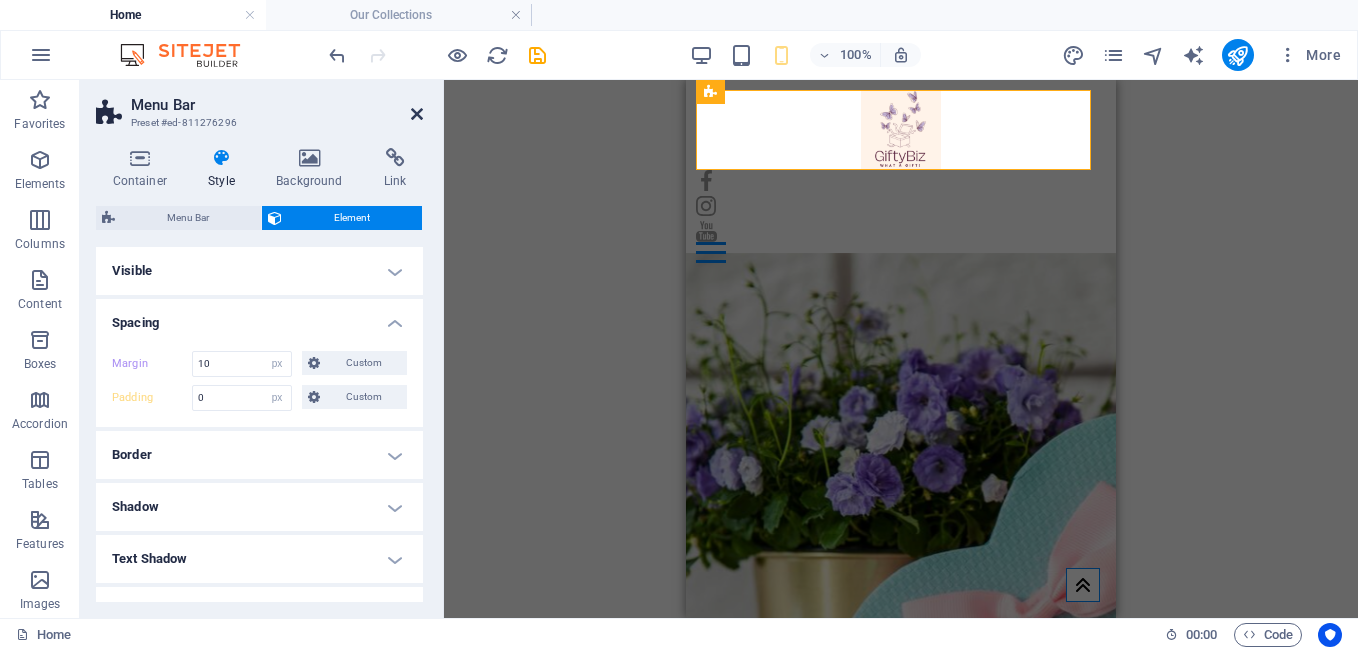 click at bounding box center [417, 114] 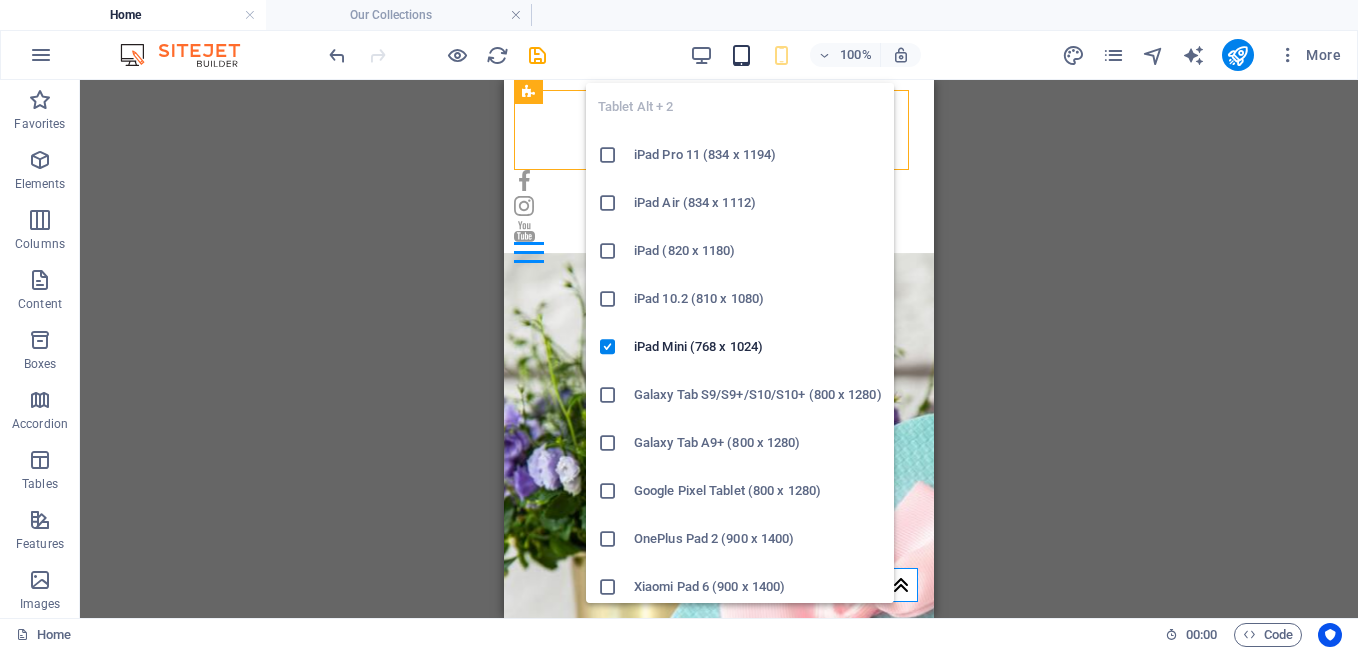 click at bounding box center (741, 55) 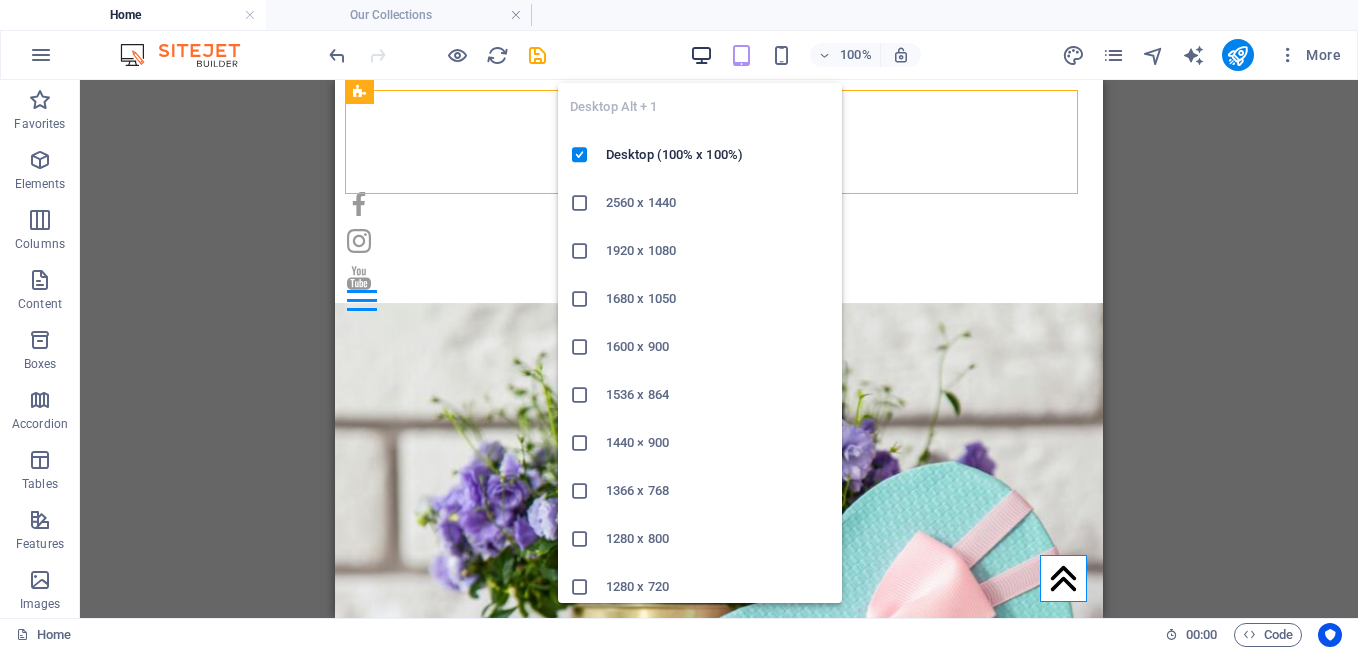 click at bounding box center [701, 55] 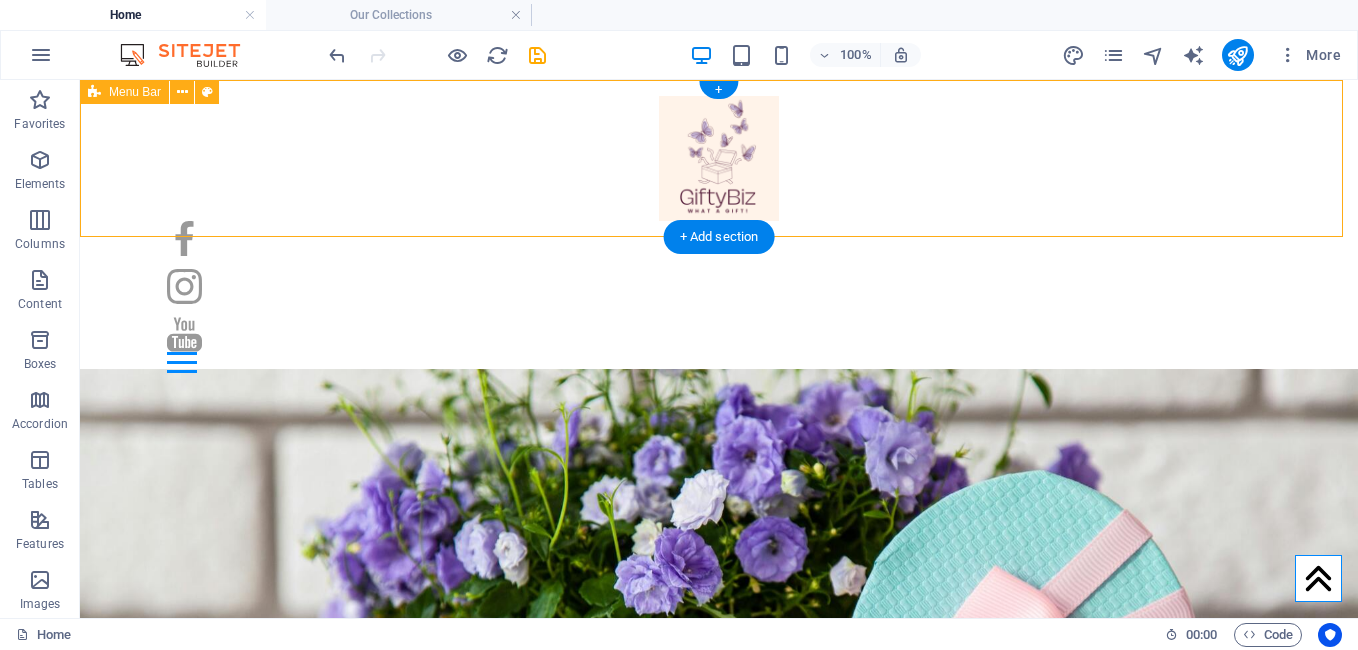 click on "Home About Us Our Collections Review Cancellation & Refund Policy Contact" at bounding box center (719, 234) 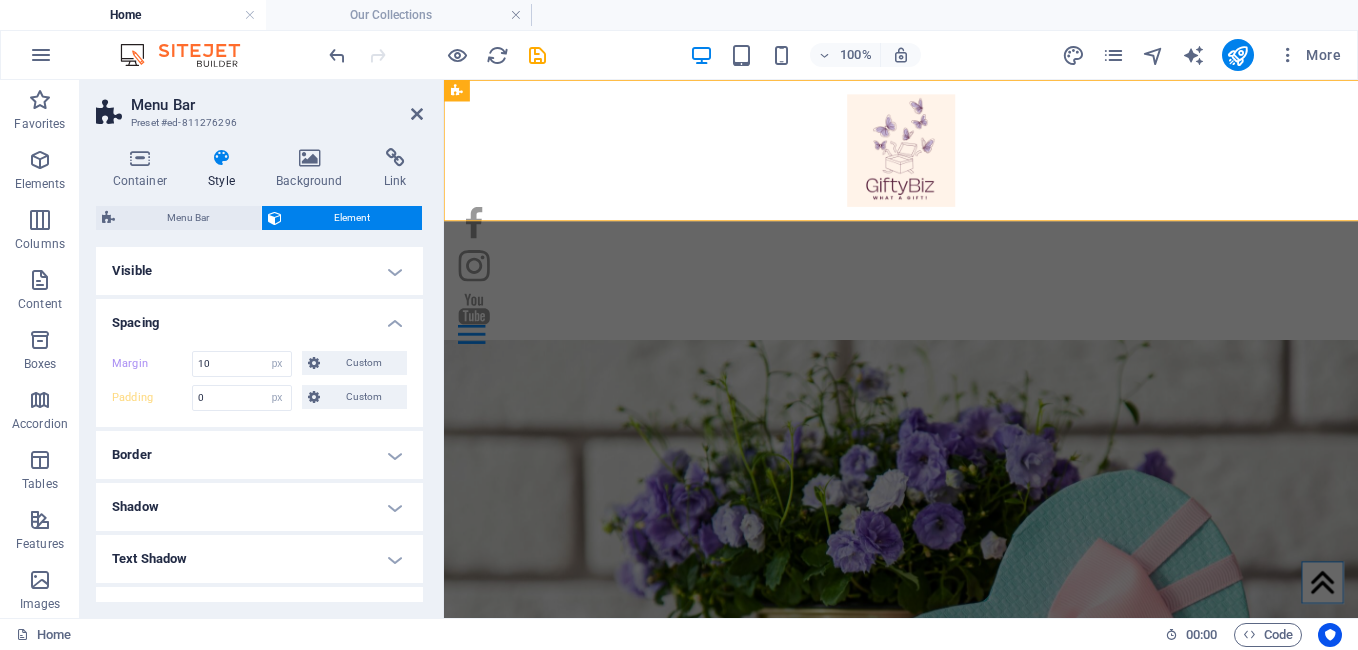 type 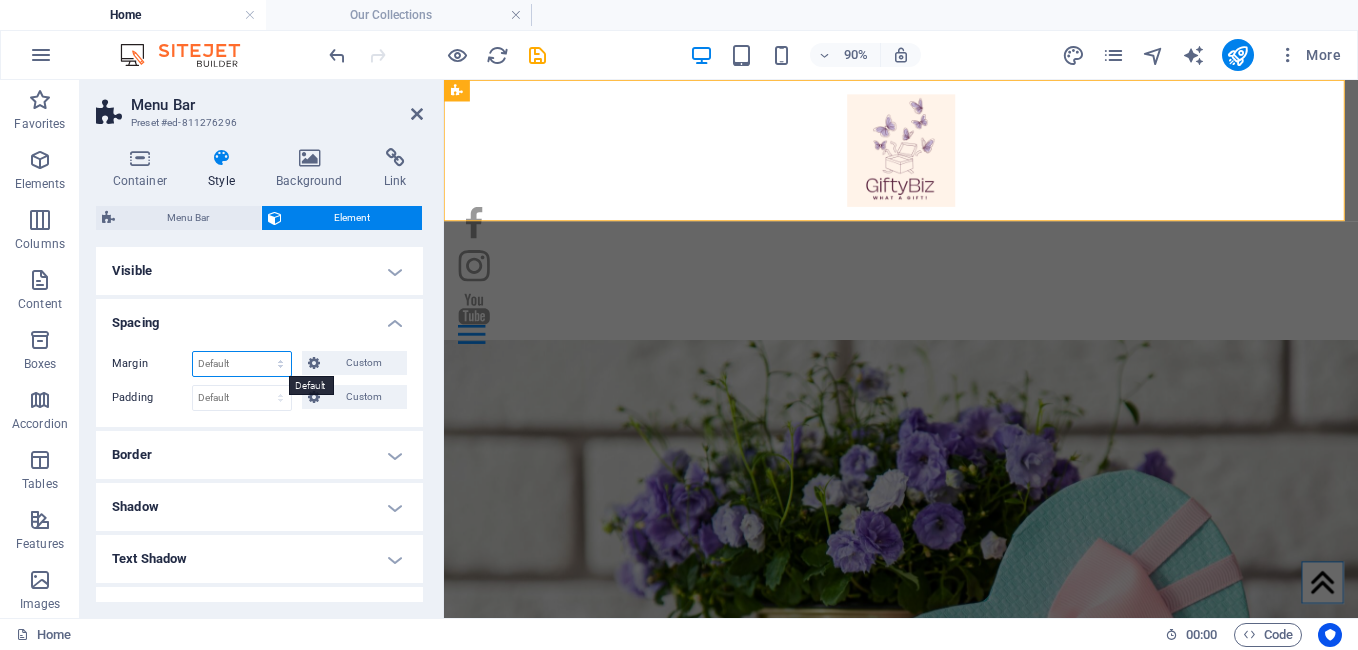 click on "Default auto px % rem vw vh Custom" at bounding box center [242, 364] 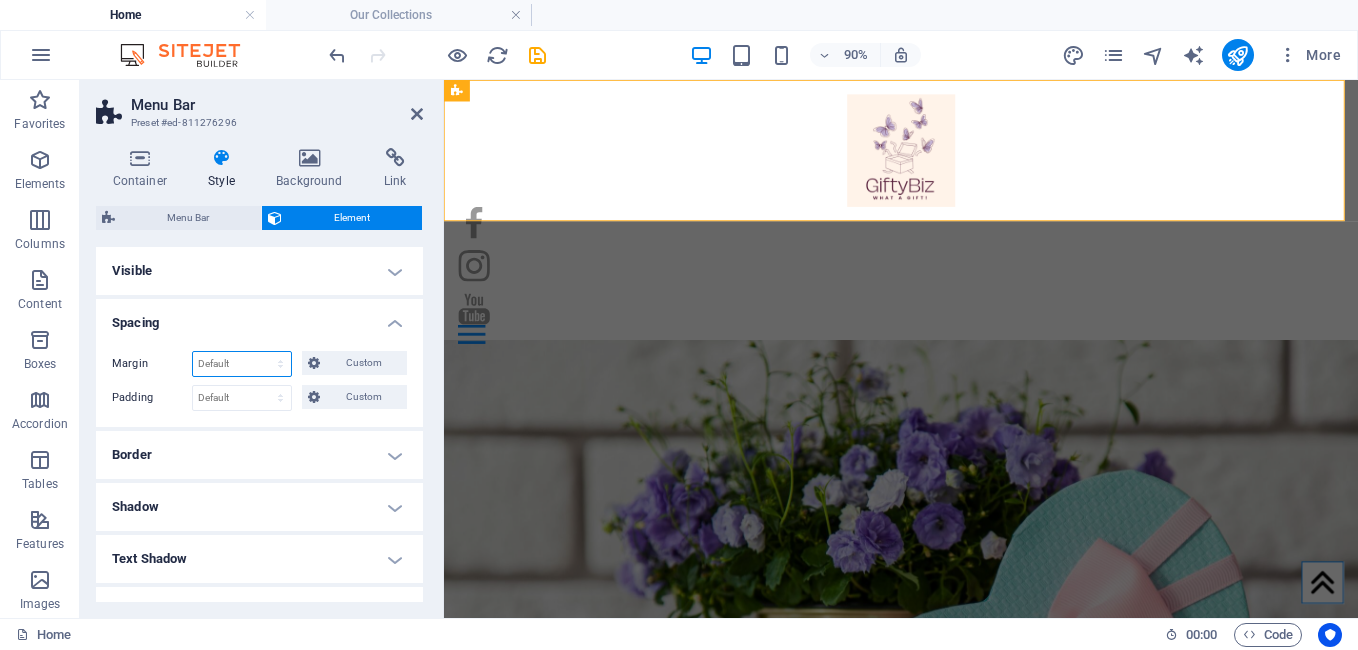 select on "px" 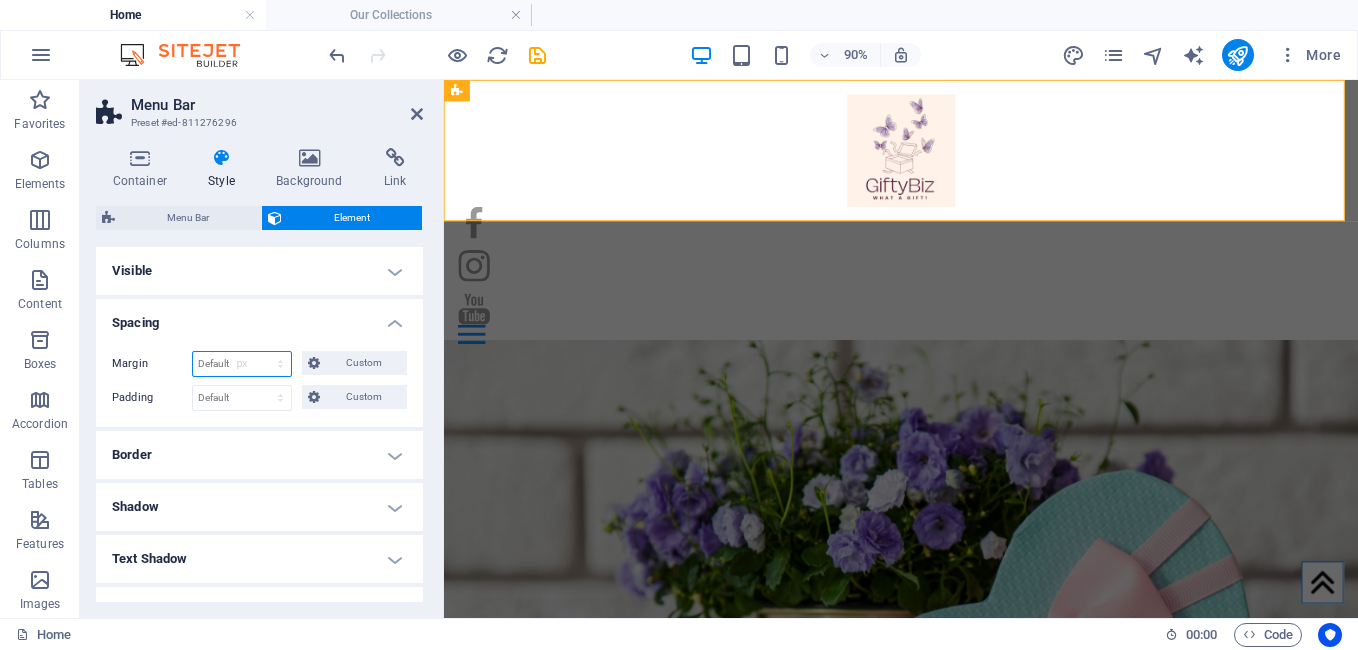 click on "Default auto px % rem vw vh Custom" at bounding box center (242, 364) 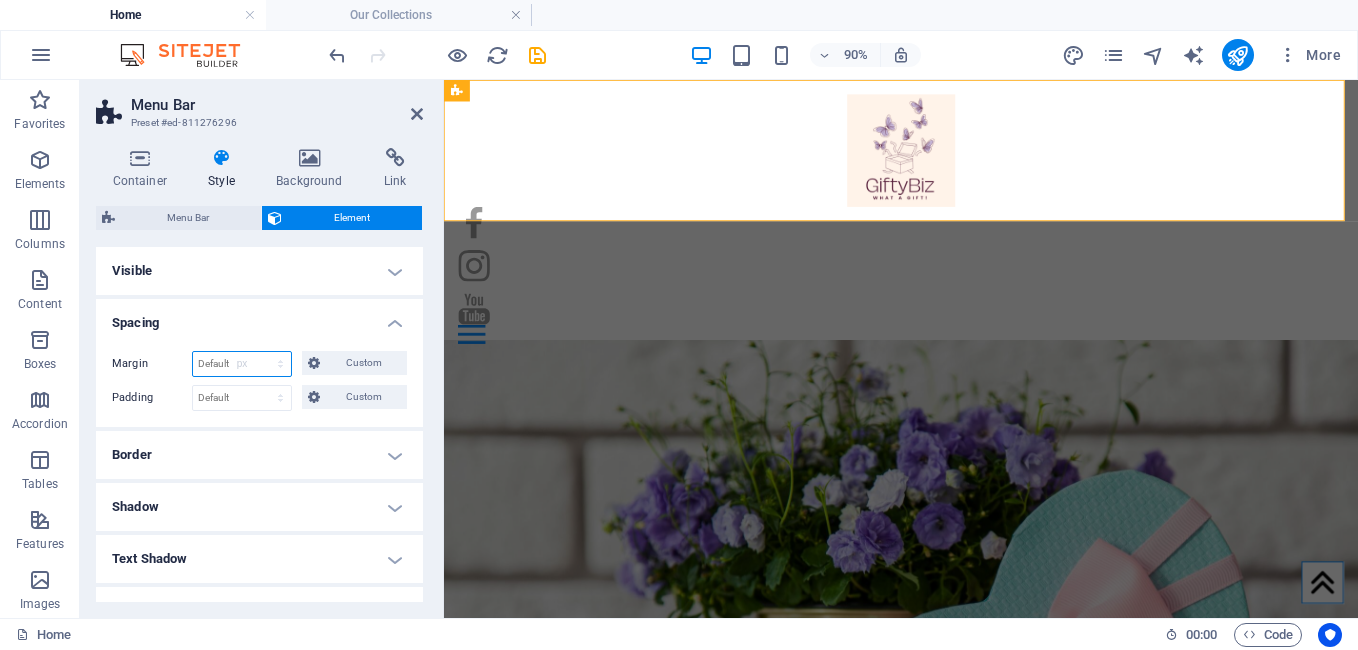 type on "0" 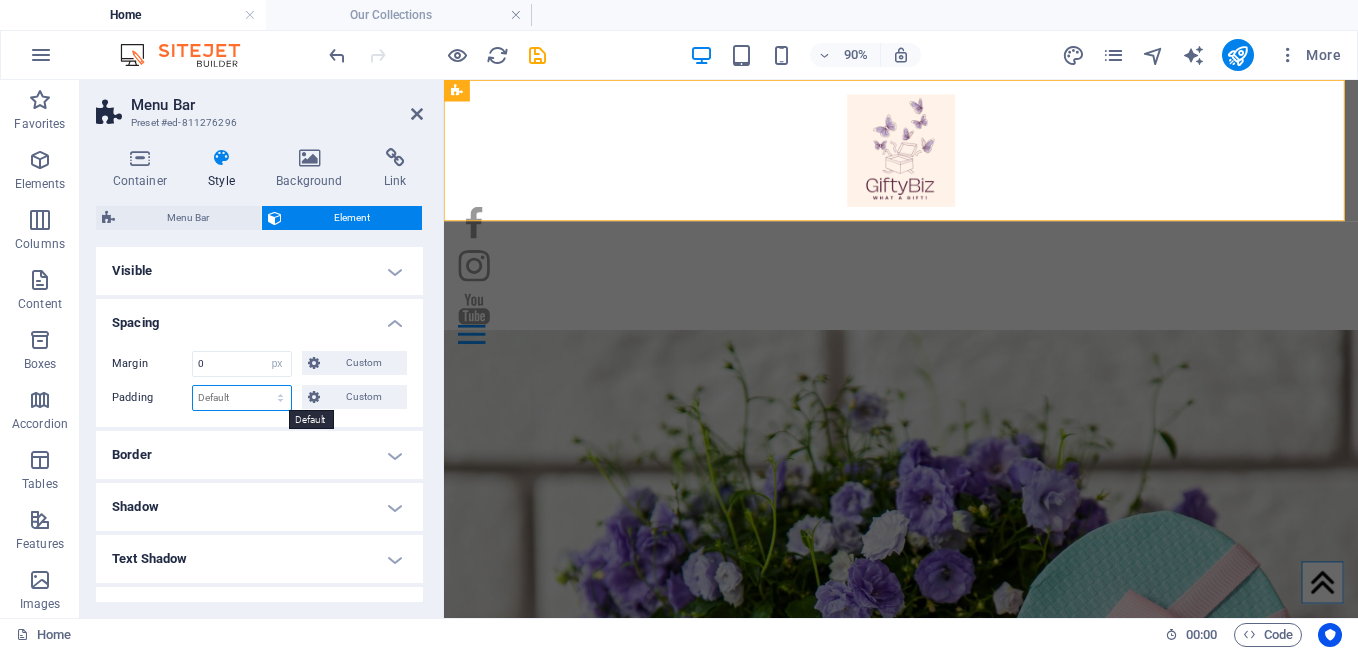 click on "Default px rem % vh vw Custom" at bounding box center [242, 398] 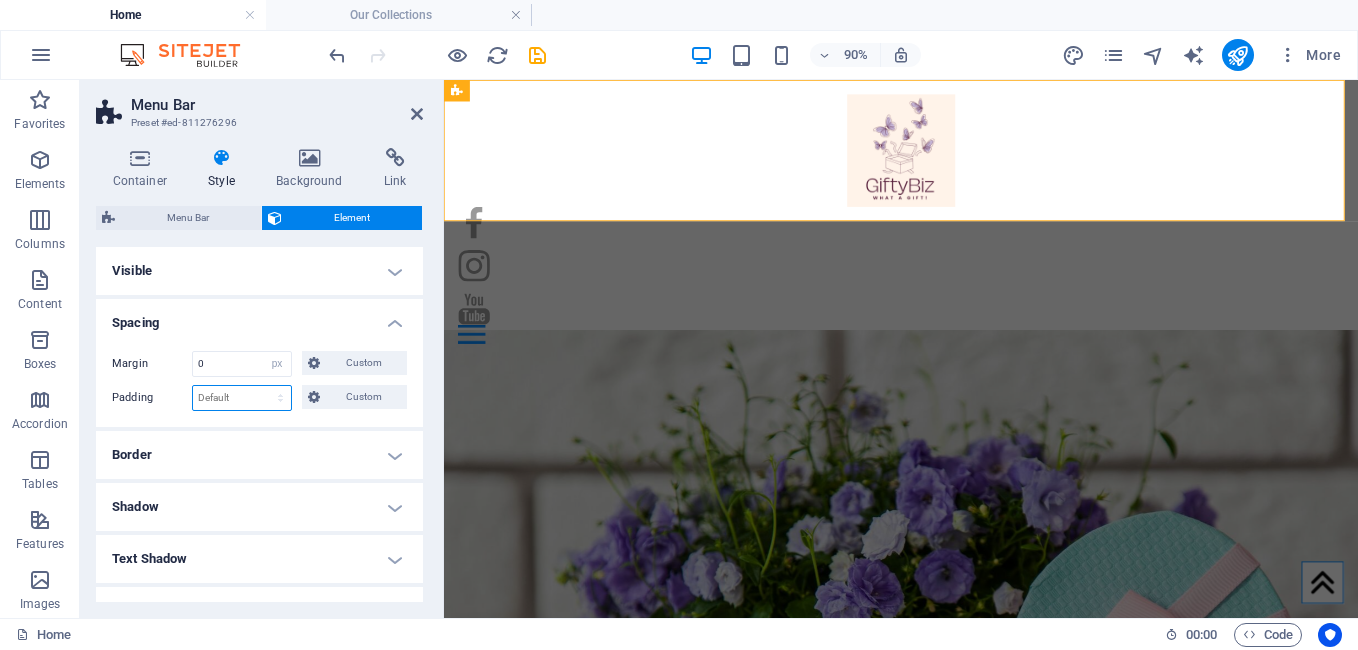 select on "px" 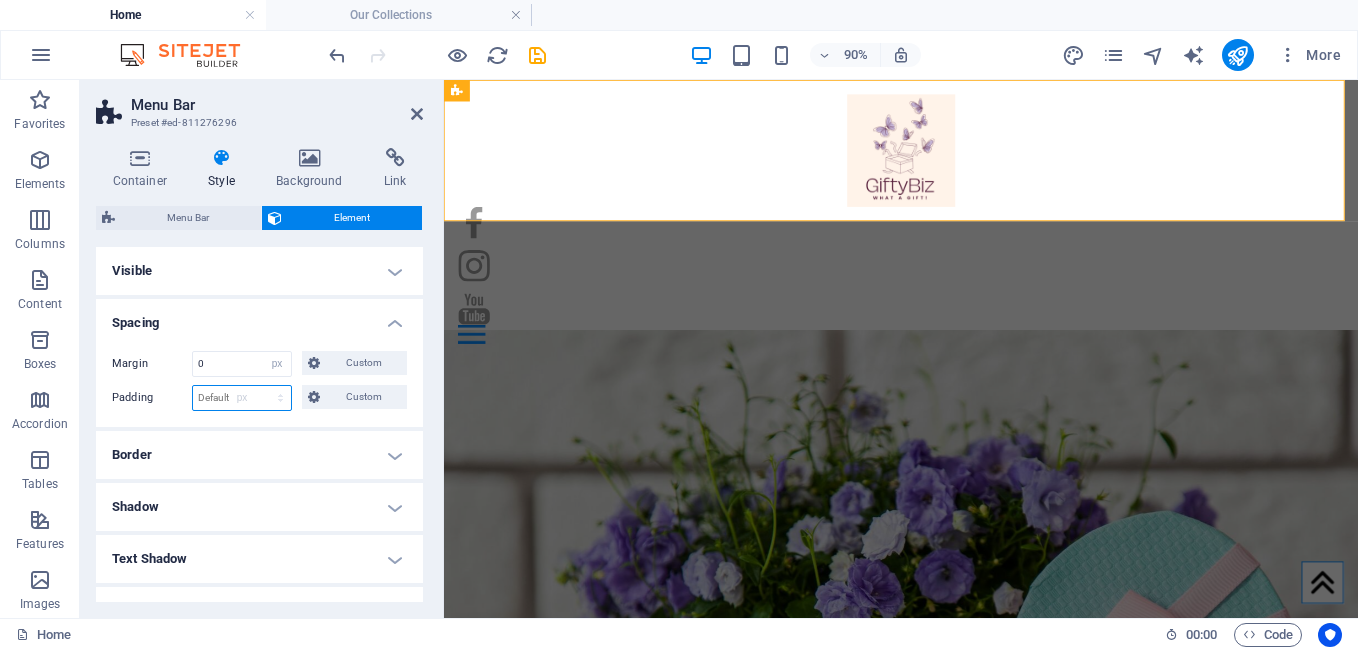 click on "Default px rem % vh vw Custom" at bounding box center [242, 398] 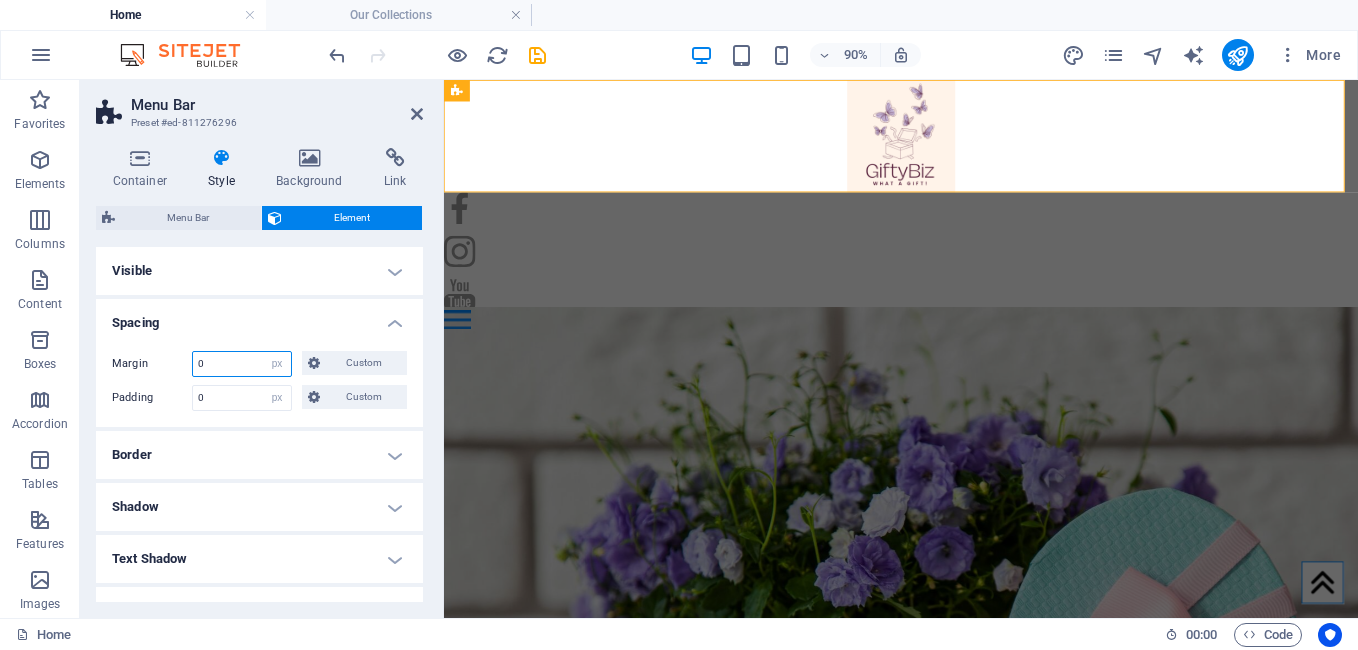 click on "0" at bounding box center (242, 364) 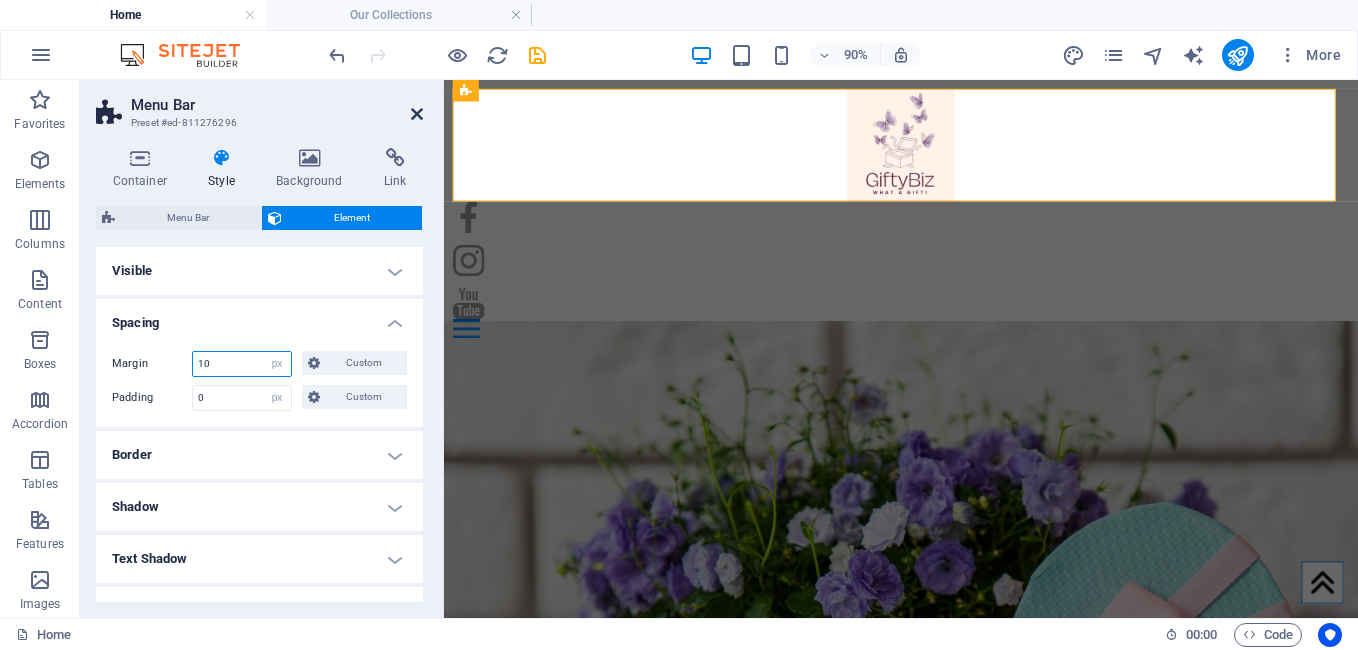 type on "10" 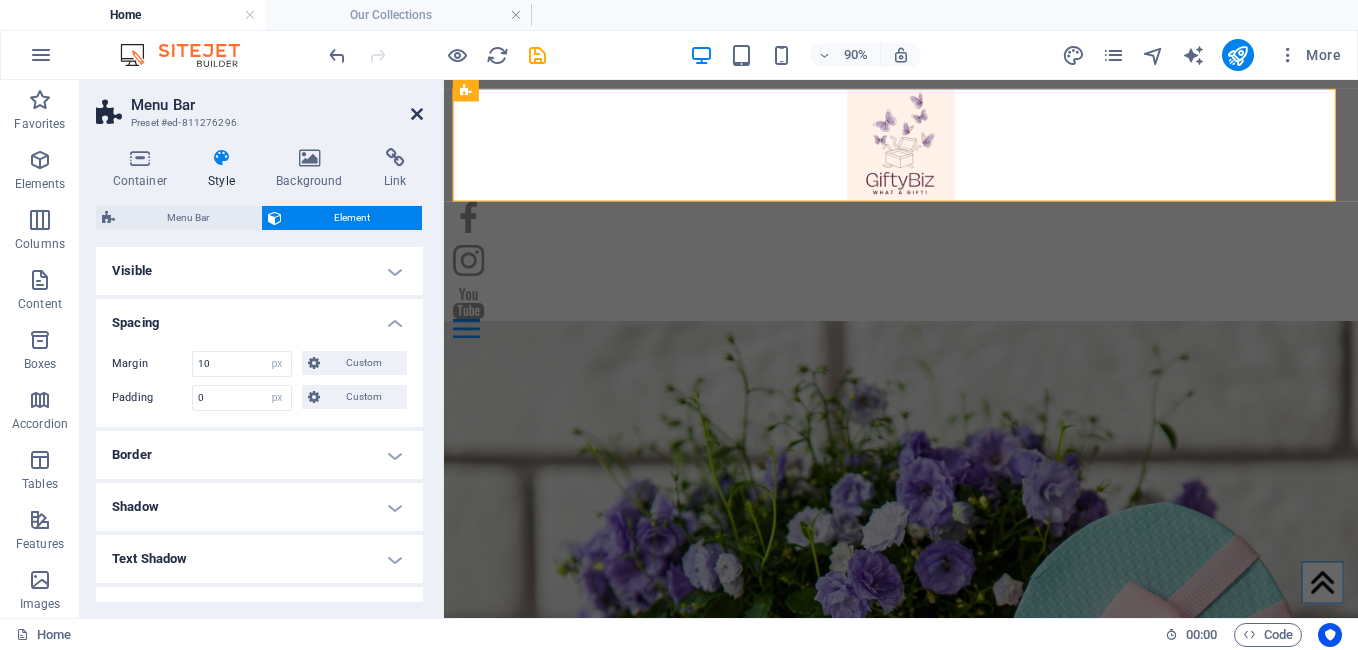 click at bounding box center (417, 114) 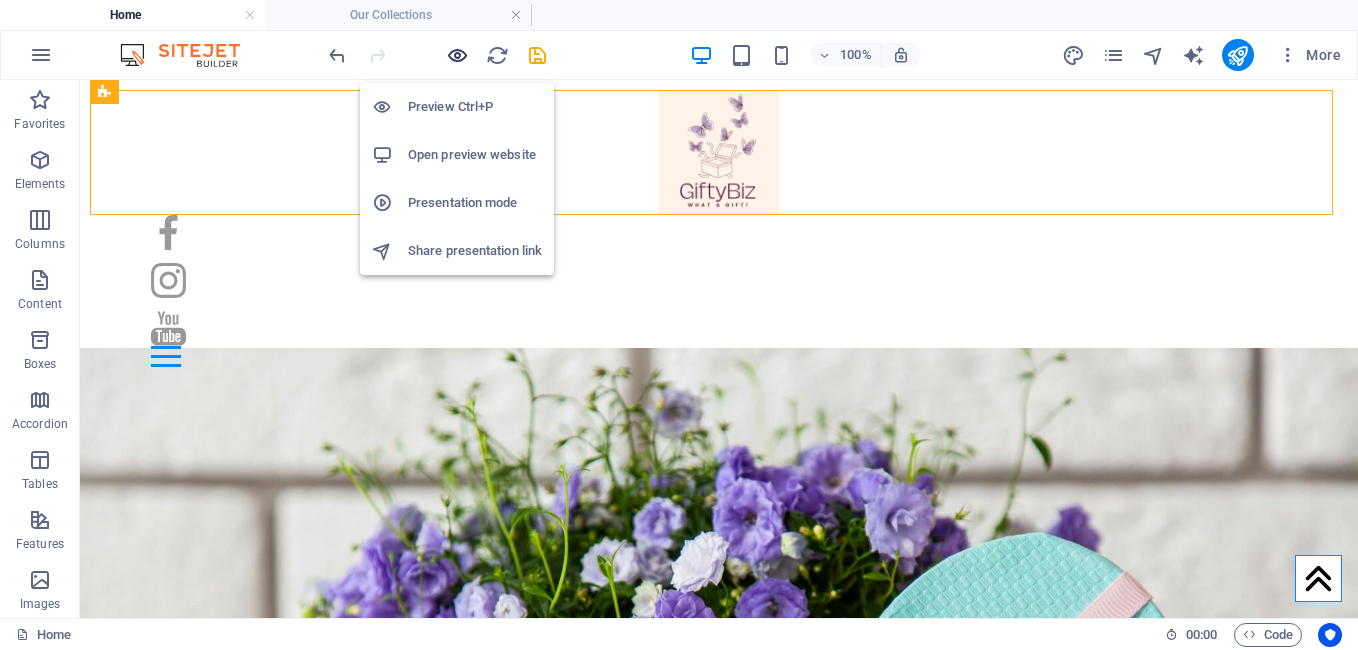 click at bounding box center (457, 55) 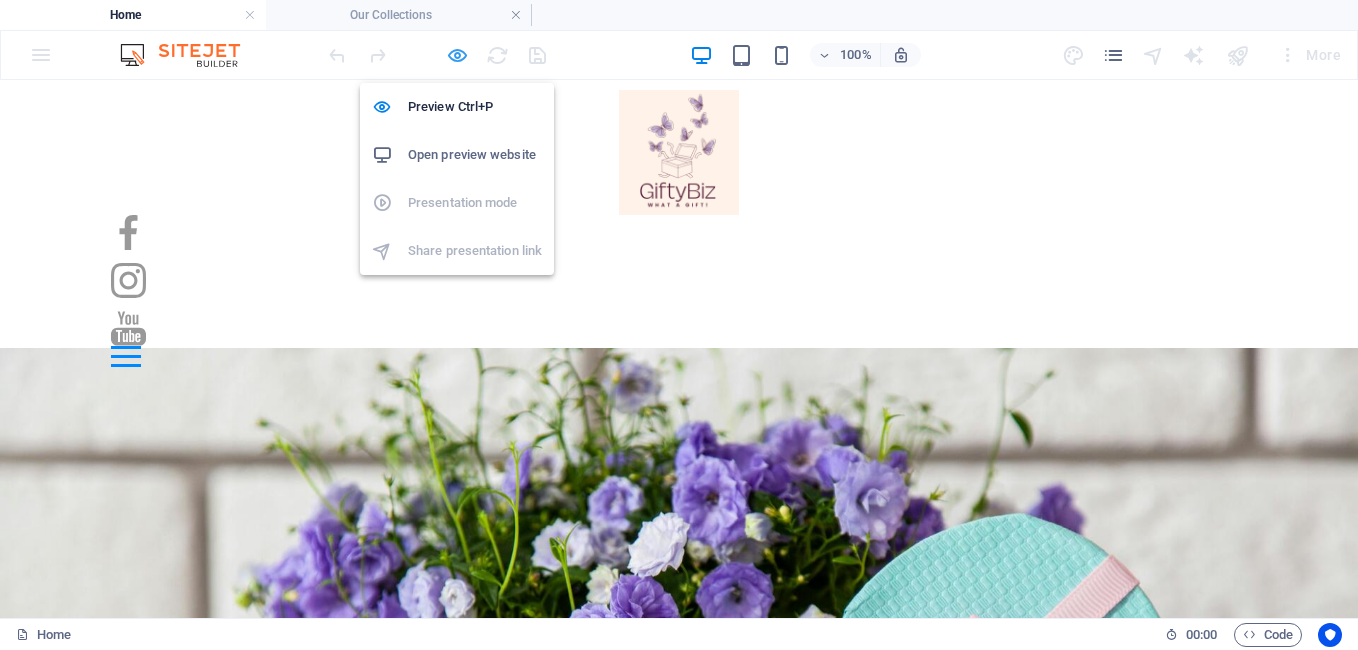 click at bounding box center (457, 55) 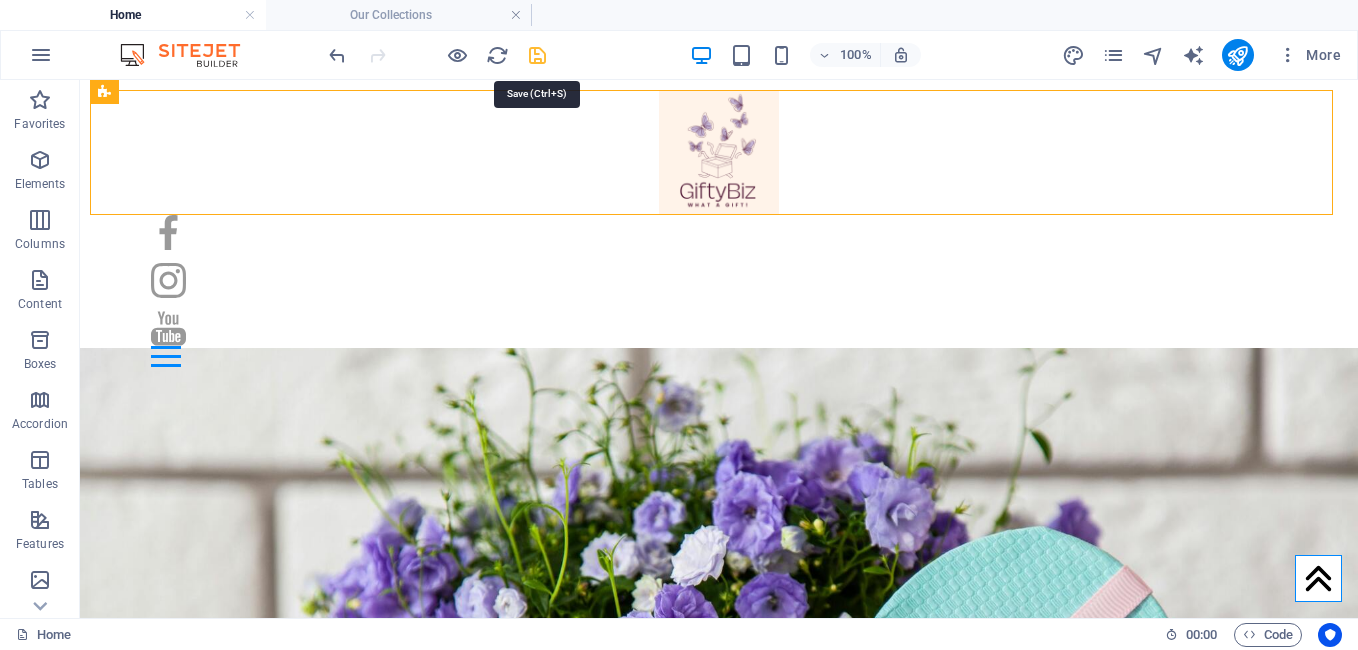 click at bounding box center [537, 55] 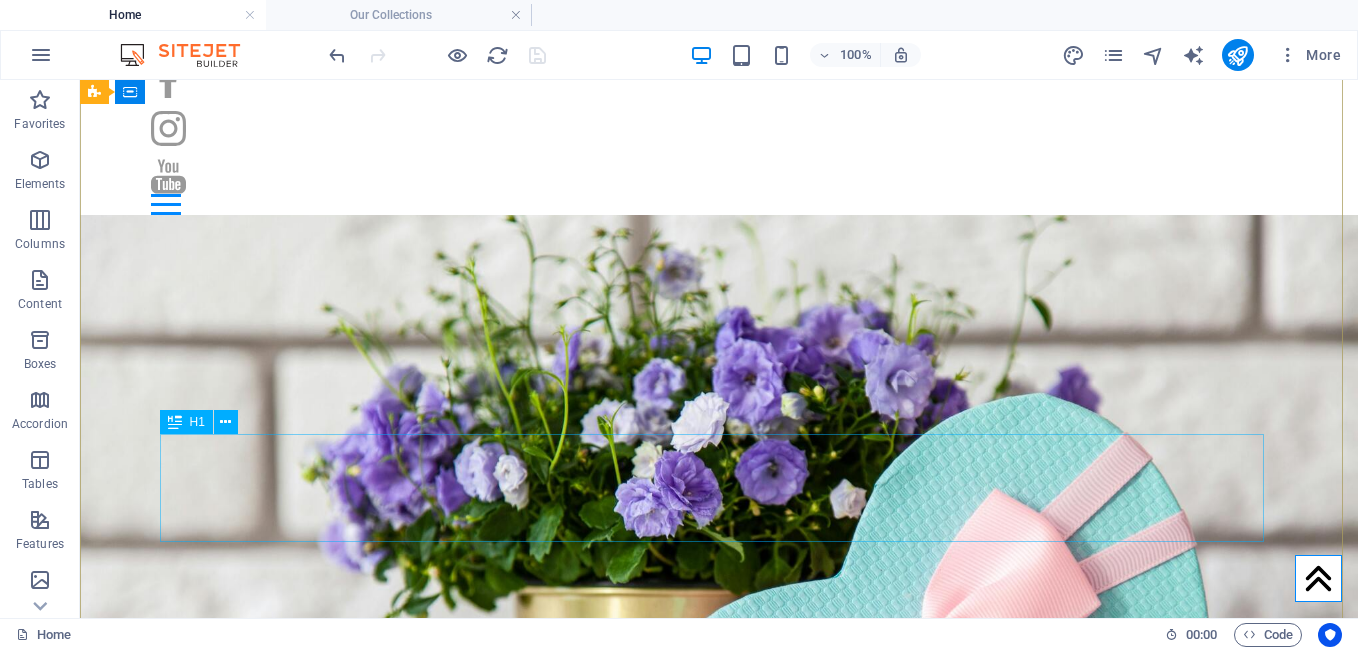scroll, scrollTop: 0, scrollLeft: 0, axis: both 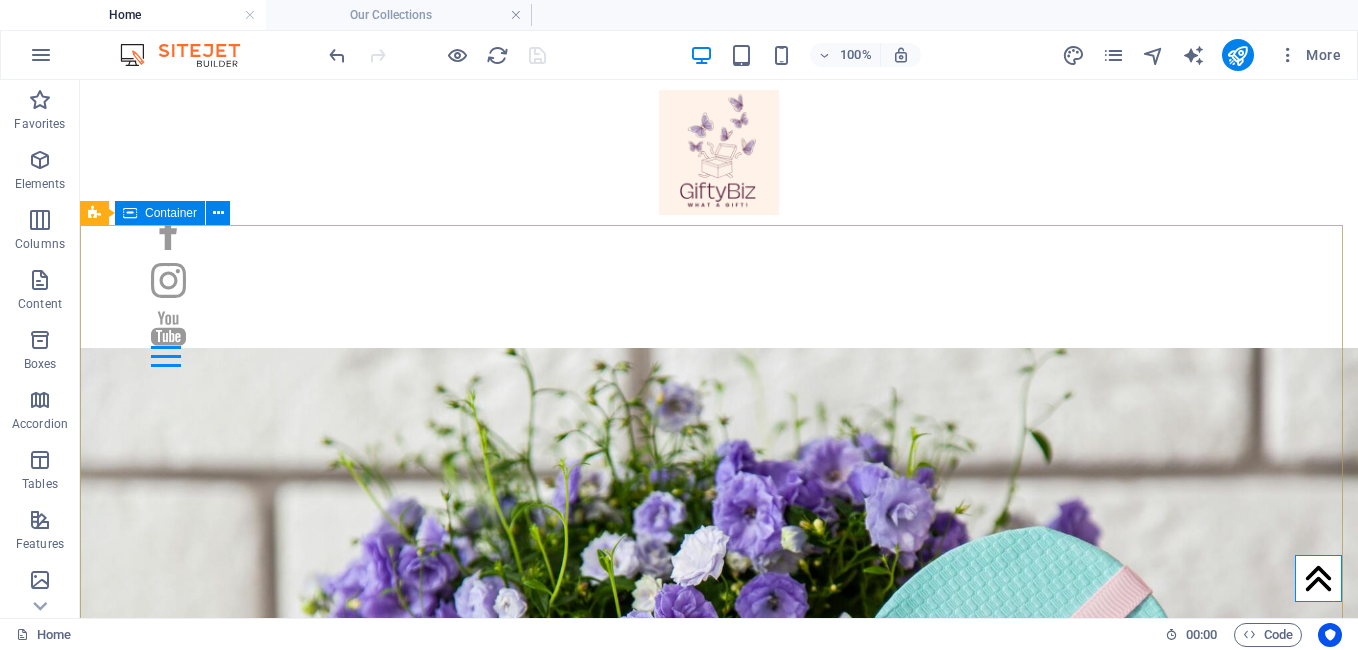 click on "Container" at bounding box center (171, 213) 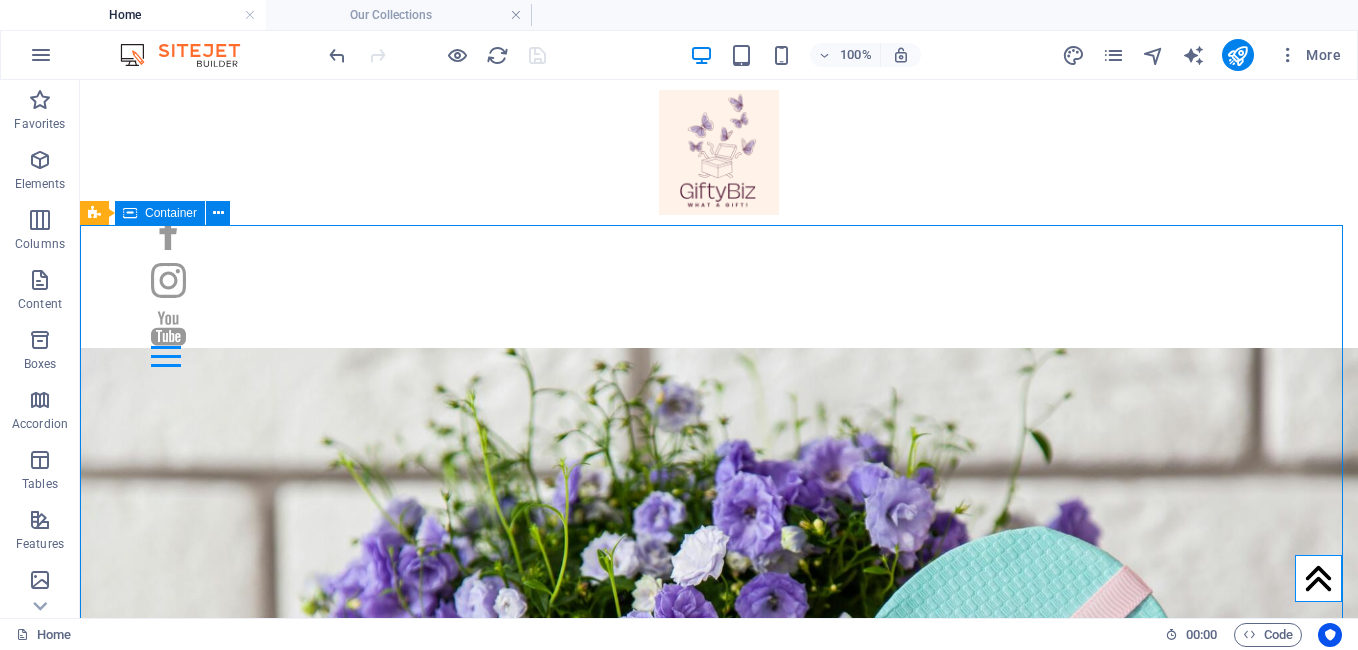 click on "Container" at bounding box center (171, 213) 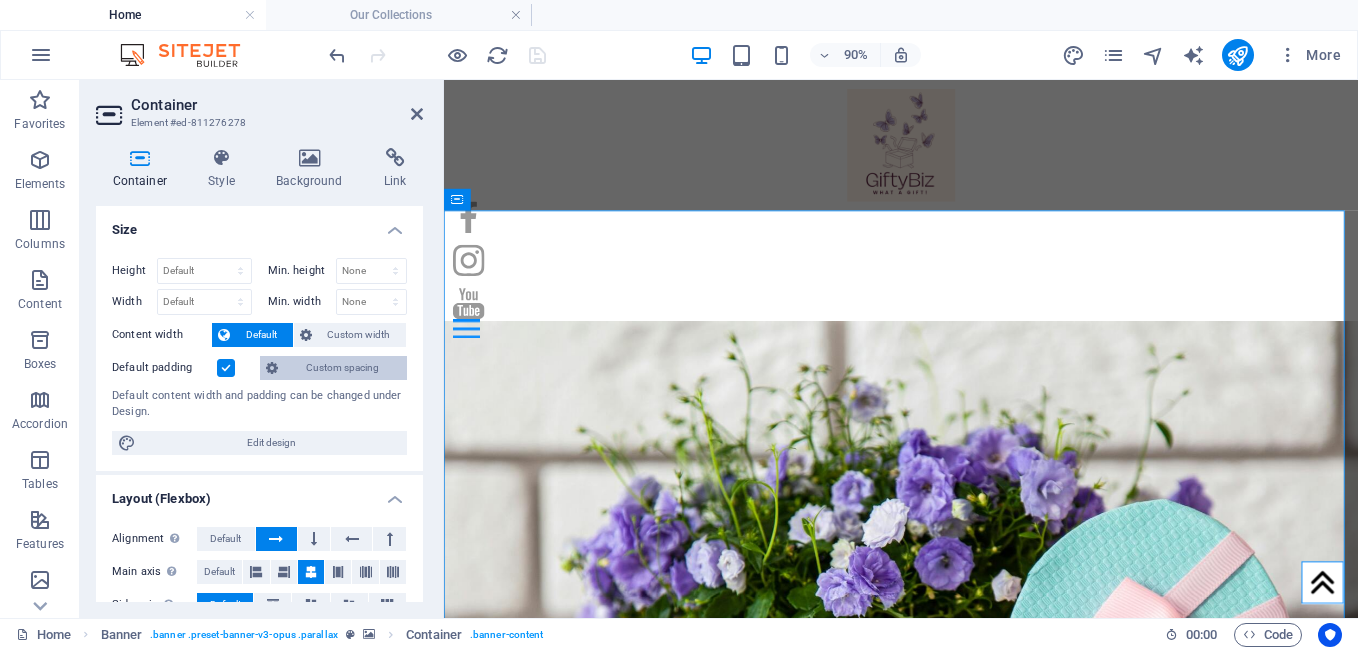 click on "Custom spacing" at bounding box center [342, 368] 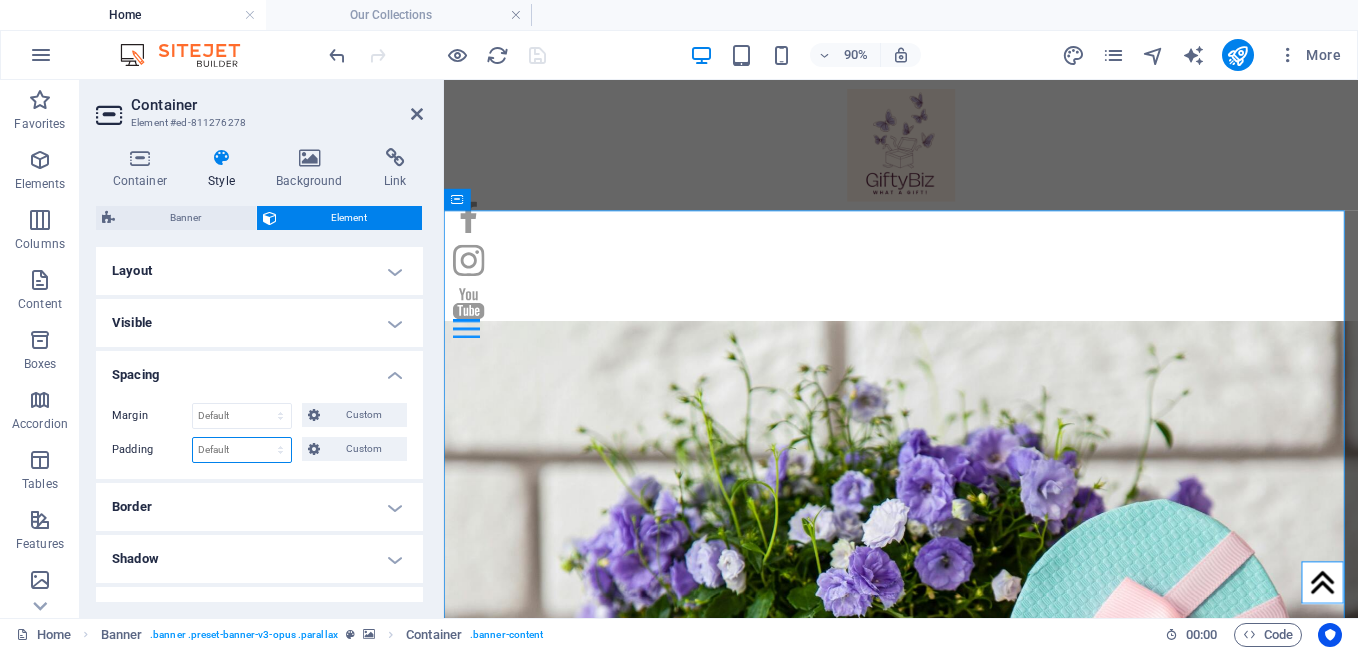 drag, startPoint x: 252, startPoint y: 445, endPoint x: 248, endPoint y: 496, distance: 51.156624 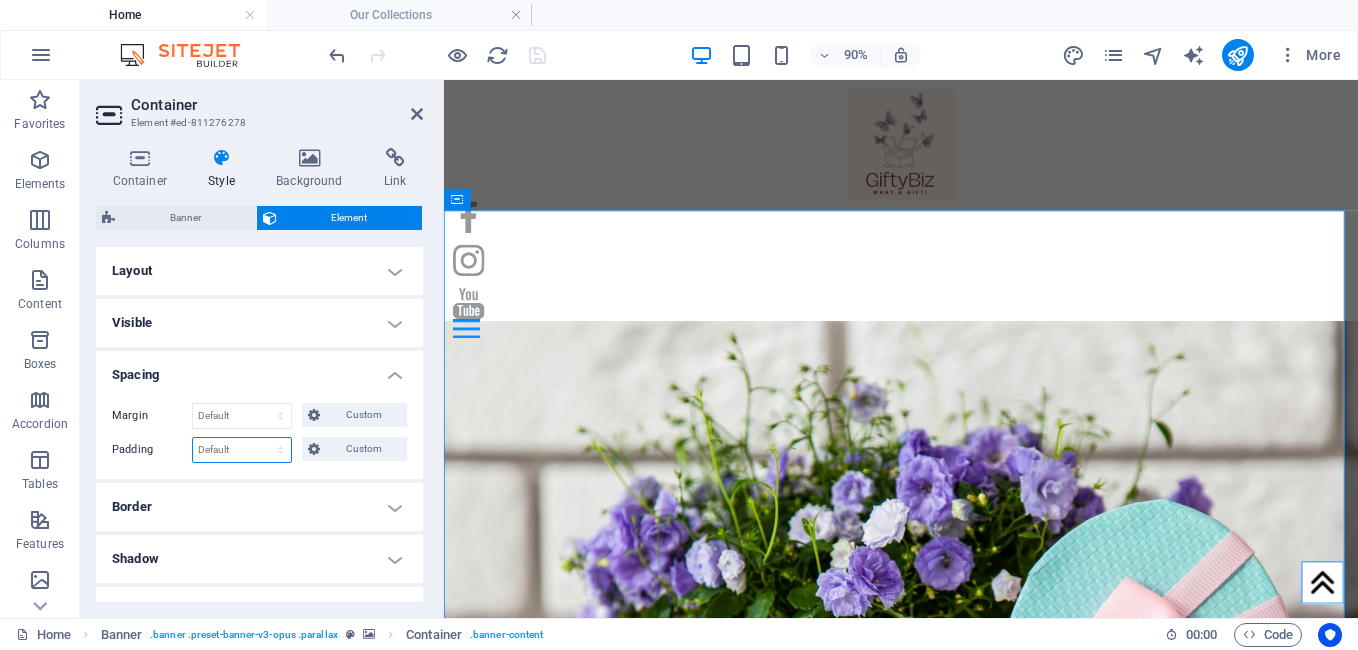 click on "Layout How this element expands within the layout (Flexbox). Size Default auto px % 1/1 1/2 1/3 1/4 1/5 1/6 1/7 1/8 1/9 1/10 Grow 1 Shrink Order 0 Container layout Visible Visible Opacity 100 % Overflow Spacing Margin Default auto px % rem vw vh Custom Custom auto px % rem vw vh auto px % rem vw vh auto px % rem vw vh auto px % rem vw vh Padding Default px rem % vh vw Custom Custom px rem % vh vw px rem % vh vw px rem % vh vw px rem % vh vw Border Style              - Width 1 auto px rem % vh vw Custom Custom 1 auto px rem % vh vw 1 auto px rem % vh vw 1 auto px rem % vh vw 1 auto px rem % vh vw  - Color Round corners For background overlay and background images, the overflow must be hidden so that the round corners are visible Default px rem % vh vw Custom Custom px rem % vh vw px rem % vh vw px rem % vh vw px rem % vh vw Shadow Default None Outside Inside Color X offset 0 px rem vh vw Y offset 0 px rem vh vw Blur 0 px rem % vh vw Spread 0 px rem vh vw Text Shadow Default None Outside Color 0 px vh" at bounding box center (259, 571) 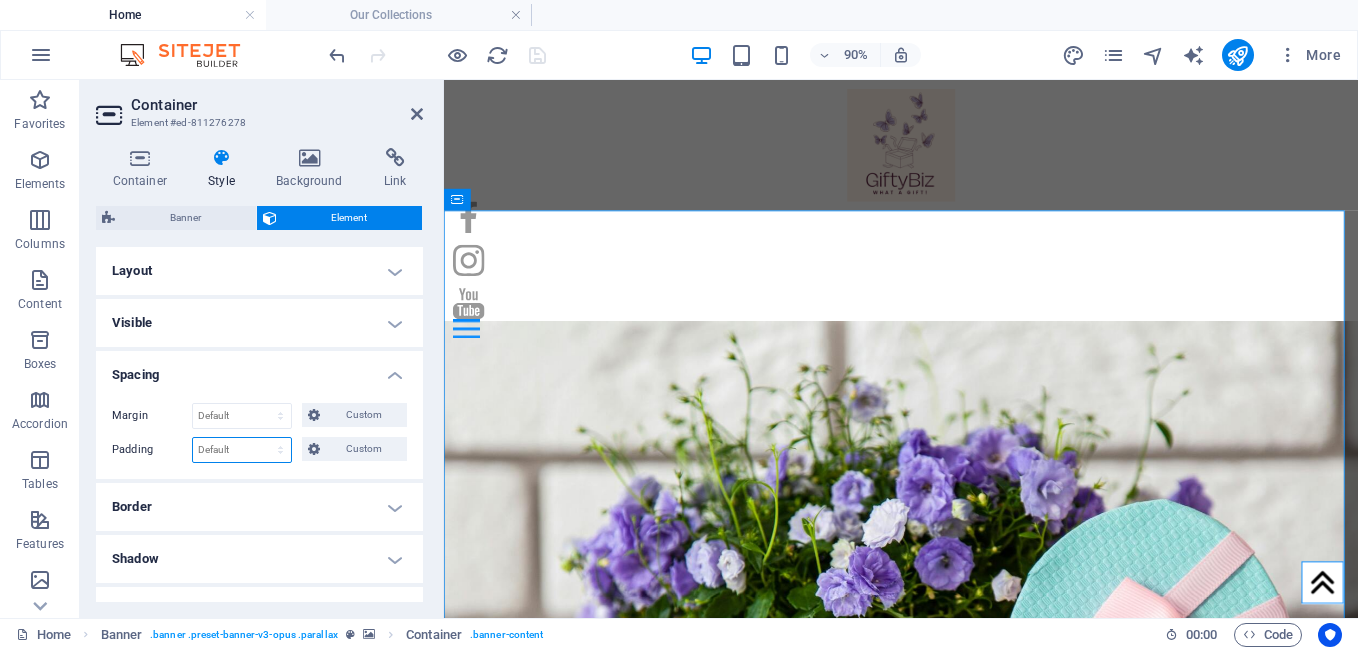 select on "px" 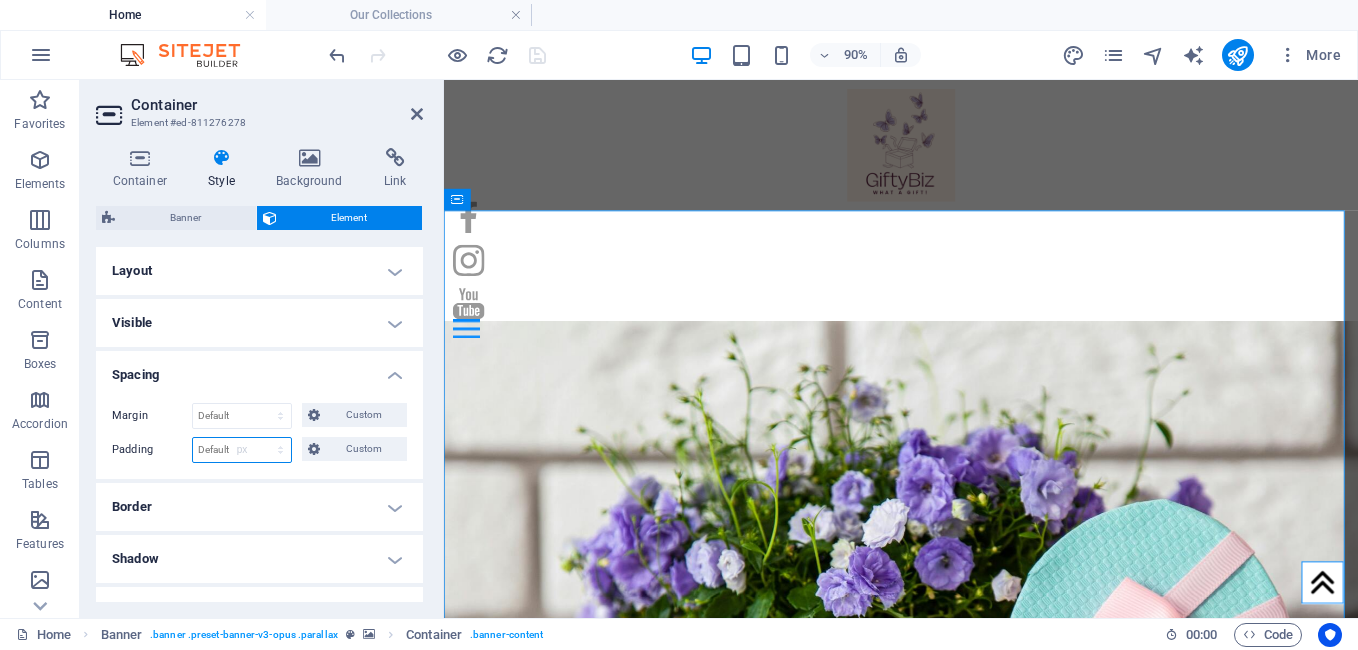 click on "Default px rem % vh vw Custom" at bounding box center (242, 450) 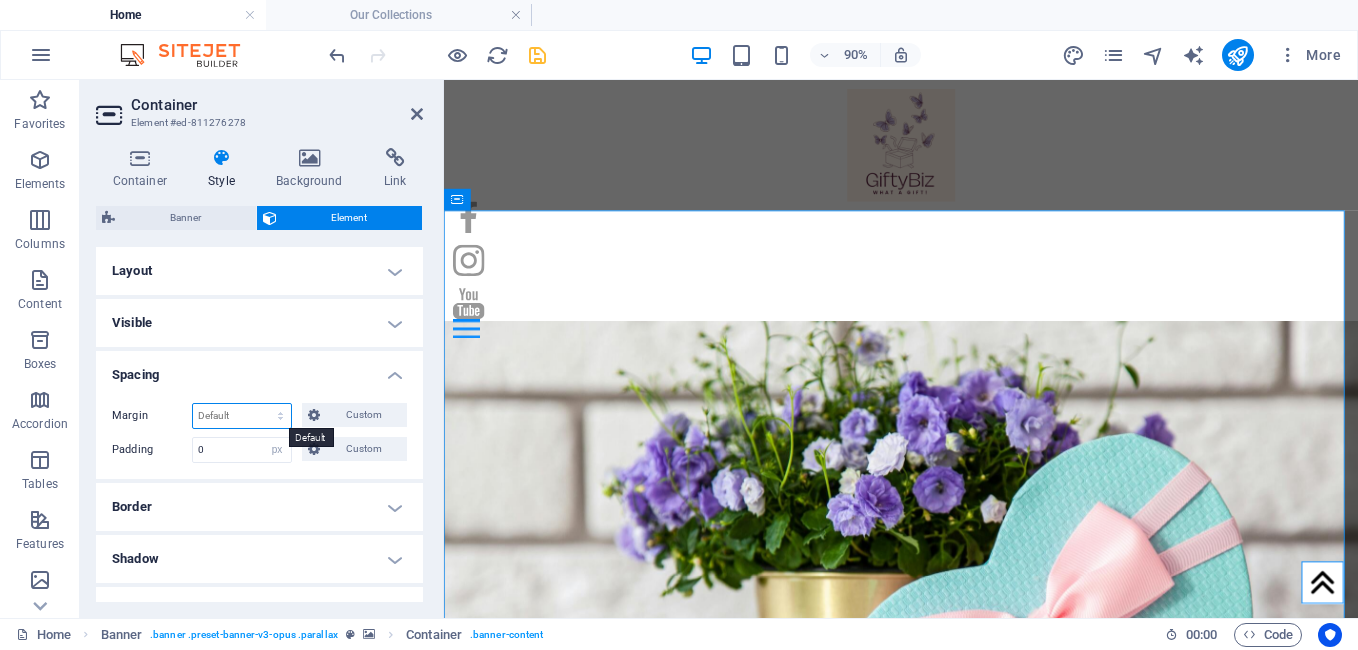 click on "Default auto px % rem vw vh Custom" at bounding box center [242, 416] 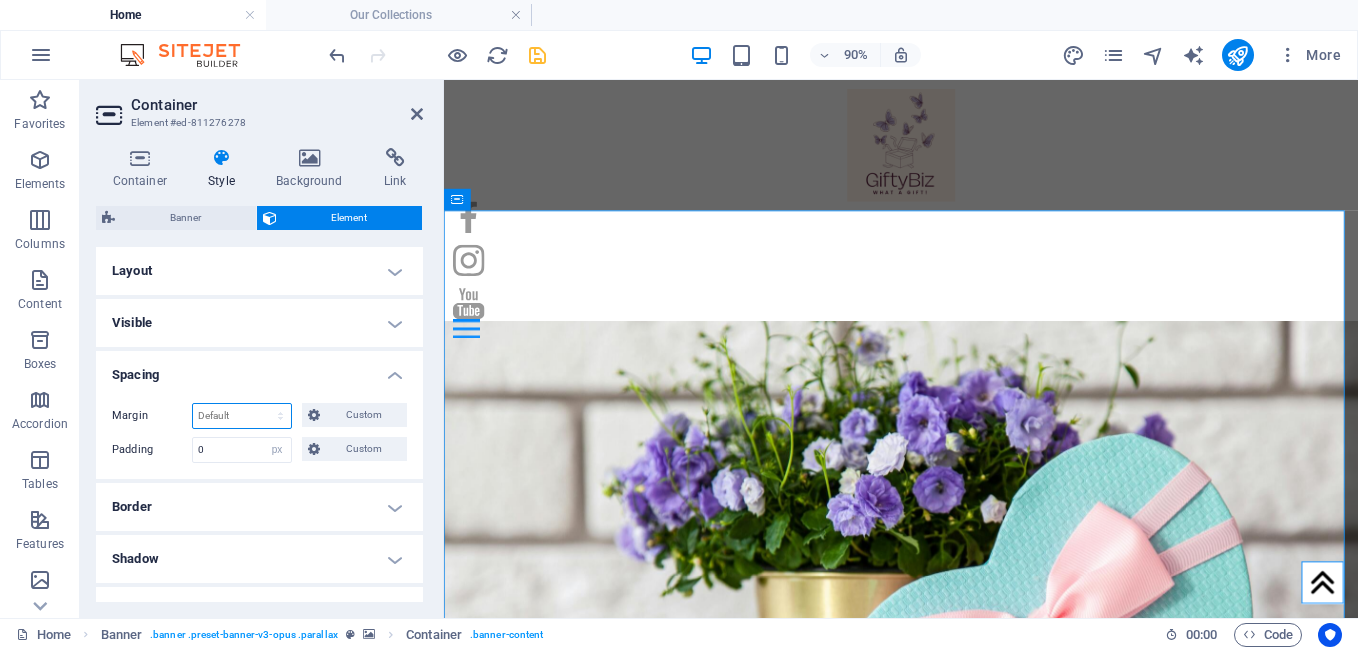 select on "px" 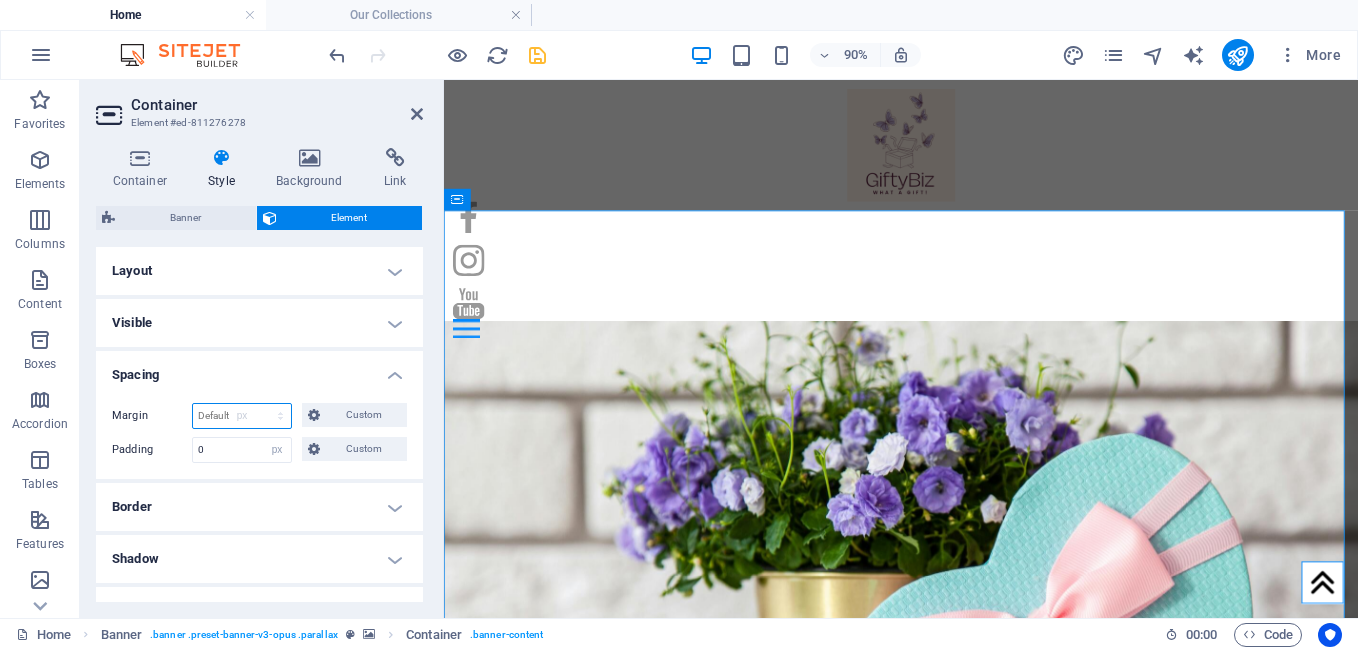 click on "Default auto px % rem vw vh Custom" at bounding box center [242, 416] 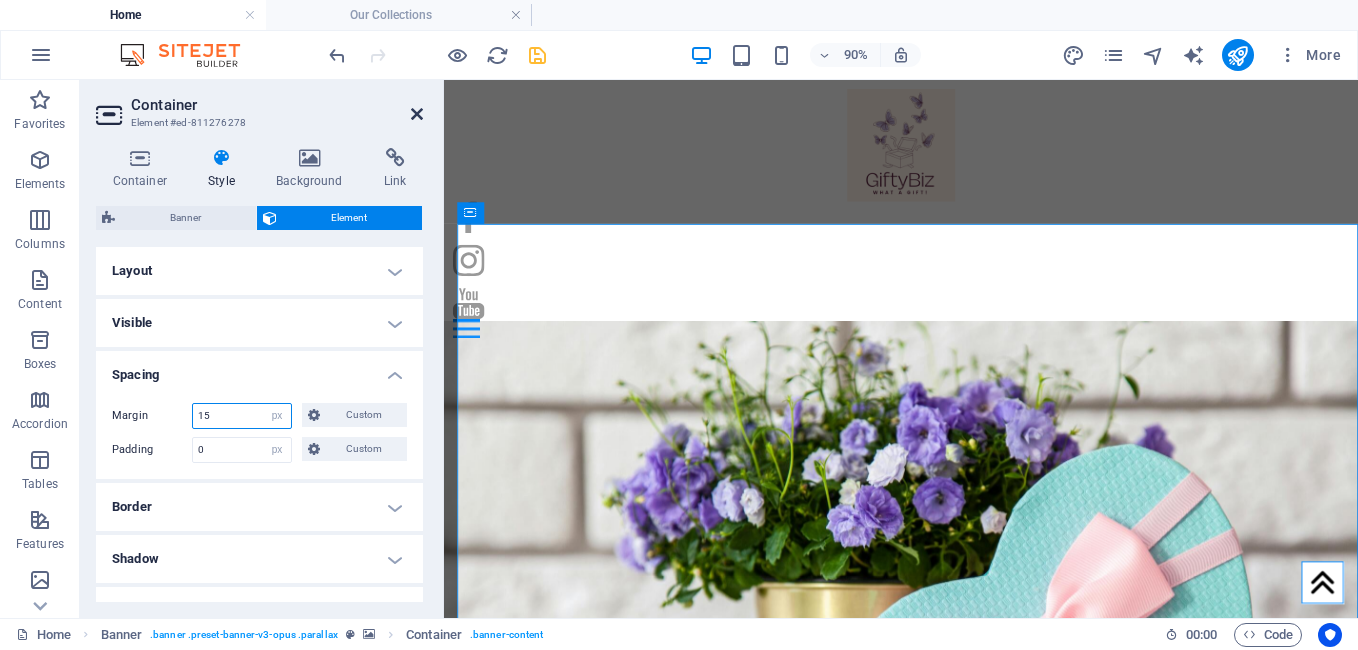 type on "15" 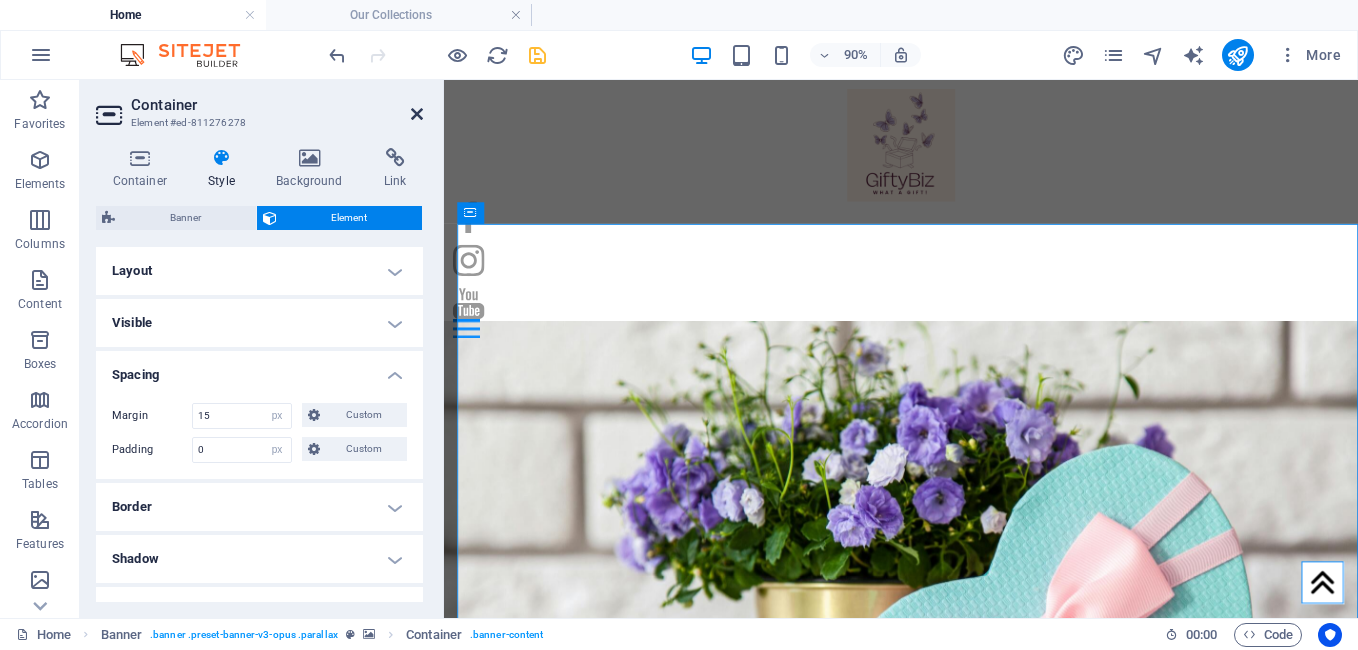 click at bounding box center (417, 114) 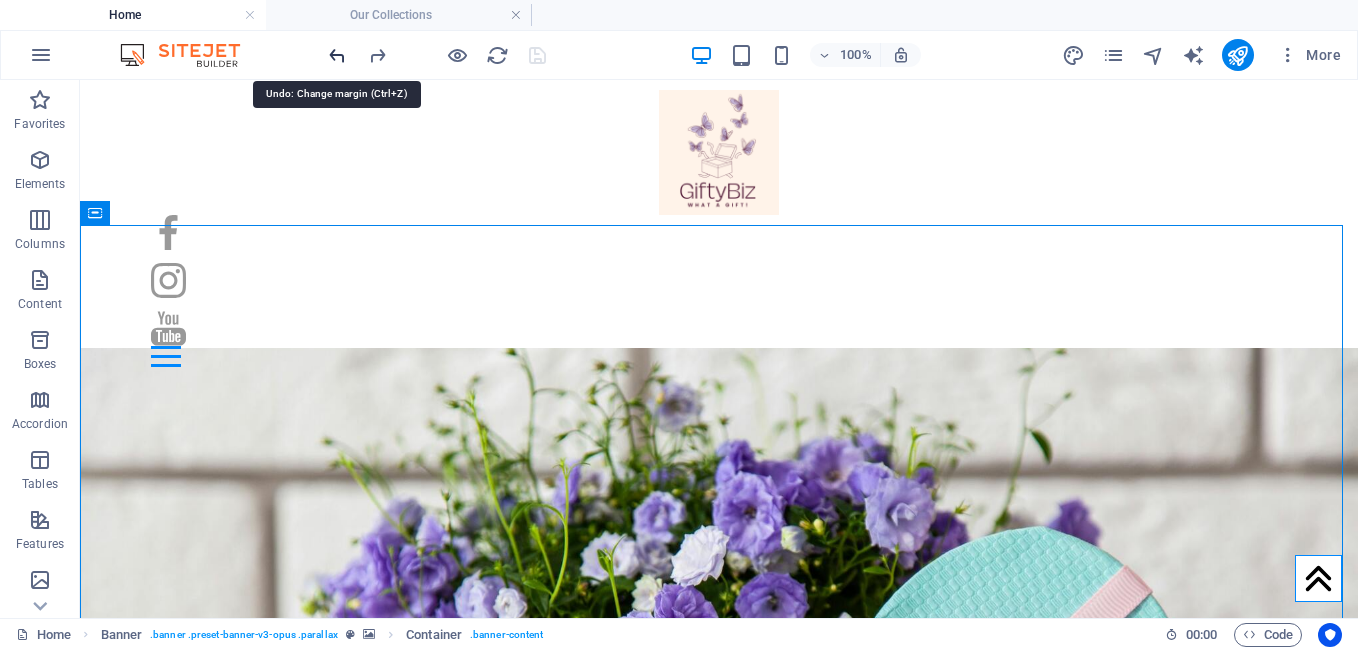 click at bounding box center [337, 55] 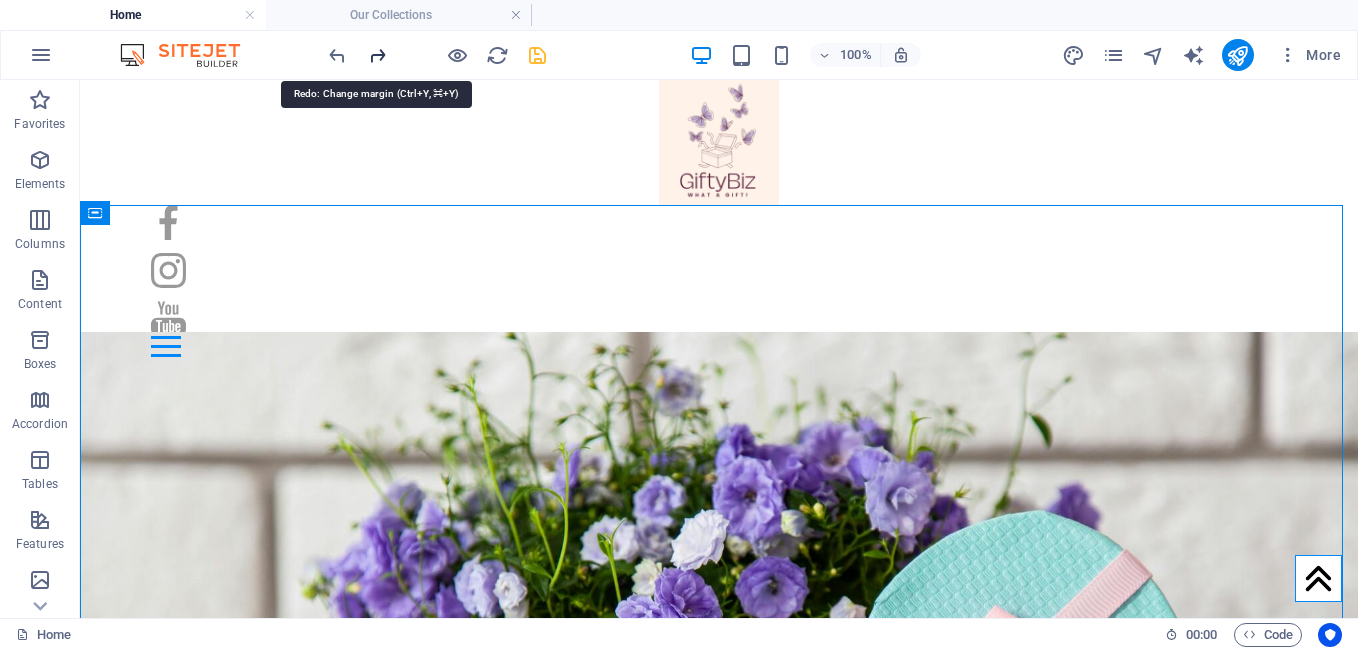 click at bounding box center (377, 55) 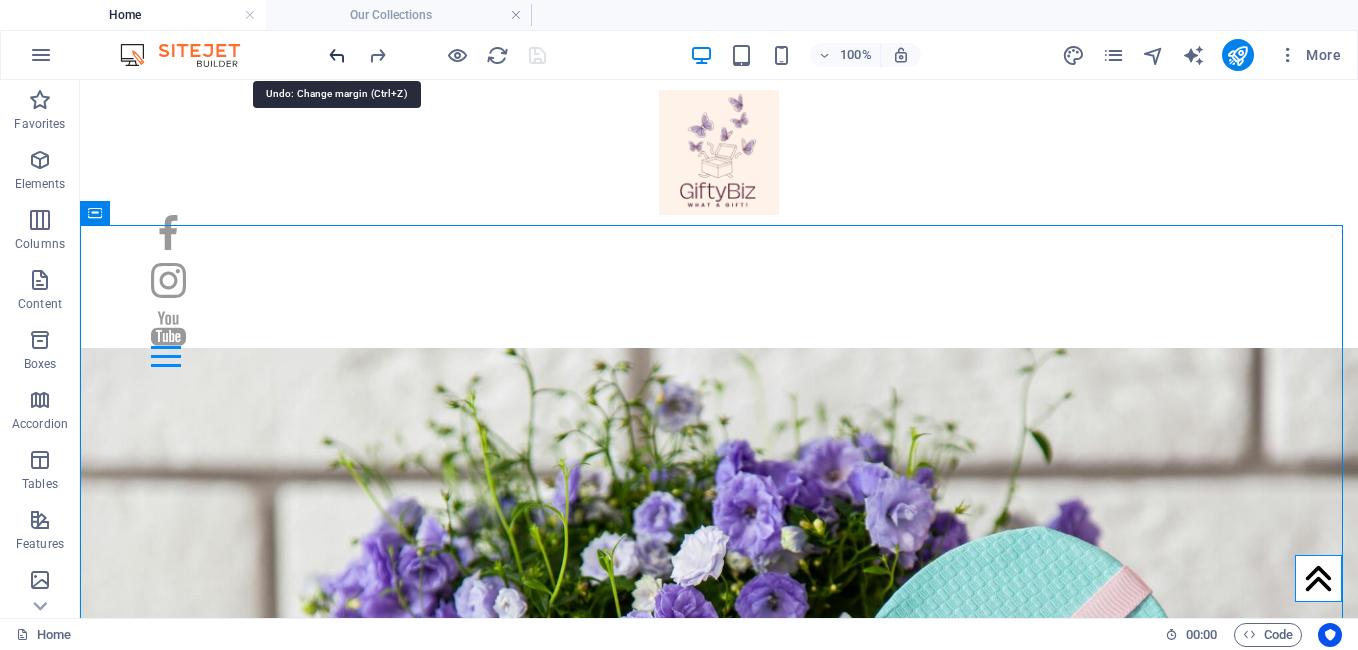 click at bounding box center (337, 55) 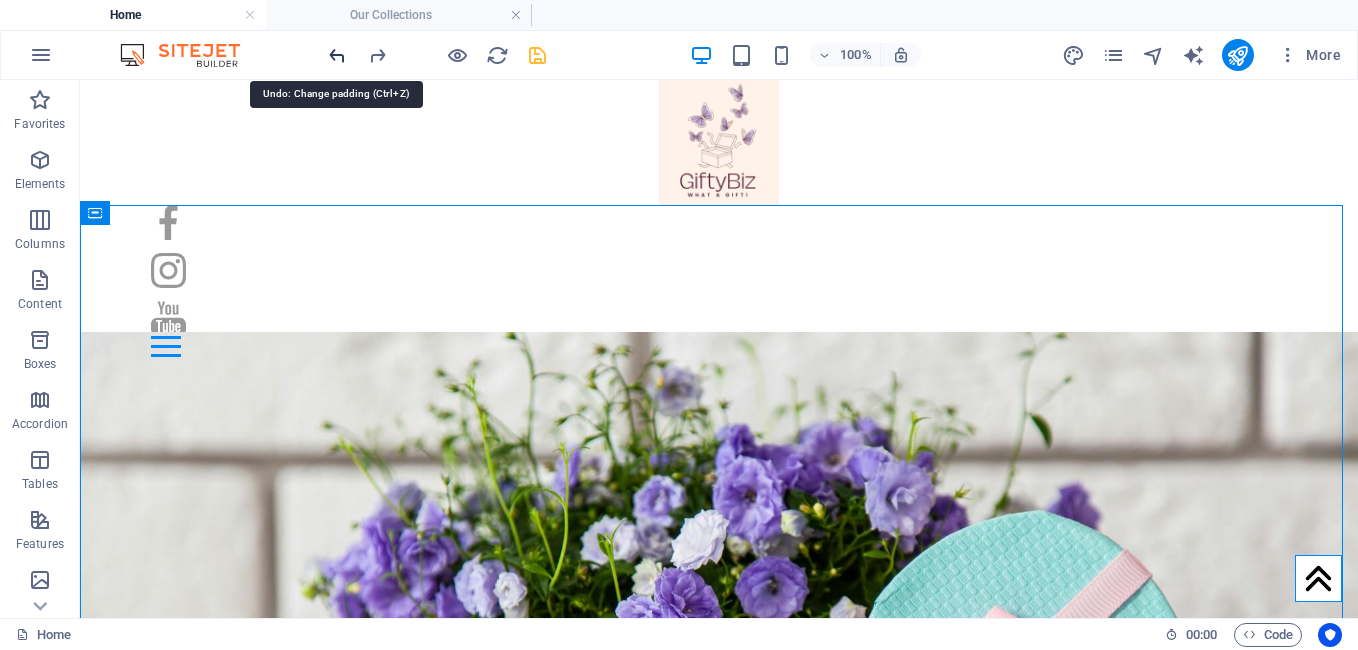 click at bounding box center [337, 55] 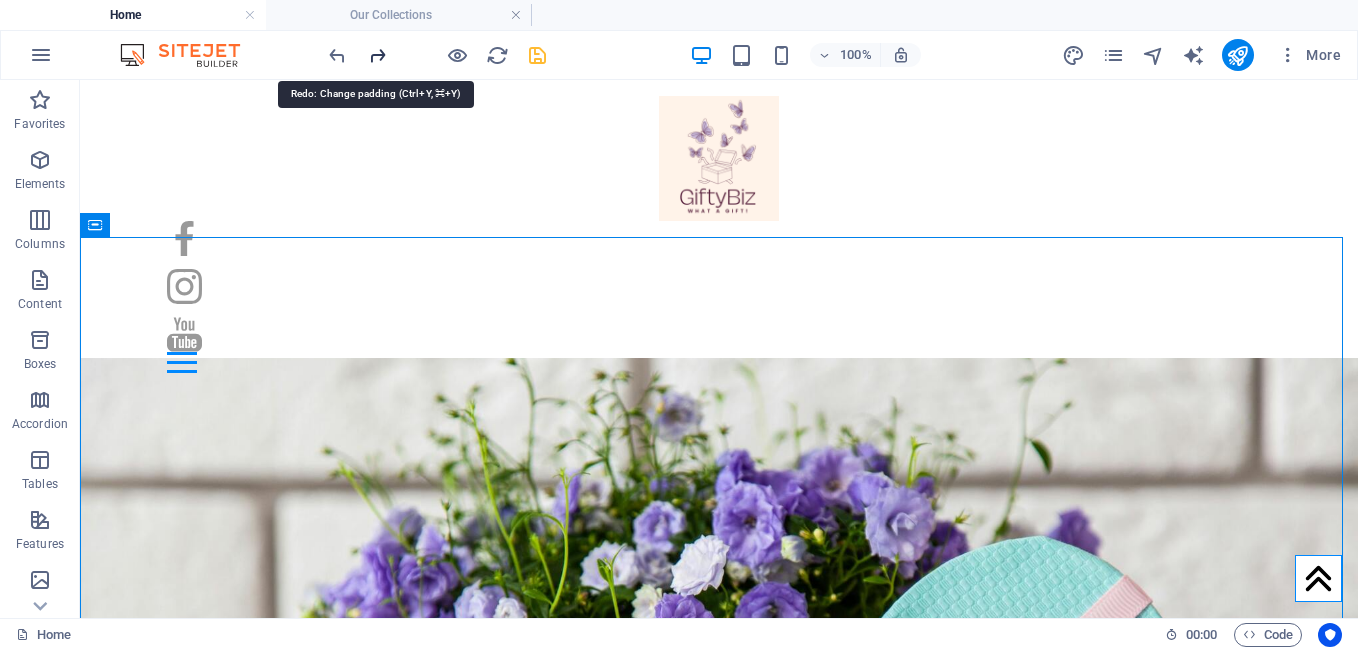 click at bounding box center [377, 55] 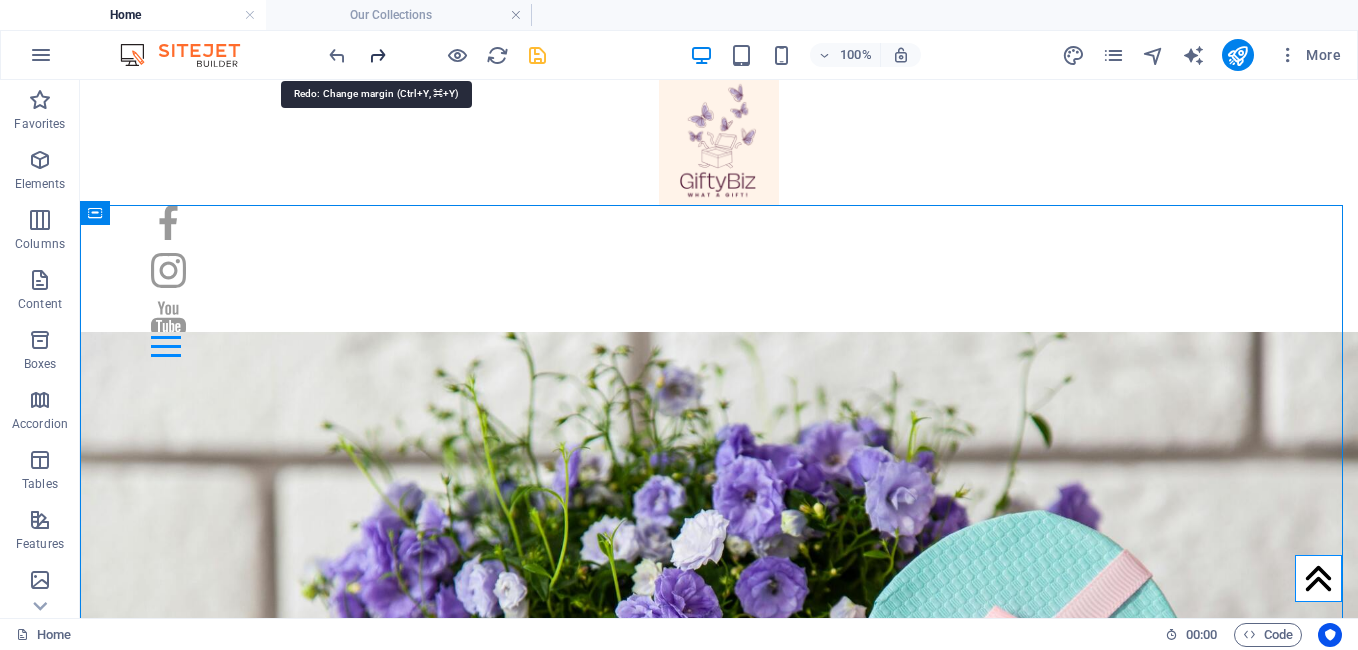 click at bounding box center (377, 55) 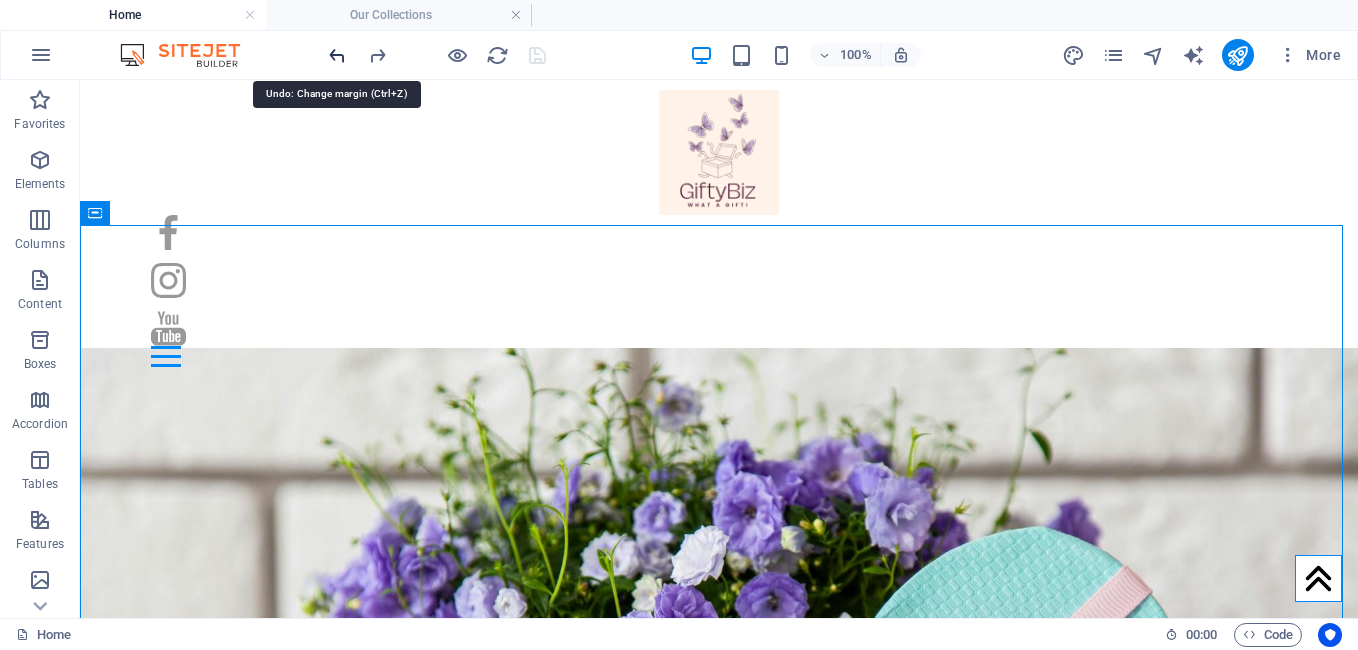 click at bounding box center [337, 55] 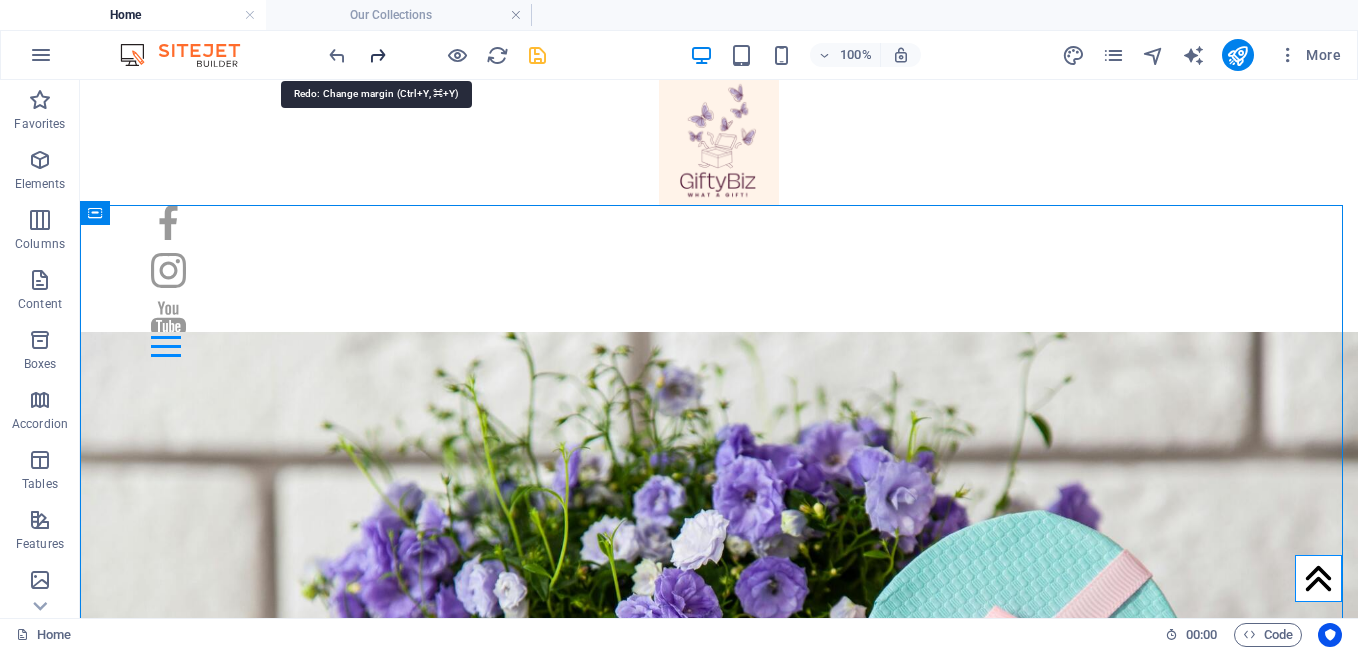 click at bounding box center [377, 55] 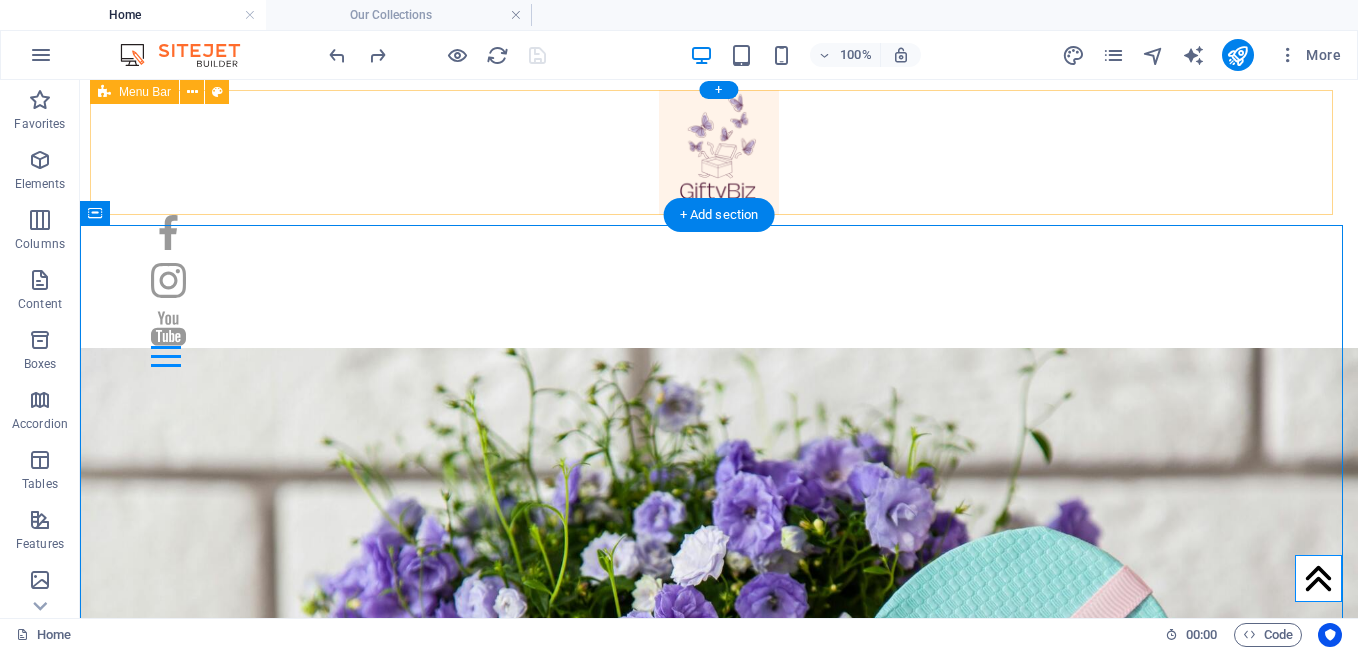 click on "Home About Us Our Collections Review Cancellation & Refund Policy Contact" at bounding box center [719, 228] 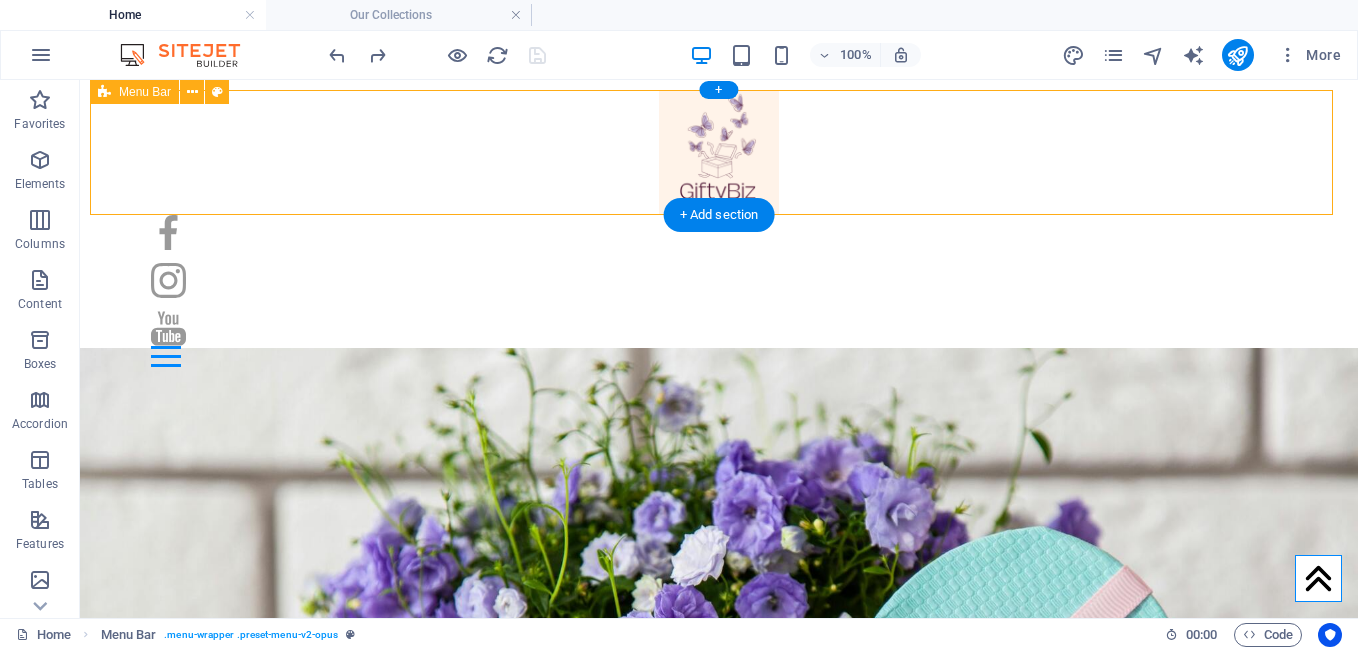 click on "Home About Us Our Collections Review Cancellation & Refund Policy Contact" at bounding box center [719, 228] 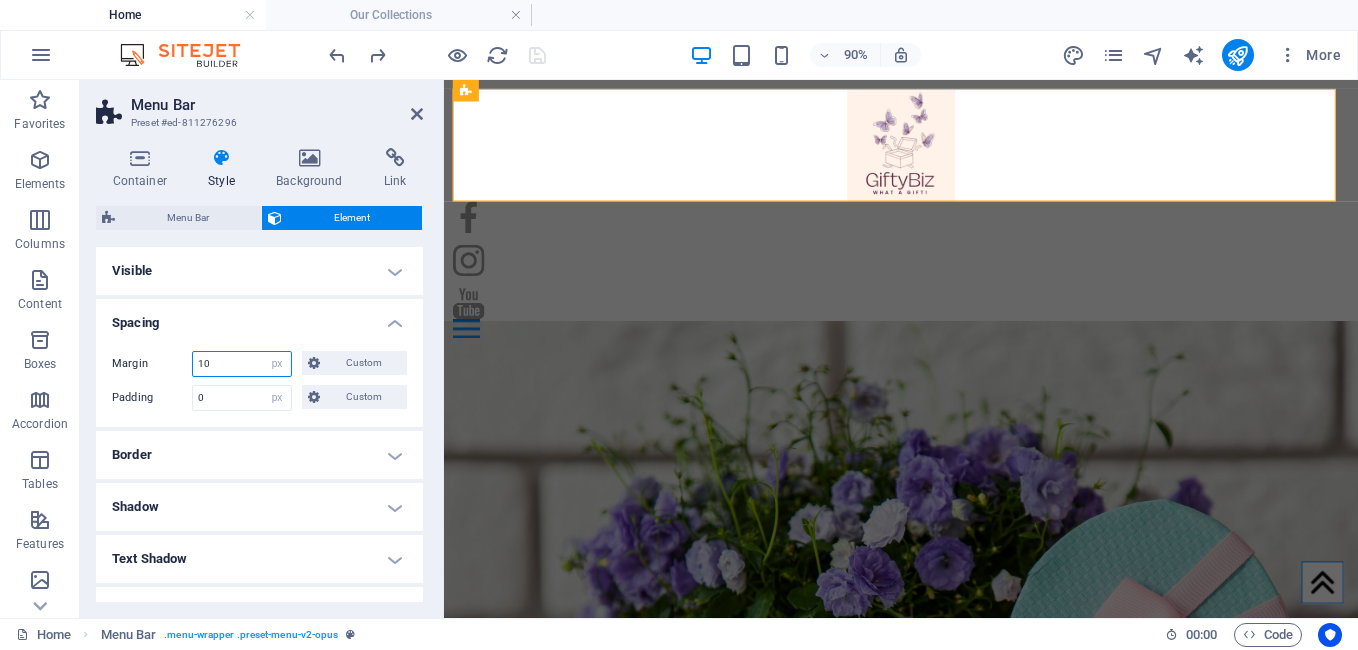 click on "10" at bounding box center [242, 364] 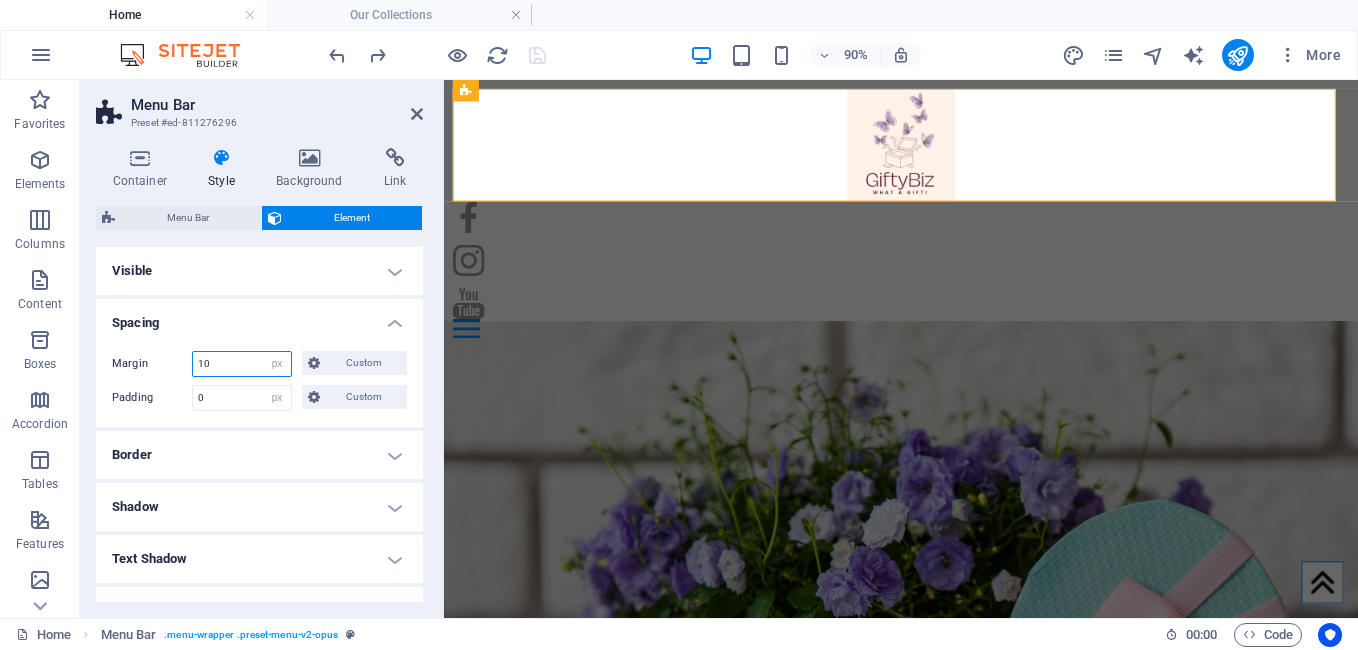 type on "1" 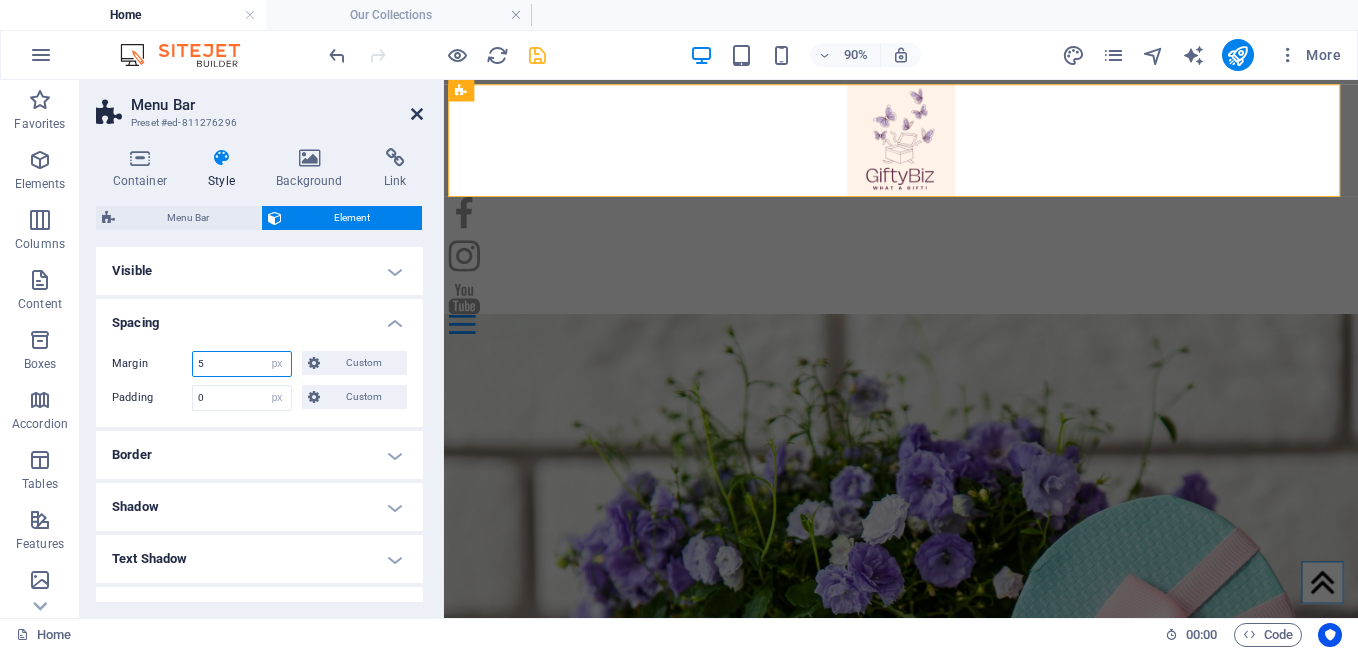 type on "5" 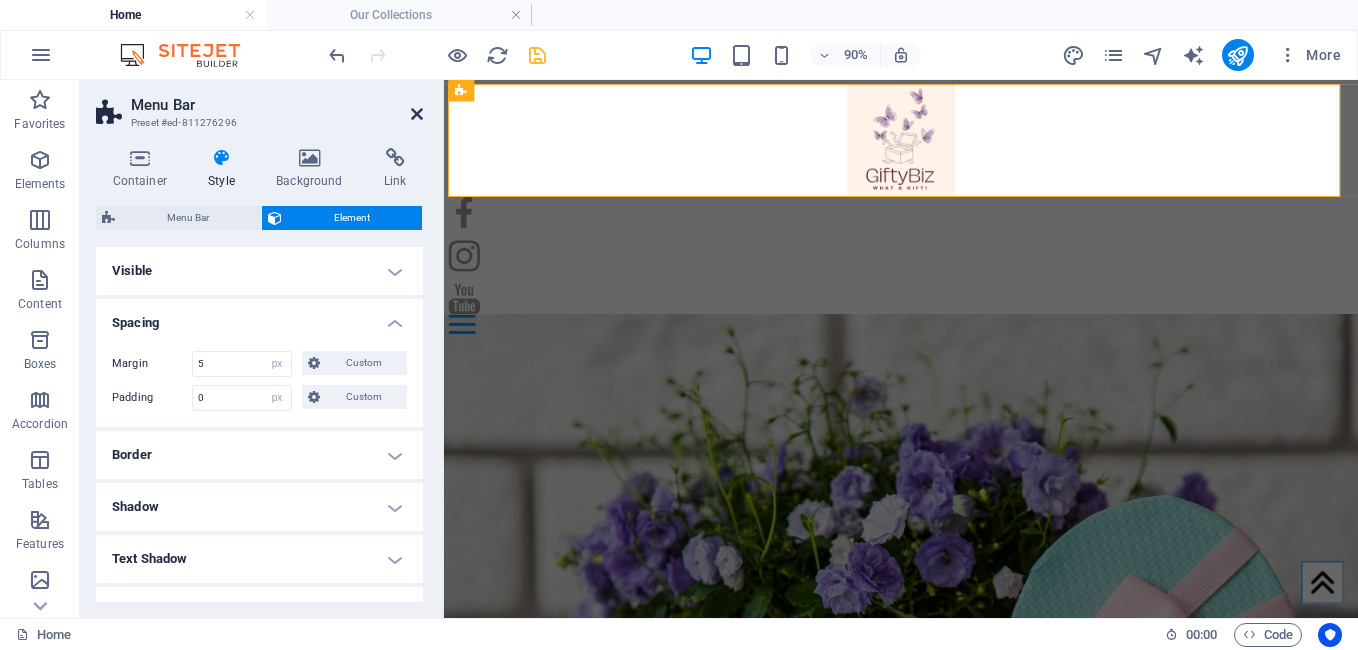 click at bounding box center [417, 114] 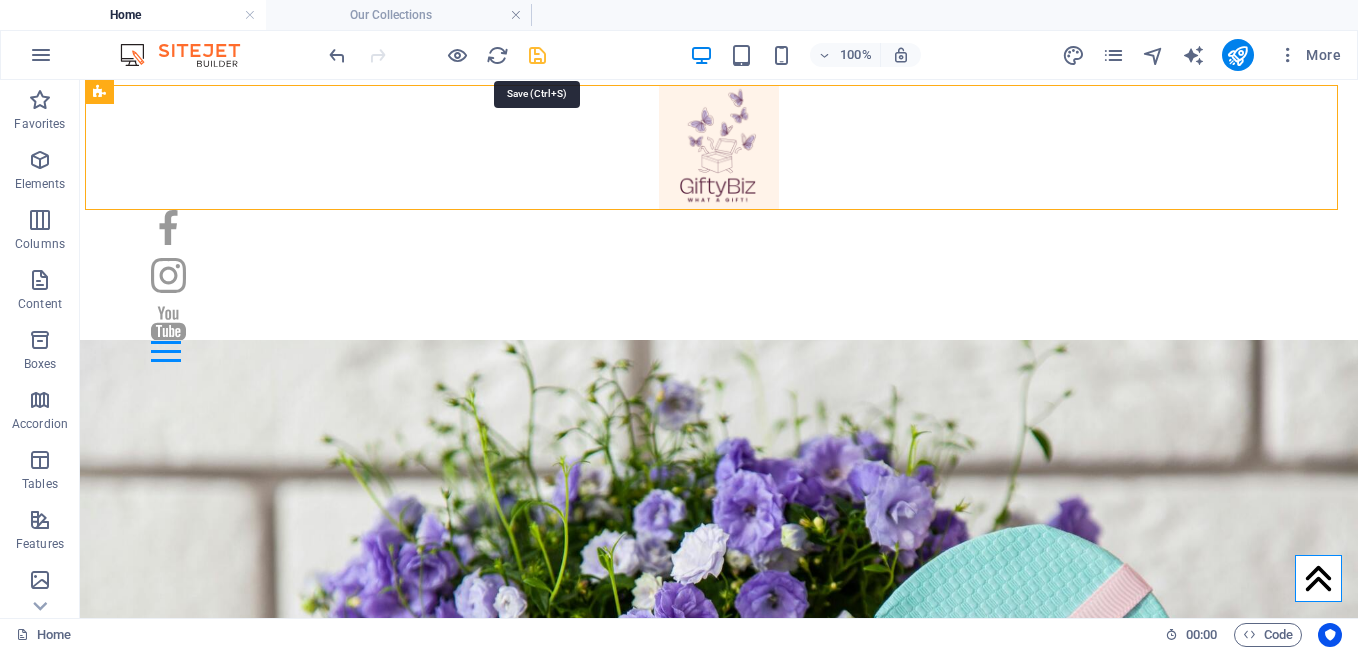 click at bounding box center [537, 55] 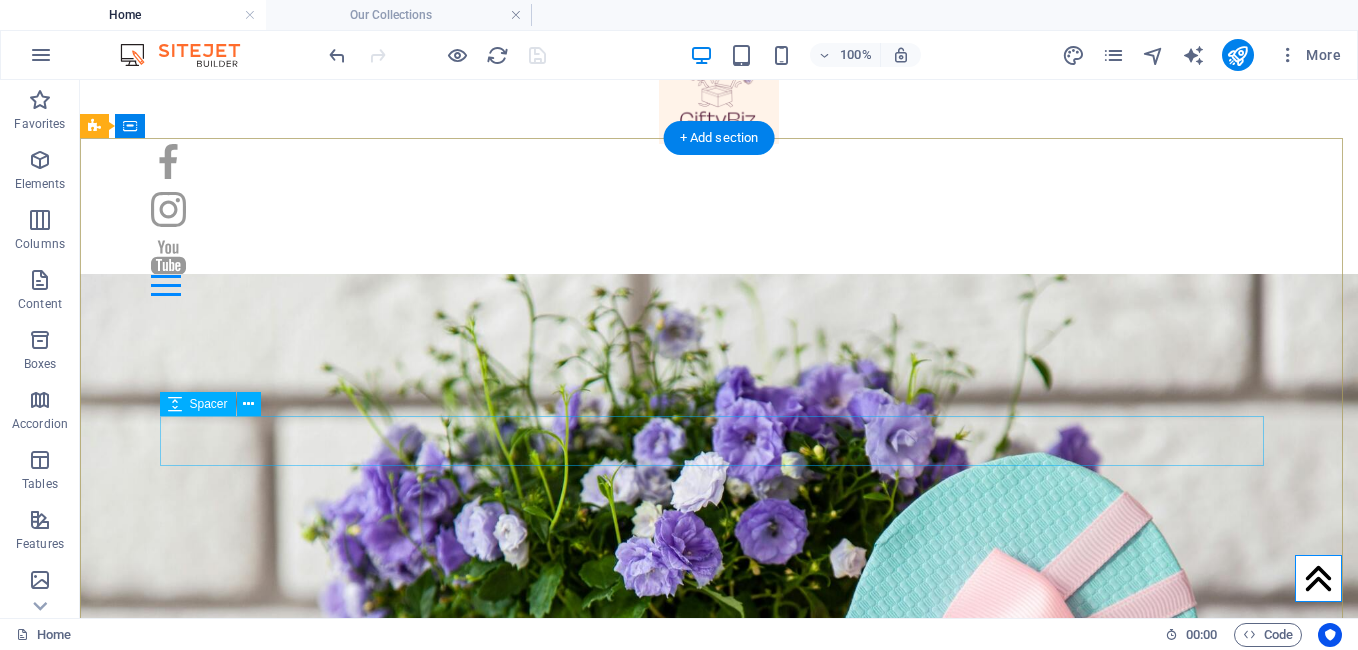 scroll, scrollTop: 0, scrollLeft: 0, axis: both 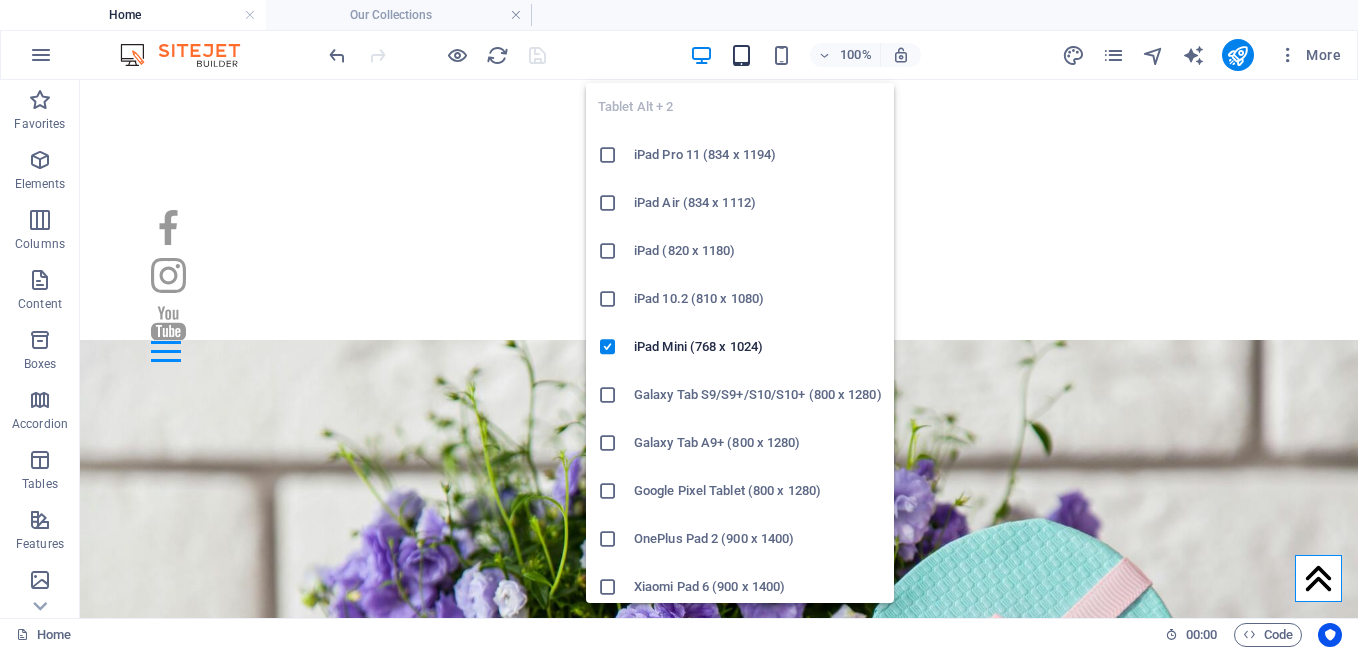 click at bounding box center (741, 55) 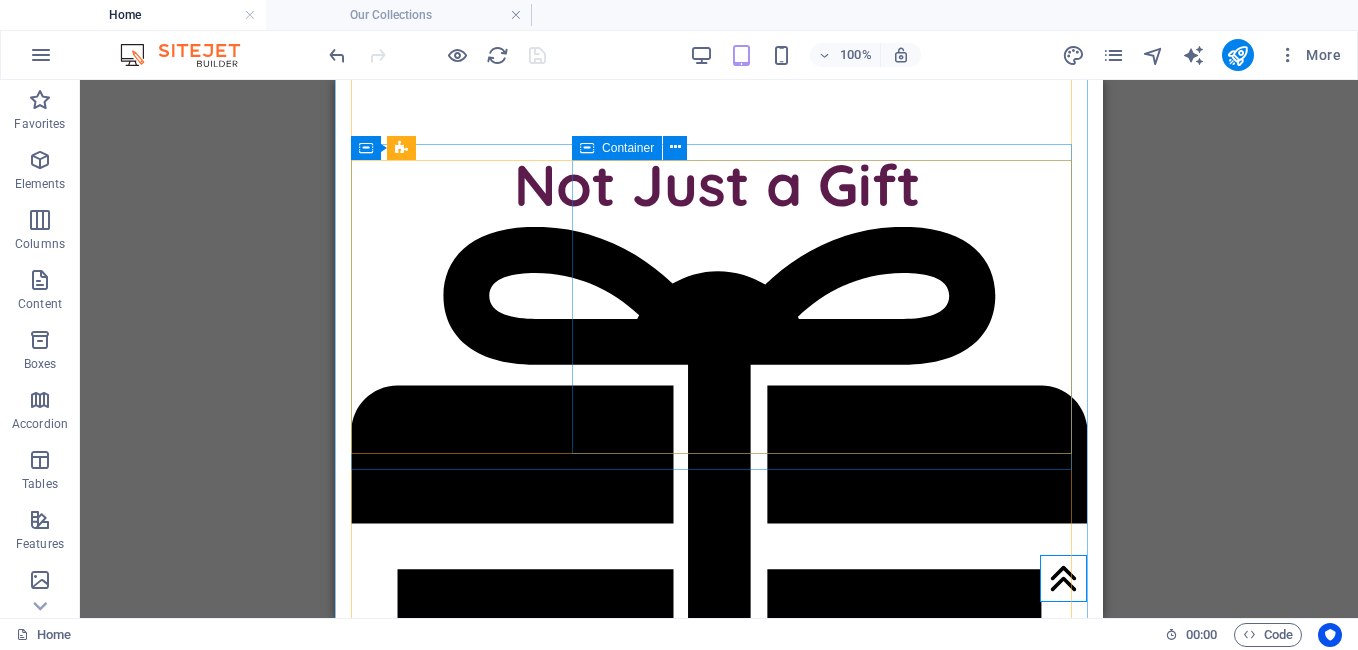scroll, scrollTop: 1217, scrollLeft: 0, axis: vertical 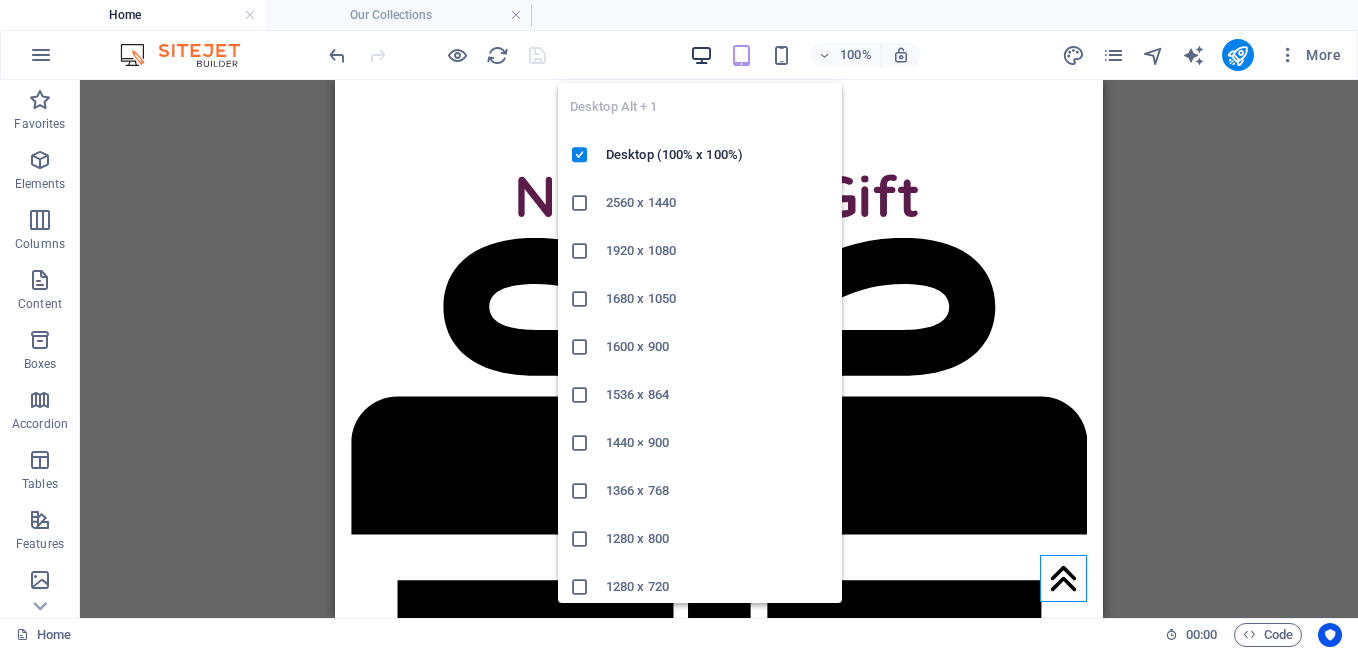 click at bounding box center (701, 55) 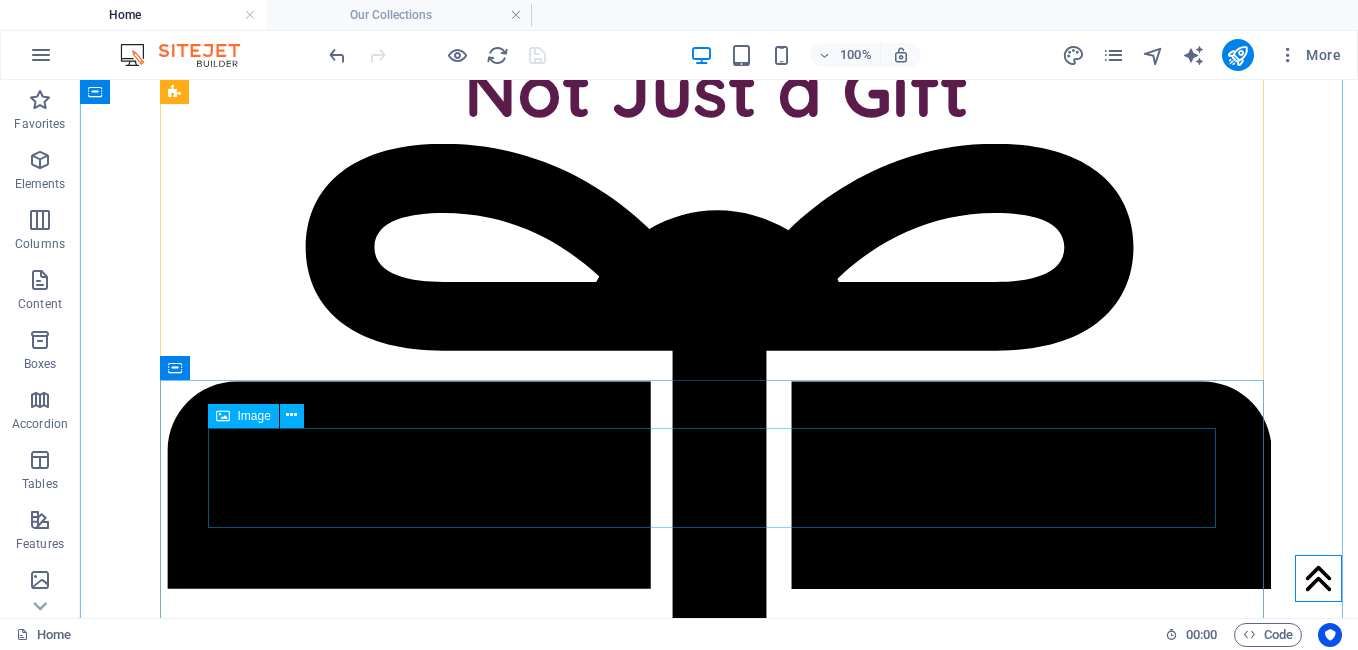 scroll, scrollTop: 1536, scrollLeft: 0, axis: vertical 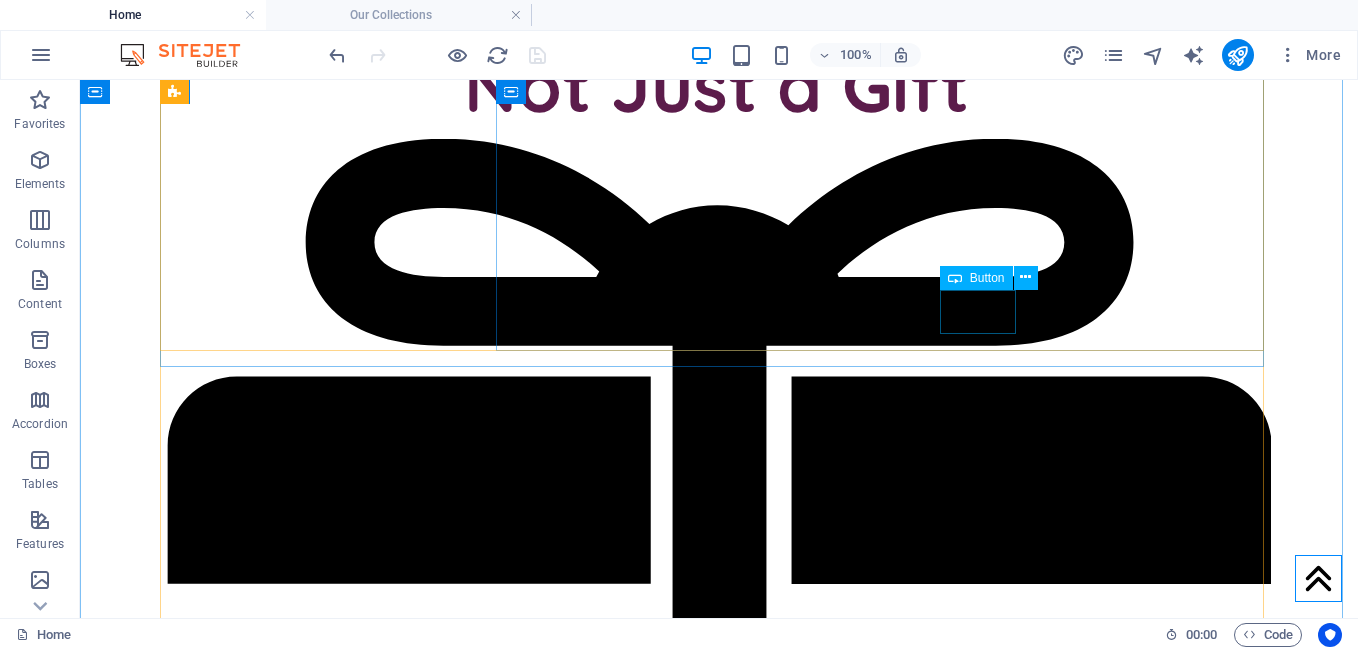 click on "299" at bounding box center [714, 2600] 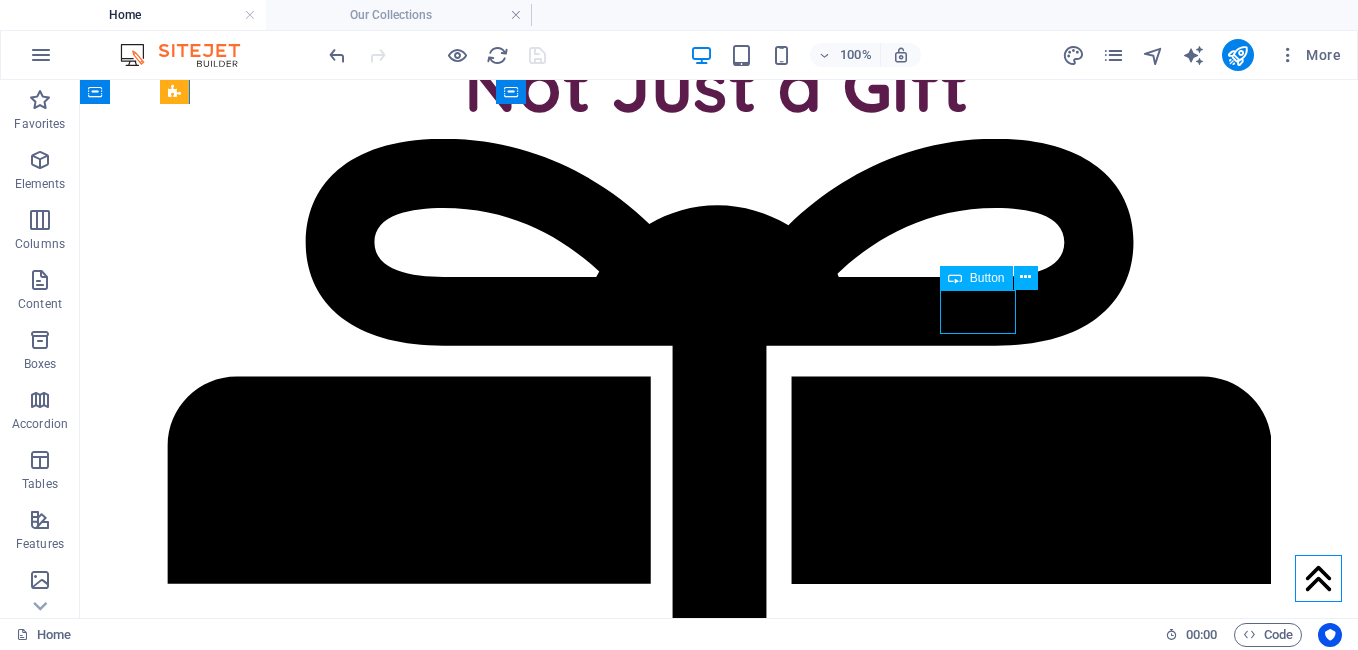 click on "299" at bounding box center (714, 2600) 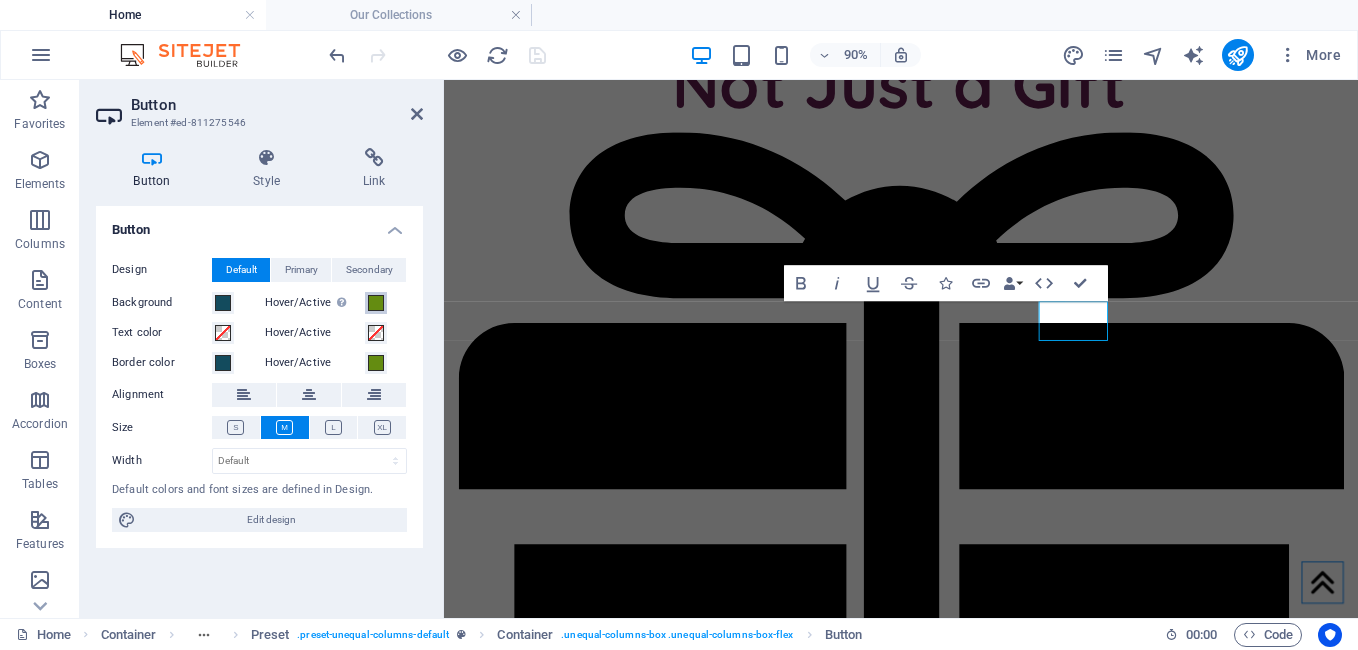 click at bounding box center (376, 303) 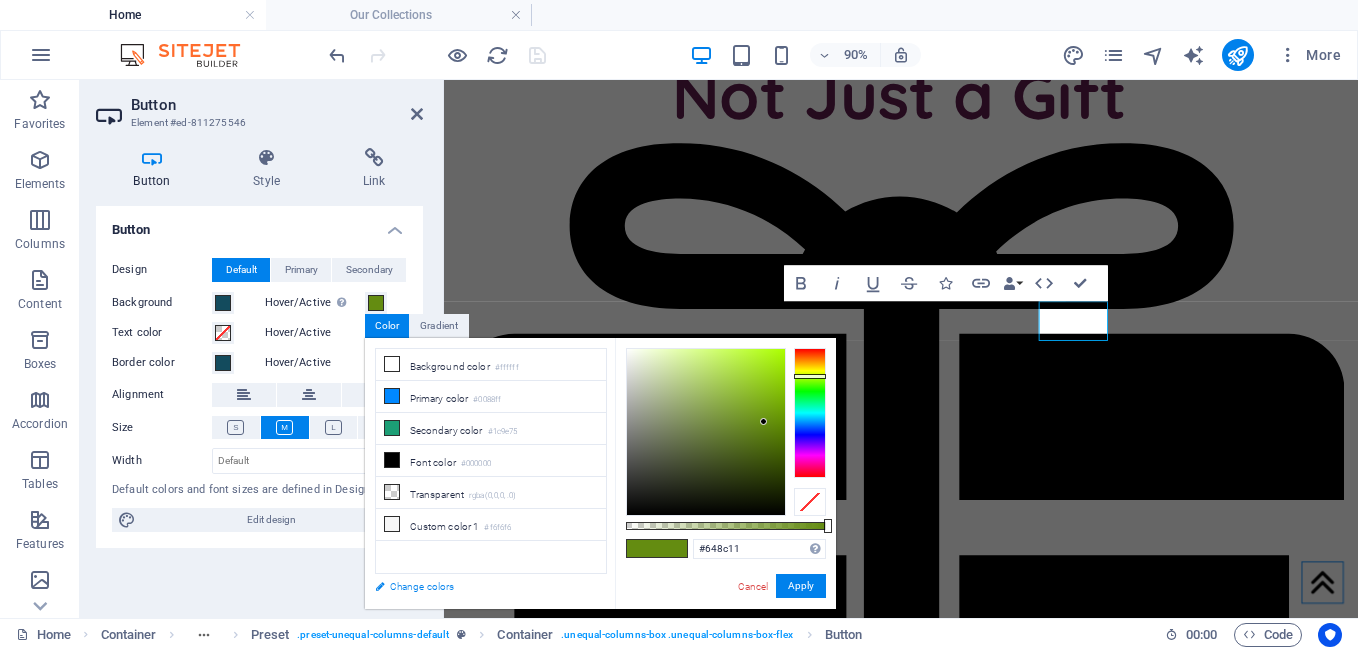 click on "Change colors" at bounding box center [481, 586] 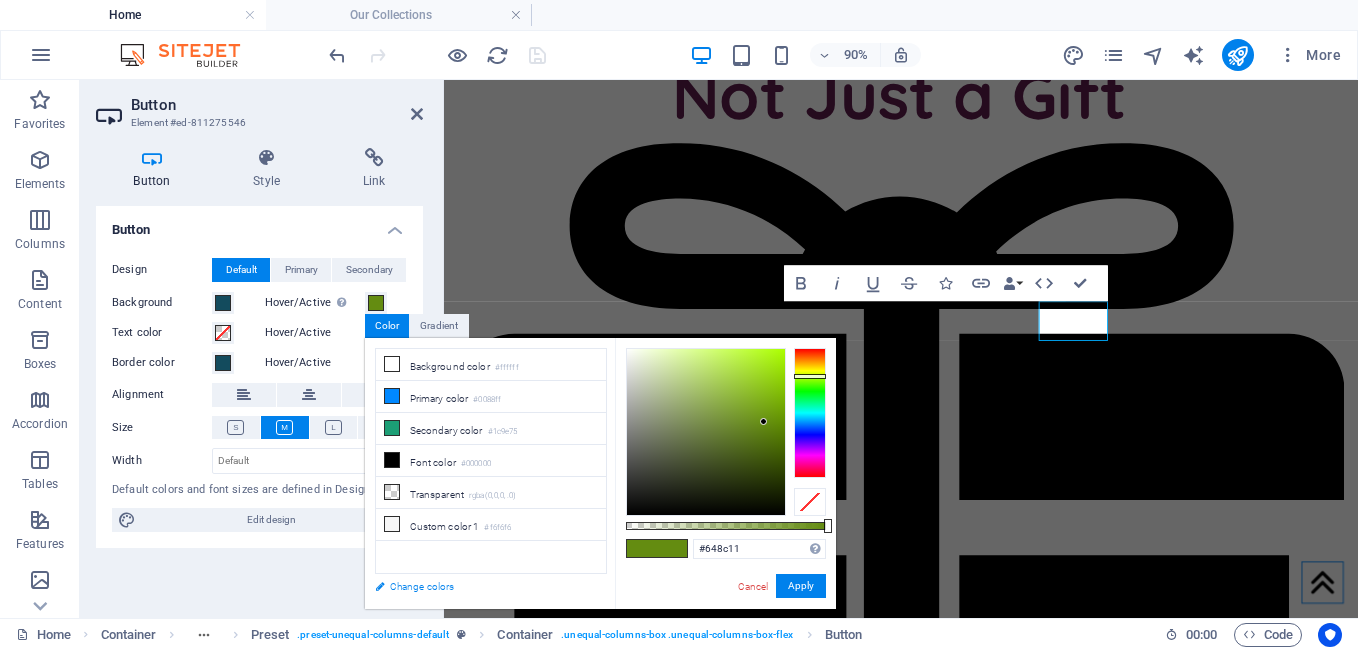 select on "px" 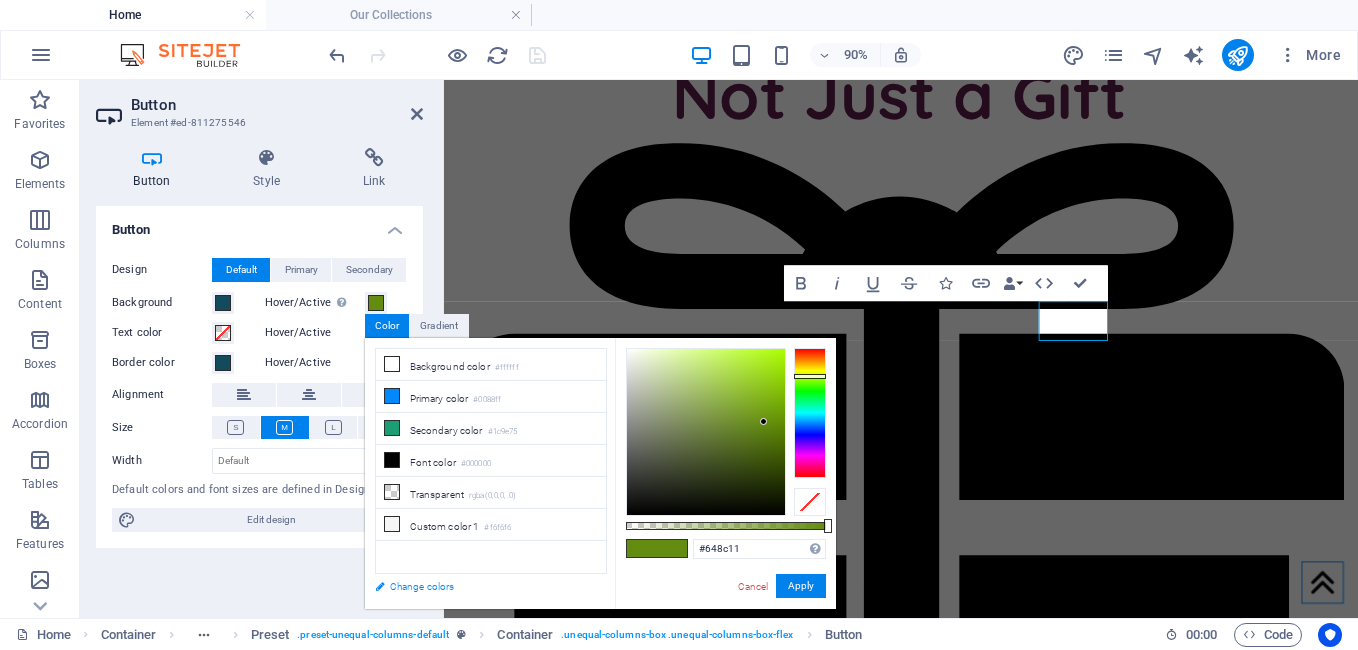 select on "400" 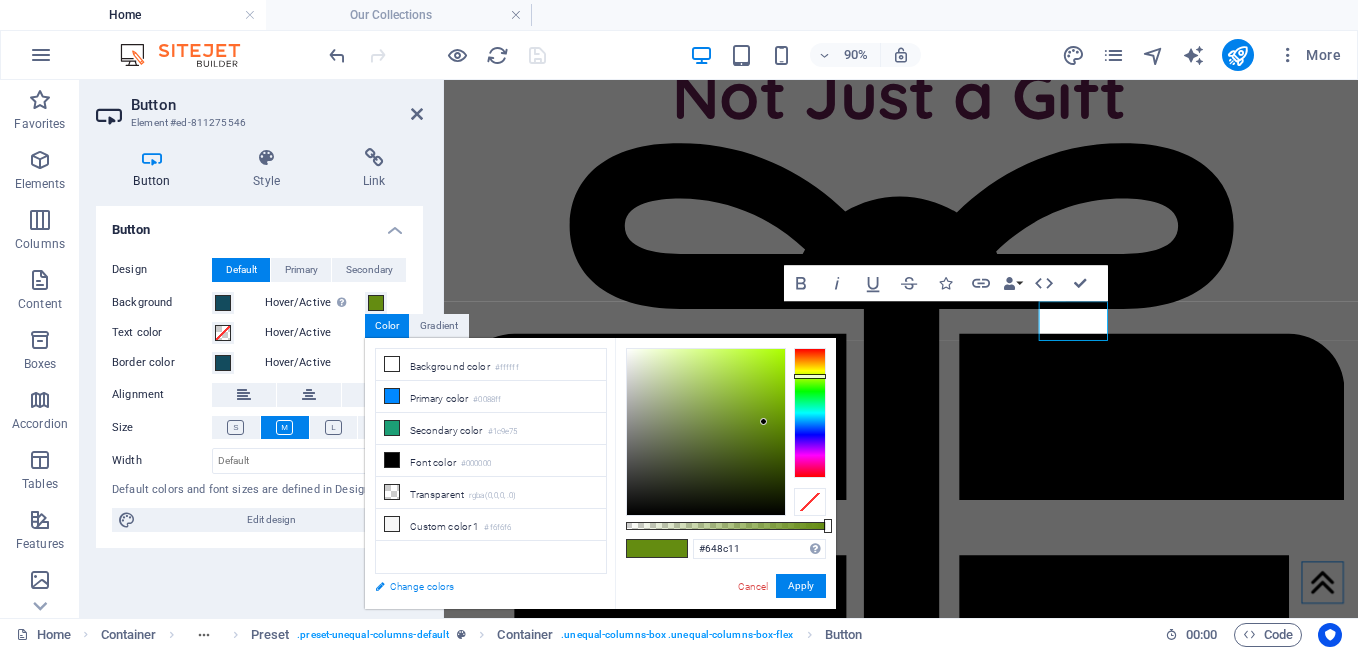 select on "px" 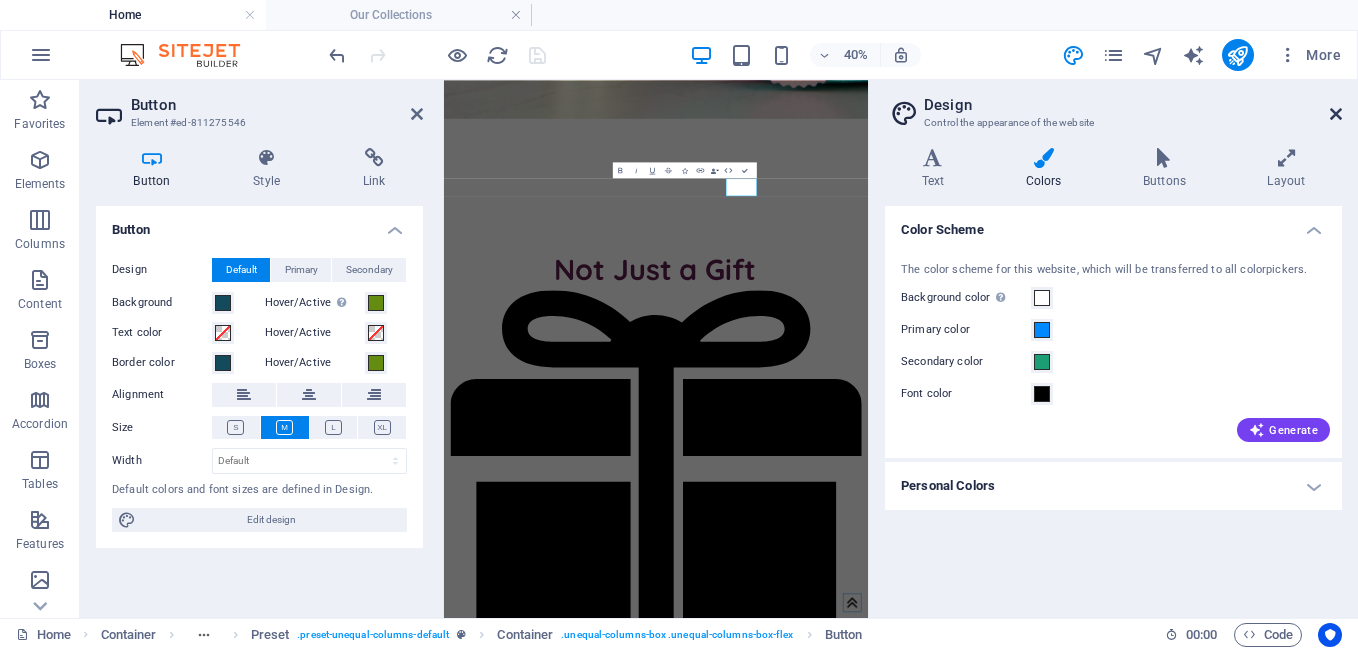 scroll, scrollTop: 1917, scrollLeft: 0, axis: vertical 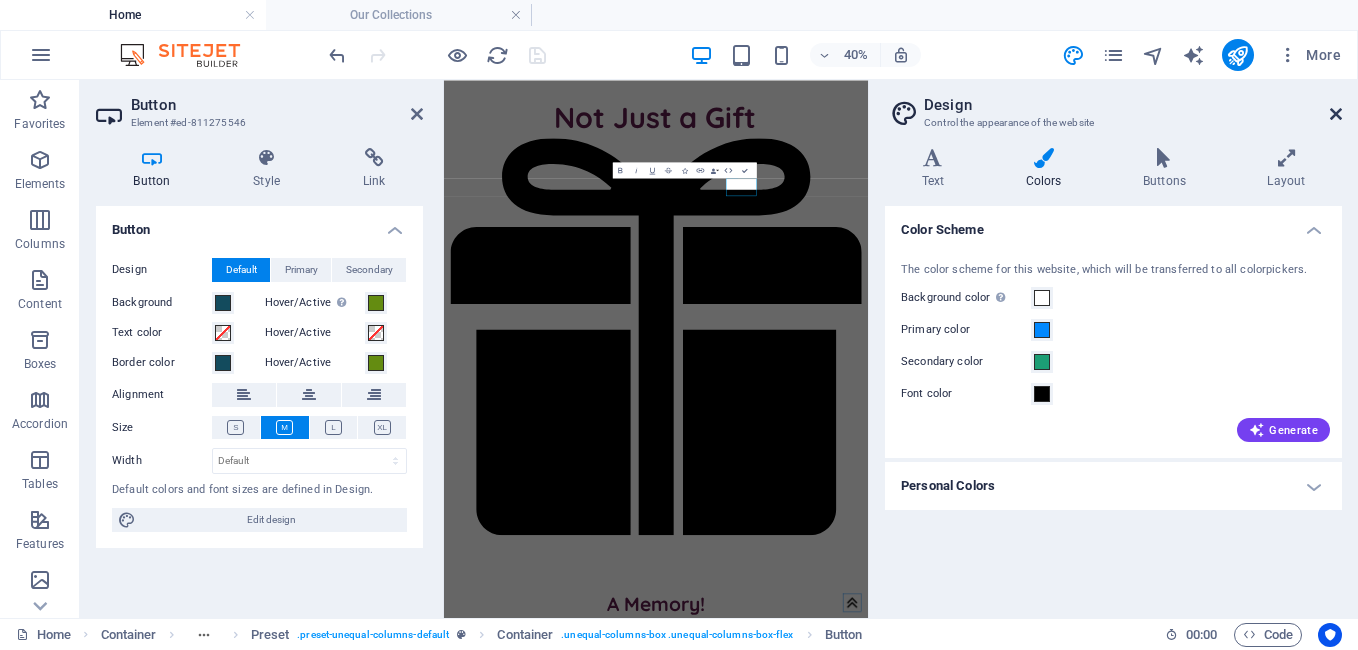 click at bounding box center (1336, 114) 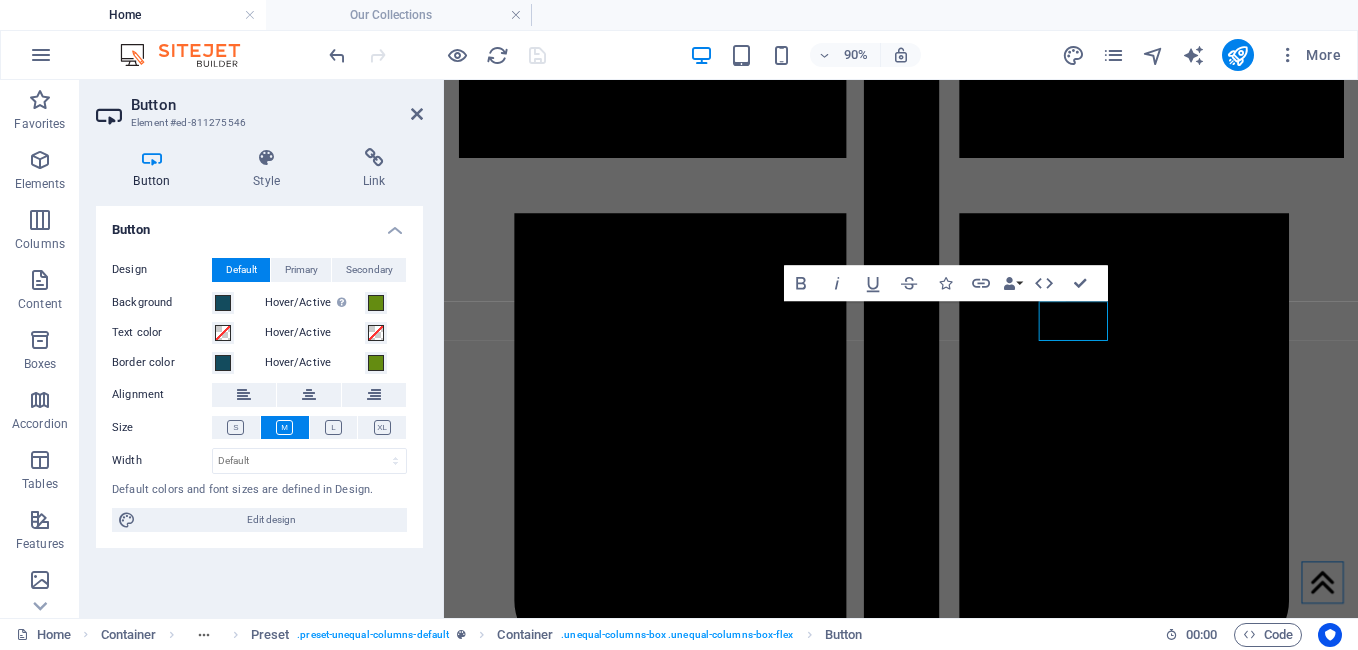 scroll, scrollTop: 1536, scrollLeft: 0, axis: vertical 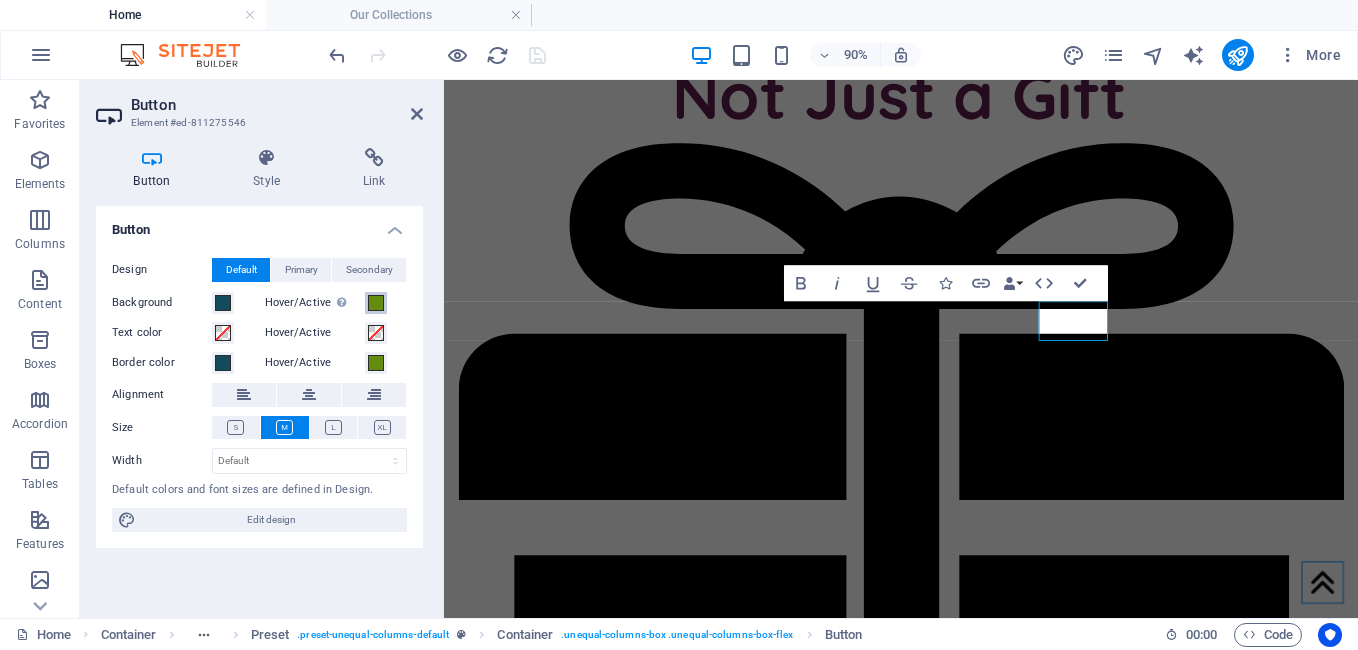 click at bounding box center [376, 303] 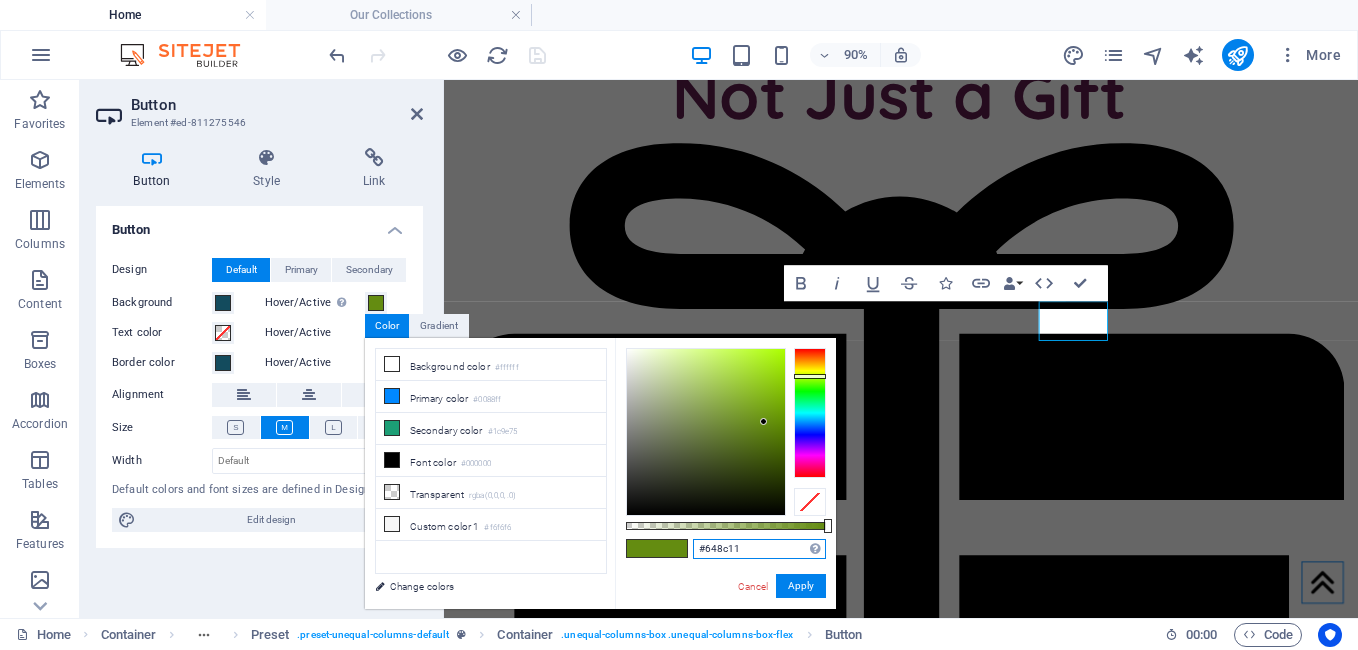 drag, startPoint x: 764, startPoint y: 552, endPoint x: 653, endPoint y: 562, distance: 111.44954 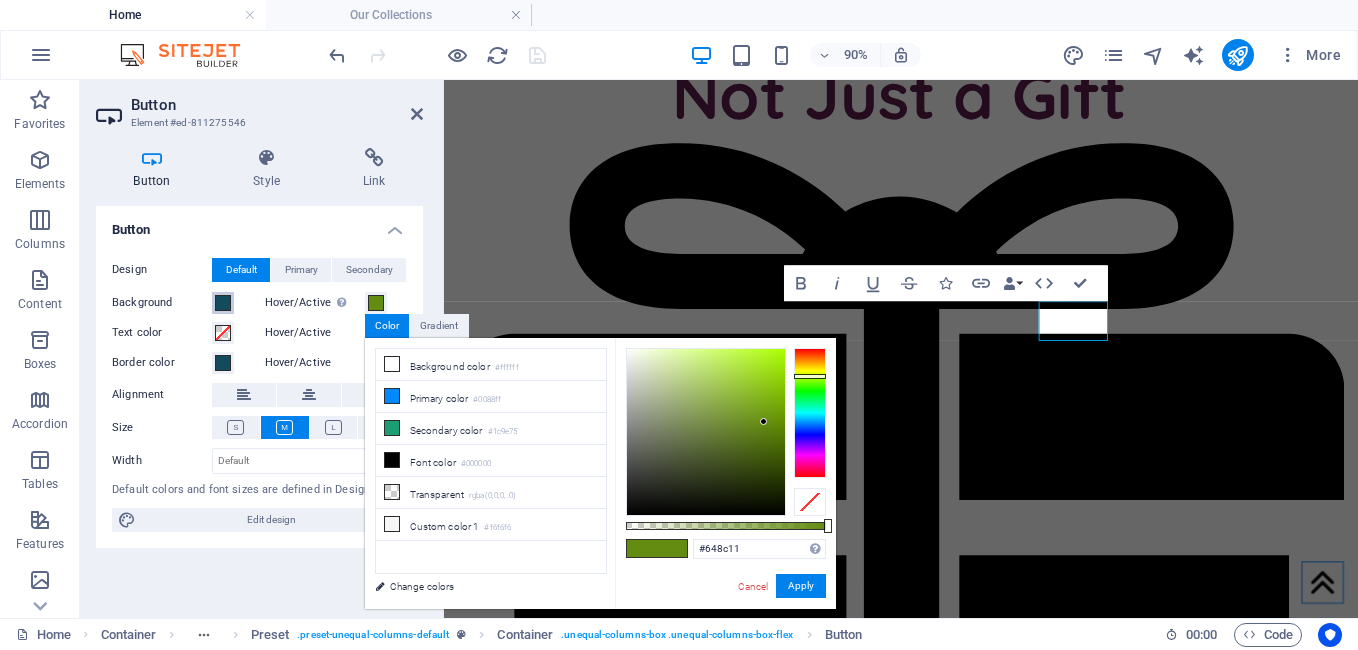 click at bounding box center (223, 303) 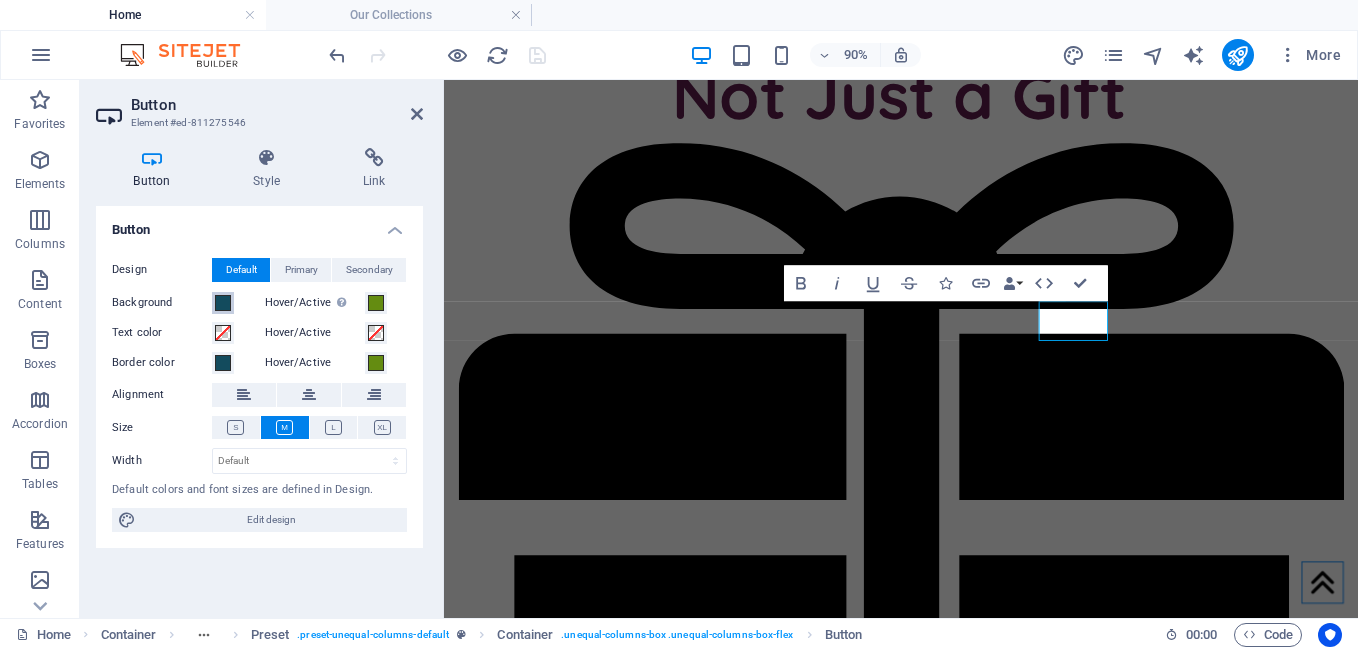 click on "Background" at bounding box center [223, 303] 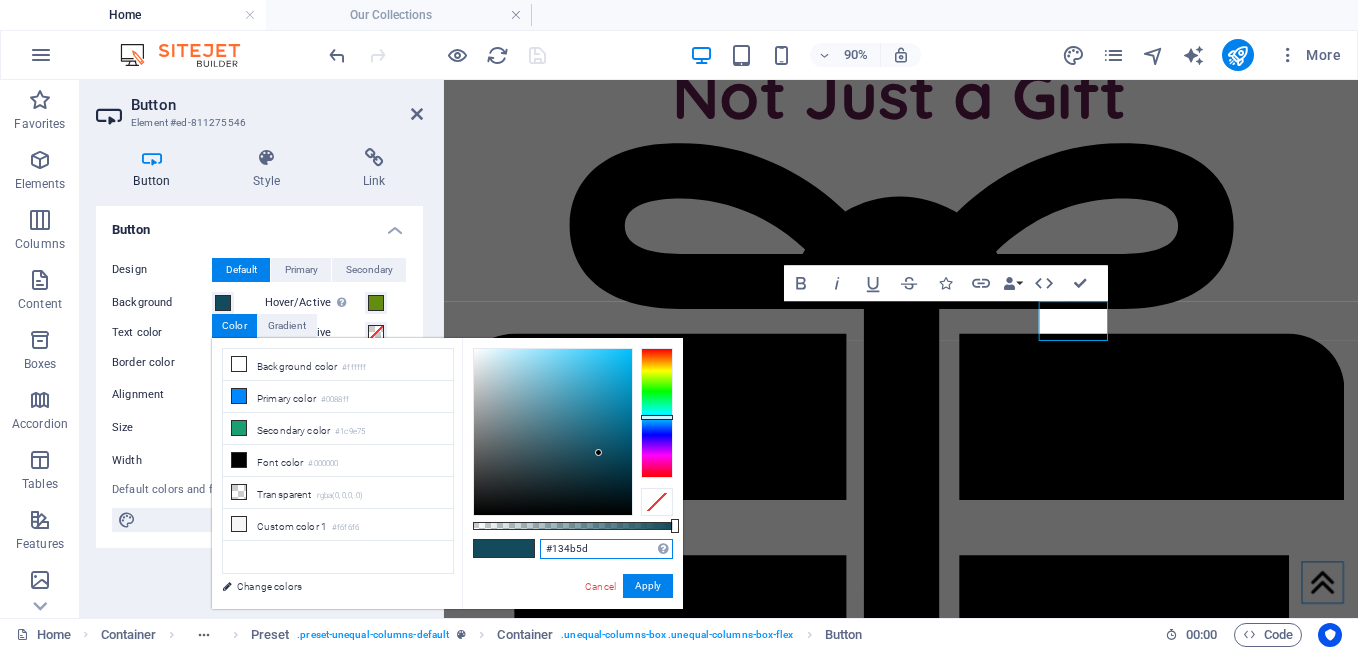 drag, startPoint x: 589, startPoint y: 543, endPoint x: 497, endPoint y: 541, distance: 92.021736 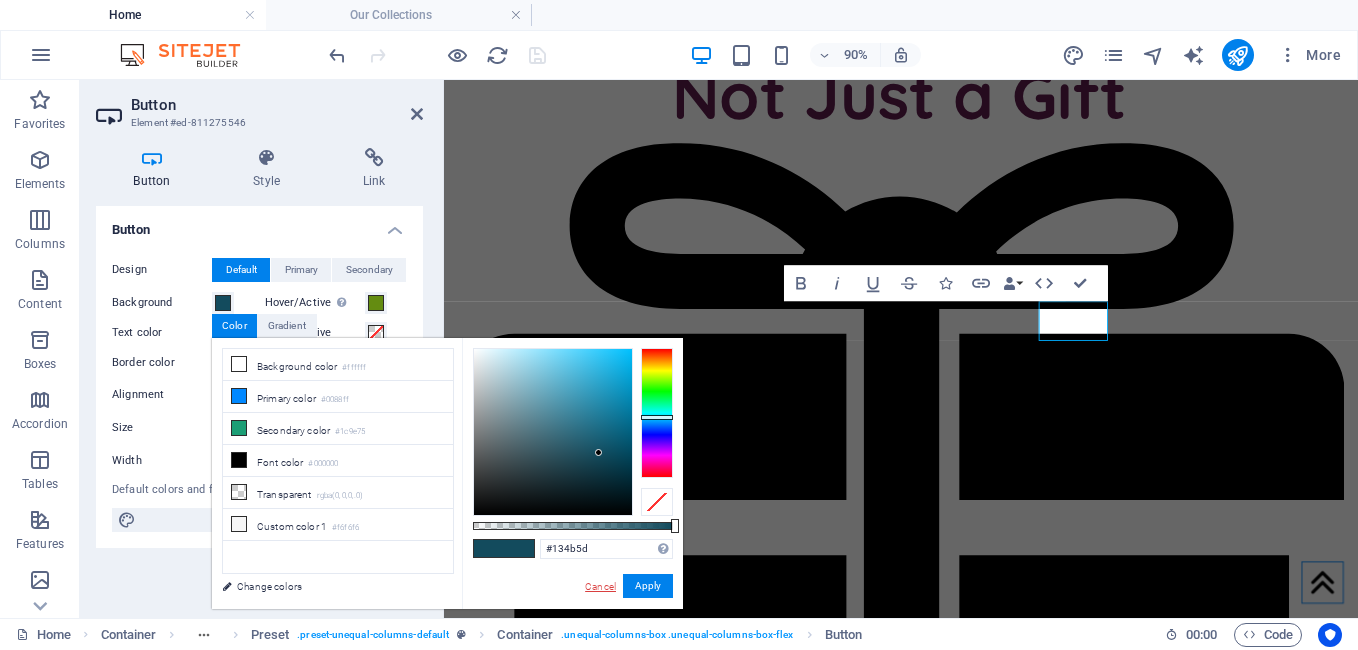click on "Cancel" at bounding box center [600, 586] 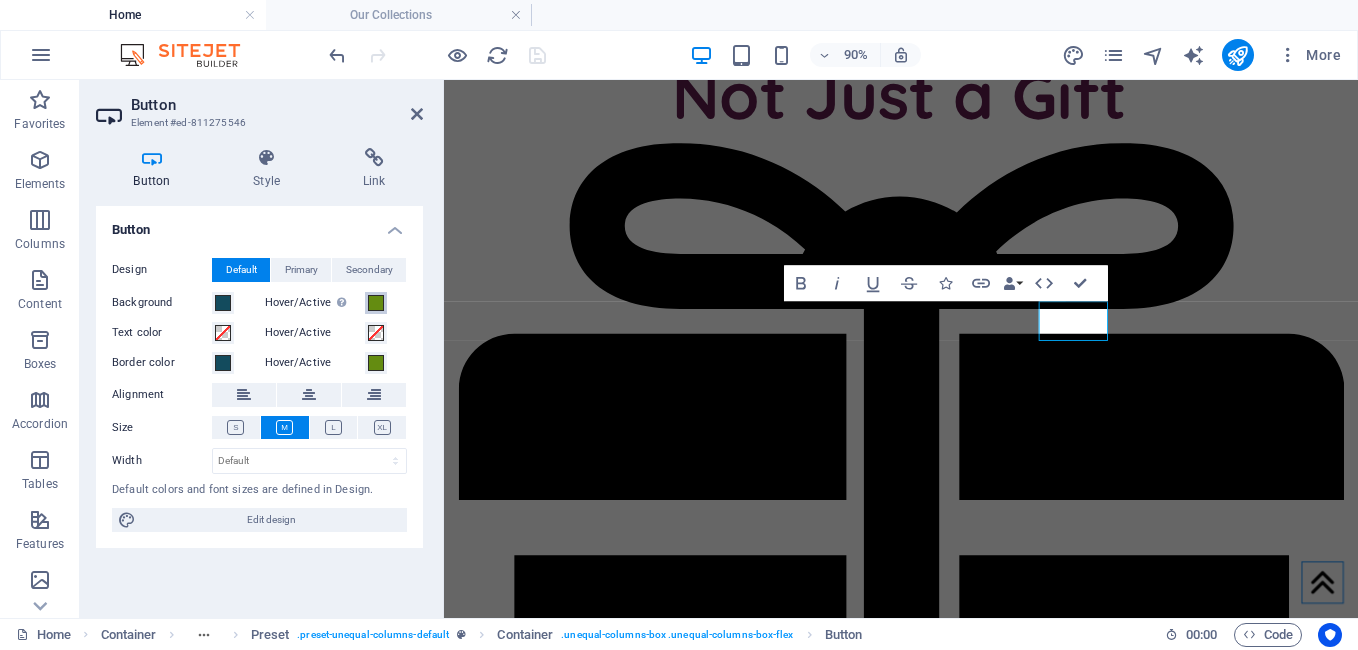 click at bounding box center (376, 303) 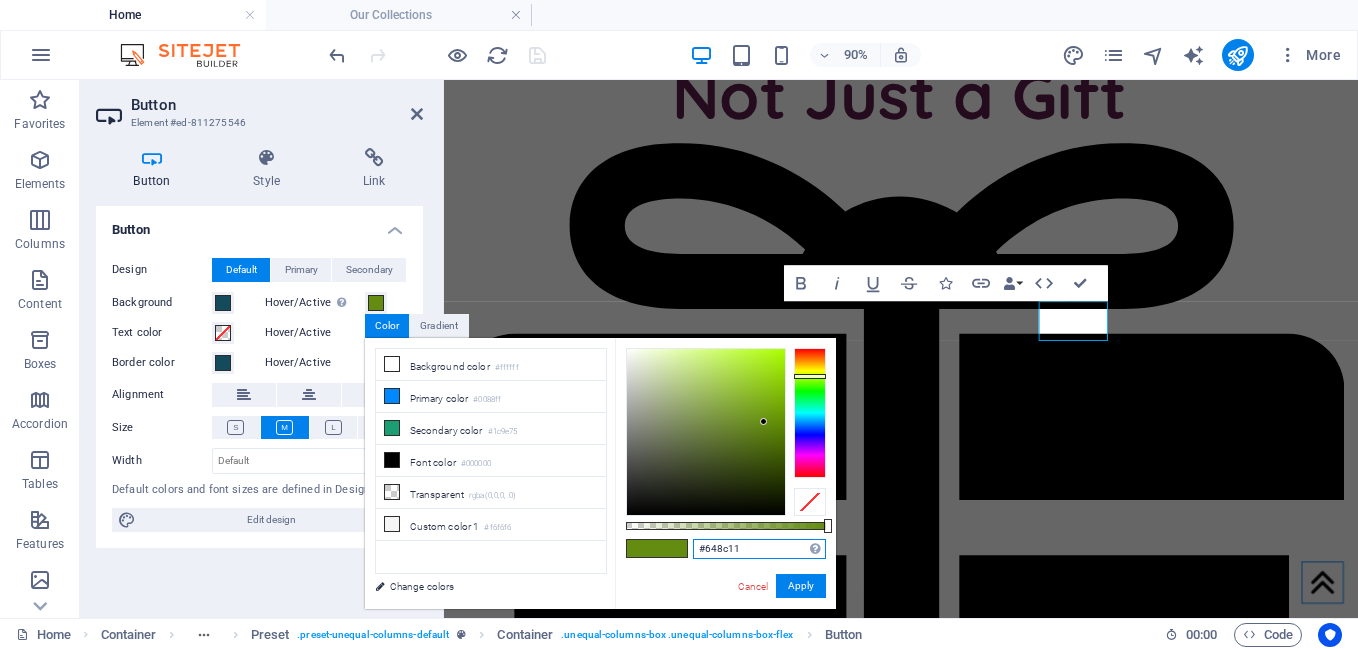 click on "#648c11" at bounding box center [759, 549] 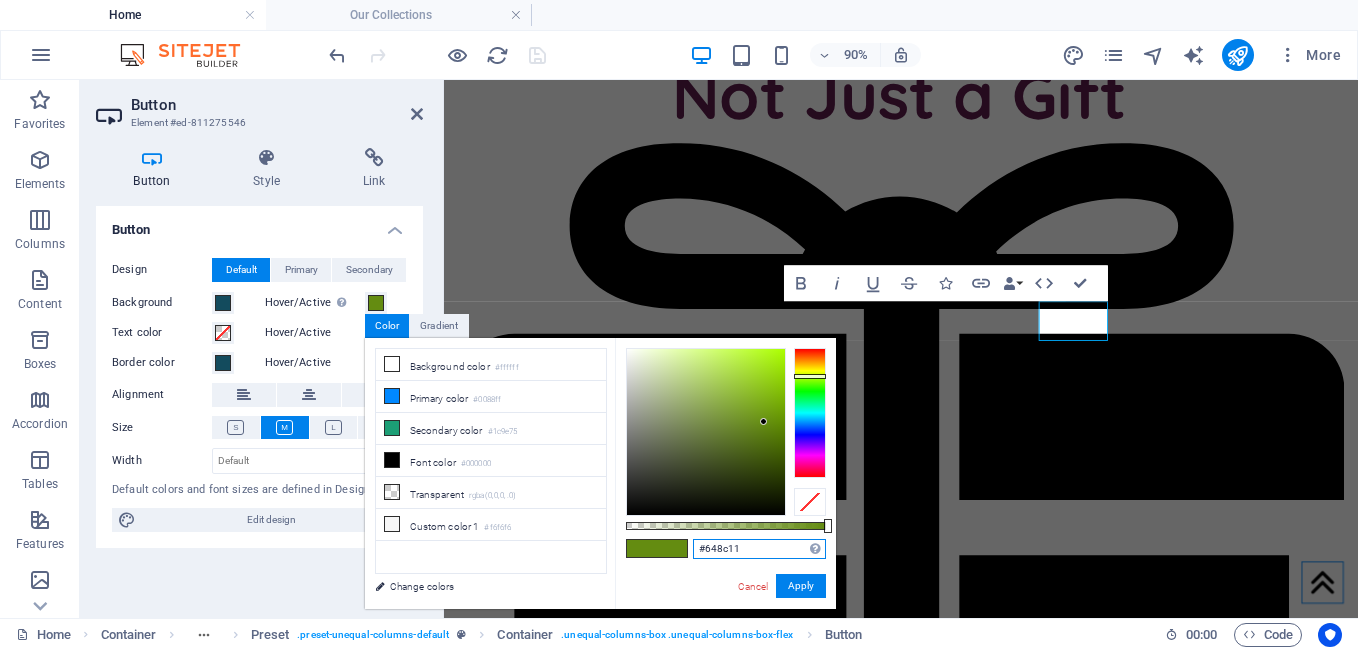 drag, startPoint x: 759, startPoint y: 555, endPoint x: 681, endPoint y: 549, distance: 78.23043 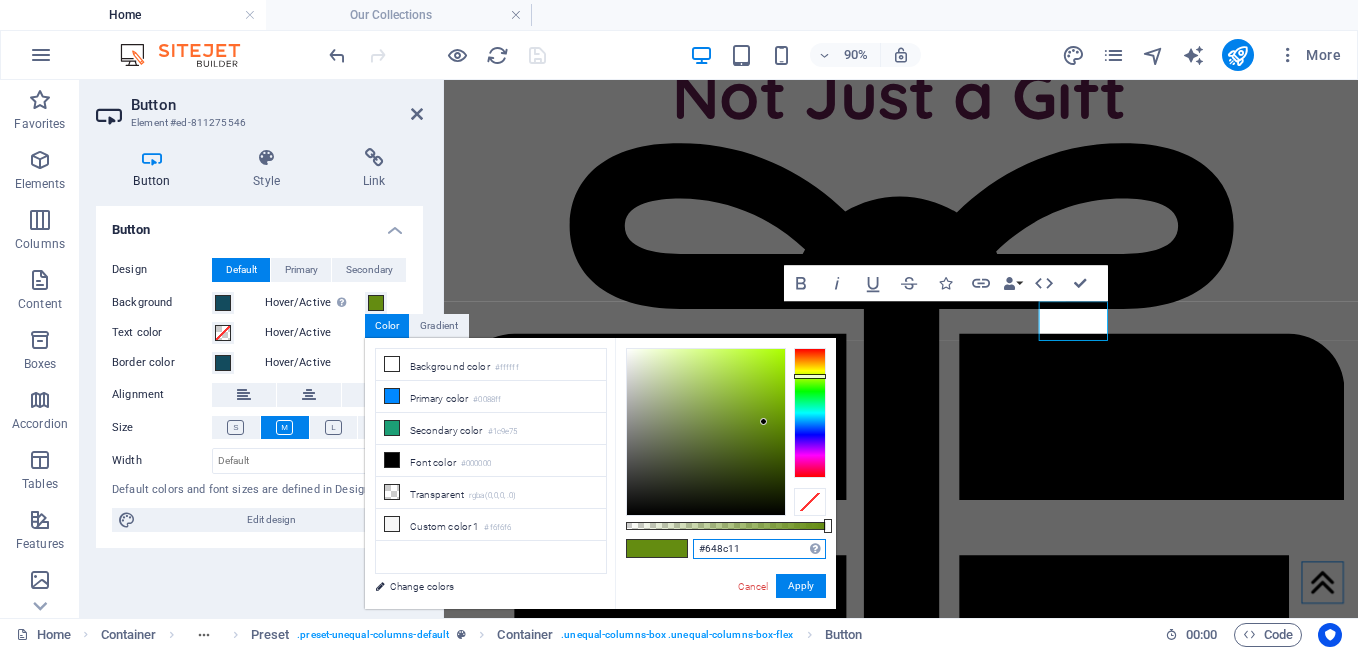 paste on "134b5d" 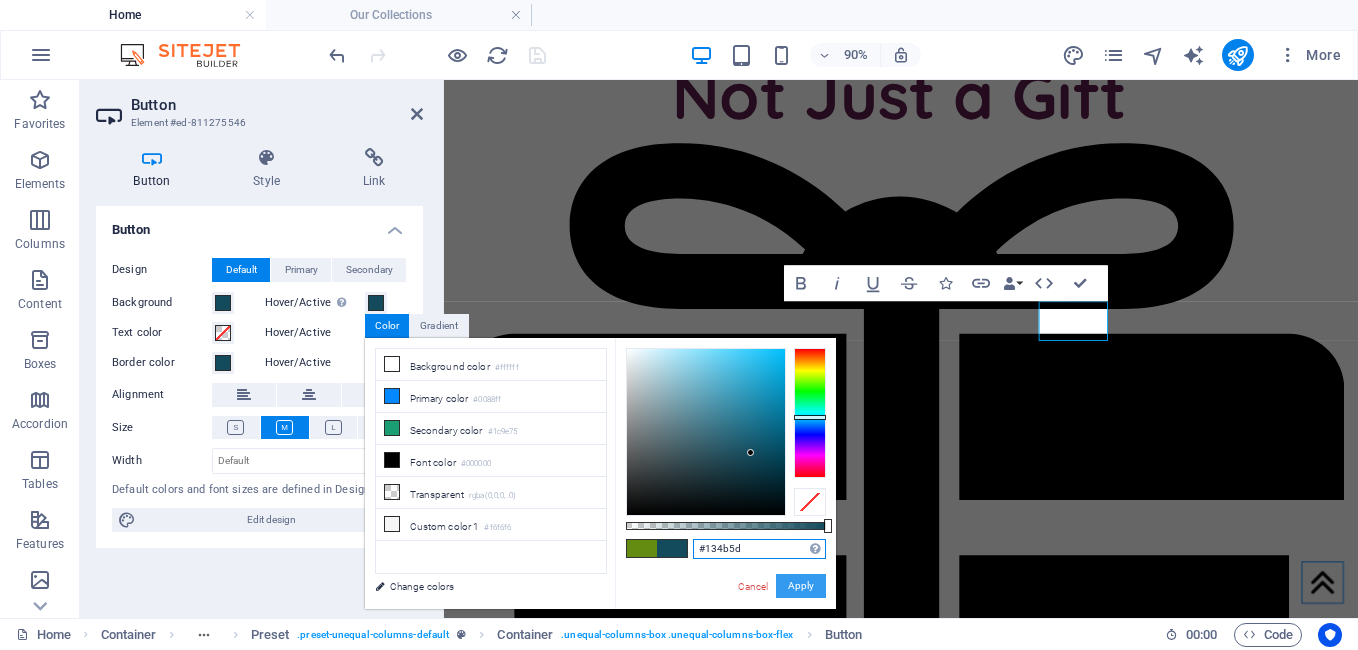 type on "#134b5d" 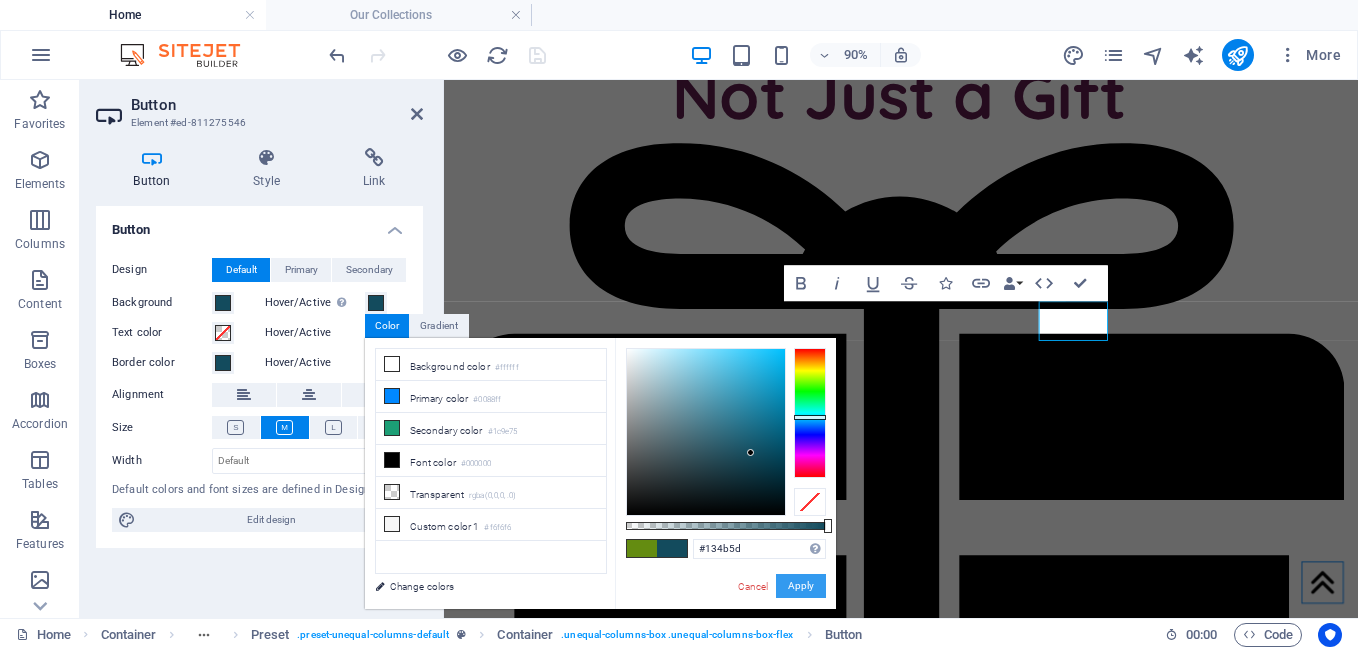 click on "Apply" at bounding box center (801, 586) 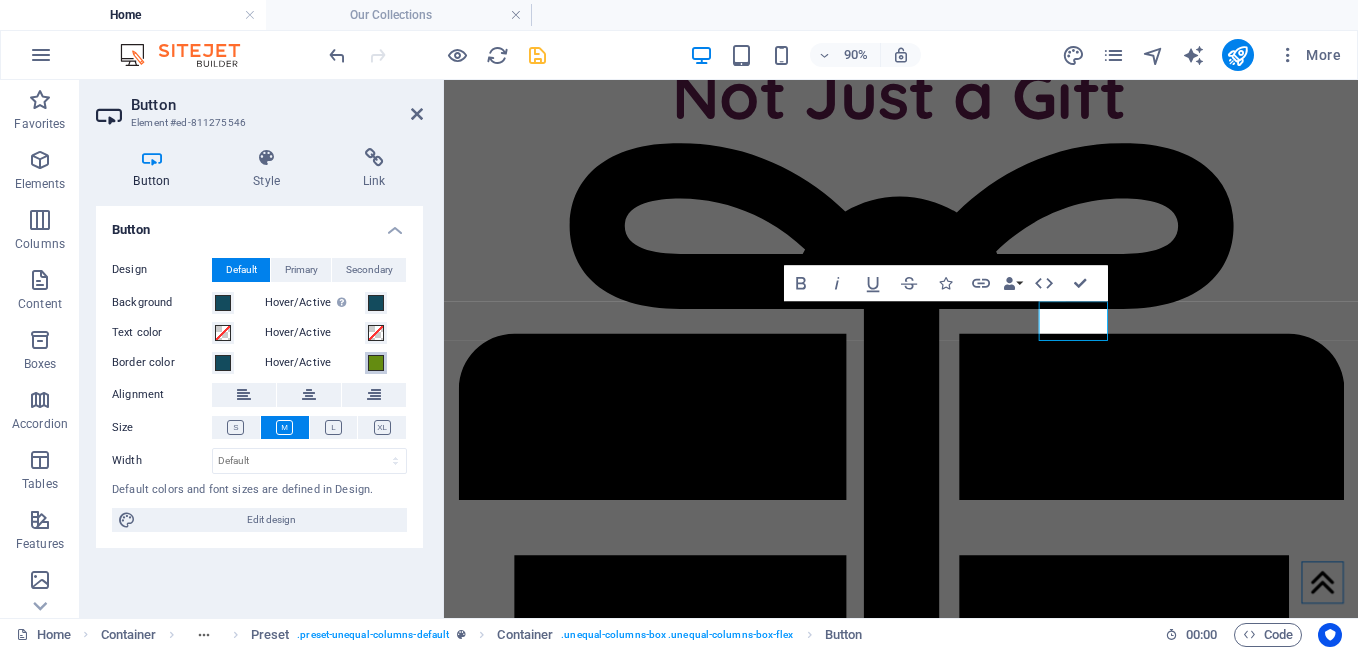 click at bounding box center [376, 363] 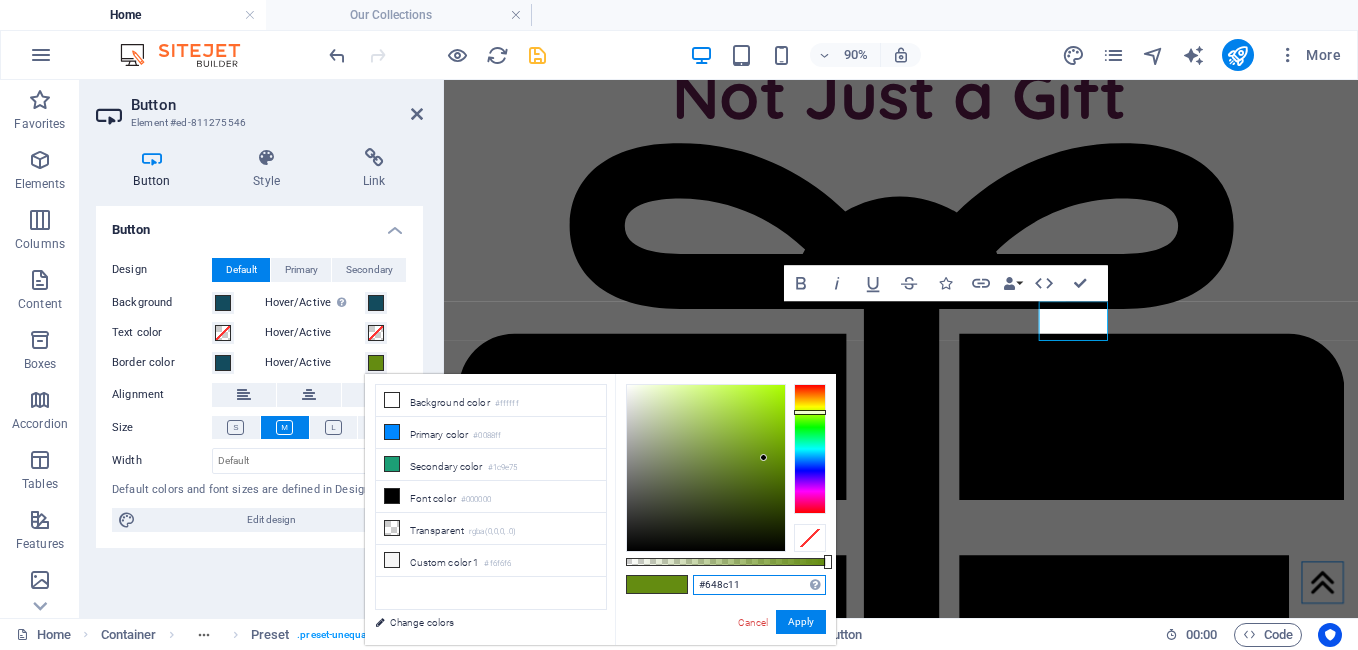 drag, startPoint x: 749, startPoint y: 582, endPoint x: 653, endPoint y: 590, distance: 96.332756 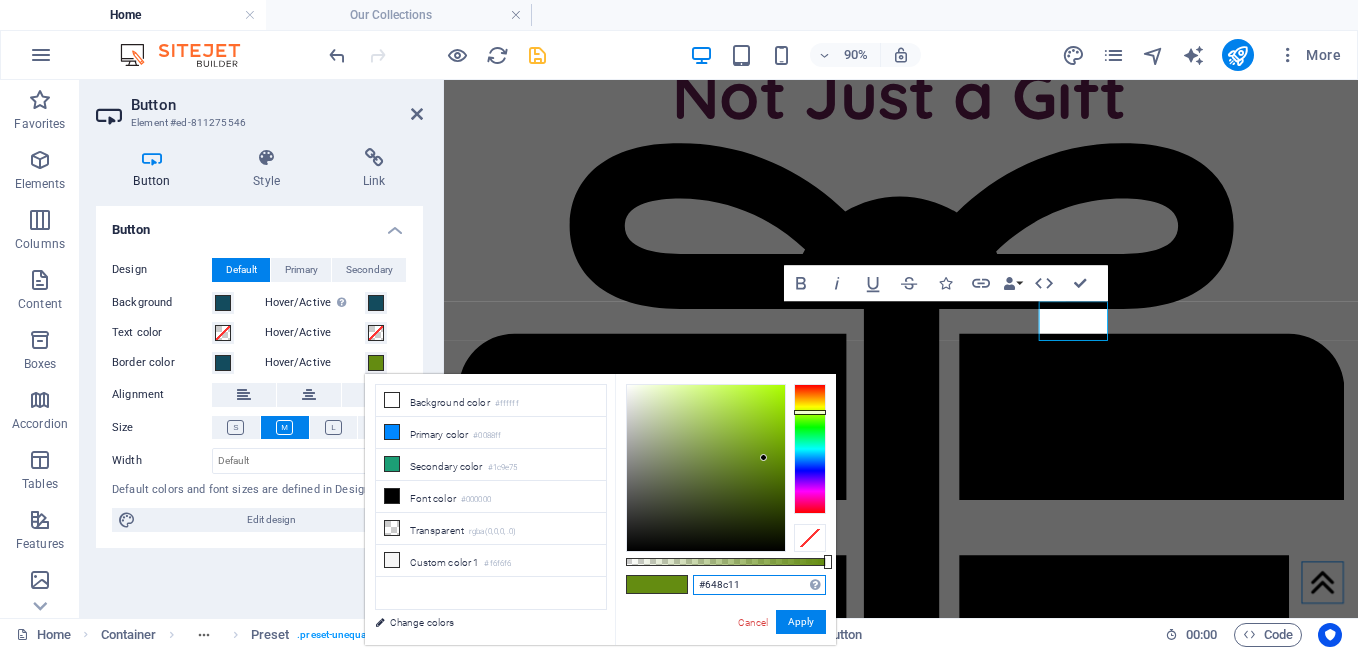 click on "#648c11 Supported formats #0852ed rgb(8, 82, 237) rgba(8, 82, 237, 90%) hsv(221,97,93) hsl(221, 93%, 48%) Cancel Apply" at bounding box center (725, 654) 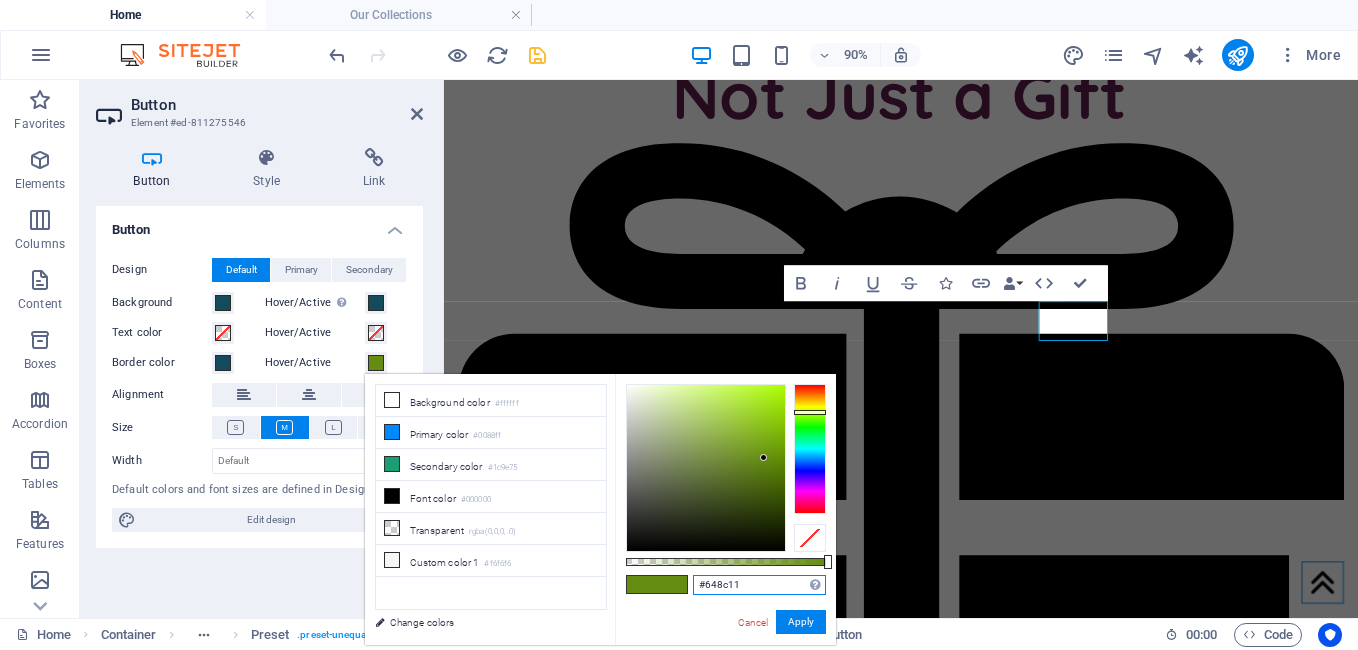 paste on "134b5d" 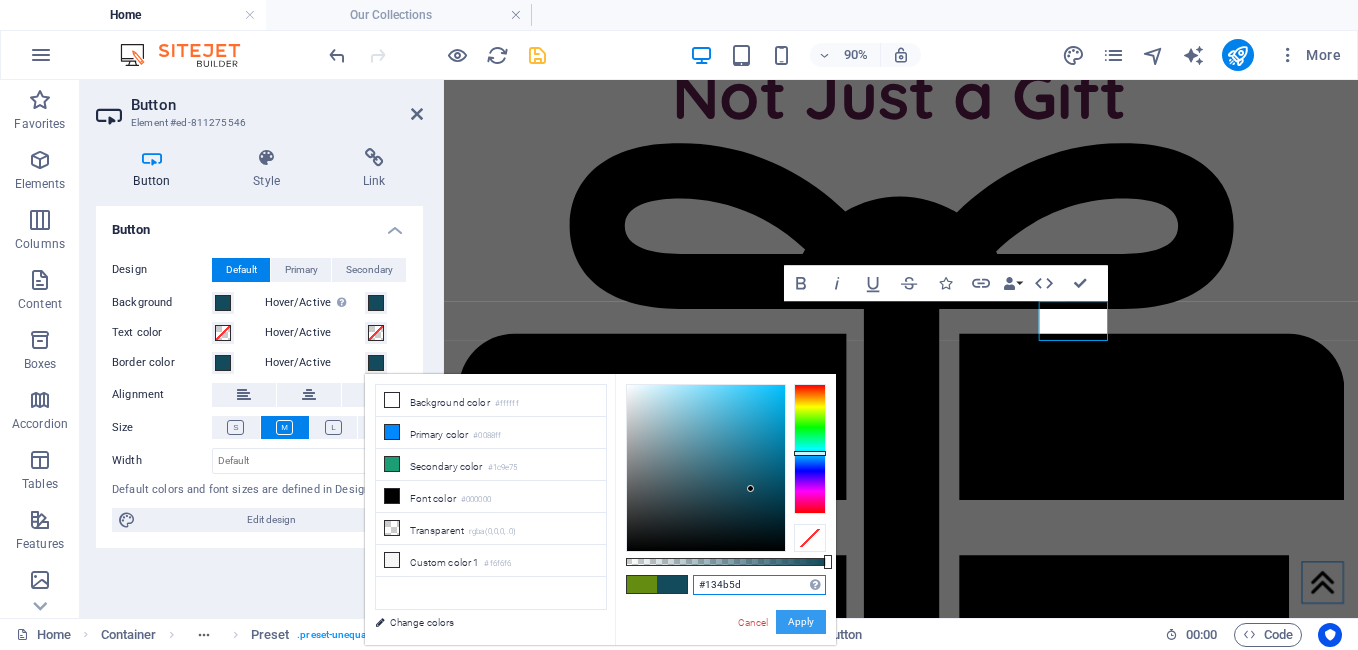 type on "#134b5d" 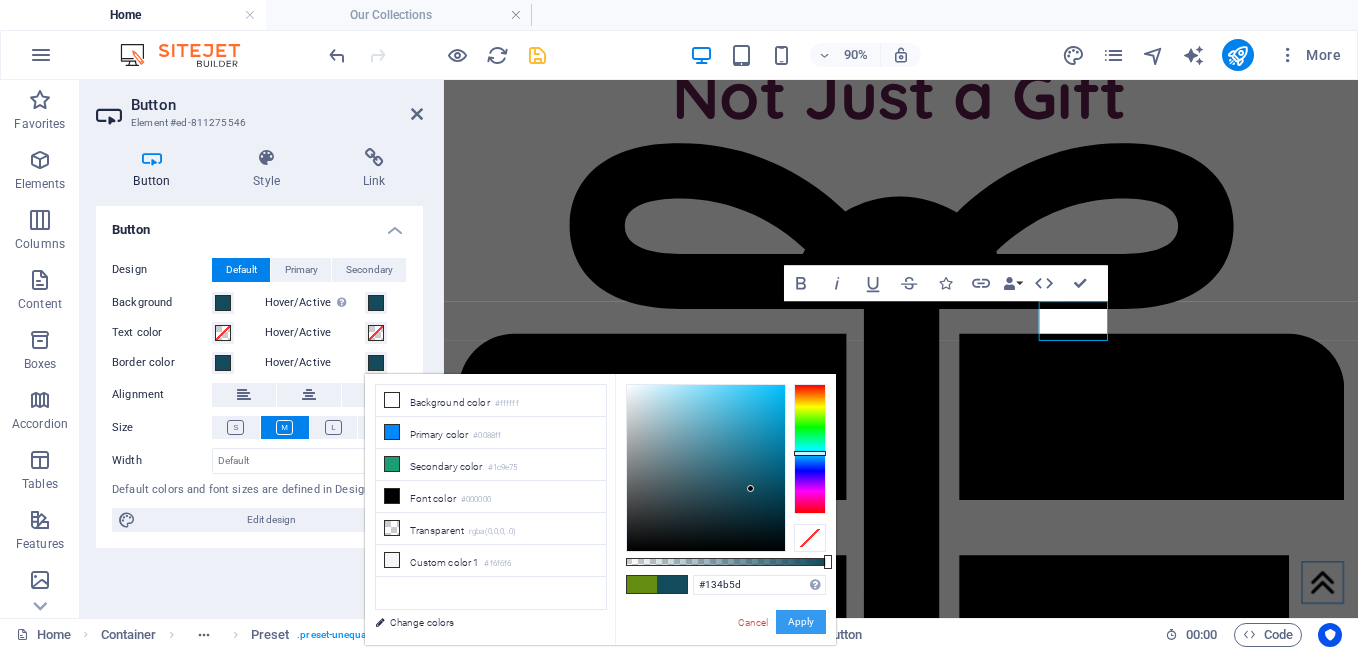 click on "Apply" at bounding box center (801, 622) 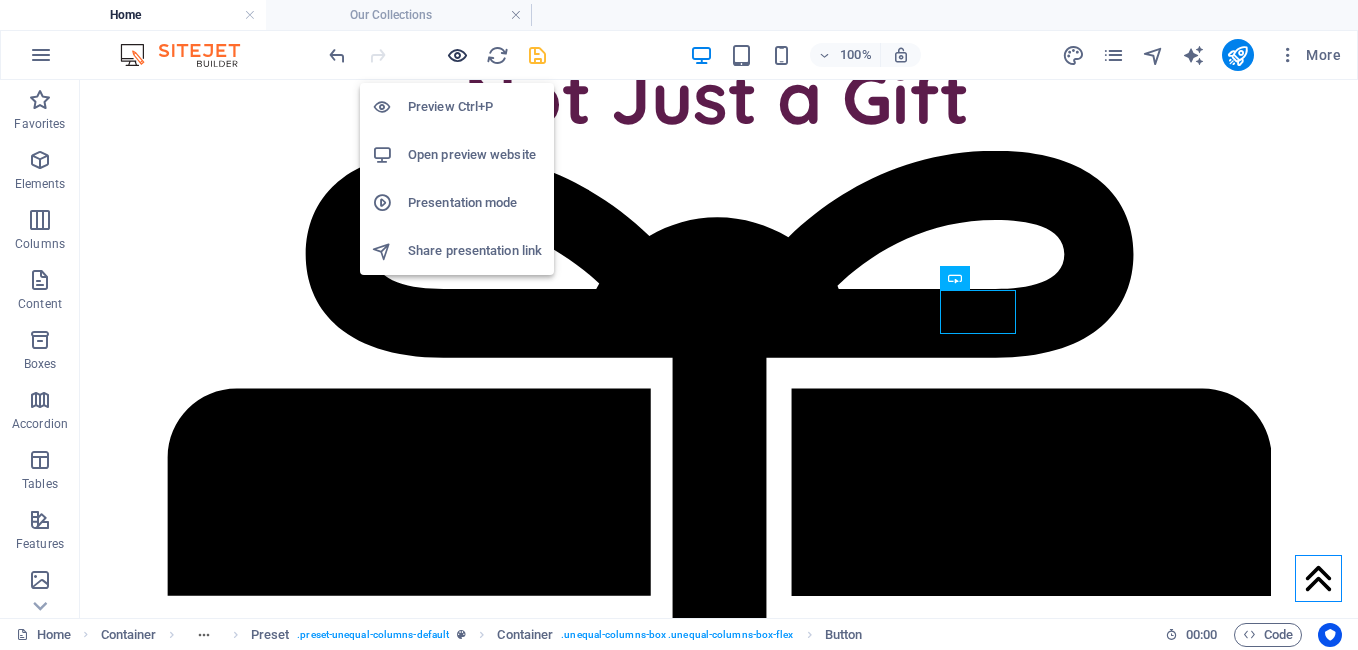 click at bounding box center (457, 55) 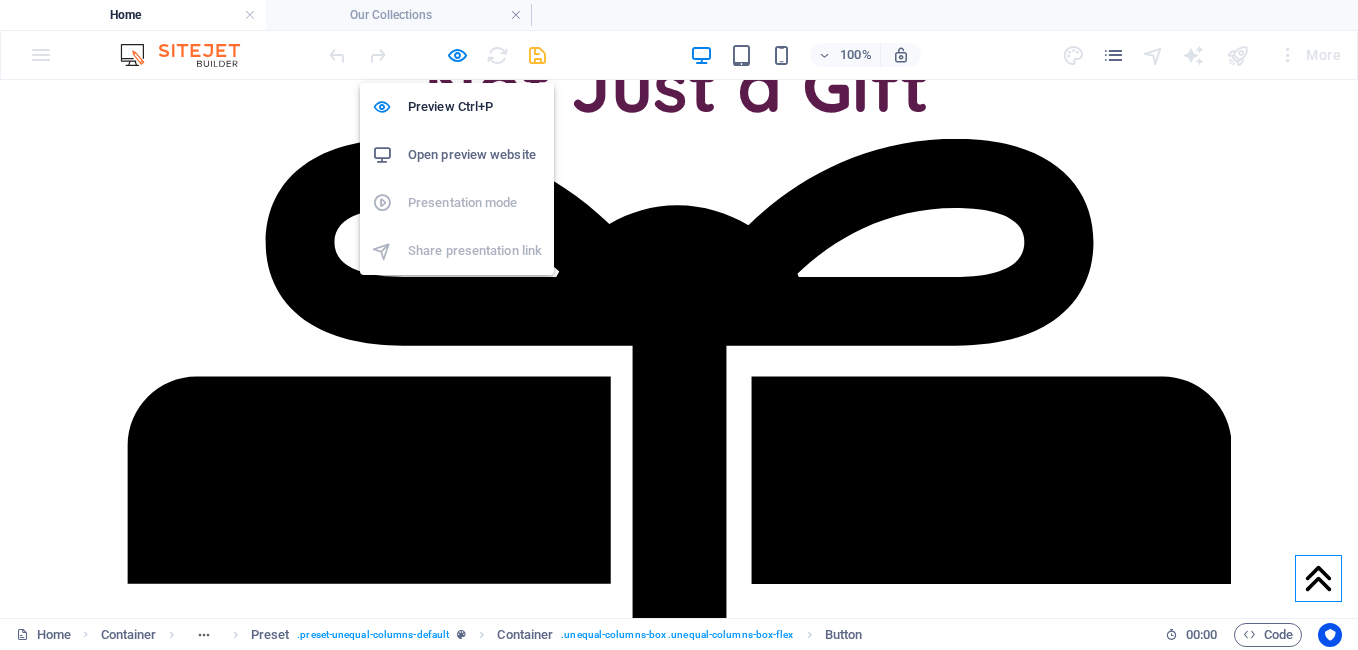 scroll, scrollTop: 930, scrollLeft: 0, axis: vertical 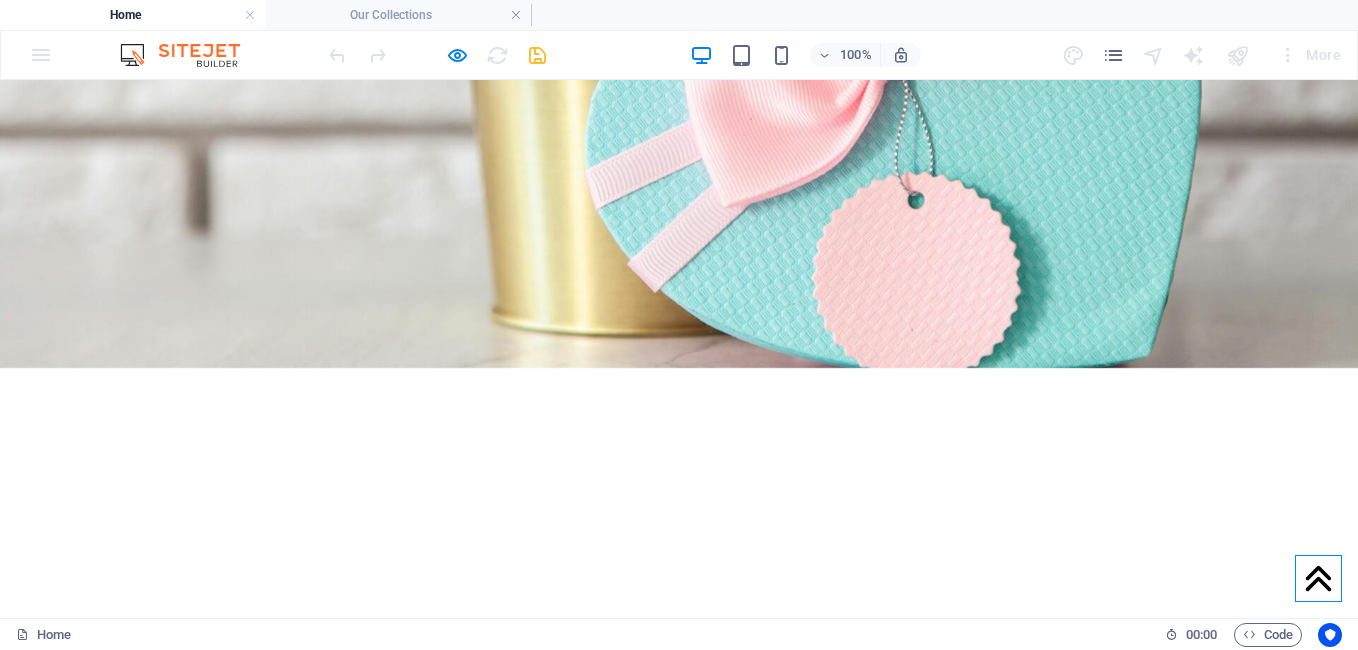 click at bounding box center (679, 2573) 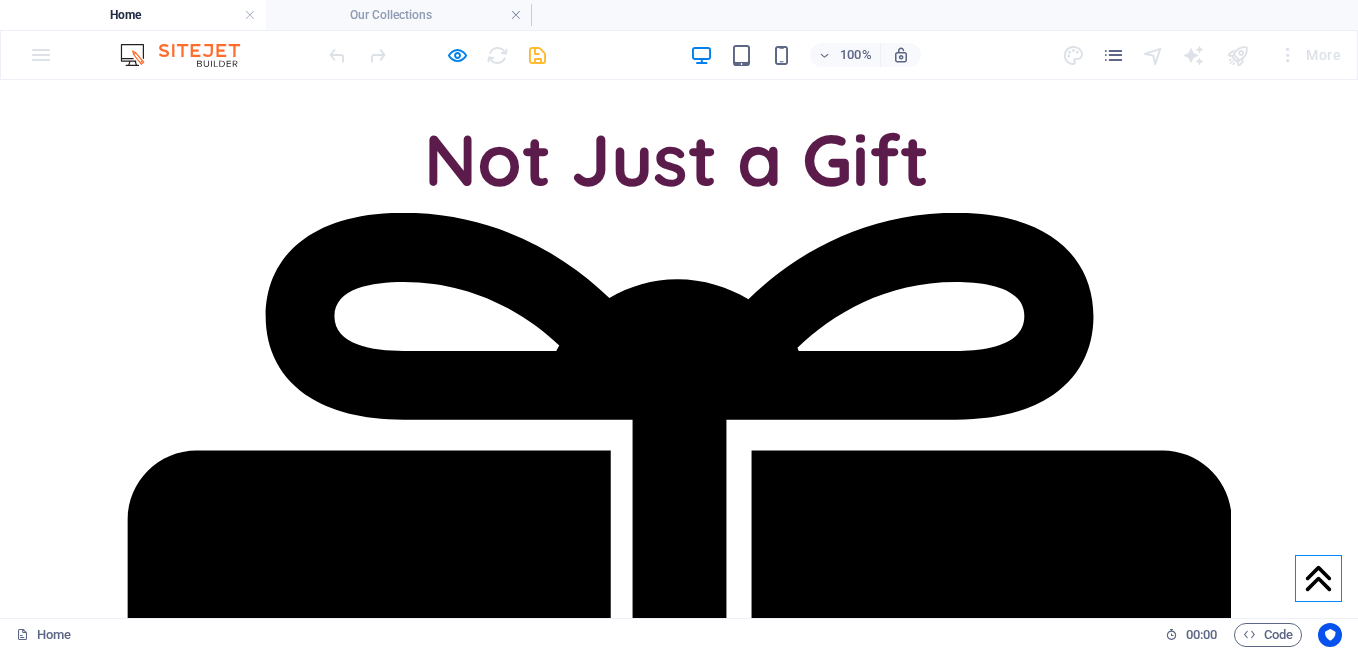 scroll, scrollTop: 1479, scrollLeft: 0, axis: vertical 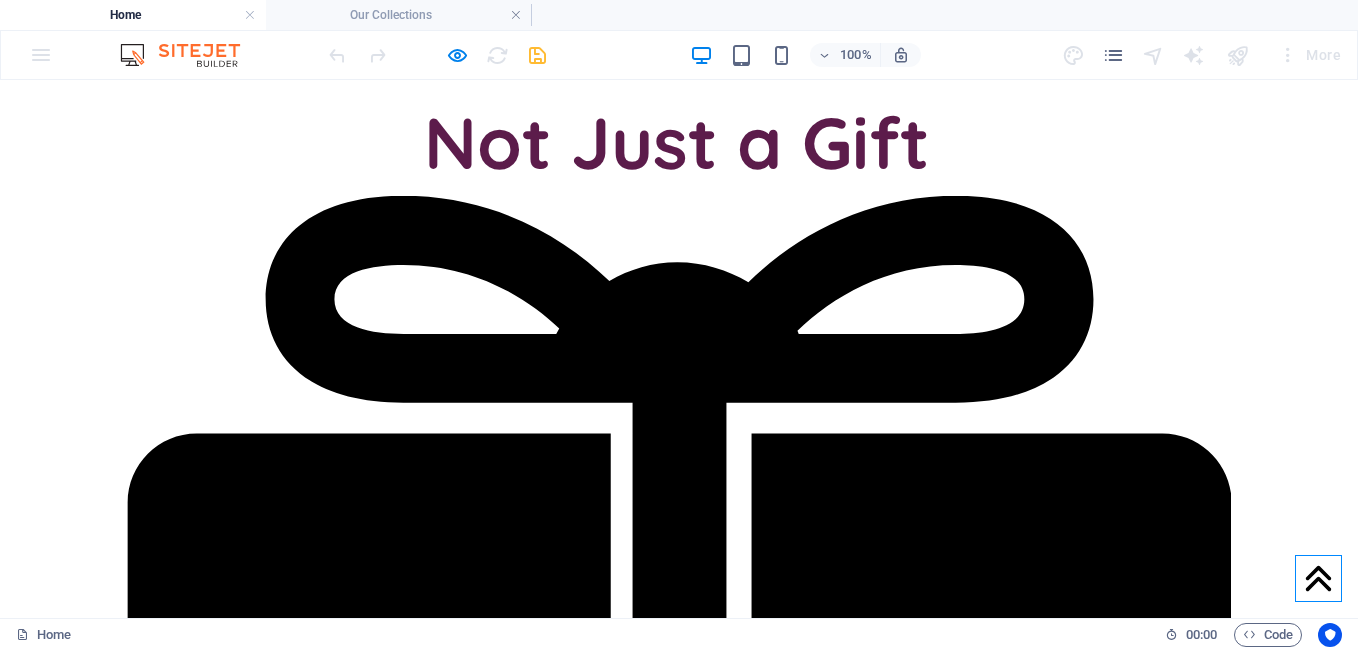 click 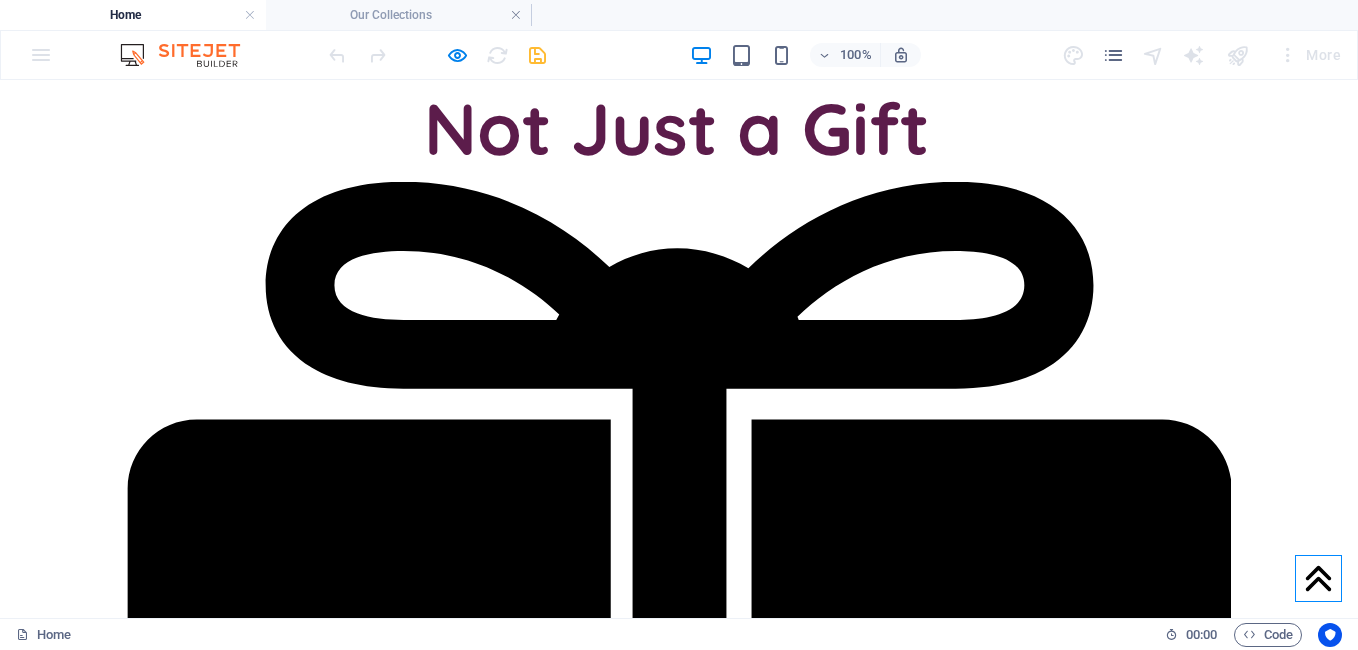 scroll, scrollTop: 1501, scrollLeft: 0, axis: vertical 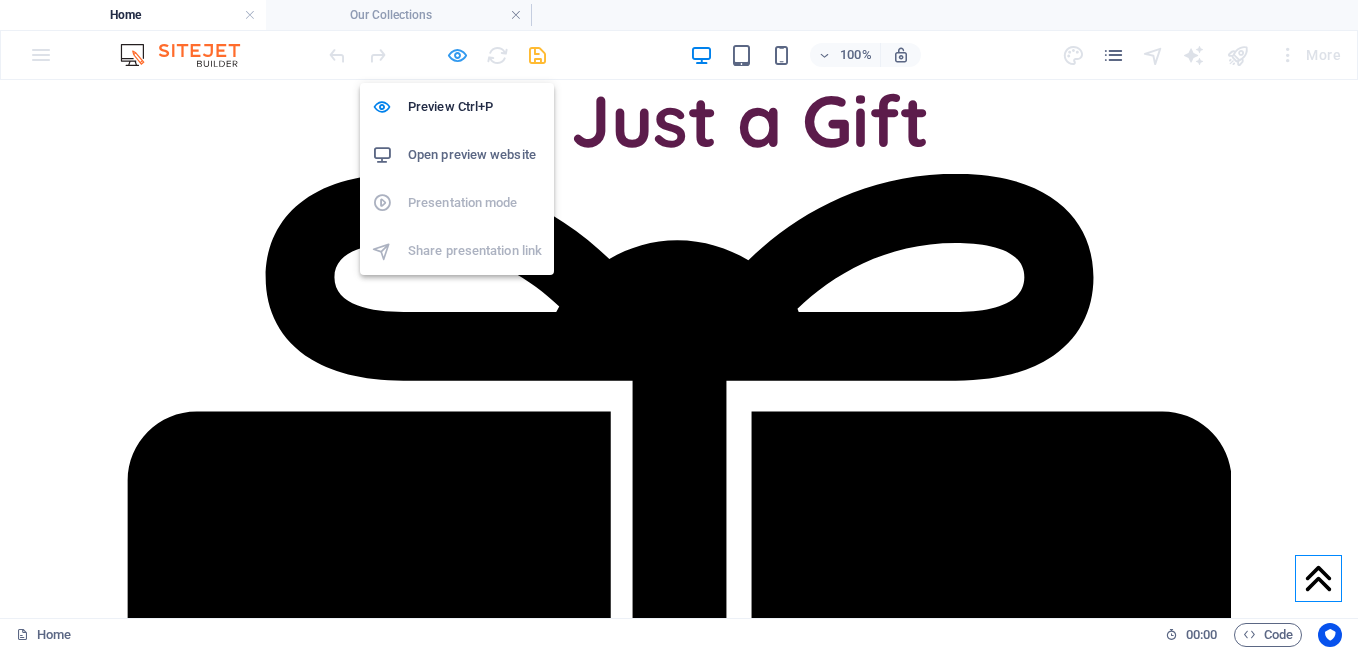 click at bounding box center [457, 55] 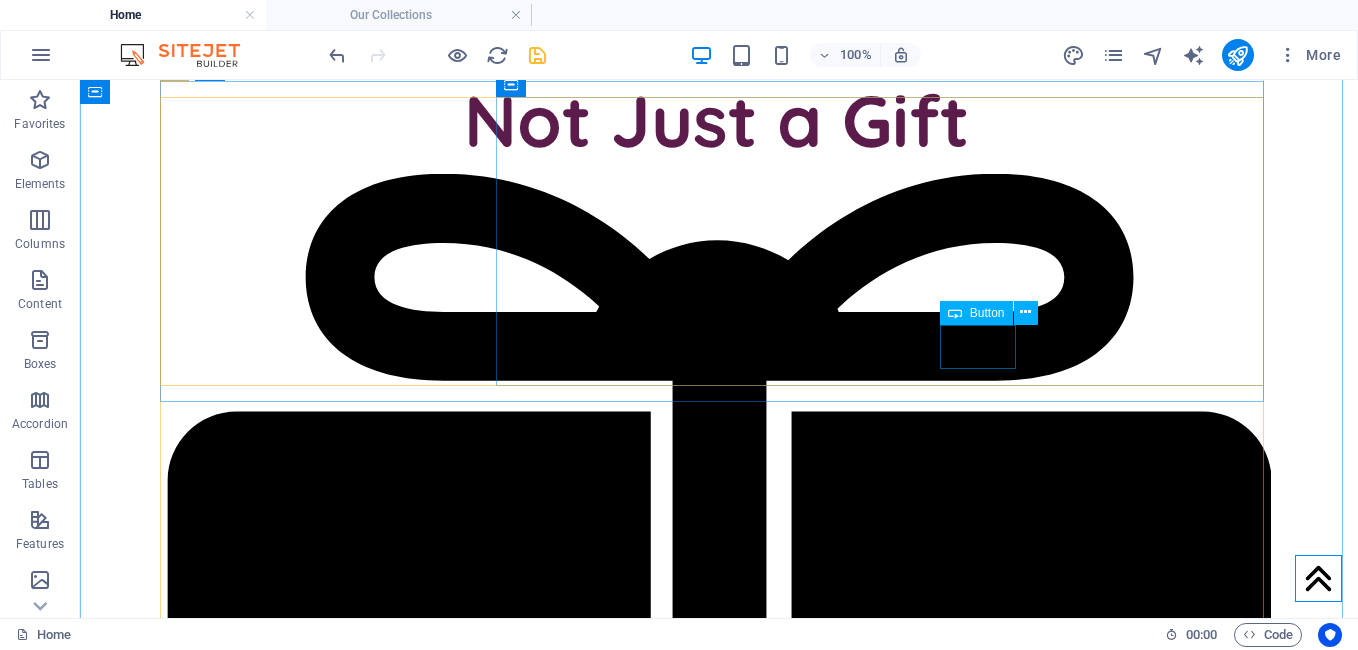 click on "299" at bounding box center (714, 2635) 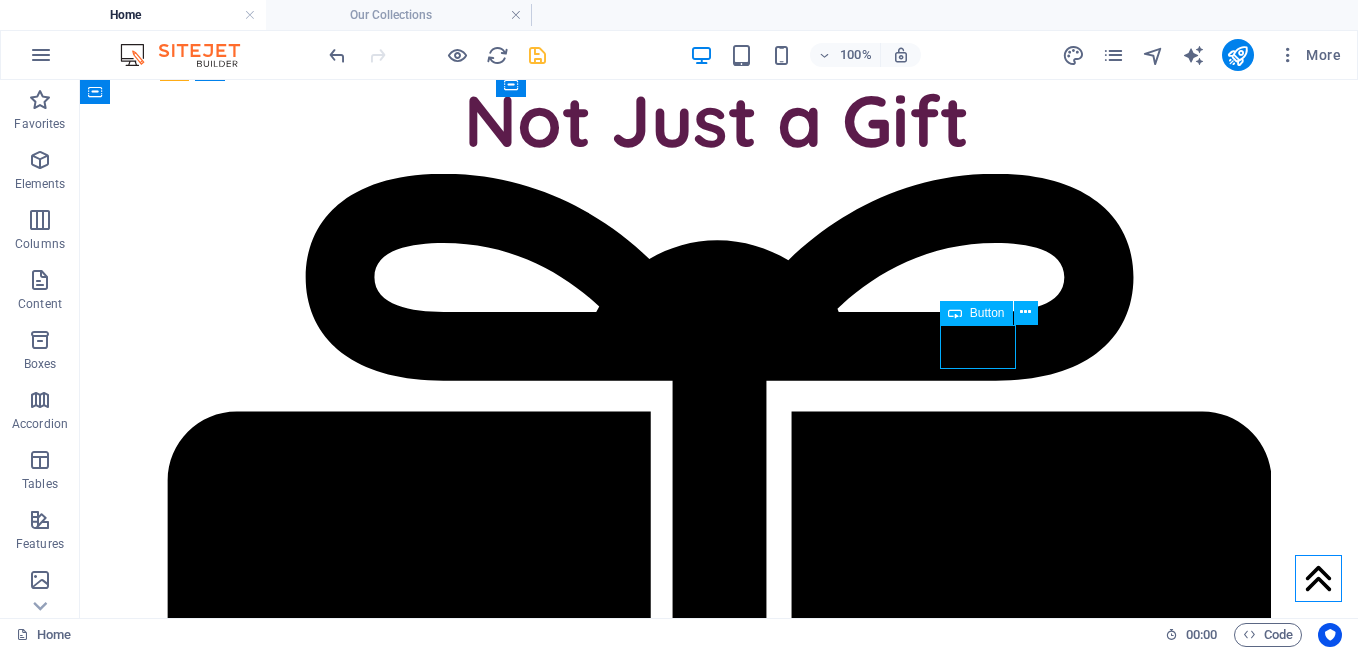 click on "299" at bounding box center (714, 2635) 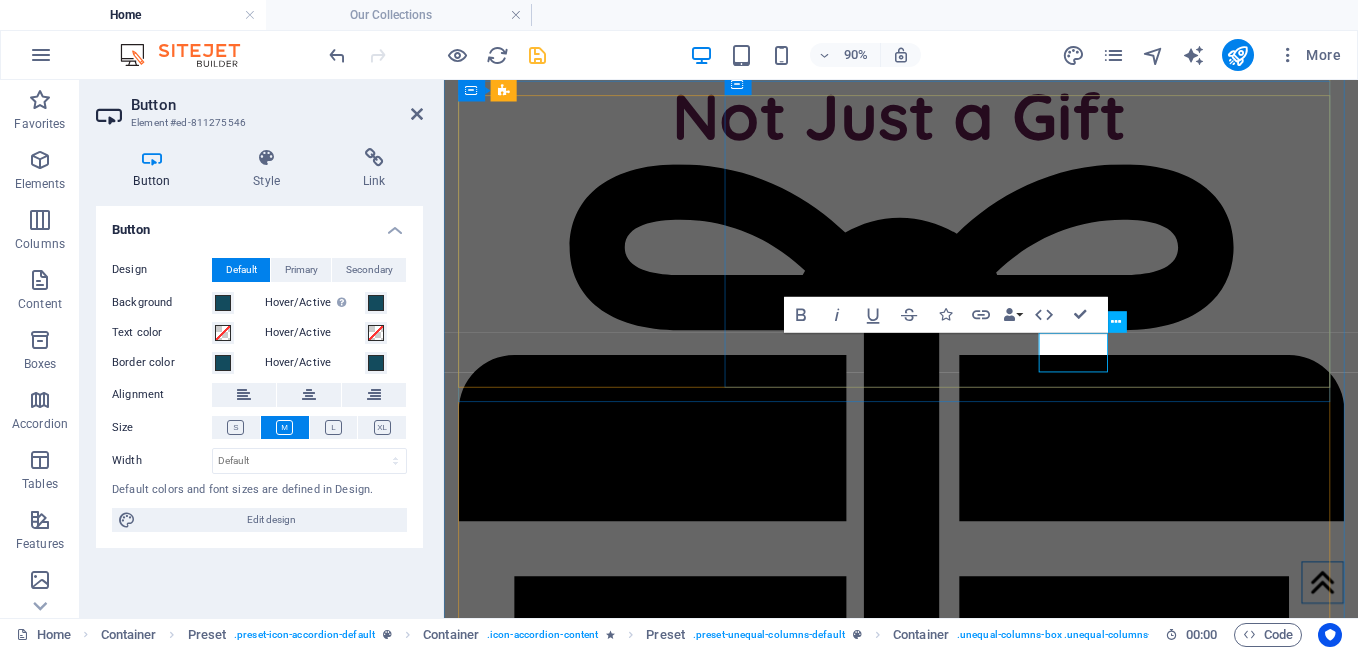 click on "299" at bounding box center [511, 2519] 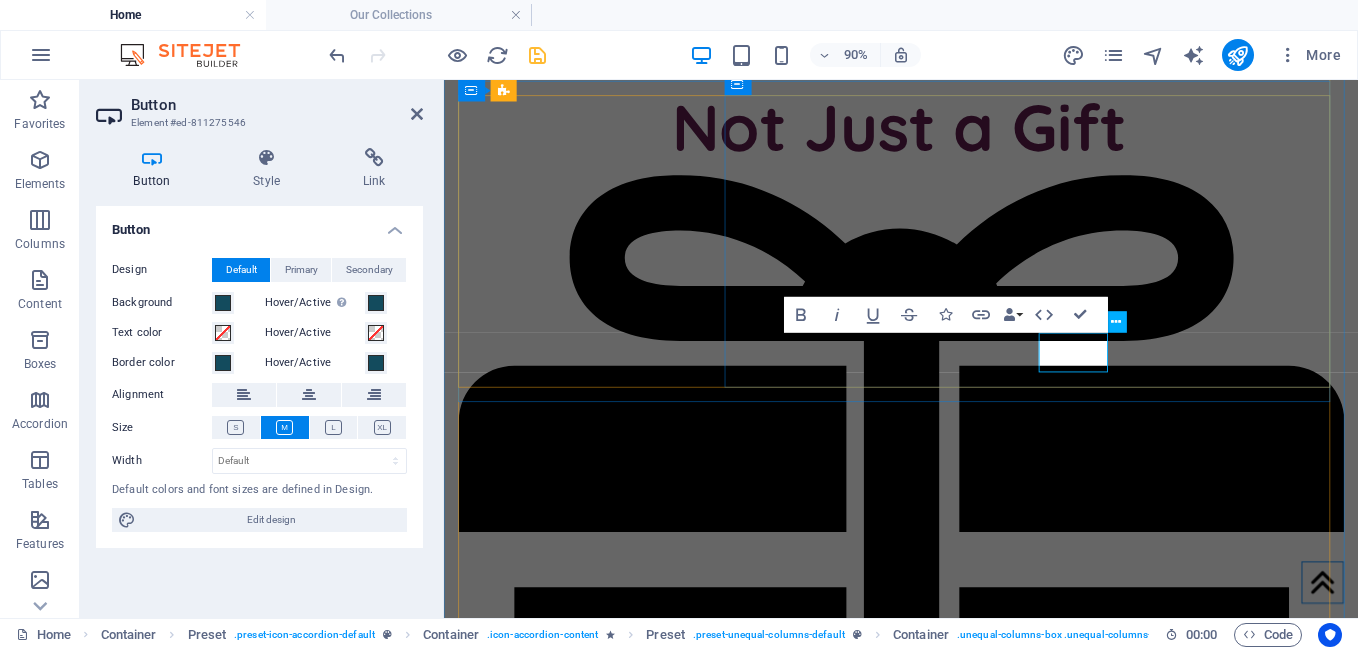 type 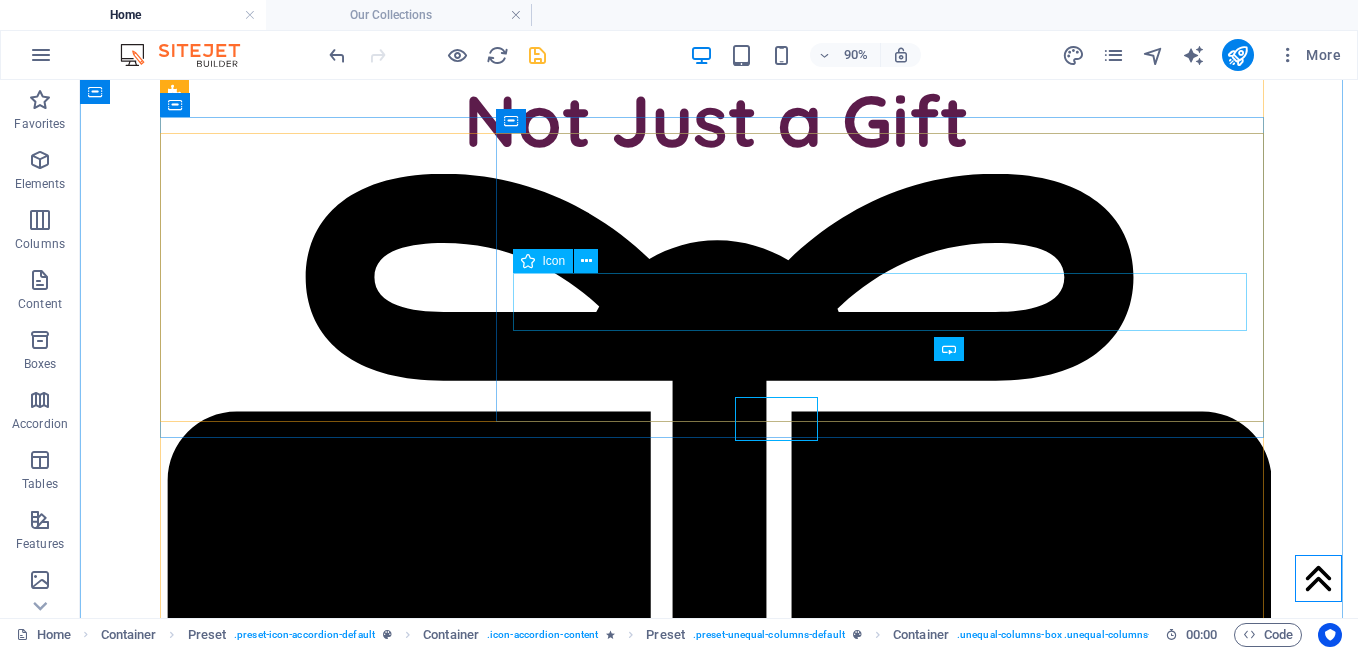 scroll, scrollTop: 1465, scrollLeft: 0, axis: vertical 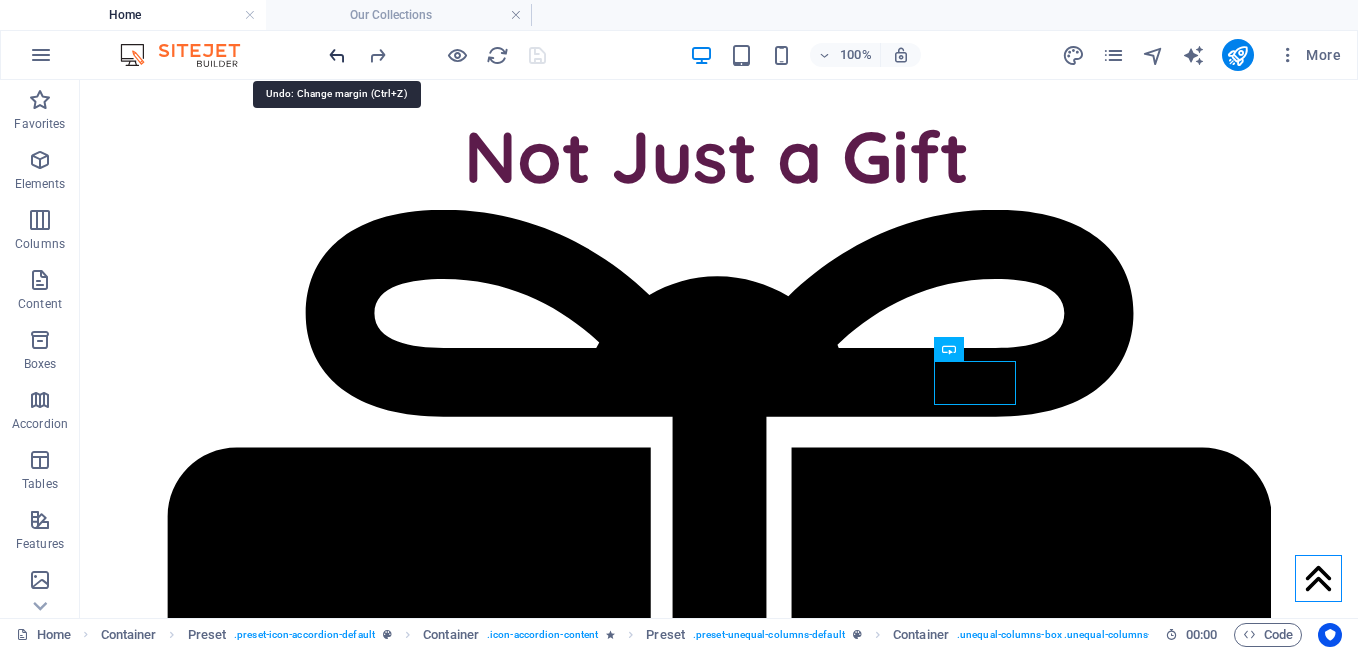 click at bounding box center [337, 55] 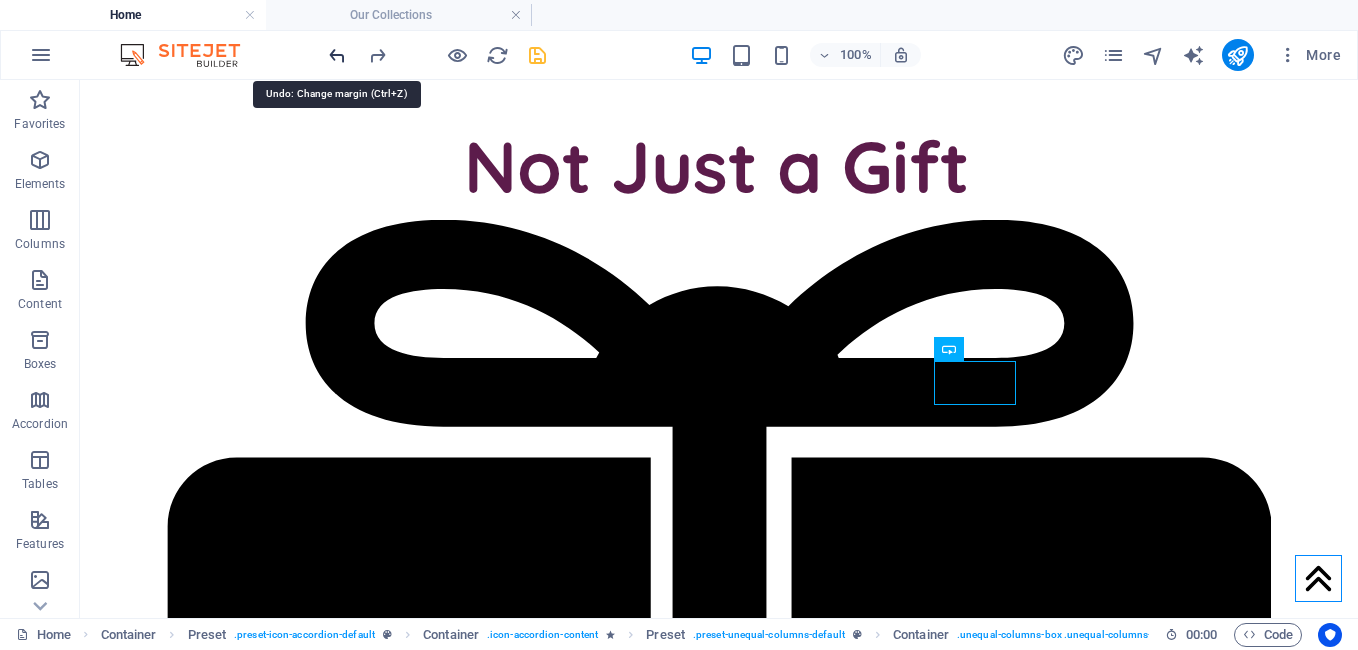 scroll, scrollTop: 0, scrollLeft: 0, axis: both 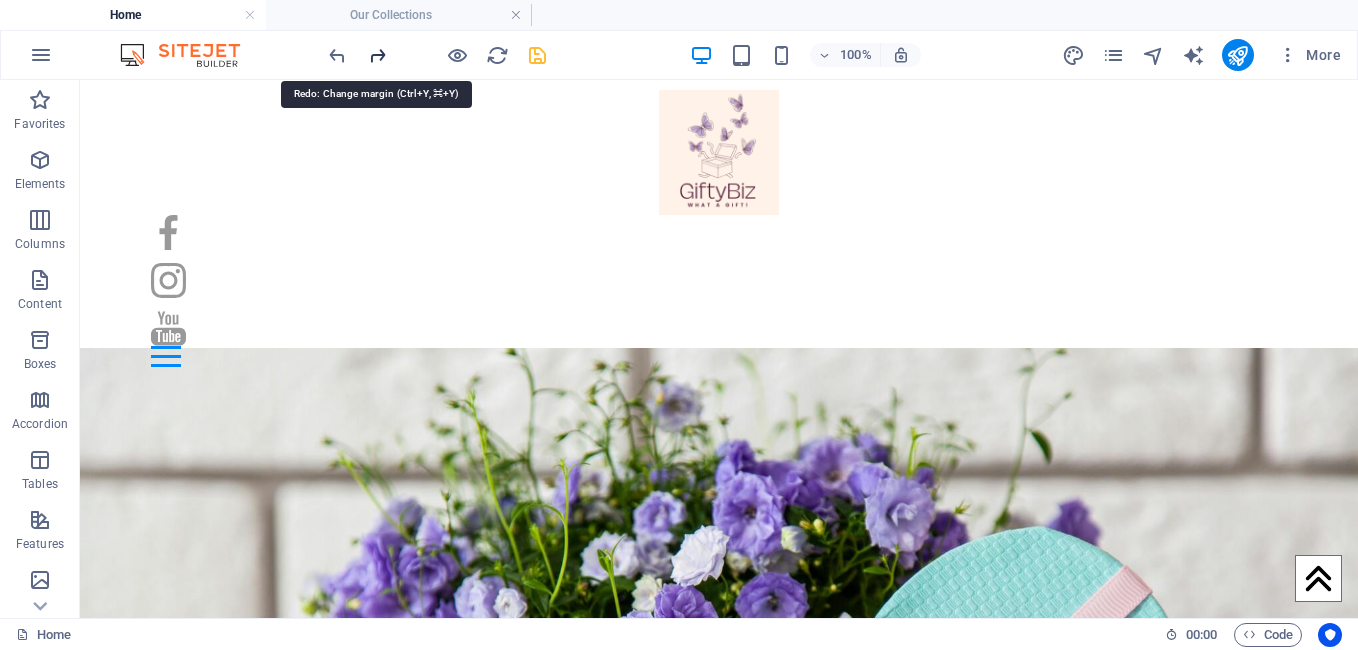 click at bounding box center (377, 55) 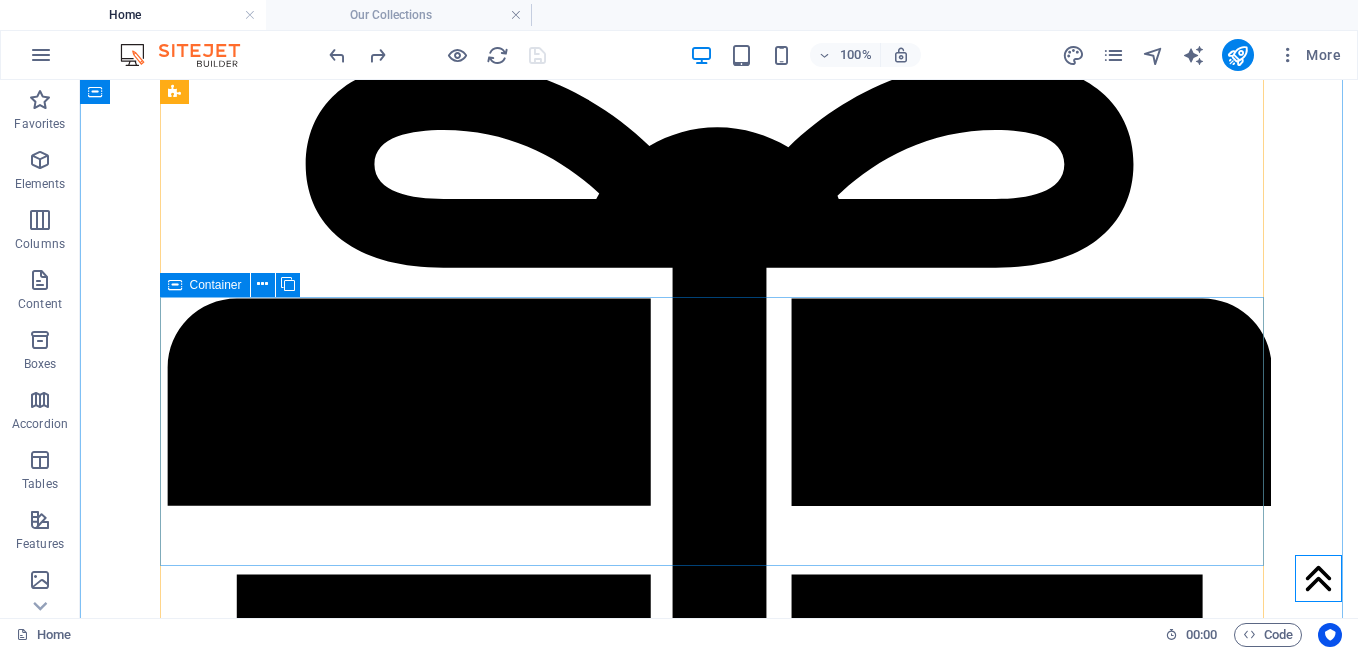 scroll, scrollTop: 1615, scrollLeft: 0, axis: vertical 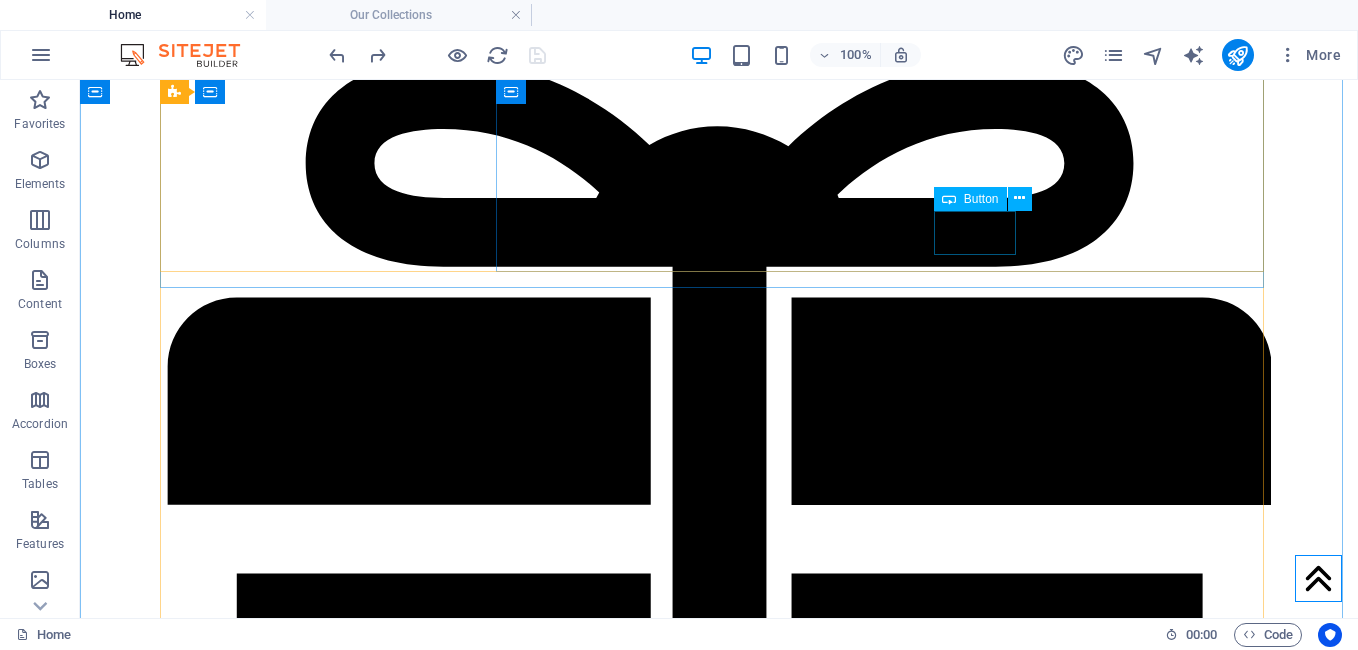 click on "299" at bounding box center [714, 2521] 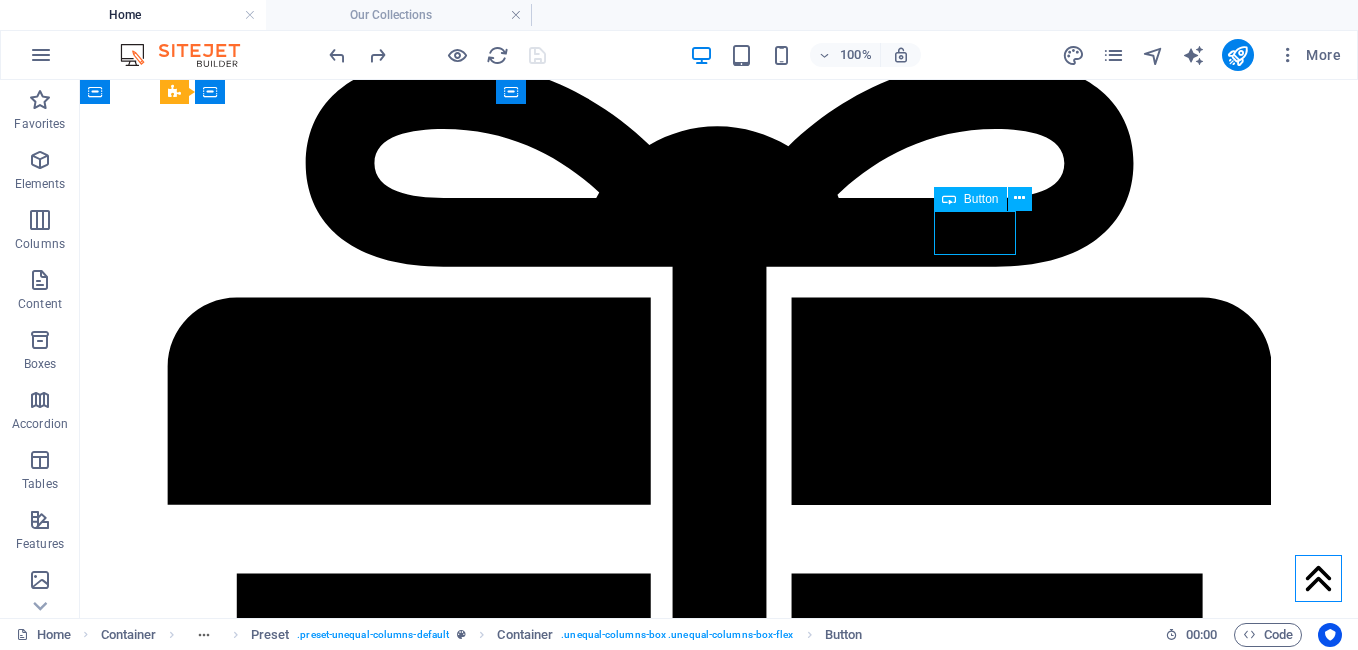 click on "299" at bounding box center [714, 2521] 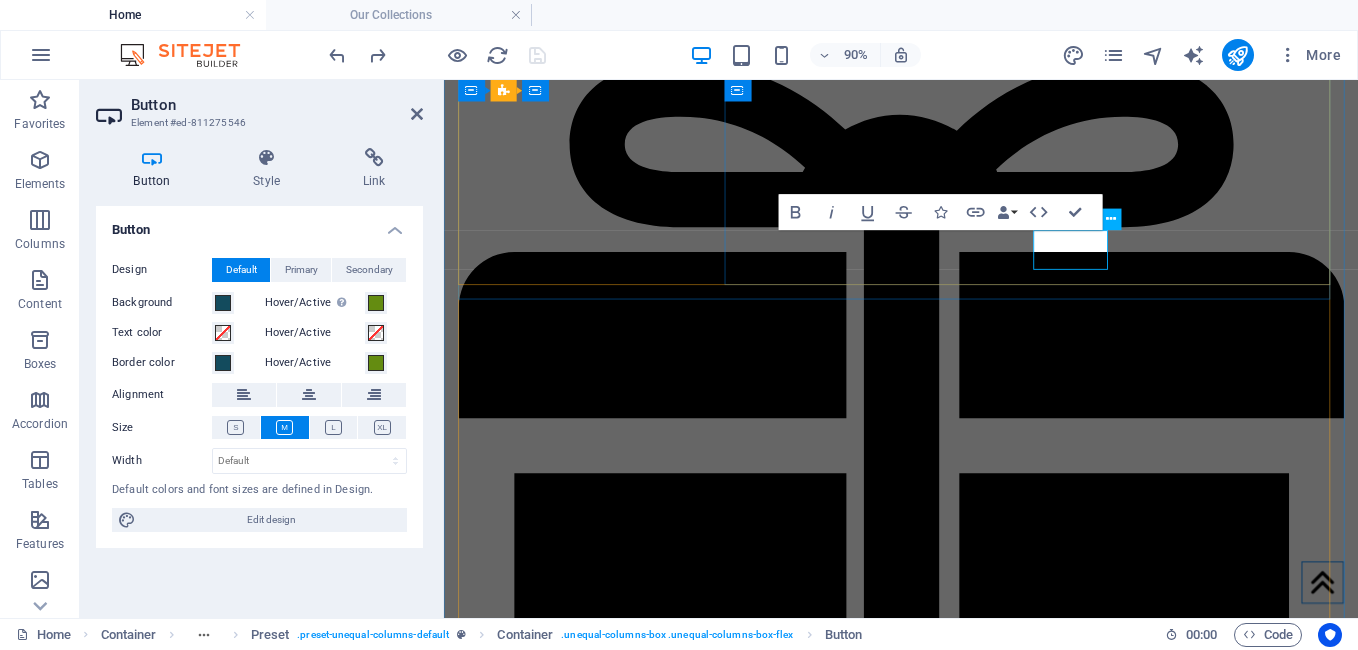 click on "299" at bounding box center (511, 2405) 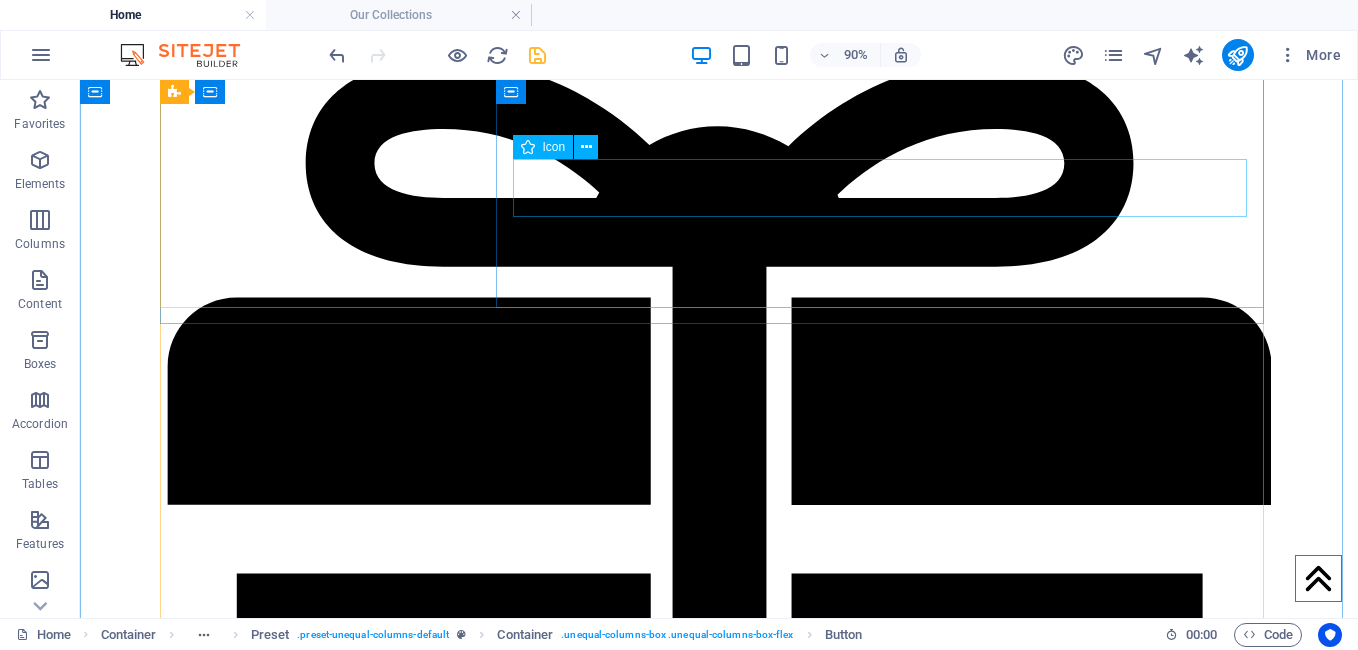 scroll, scrollTop: 1579, scrollLeft: 0, axis: vertical 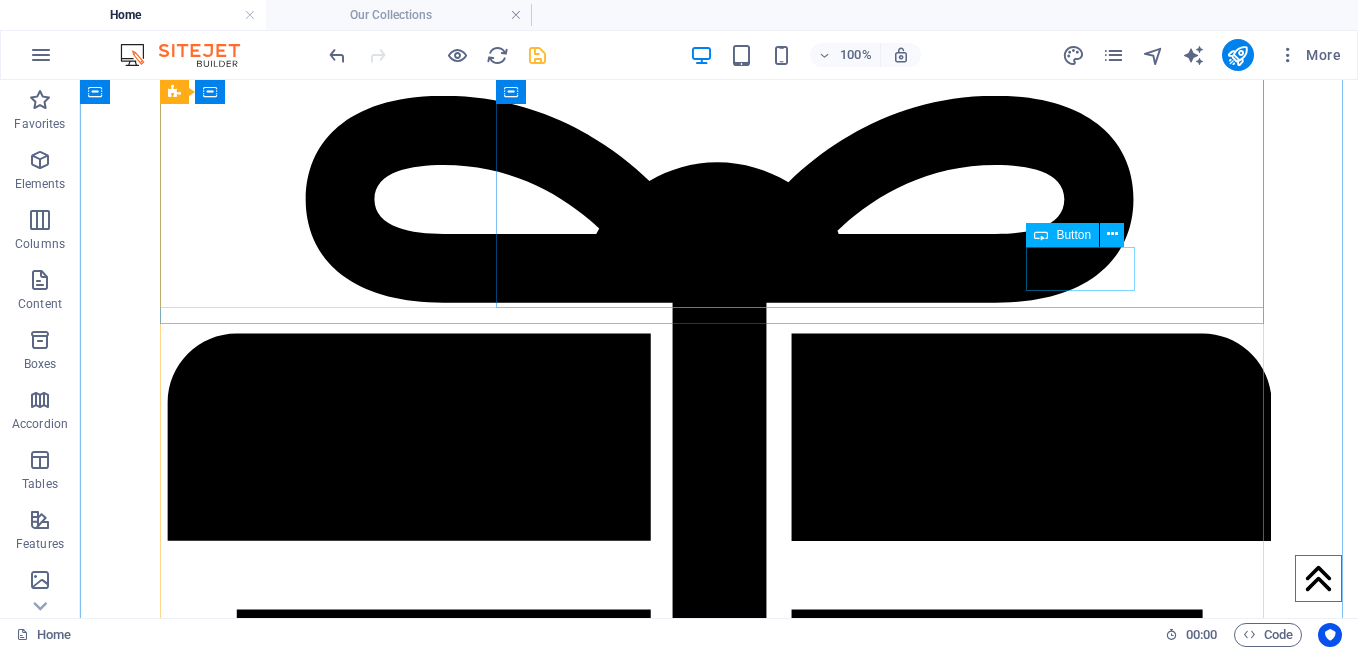 click on "Gallery" at bounding box center [714, 2558] 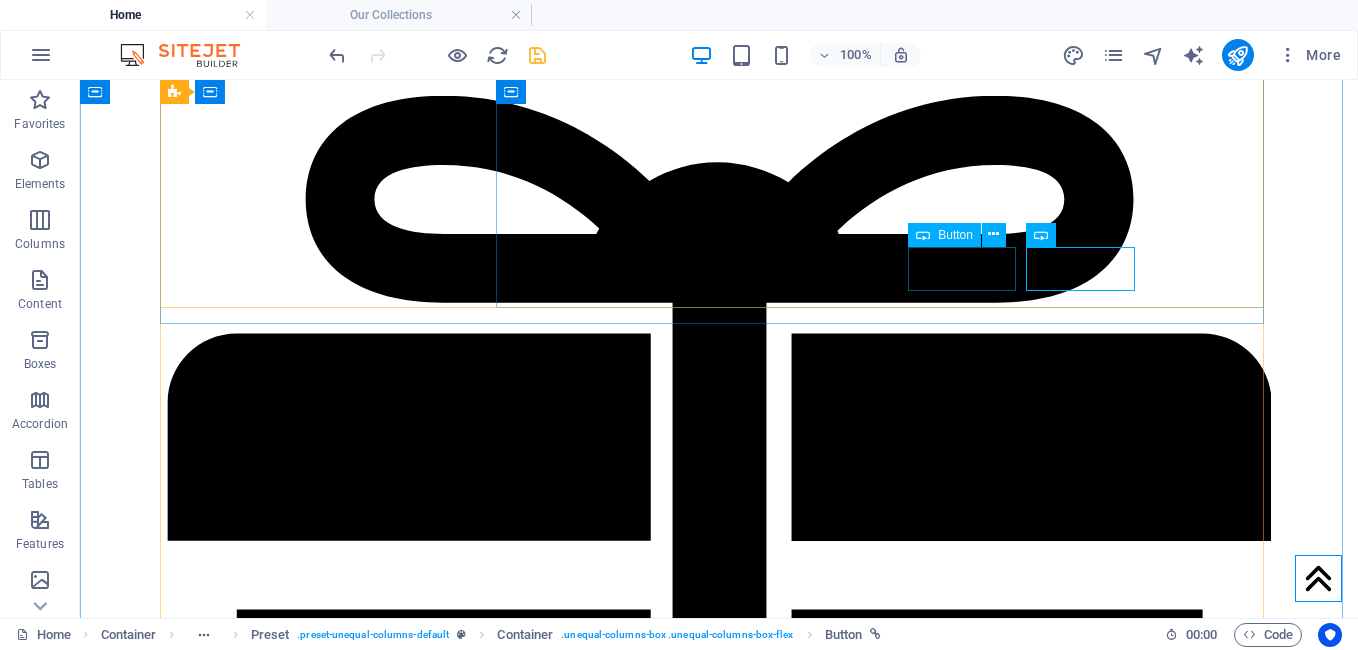 click on "Gallery" at bounding box center (714, 2558) 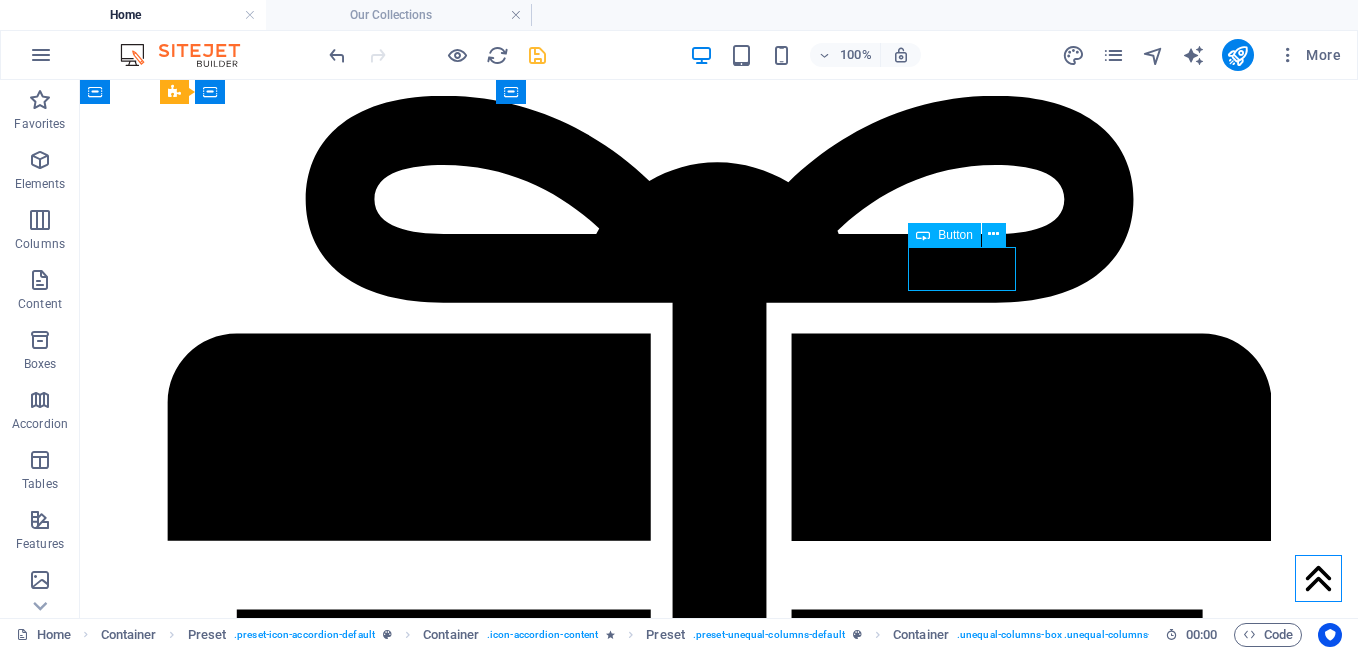 click on "Gallery" at bounding box center (714, 2558) 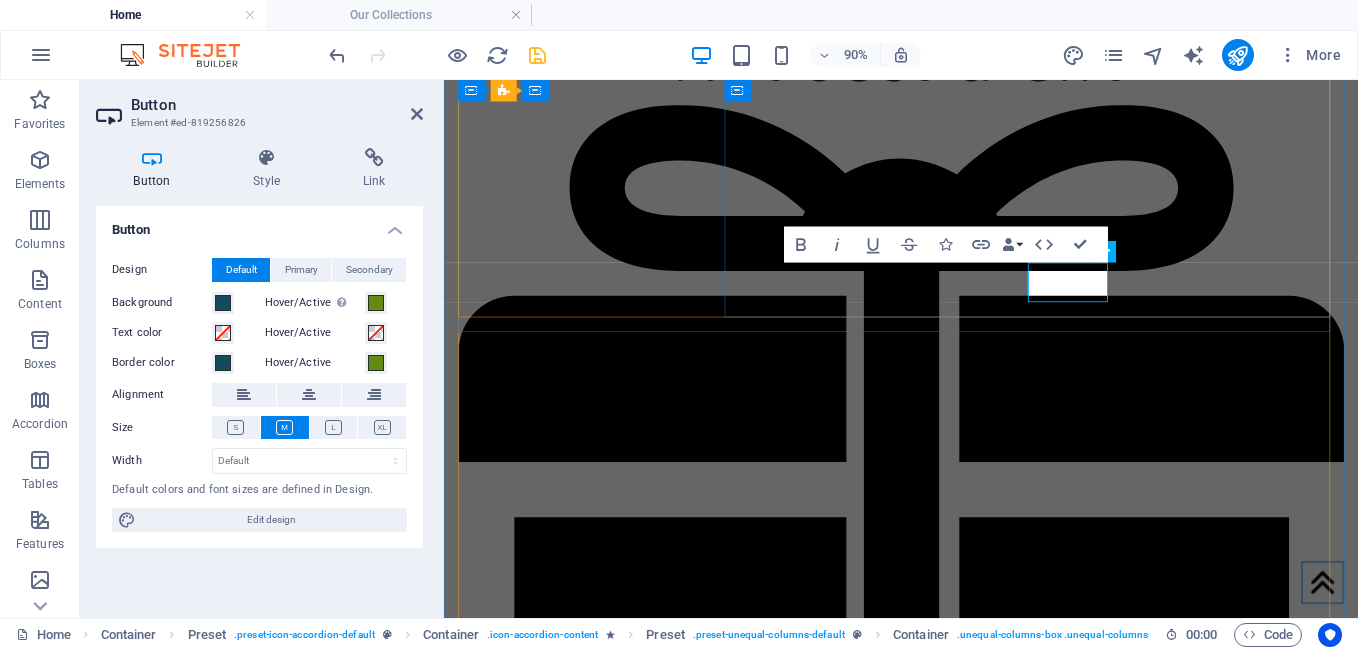 type 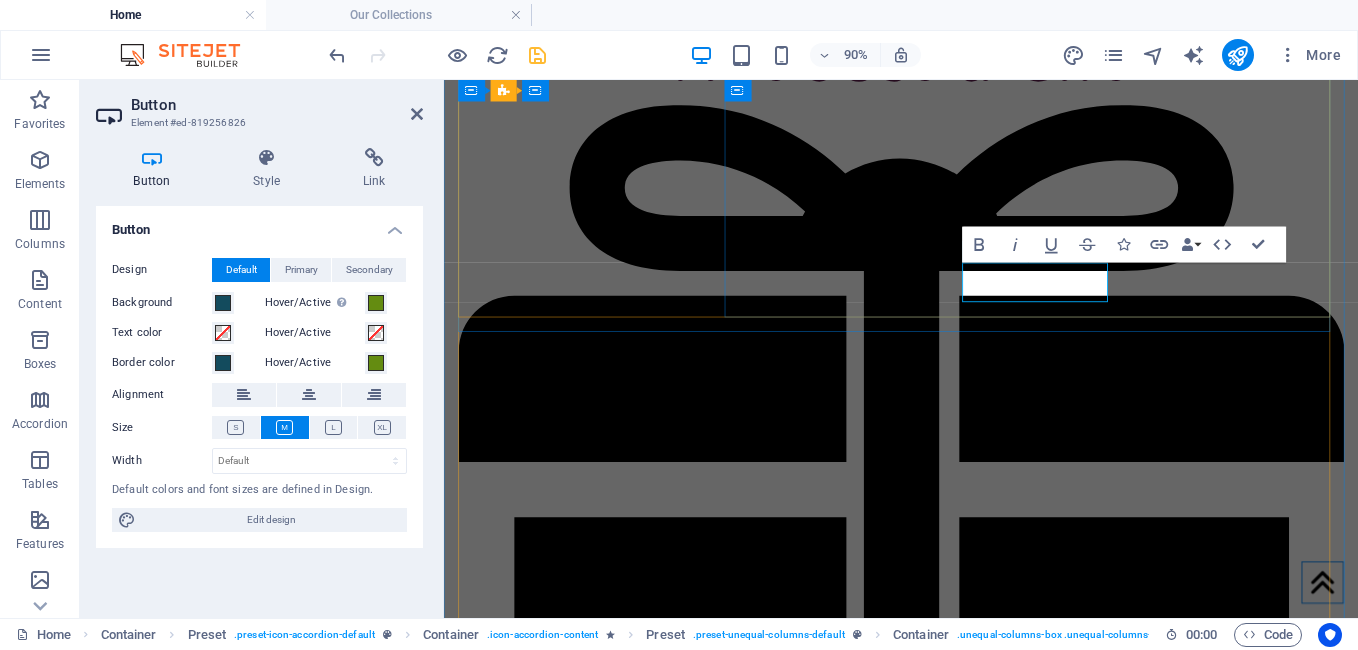 drag, startPoint x: 1156, startPoint y: 302, endPoint x: 1101, endPoint y: 303, distance: 55.00909 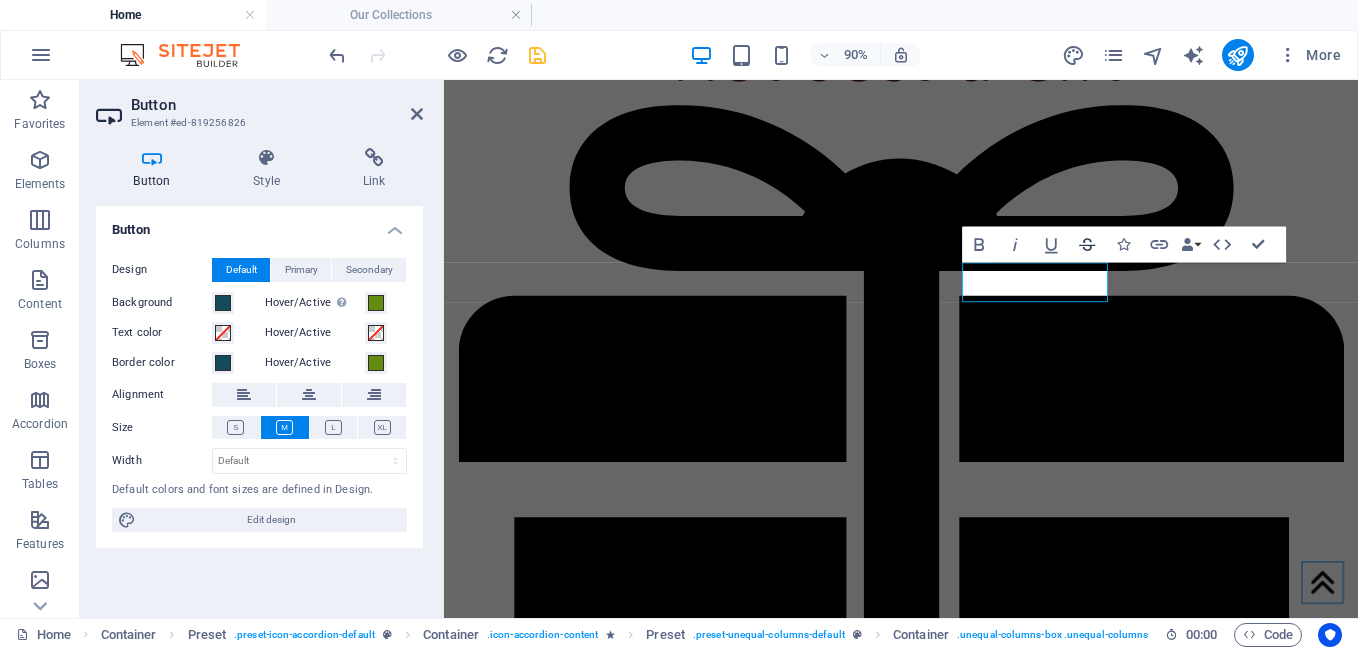 click 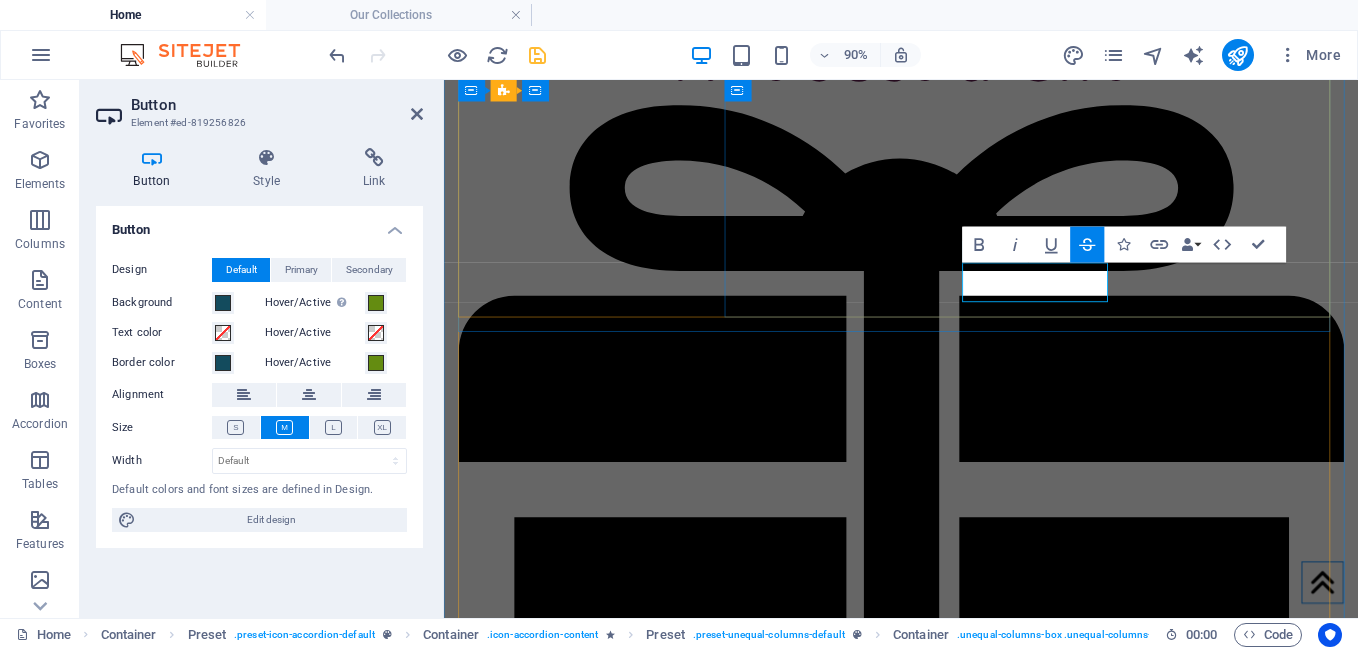 click on "Rs. 299    Rs. 499" at bounding box center [552, 2413] 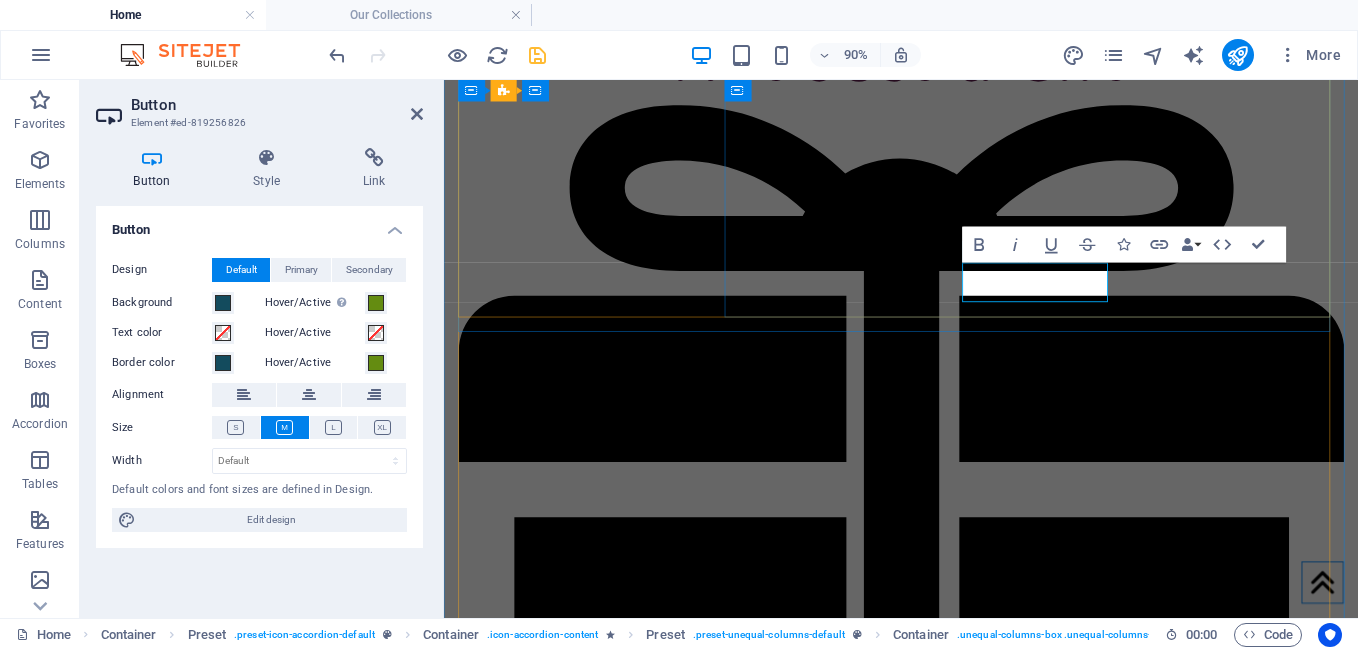 click on "Rs. 499" at bounding box center [574, 2413] 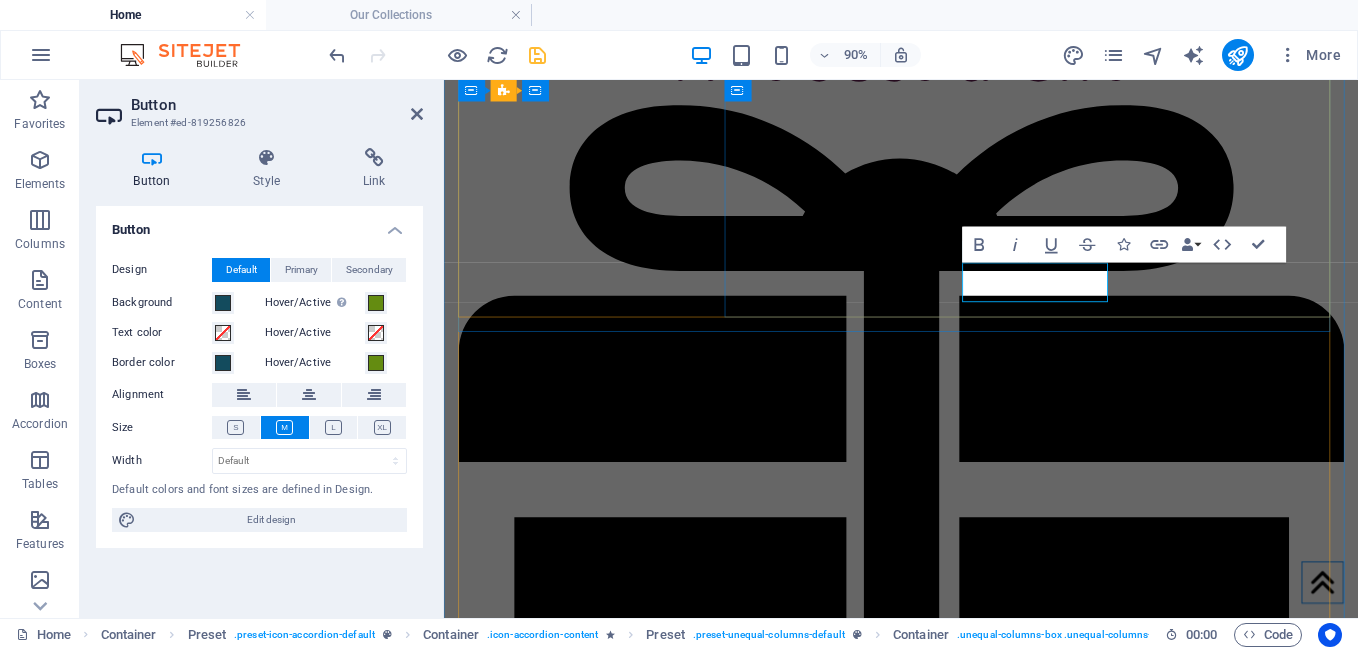 click on "Rs. 299    Rs. 499" at bounding box center (552, 2413) 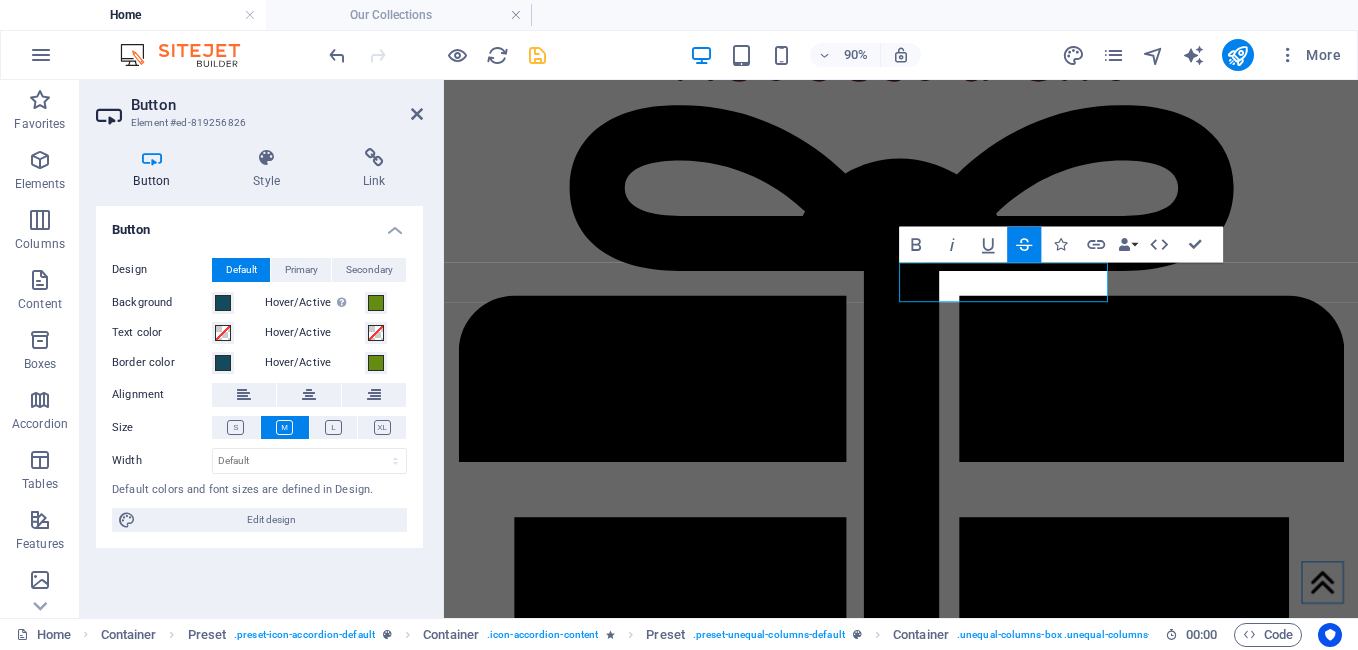 click 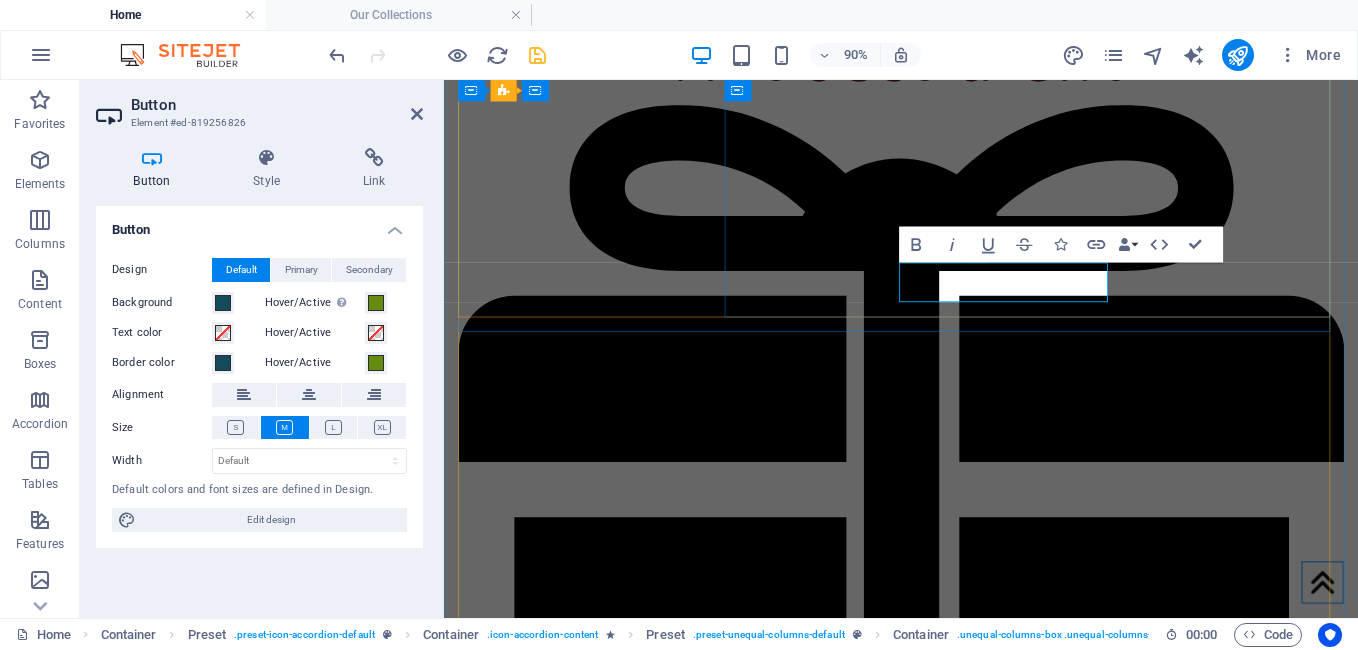 click on "Rs. 299    Rs. 499    40% off" at bounding box center [577, 2413] 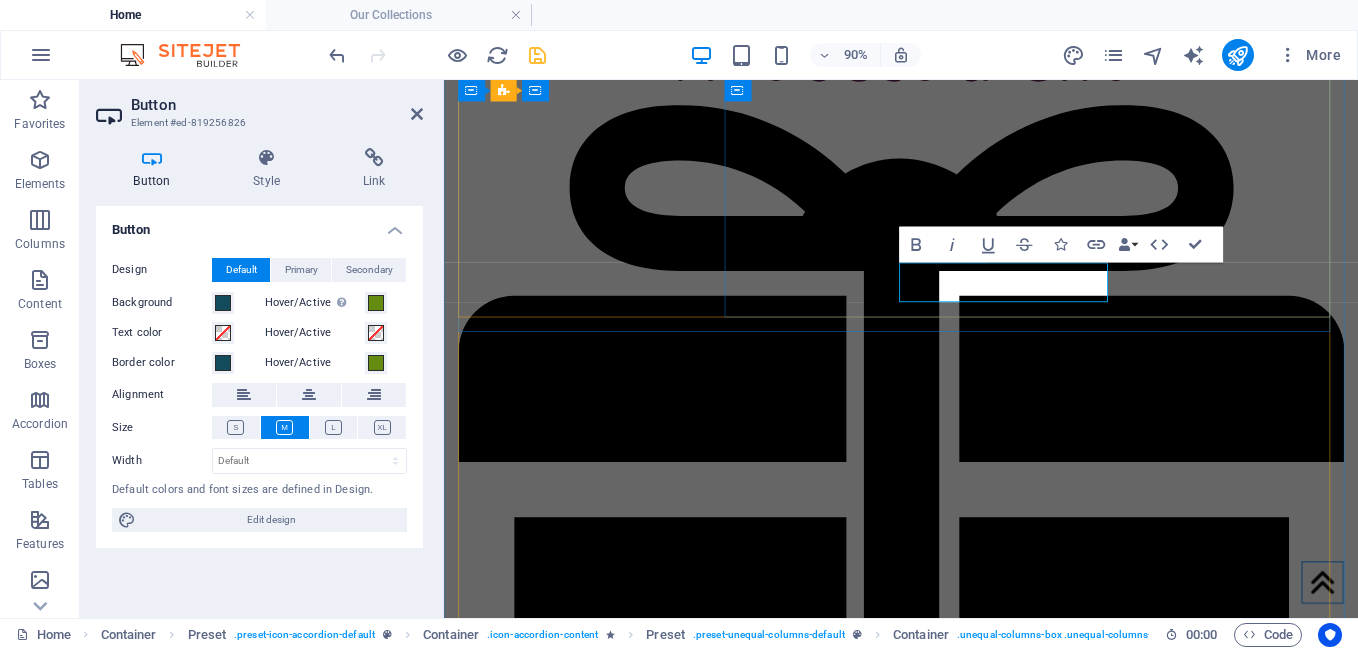 click on "Rs. 299    Rs. 499    40% off" at bounding box center [577, 2413] 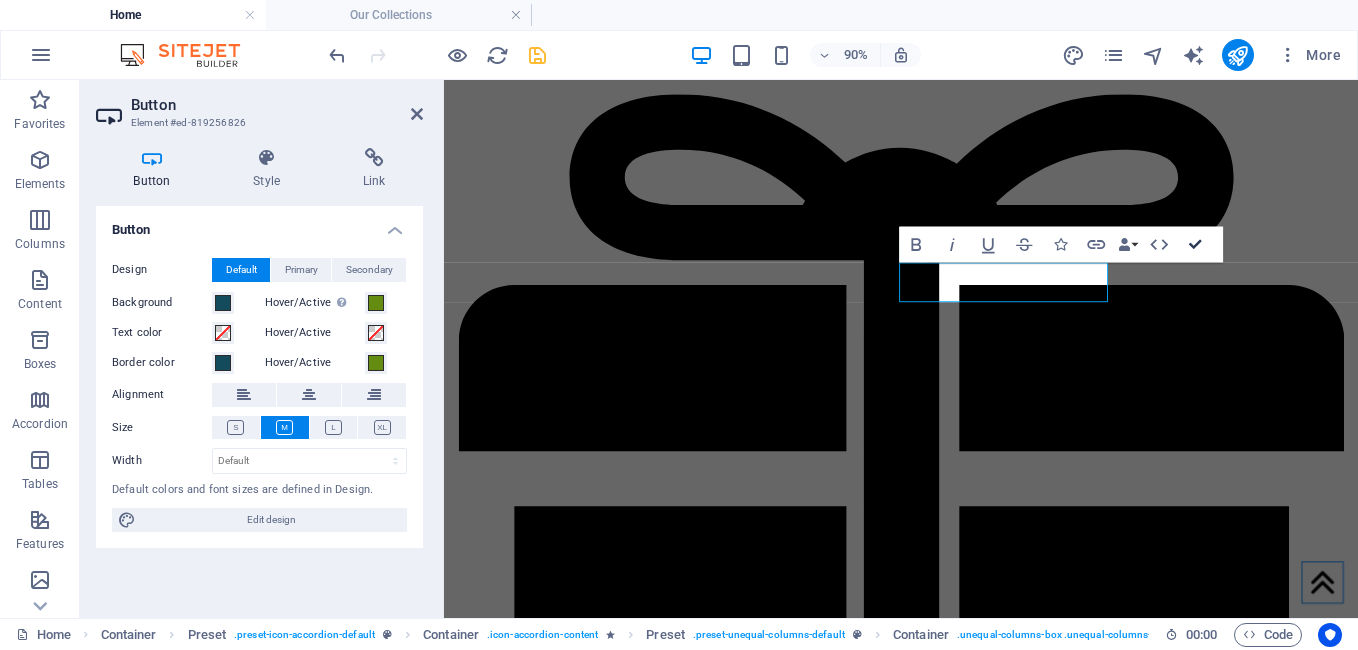 scroll, scrollTop: 1543, scrollLeft: 0, axis: vertical 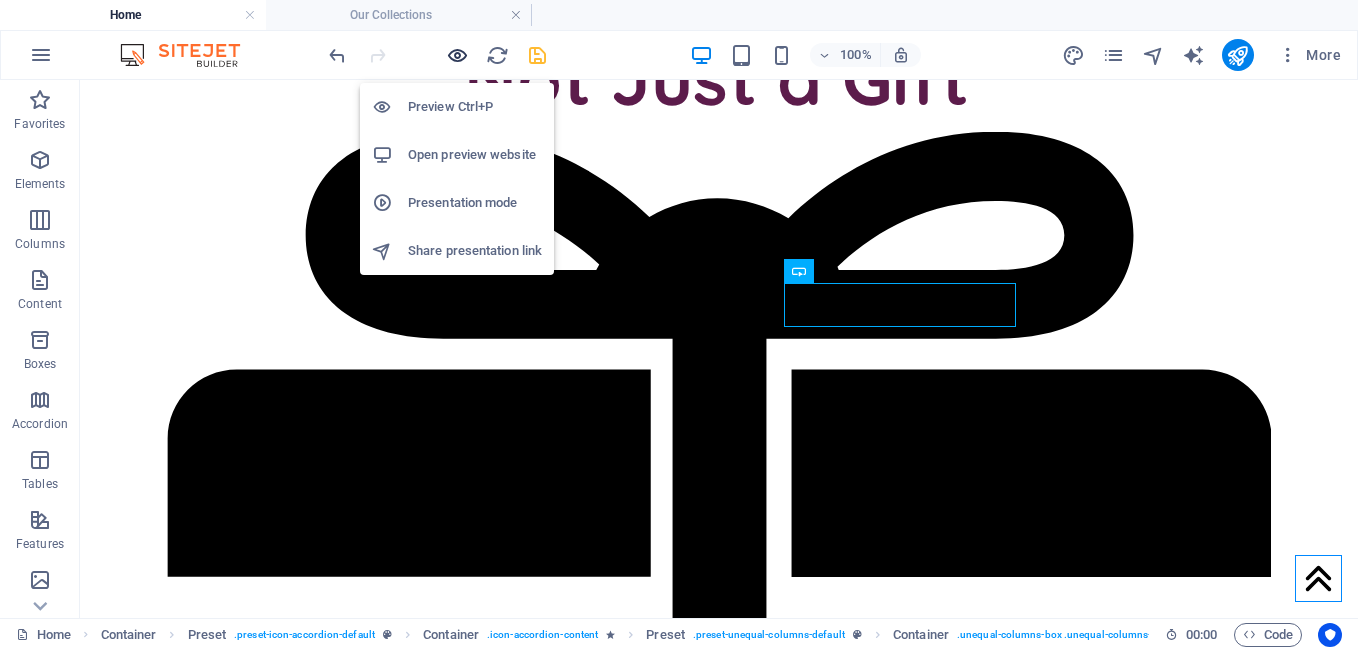 click at bounding box center [457, 55] 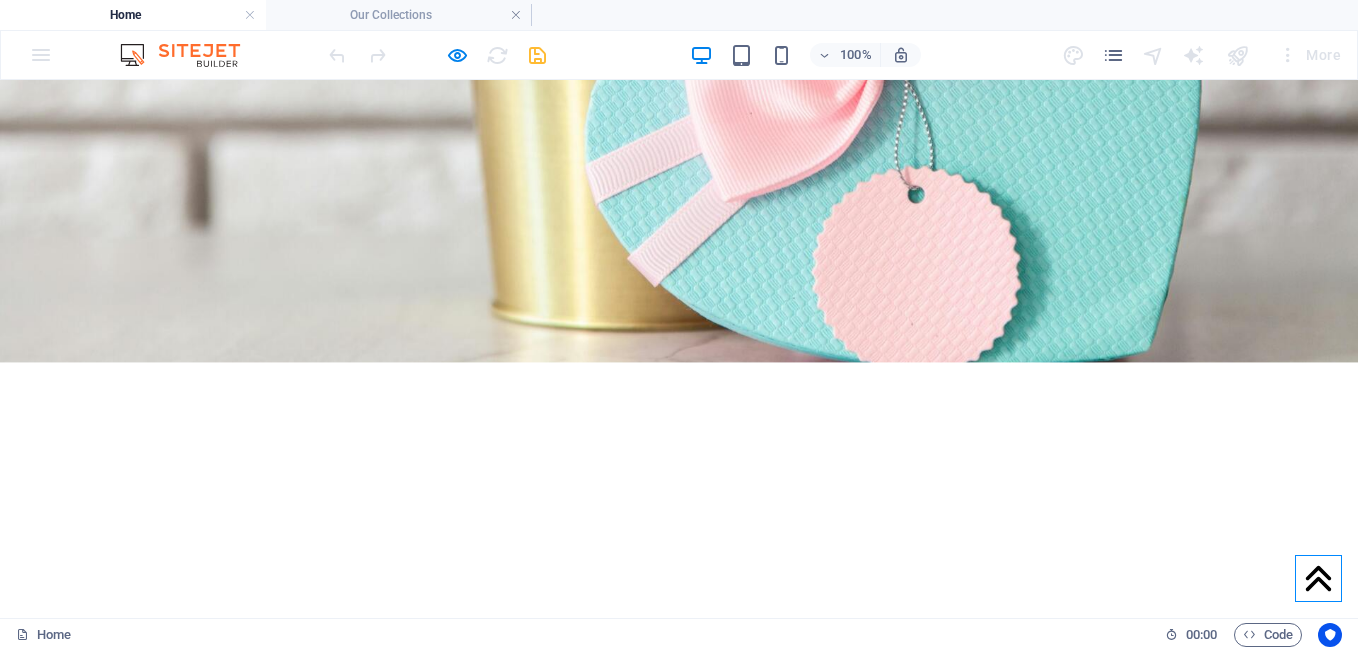 click at bounding box center (679, 2566) 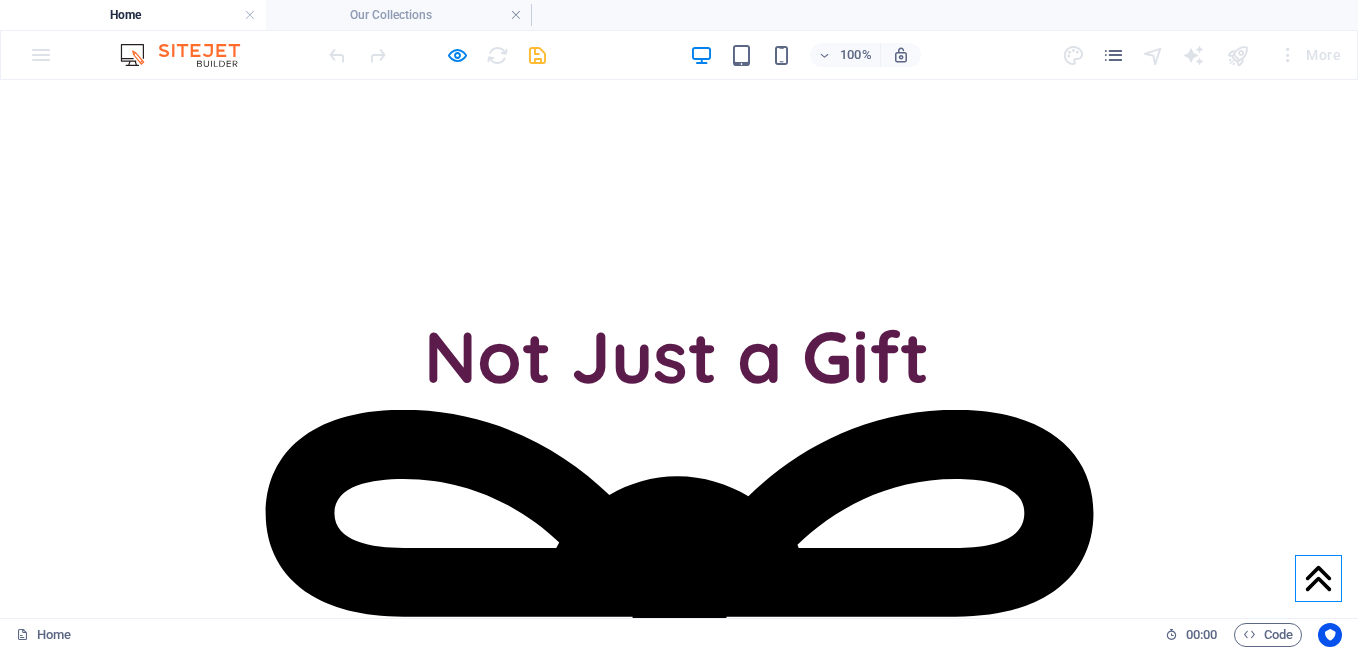 scroll, scrollTop: 1426, scrollLeft: 0, axis: vertical 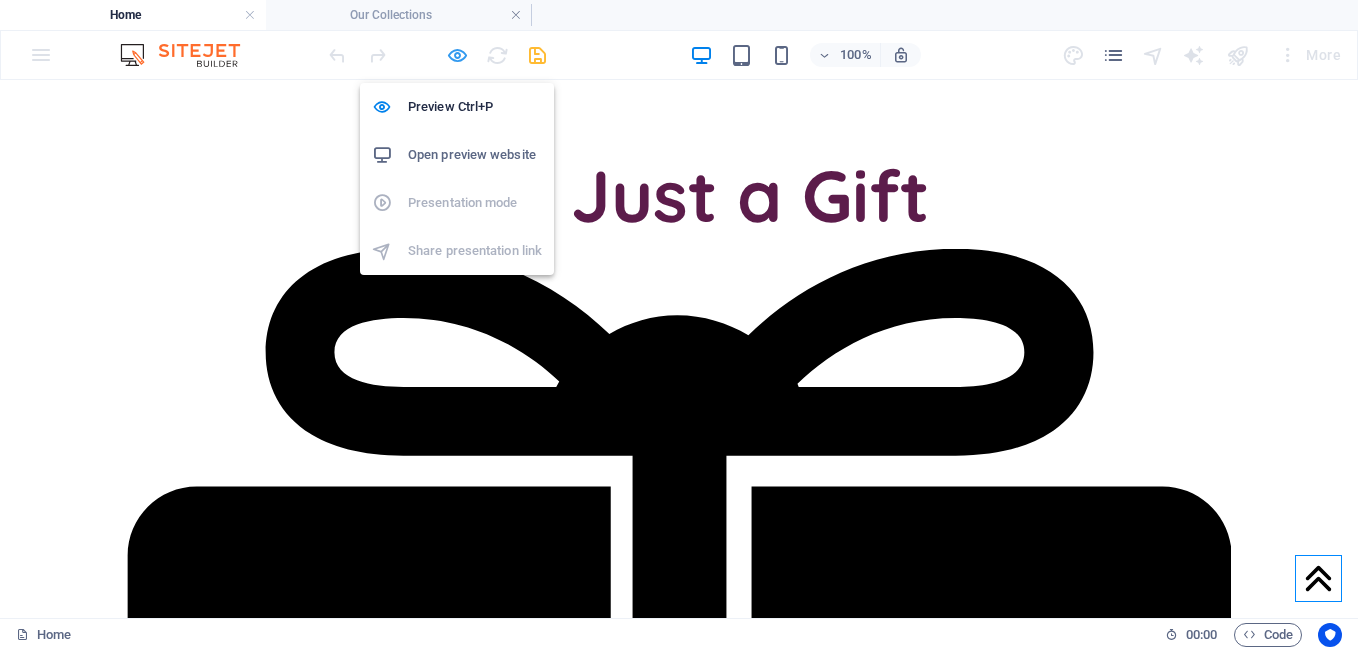 click at bounding box center (457, 55) 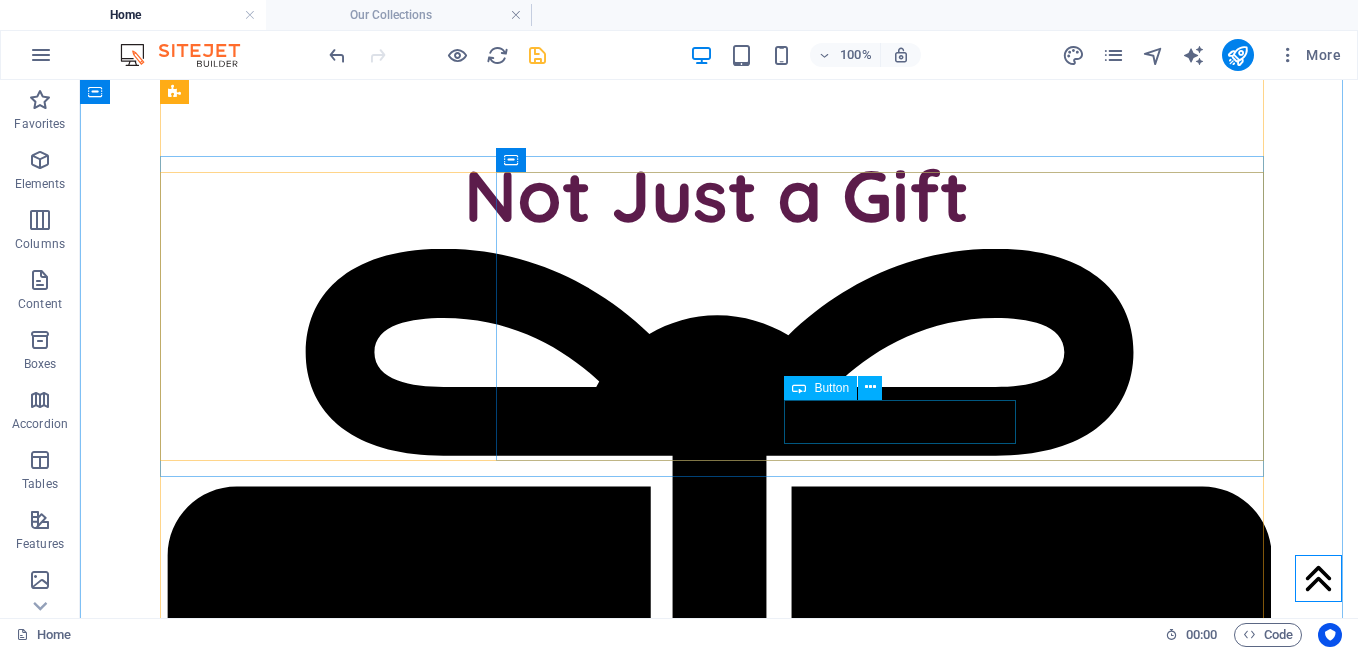 click on "Rs. 299    Rs. 499    40% off" at bounding box center (714, 2670) 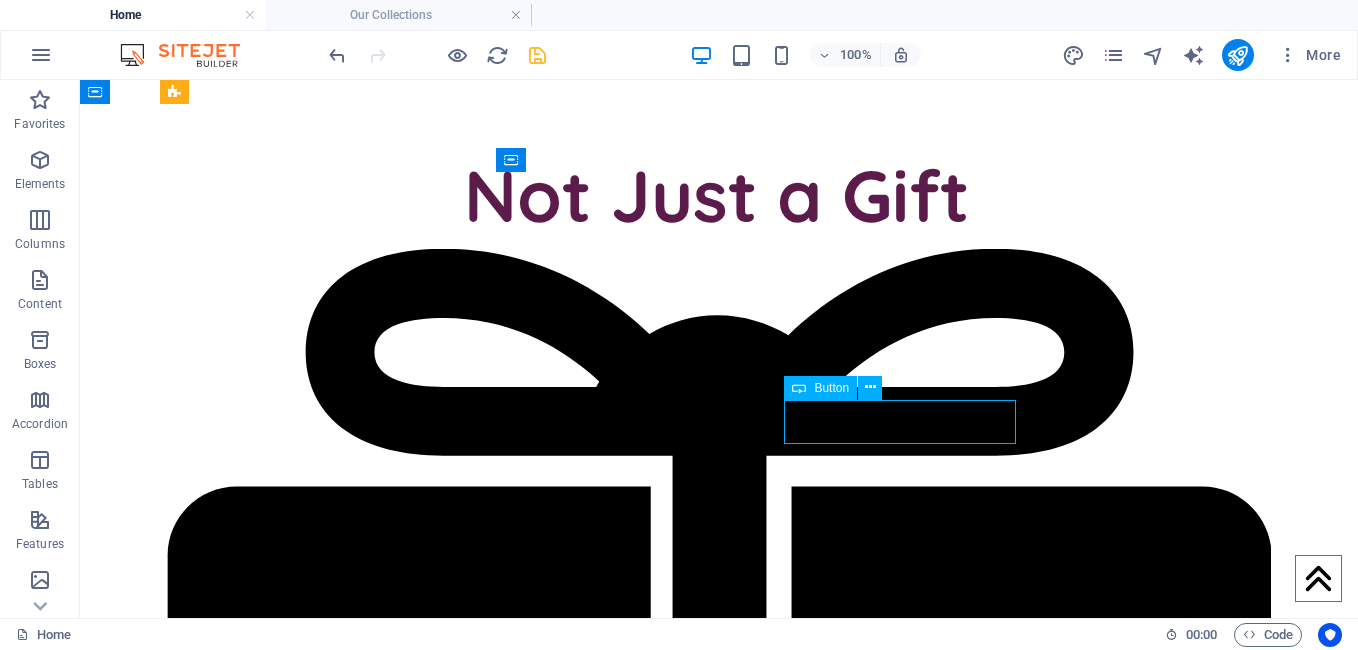 click on "Rs. 299    Rs. 499    40% off" at bounding box center (714, 2670) 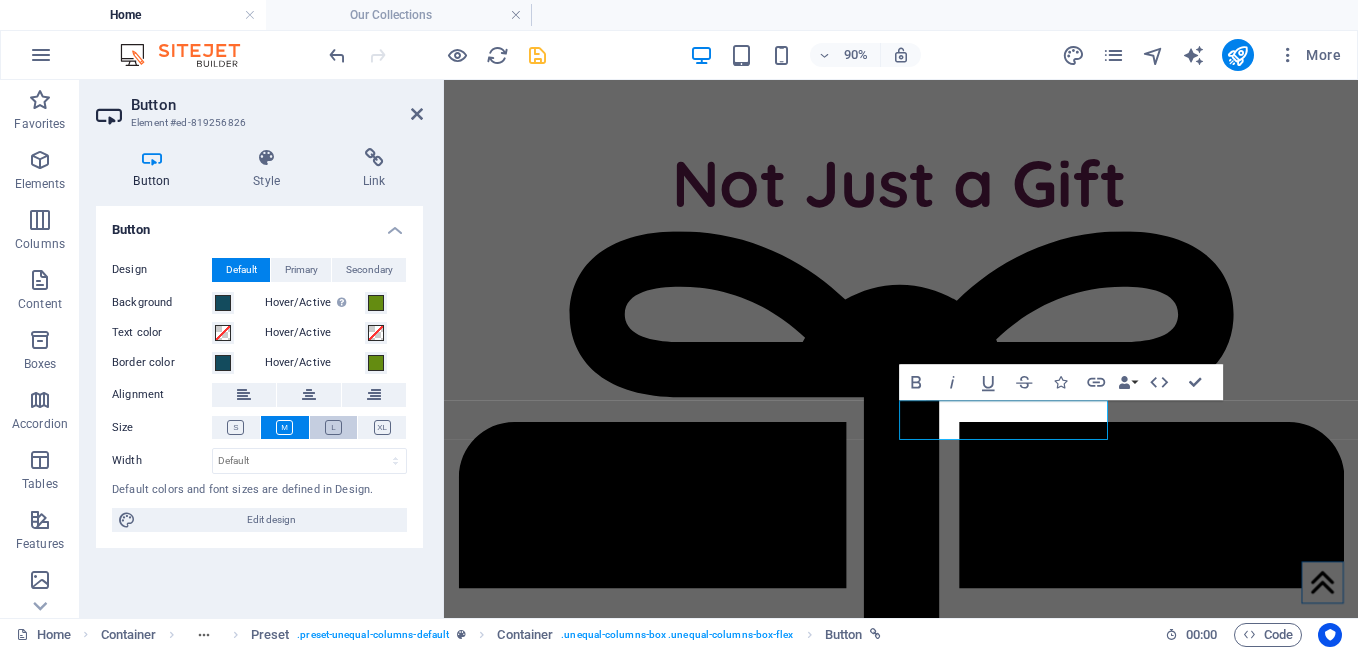 click at bounding box center [333, 427] 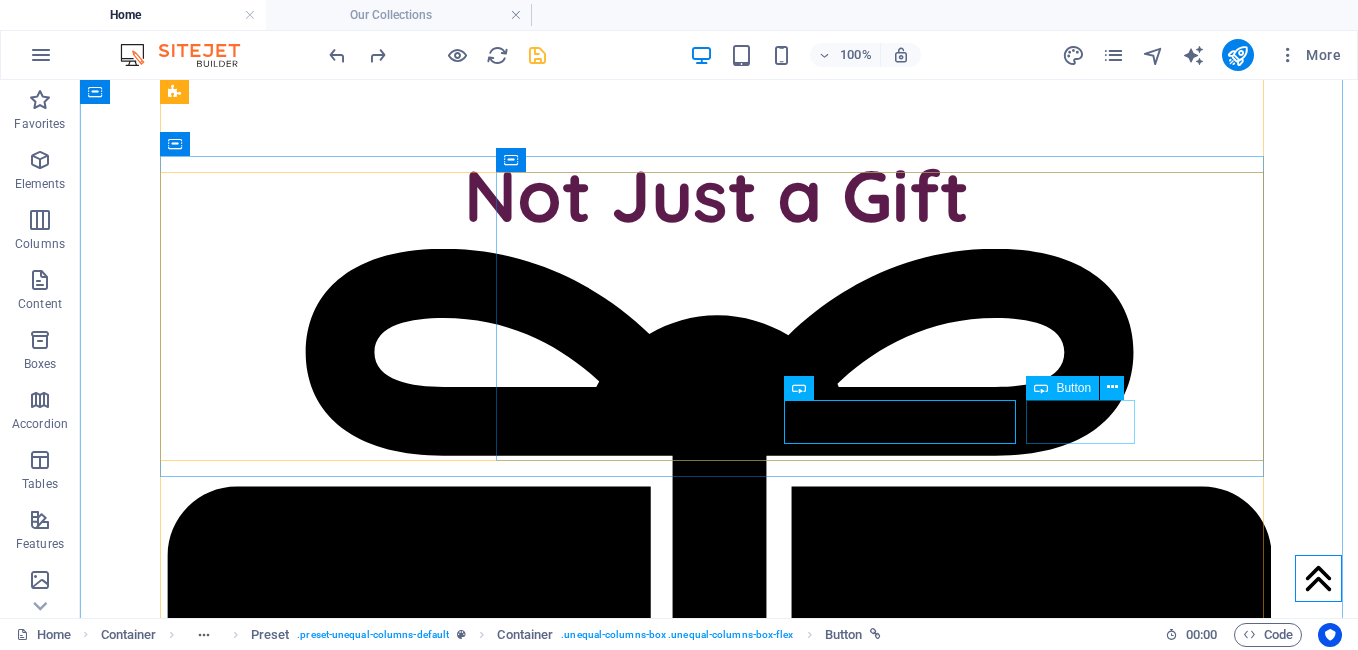 click on "Gallery" at bounding box center (714, 2755) 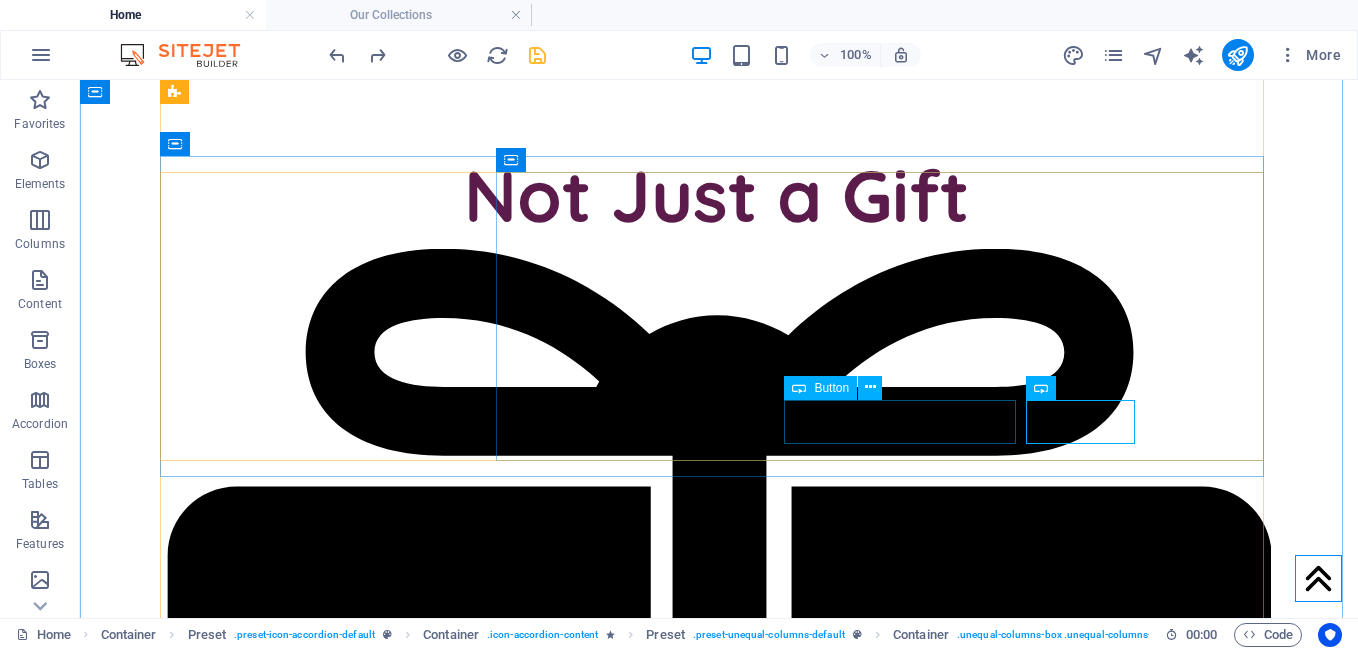 click on "Rs. 299    Rs. 499    40% off" at bounding box center (714, 2670) 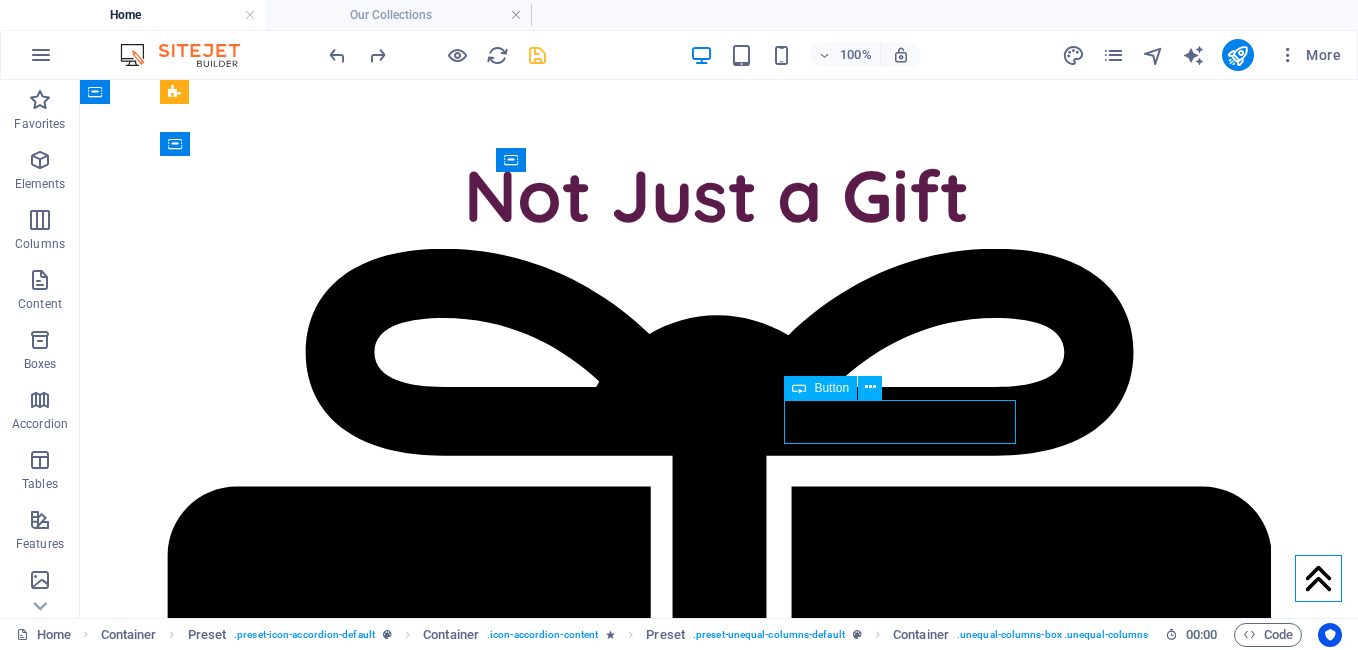 click on "Rs. 299    Rs. 499    40% off" at bounding box center (714, 2670) 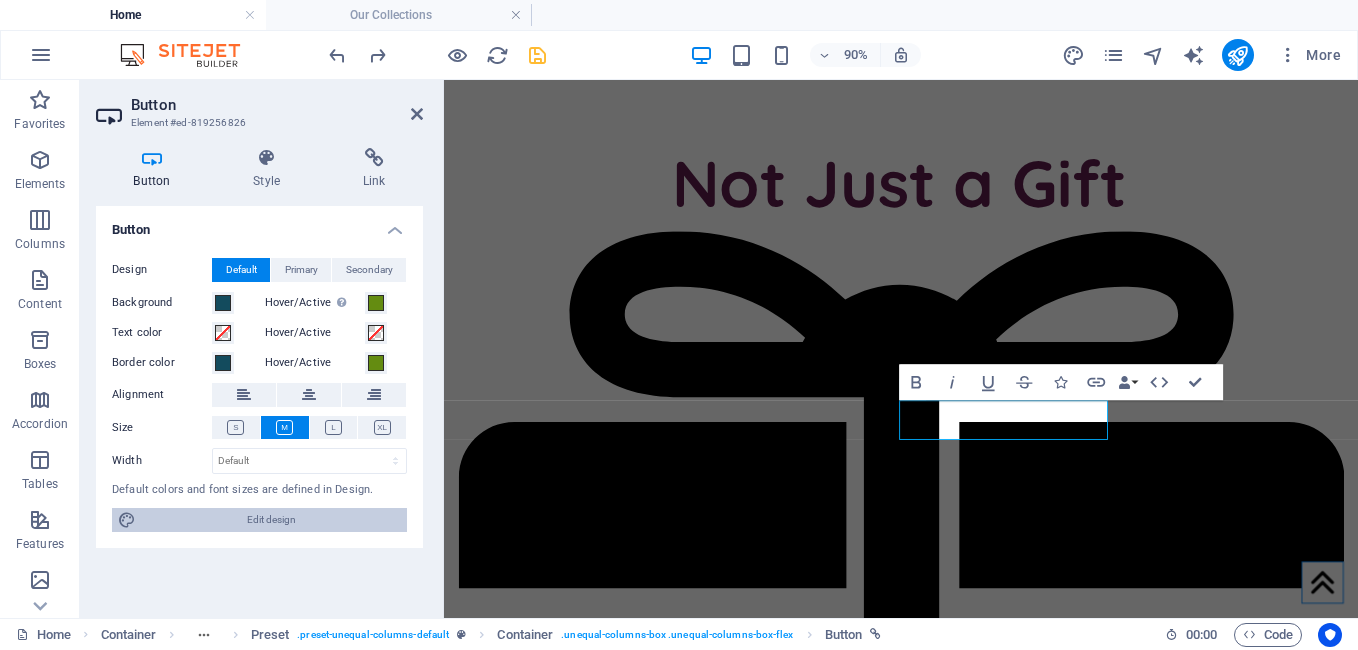 click on "Edit design" at bounding box center (271, 520) 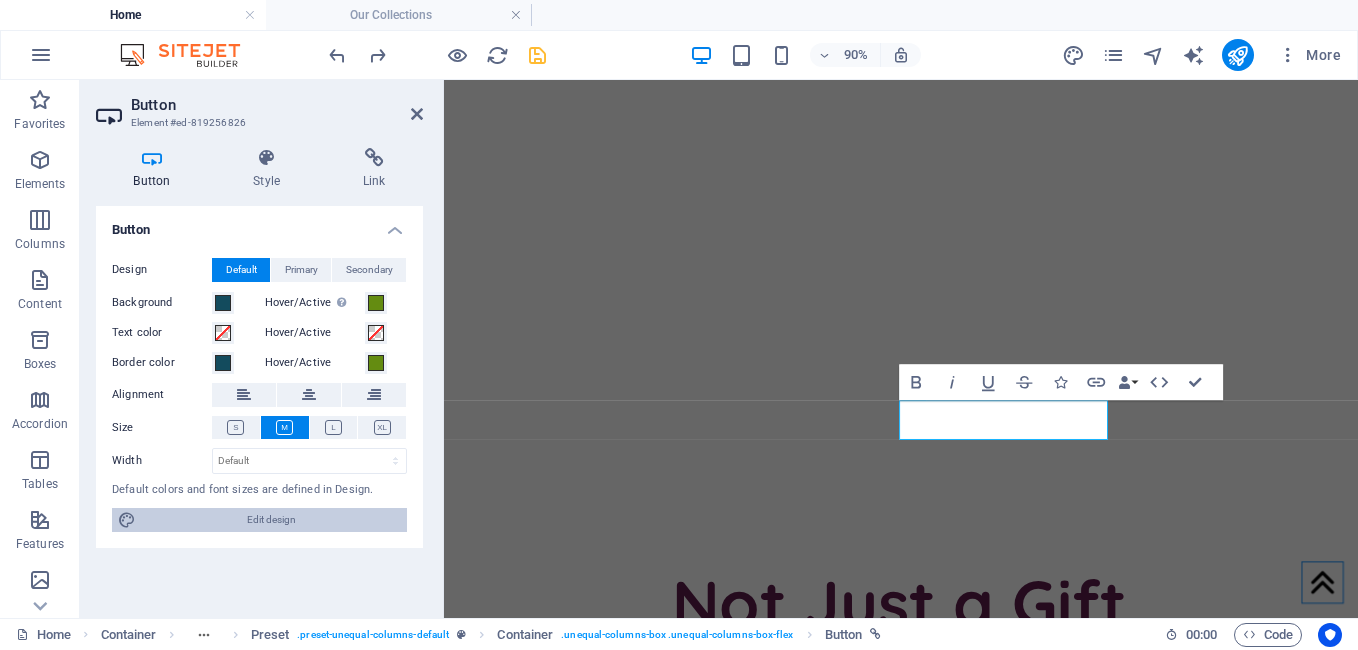 scroll, scrollTop: 1807, scrollLeft: 0, axis: vertical 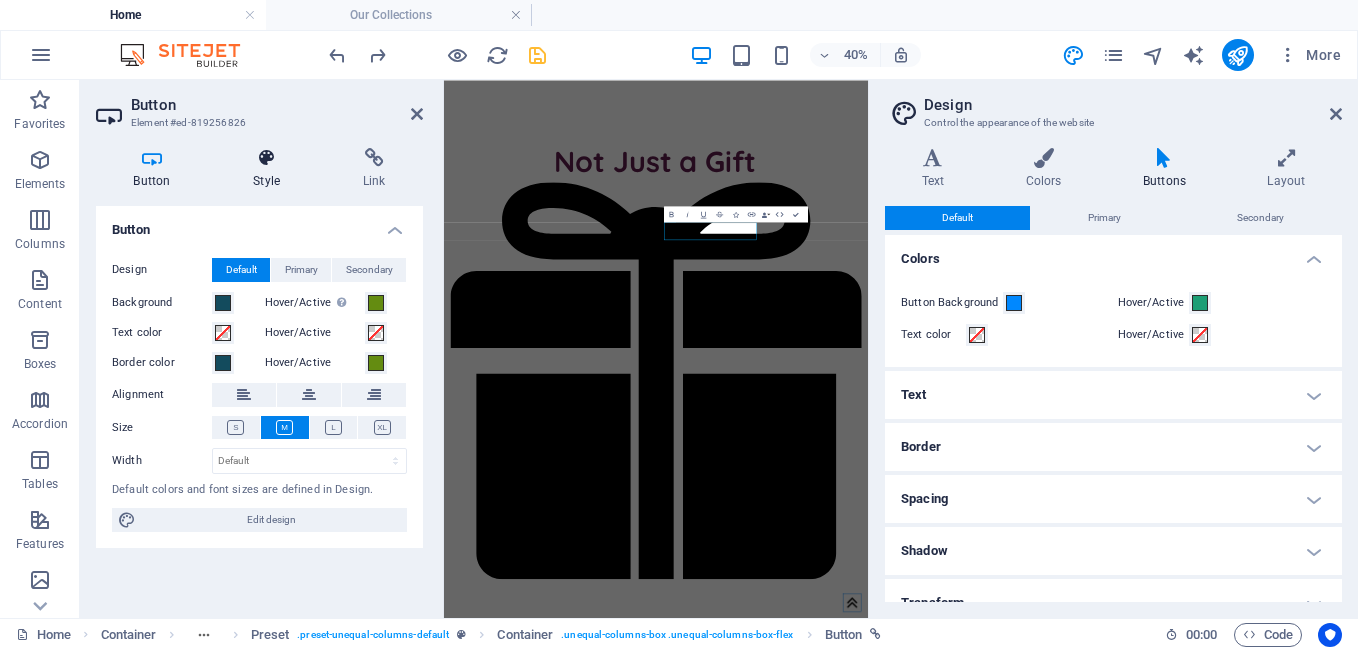 click at bounding box center [267, 158] 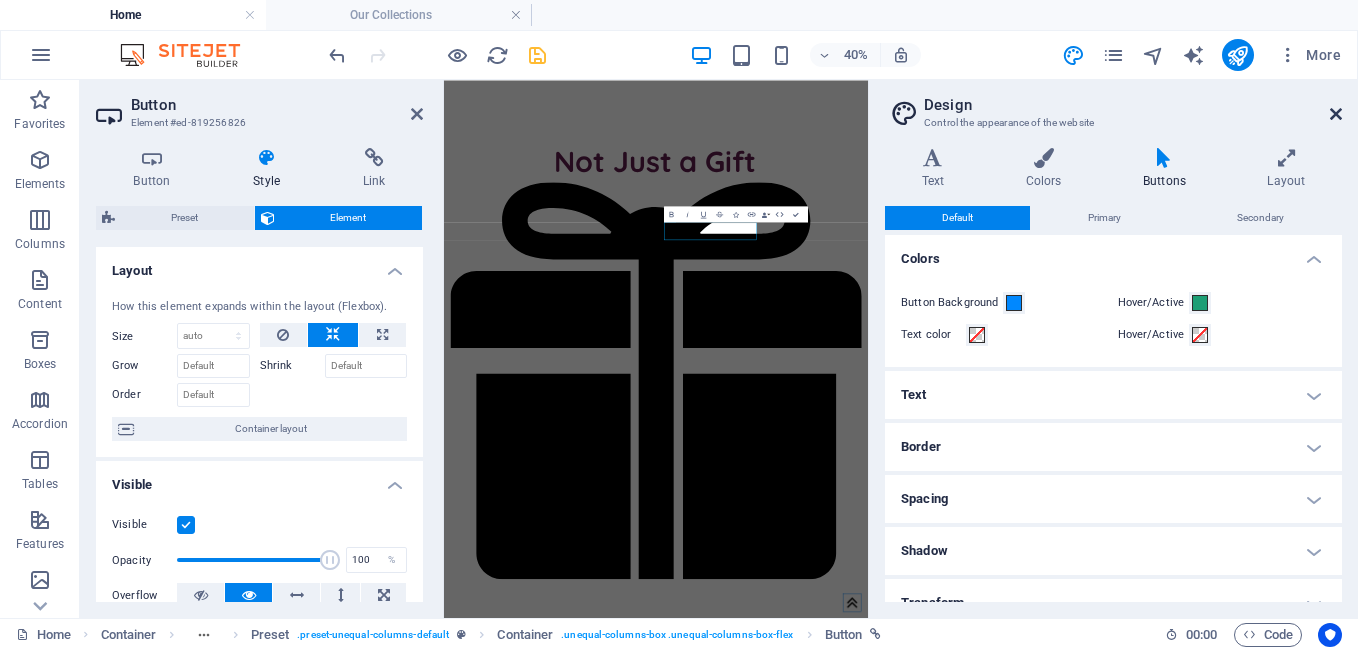 click at bounding box center [1336, 114] 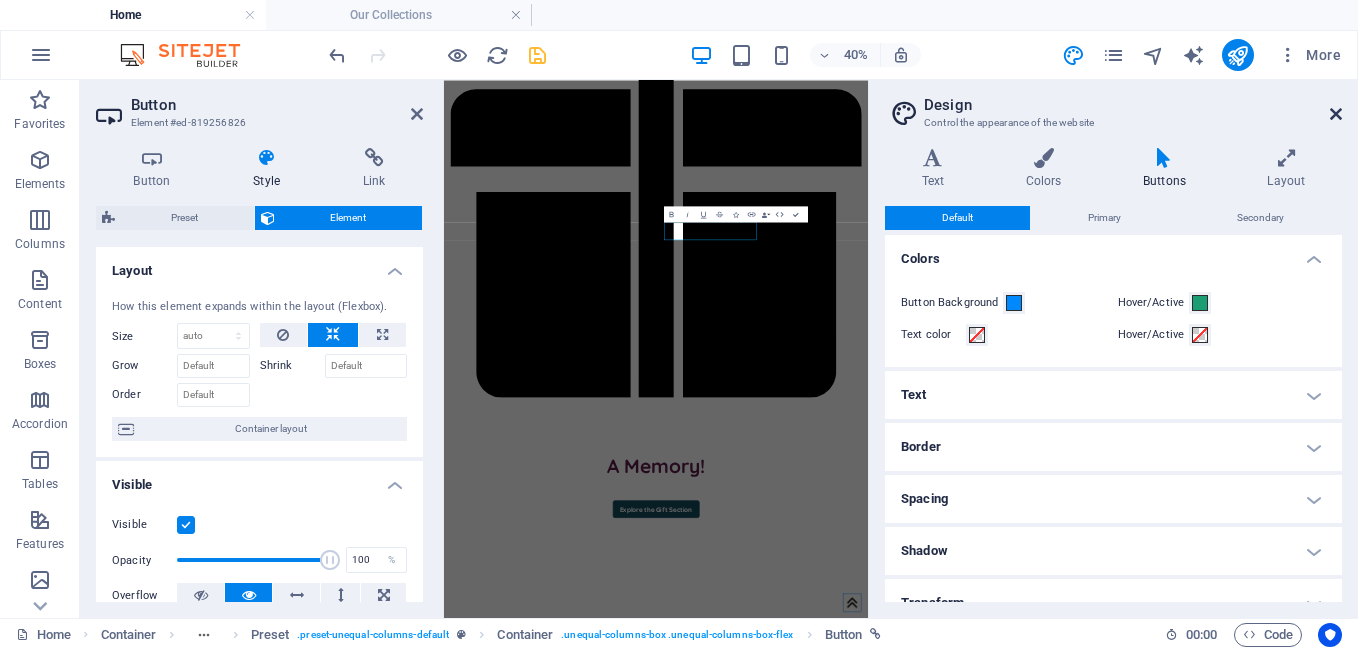 scroll, scrollTop: 1426, scrollLeft: 0, axis: vertical 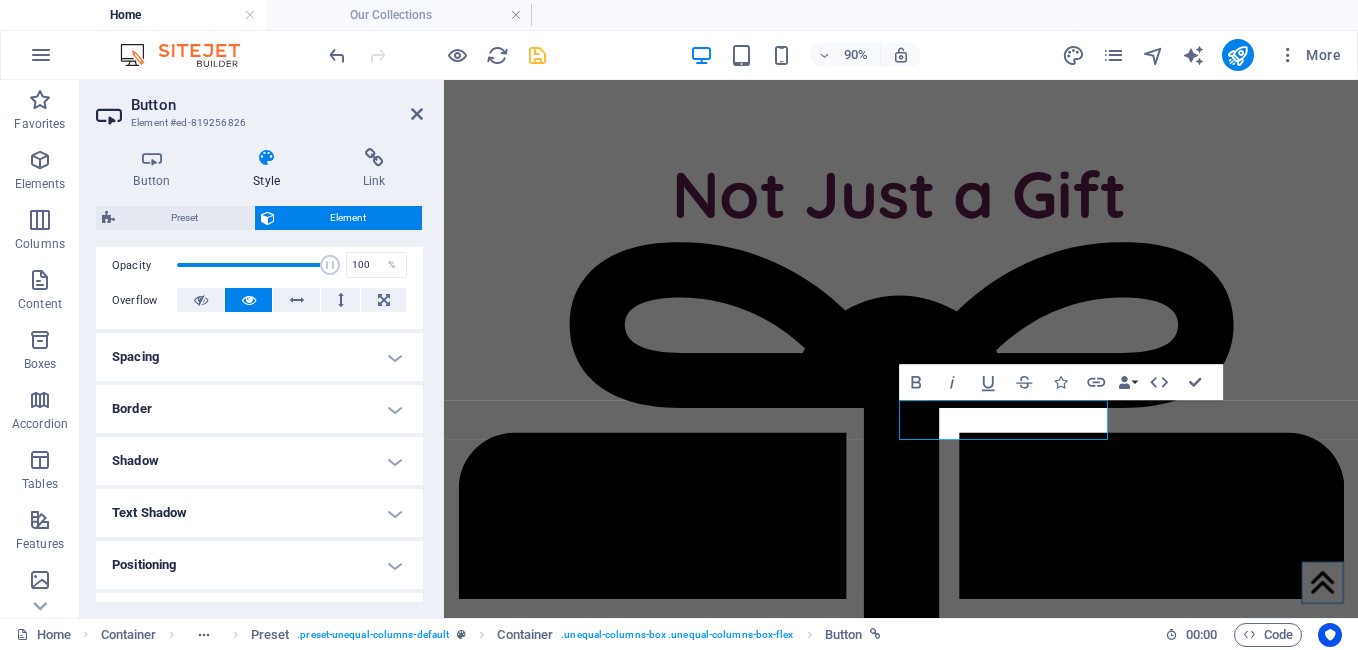 click on "Border" at bounding box center [259, 409] 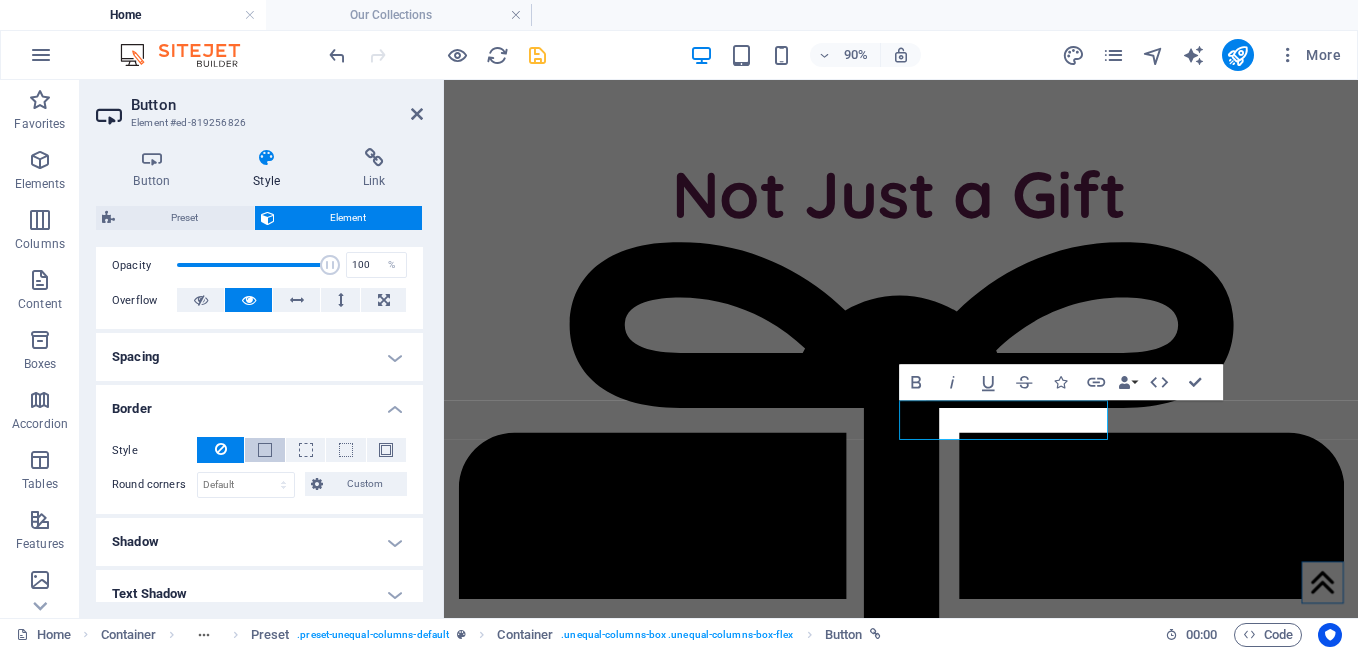 click at bounding box center (264, 450) 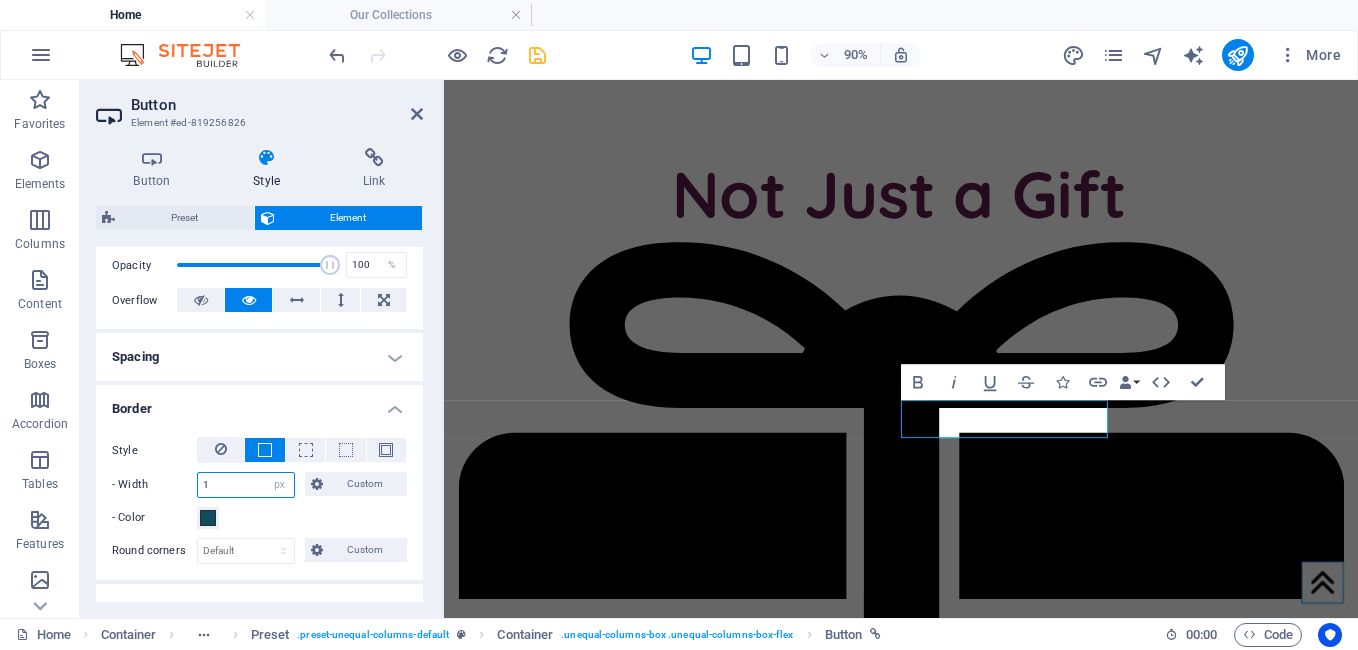 click on "1" at bounding box center [246, 485] 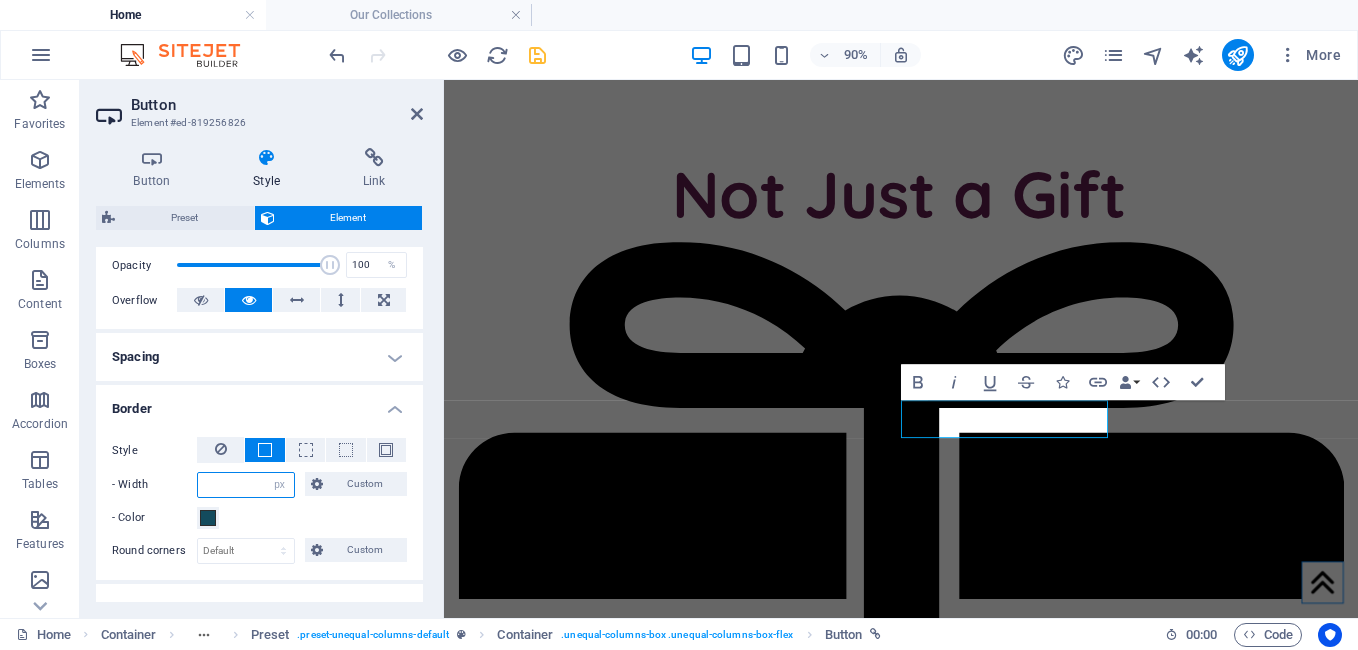 type on "5" 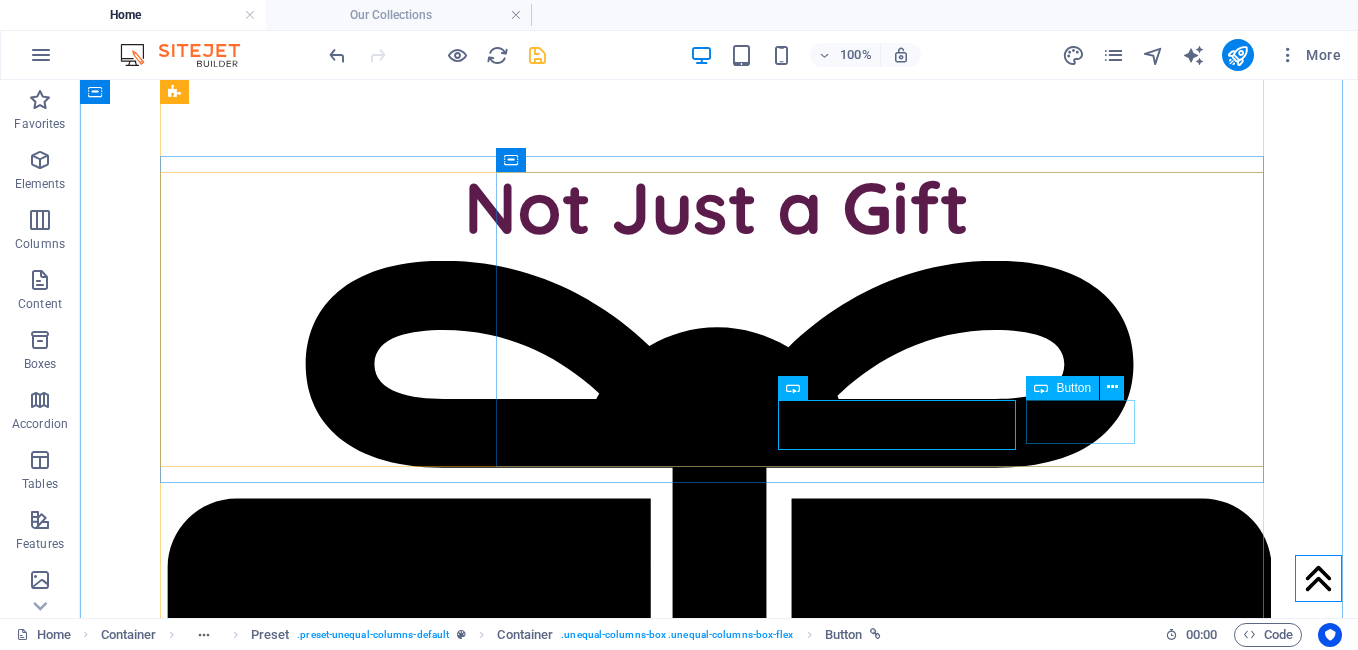 click on "Gallery" at bounding box center (714, 2773) 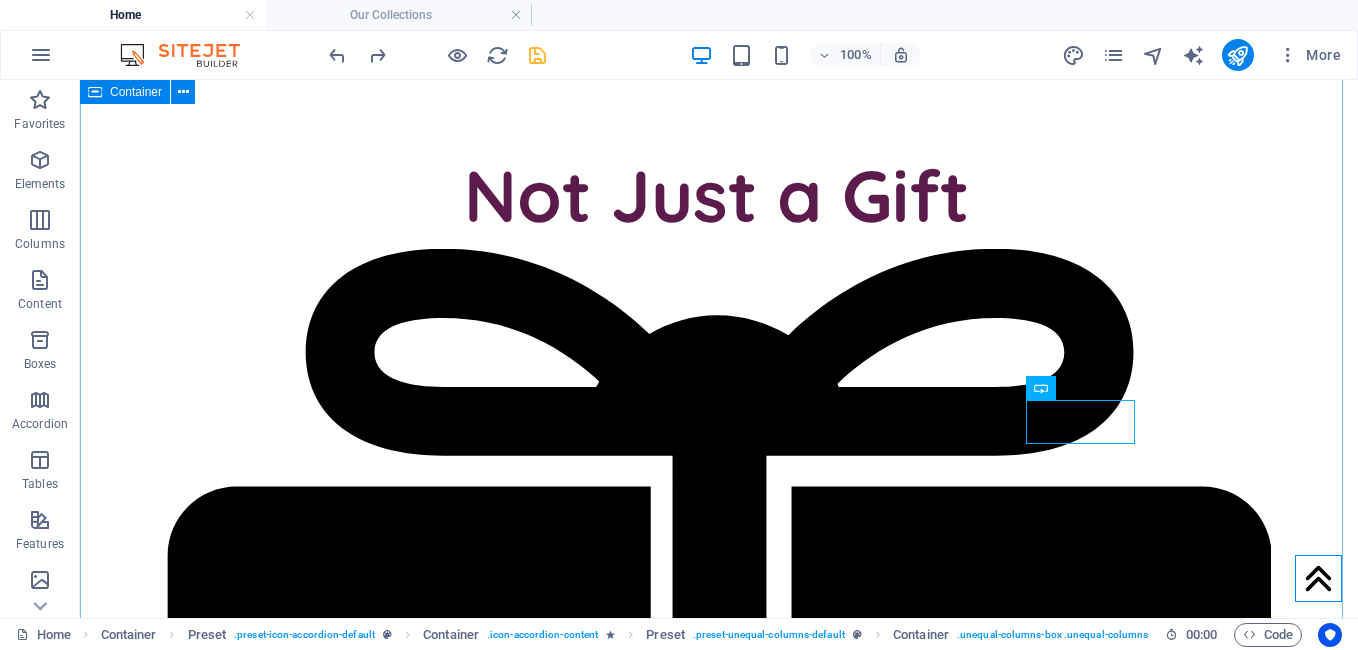 click on "Our Gift Categories Gifts for Every Mood, Moment & Memory. Silver A Silver Touch to Seven Thoughtful Moments. Silver Bouquet, Mini Clature, Scrunchie, Pendant, Keychain, Soft Toy, Chocolates and a Customized Card — all beautifully packed to make your gift truly special. Rs. 299    Rs. 499    40% off        Gallery Buy Now Silver Plus  9 Treasures, Wrapped in Silver Elegance. Silver Plus Bouquet, Mini Cloche, Scrunchie, Pendant, Keychain, Soft Toy, Bracelet, Chocolates and a Customized Card — all beautifully packed to make your gift truly special.      339      Gallery Buy Now Gold  Golden Moments, Gifted with Grace. Gold Scented Candle, Purse, Ear Ring, Bouquet, Clature, Scrunchie, Pendant, Keychain, Soft Toy, Chocolates, Customized Card and Cute Led Light — all beautifully packed to make your gift truly special.      499      Gallery Buy Now Platinum  1 open position Platinum      999      Gallery Buy Now Scented Candles Light Up the Mood, One Scent at a Time." at bounding box center [719, 5230] 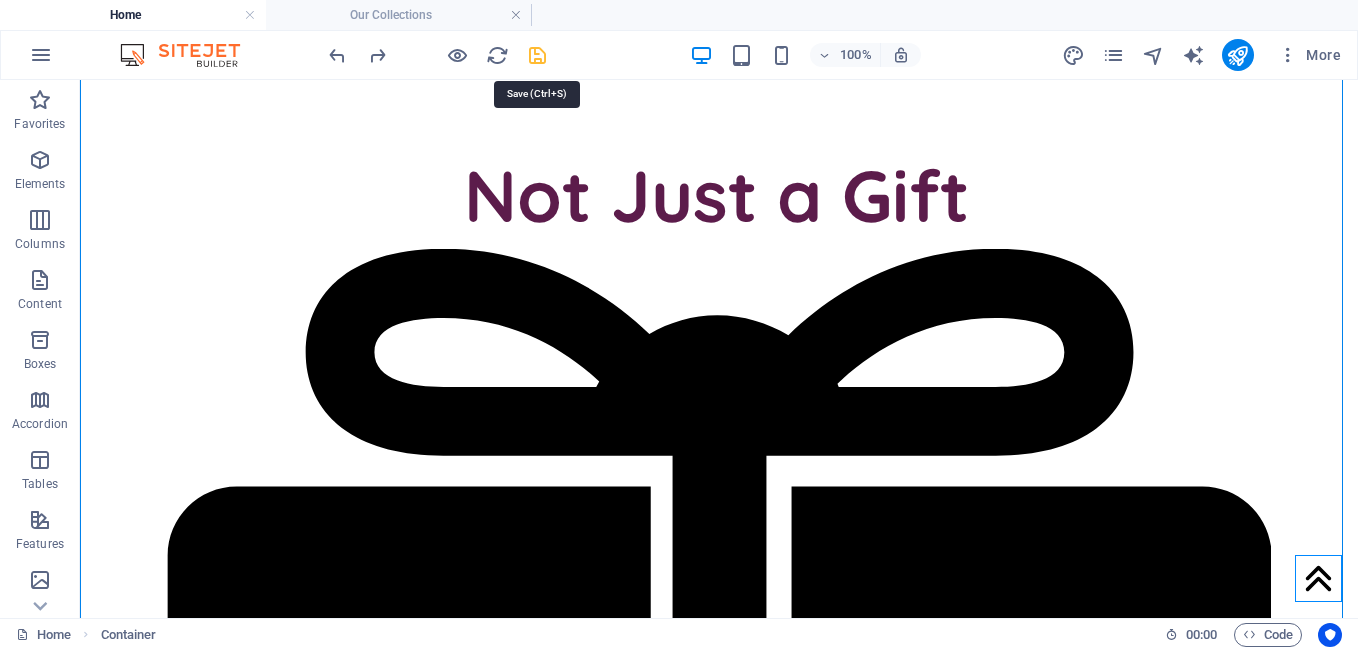 click at bounding box center [537, 55] 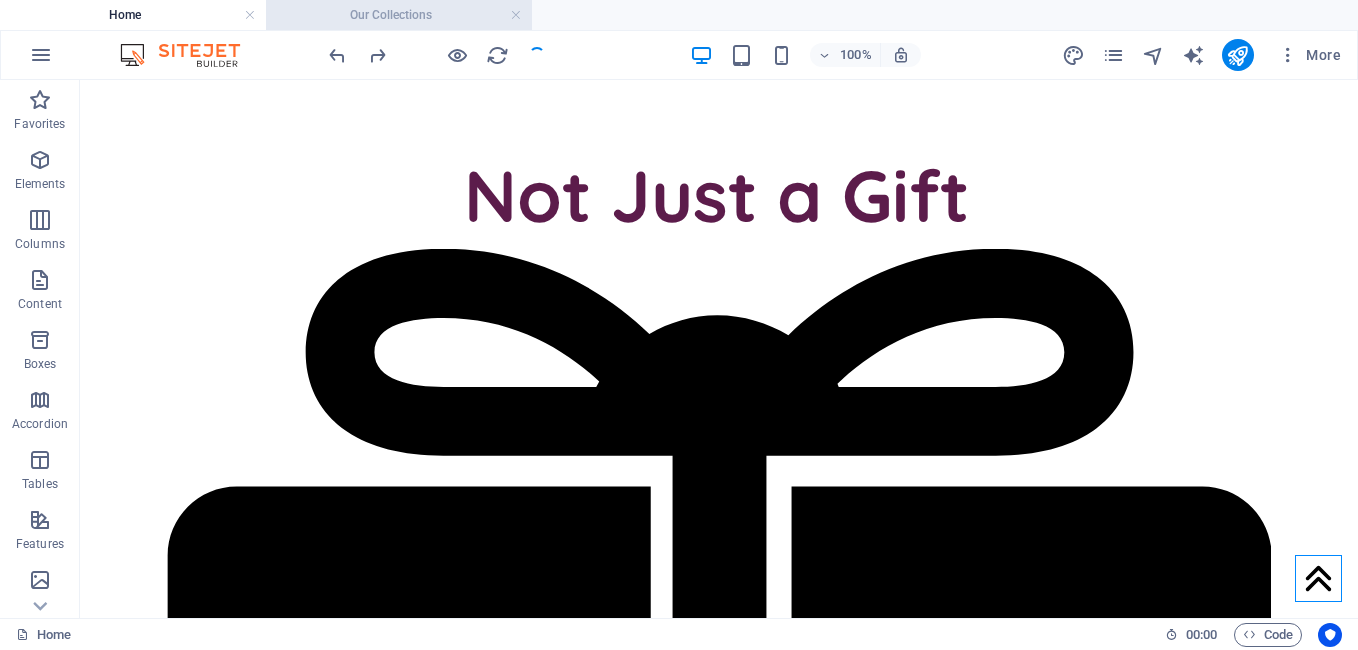 click on "Our Collections" at bounding box center [399, 15] 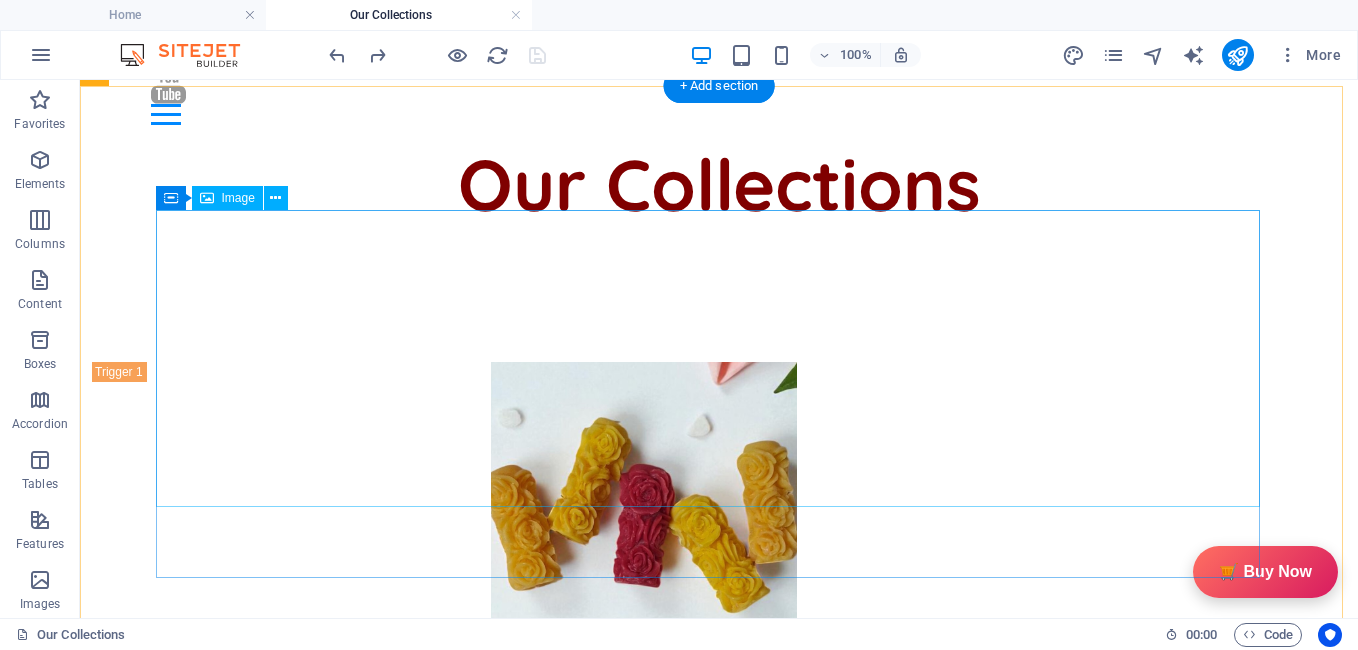 scroll, scrollTop: 238, scrollLeft: 0, axis: vertical 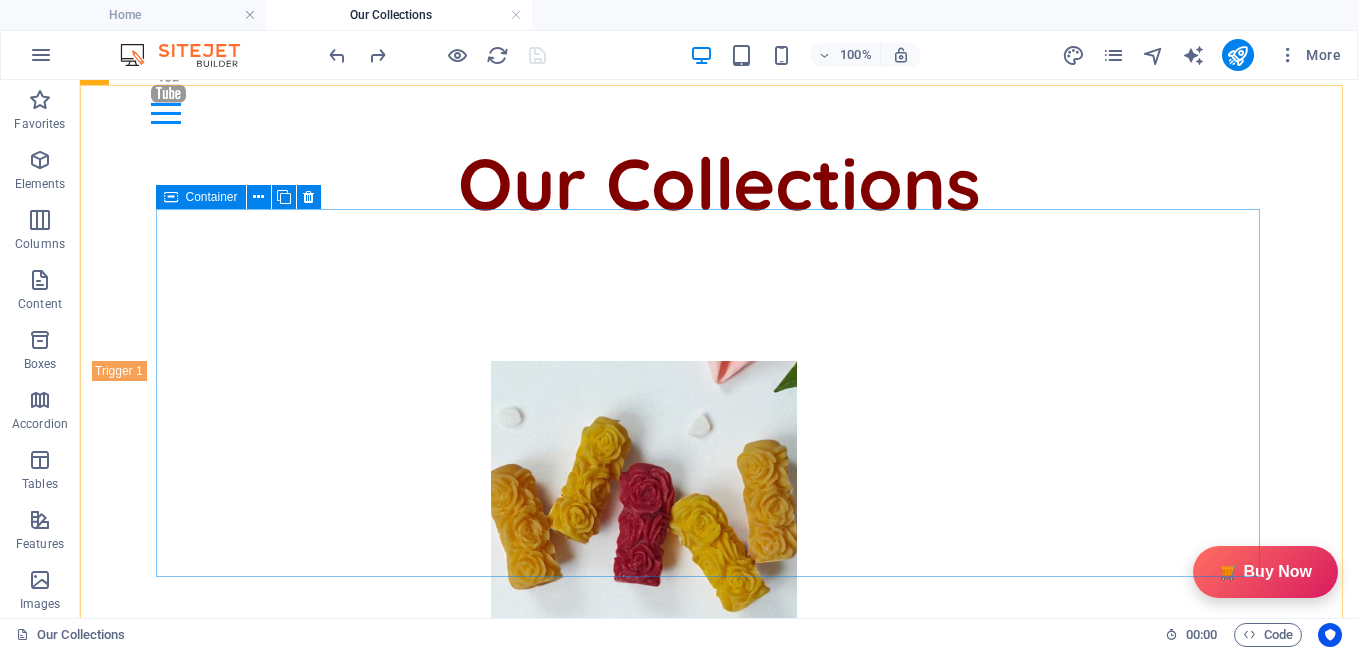 click at bounding box center (171, 197) 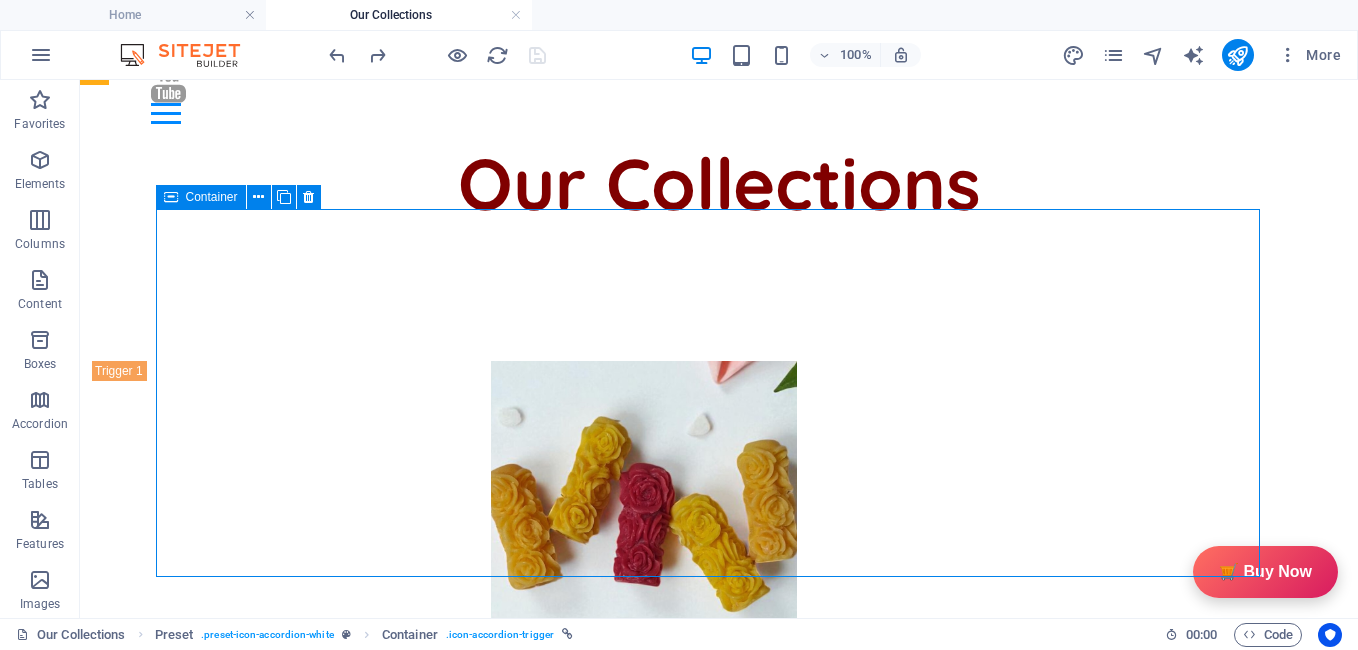 click at bounding box center (171, 197) 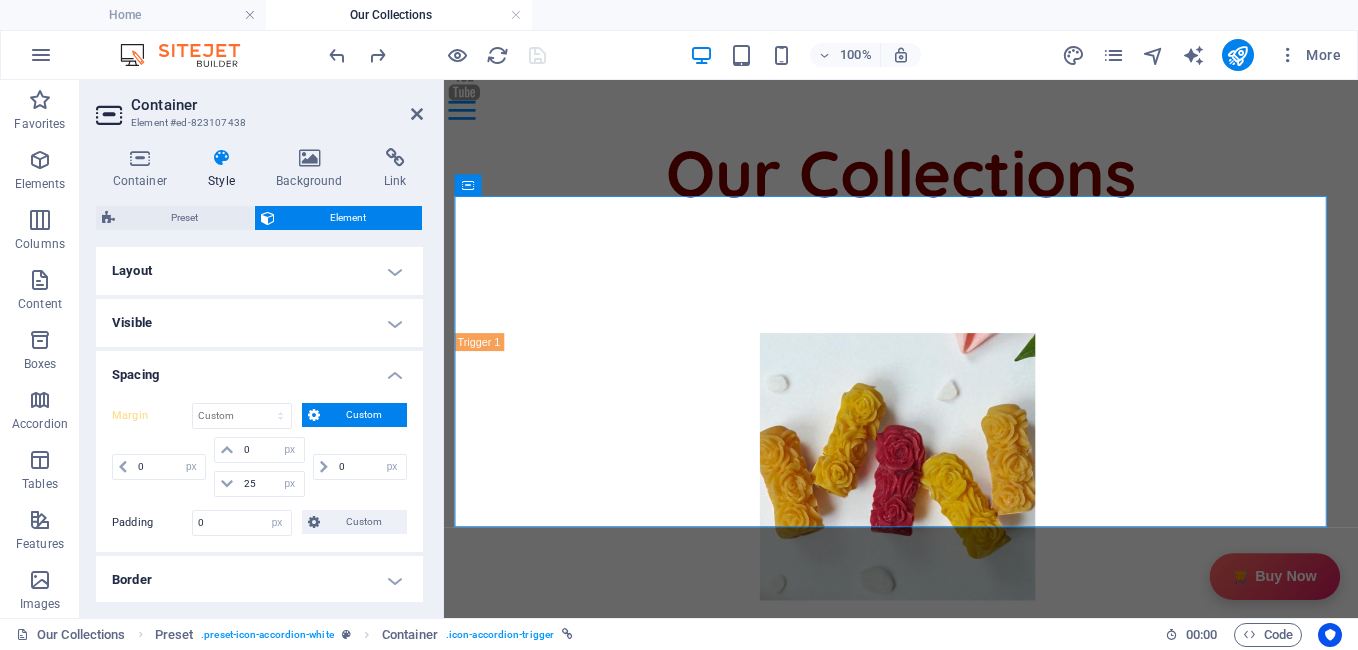 type on "45" 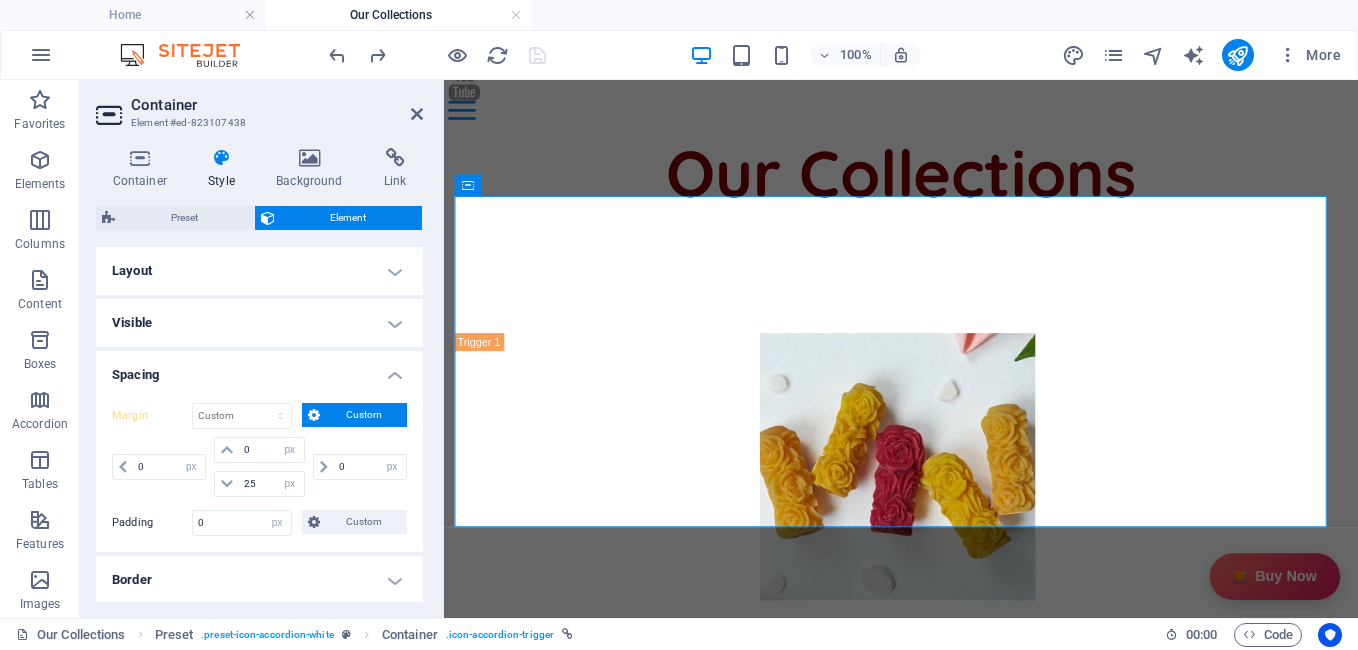 type on "8" 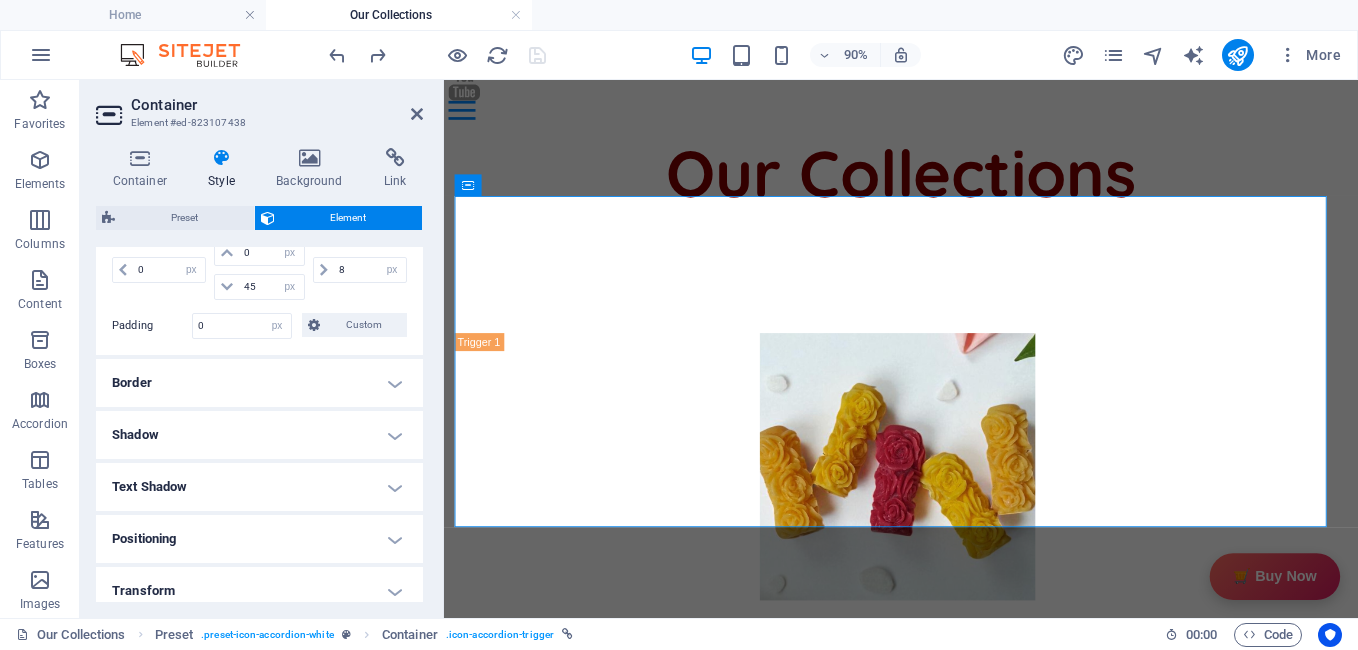 scroll, scrollTop: 198, scrollLeft: 0, axis: vertical 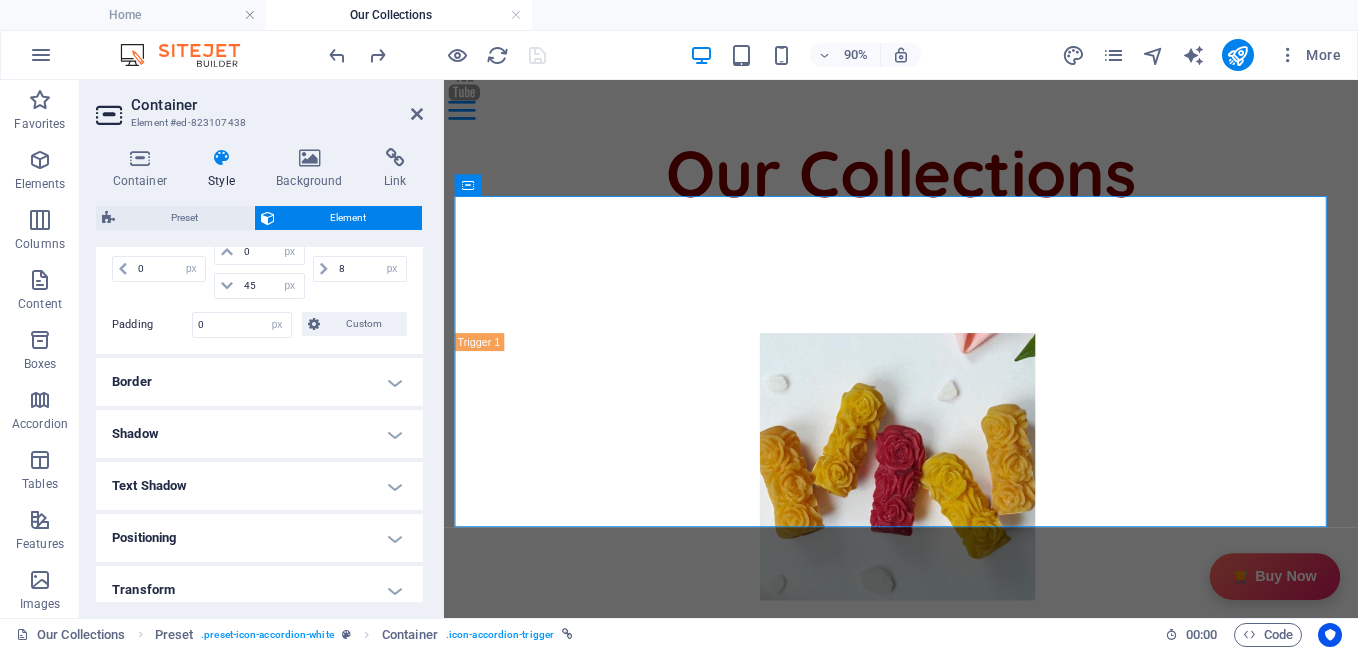 click on "Border" at bounding box center [259, 382] 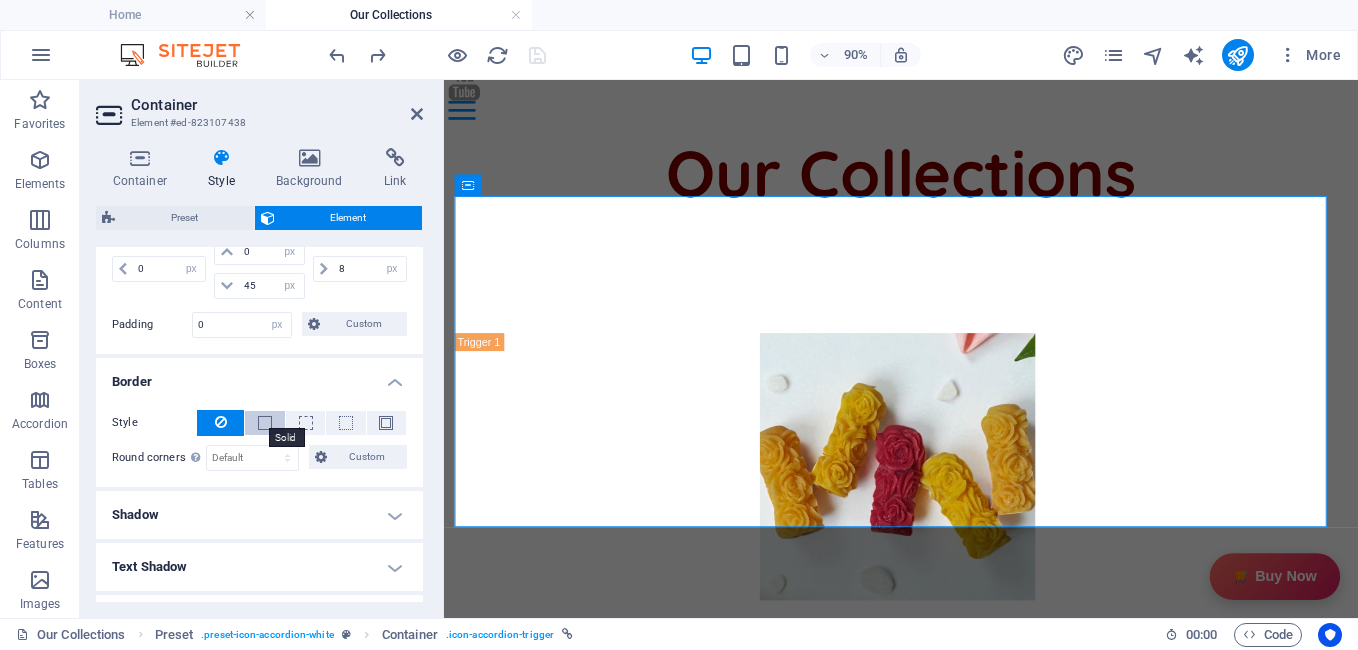 click at bounding box center [265, 423] 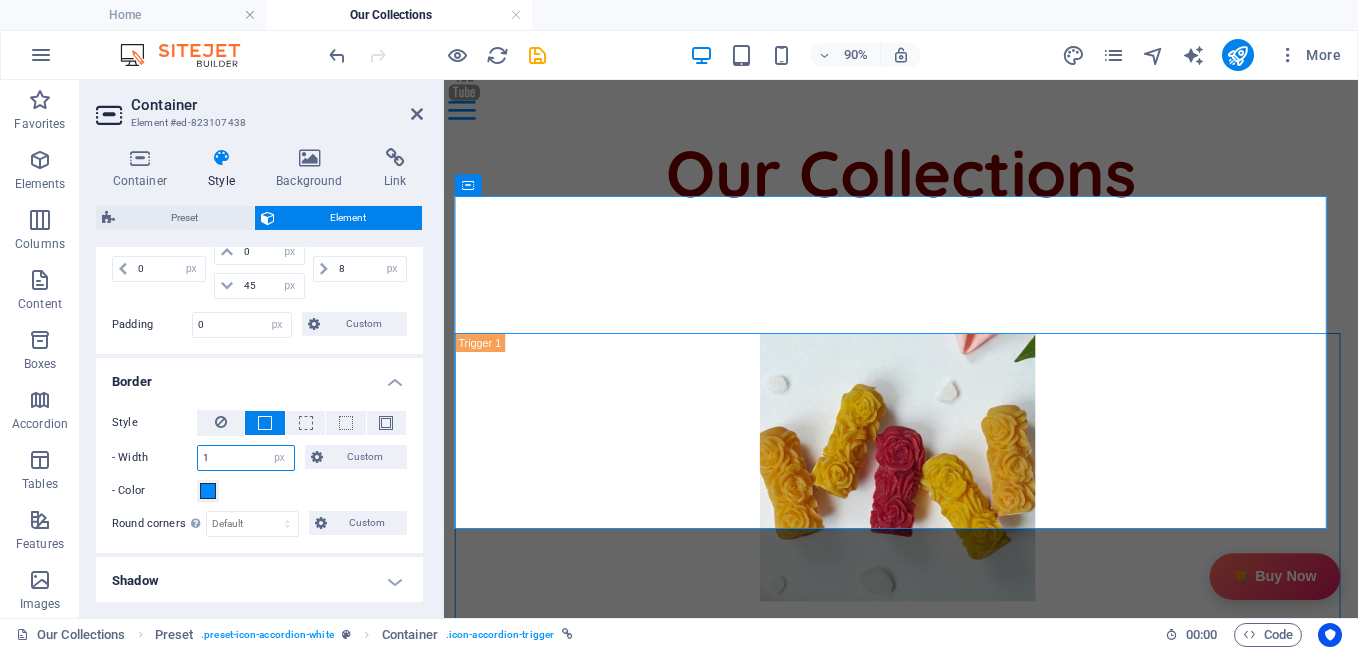 click on "1" at bounding box center [246, 458] 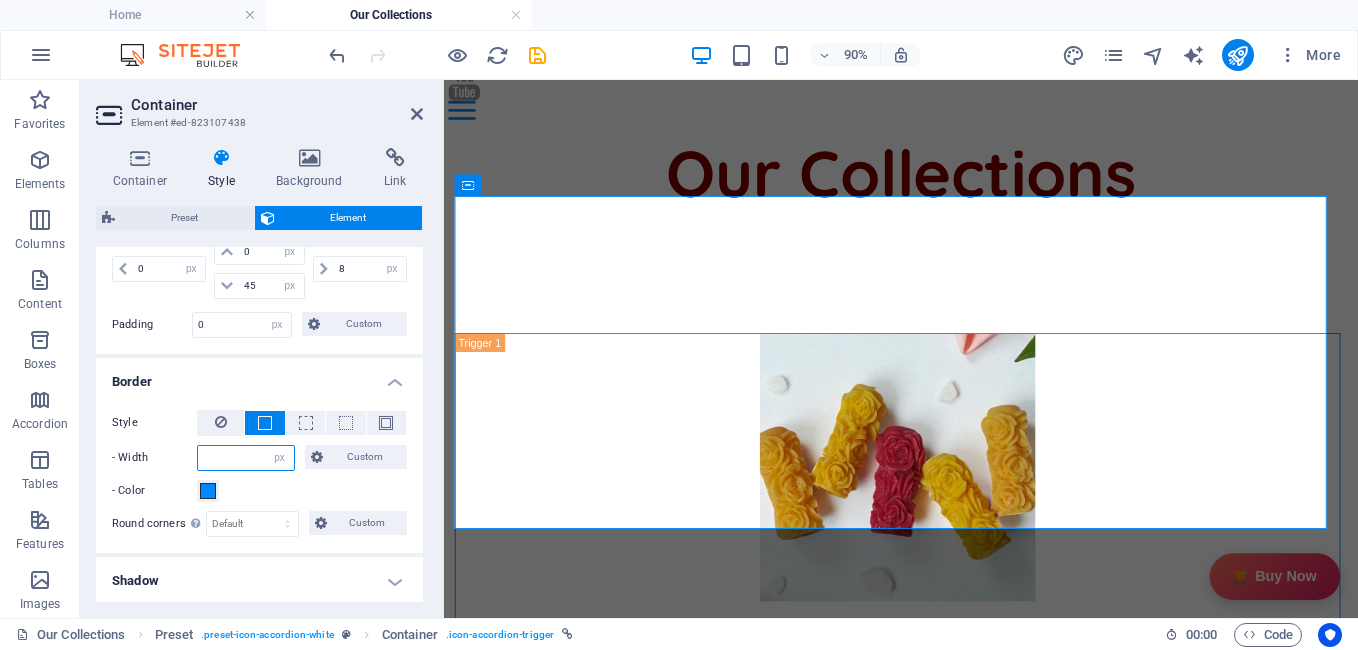 type on "5" 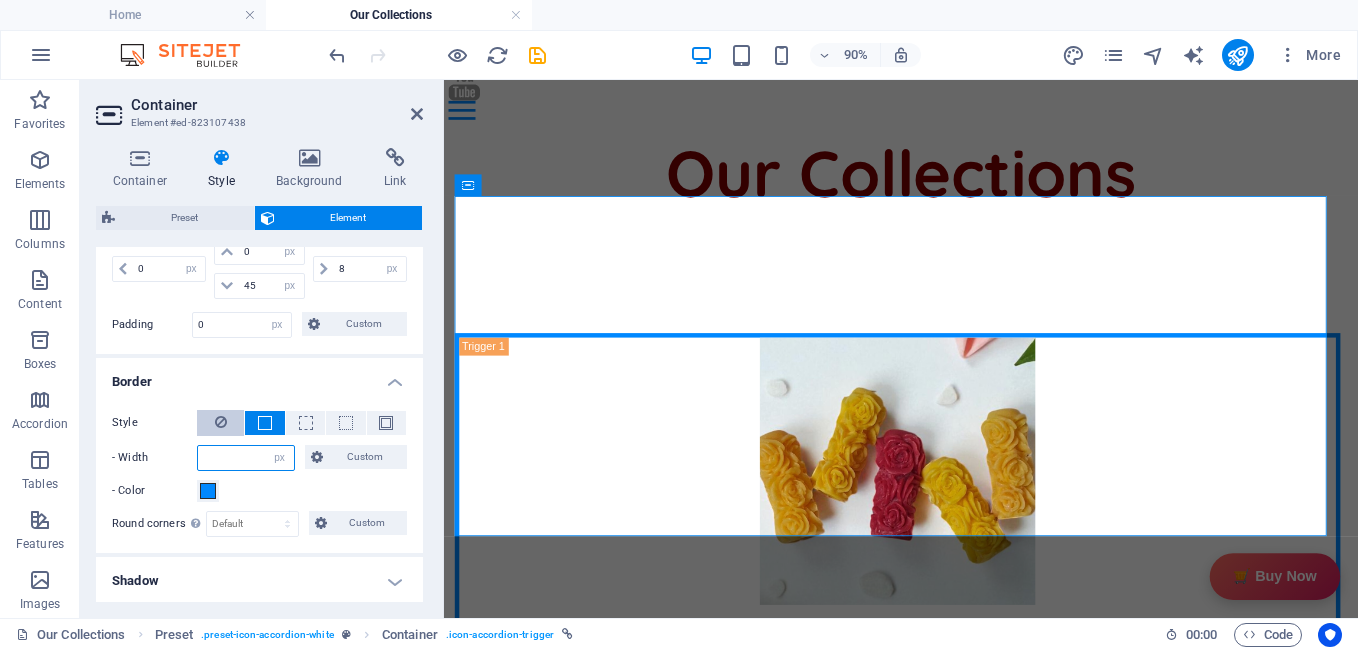 type 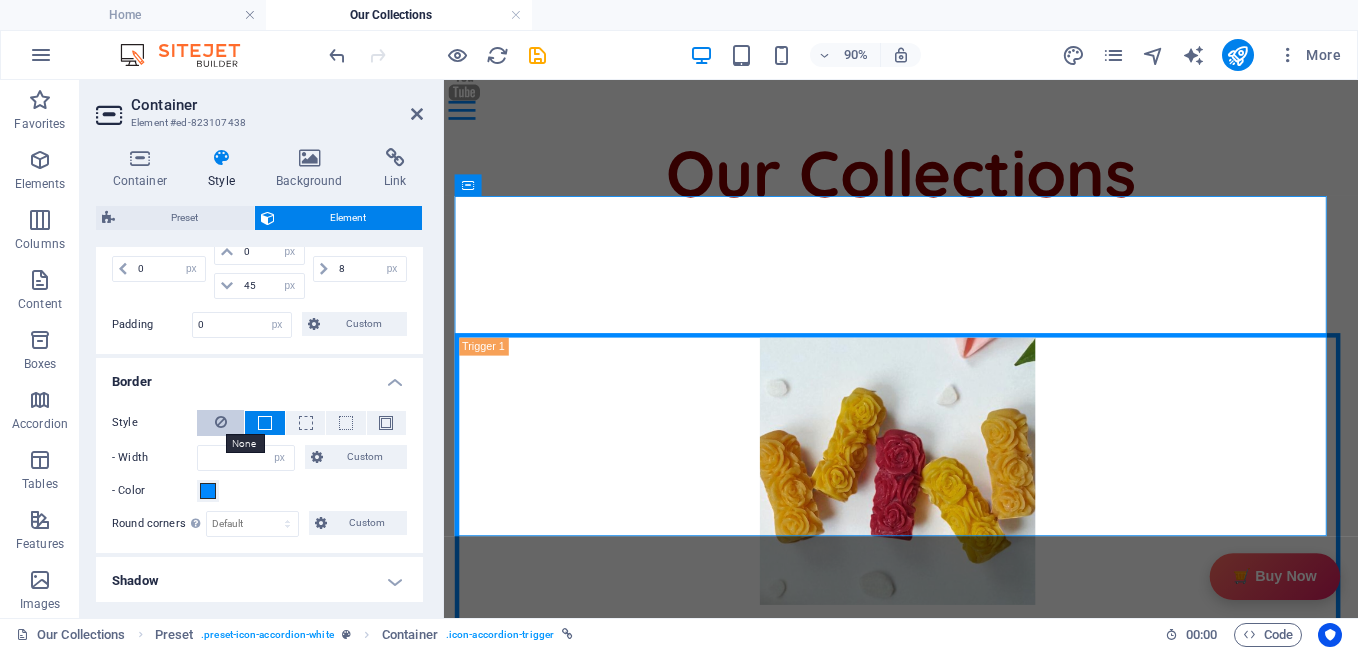 click at bounding box center (221, 422) 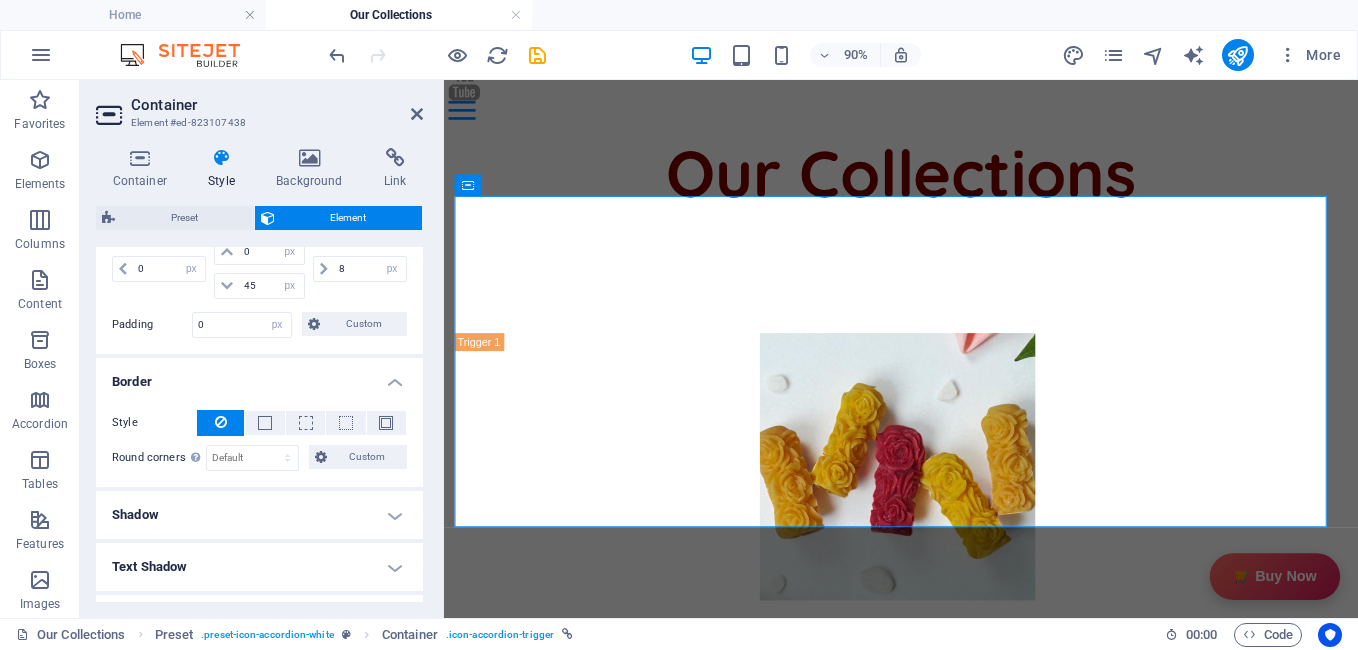 click on "Border" at bounding box center [259, 376] 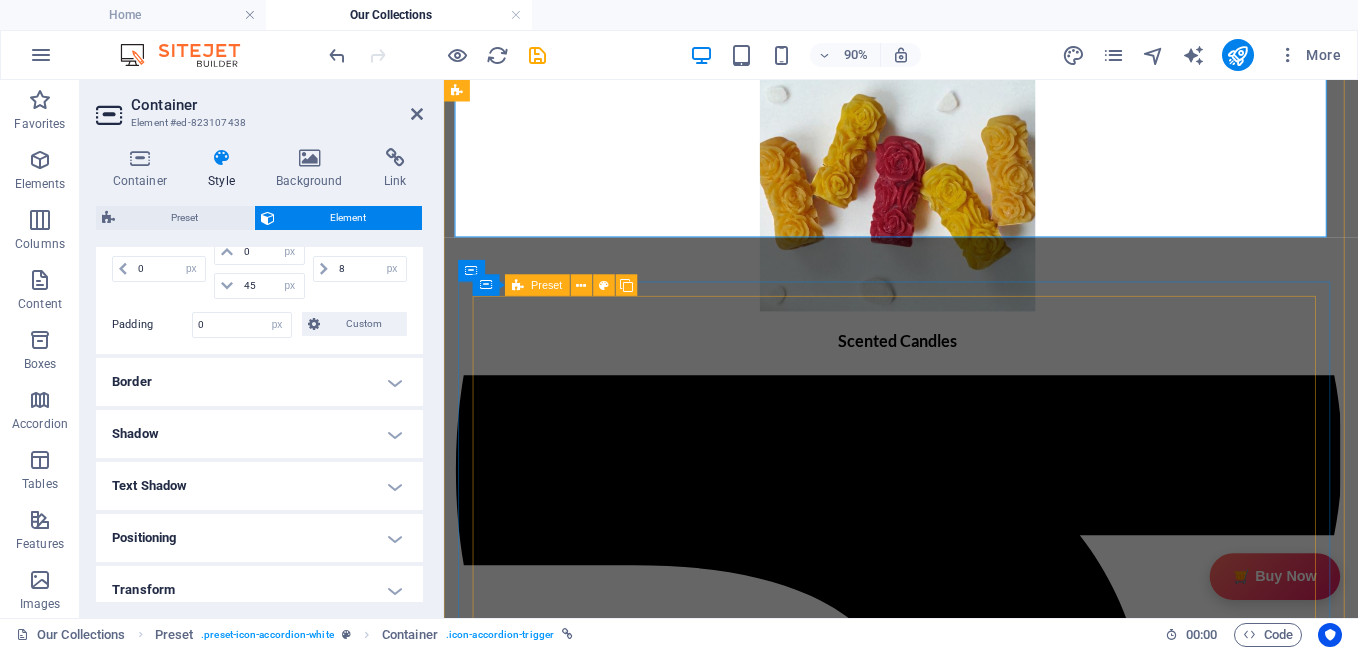 scroll, scrollTop: 560, scrollLeft: 0, axis: vertical 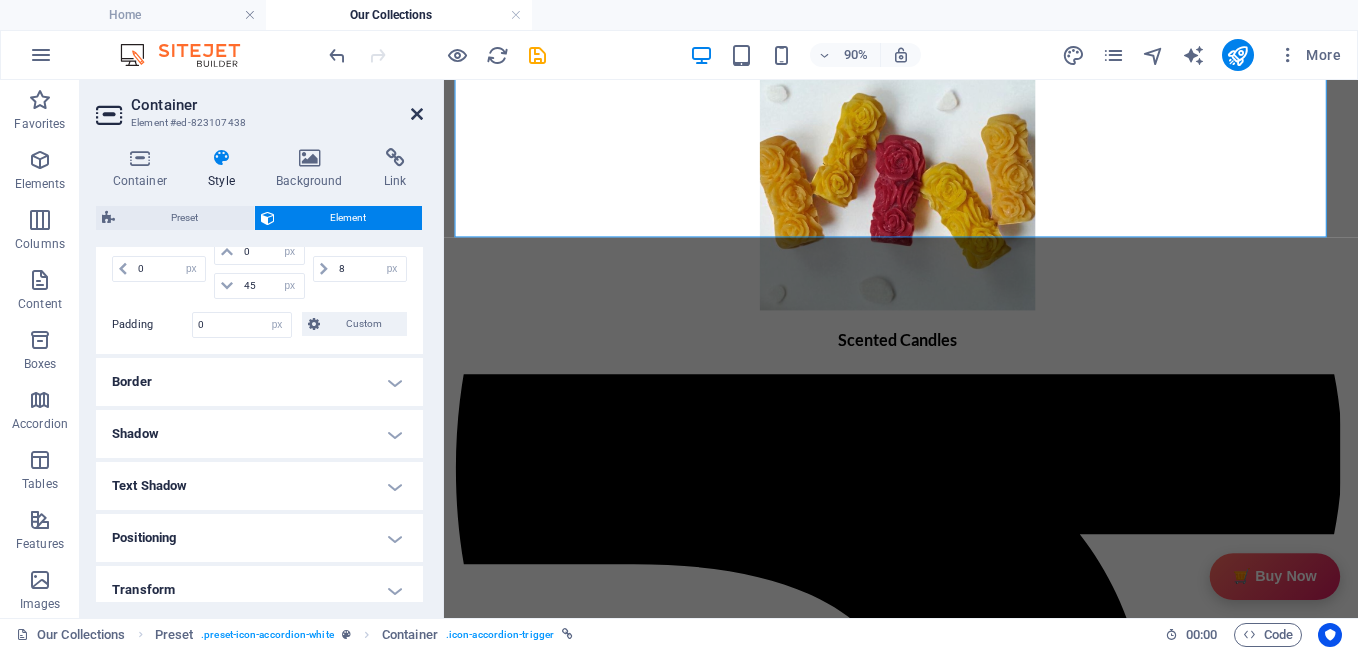 click at bounding box center [417, 114] 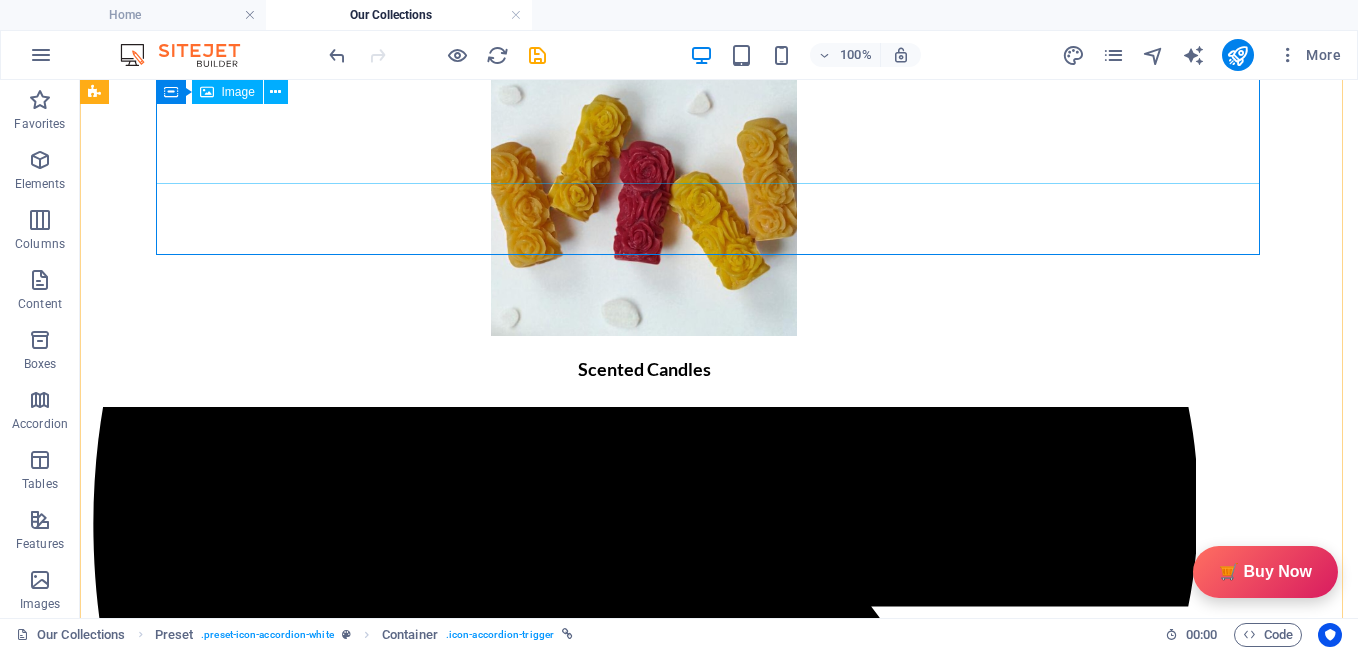 click at bounding box center [644, 187] 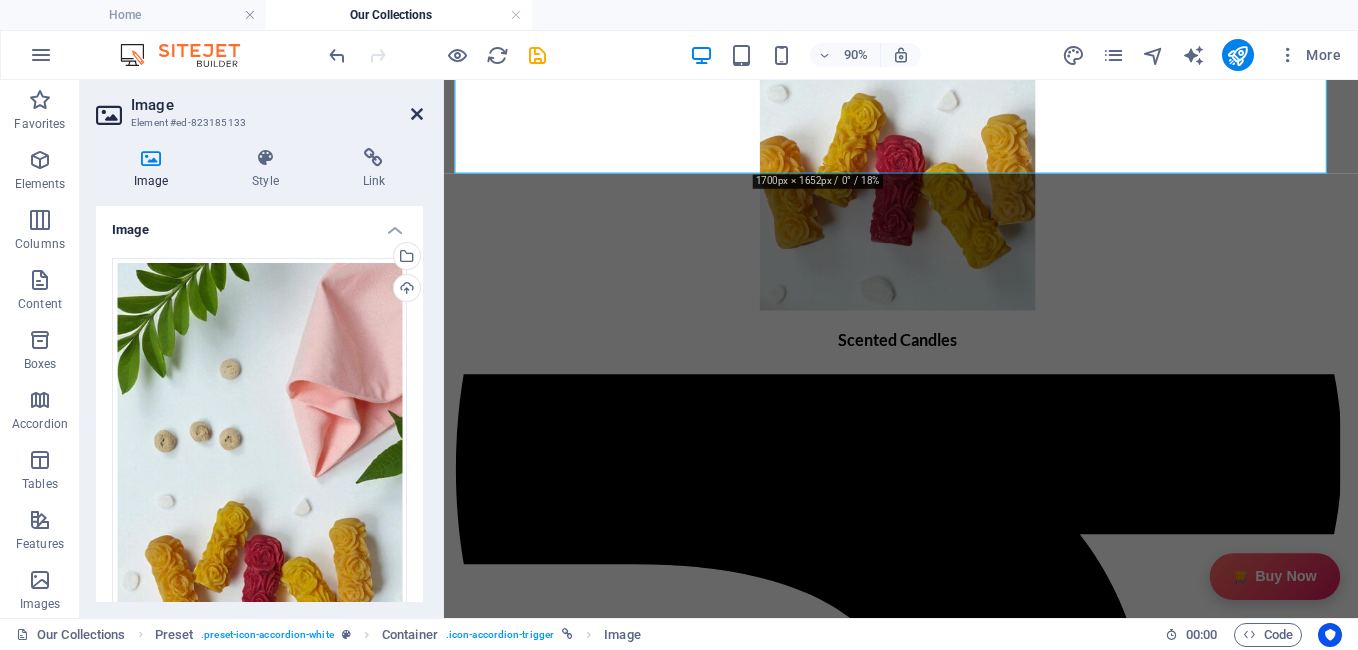 click at bounding box center [417, 114] 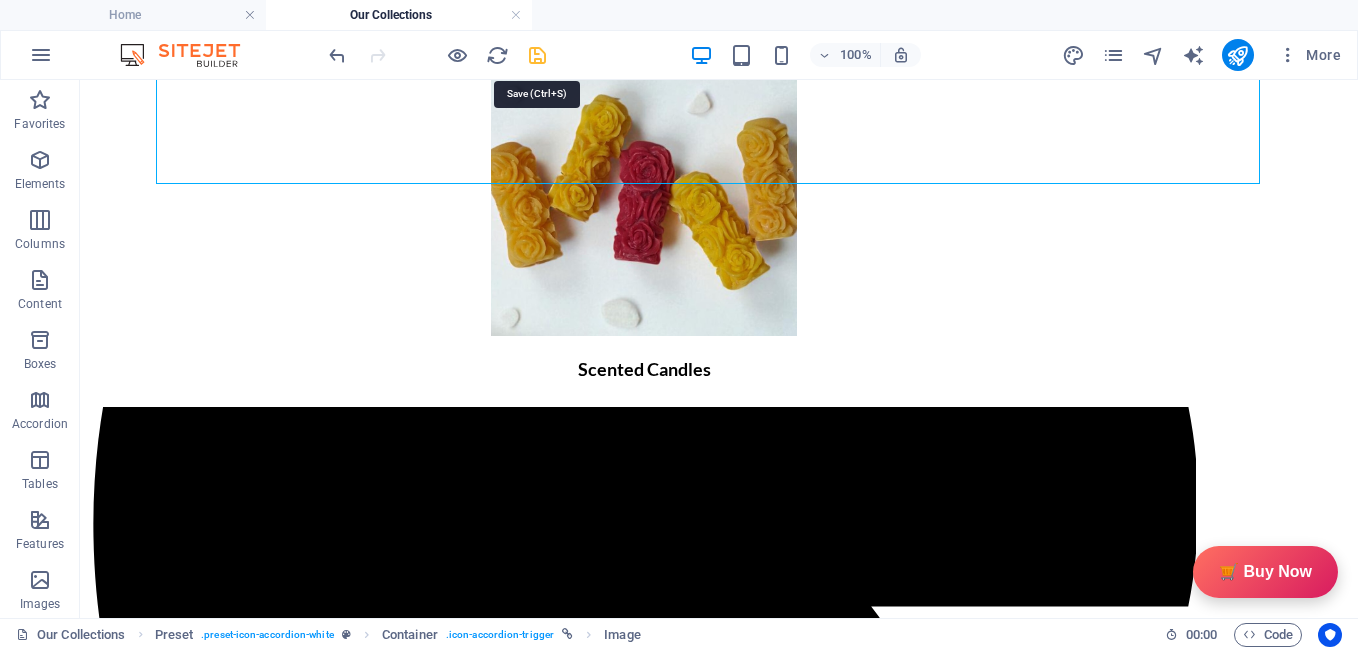 click at bounding box center [537, 55] 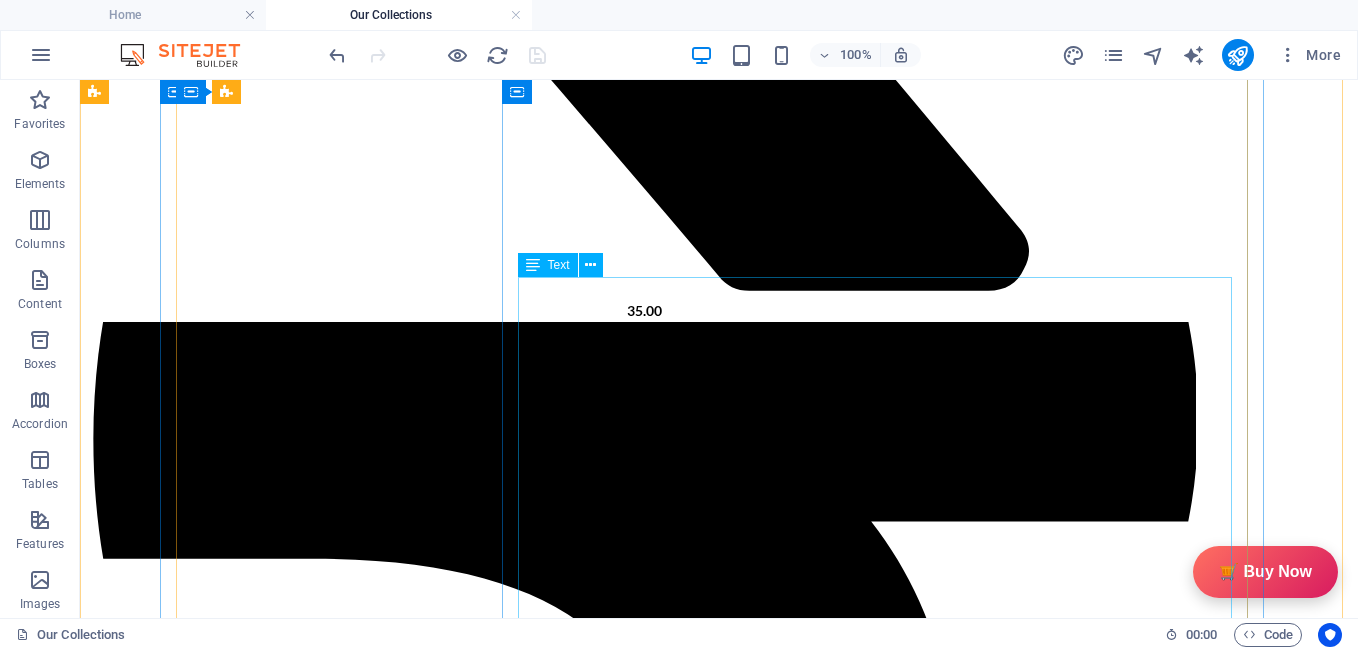 scroll, scrollTop: 2374, scrollLeft: 0, axis: vertical 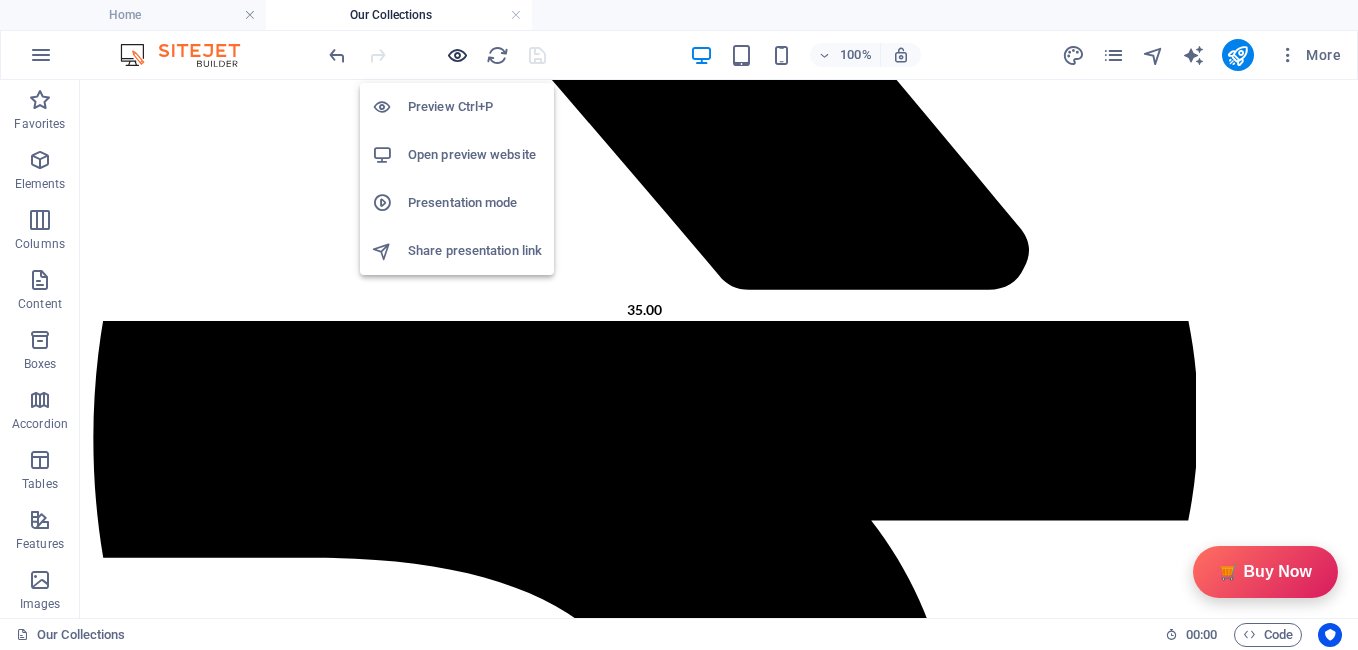 click at bounding box center [457, 55] 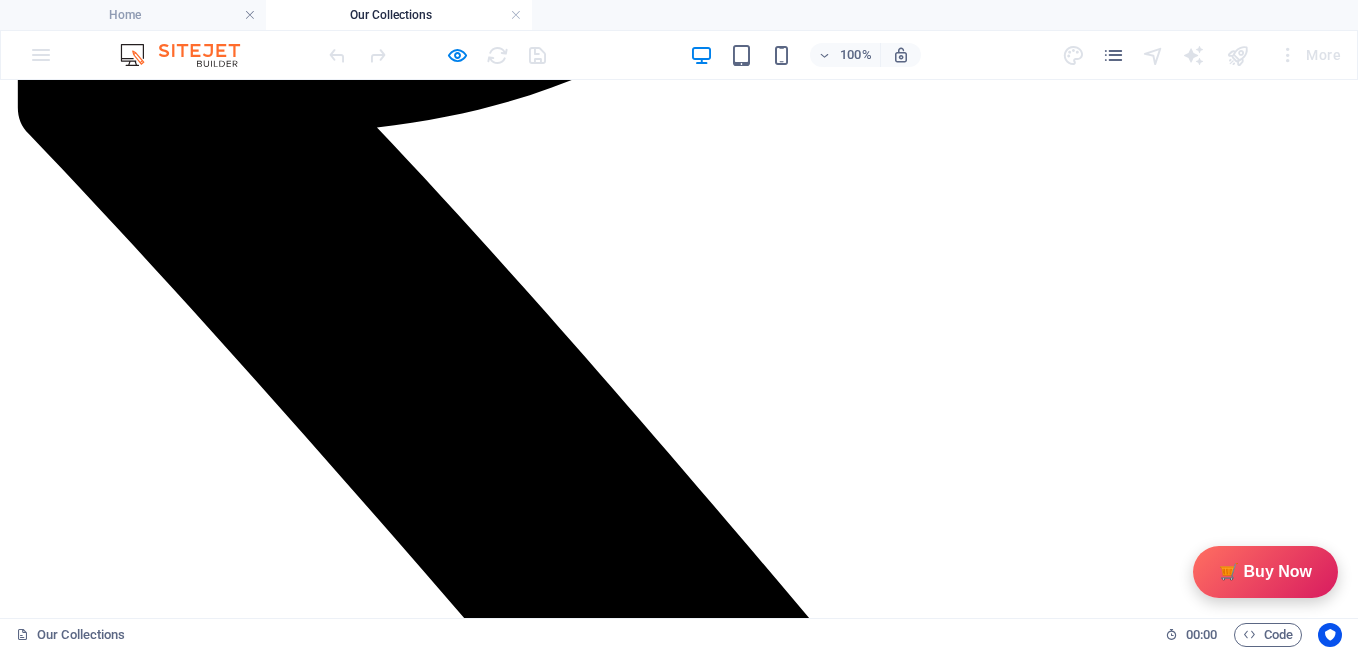 scroll, scrollTop: 1873, scrollLeft: 0, axis: vertical 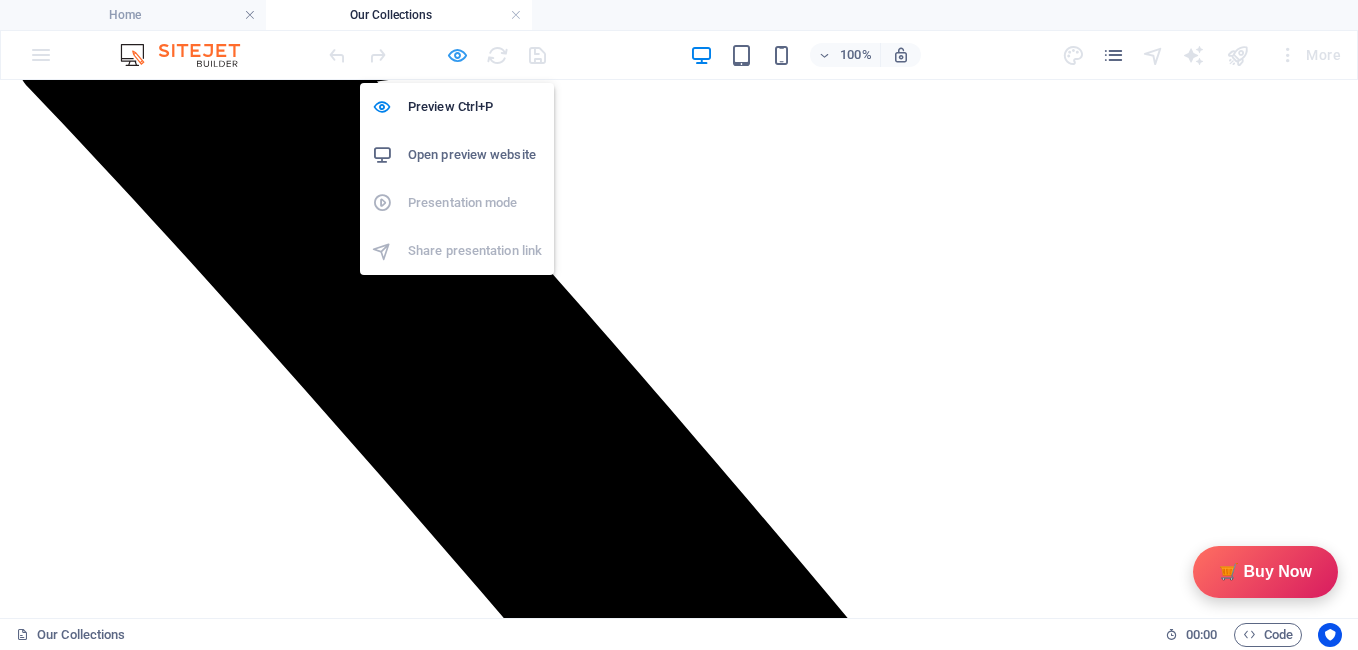 click at bounding box center [457, 55] 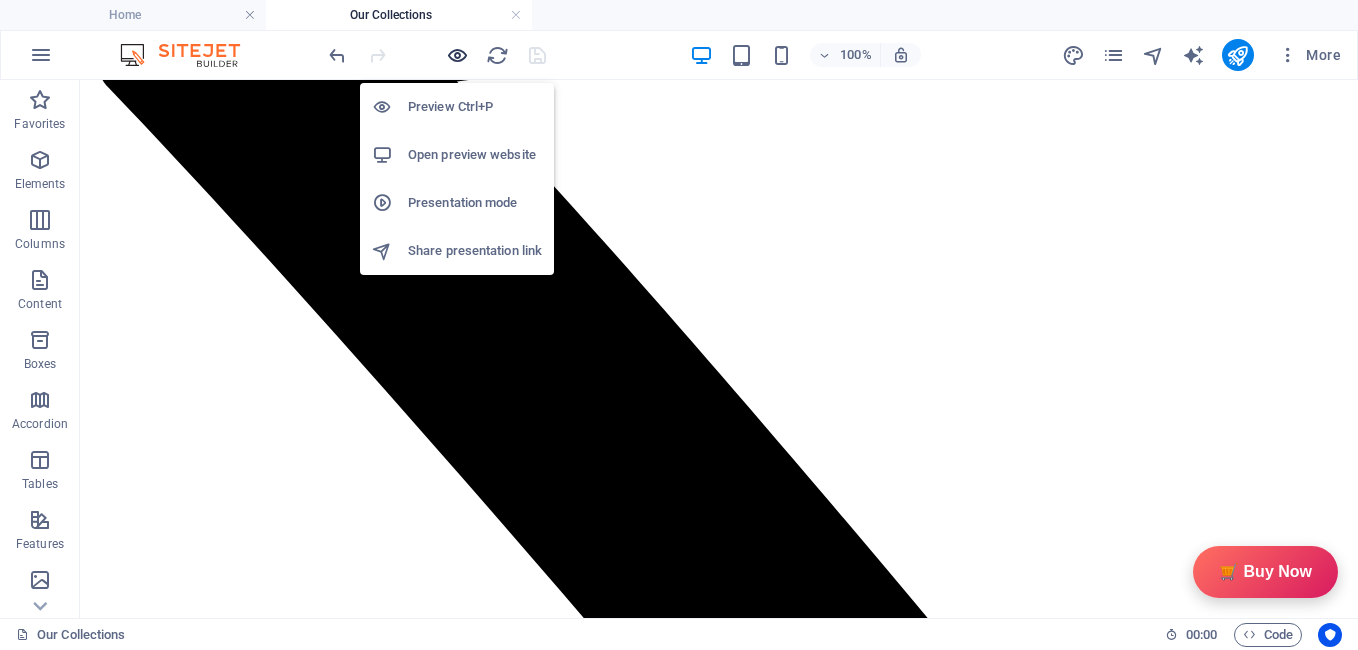 scroll, scrollTop: 12802, scrollLeft: 0, axis: vertical 